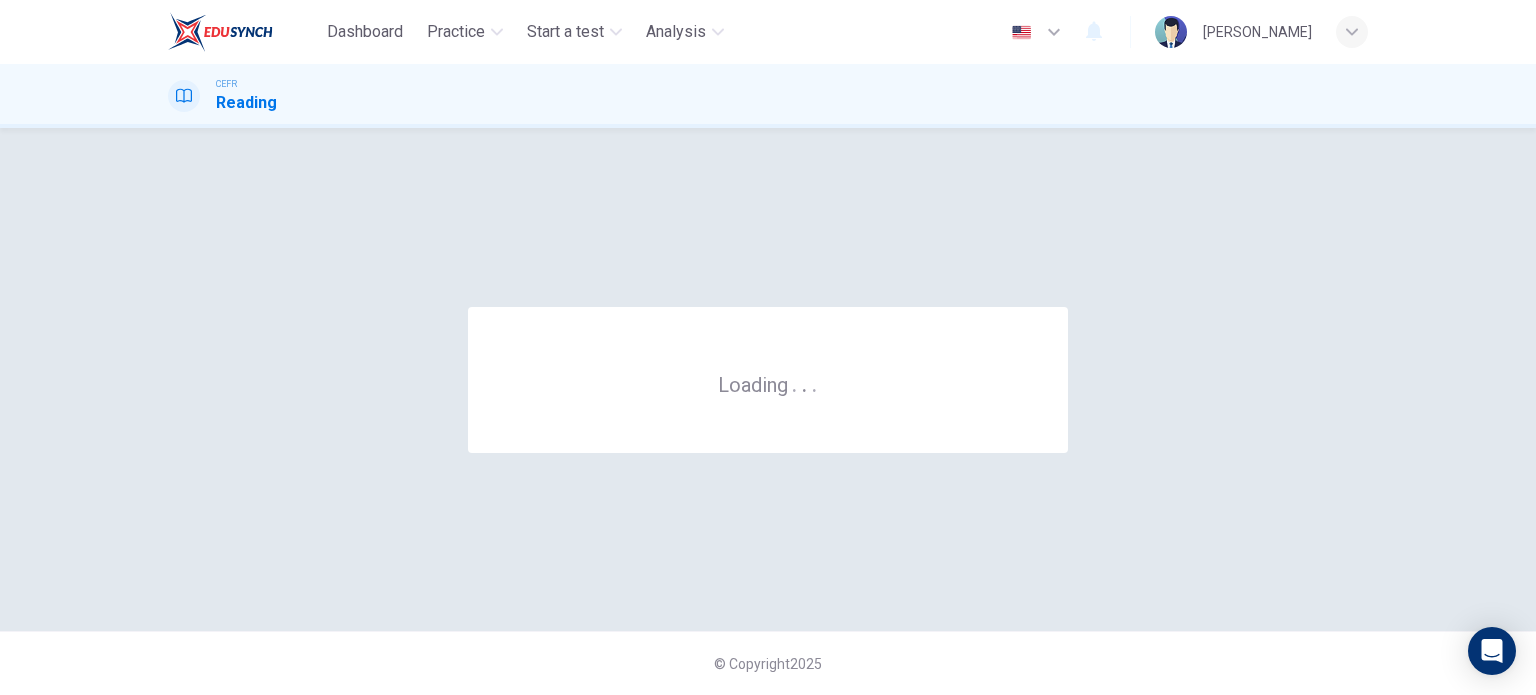 scroll, scrollTop: 0, scrollLeft: 0, axis: both 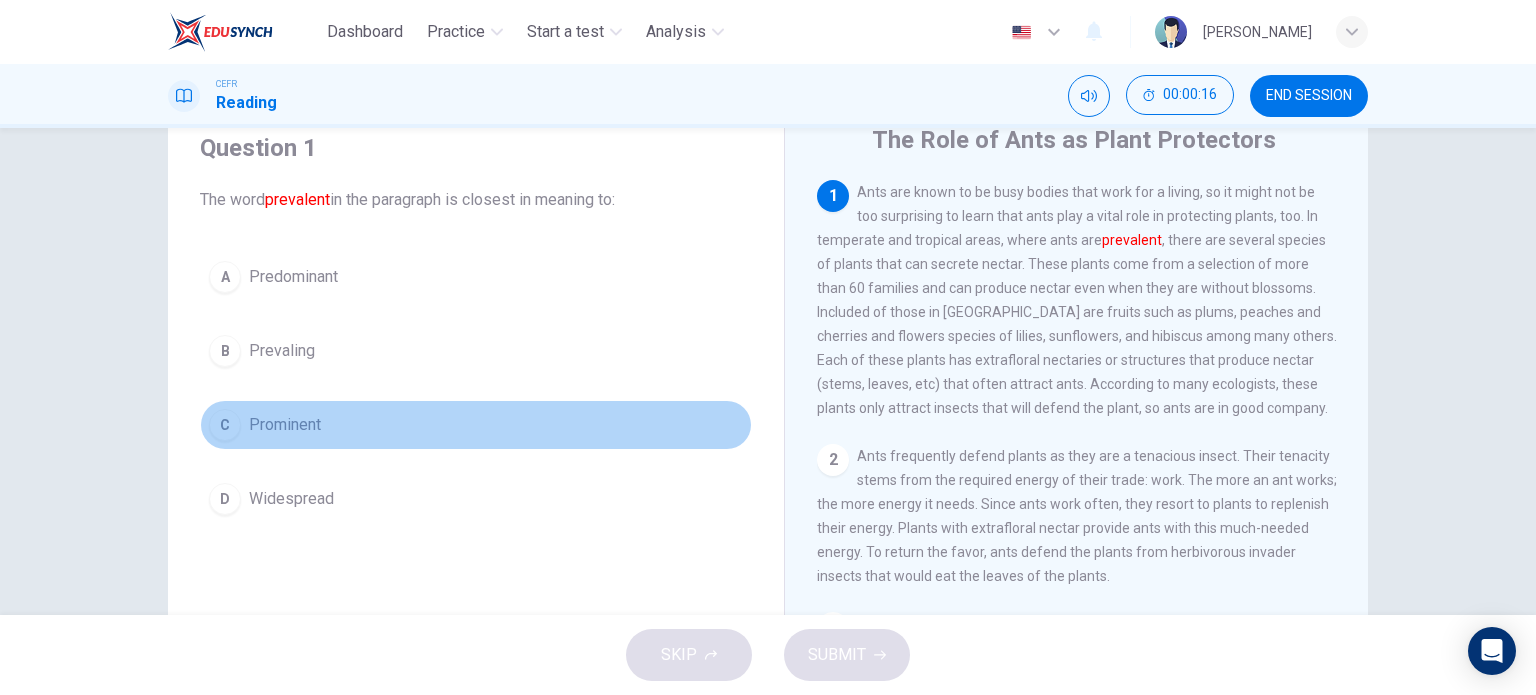 click on "C" at bounding box center (225, 425) 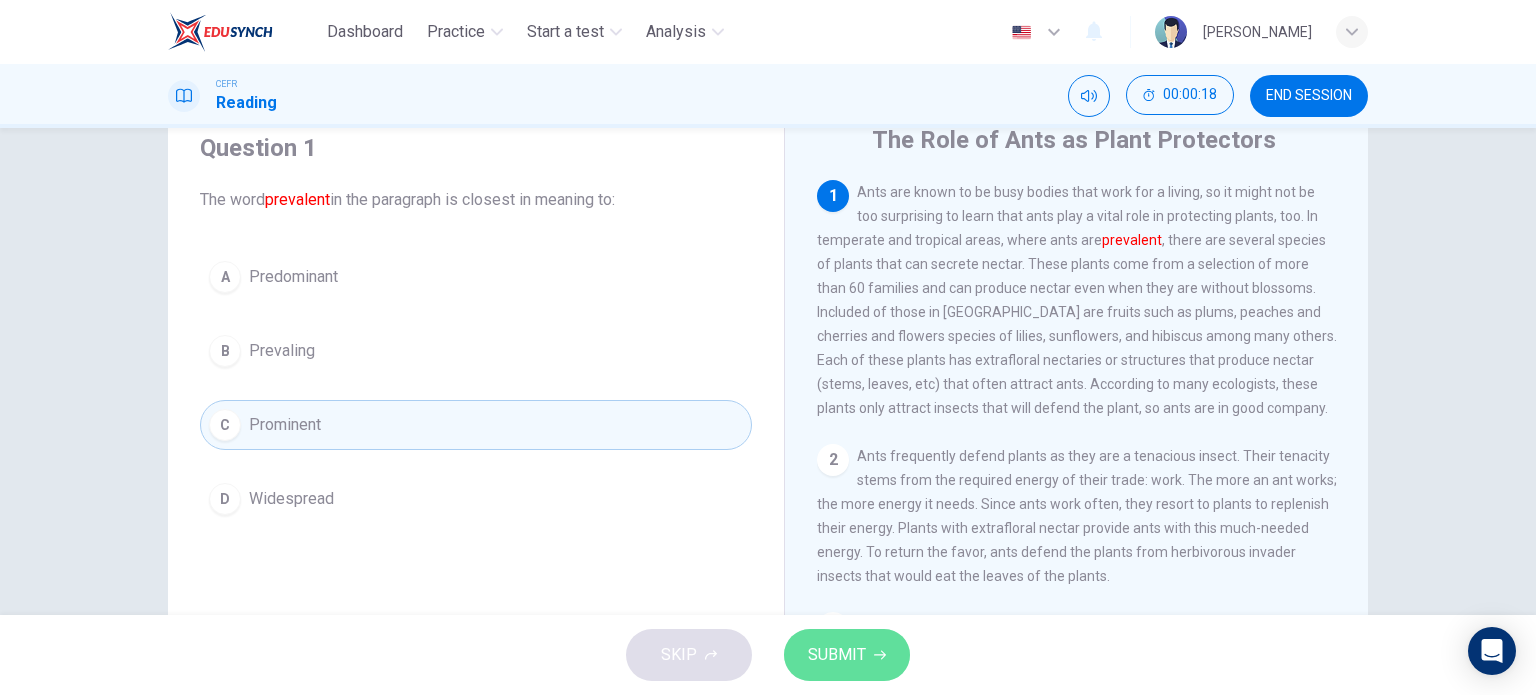 click on "SUBMIT" at bounding box center (847, 655) 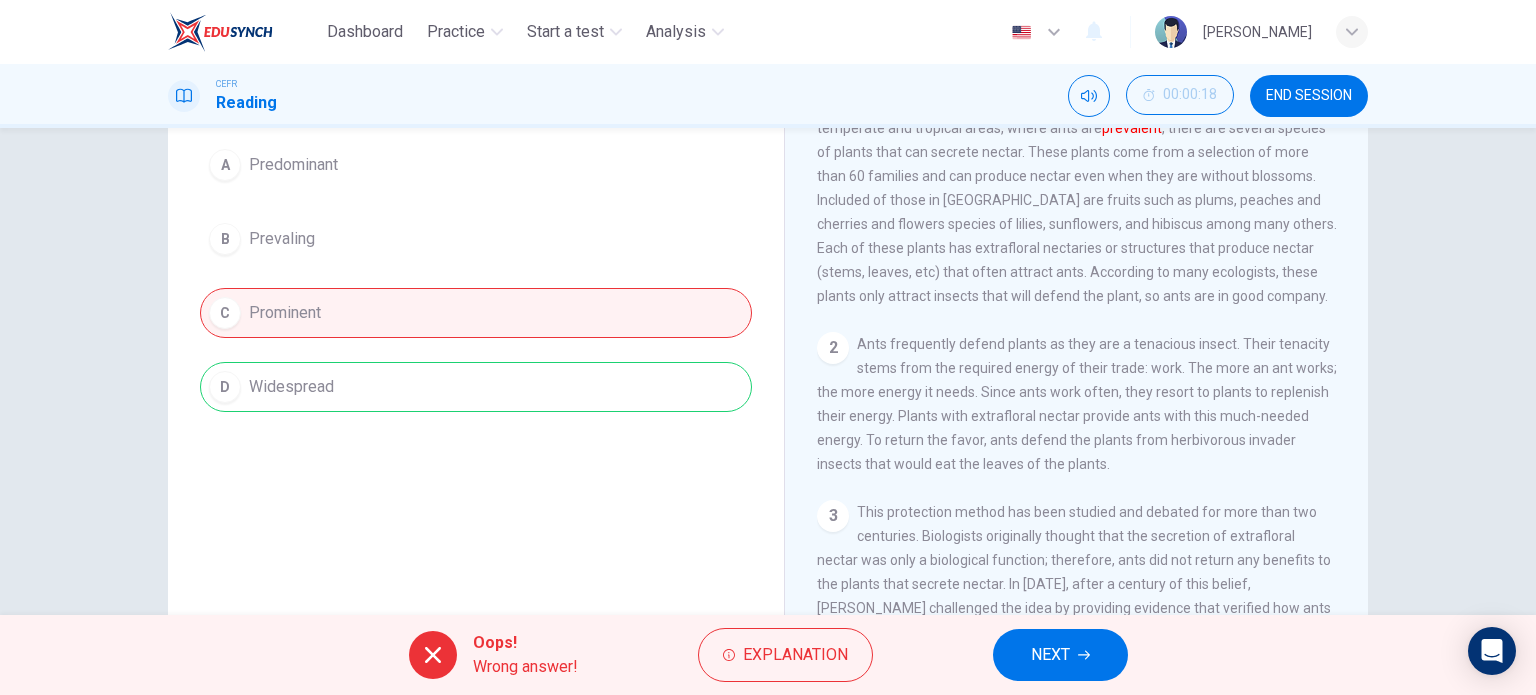 scroll, scrollTop: 288, scrollLeft: 0, axis: vertical 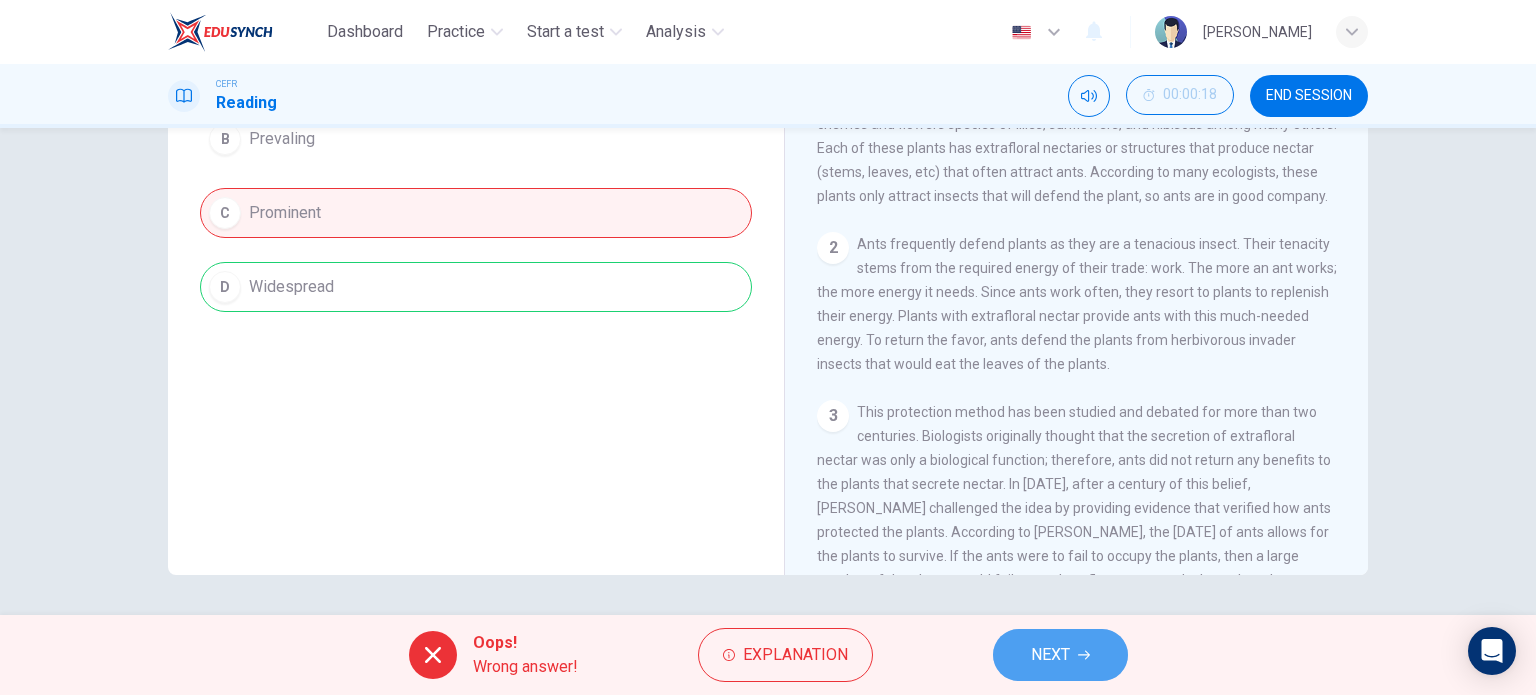 click on "NEXT" at bounding box center (1060, 655) 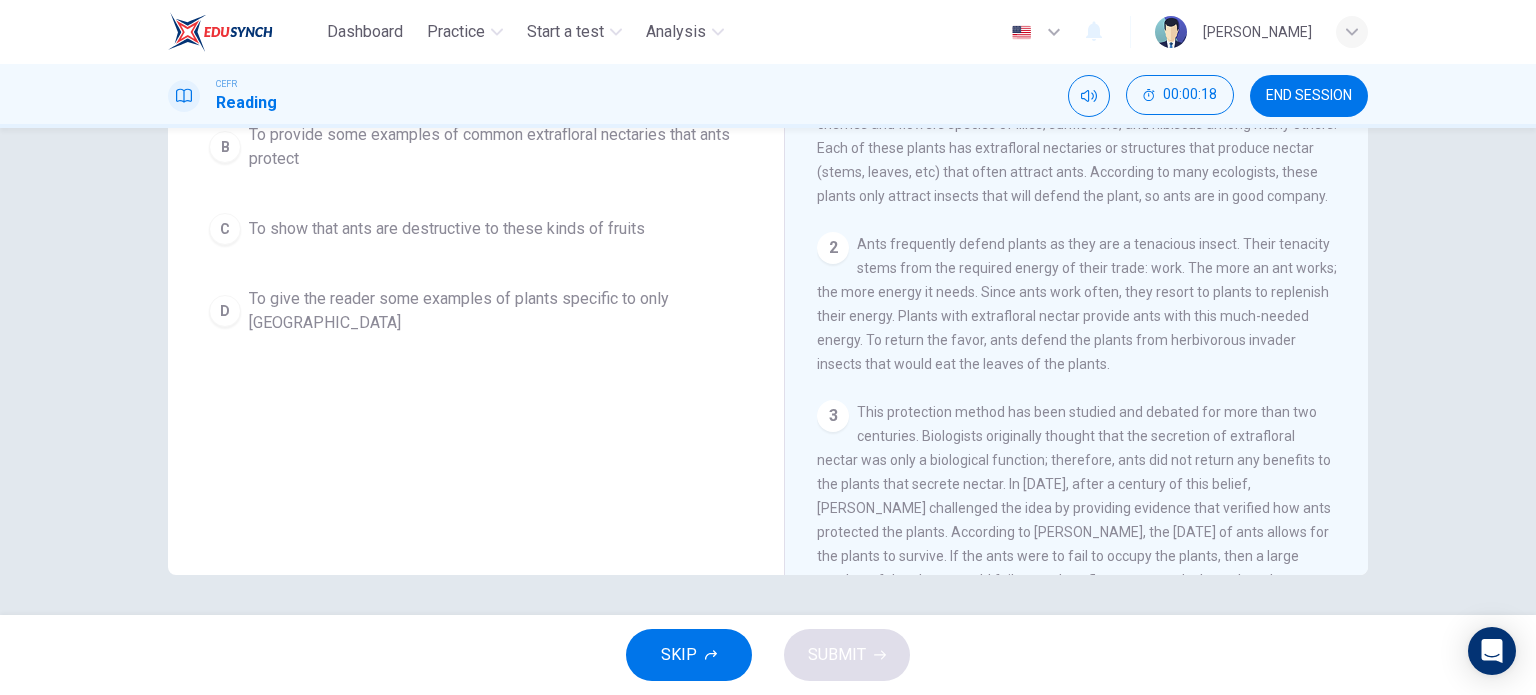 scroll, scrollTop: 0, scrollLeft: 0, axis: both 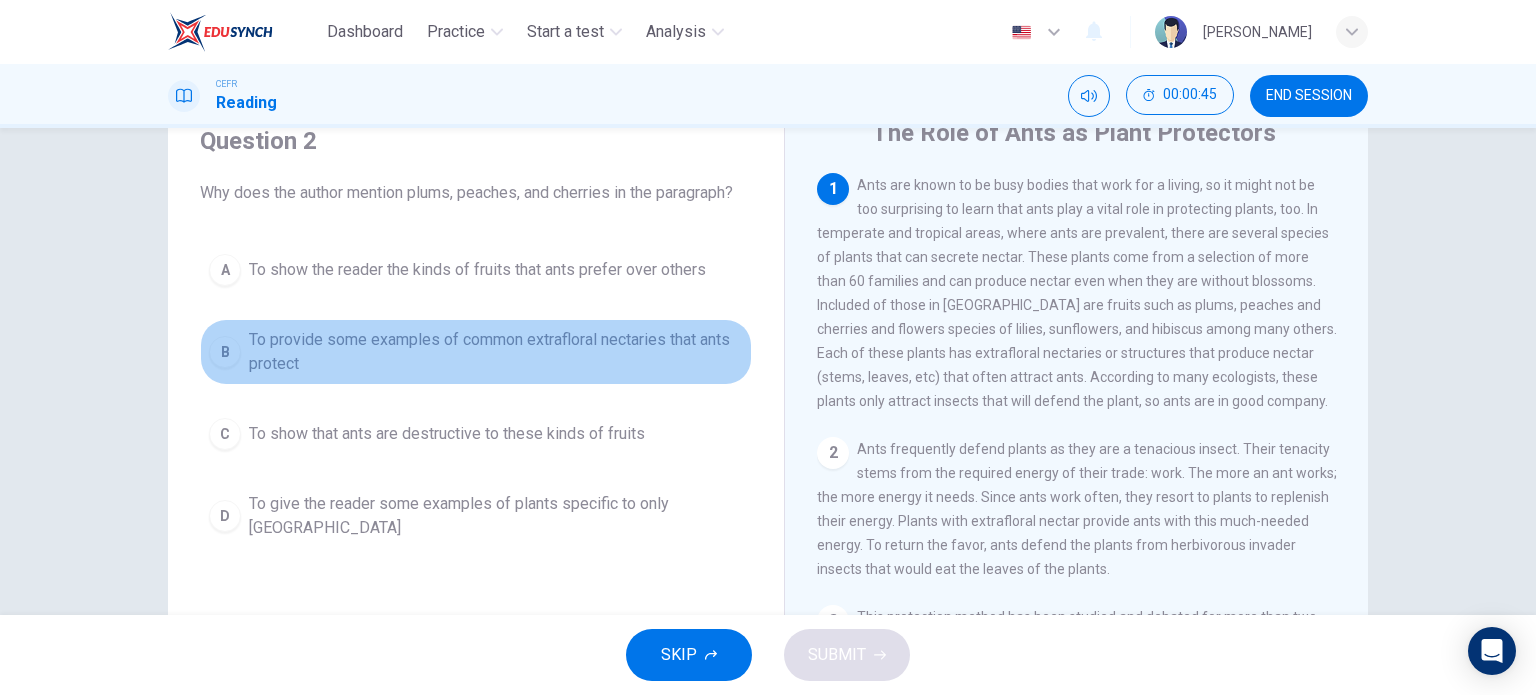 click on "To provide some examples of common extrafloral nectaries that ants protect" at bounding box center (496, 352) 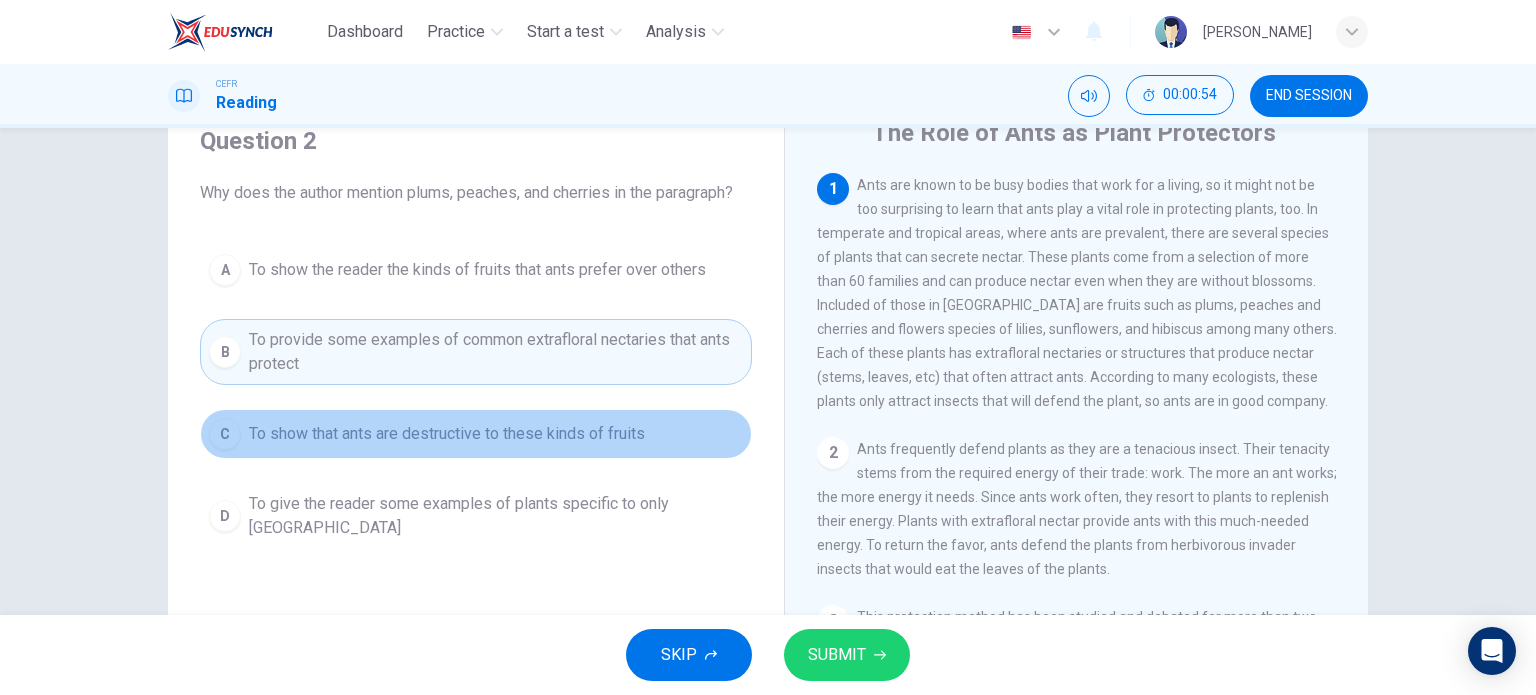 click on "To show that ants are destructive to these kinds of fruits" at bounding box center [447, 434] 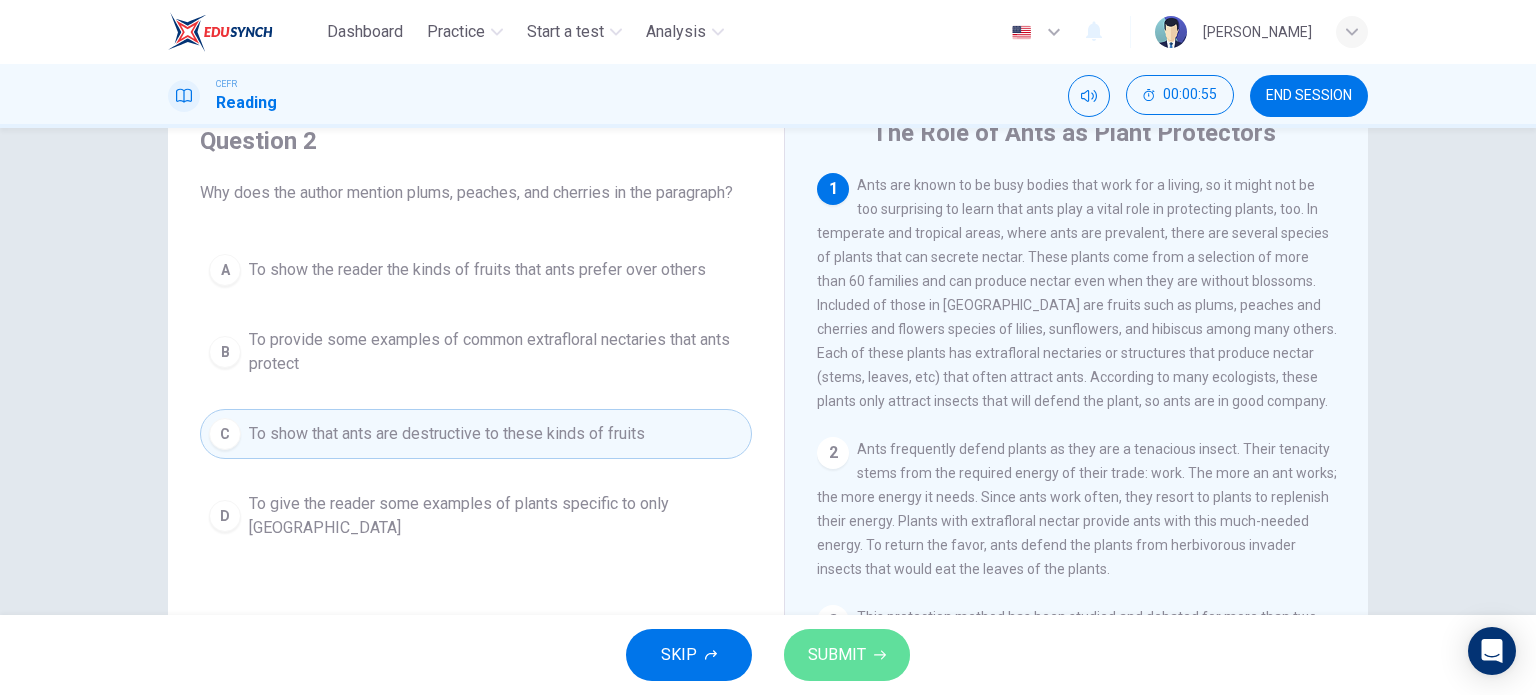 click on "SUBMIT" at bounding box center [837, 655] 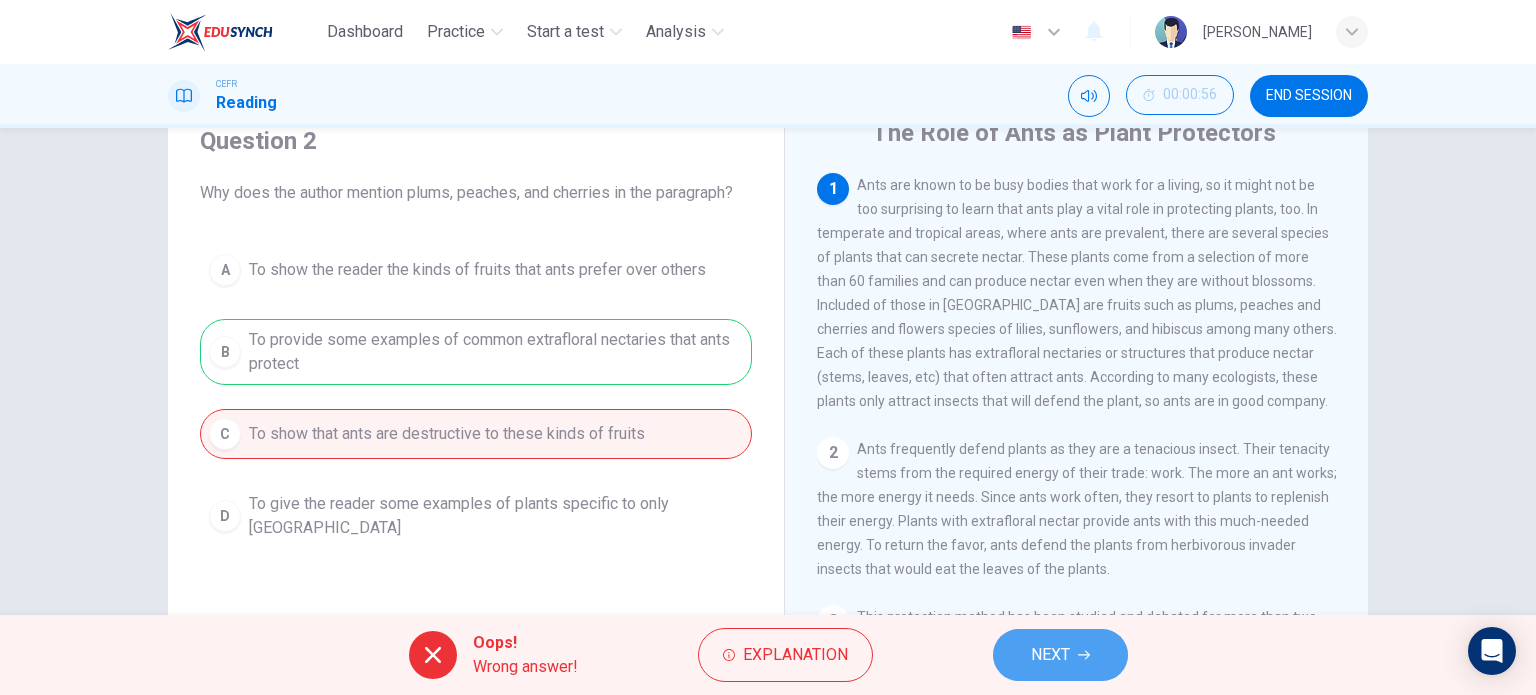 click on "NEXT" at bounding box center [1050, 655] 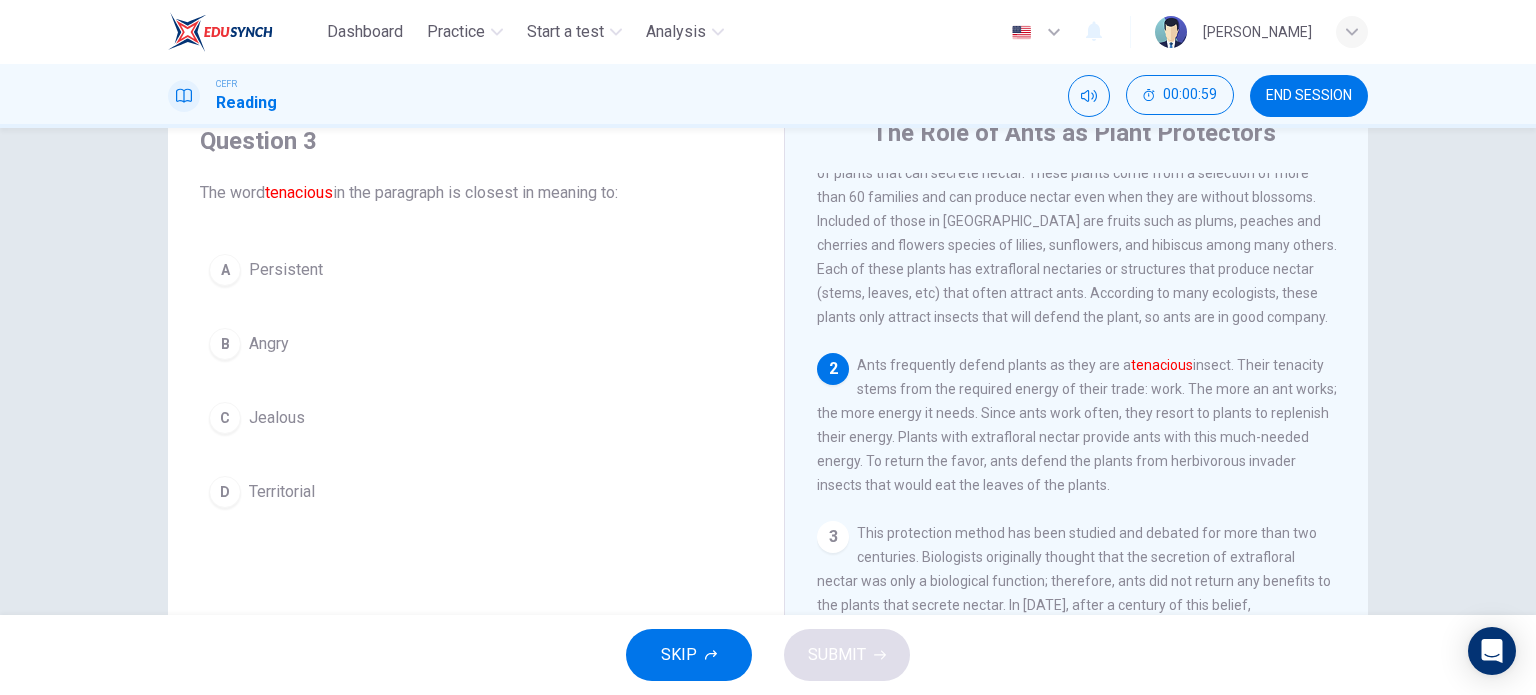 scroll, scrollTop: 84, scrollLeft: 0, axis: vertical 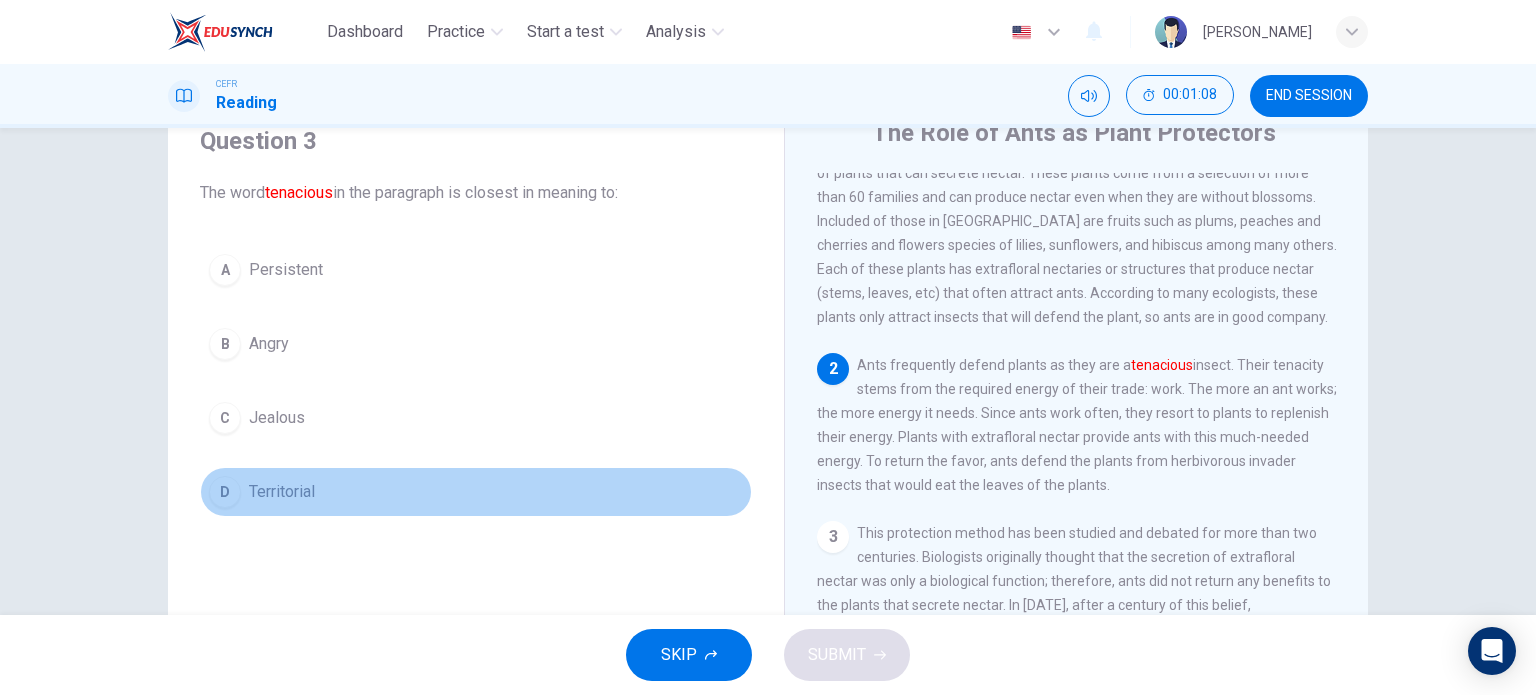 click on "Territorial" at bounding box center (282, 492) 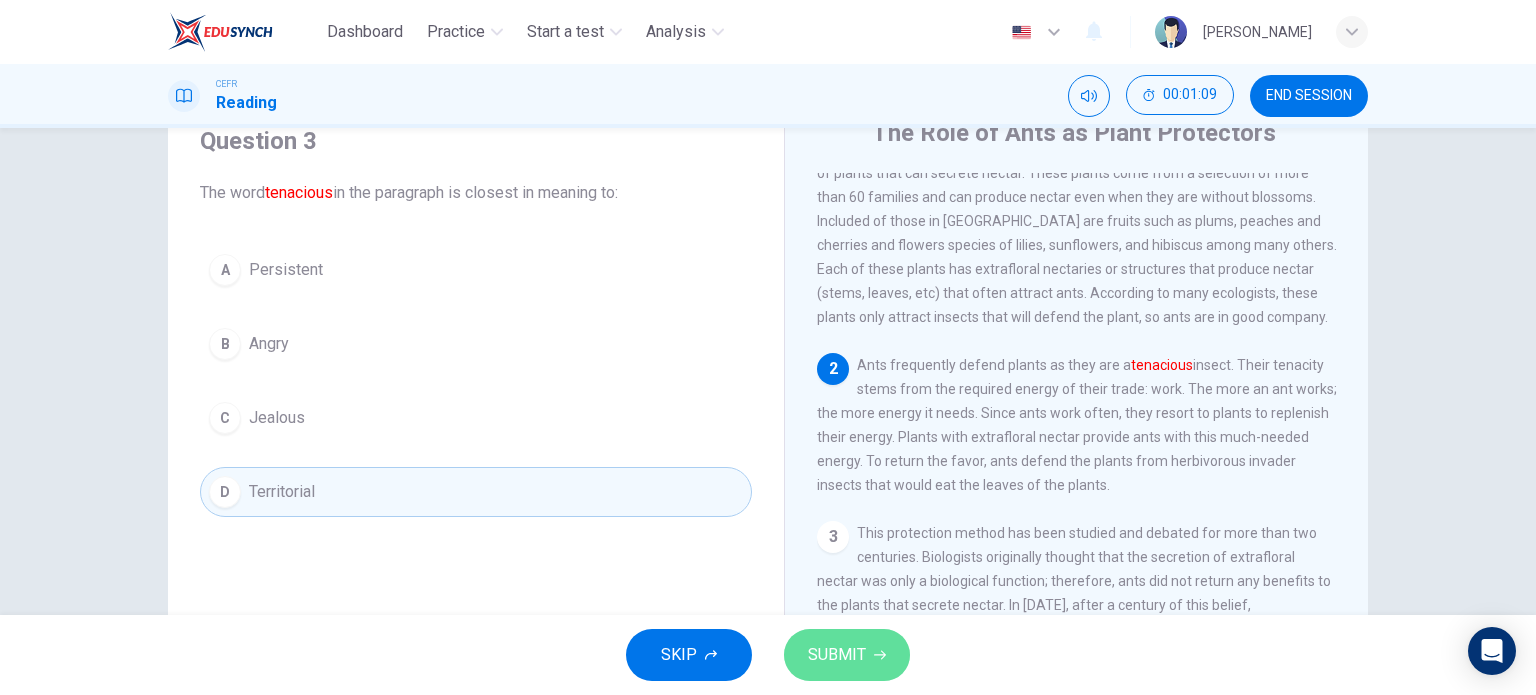 click on "SUBMIT" at bounding box center (837, 655) 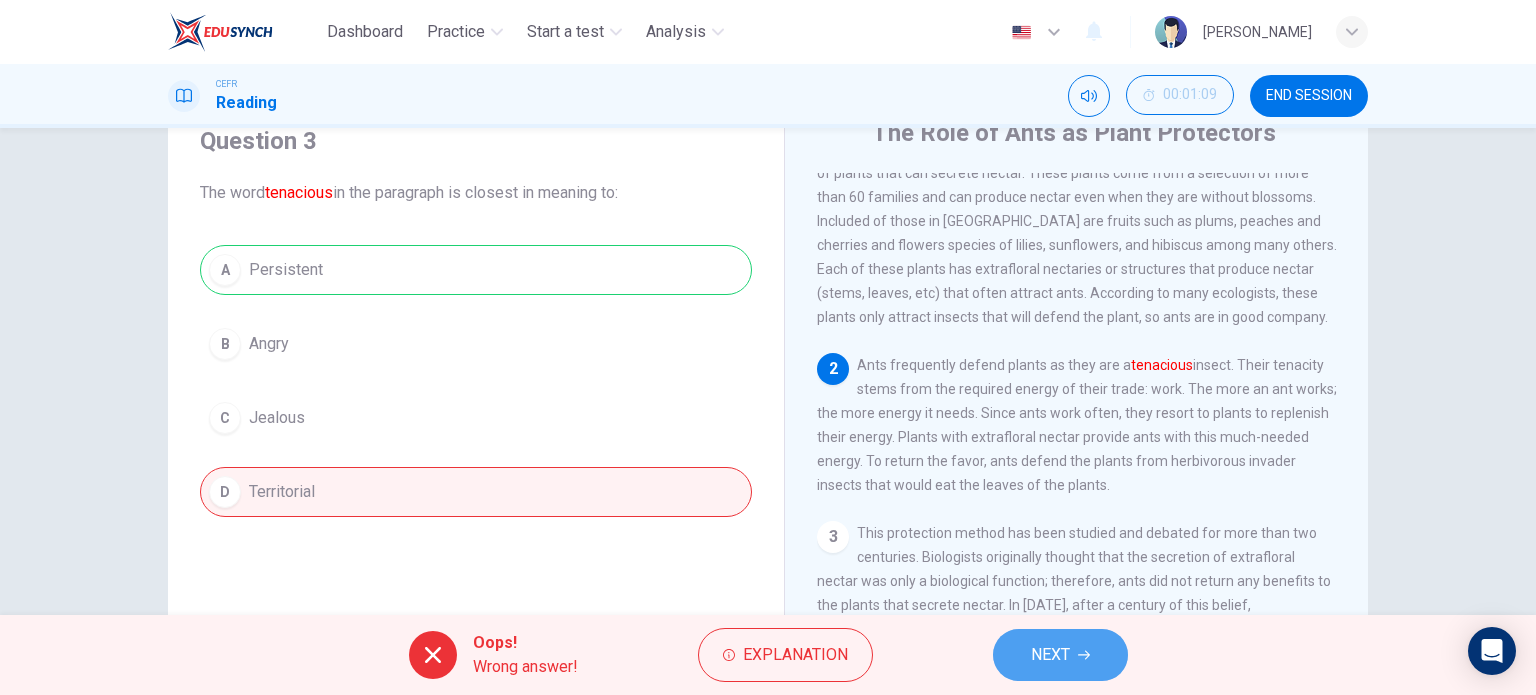 click on "NEXT" at bounding box center (1060, 655) 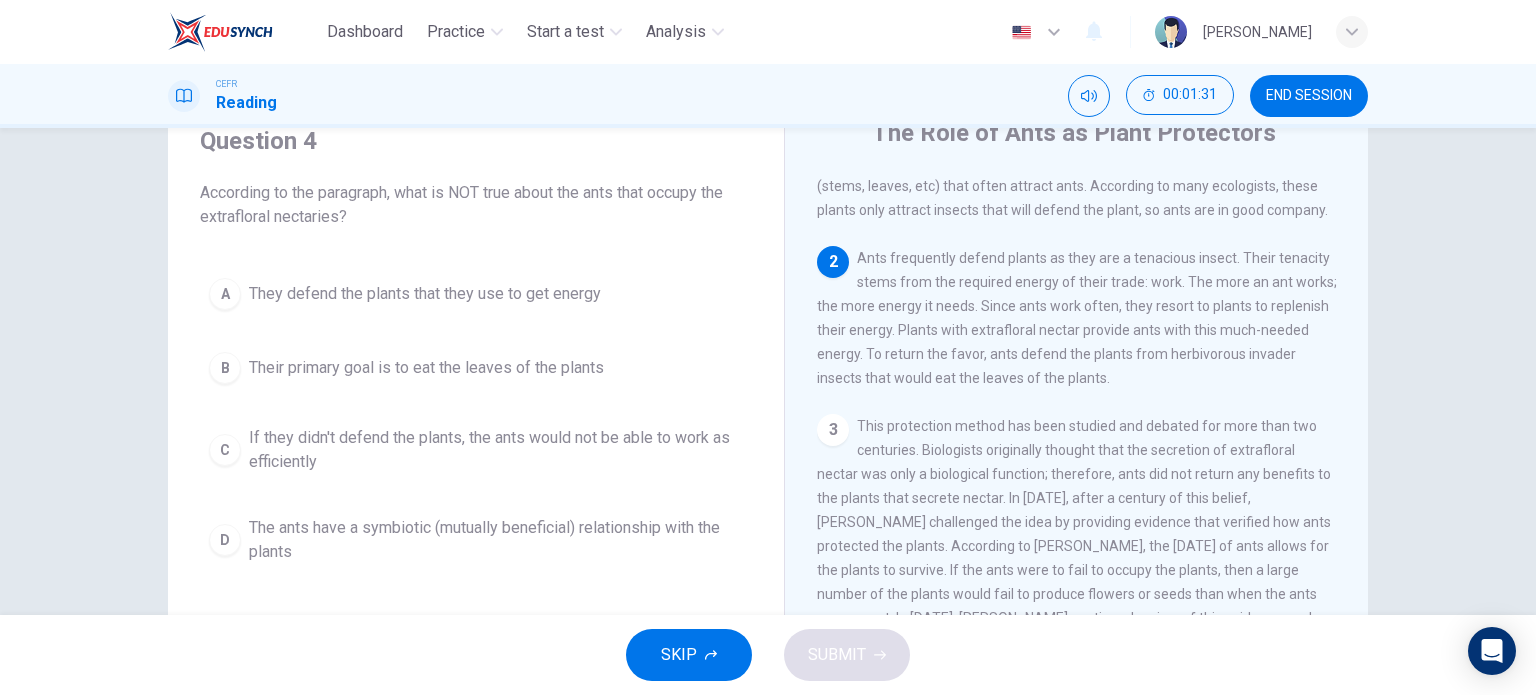 scroll, scrollTop: 192, scrollLeft: 0, axis: vertical 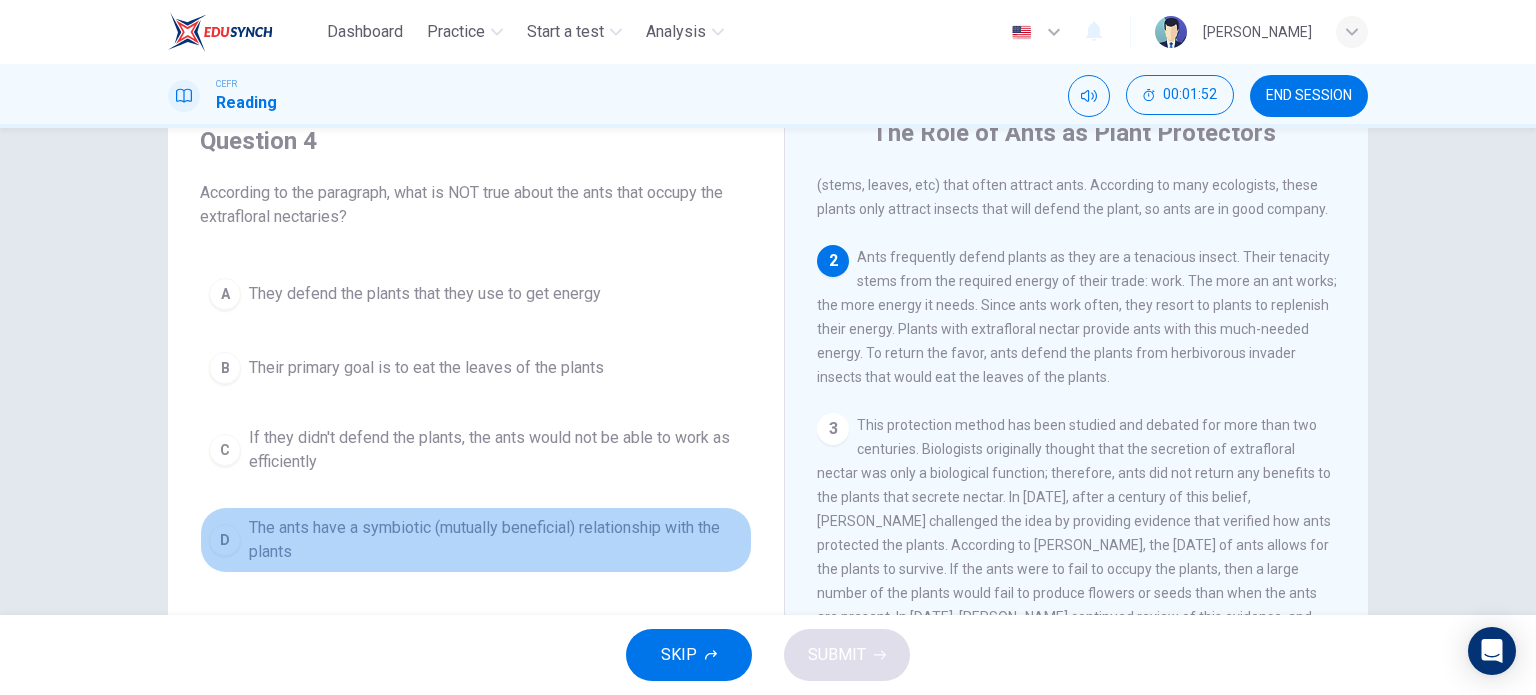 click on "The ants have a symbiotic (mutually beneficial) relationship with the plants" at bounding box center [496, 540] 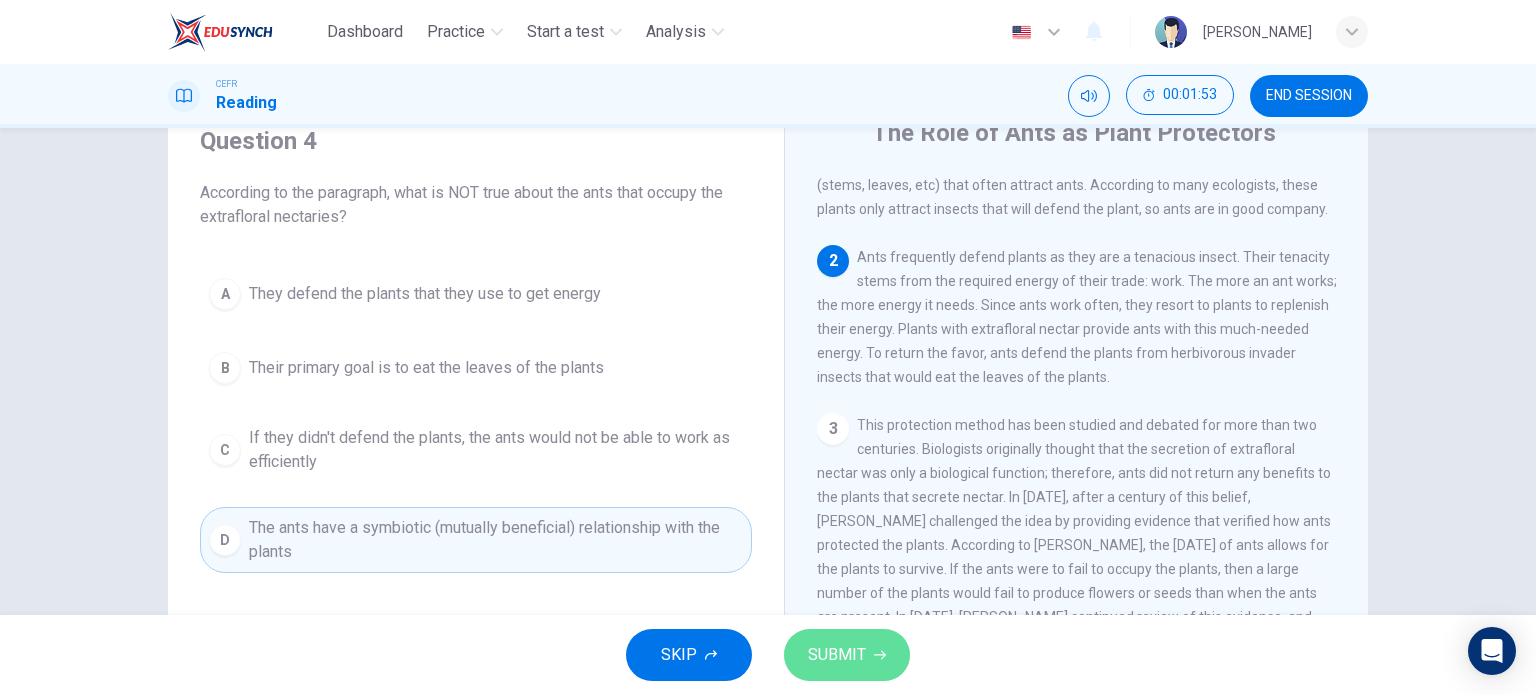click on "SUBMIT" at bounding box center (837, 655) 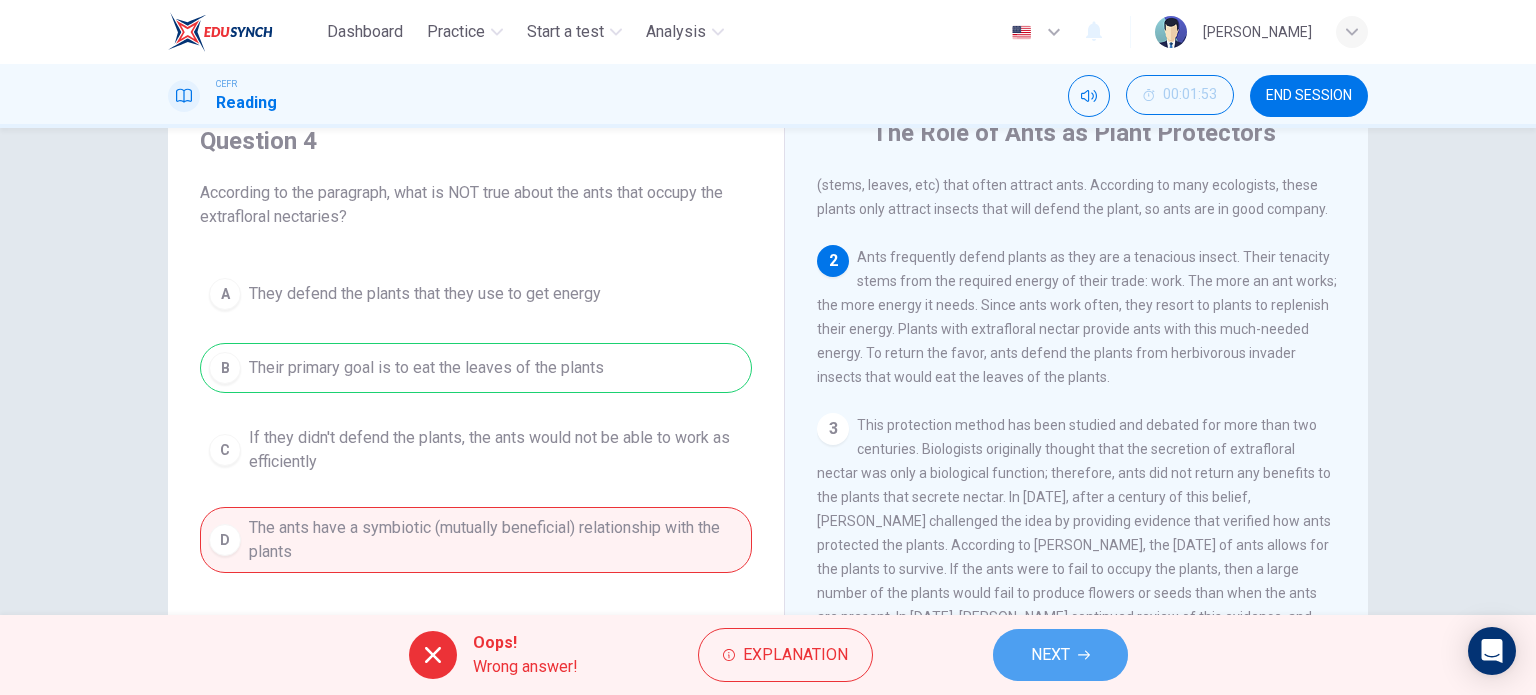 click 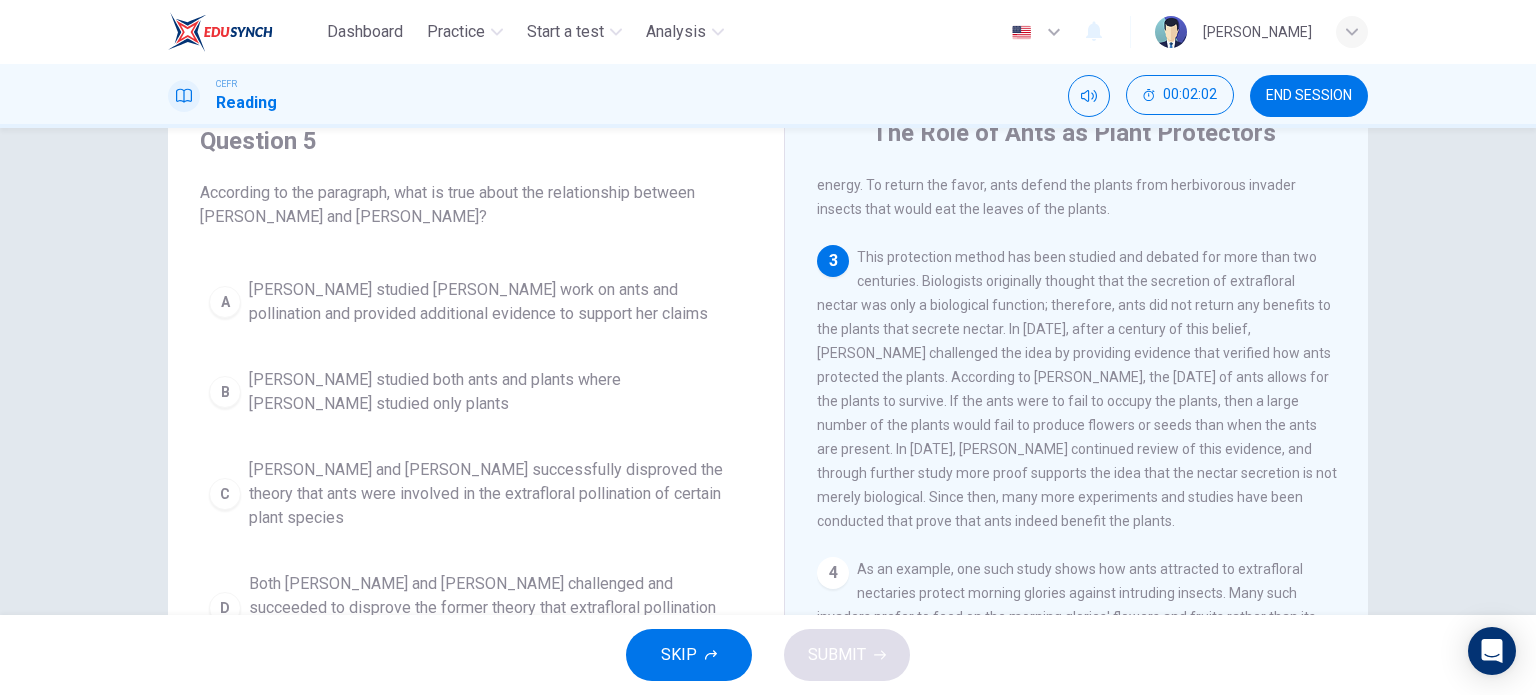 scroll, scrollTop: 359, scrollLeft: 0, axis: vertical 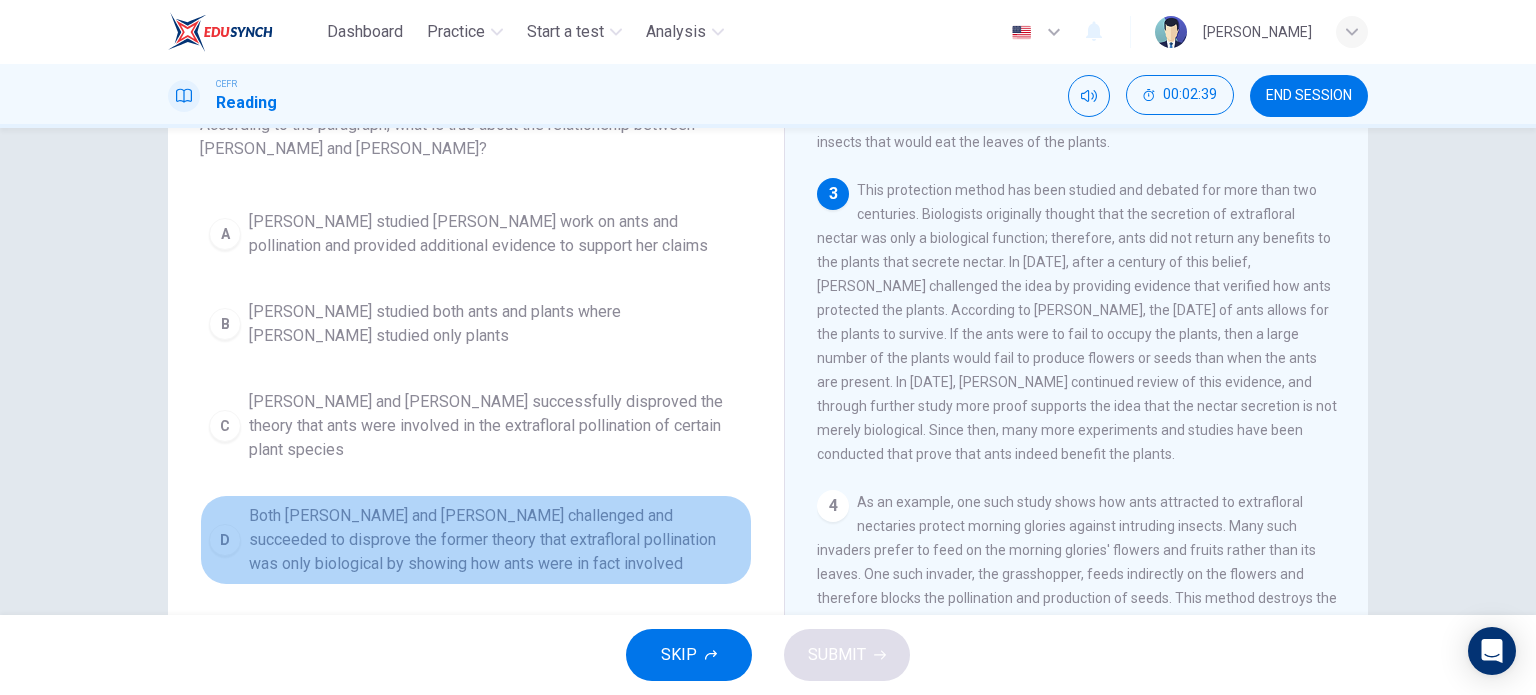 click on "Both Wheeler and Bentley challenged and succeeded to disprove the former theory that extrafloral pollination was only biological by showing how ants were in fact involved" at bounding box center [496, 540] 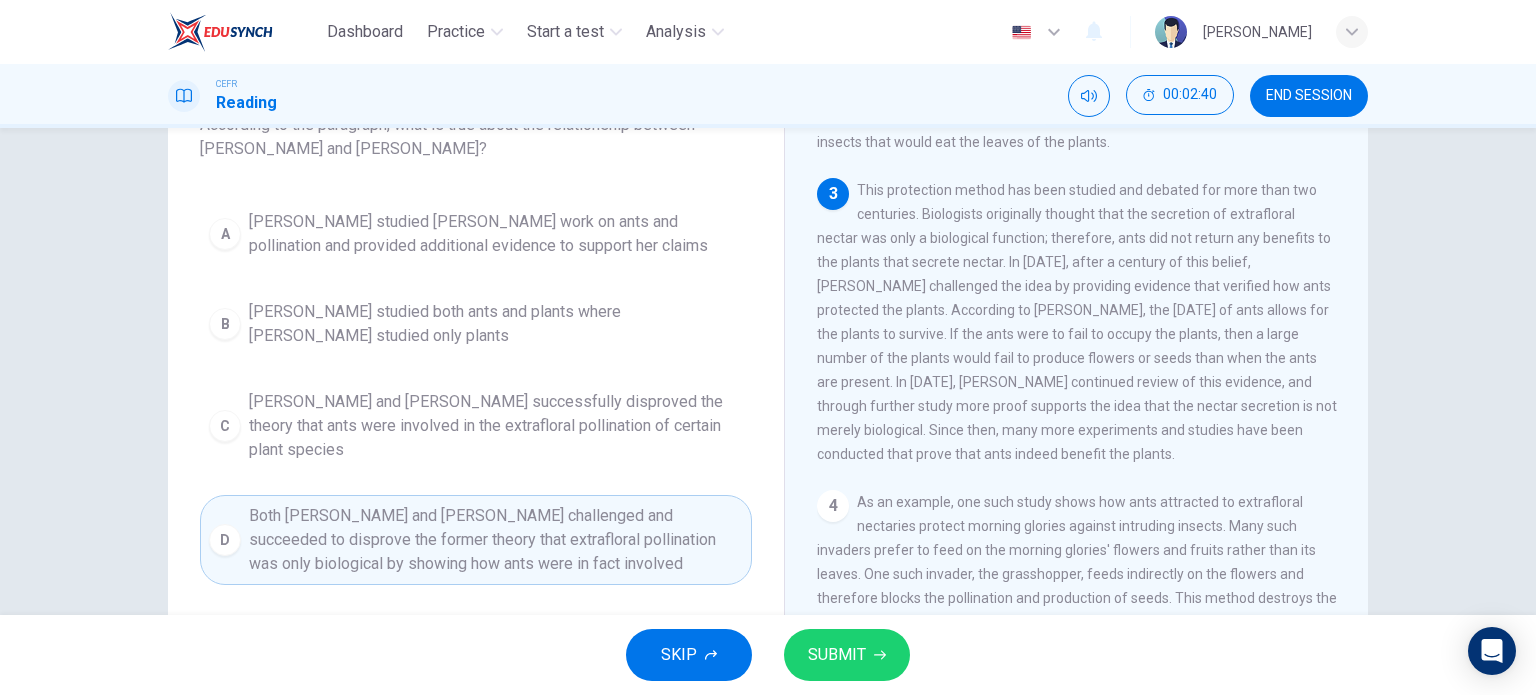 click on "SKIP SUBMIT" at bounding box center [768, 655] 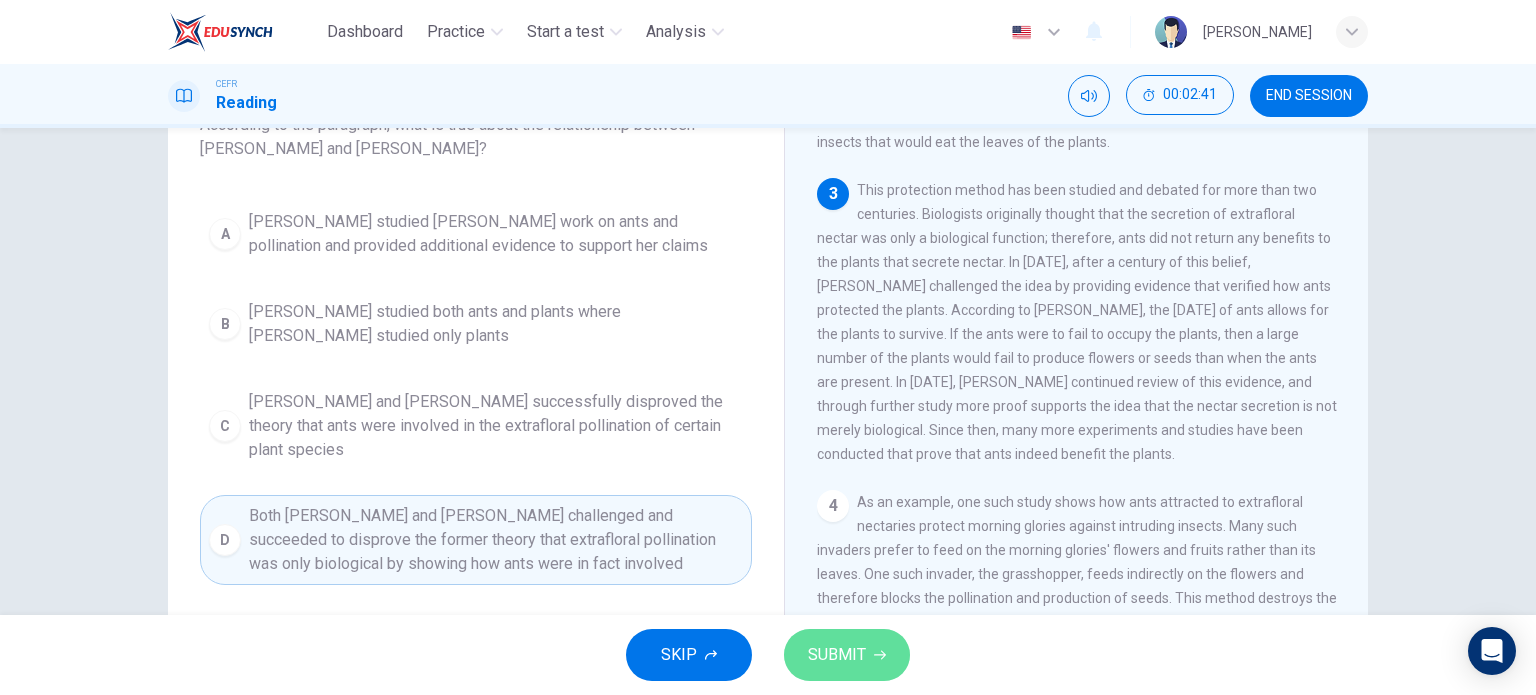 click on "SUBMIT" at bounding box center [837, 655] 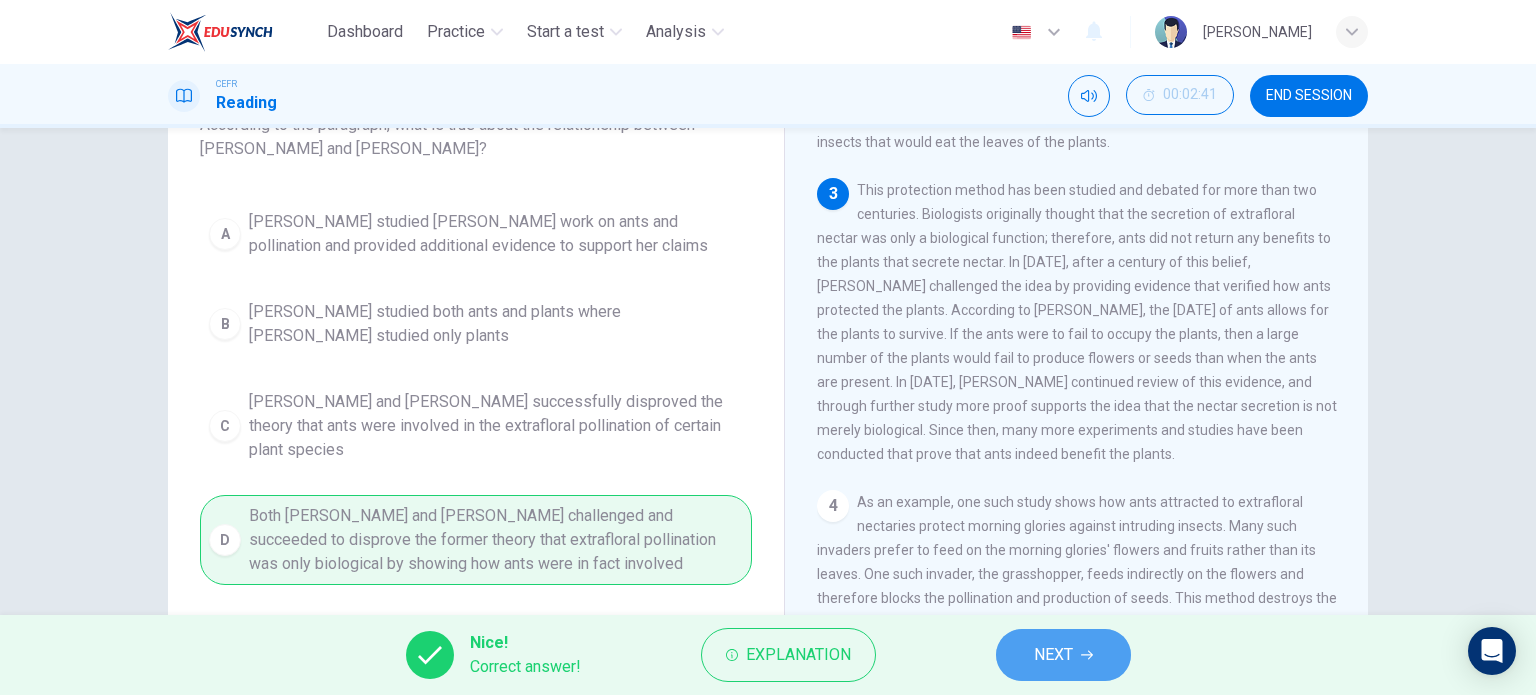 click on "NEXT" at bounding box center (1053, 655) 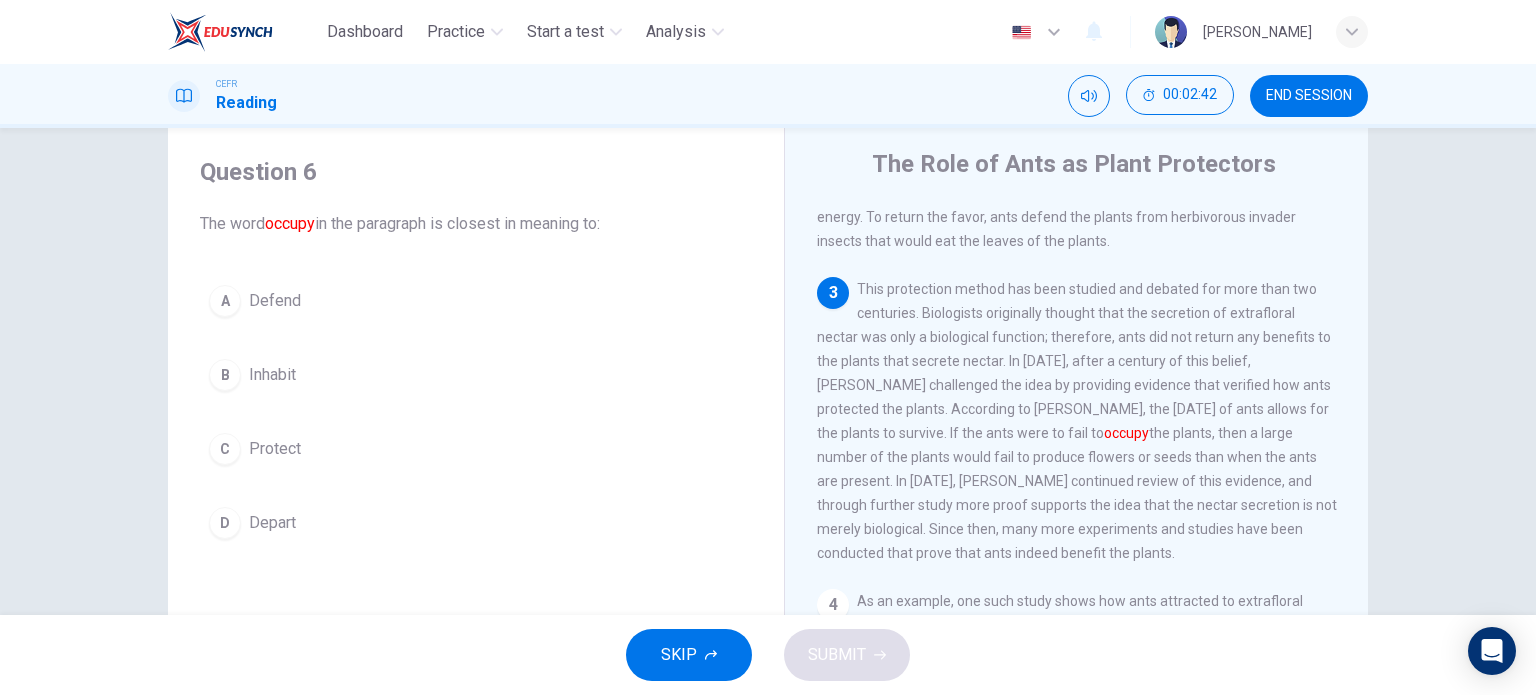 scroll, scrollTop: 51, scrollLeft: 0, axis: vertical 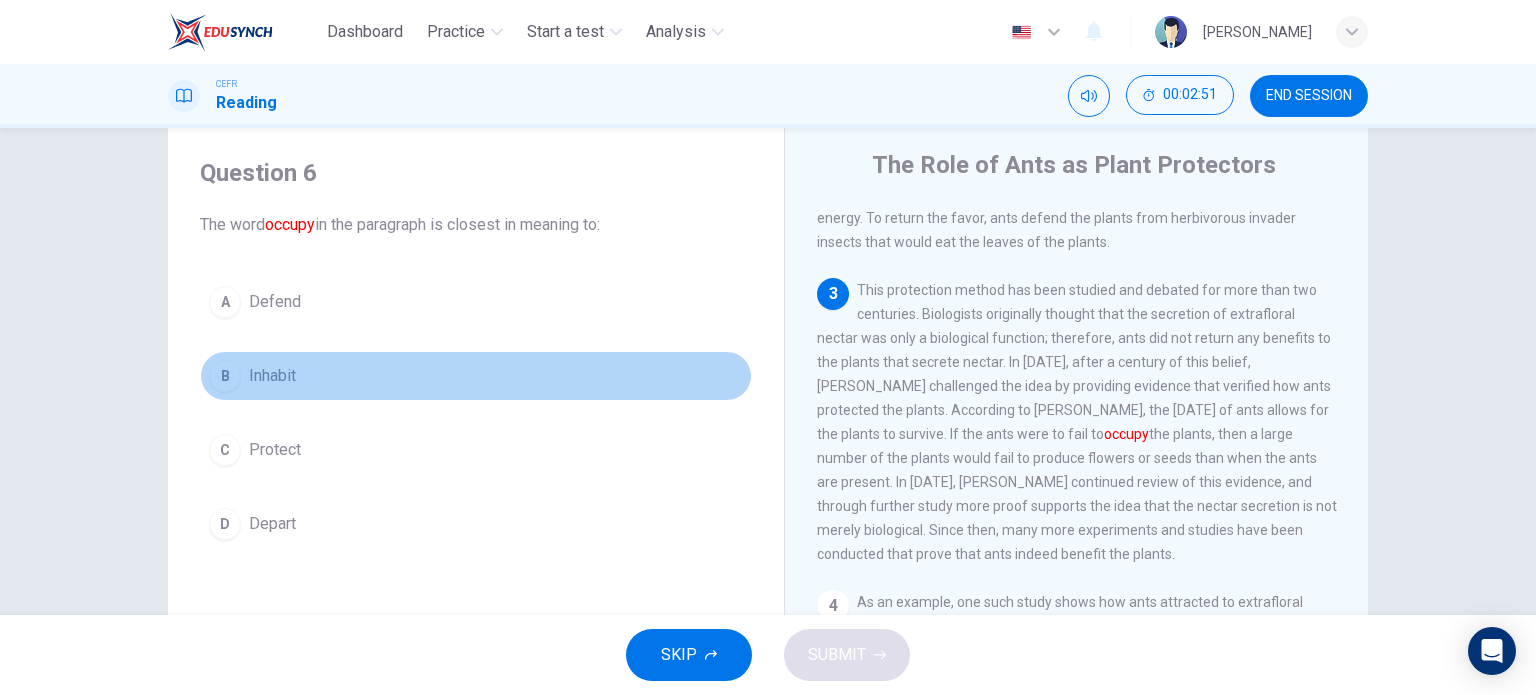 click on "Inhabit" at bounding box center [272, 376] 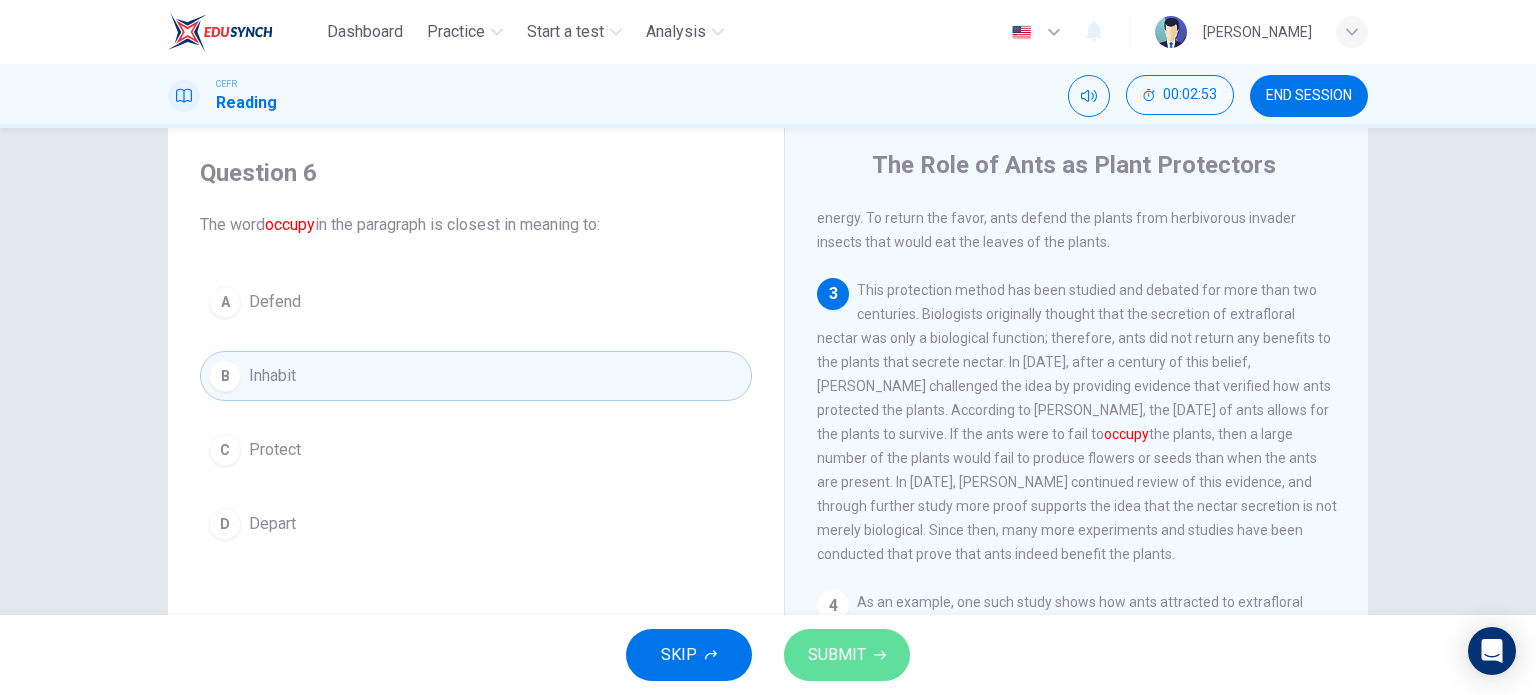 click on "SUBMIT" at bounding box center (837, 655) 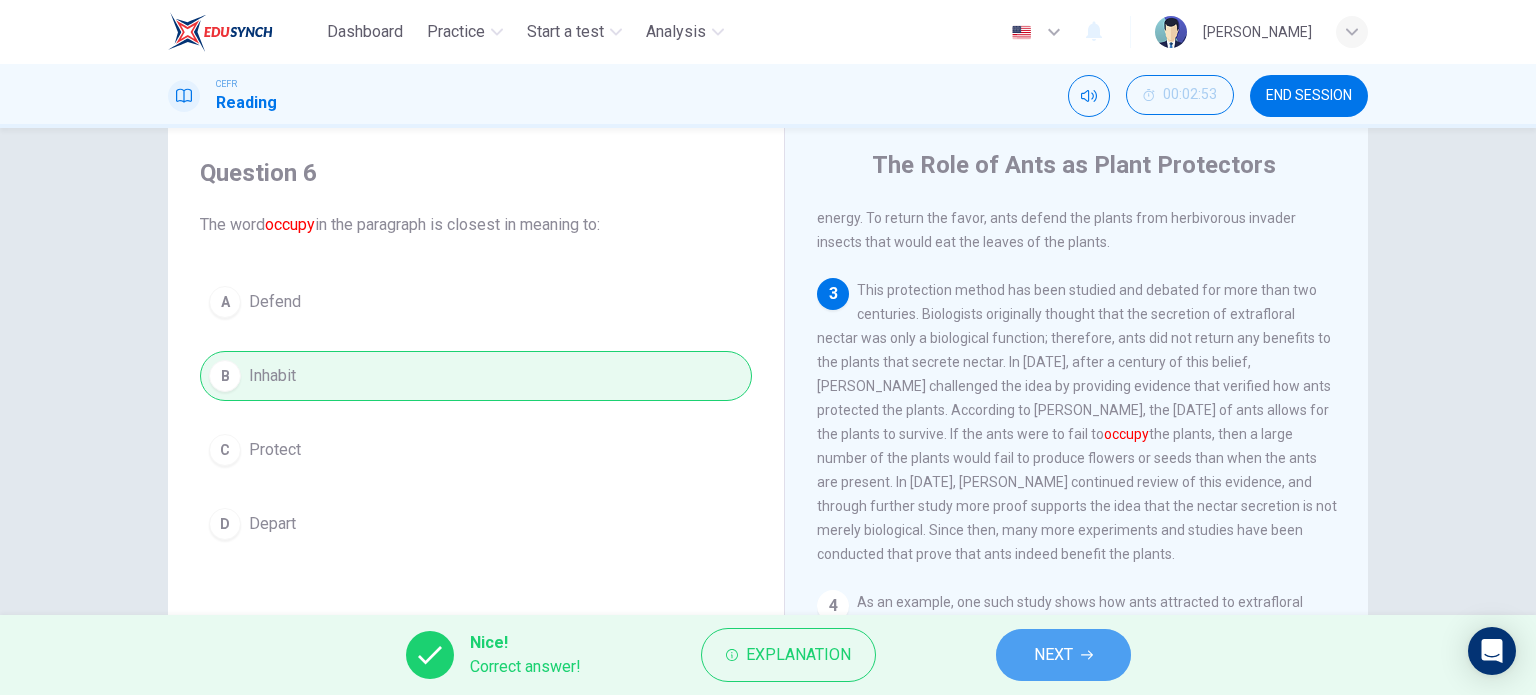 click on "NEXT" at bounding box center [1063, 655] 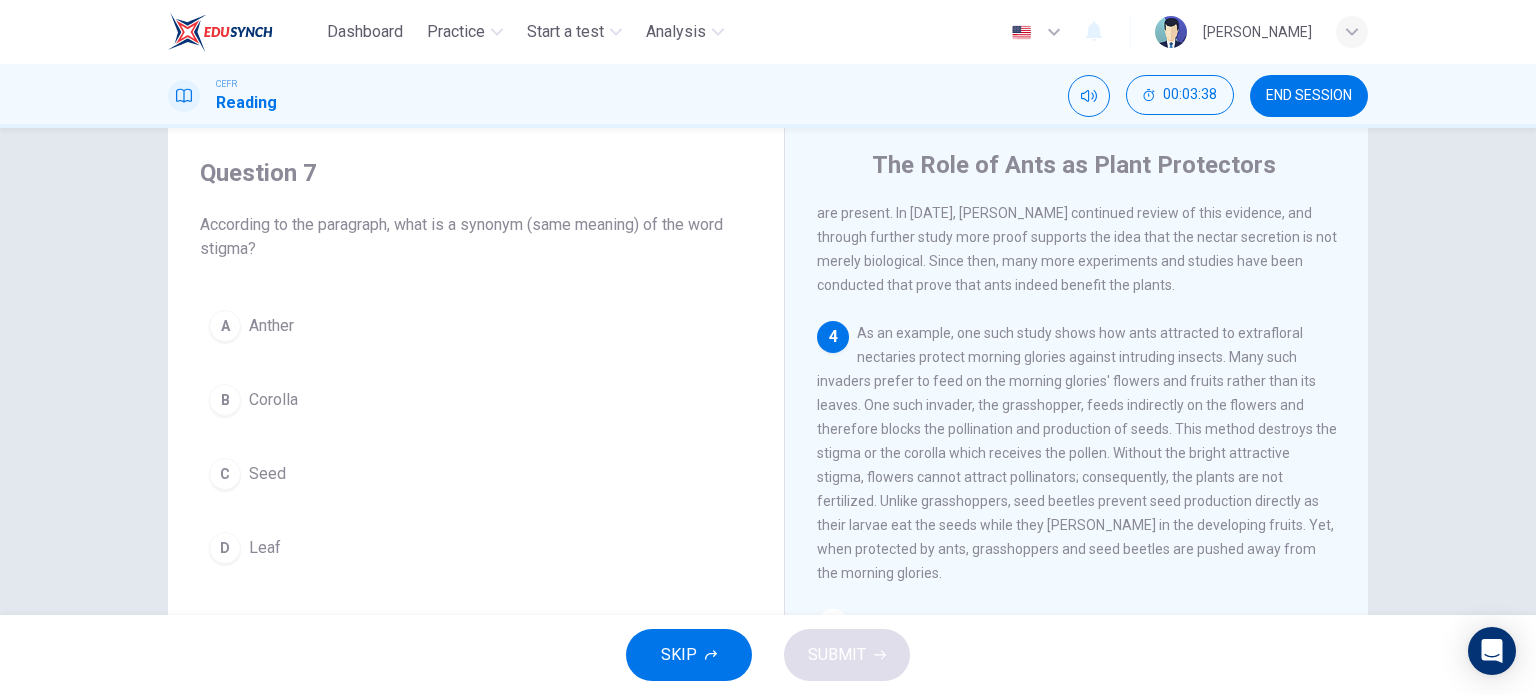 scroll, scrollTop: 703, scrollLeft: 0, axis: vertical 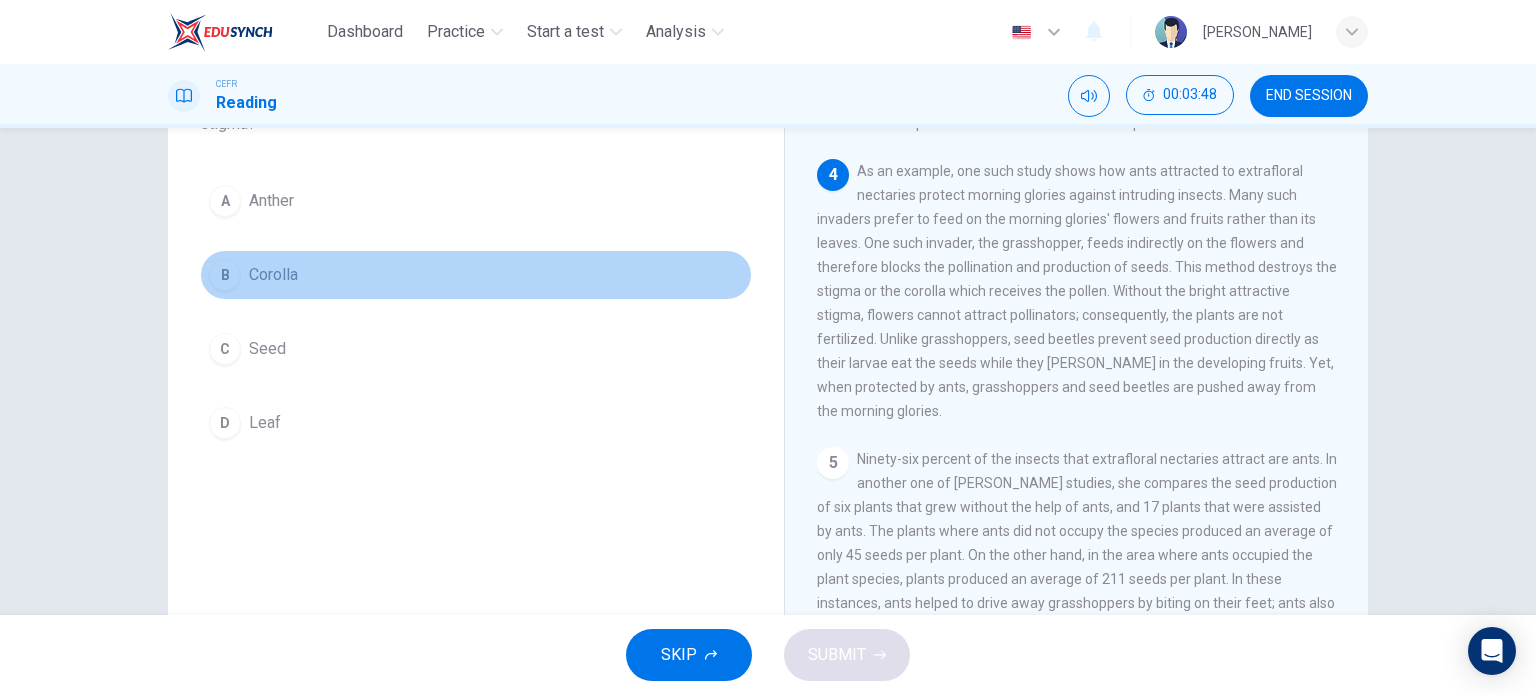 click on "B Corolla" at bounding box center [476, 275] 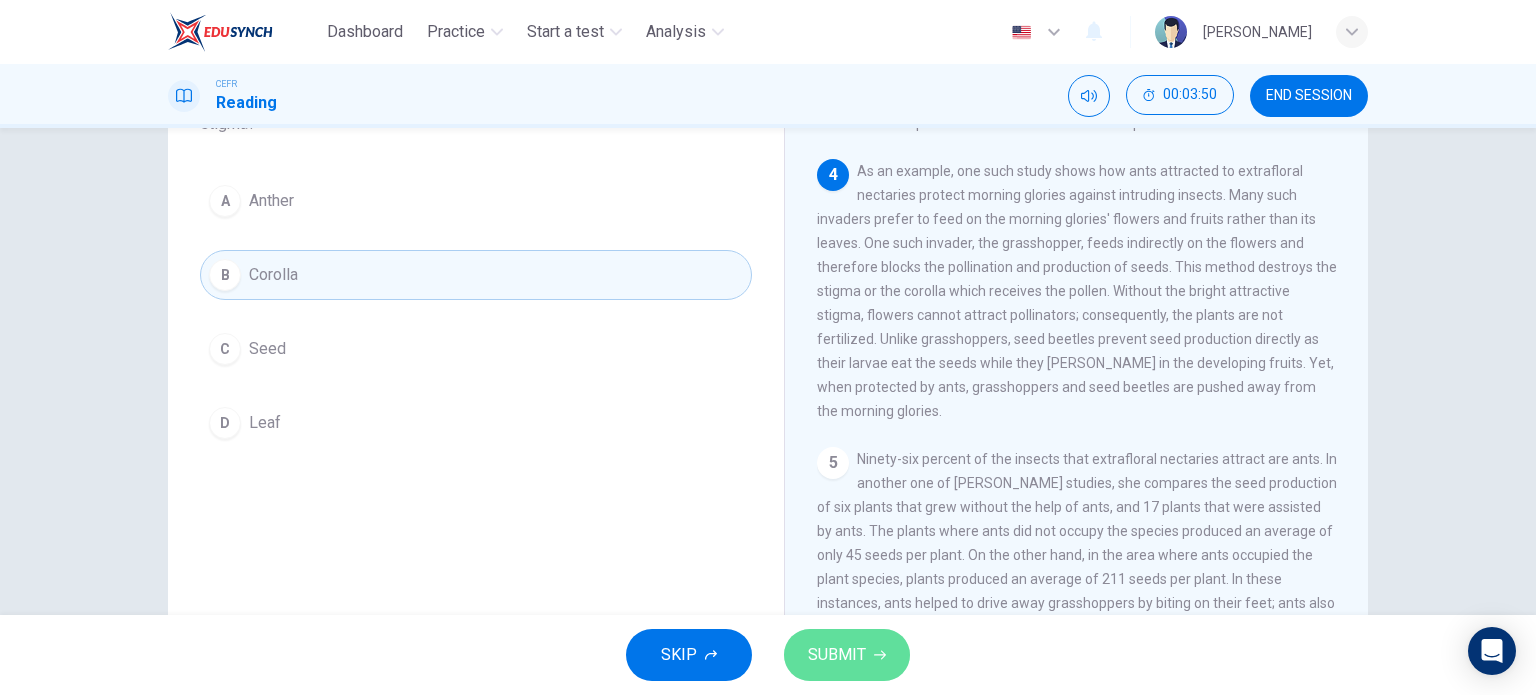 click on "SUBMIT" at bounding box center (837, 655) 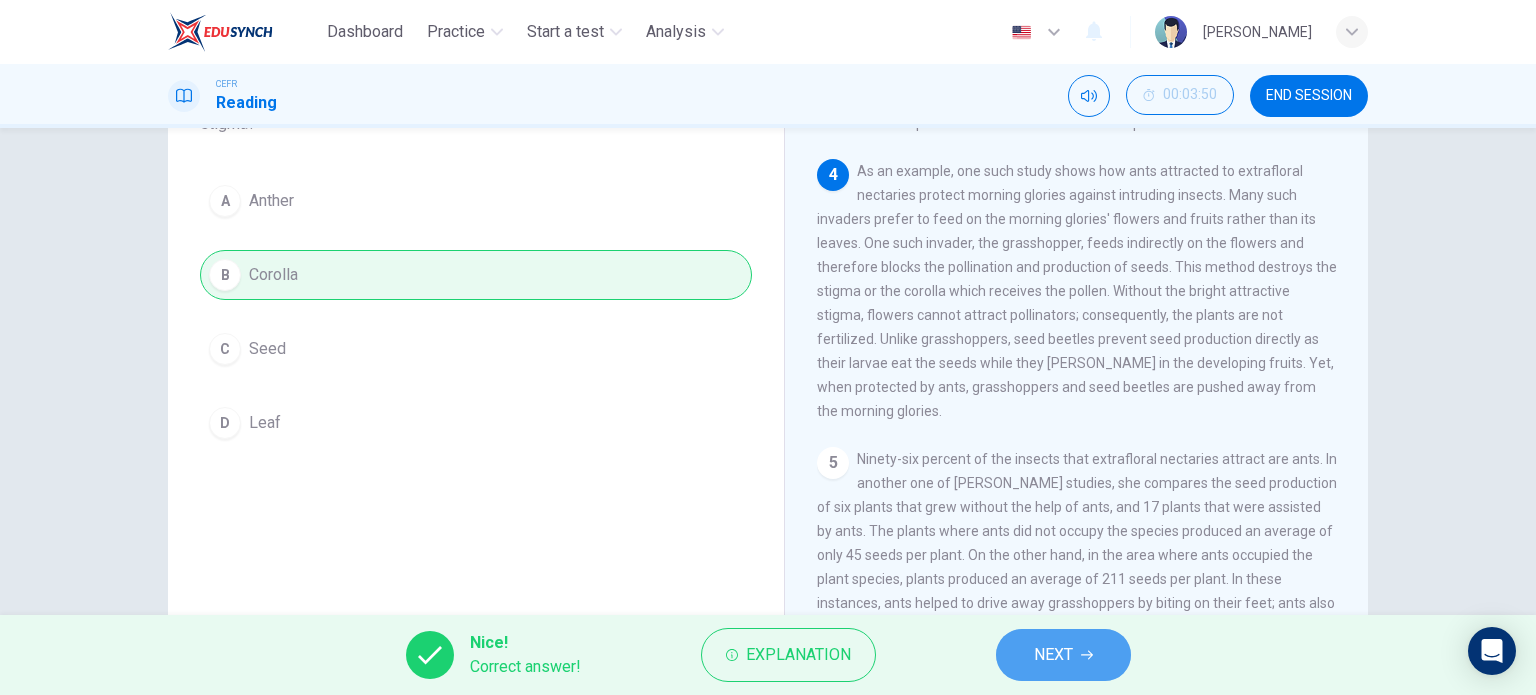 click on "NEXT" at bounding box center (1053, 655) 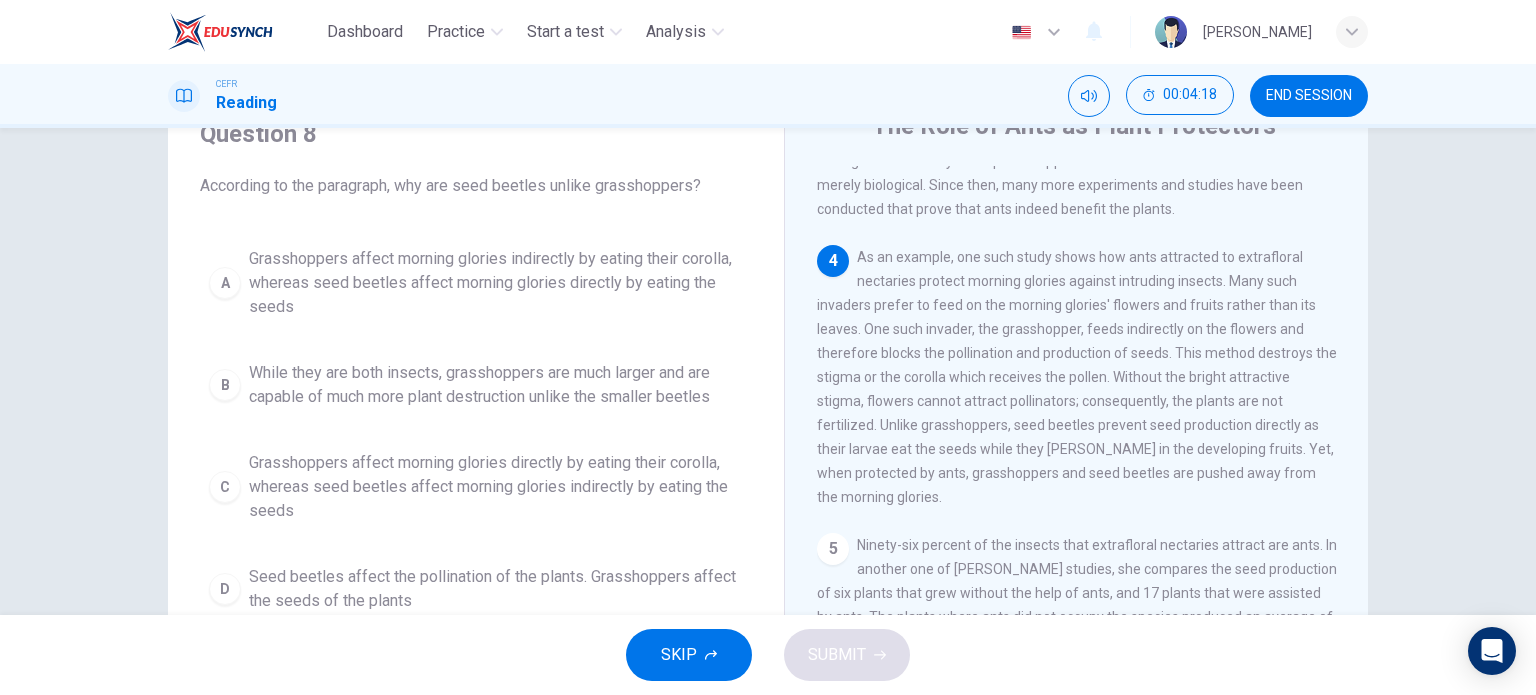 scroll, scrollTop: 88, scrollLeft: 0, axis: vertical 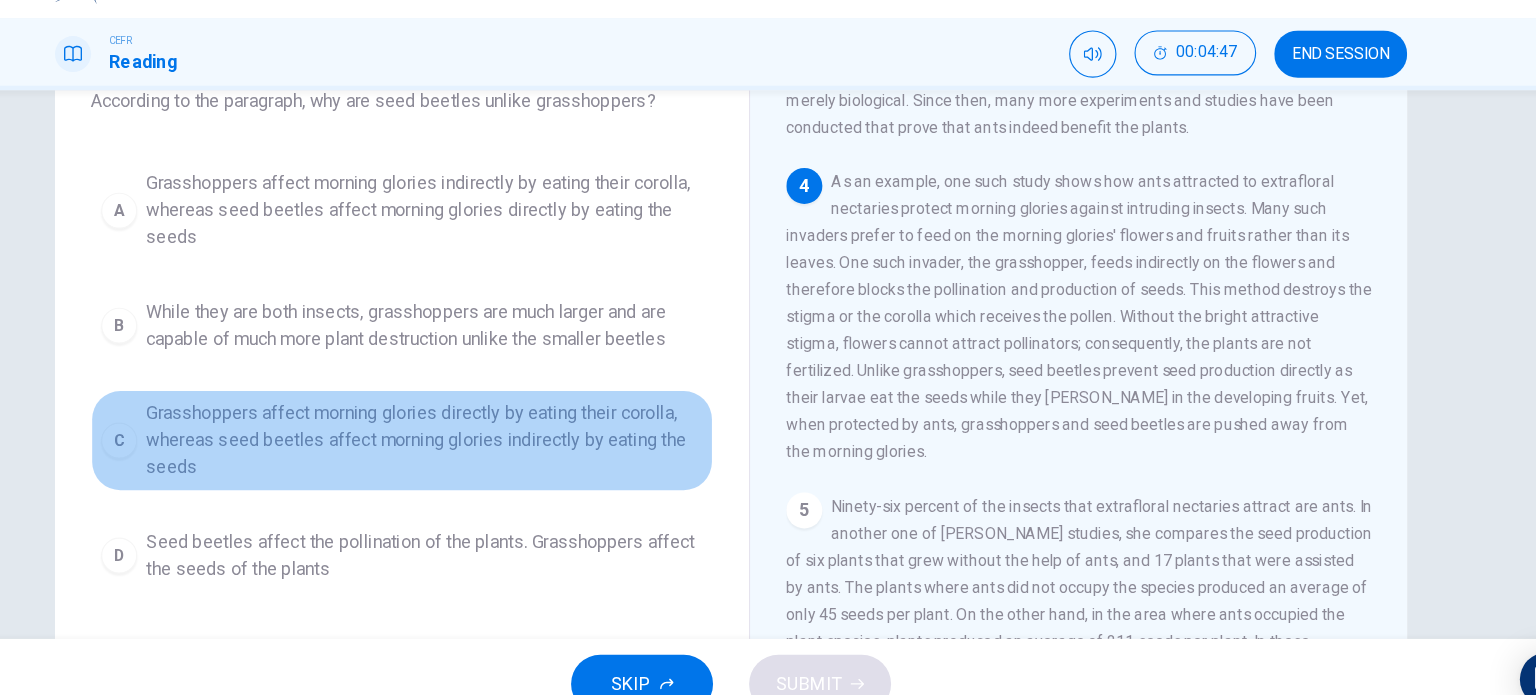 click on "Grasshoppers affect morning glories directly by eating their corolla, whereas seed beetles affect morning glories indirectly by eating the seeds" at bounding box center [496, 439] 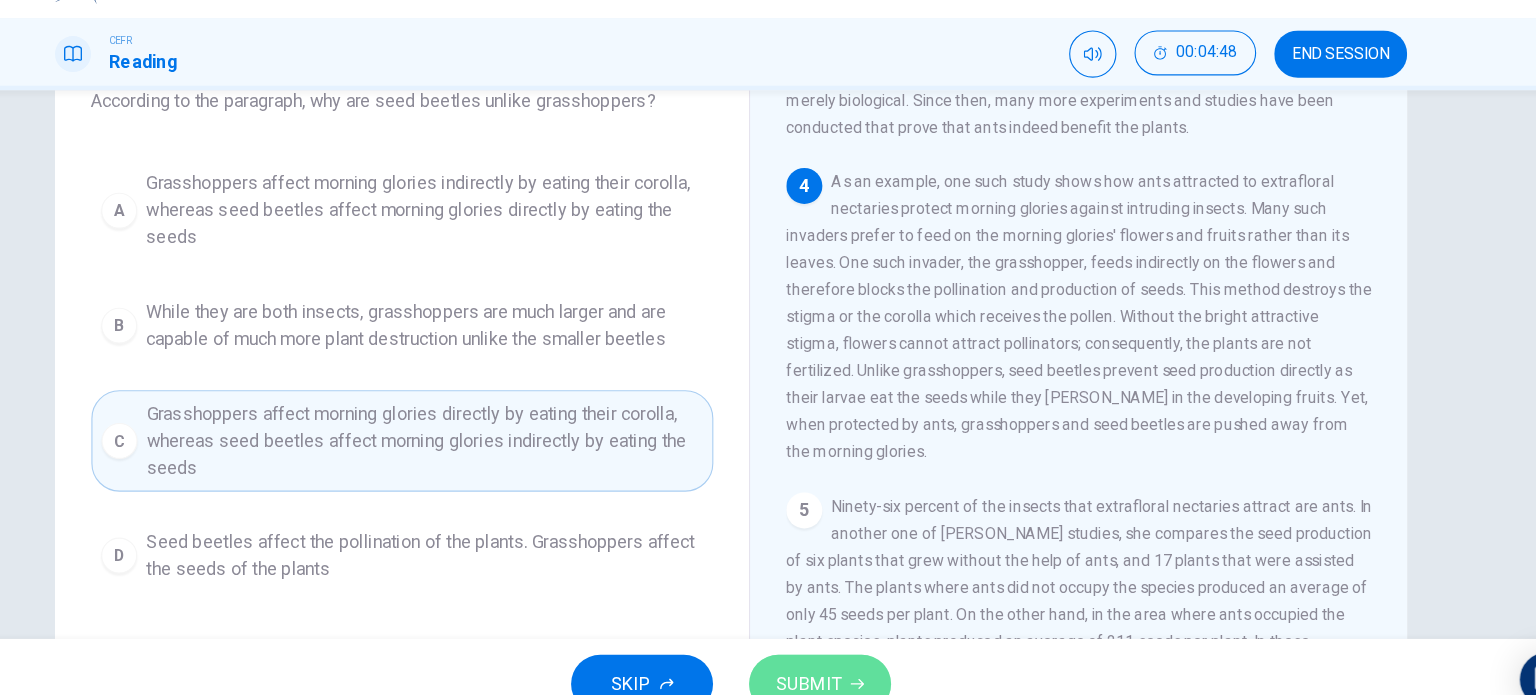 click on "SUBMIT" at bounding box center (837, 655) 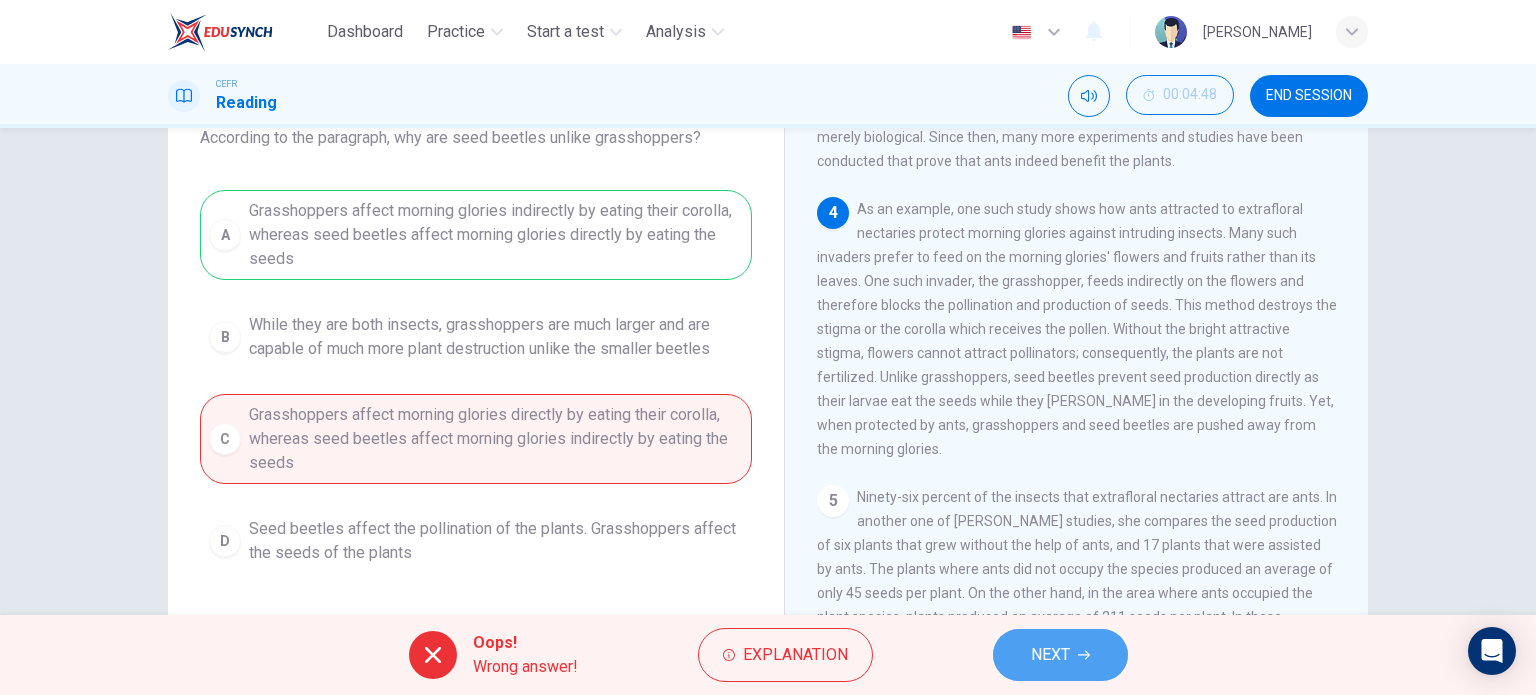 click on "NEXT" at bounding box center [1050, 655] 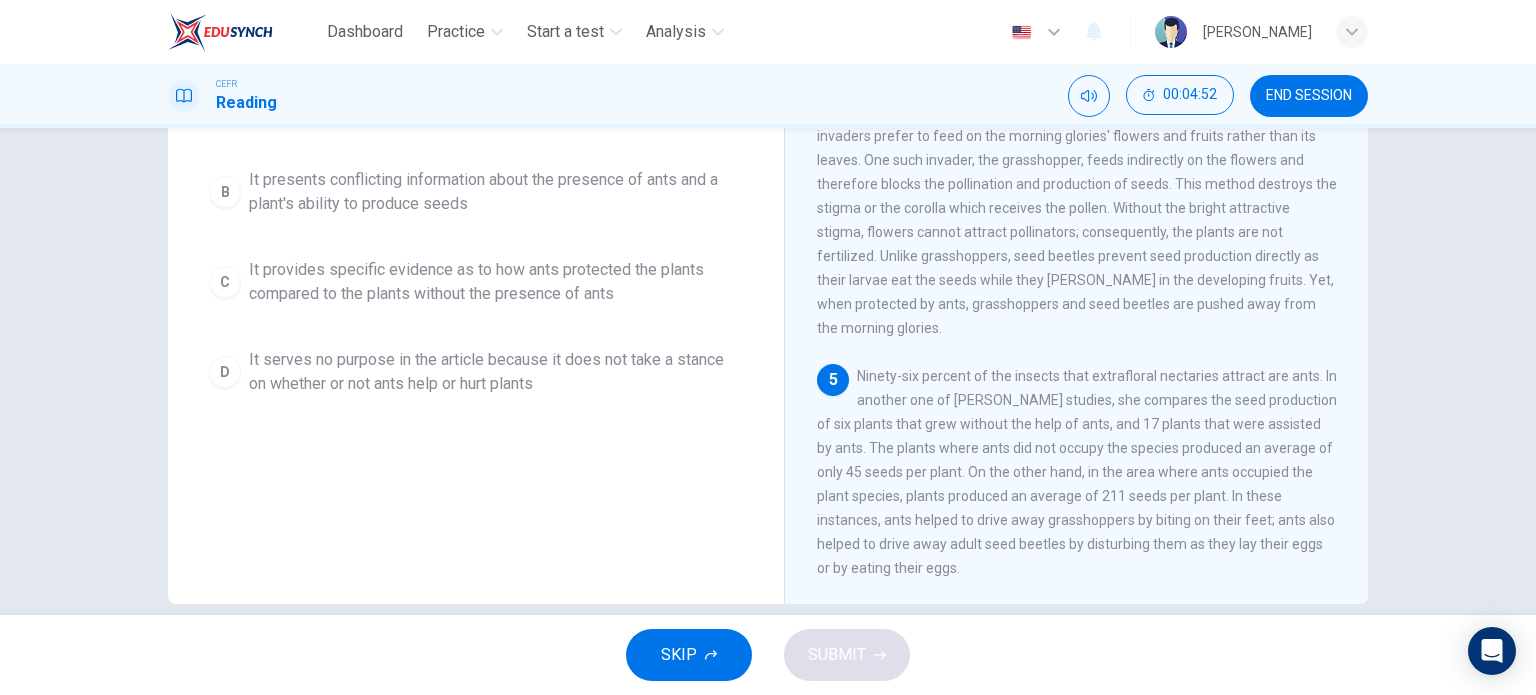 scroll, scrollTop: 260, scrollLeft: 0, axis: vertical 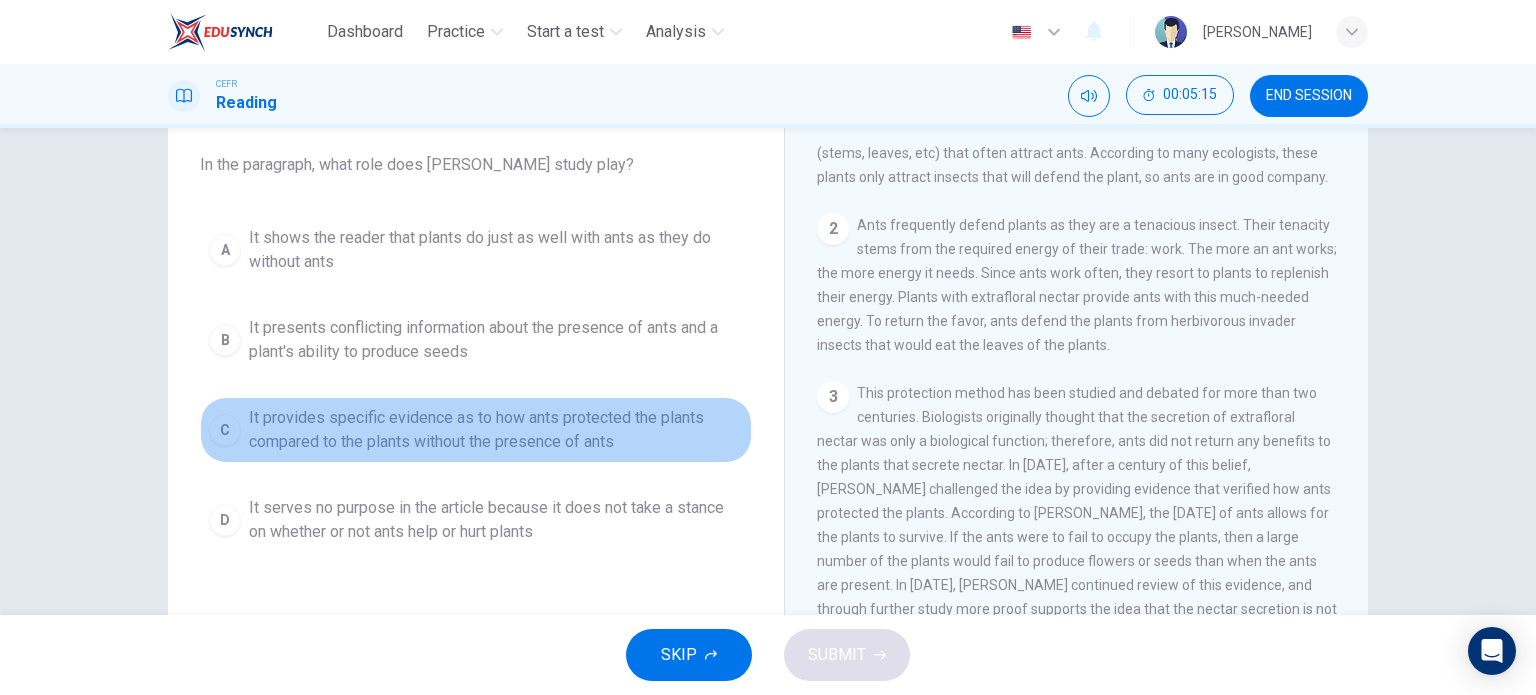 click on "It provides specific evidence as to how ants protected the plants compared to the plants without the presence of ants" at bounding box center (496, 430) 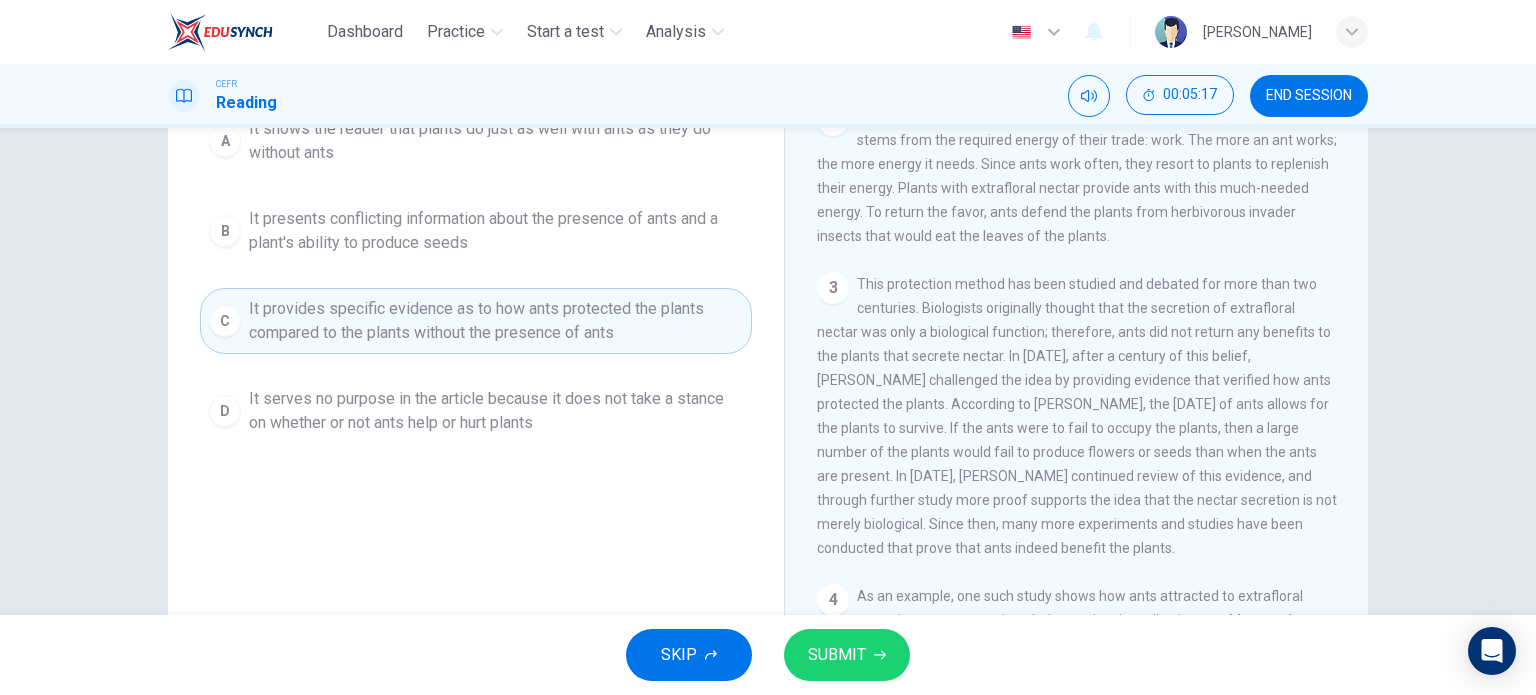 scroll, scrollTop: 220, scrollLeft: 0, axis: vertical 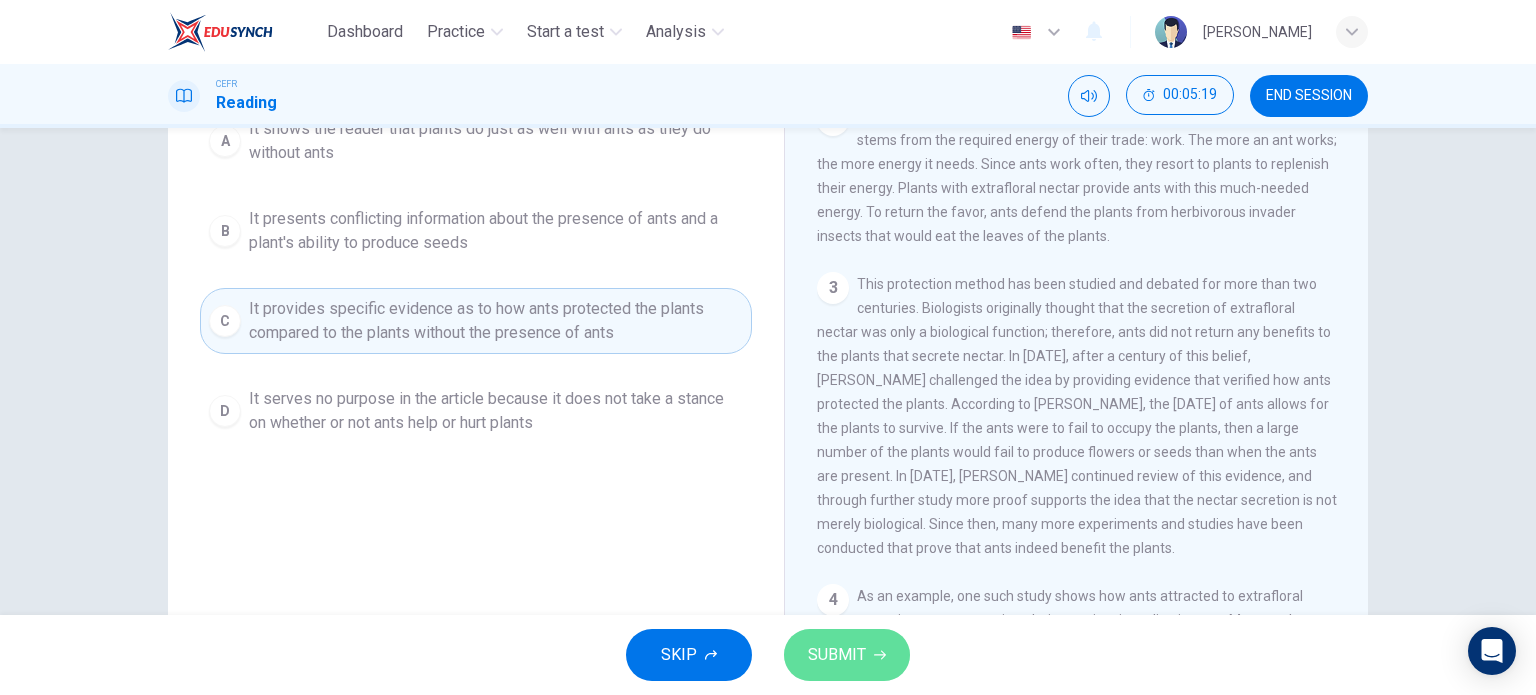 click on "SUBMIT" at bounding box center (837, 655) 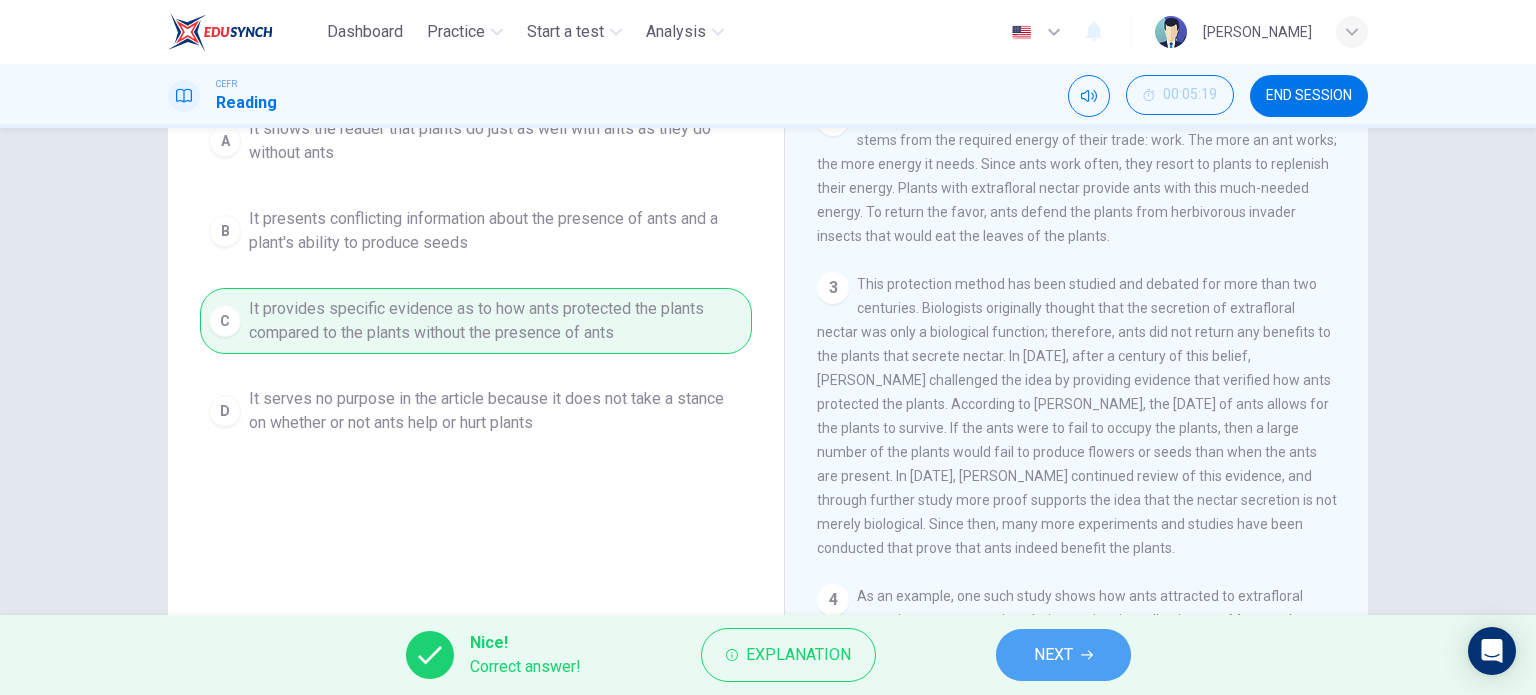 click on "NEXT" at bounding box center [1053, 655] 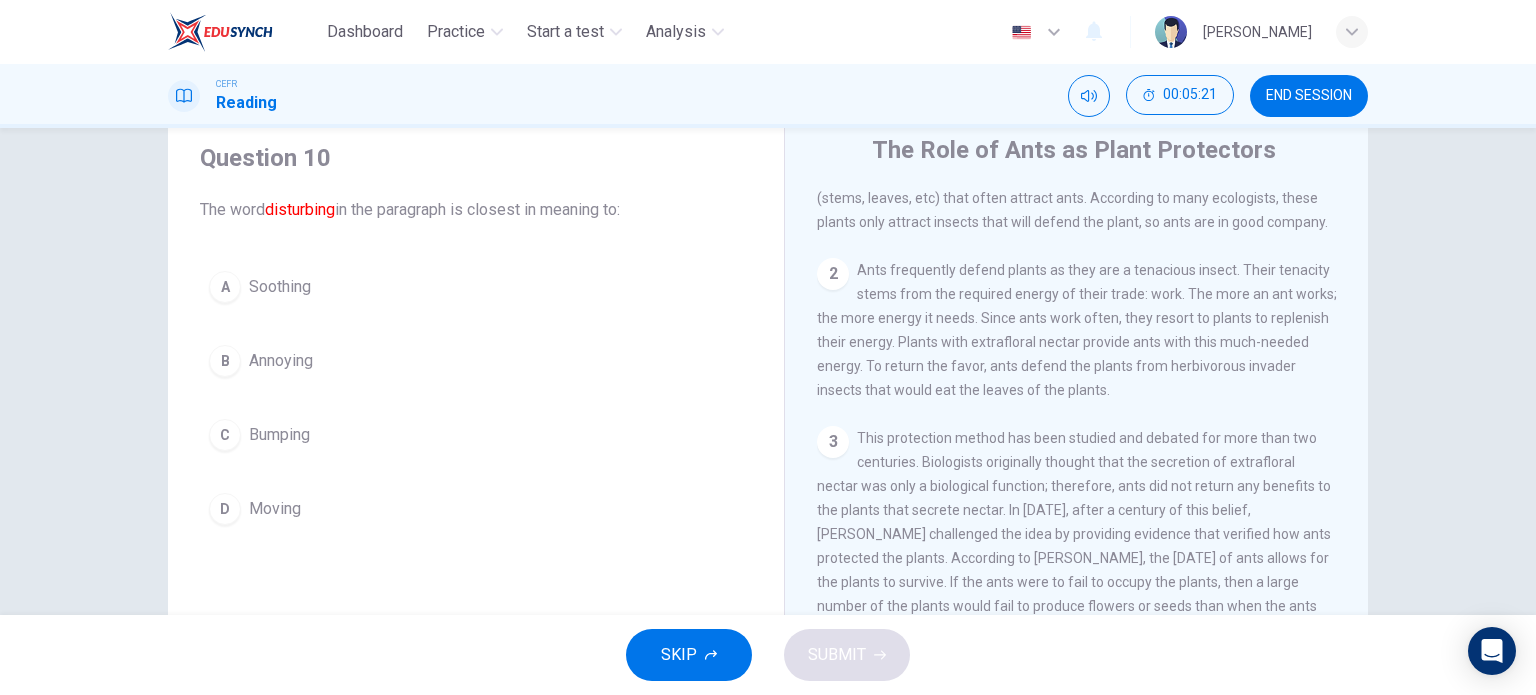 scroll, scrollTop: 84, scrollLeft: 0, axis: vertical 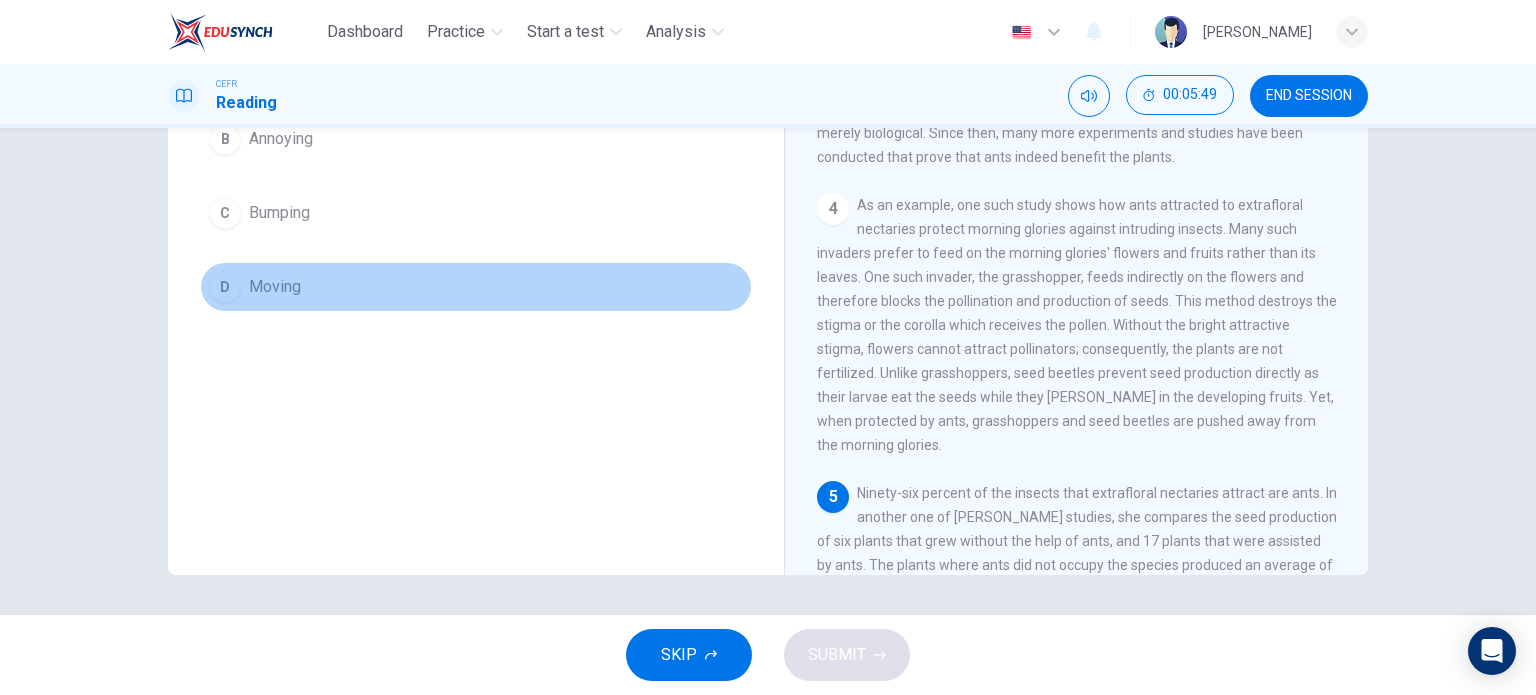 click on "D Moving" at bounding box center (476, 287) 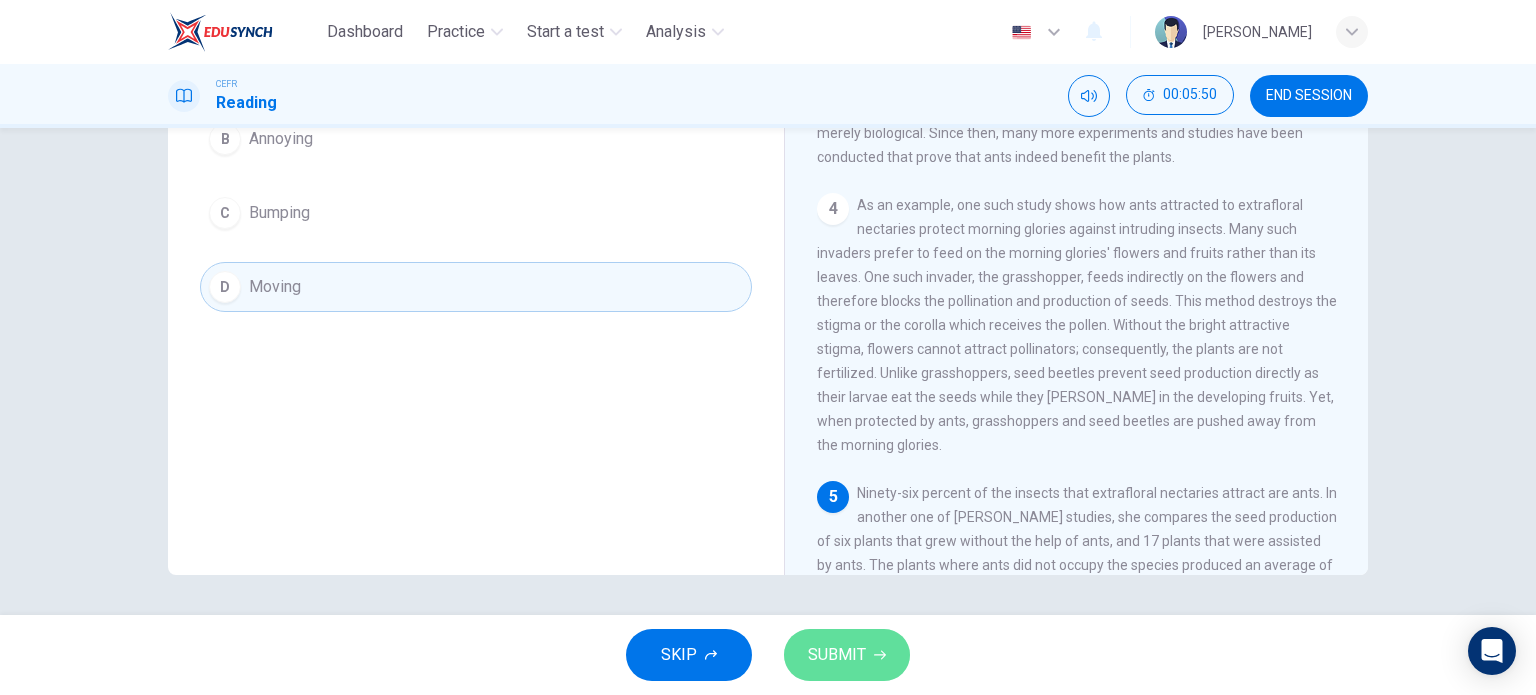 click on "SUBMIT" at bounding box center [847, 655] 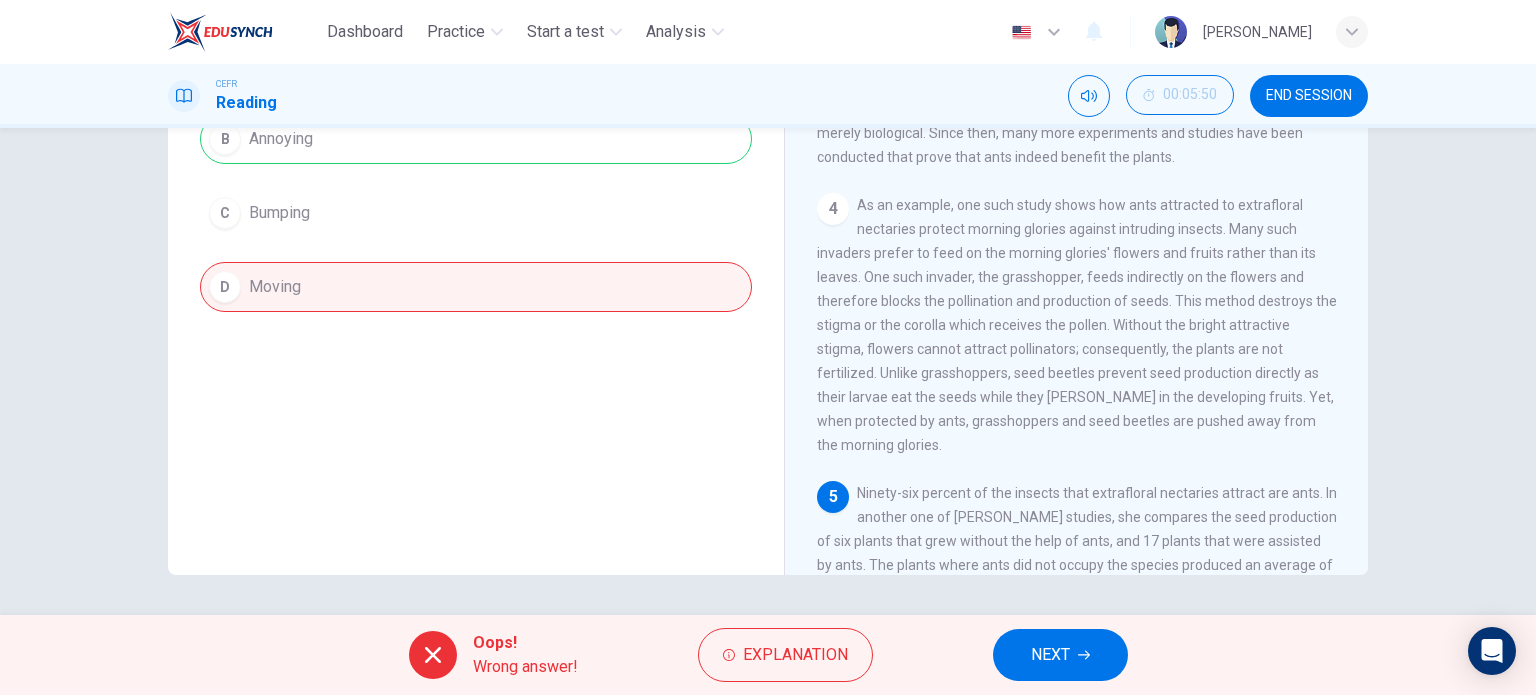 scroll, scrollTop: 0, scrollLeft: 0, axis: both 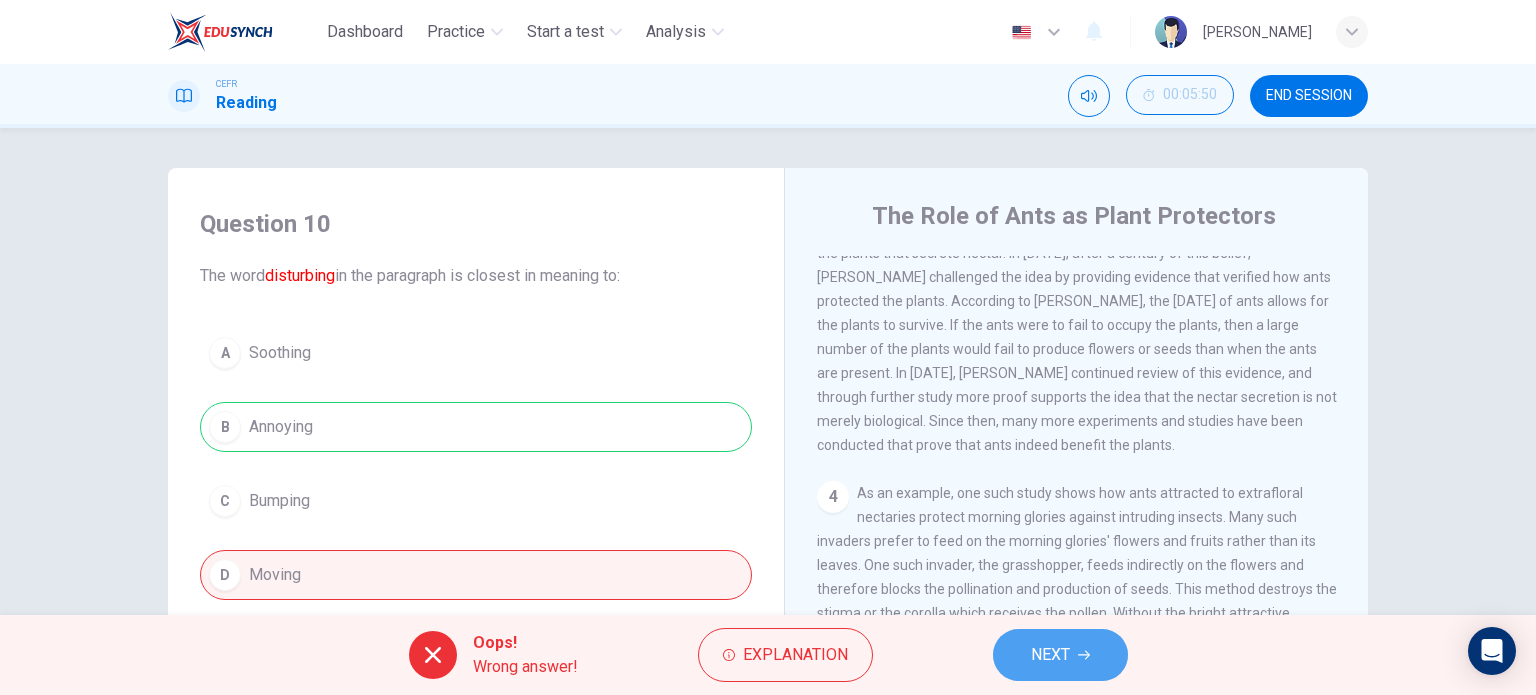 click on "NEXT" at bounding box center (1050, 655) 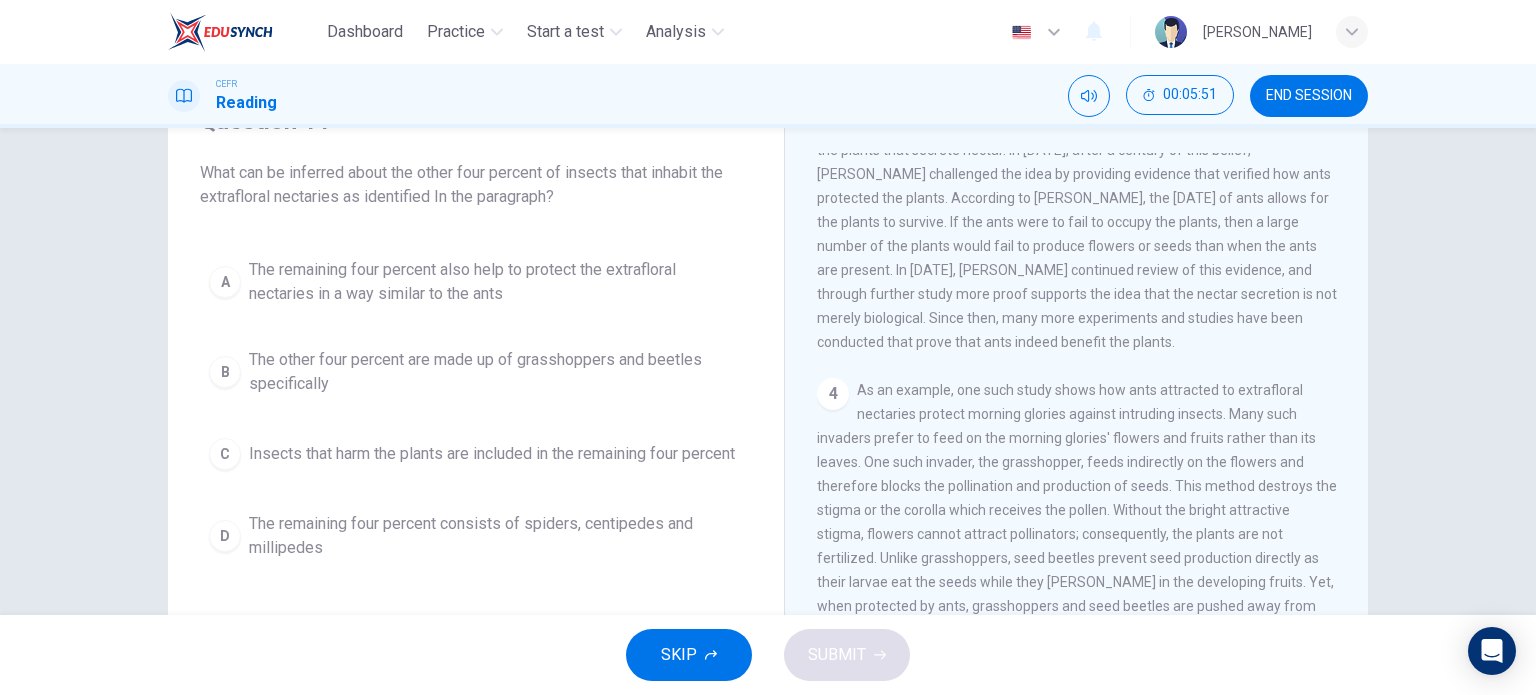 scroll, scrollTop: 104, scrollLeft: 0, axis: vertical 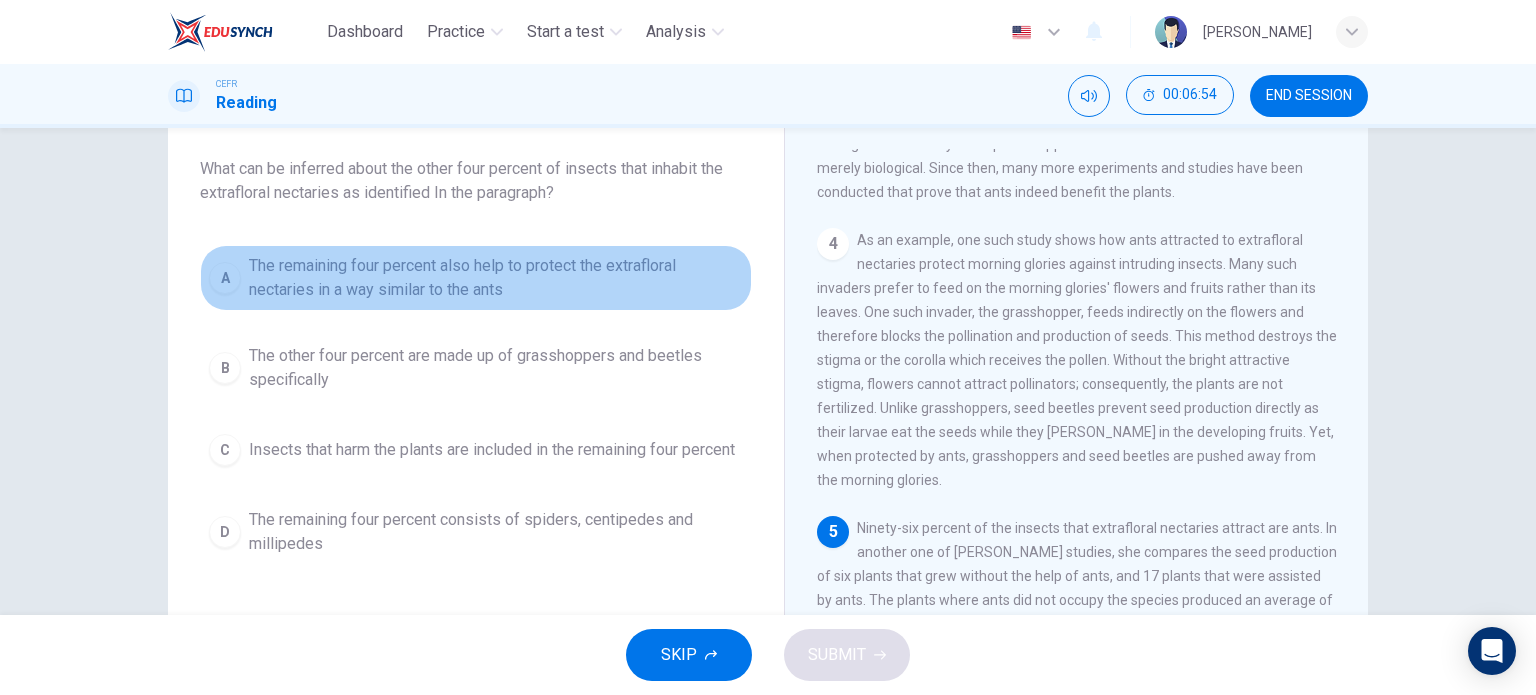 click on "The remaining four percent also help to protect the extrafloral nectaries in a way similar to the ants" at bounding box center (496, 278) 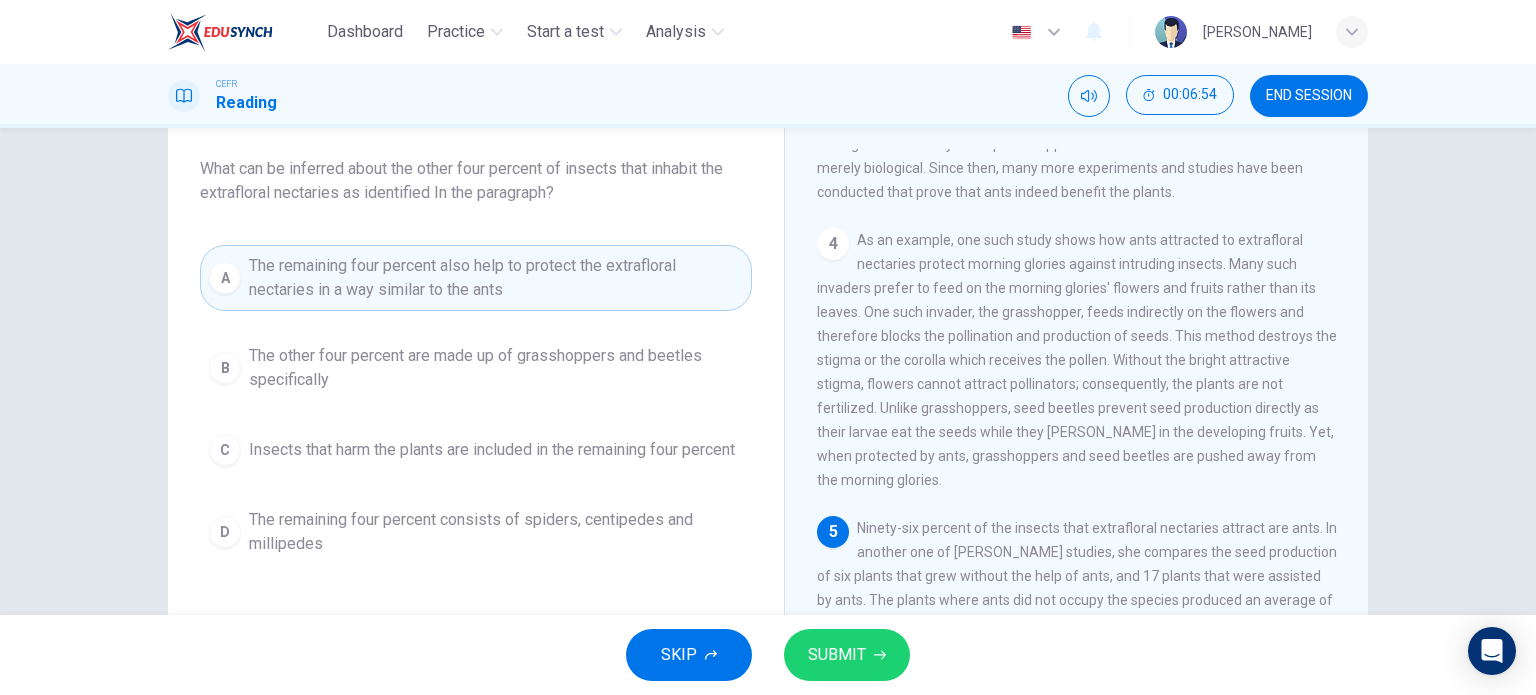 click on "SUBMIT" at bounding box center (837, 655) 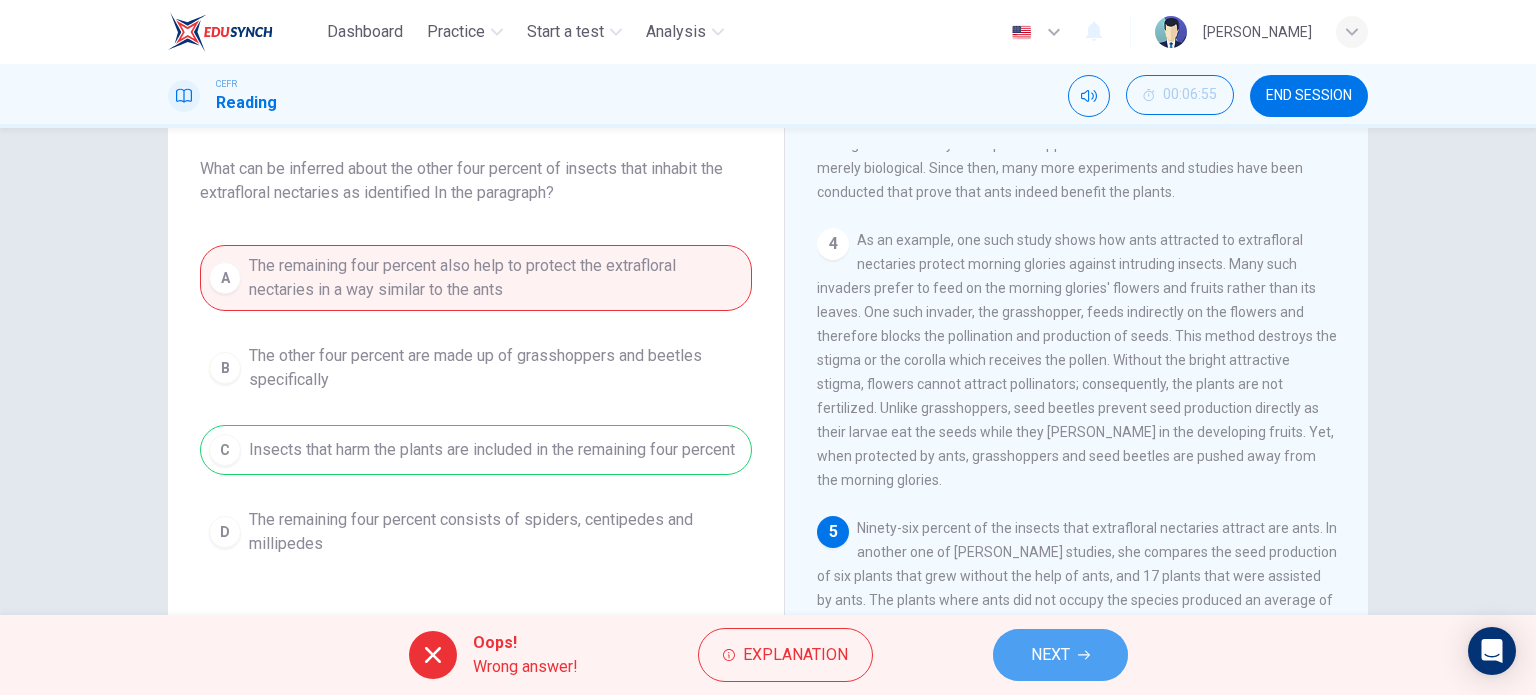 click on "NEXT" at bounding box center (1060, 655) 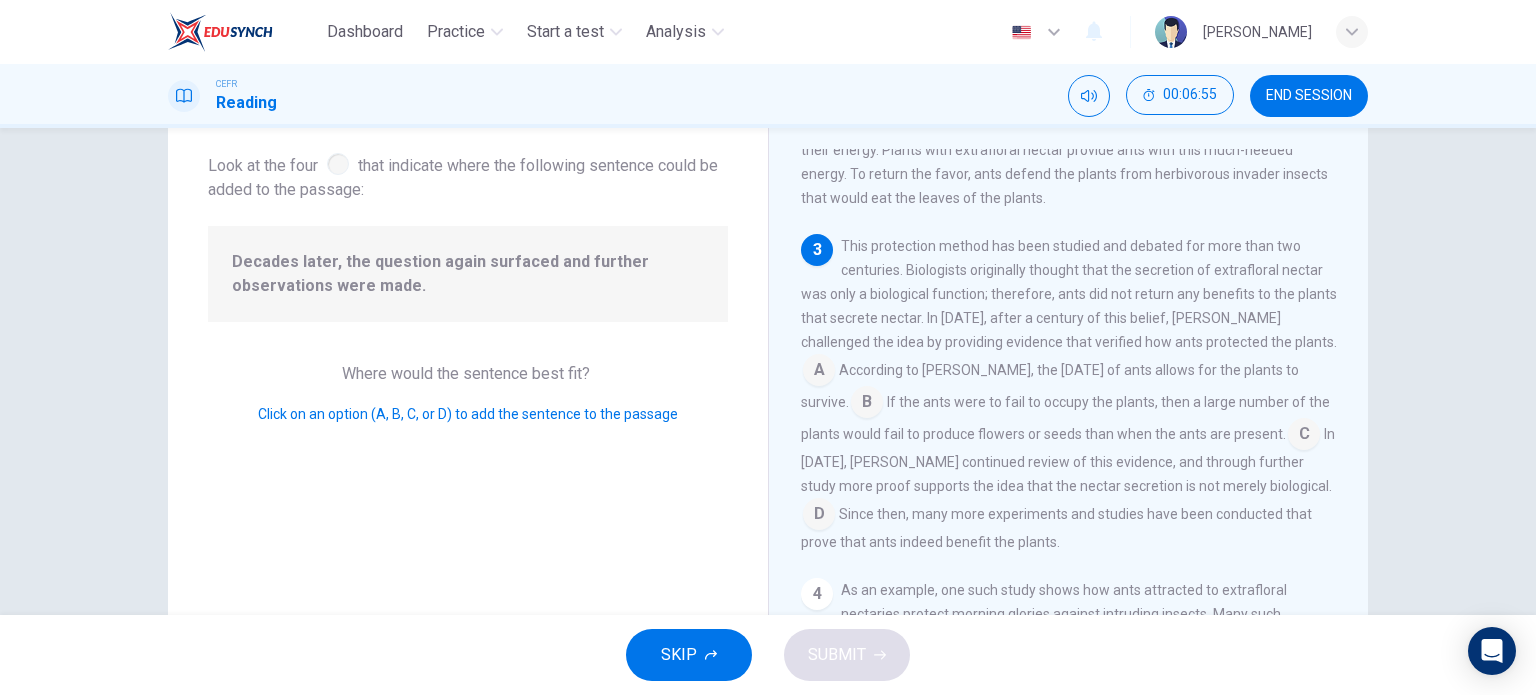 scroll, scrollTop: 389, scrollLeft: 0, axis: vertical 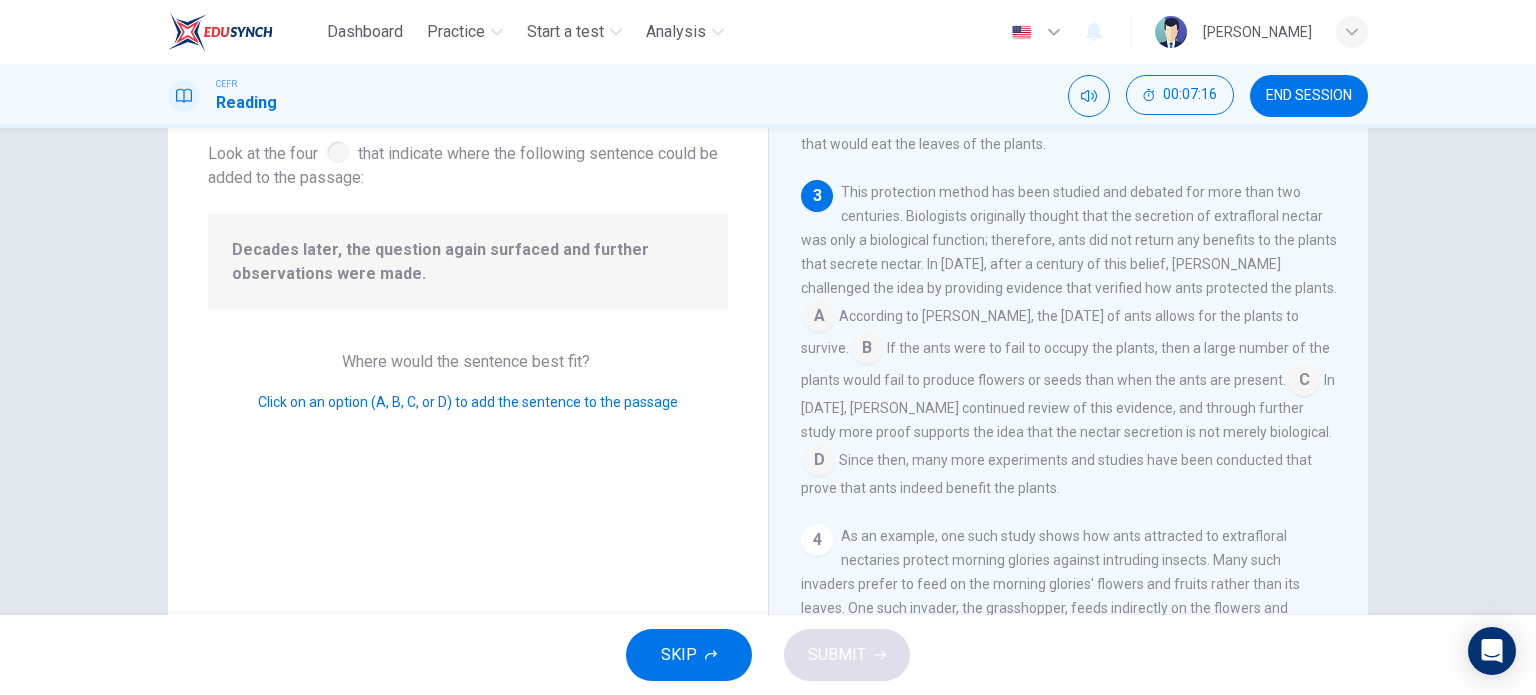 click at bounding box center (819, 462) 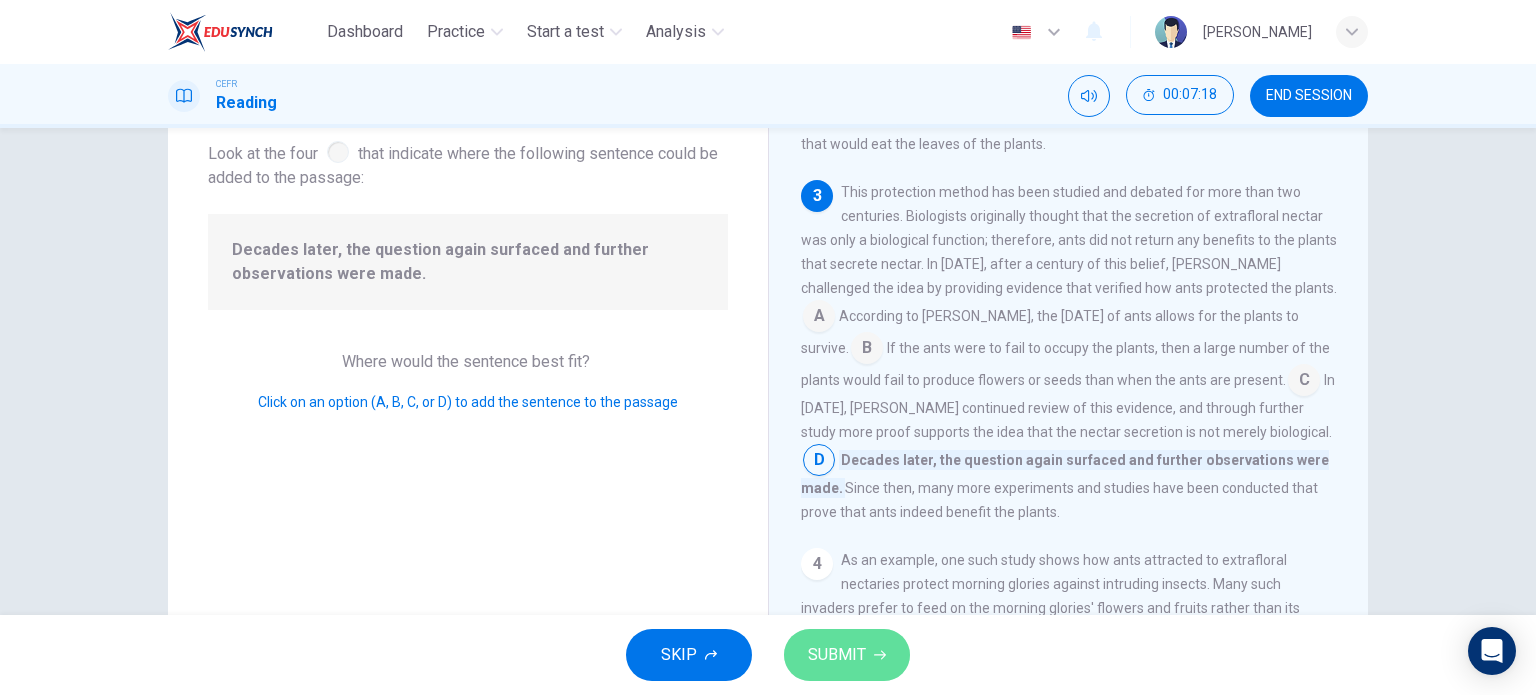 click on "SUBMIT" at bounding box center [847, 655] 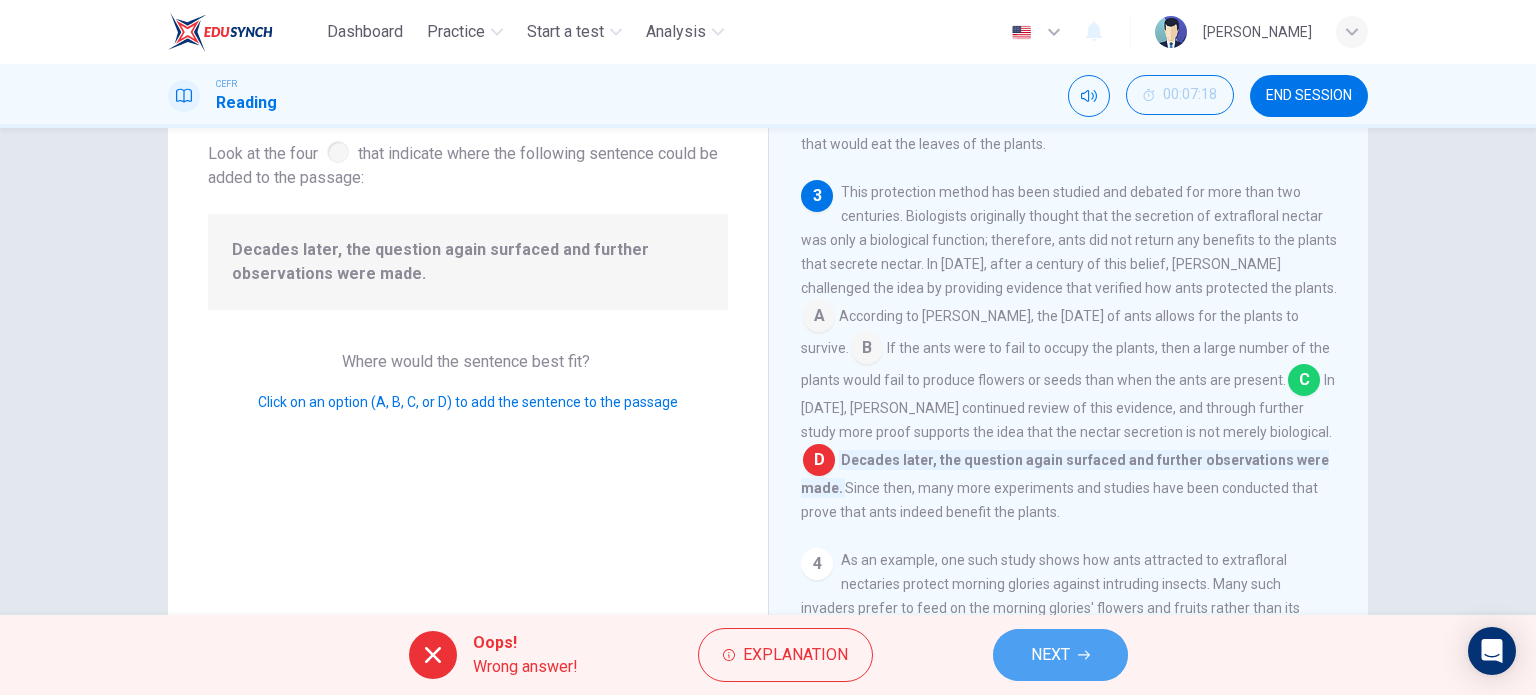 click on "NEXT" at bounding box center (1060, 655) 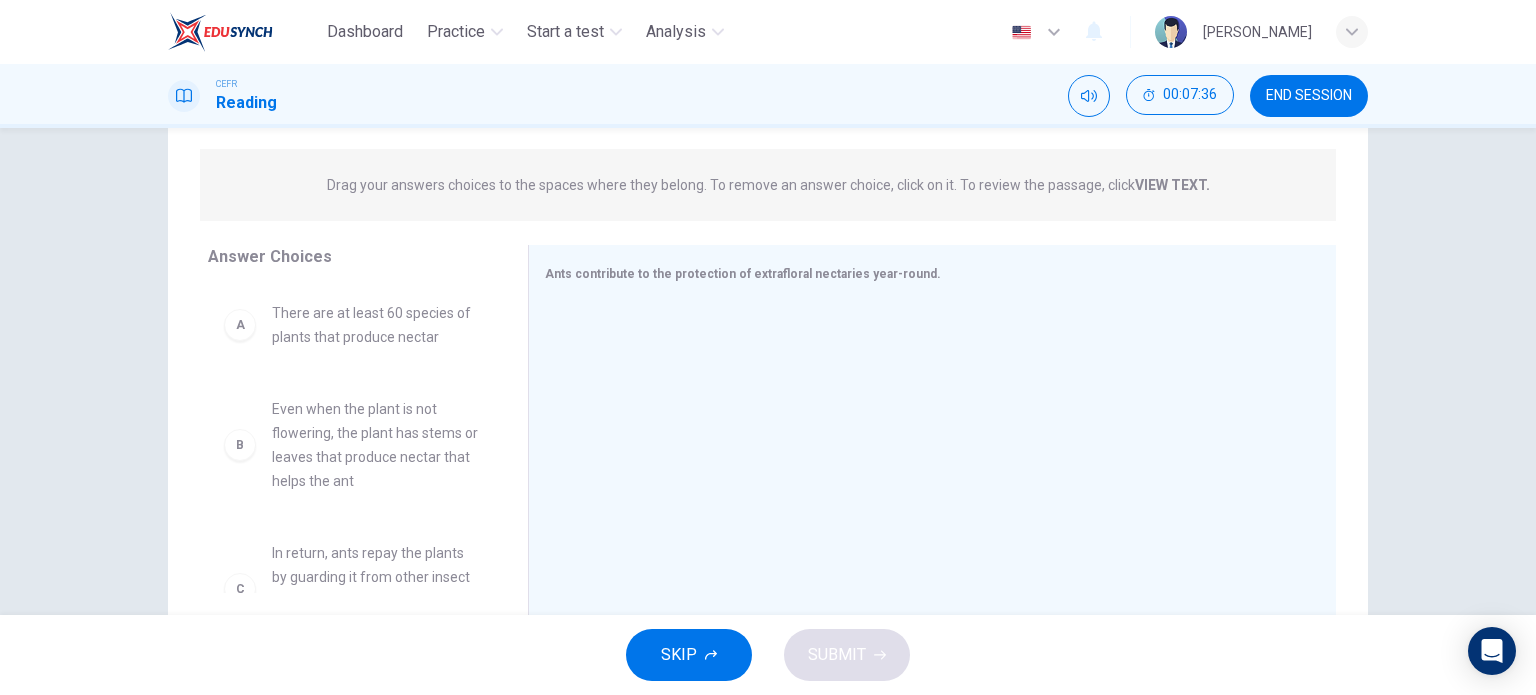 scroll, scrollTop: 228, scrollLeft: 0, axis: vertical 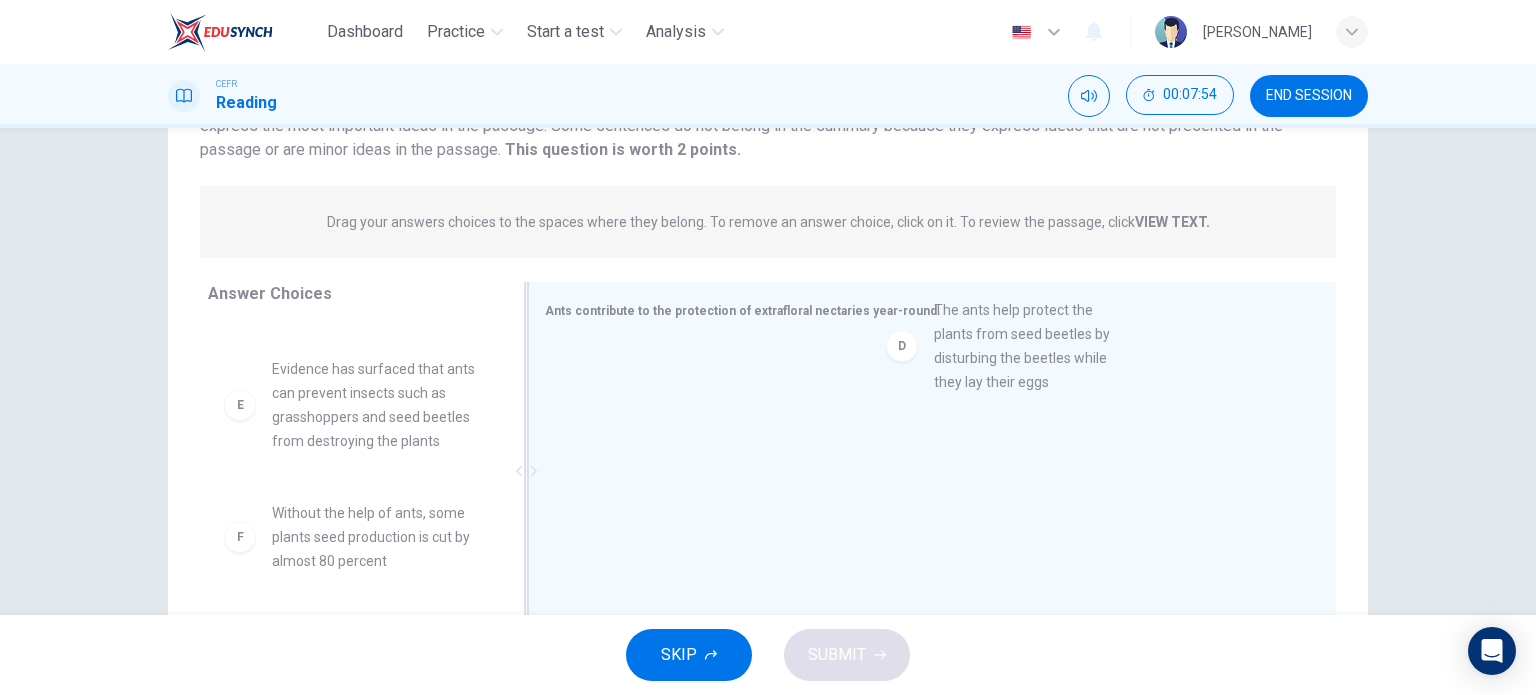 drag, startPoint x: 399, startPoint y: 413, endPoint x: 1072, endPoint y: 354, distance: 675.58124 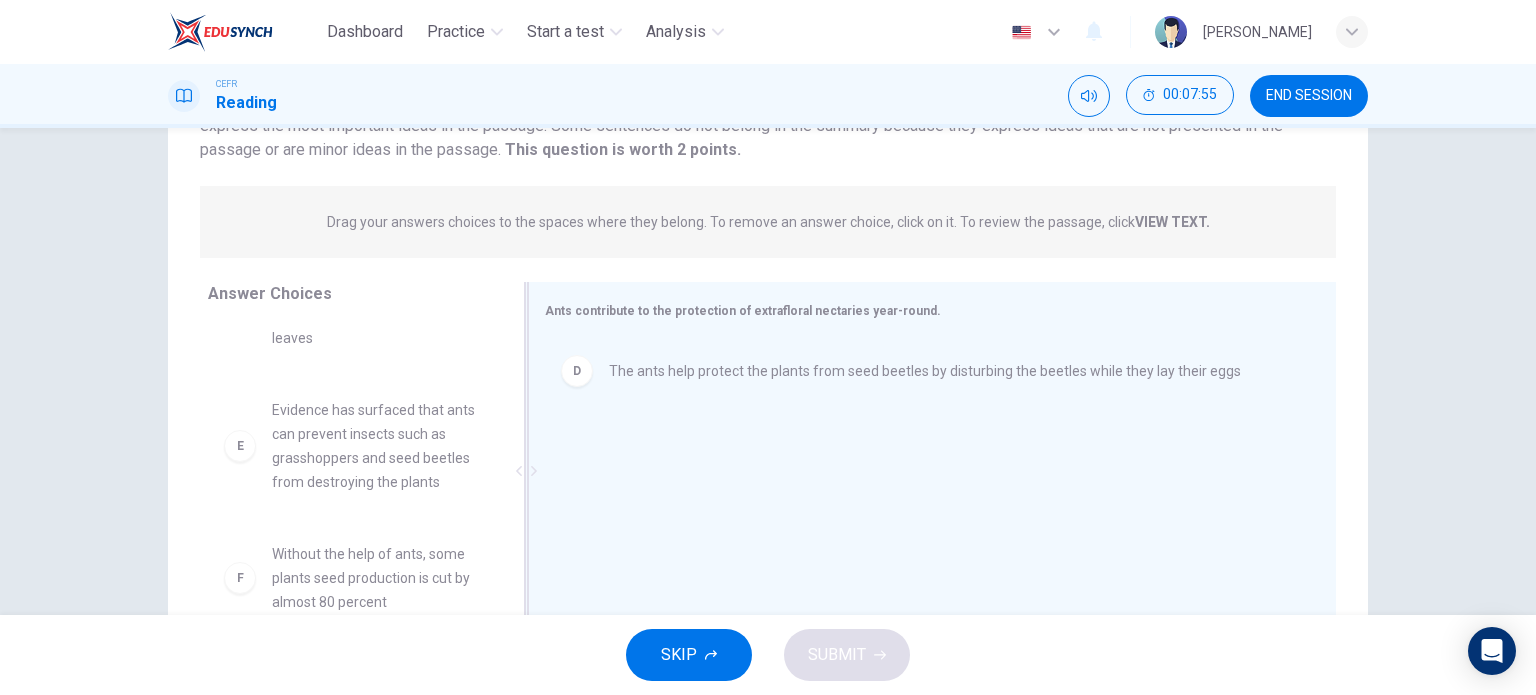 scroll, scrollTop: 348, scrollLeft: 0, axis: vertical 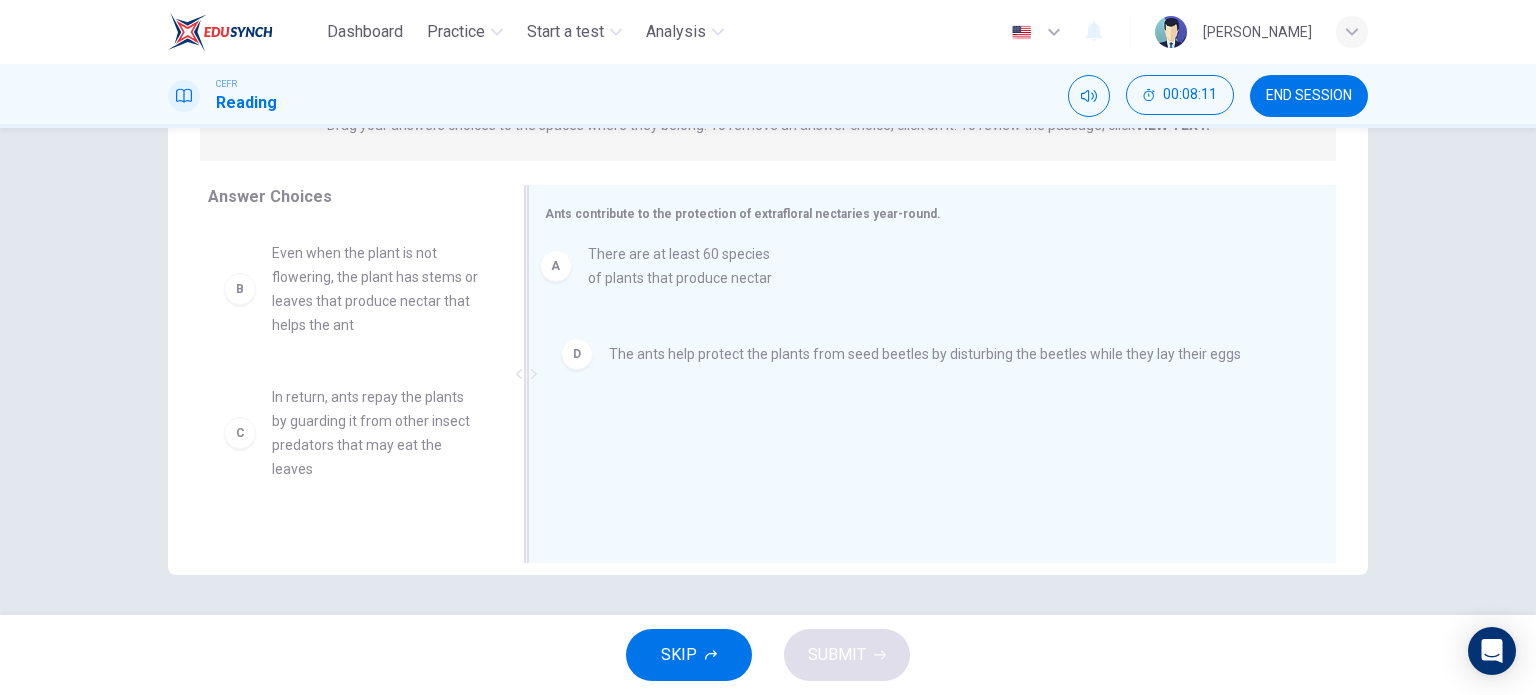drag, startPoint x: 365, startPoint y: 262, endPoint x: 699, endPoint y: 267, distance: 334.0374 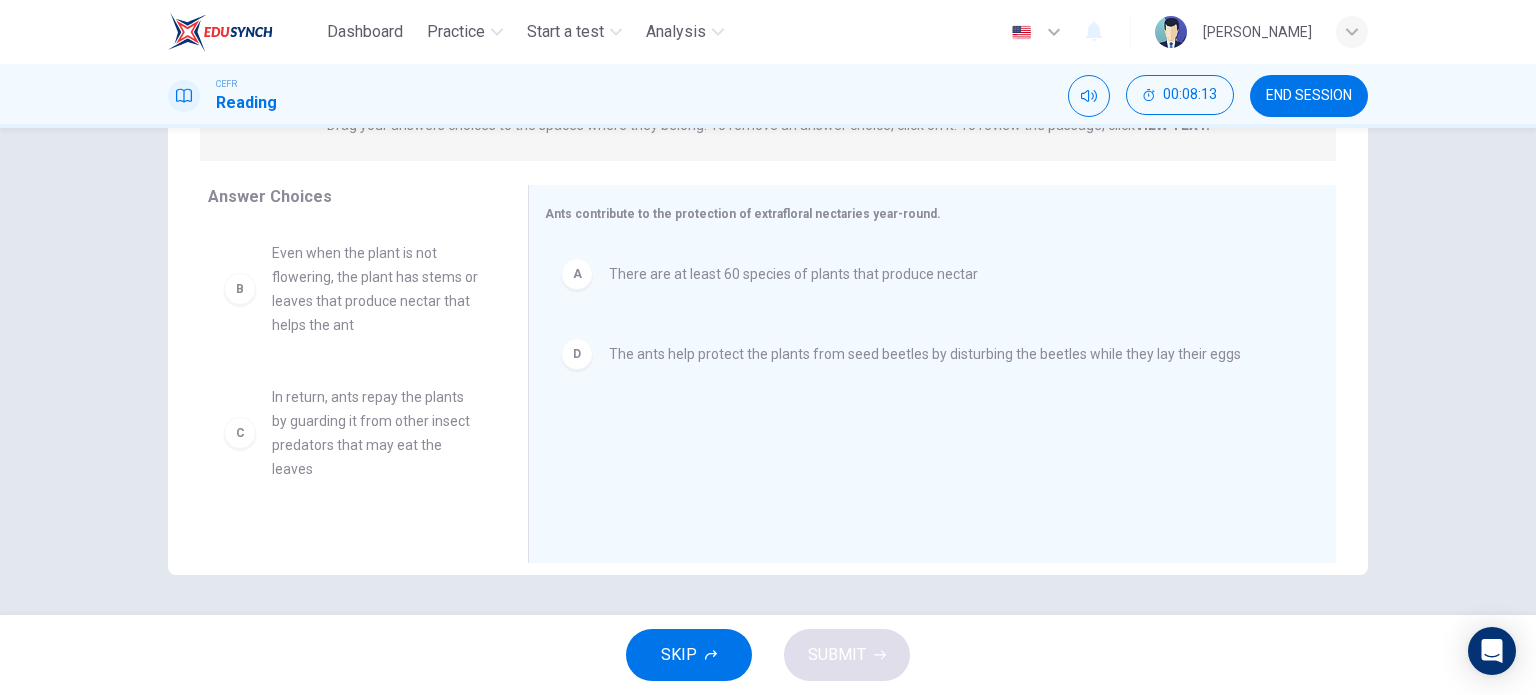 scroll, scrollTop: 252, scrollLeft: 0, axis: vertical 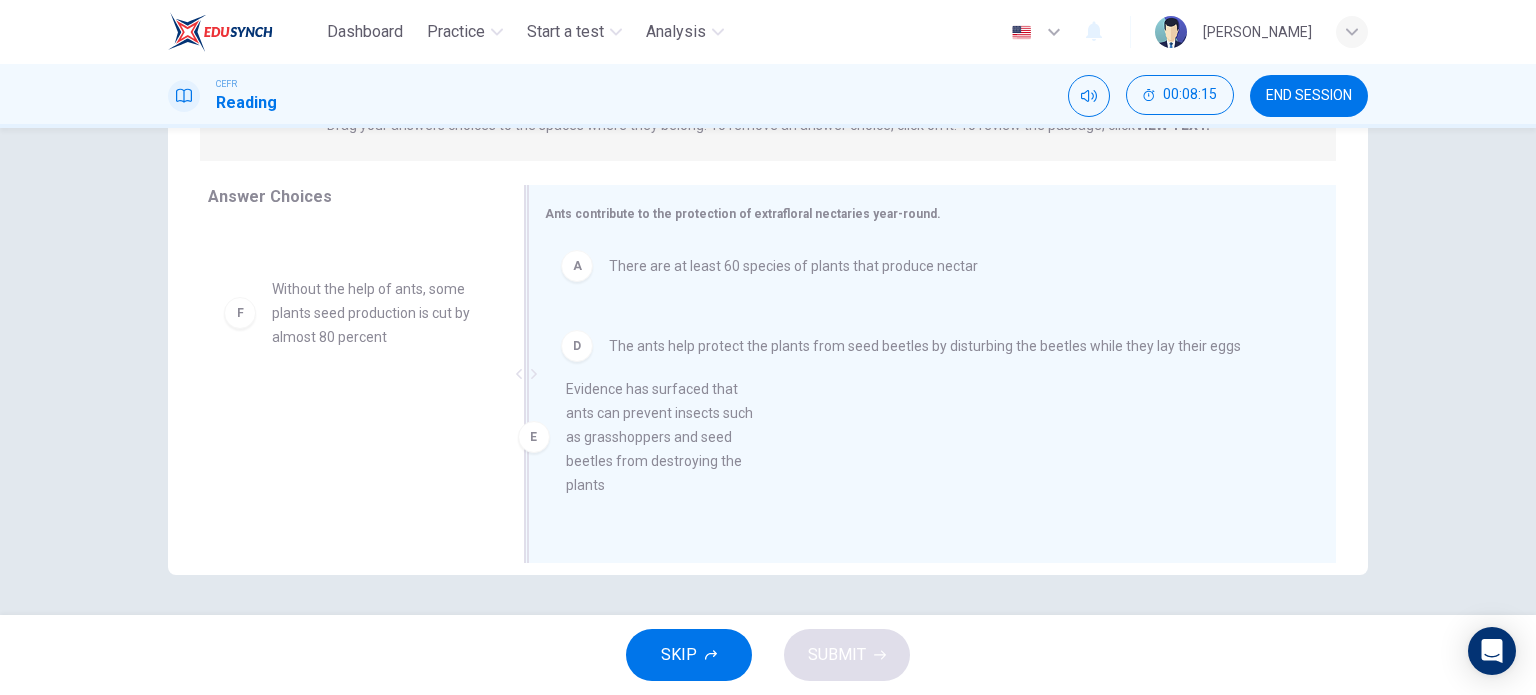 drag, startPoint x: 390, startPoint y: 350, endPoint x: 711, endPoint y: 451, distance: 336.5145 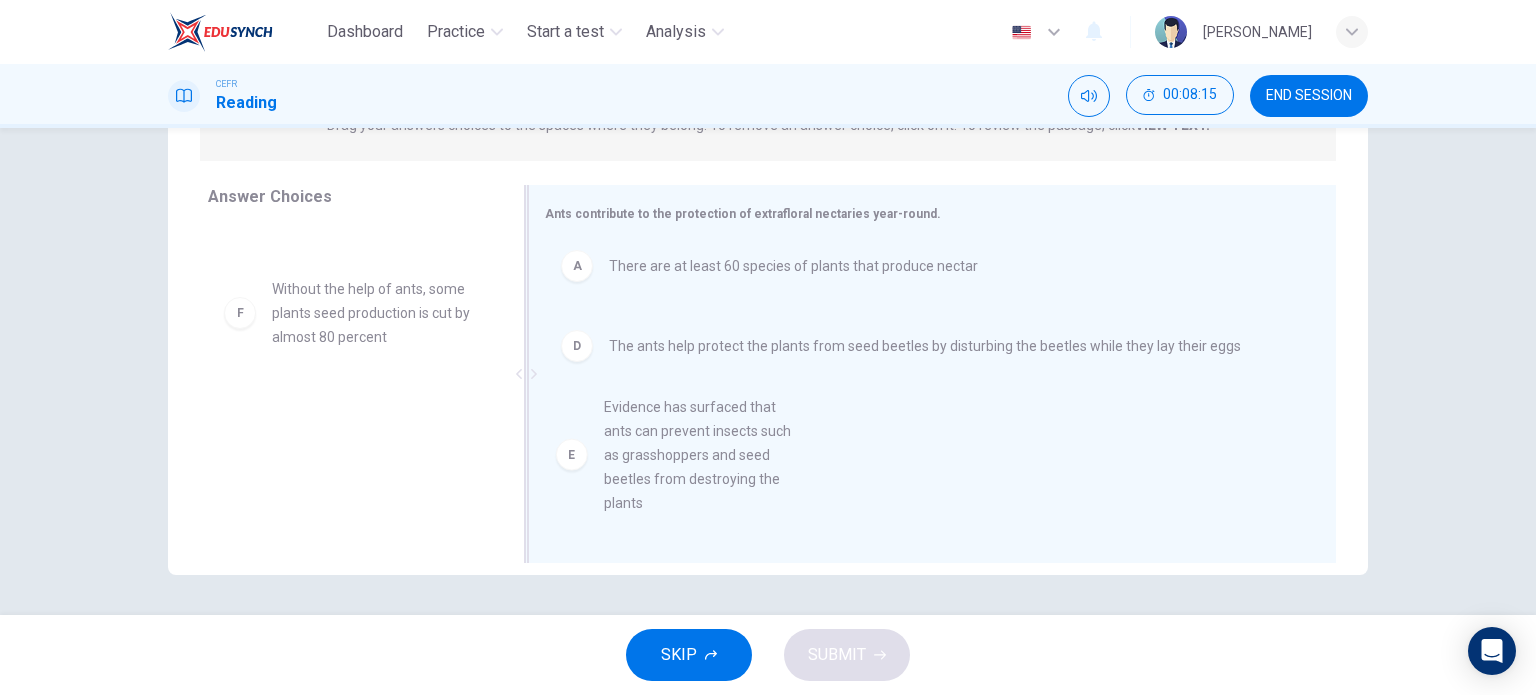 scroll, scrollTop: 0, scrollLeft: 0, axis: both 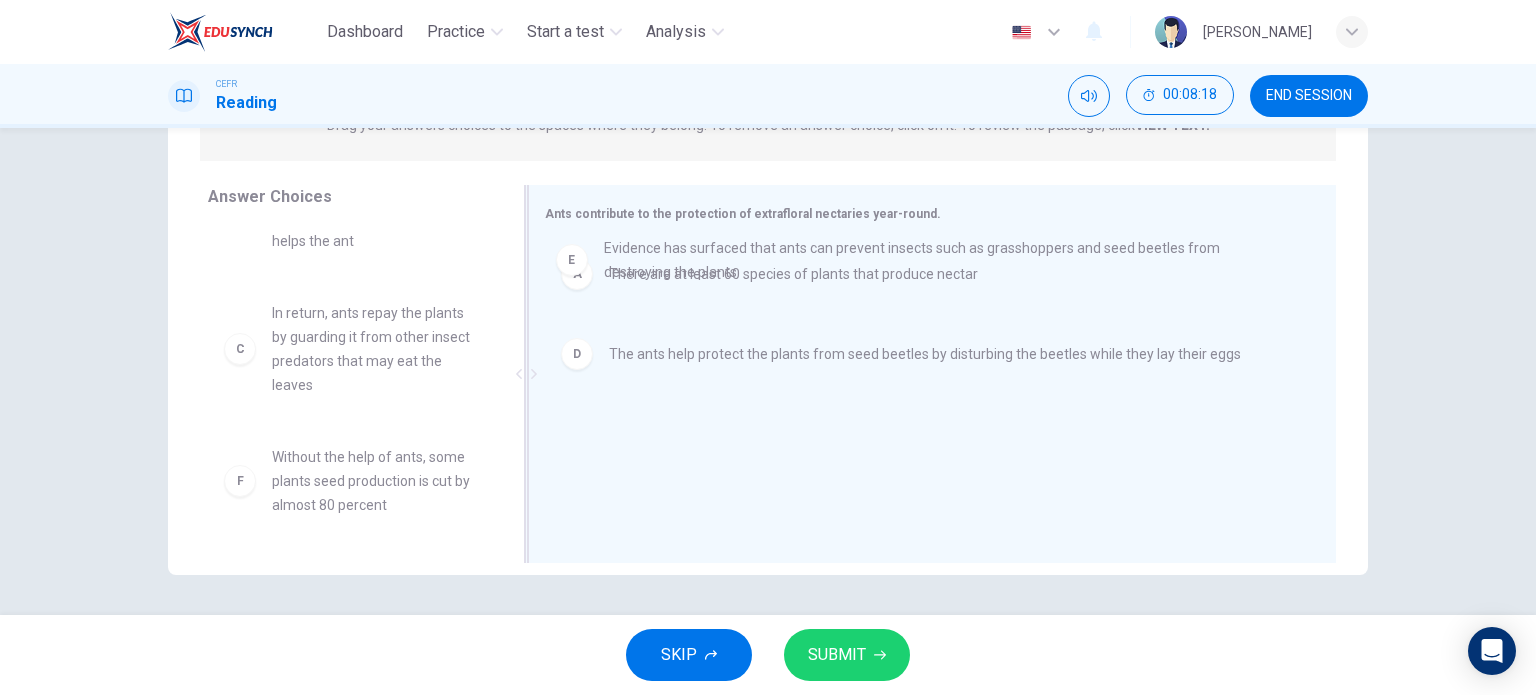 drag, startPoint x: 666, startPoint y: 454, endPoint x: 668, endPoint y: 257, distance: 197.01015 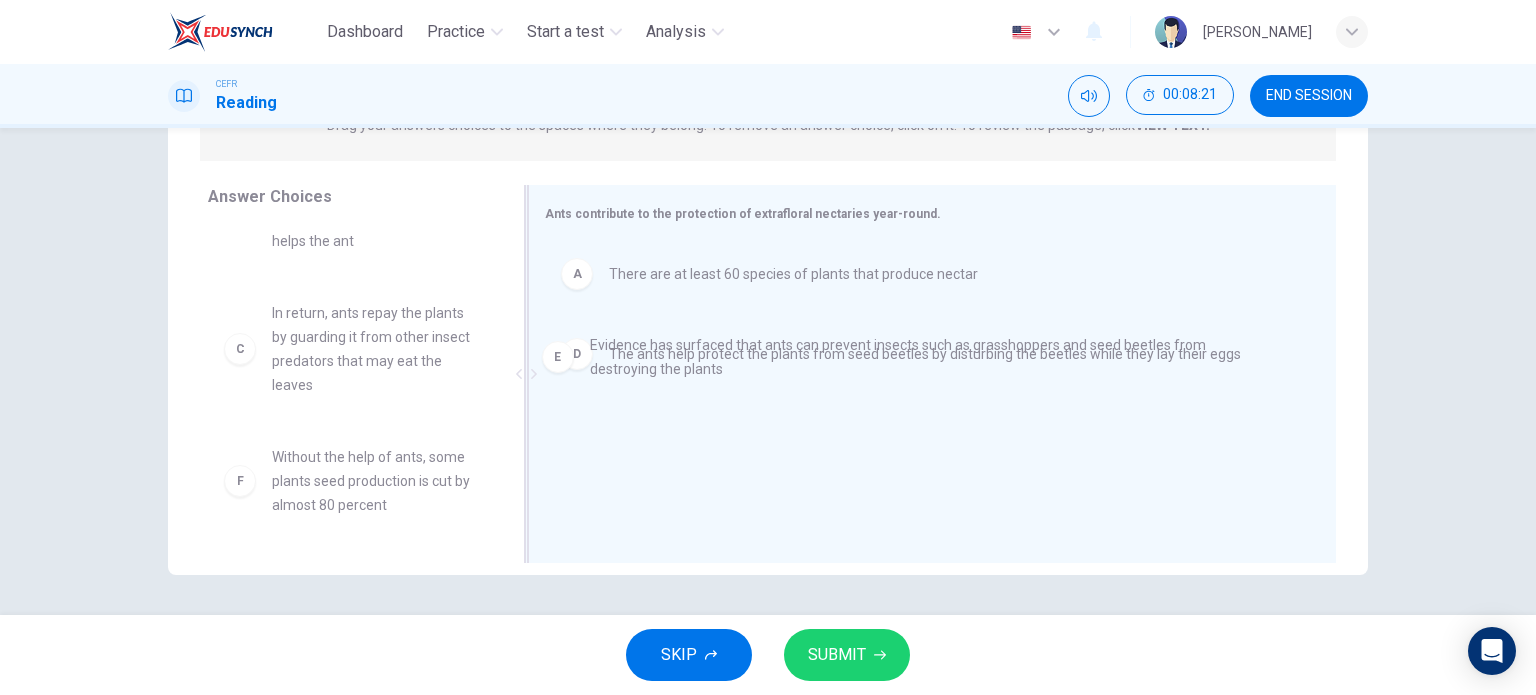 drag, startPoint x: 644, startPoint y: 424, endPoint x: 624, endPoint y: 305, distance: 120.66897 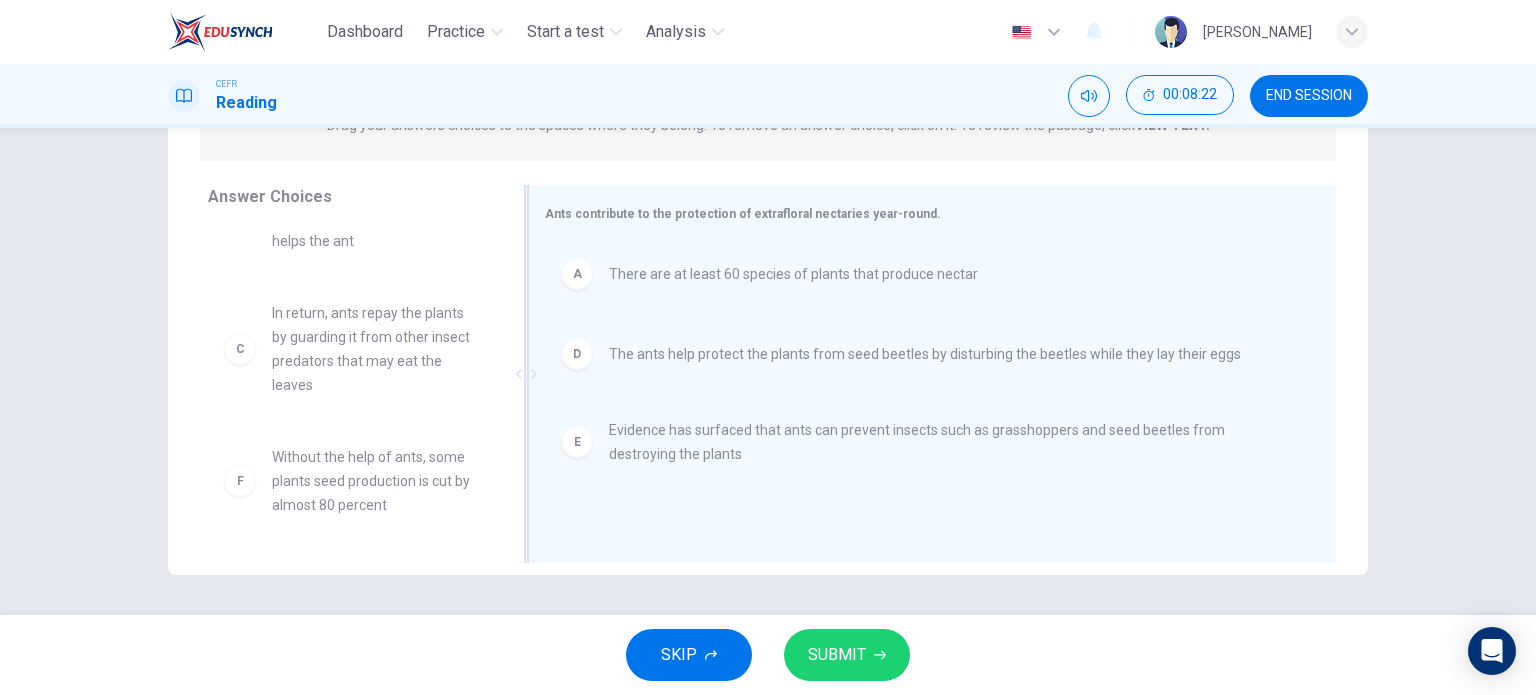 click on "There are at least 60 species of plants that produce nectar" at bounding box center [793, 274] 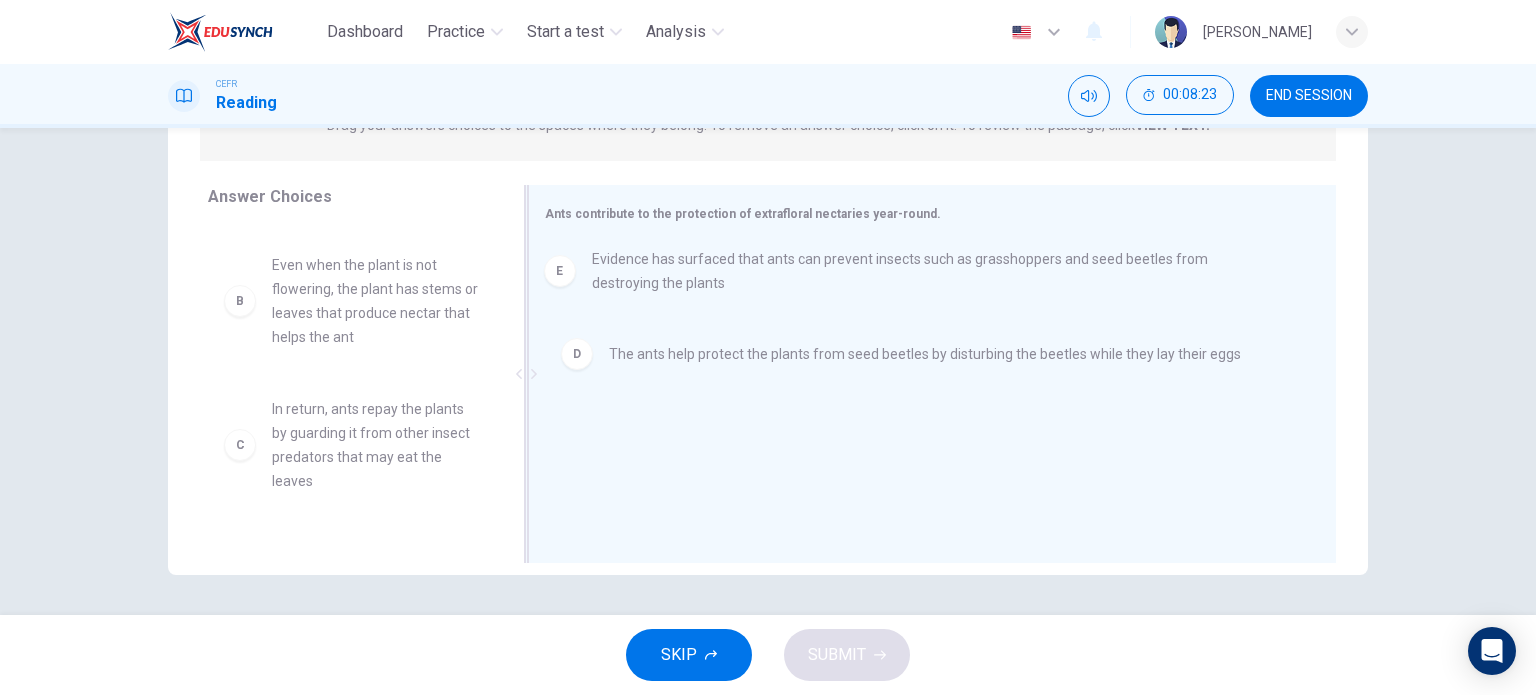 drag, startPoint x: 655, startPoint y: 367, endPoint x: 645, endPoint y: 288, distance: 79.630394 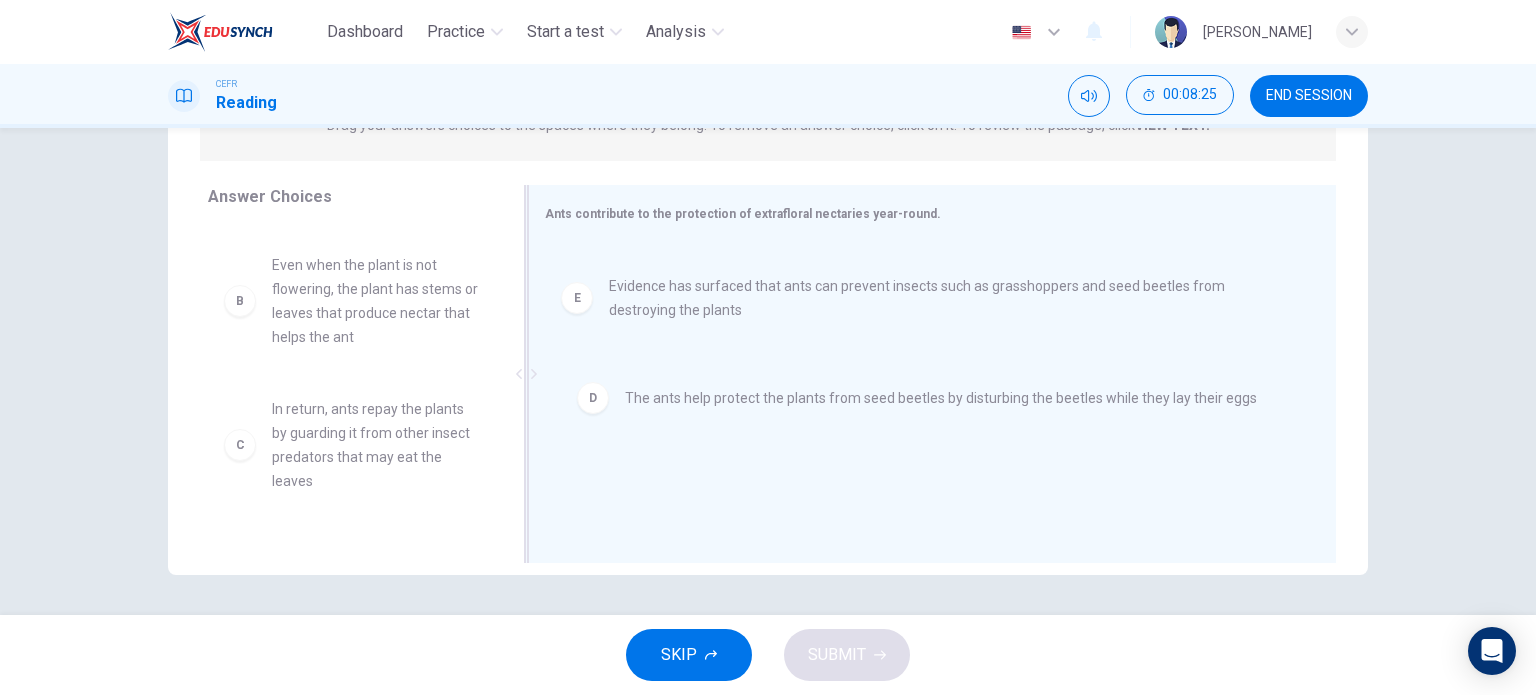 drag, startPoint x: 640, startPoint y: 287, endPoint x: 661, endPoint y: 416, distance: 130.69812 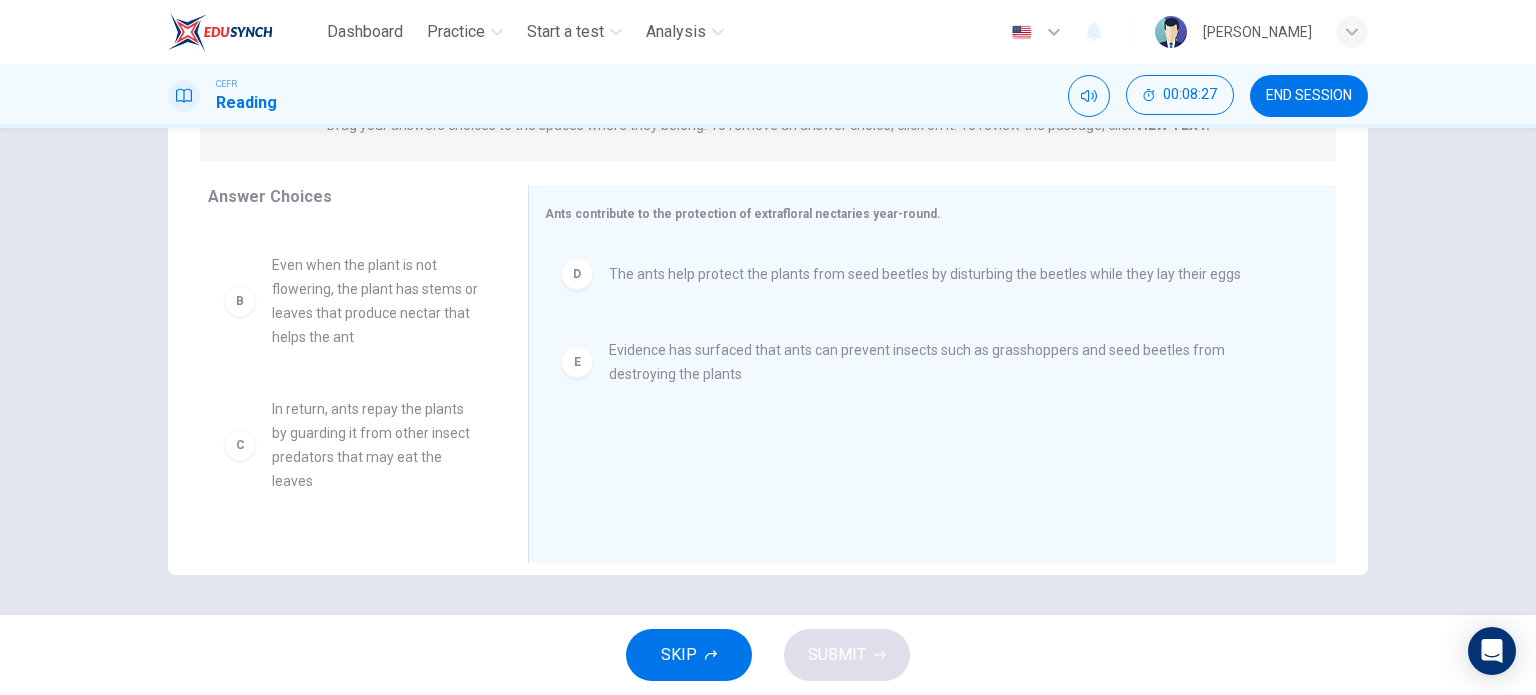 click on "The ants help protect the plants from seed beetles by disturbing the beetles while they lay their eggs" at bounding box center [925, 274] 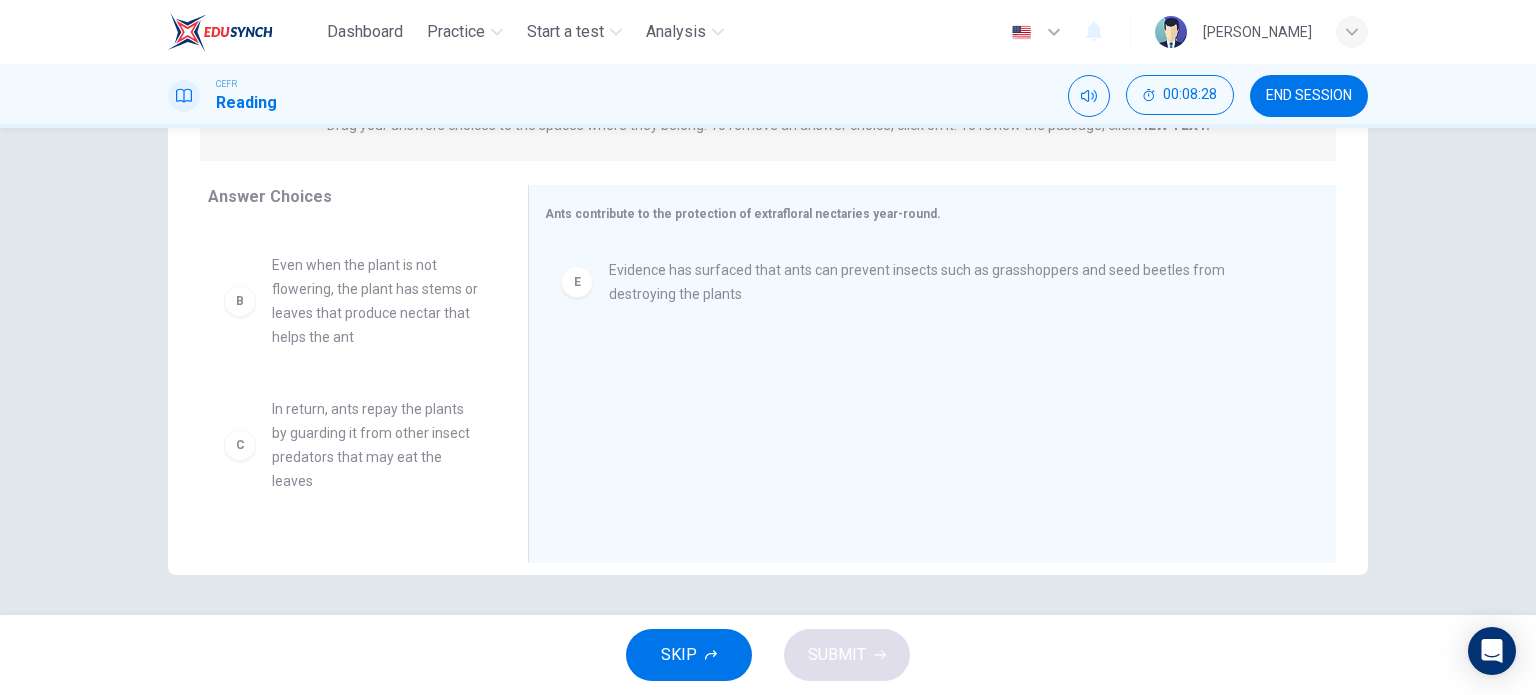 scroll, scrollTop: 0, scrollLeft: 0, axis: both 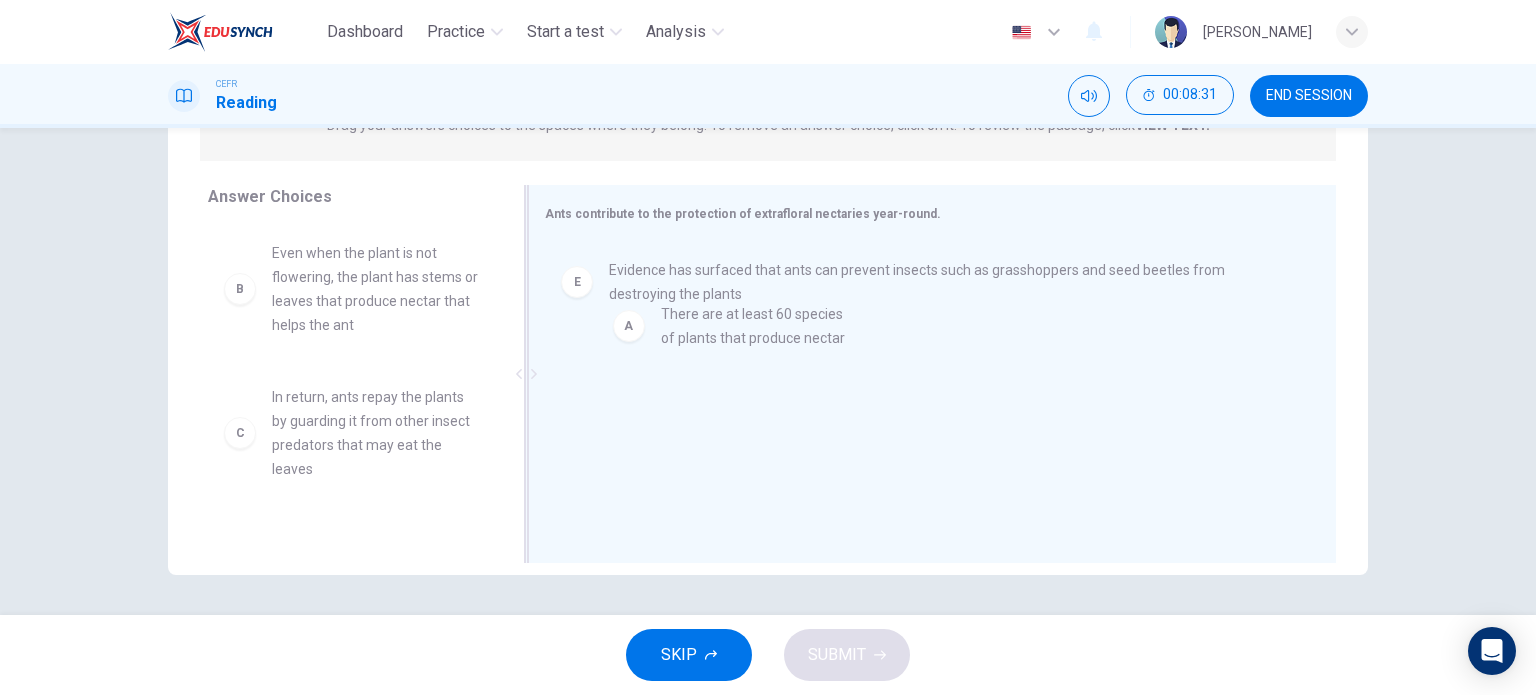 drag, startPoint x: 379, startPoint y: 275, endPoint x: 814, endPoint y: 340, distance: 439.8295 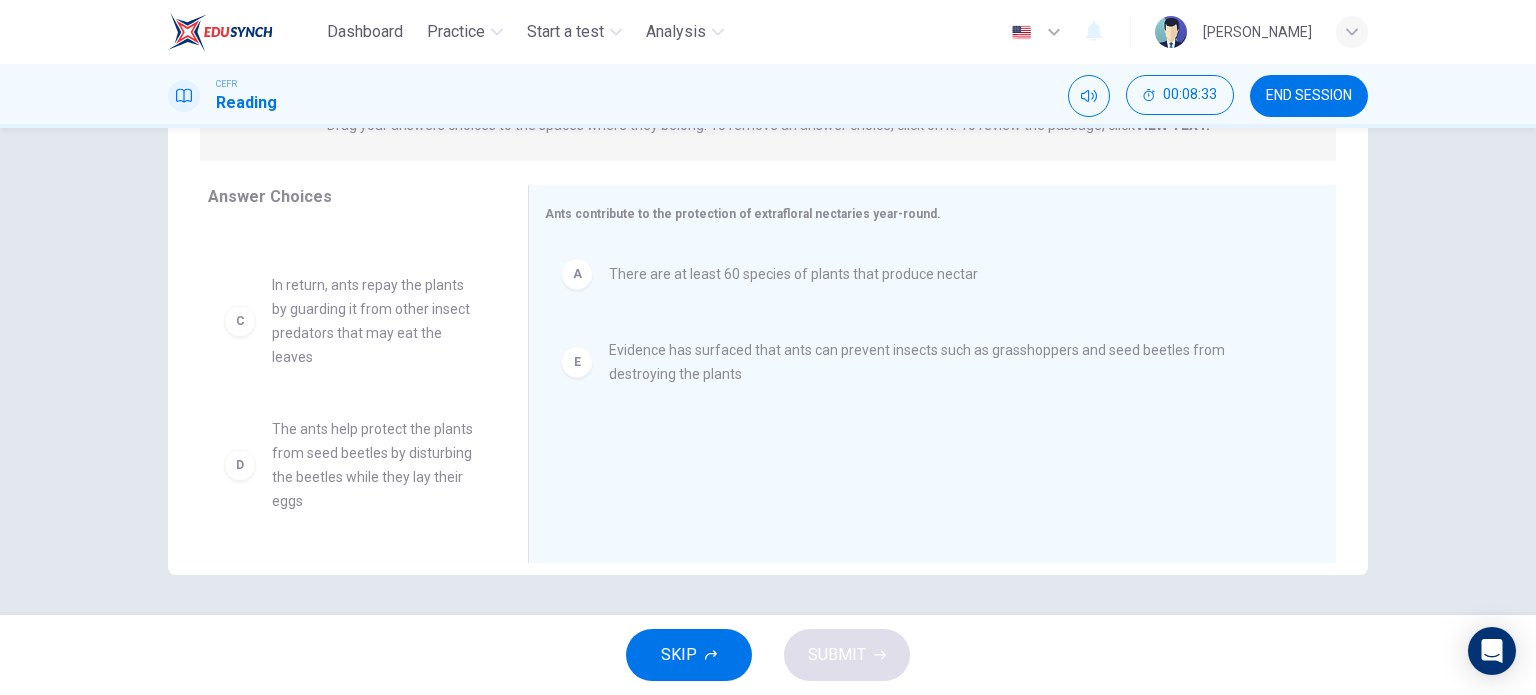 scroll, scrollTop: 228, scrollLeft: 0, axis: vertical 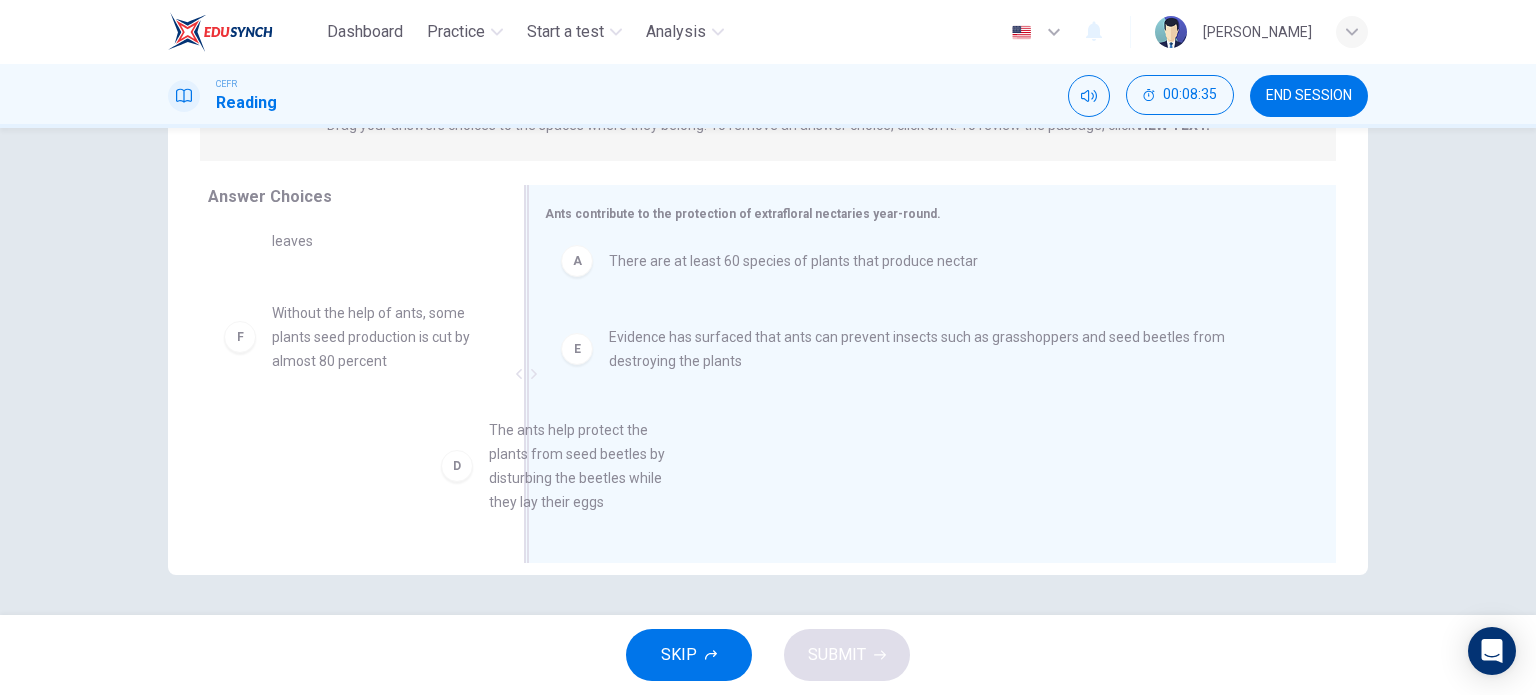 drag, startPoint x: 369, startPoint y: 361, endPoint x: 653, endPoint y: 492, distance: 312.75708 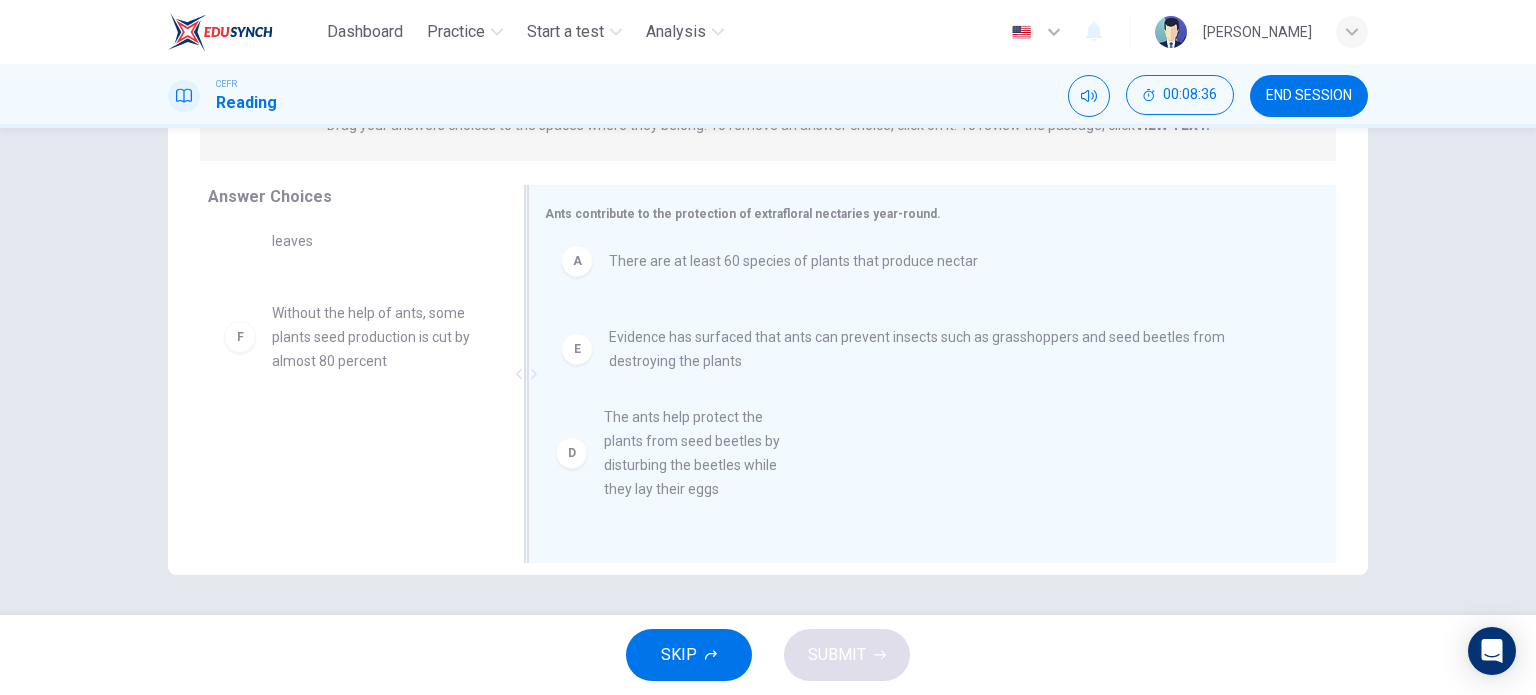 scroll, scrollTop: 0, scrollLeft: 0, axis: both 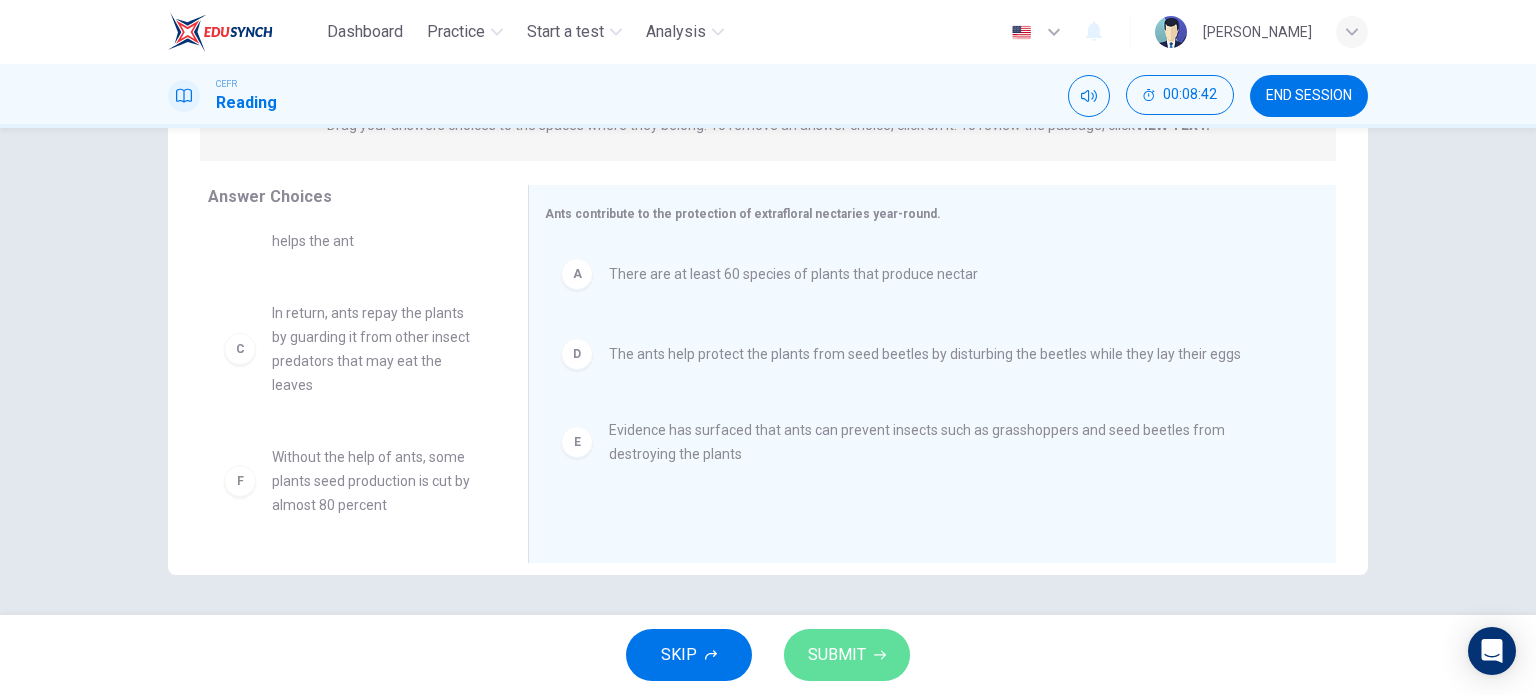 click on "SUBMIT" at bounding box center [847, 655] 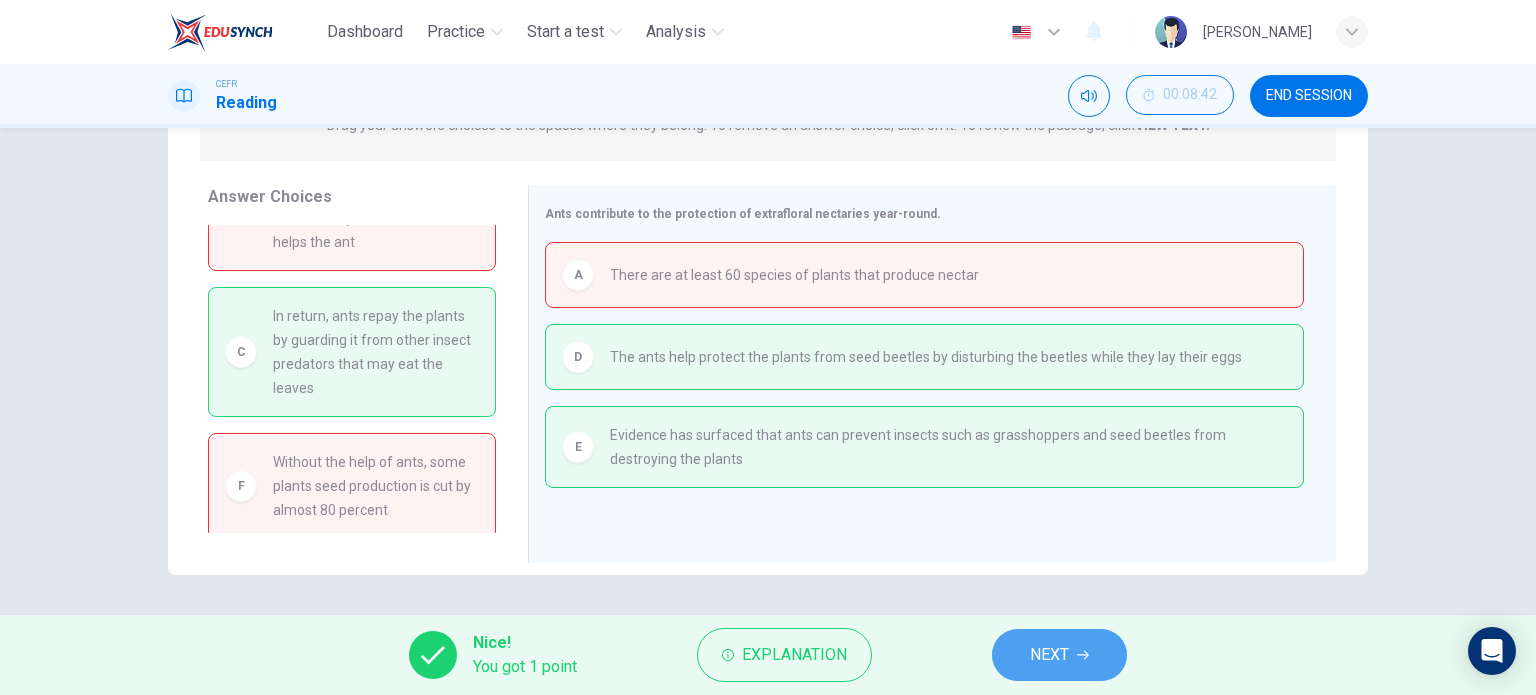 click on "NEXT" at bounding box center [1059, 655] 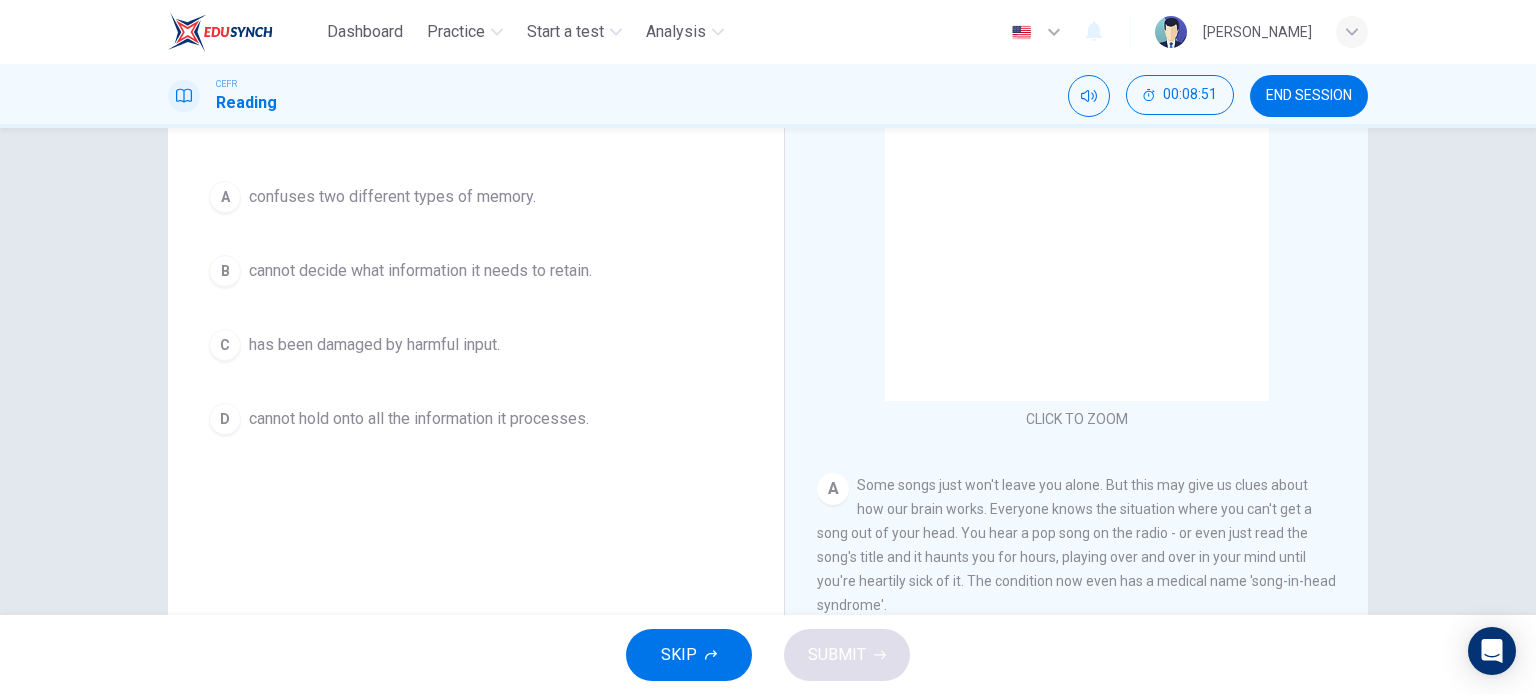 scroll, scrollTop: 288, scrollLeft: 0, axis: vertical 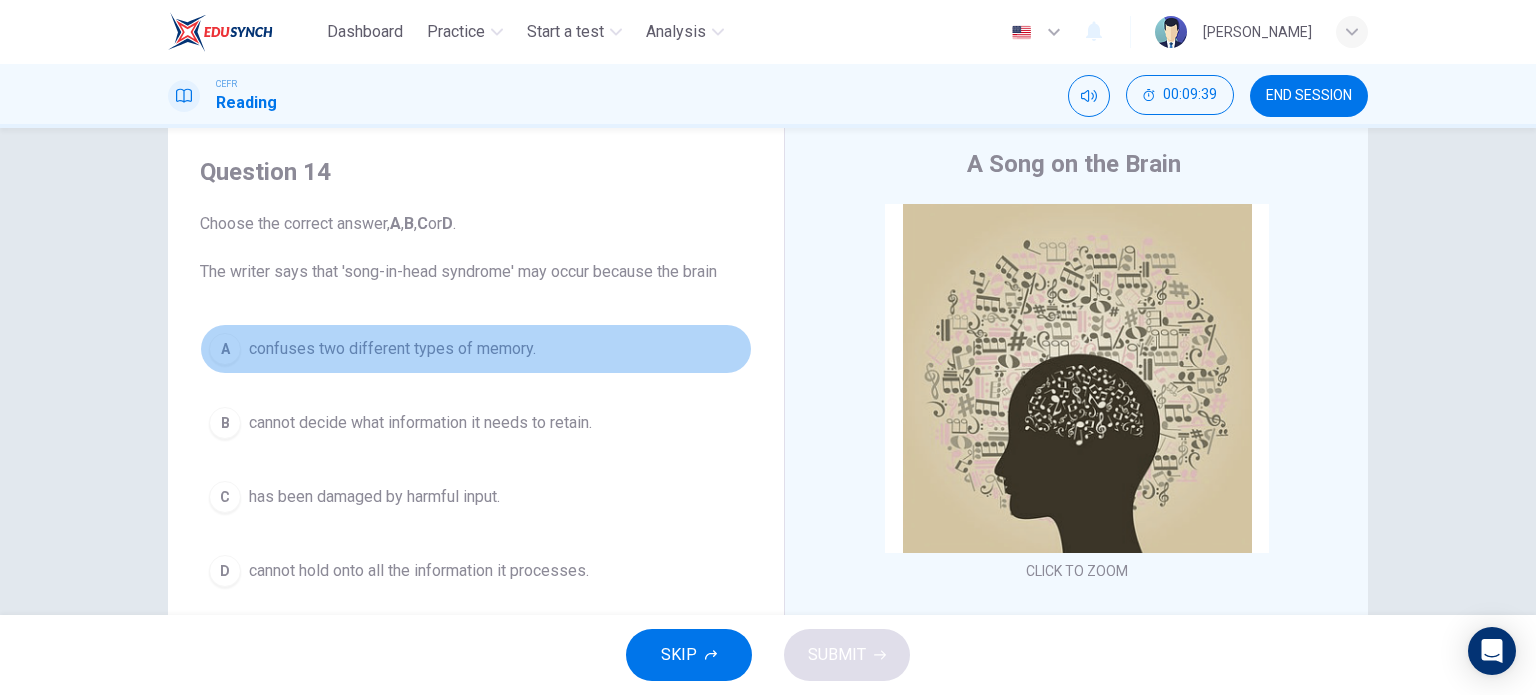 click on "confuses two different types of memory." at bounding box center [392, 349] 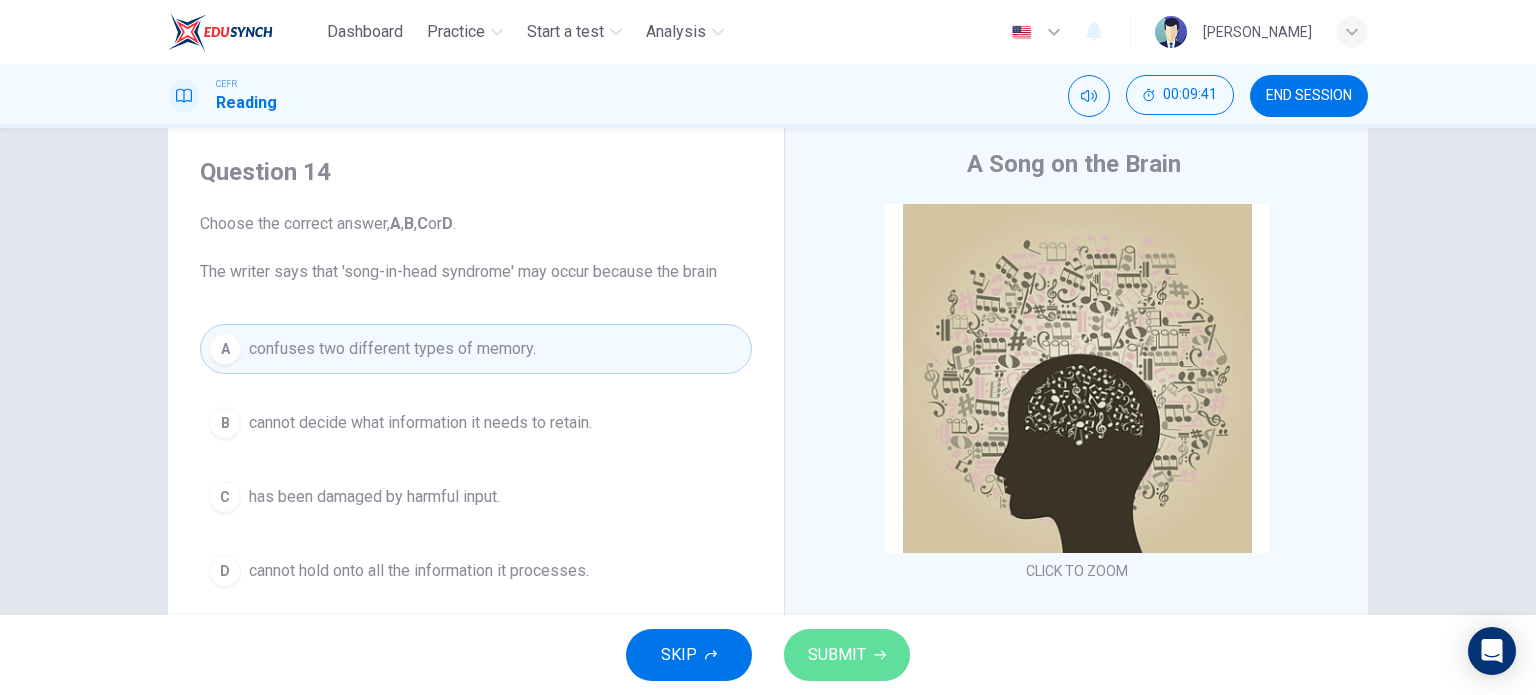 click on "SUBMIT" at bounding box center (847, 655) 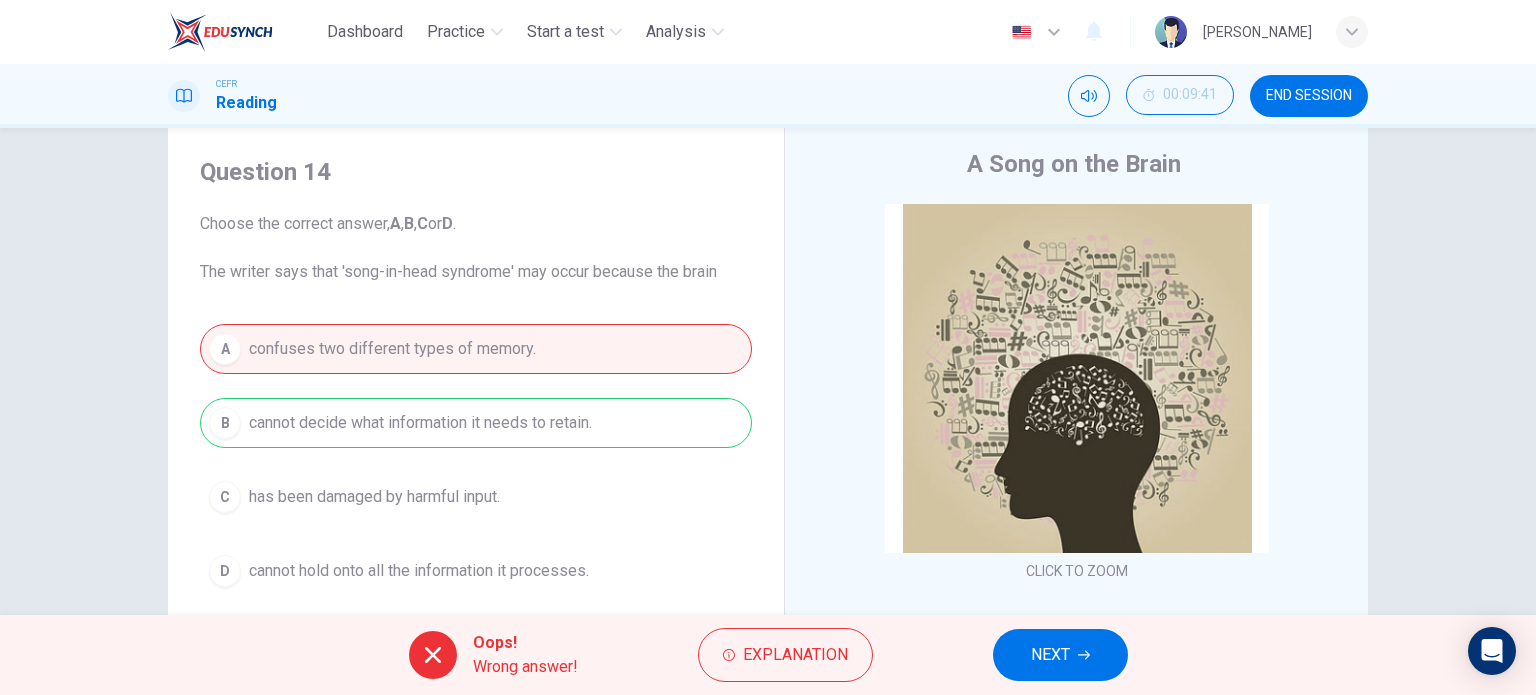 click on "NEXT" at bounding box center [1060, 655] 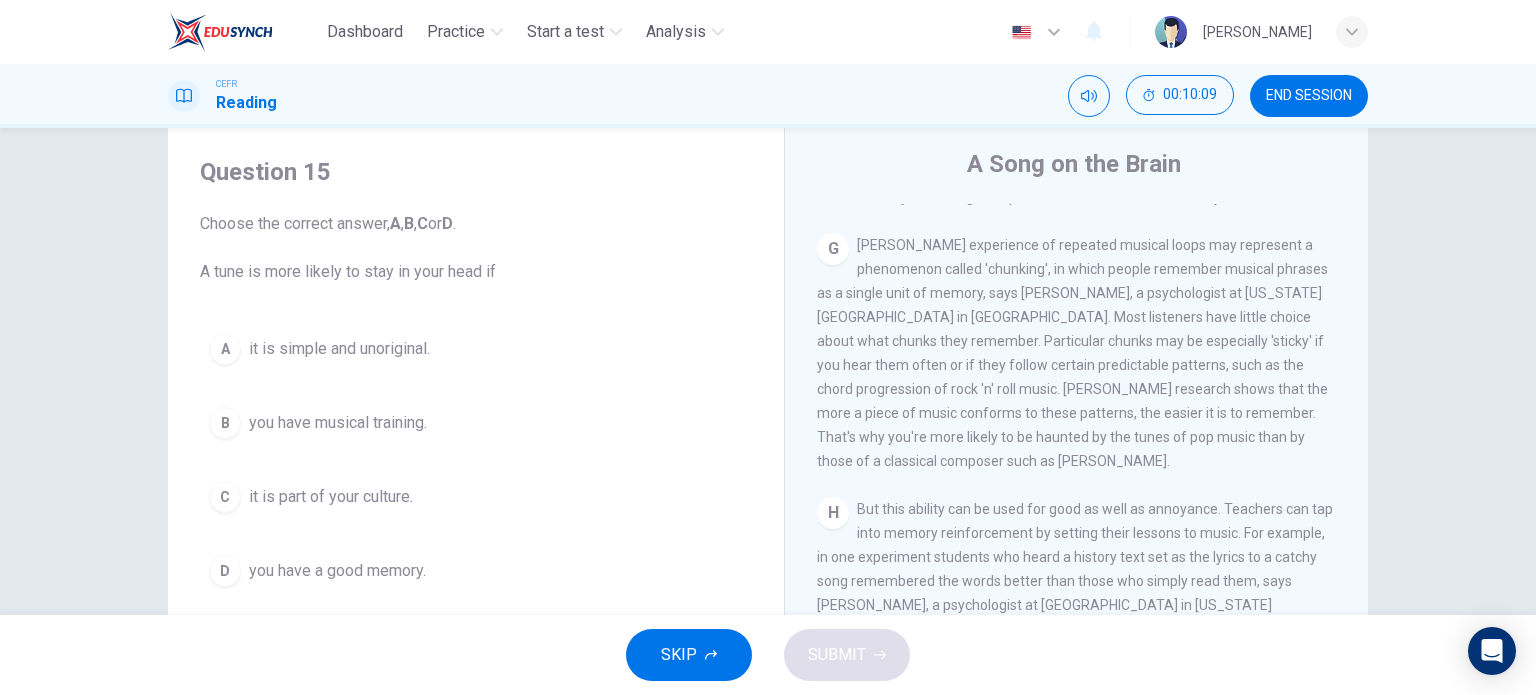 scroll, scrollTop: 1592, scrollLeft: 0, axis: vertical 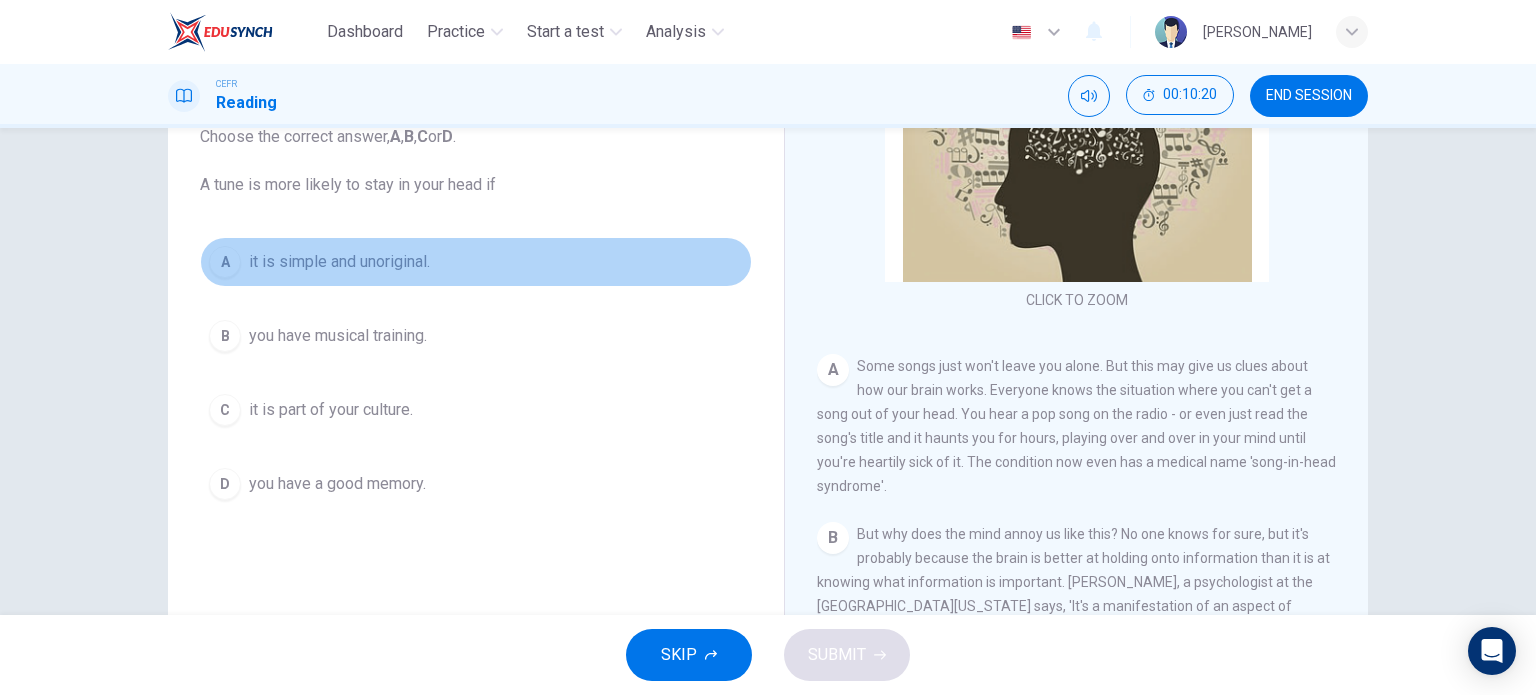 click on "it is simple and unoriginal." at bounding box center (339, 262) 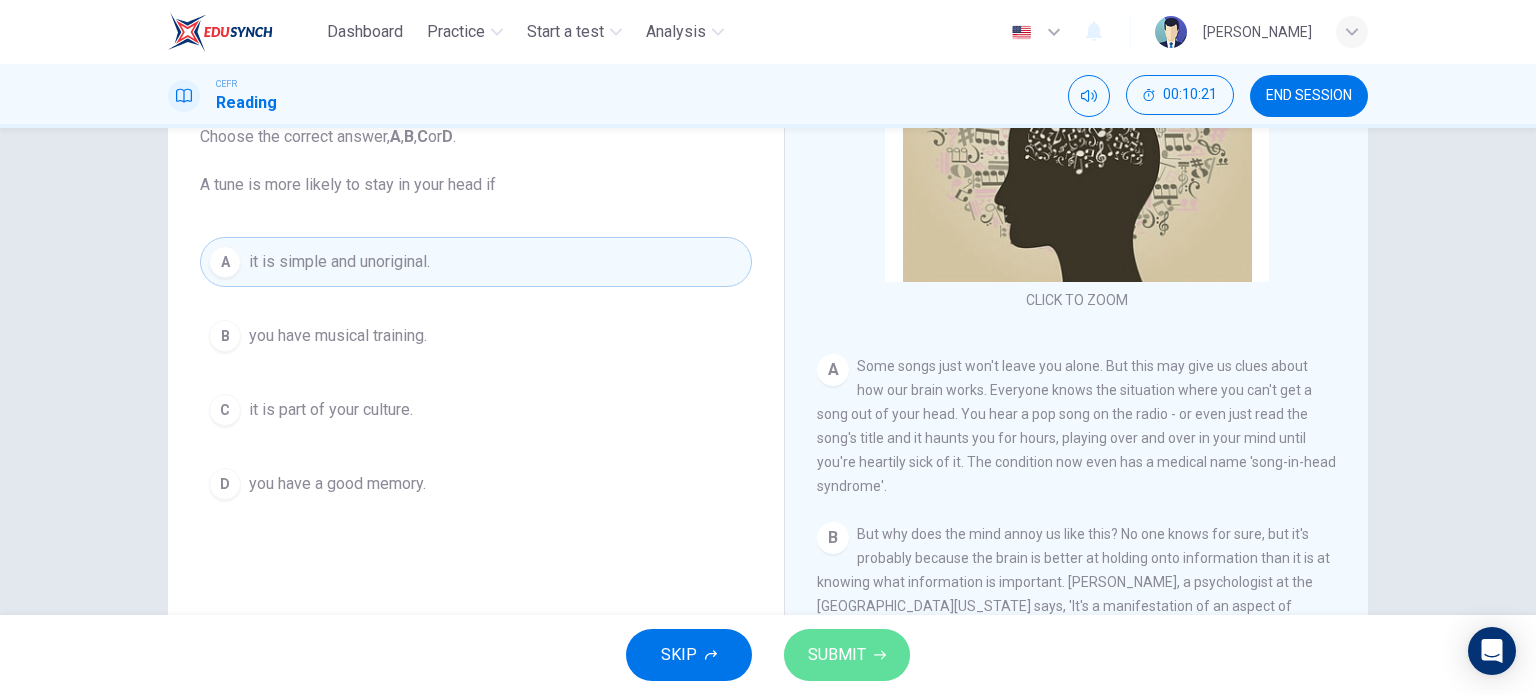 click 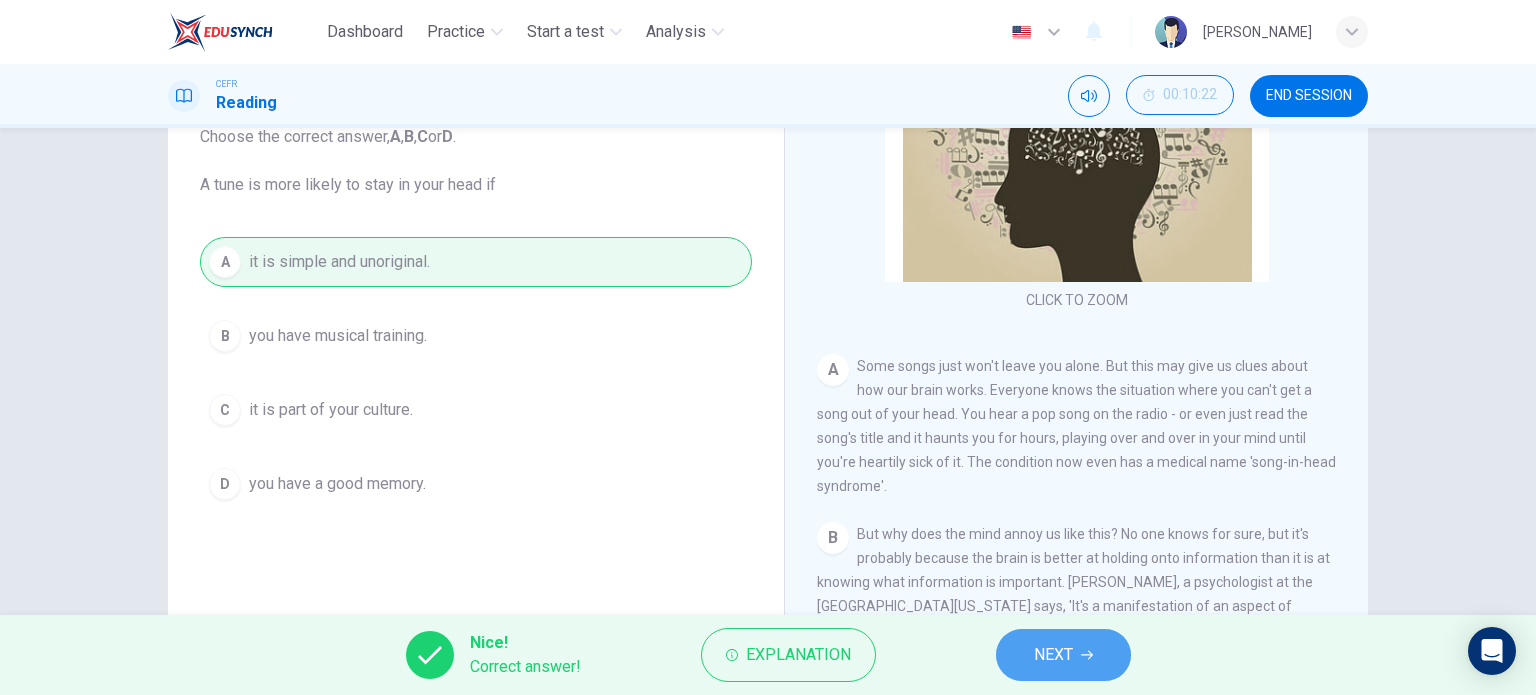 click on "NEXT" at bounding box center [1063, 655] 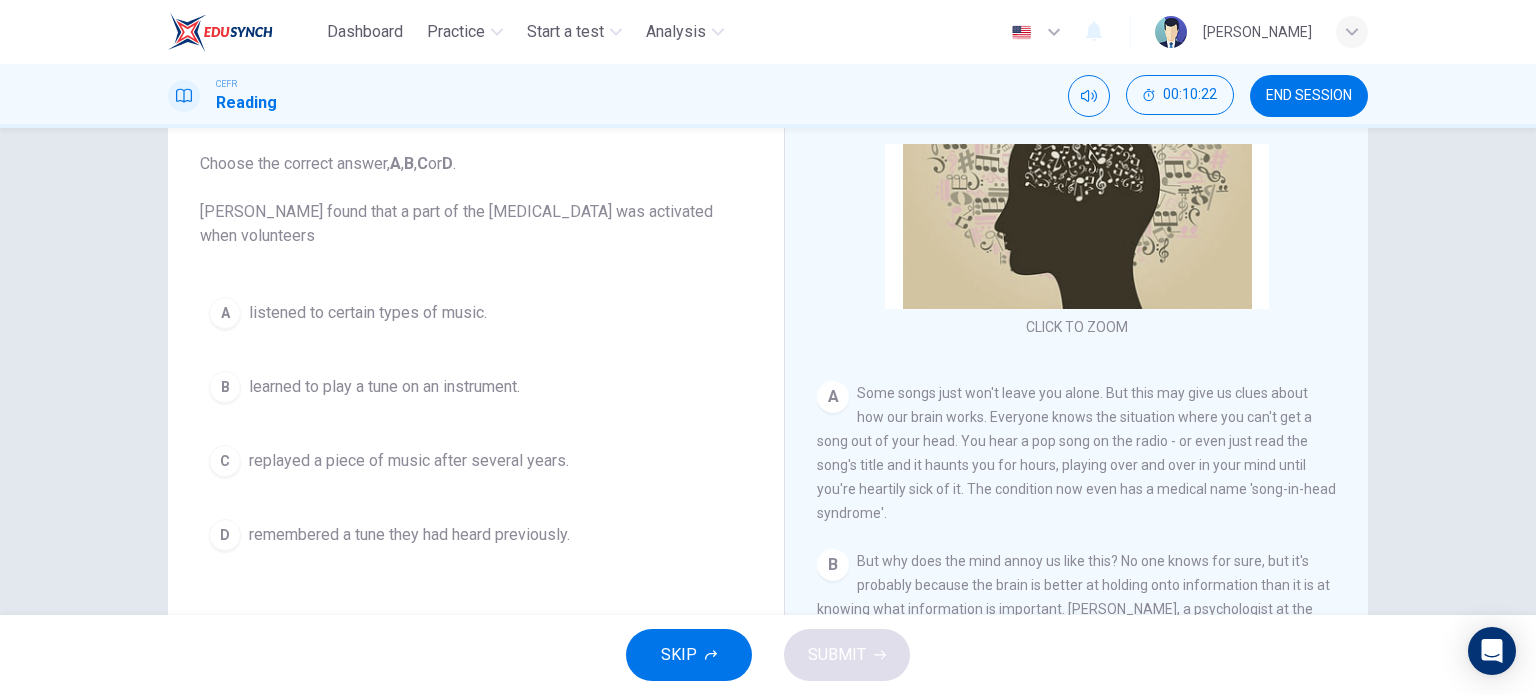 scroll, scrollTop: 111, scrollLeft: 0, axis: vertical 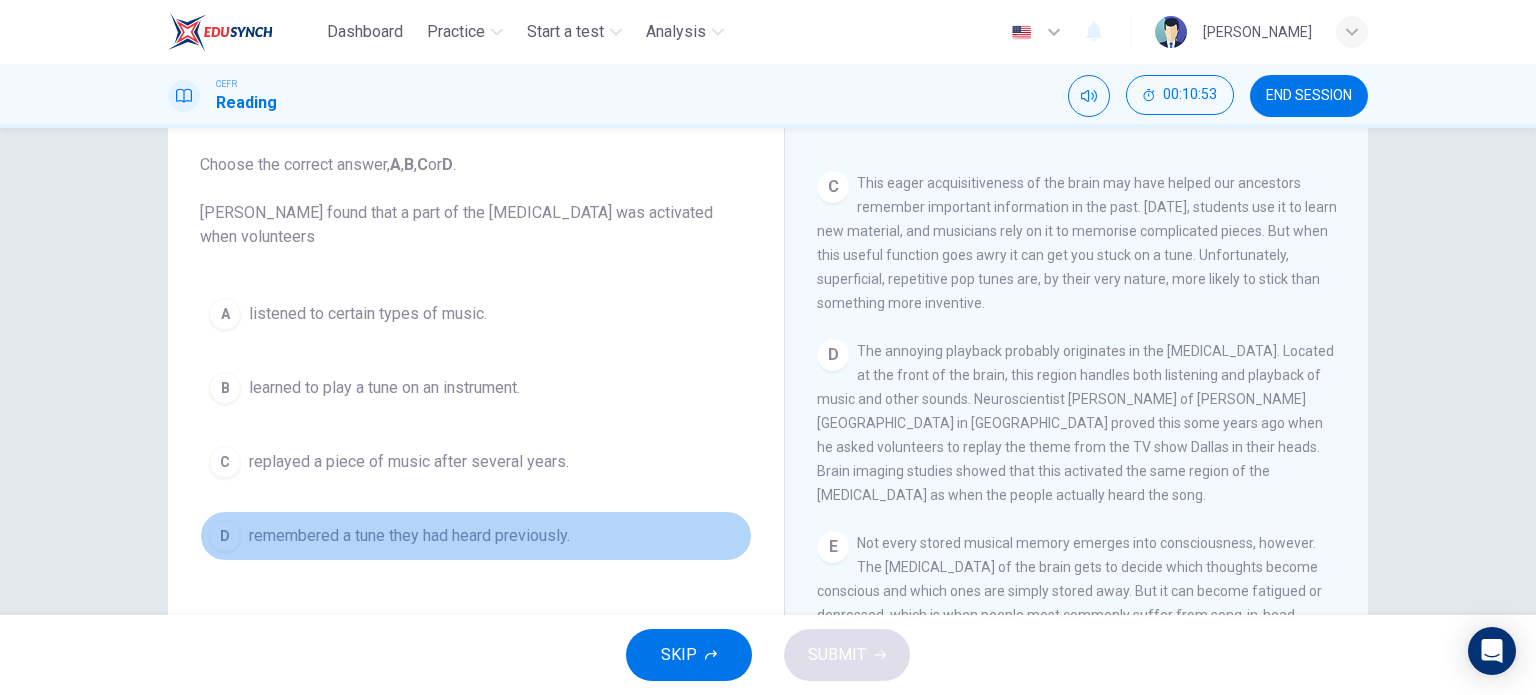 click on "remembered a tune they had heard previously." at bounding box center (409, 536) 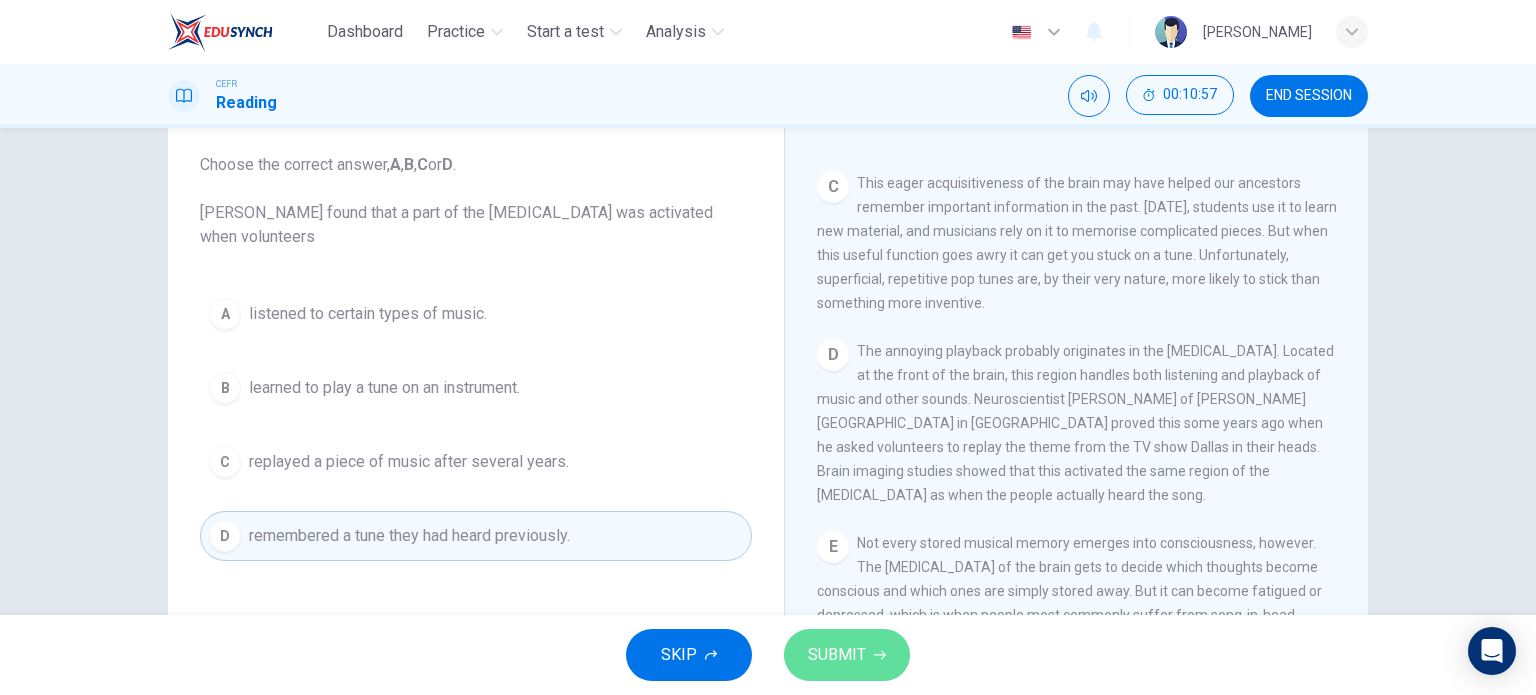 click on "SUBMIT" at bounding box center (847, 655) 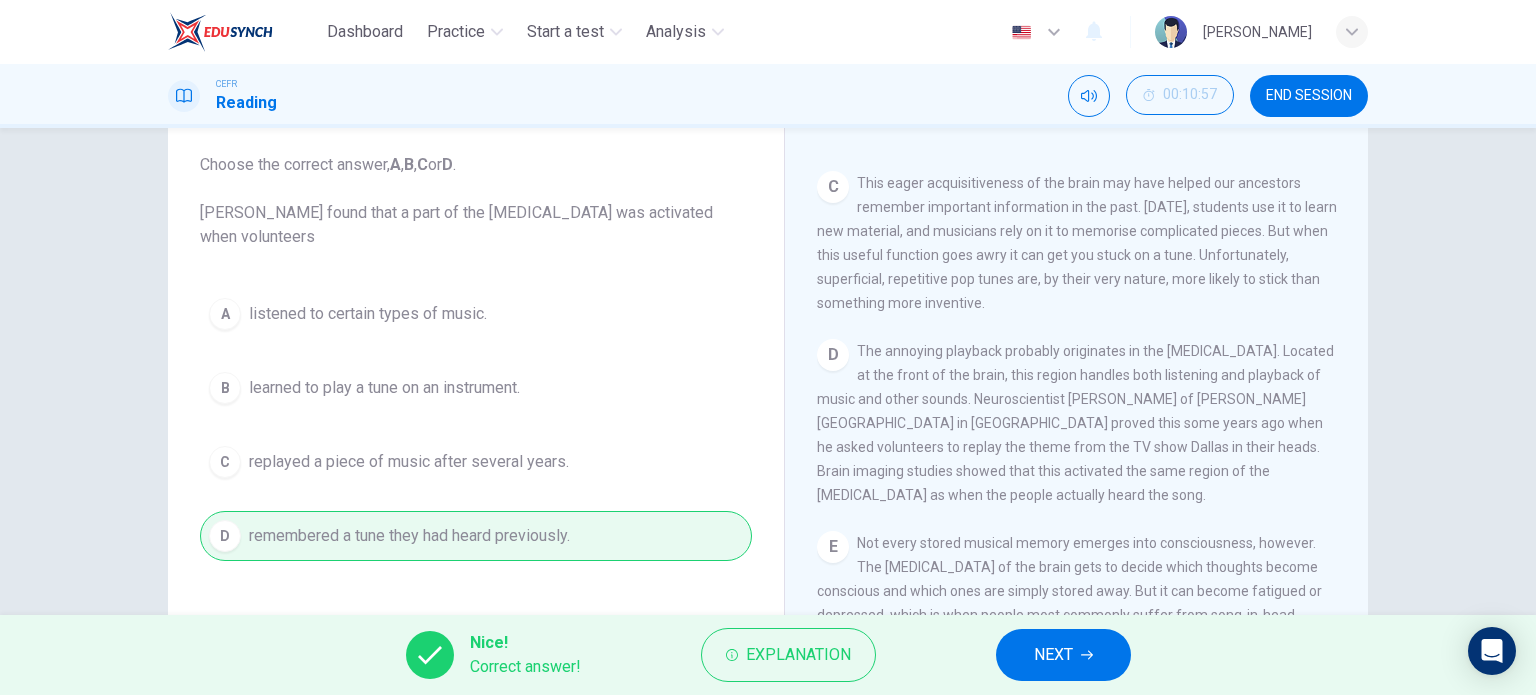 click on "NEXT" at bounding box center [1063, 655] 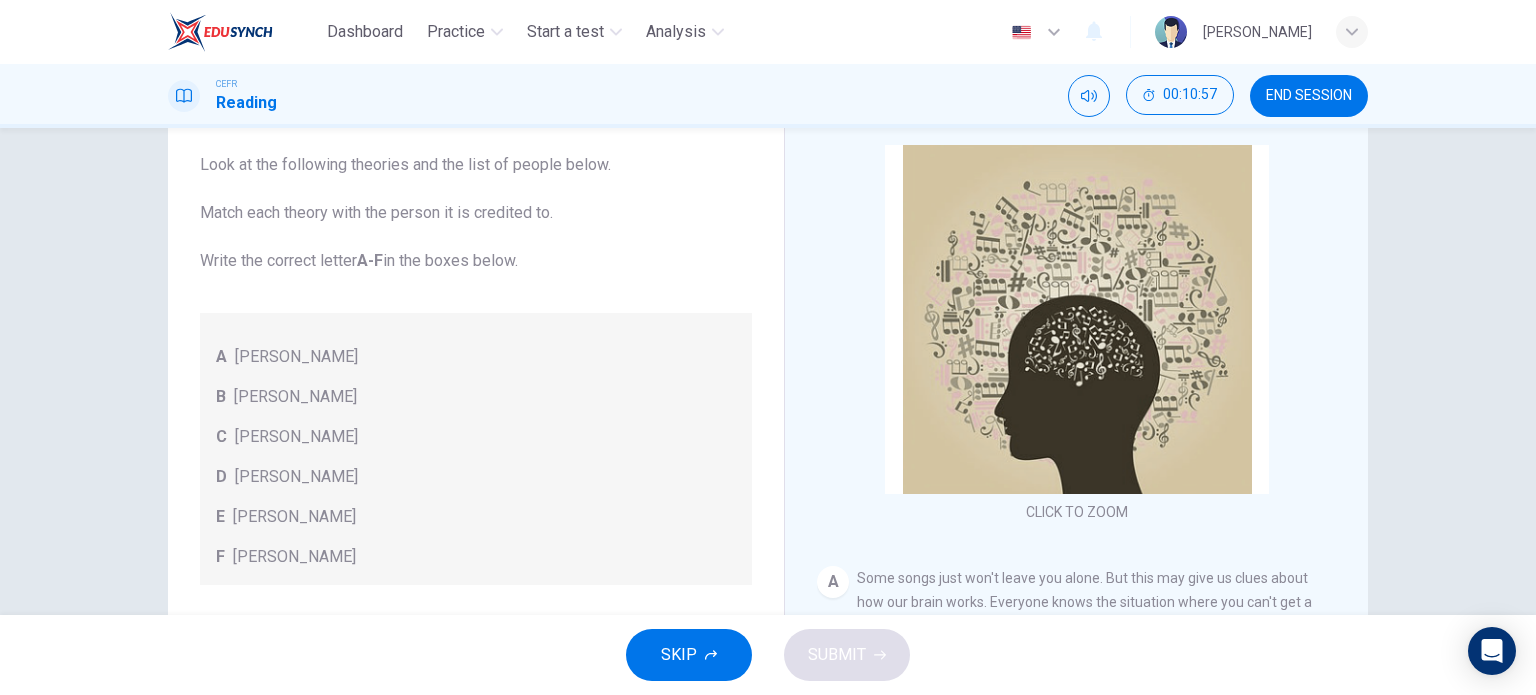 scroll, scrollTop: 0, scrollLeft: 0, axis: both 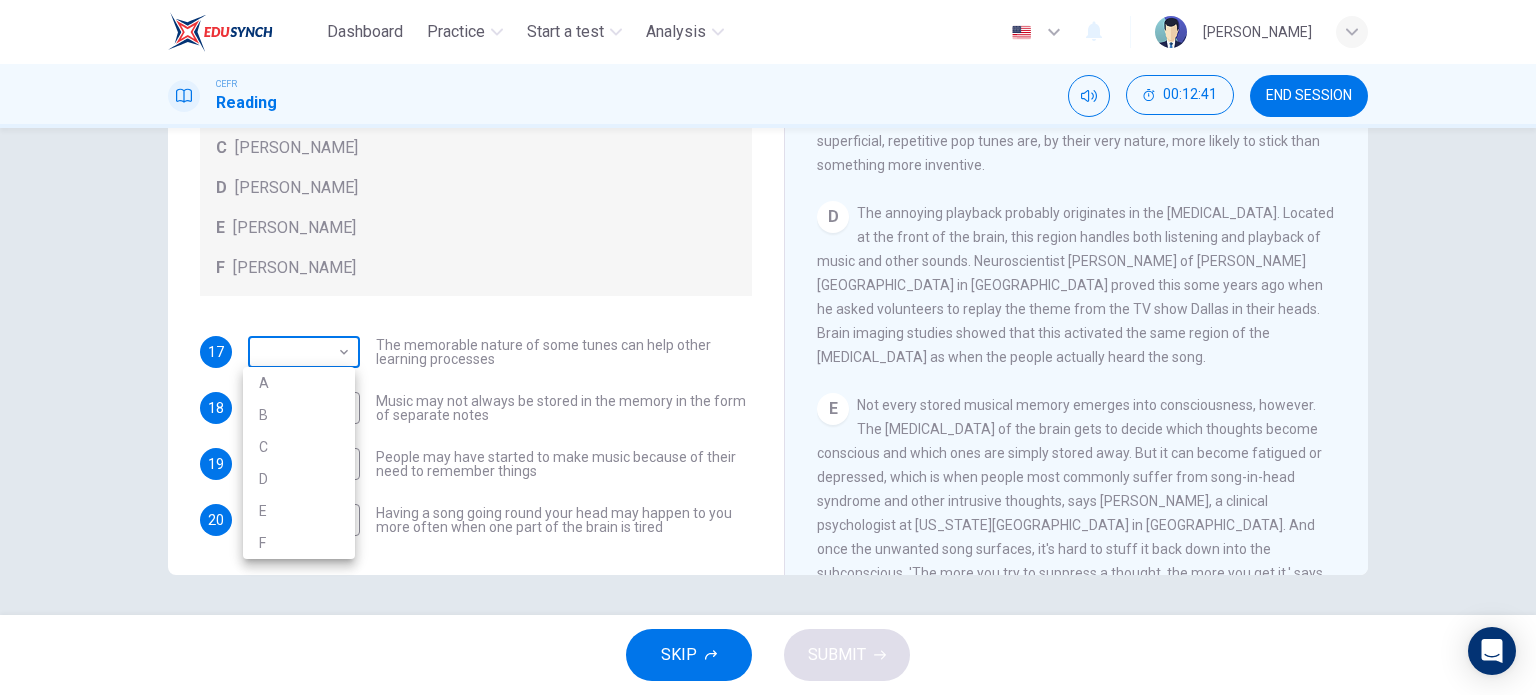 click on "Dashboard Practice Start a test Analysis English en ​ MARIE VOCHELL LEONG CEFR Reading 00:12:41 END SESSION Questions 17 - 20 Look at the following theories and the list of people below.
Match each theory with the person it is credited to.
Write the correct letter  A-F  in the boxes below. A Roger Chaffin B Susan Ball C Steven Brown D Caroline Palmer E Sandra Calvert F Leon James 17 ​ ​ The memorable nature of some tunes can help other learning processes 18 ​ ​ Music may not always be stored in the memory in the form of separate notes 19 ​ ​ People may have started to make music because of their need to remember things 20 ​ ​ Having a song going round your head may happen to you more often when one part of the brain is tired A Song on the Brain CLICK TO ZOOM Click to Zoom A B C D E F G H I SKIP SUBMIT EduSynch - Online Language Proficiency Testing
Dashboard Practice Start a test Analysis Notifications © Copyright  2025 A B C D E F" at bounding box center [768, 347] 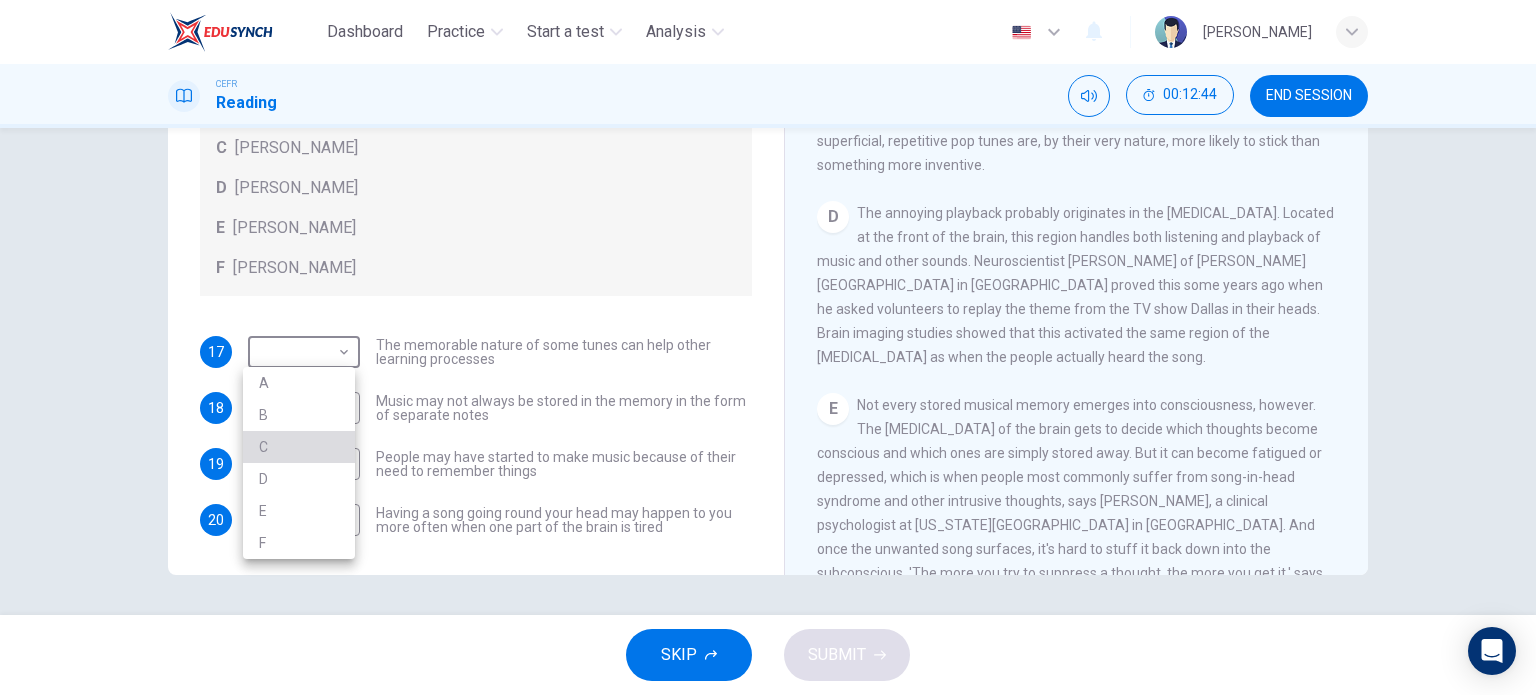 click on "C" at bounding box center [299, 447] 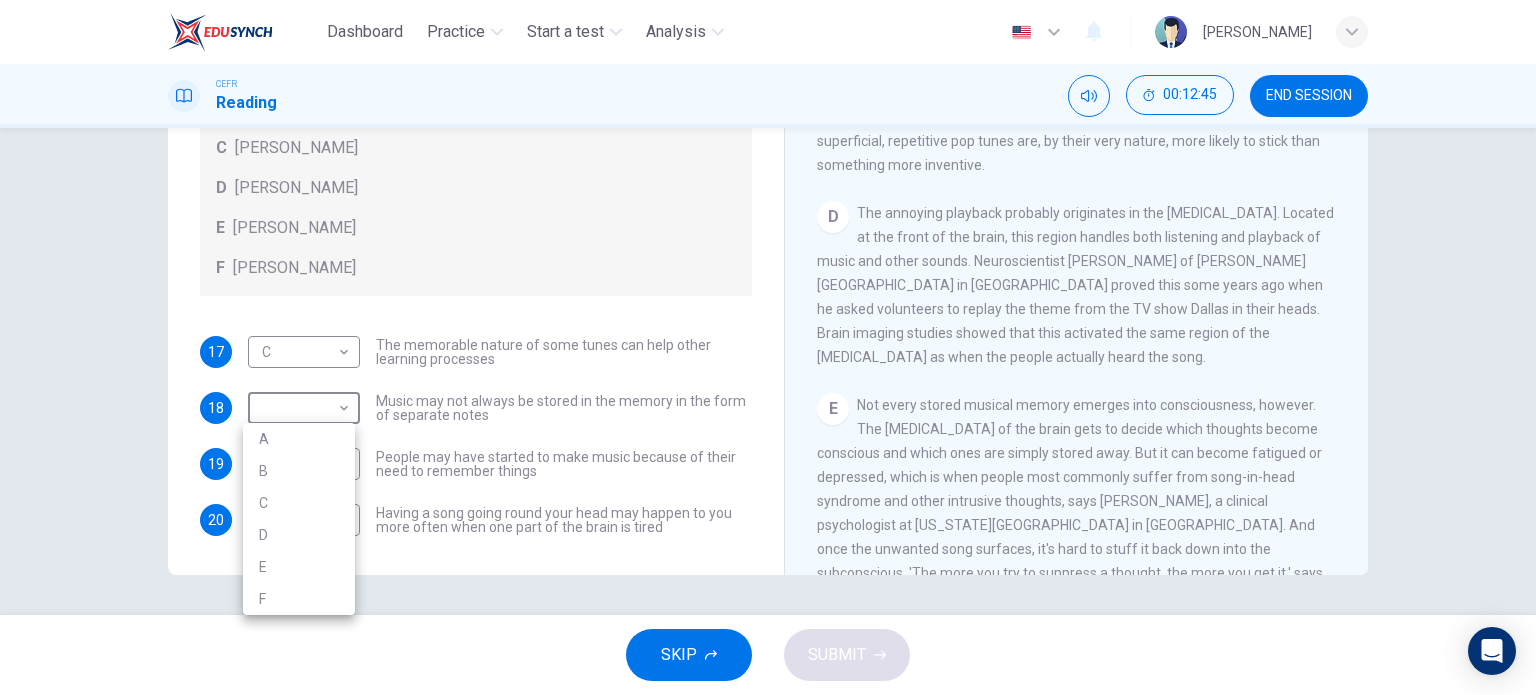 click on "Dashboard Practice Start a test Analysis English en ​ MARIE VOCHELL LEONG CEFR Reading 00:12:45 END SESSION Questions 17 - 20 Look at the following theories and the list of people below.
Match each theory with the person it is credited to.
Write the correct letter  A-F  in the boxes below. A Roger Chaffin B Susan Ball C Steven Brown D Caroline Palmer E Sandra Calvert F Leon James 17 C C ​ The memorable nature of some tunes can help other learning processes 18 ​ ​ Music may not always be stored in the memory in the form of separate notes 19 ​ ​ People may have started to make music because of their need to remember things 20 ​ ​ Having a song going round your head may happen to you more often when one part of the brain is tired A Song on the Brain CLICK TO ZOOM Click to Zoom A B C D E F G H I SKIP SUBMIT EduSynch - Online Language Proficiency Testing
Dashboard Practice Start a test Analysis Notifications © Copyright  2025 A B C D E F" at bounding box center (768, 347) 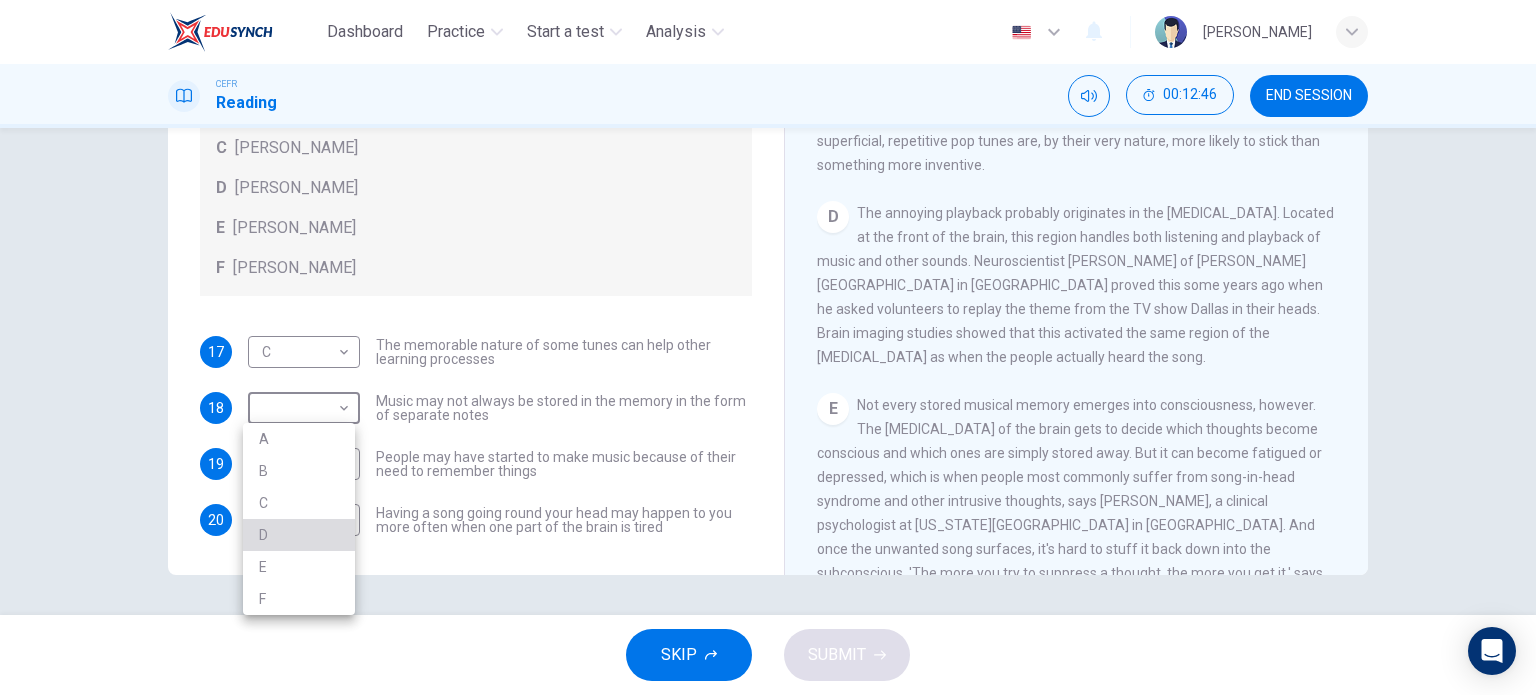click on "D" at bounding box center (299, 535) 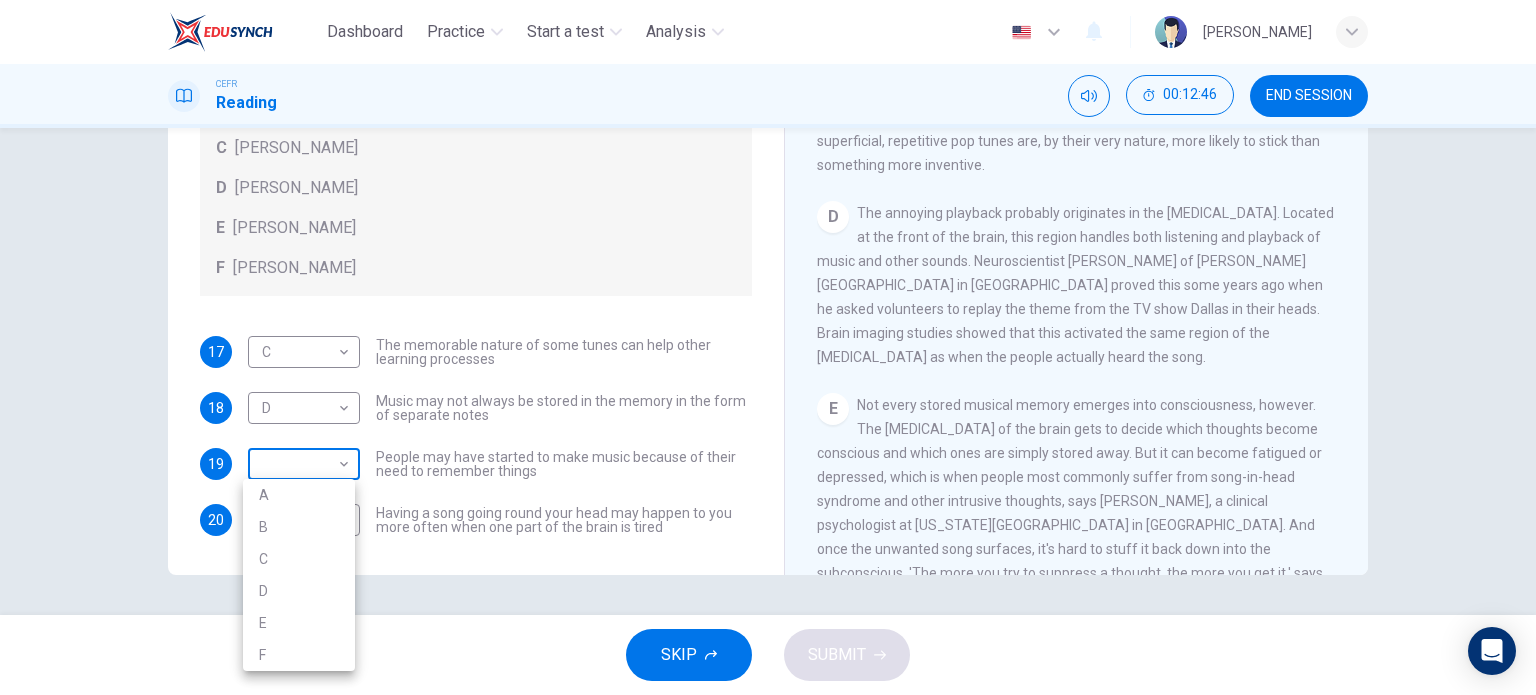 click on "Dashboard Practice Start a test Analysis English en ​ MARIE VOCHELL LEONG CEFR Reading 00:12:46 END SESSION Questions 17 - 20 Look at the following theories and the list of people below.
Match each theory with the person it is credited to.
Write the correct letter  A-F  in the boxes below. A Roger Chaffin B Susan Ball C Steven Brown D Caroline Palmer E Sandra Calvert F Leon James 17 C C ​ The memorable nature of some tunes can help other learning processes 18 D D ​ Music may not always be stored in the memory in the form of separate notes 19 ​ ​ People may have started to make music because of their need to remember things 20 ​ ​ Having a song going round your head may happen to you more often when one part of the brain is tired A Song on the Brain CLICK TO ZOOM Click to Zoom A B C D E F G H I SKIP SUBMIT EduSynch - Online Language Proficiency Testing
Dashboard Practice Start a test Analysis Notifications © Copyright  2025 A B C D E F" at bounding box center [768, 347] 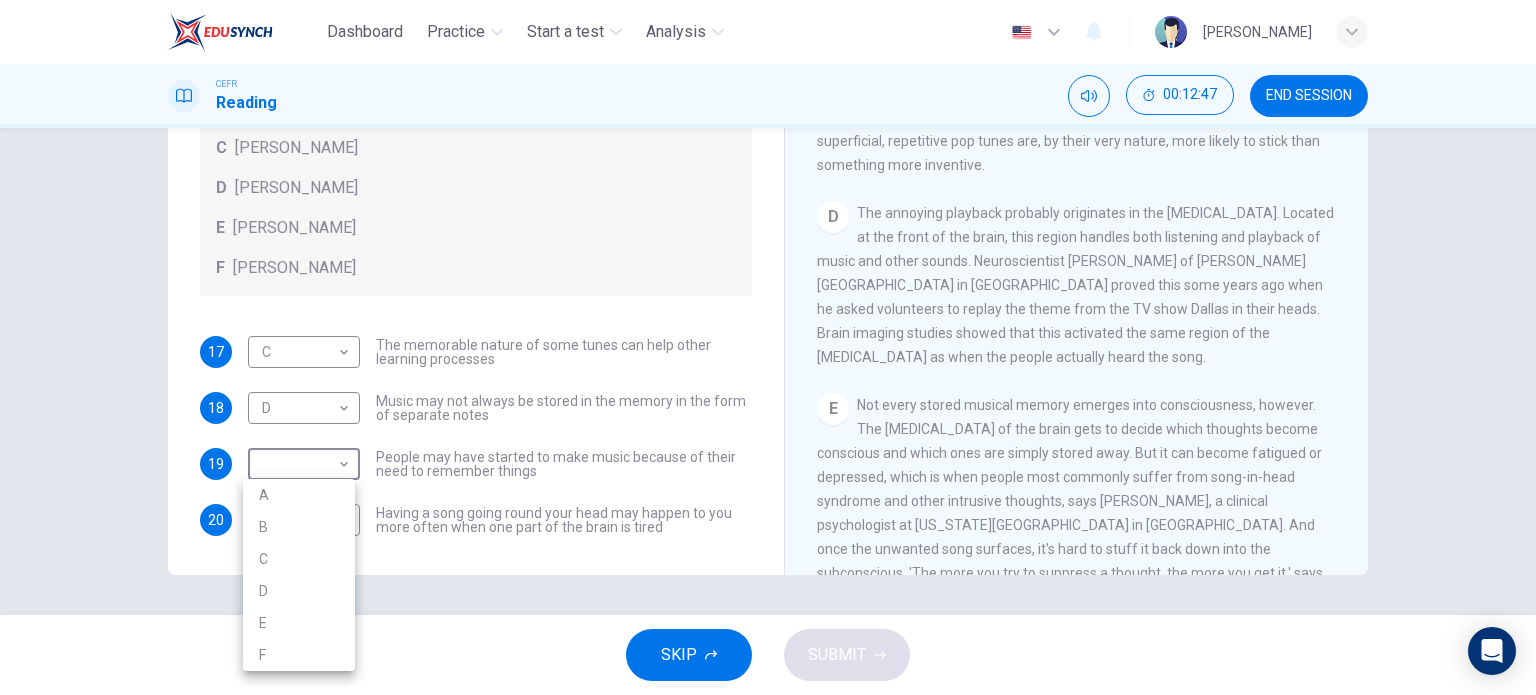 click on "A" at bounding box center (299, 495) 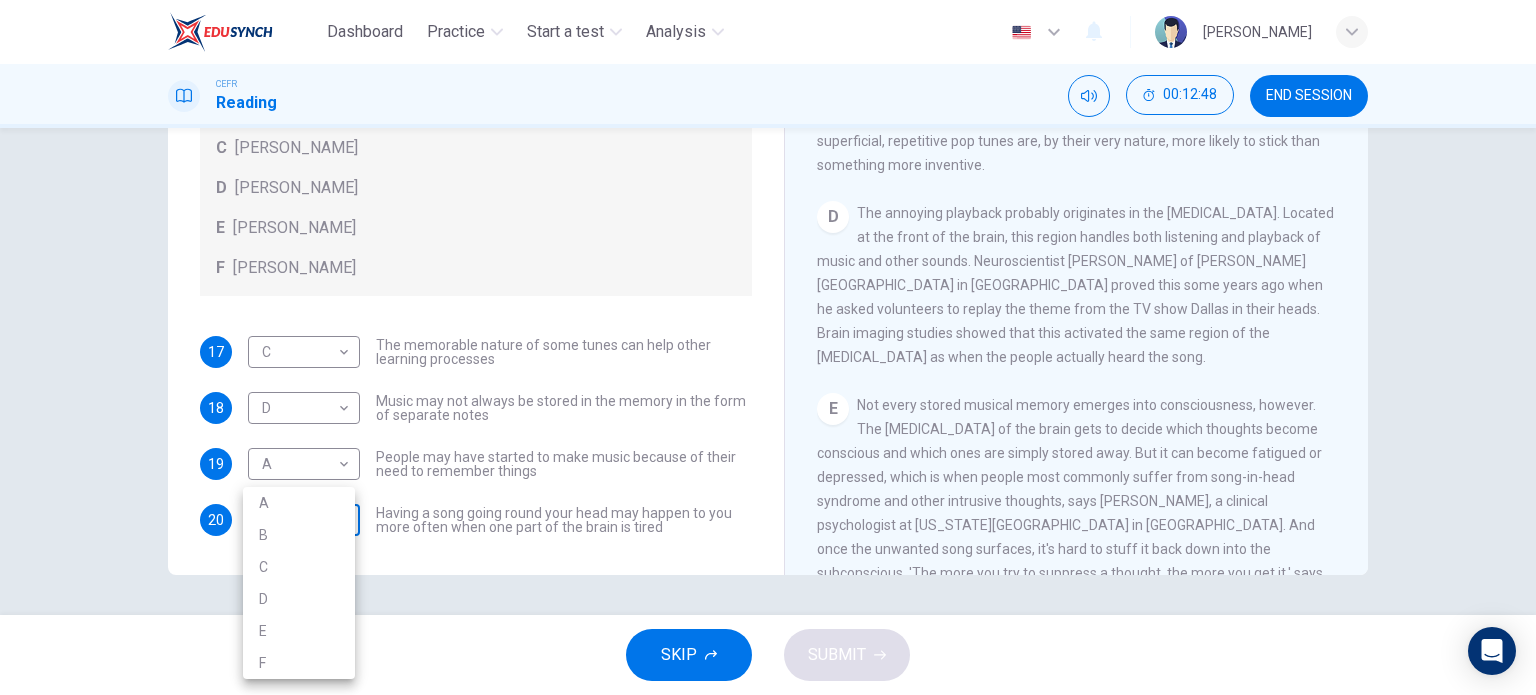 click on "Dashboard Practice Start a test Analysis English en ​ MARIE VOCHELL LEONG CEFR Reading 00:12:48 END SESSION Questions 17 - 20 Look at the following theories and the list of people below.
Match each theory with the person it is credited to.
Write the correct letter  A-F  in the boxes below. A Roger Chaffin B Susan Ball C Steven Brown D Caroline Palmer E Sandra Calvert F Leon James 17 C C ​ The memorable nature of some tunes can help other learning processes 18 D D ​ Music may not always be stored in the memory in the form of separate notes 19 A A ​ People may have started to make music because of their need to remember things 20 ​ ​ Having a song going round your head may happen to you more often when one part of the brain is tired A Song on the Brain CLICK TO ZOOM Click to Zoom A B C D E F G H I SKIP SUBMIT EduSynch - Online Language Proficiency Testing
Dashboard Practice Start a test Analysis Notifications © Copyright  2025 A B C D E F" at bounding box center [768, 347] 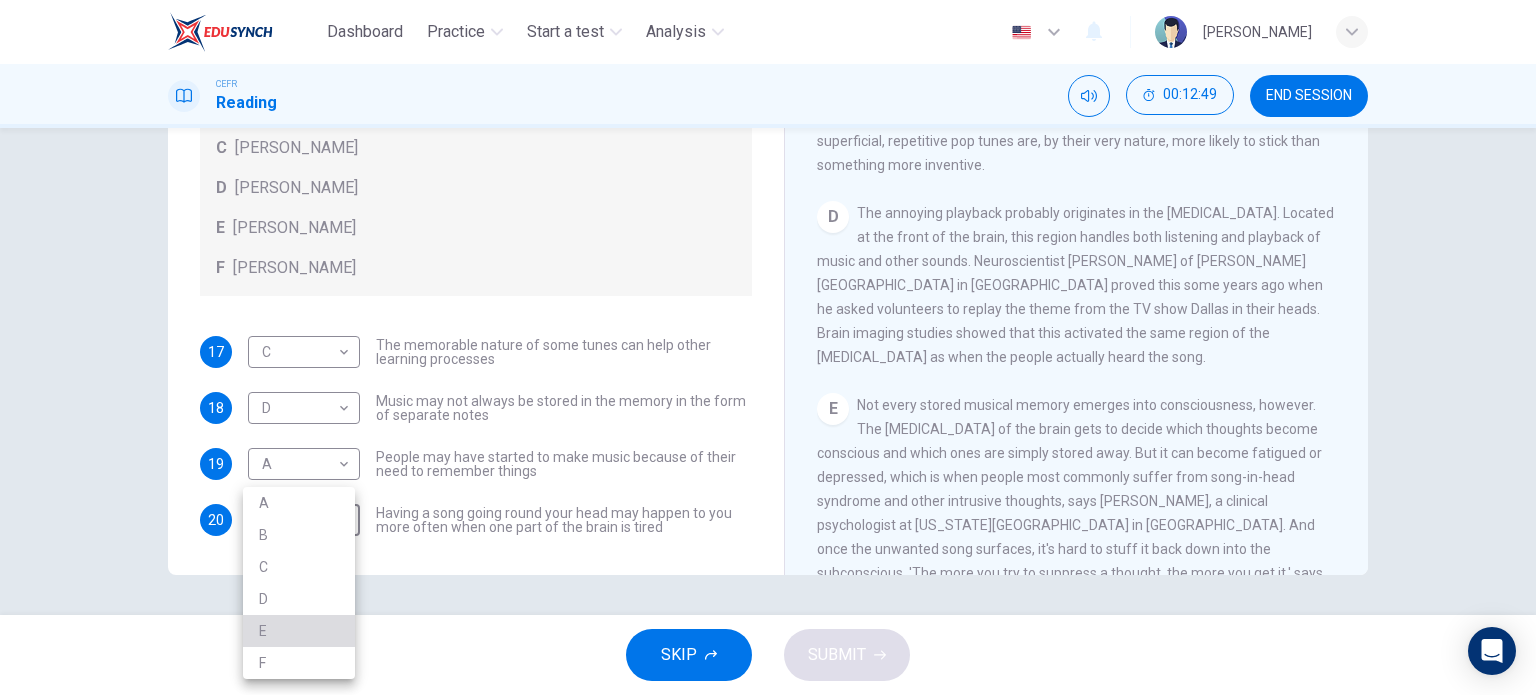 click on "E" at bounding box center [299, 631] 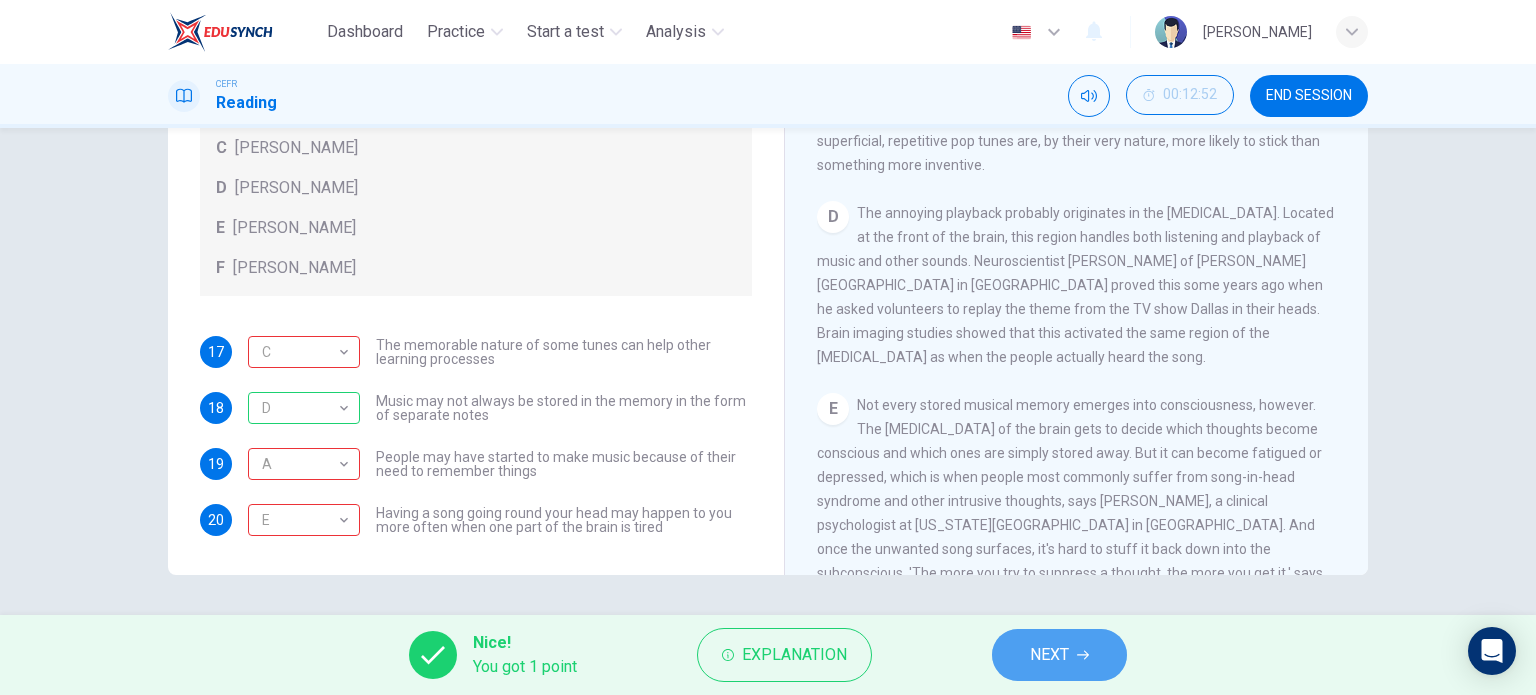 click on "NEXT" at bounding box center [1049, 655] 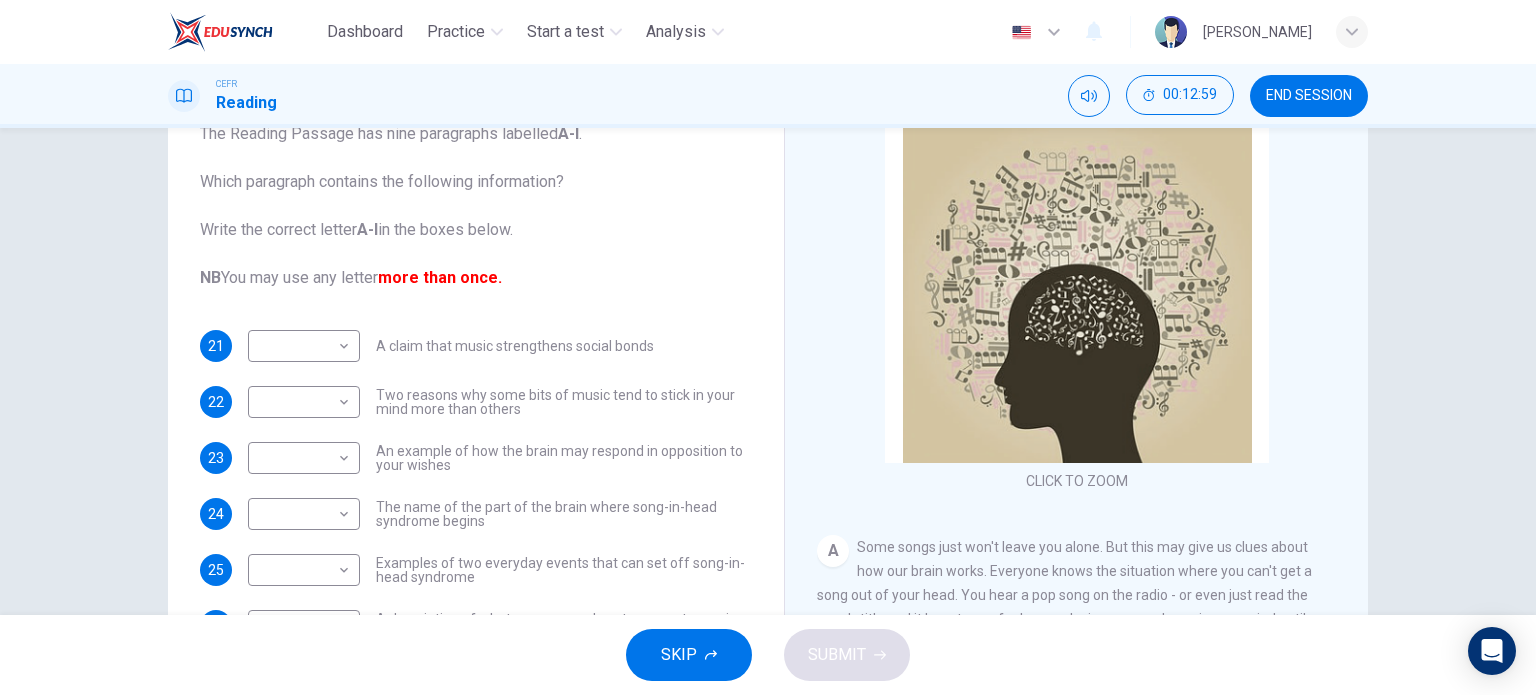 scroll, scrollTop: 151, scrollLeft: 0, axis: vertical 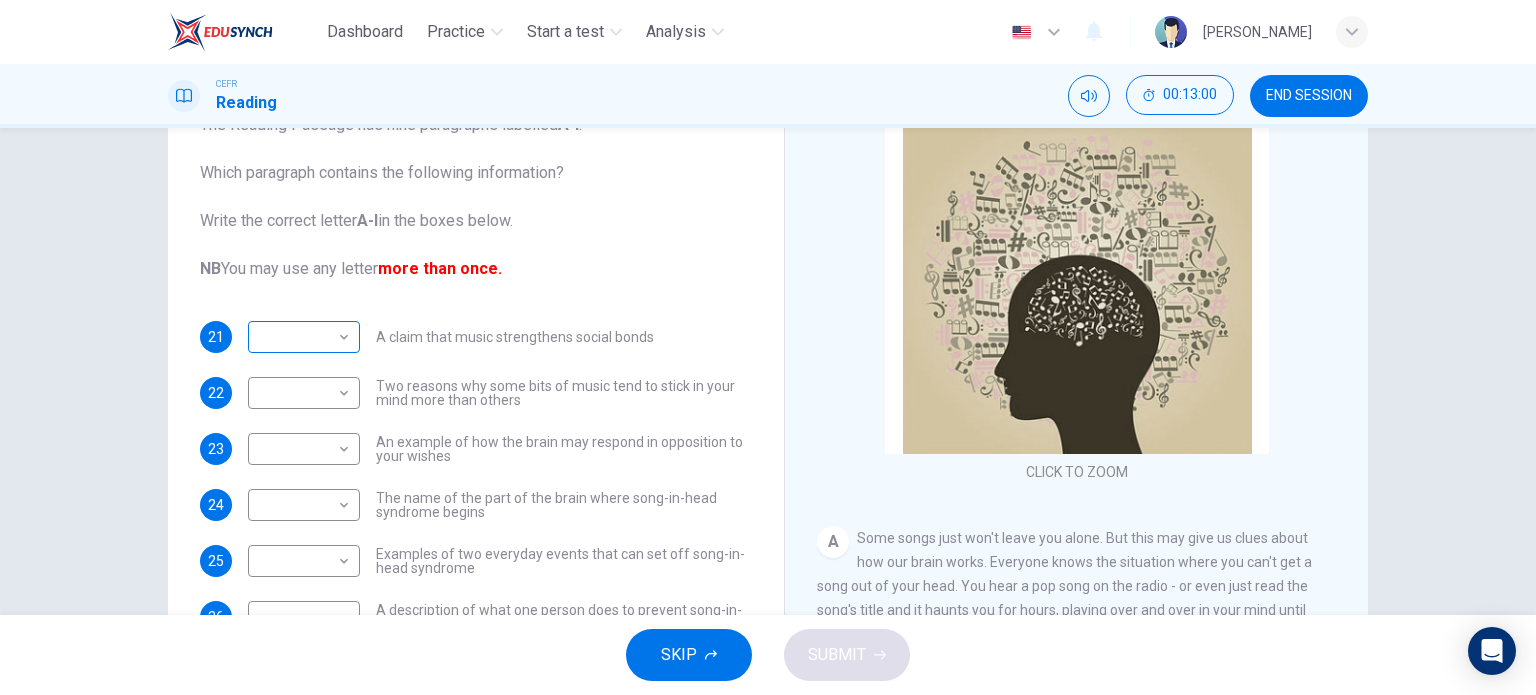 click on "​ ​" at bounding box center (304, 337) 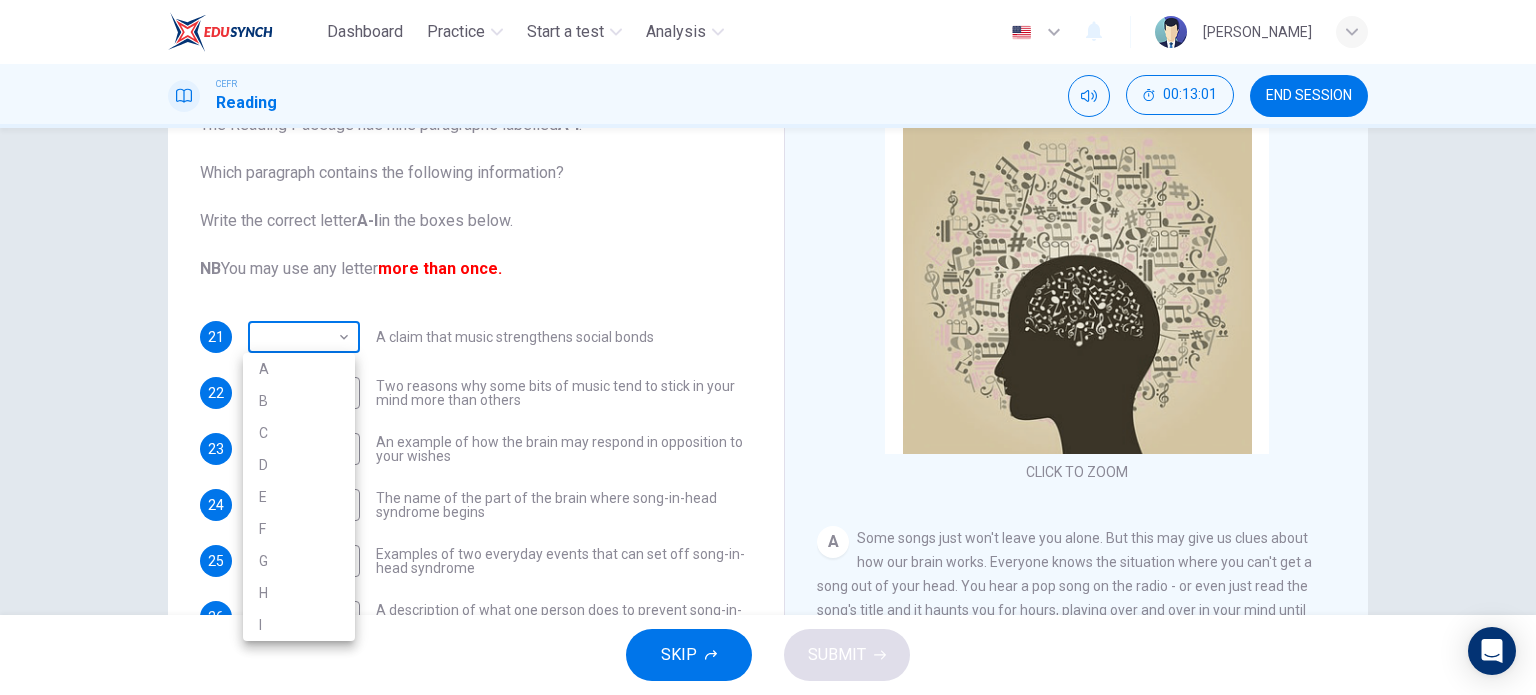 click on "Dashboard Practice Start a test Analysis English en ​ MARIE VOCHELL LEONG CEFR Reading 00:13:01 END SESSION Questions 21 - 26 The Reading Passage has nine paragraphs labelled  A-l .
Which paragraph contains the following information?
Write the correct letter  A-l  in the boxes below.
NB  You may use any letter  more than once. 21 ​ ​ A claim that music strengthens social bonds 22 ​ ​ Two reasons why some bits of music tend to stick in your mind more than others 23 ​ ​ An example of how the brain may respond in opposition to your wishes 24 ​ ​ The name of the part of the brain where song-in-head syndrome begins 25 ​ ​ Examples of two everyday events that can set off song-in-head syndrome 26 ​ ​ A description of what one person does to prevent song-in-head syndrome A Song on the Brain CLICK TO ZOOM Click to Zoom A B C D E F G H I SKIP SUBMIT EduSynch - Online Language Proficiency Testing
Dashboard Practice Start a test Analysis Notifications © Copyright  2025 A B C D E F G" at bounding box center [768, 347] 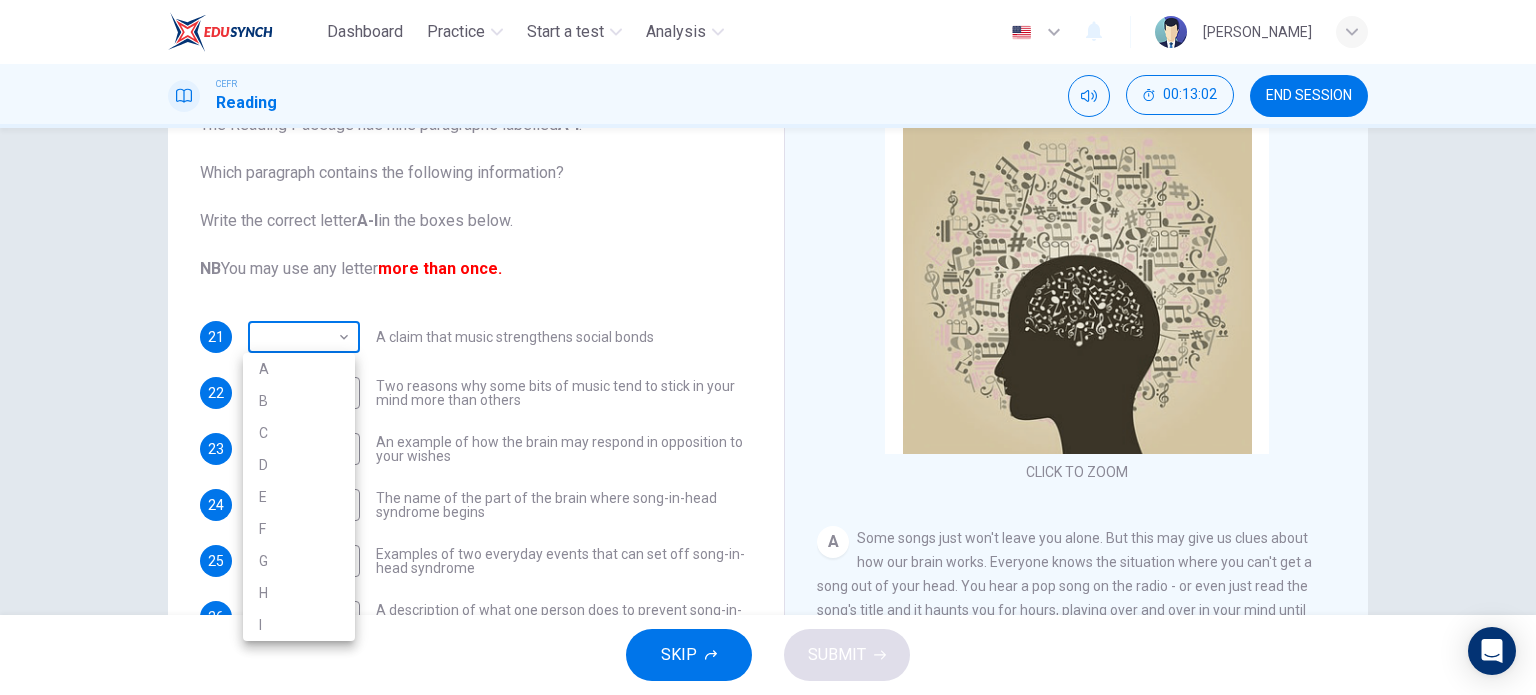 click at bounding box center (768, 347) 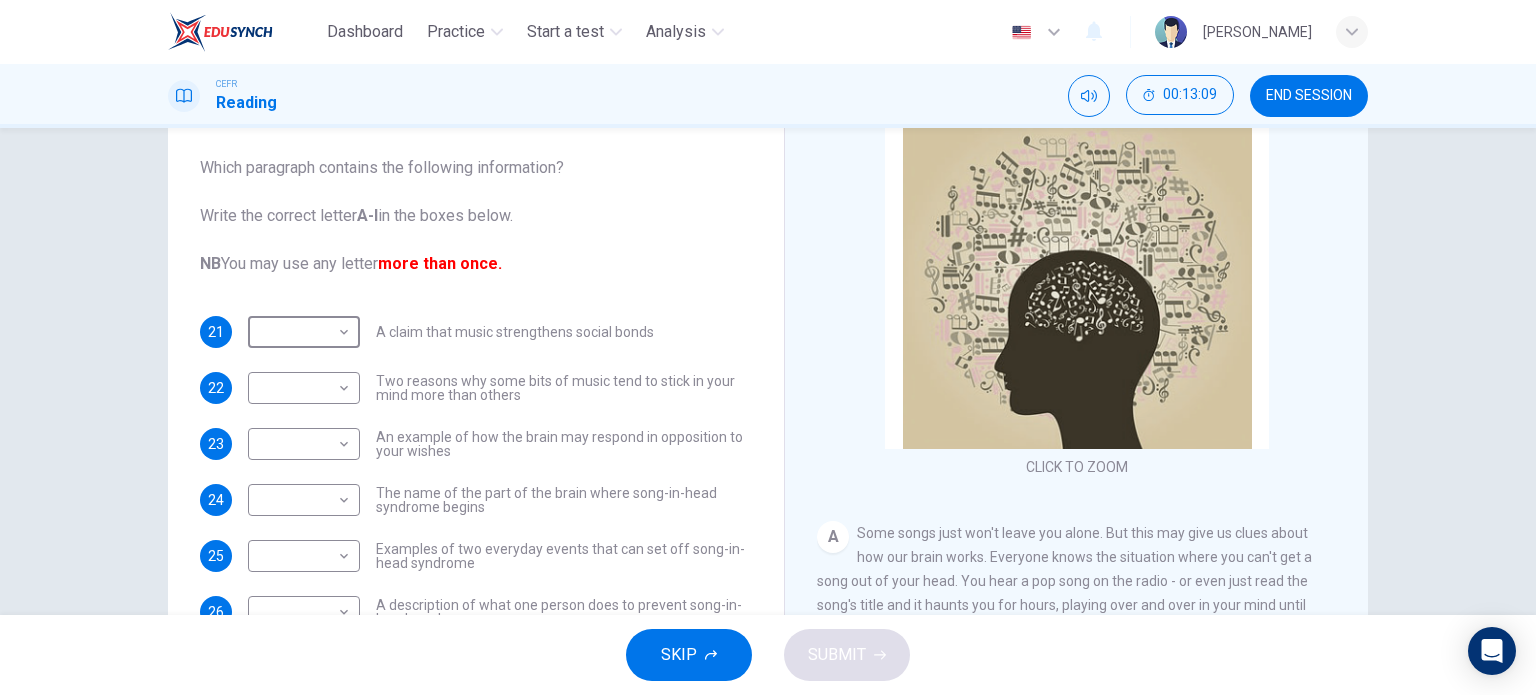 scroll, scrollTop: 288, scrollLeft: 0, axis: vertical 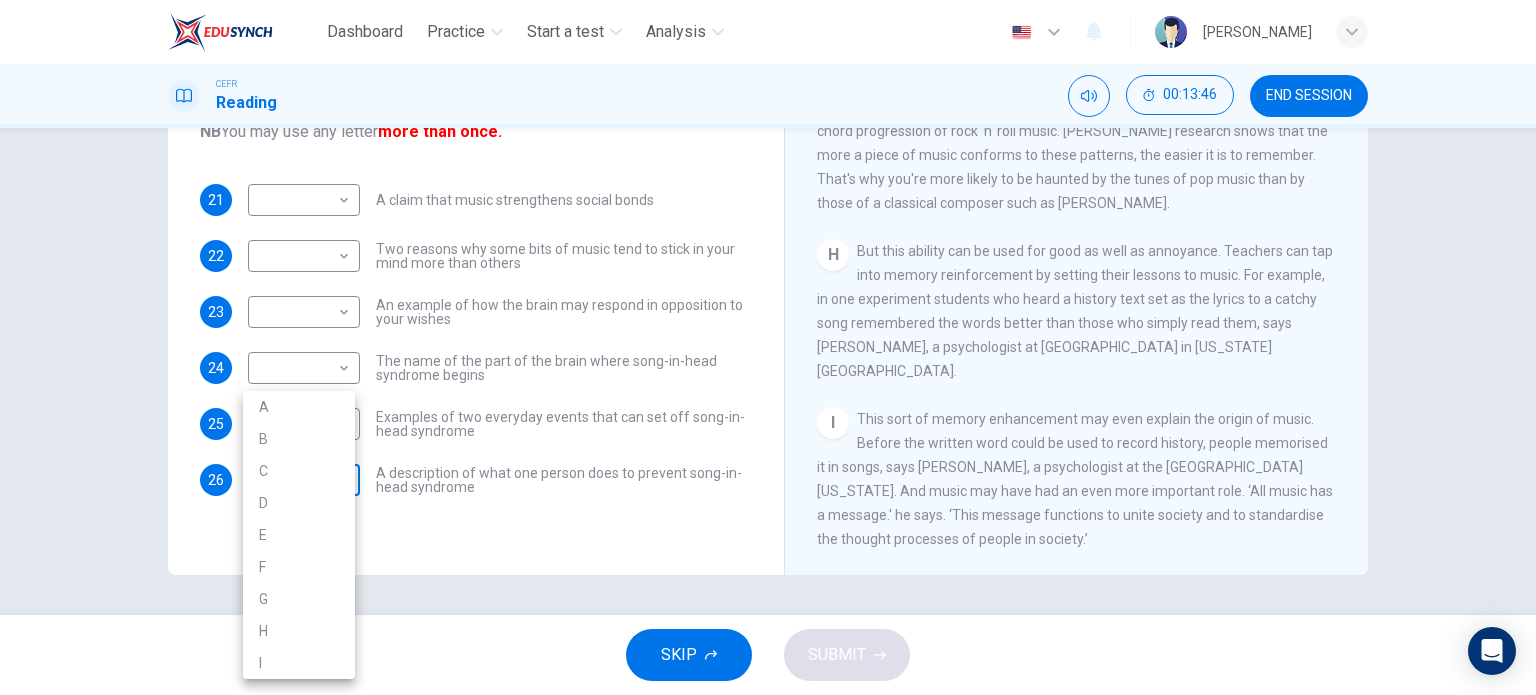 click on "Dashboard Practice Start a test Analysis English en ​ MARIE VOCHELL LEONG CEFR Reading 00:13:46 END SESSION Questions 21 - 26 The Reading Passage has nine paragraphs labelled  A-l .
Which paragraph contains the following information?
Write the correct letter  A-l  in the boxes below.
NB  You may use any letter  more than once. 21 ​ ​ A claim that music strengthens social bonds 22 ​ ​ Two reasons why some bits of music tend to stick in your mind more than others 23 ​ ​ An example of how the brain may respond in opposition to your wishes 24 ​ ​ The name of the part of the brain where song-in-head syndrome begins 25 ​ ​ Examples of two everyday events that can set off song-in-head syndrome 26 ​ ​ A description of what one person does to prevent song-in-head syndrome A Song on the Brain CLICK TO ZOOM Click to Zoom A B C D E F G H I SKIP SUBMIT EduSynch - Online Language Proficiency Testing
Dashboard Practice Start a test Analysis Notifications © Copyright  2025 A B C D E F G" at bounding box center [768, 347] 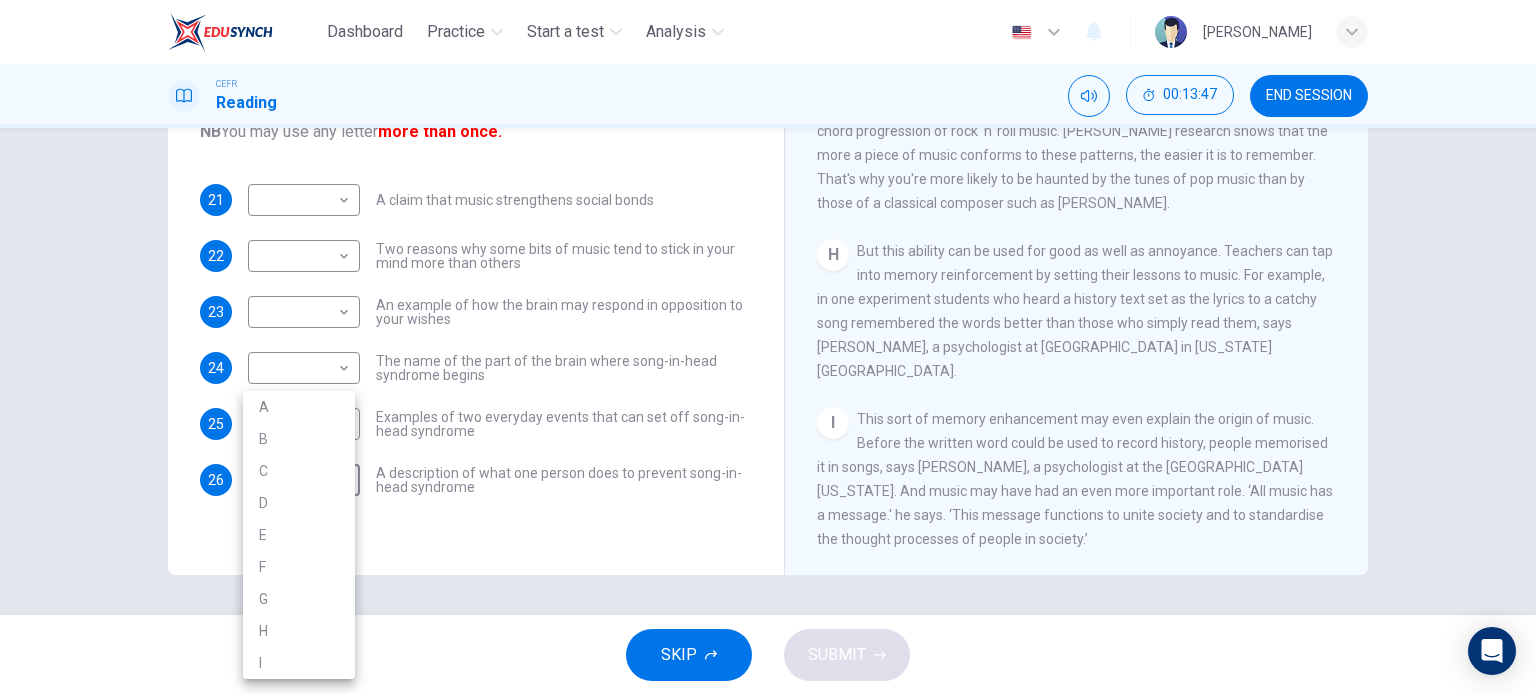 click on "A" at bounding box center (299, 407) 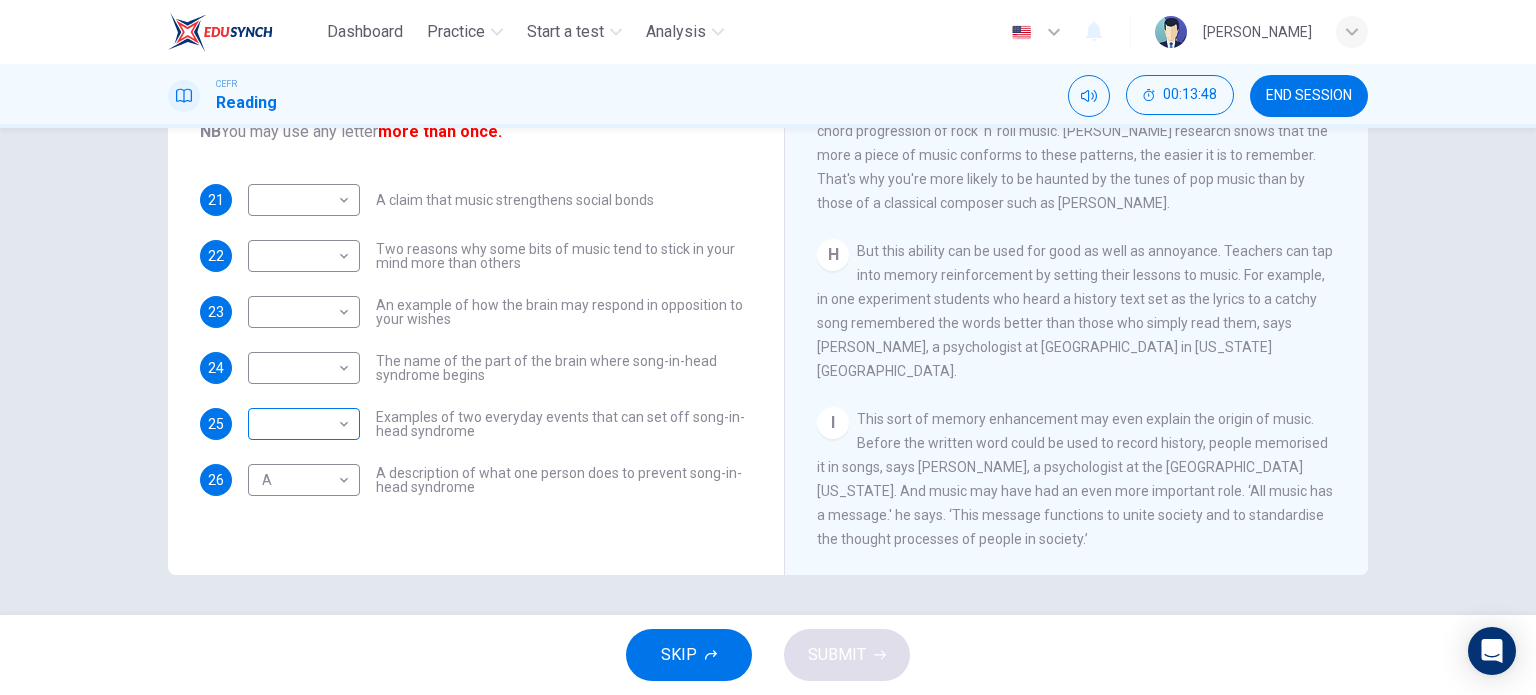 click on "​ ​" at bounding box center (304, 424) 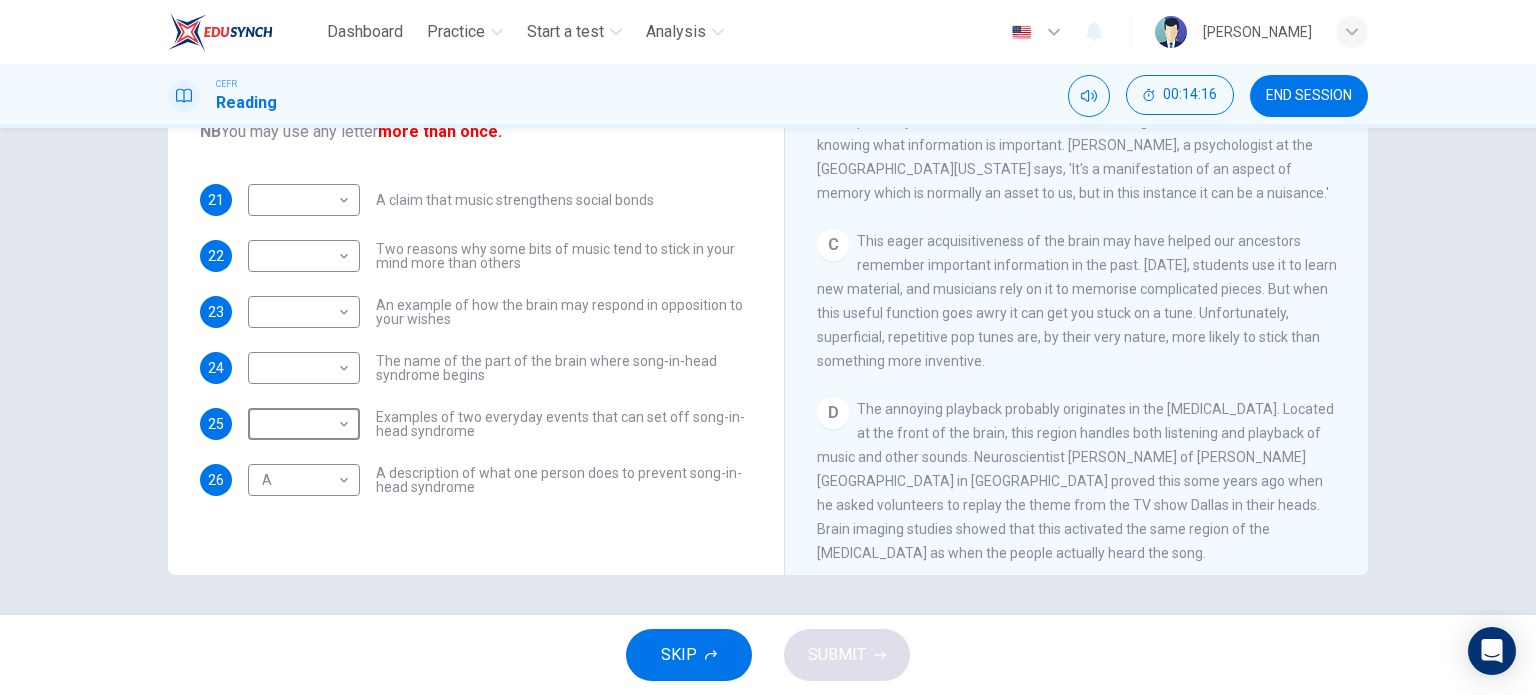 scroll, scrollTop: 472, scrollLeft: 0, axis: vertical 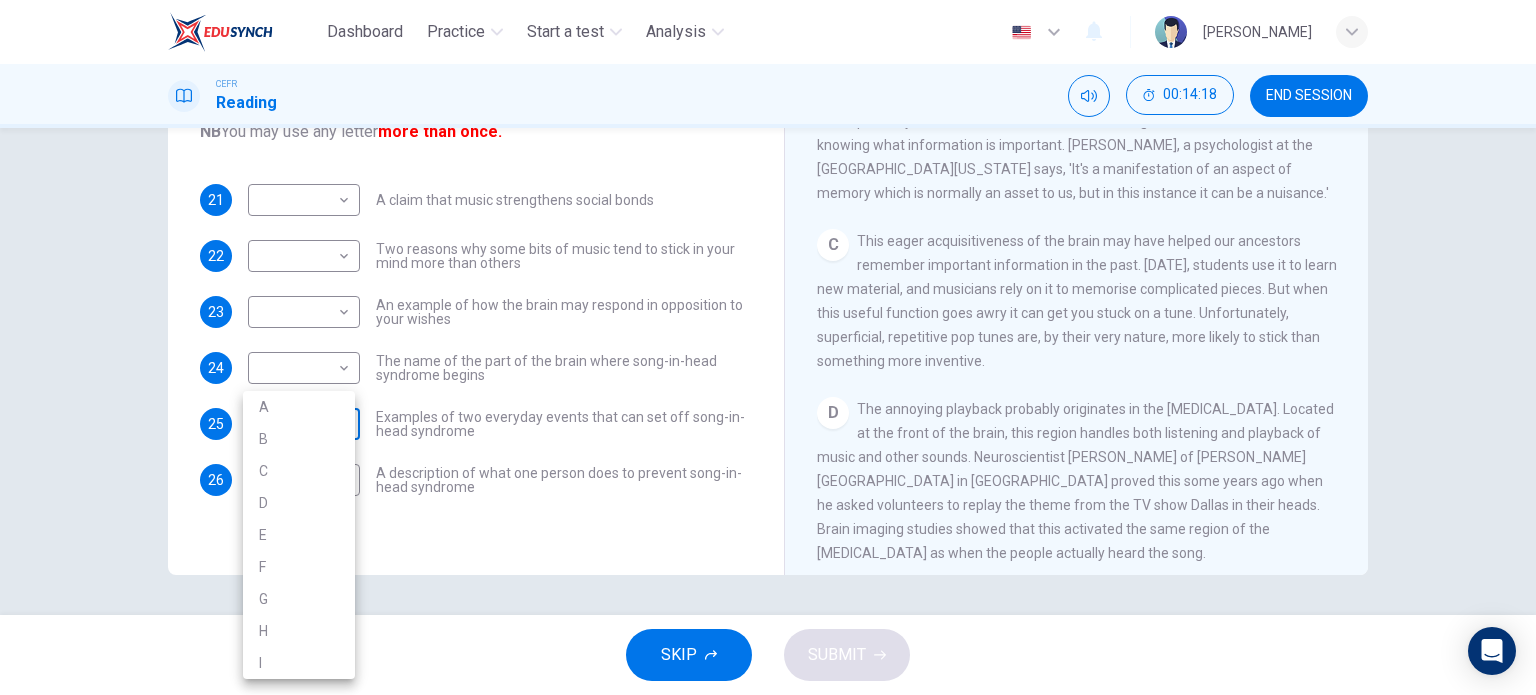 click on "Dashboard Practice Start a test Analysis English en ​ MARIE VOCHELL LEONG CEFR Reading 00:14:18 END SESSION Questions 21 - 26 The Reading Passage has nine paragraphs labelled  A-l .
Which paragraph contains the following information?
Write the correct letter  A-l  in the boxes below.
NB  You may use any letter  more than once. 21 ​ ​ A claim that music strengthens social bonds 22 ​ ​ Two reasons why some bits of music tend to stick in your mind more than others 23 ​ ​ An example of how the brain may respond in opposition to your wishes 24 ​ ​ The name of the part of the brain where song-in-head syndrome begins 25 ​ ​ Examples of two everyday events that can set off song-in-head syndrome 26 A A ​ A description of what one person does to prevent song-in-head syndrome A Song on the Brain CLICK TO ZOOM Click to Zoom A B C D E F G H I SKIP SUBMIT EduSynch - Online Language Proficiency Testing
Dashboard Practice Start a test Analysis Notifications © Copyright  2025 A B C D E F G" at bounding box center (768, 347) 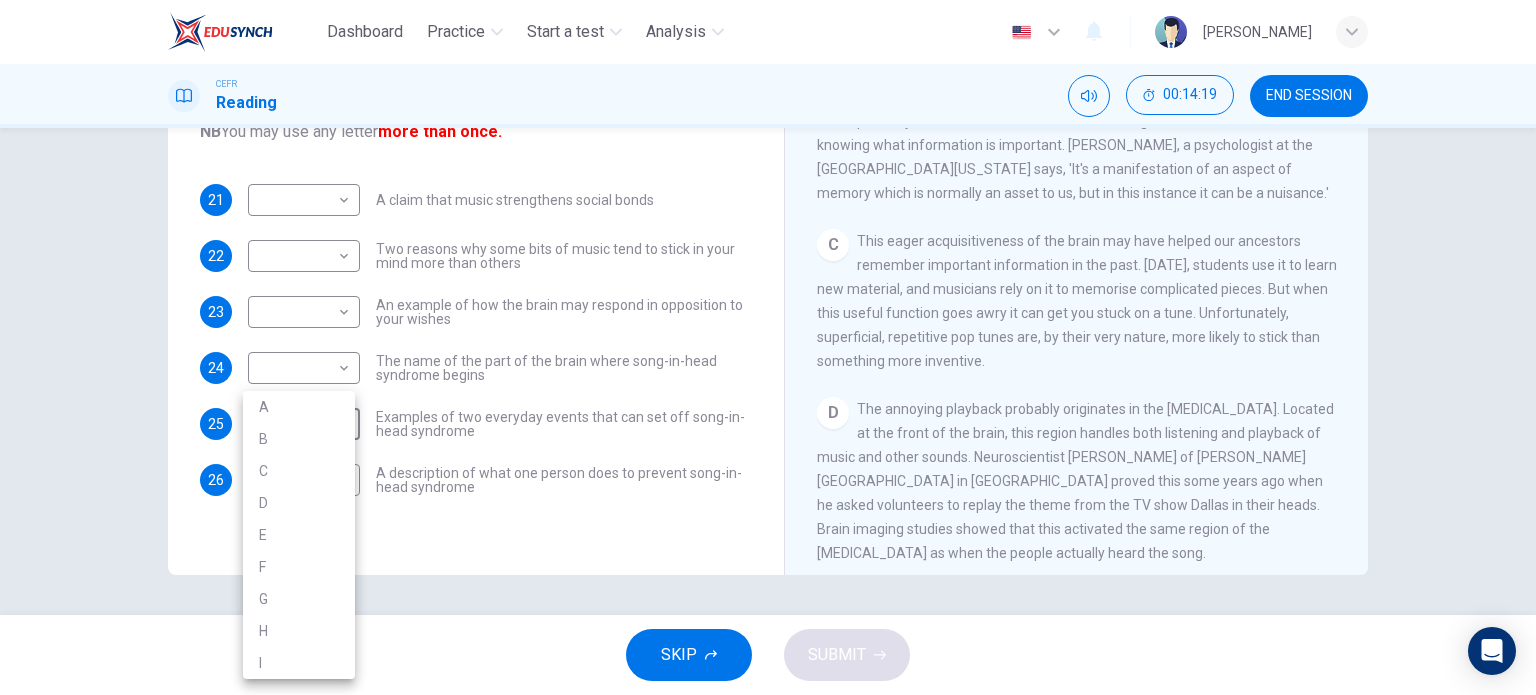 click at bounding box center (768, 347) 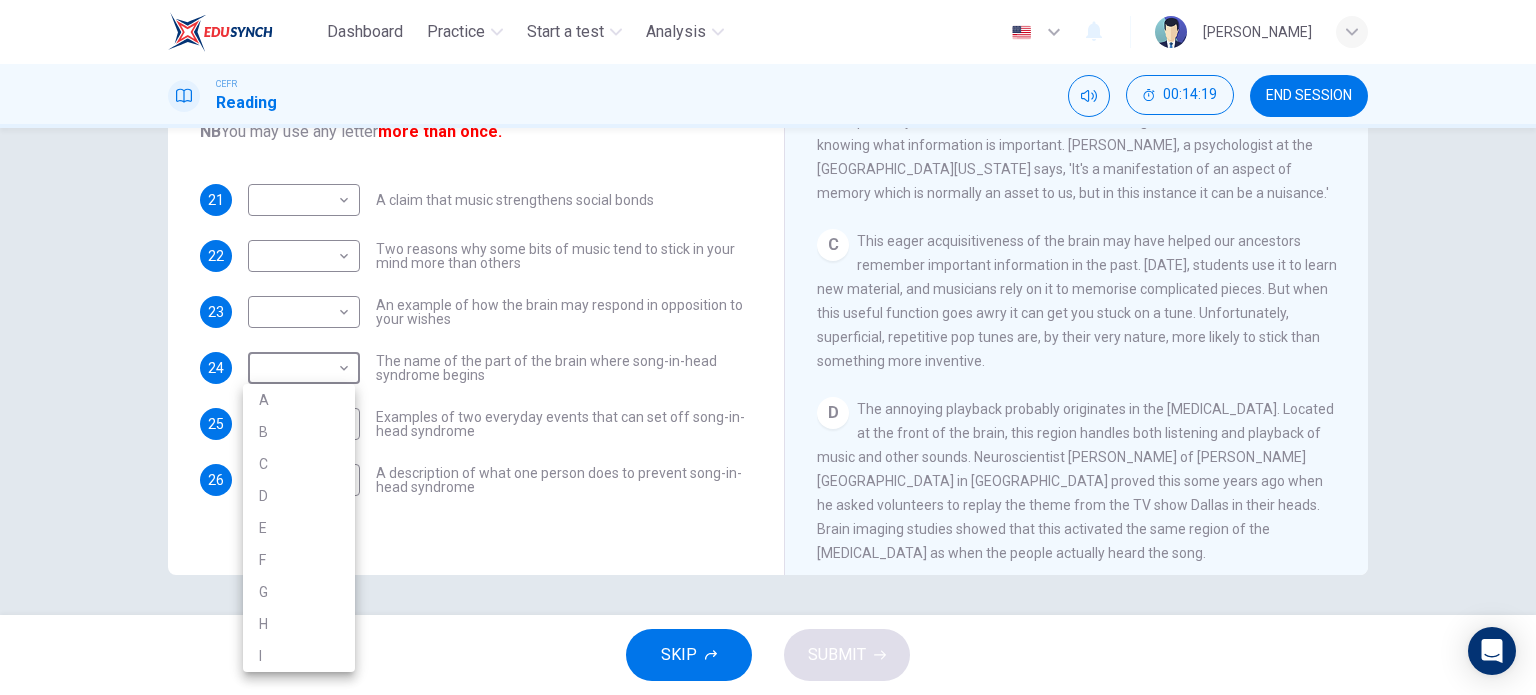 click on "Dashboard Practice Start a test Analysis English en ​ MARIE VOCHELL LEONG CEFR Reading 00:14:19 END SESSION Questions 21 - 26 The Reading Passage has nine paragraphs labelled  A-l .
Which paragraph contains the following information?
Write the correct letter  A-l  in the boxes below.
NB  You may use any letter  more than once. 21 ​ ​ A claim that music strengthens social bonds 22 ​ ​ Two reasons why some bits of music tend to stick in your mind more than others 23 ​ ​ An example of how the brain may respond in opposition to your wishes 24 ​ ​ The name of the part of the brain where song-in-head syndrome begins 25 ​ ​ Examples of two everyday events that can set off song-in-head syndrome 26 A A ​ A description of what one person does to prevent song-in-head syndrome A Song on the Brain CLICK TO ZOOM Click to Zoom A B C D E F G H I SKIP SUBMIT EduSynch - Online Language Proficiency Testing
Dashboard Practice Start a test Analysis Notifications © Copyright  2025 A B C D E F G" at bounding box center [768, 347] 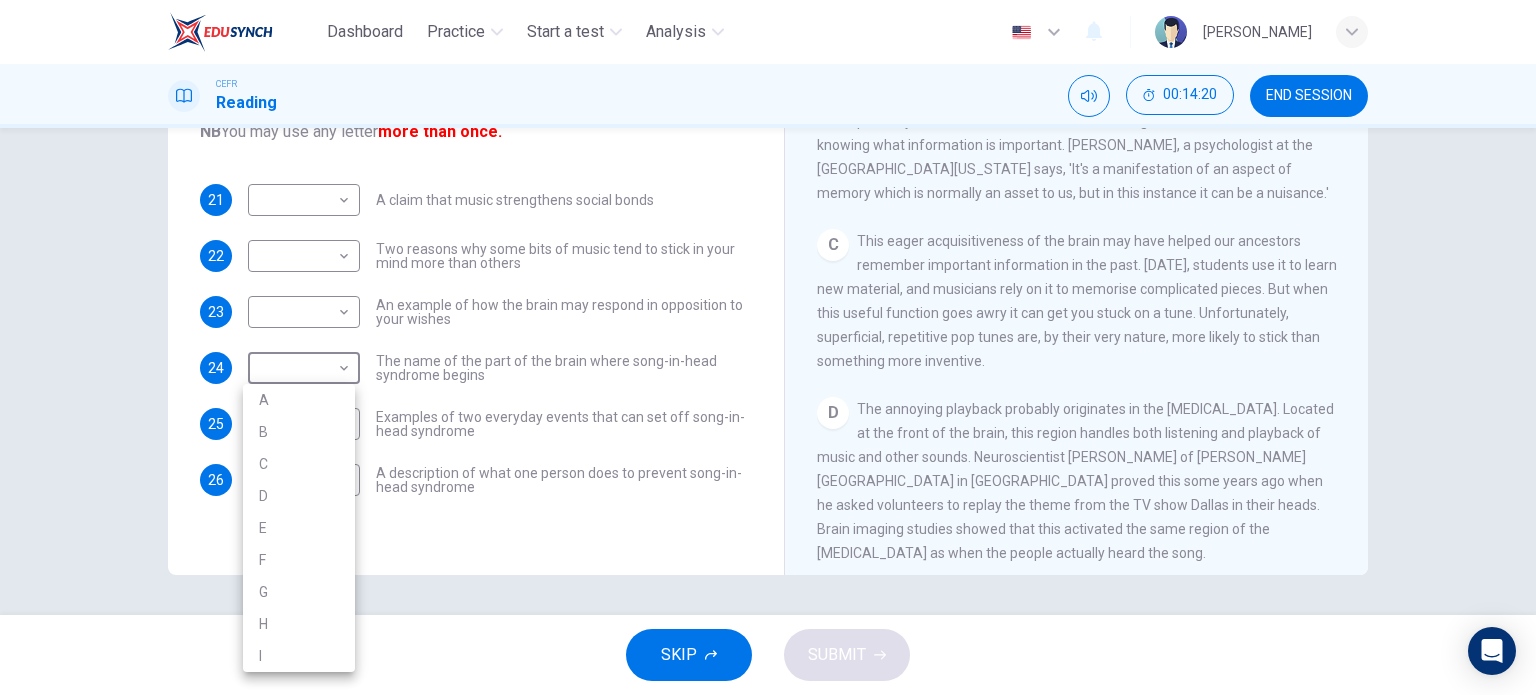 click at bounding box center [768, 347] 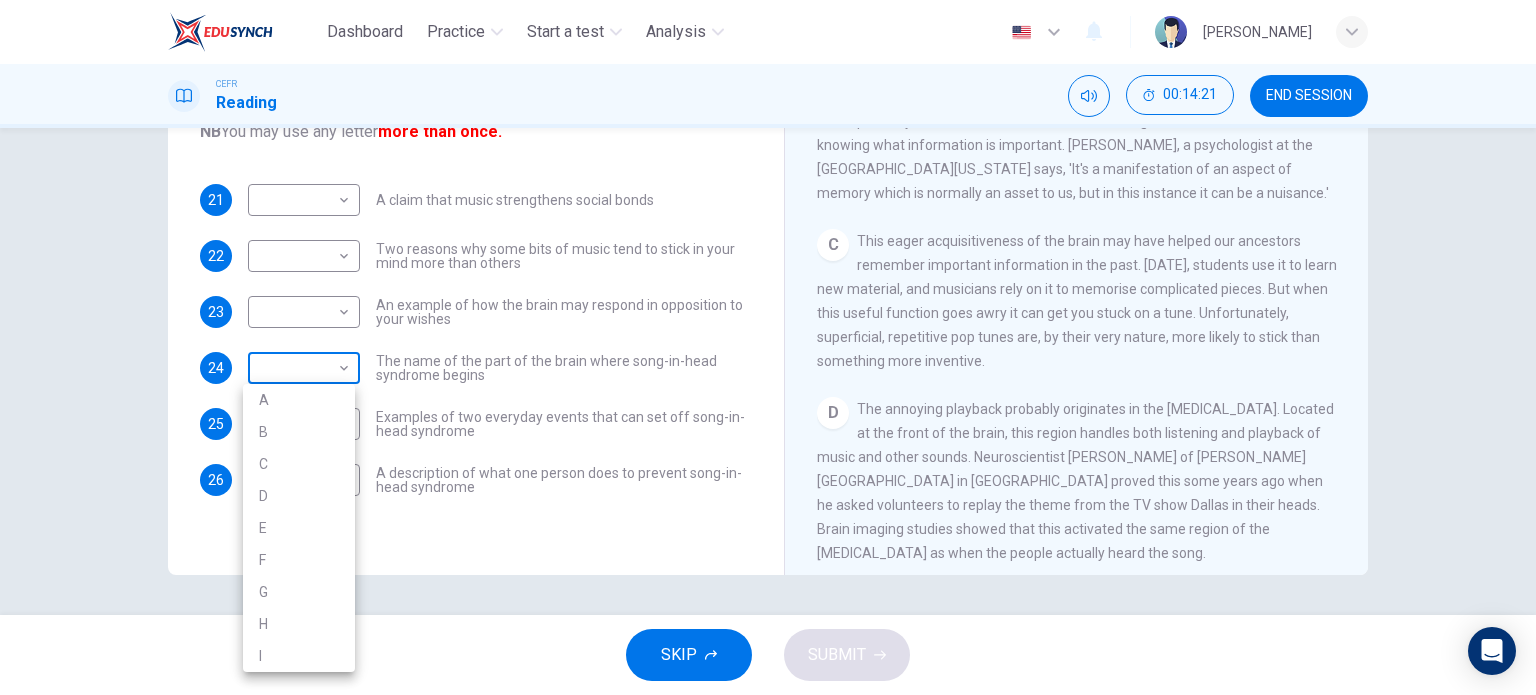 click on "Dashboard Practice Start a test Analysis English en ​ MARIE VOCHELL LEONG CEFR Reading 00:14:21 END SESSION Questions 21 - 26 The Reading Passage has nine paragraphs labelled  A-l .
Which paragraph contains the following information?
Write the correct letter  A-l  in the boxes below.
NB  You may use any letter  more than once. 21 ​ ​ A claim that music strengthens social bonds 22 ​ ​ Two reasons why some bits of music tend to stick in your mind more than others 23 ​ ​ An example of how the brain may respond in opposition to your wishes 24 ​ ​ The name of the part of the brain where song-in-head syndrome begins 25 ​ ​ Examples of two everyday events that can set off song-in-head syndrome 26 A A ​ A description of what one person does to prevent song-in-head syndrome A Song on the Brain CLICK TO ZOOM Click to Zoom A B C D E F G H I SKIP SUBMIT EduSynch - Online Language Proficiency Testing
Dashboard Practice Start a test Analysis Notifications © Copyright  2025 A B C D E F G" at bounding box center (768, 347) 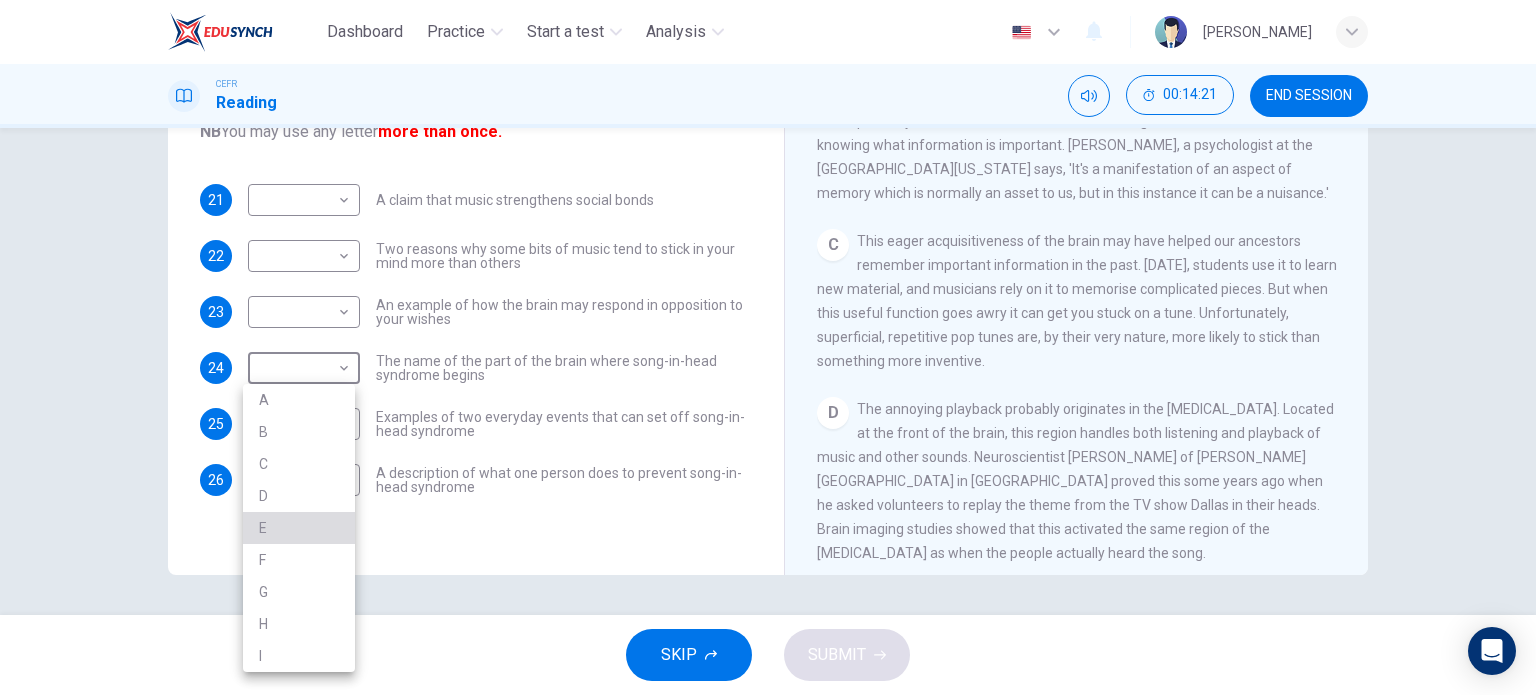 click on "E" at bounding box center (299, 528) 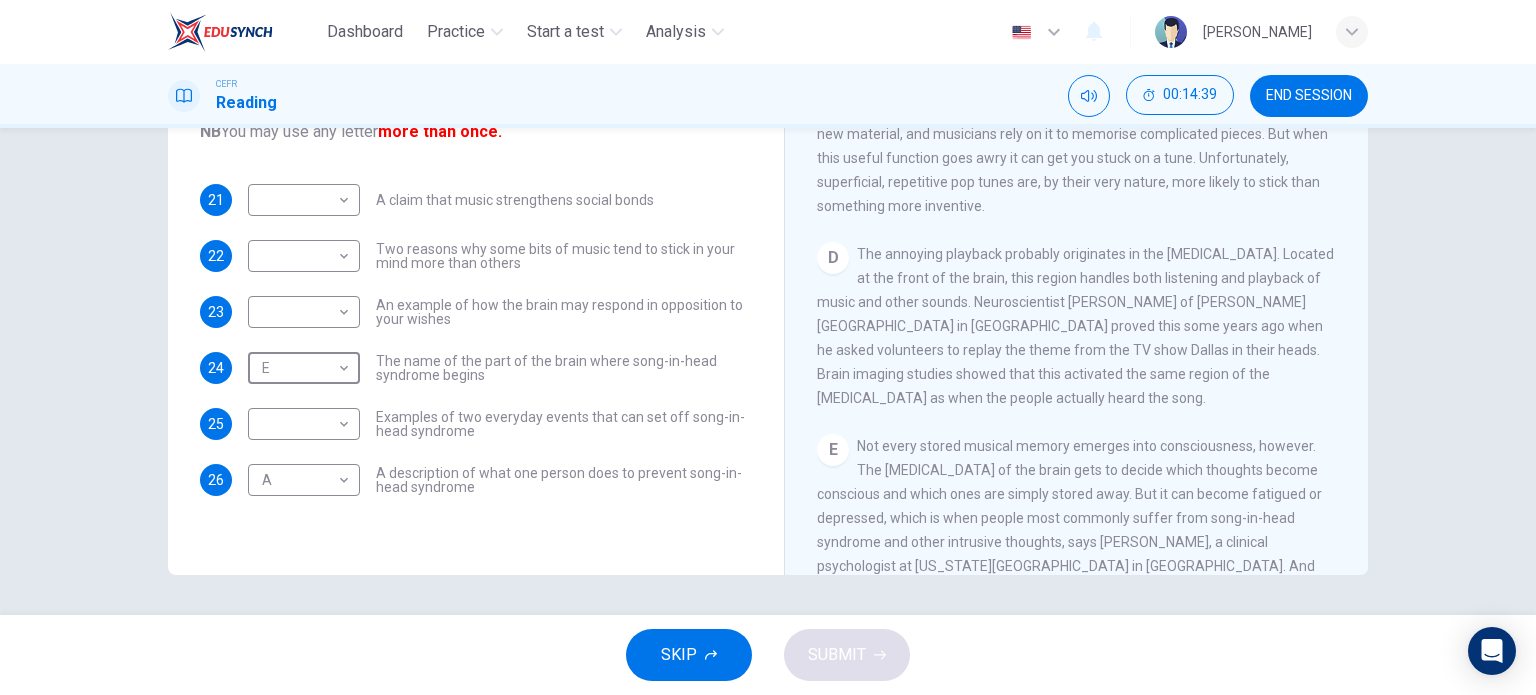 scroll, scrollTop: 660, scrollLeft: 0, axis: vertical 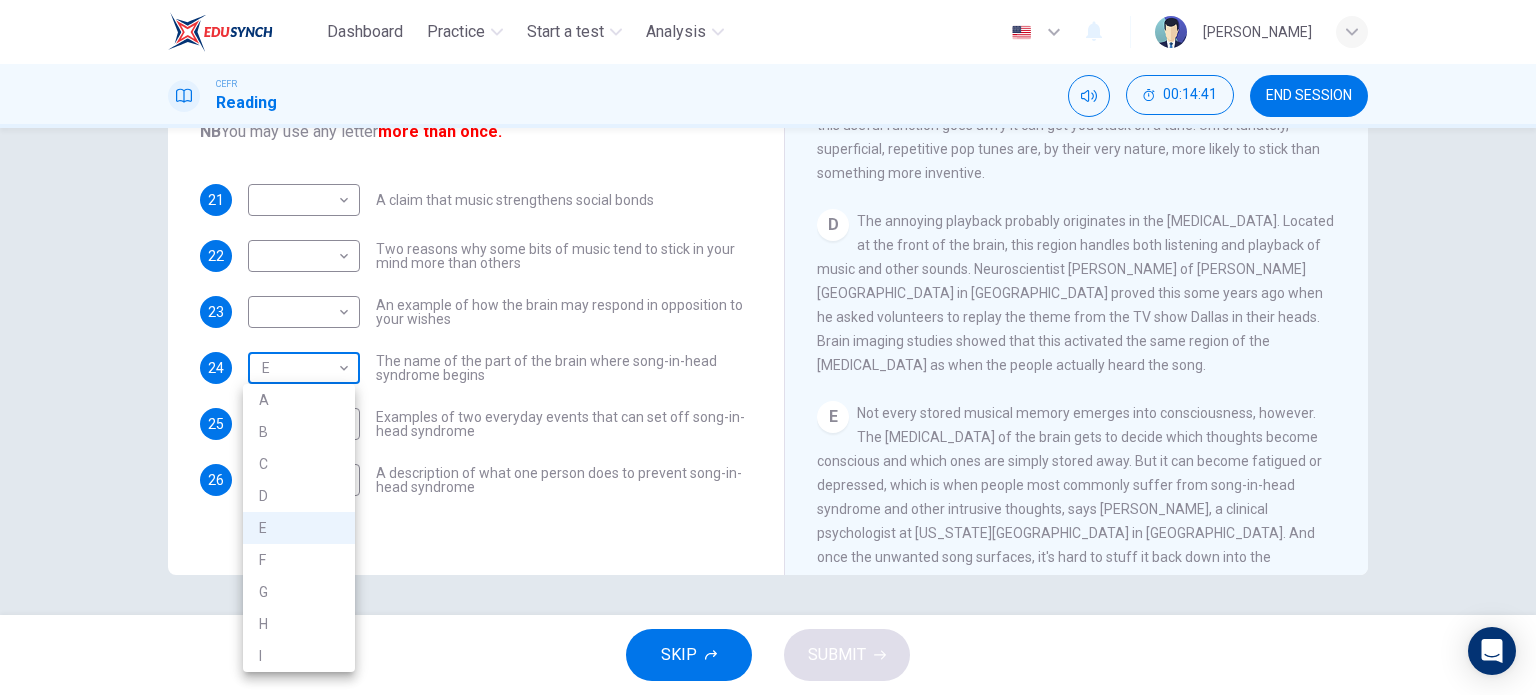click on "Dashboard Practice Start a test Analysis English en ​ MARIE VOCHELL LEONG CEFR Reading 00:14:41 END SESSION Questions 21 - 26 The Reading Passage has nine paragraphs labelled  A-l .
Which paragraph contains the following information?
Write the correct letter  A-l  in the boxes below.
NB  You may use any letter  more than once. 21 ​ ​ A claim that music strengthens social bonds 22 ​ ​ Two reasons why some bits of music tend to stick in your mind more than others 23 ​ ​ An example of how the brain may respond in opposition to your wishes 24 E E ​ The name of the part of the brain where song-in-head syndrome begins 25 ​ ​ Examples of two everyday events that can set off song-in-head syndrome 26 A A ​ A description of what one person does to prevent song-in-head syndrome A Song on the Brain CLICK TO ZOOM Click to Zoom A B C D E F G H I SKIP SUBMIT EduSynch - Online Language Proficiency Testing
Dashboard Practice Start a test Analysis Notifications © Copyright  2025 A B C D E F G" at bounding box center (768, 347) 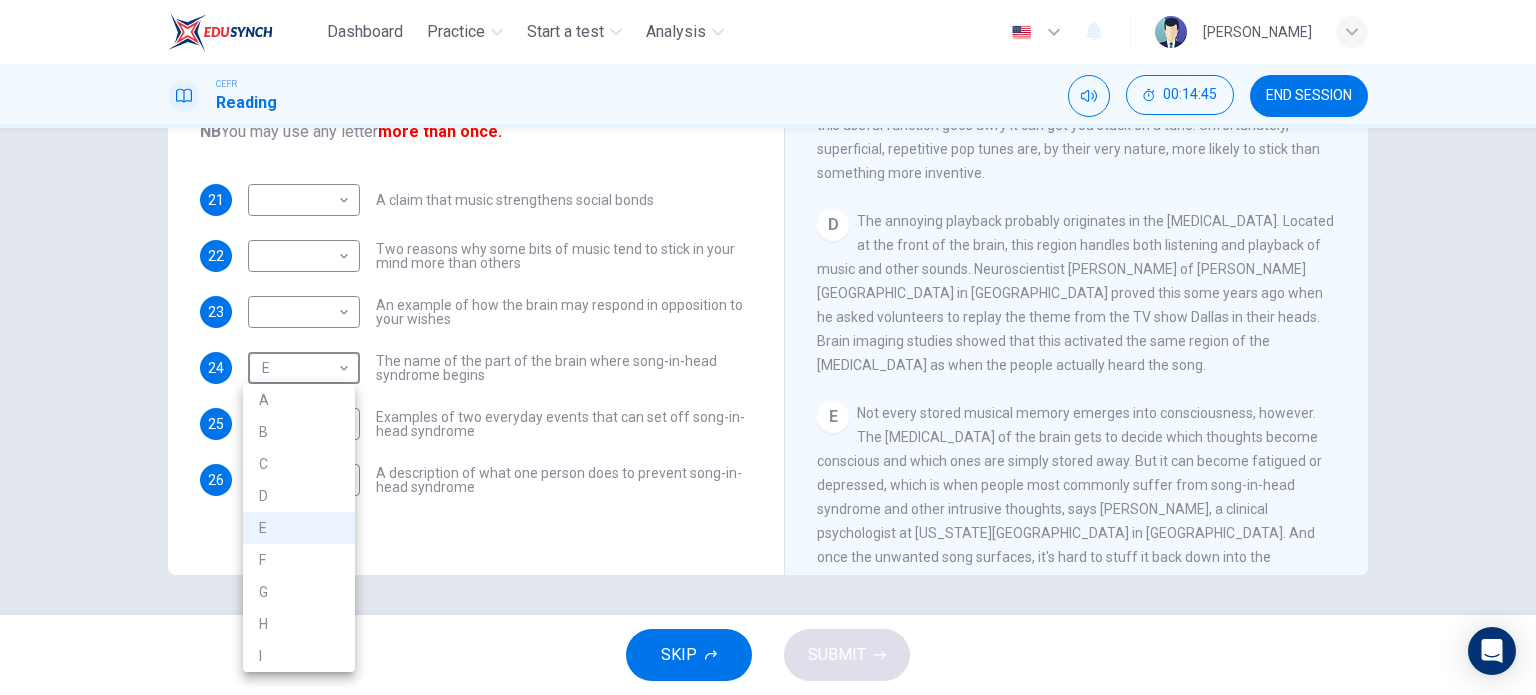click at bounding box center (768, 347) 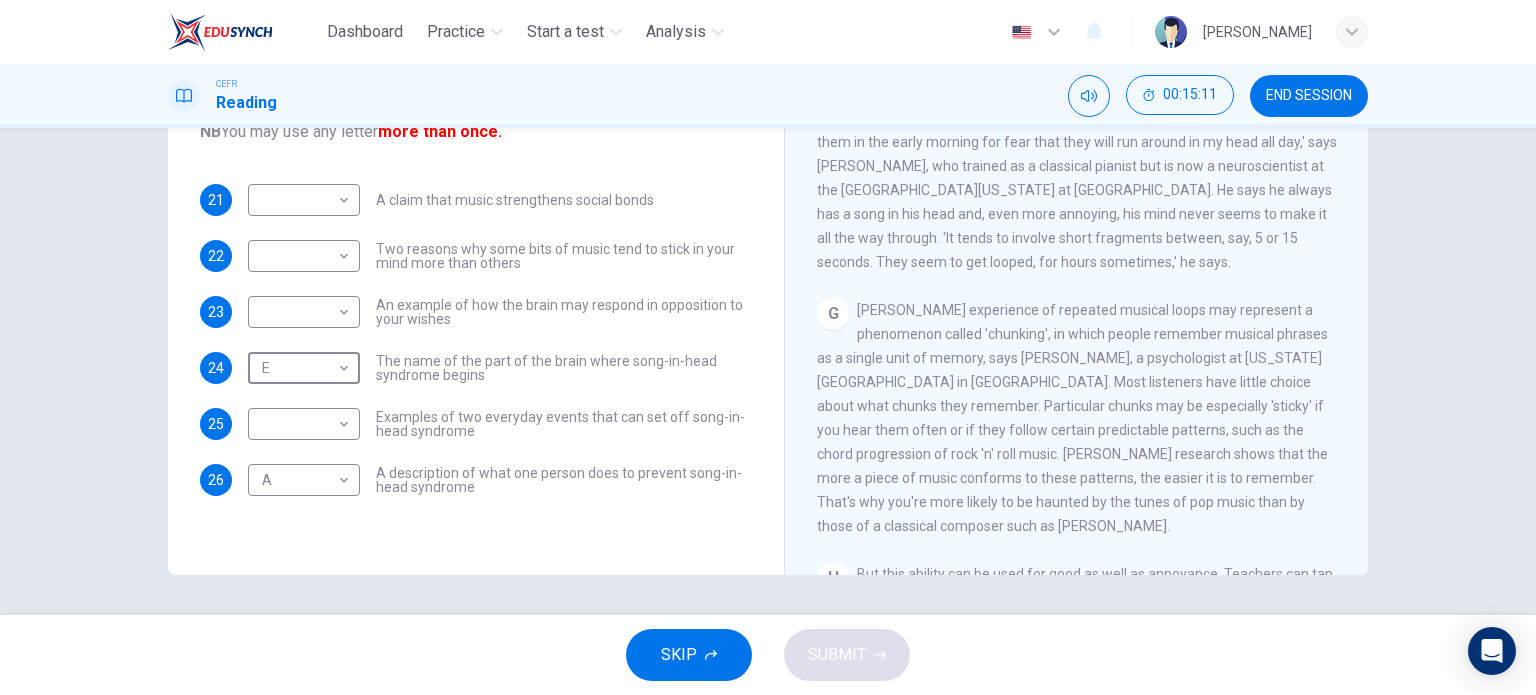 scroll, scrollTop: 1244, scrollLeft: 0, axis: vertical 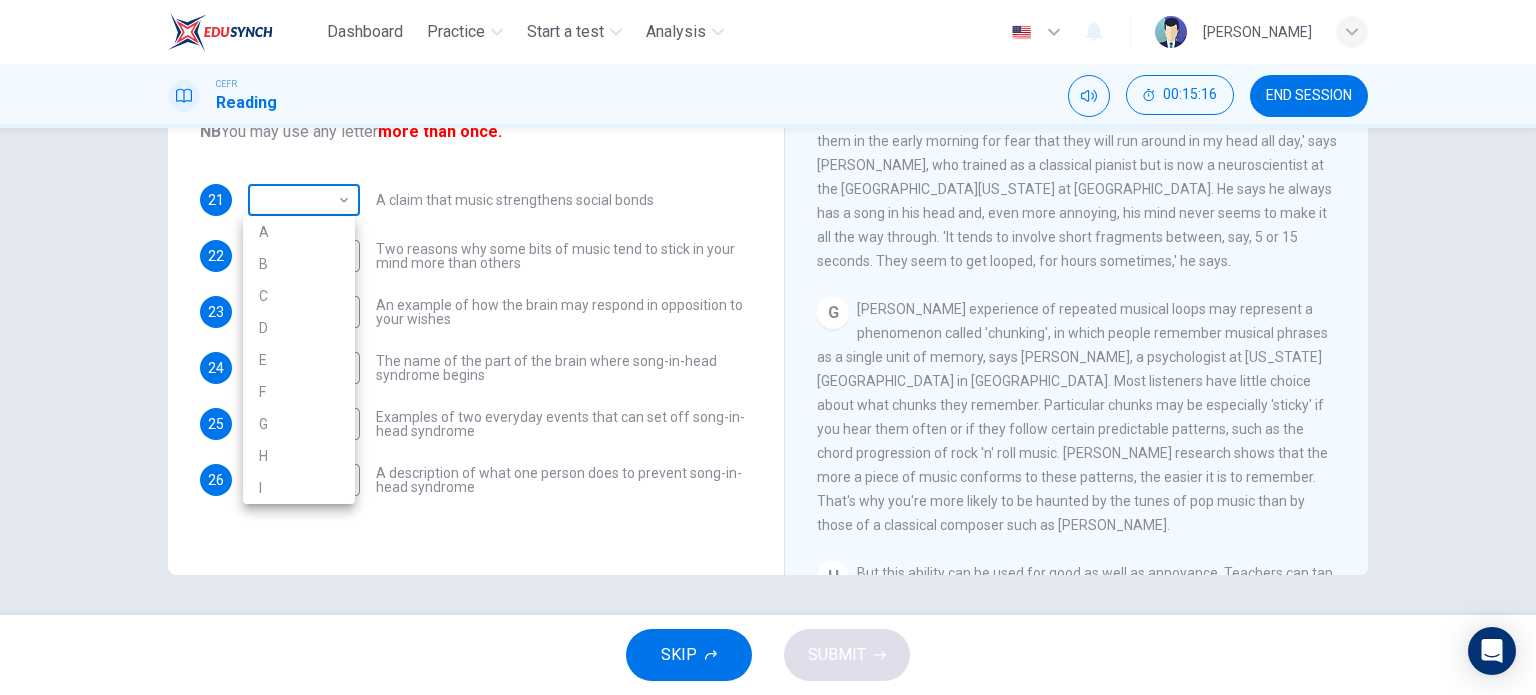 click on "Dashboard Practice Start a test Analysis English en ​ MARIE VOCHELL LEONG CEFR Reading 00:15:16 END SESSION Questions 21 - 26 The Reading Passage has nine paragraphs labelled  A-l .
Which paragraph contains the following information?
Write the correct letter  A-l  in the boxes below.
NB  You may use any letter  more than once. 21 ​ ​ A claim that music strengthens social bonds 22 ​ ​ Two reasons why some bits of music tend to stick in your mind more than others 23 ​ ​ An example of how the brain may respond in opposition to your wishes 24 E E ​ The name of the part of the brain where song-in-head syndrome begins 25 ​ ​ Examples of two everyday events that can set off song-in-head syndrome 26 A A ​ A description of what one person does to prevent song-in-head syndrome A Song on the Brain CLICK TO ZOOM Click to Zoom A B C D E F G H I SKIP SUBMIT EduSynch - Online Language Proficiency Testing
Dashboard Practice Start a test Analysis Notifications © Copyright  2025 A B C D E F G" at bounding box center (768, 347) 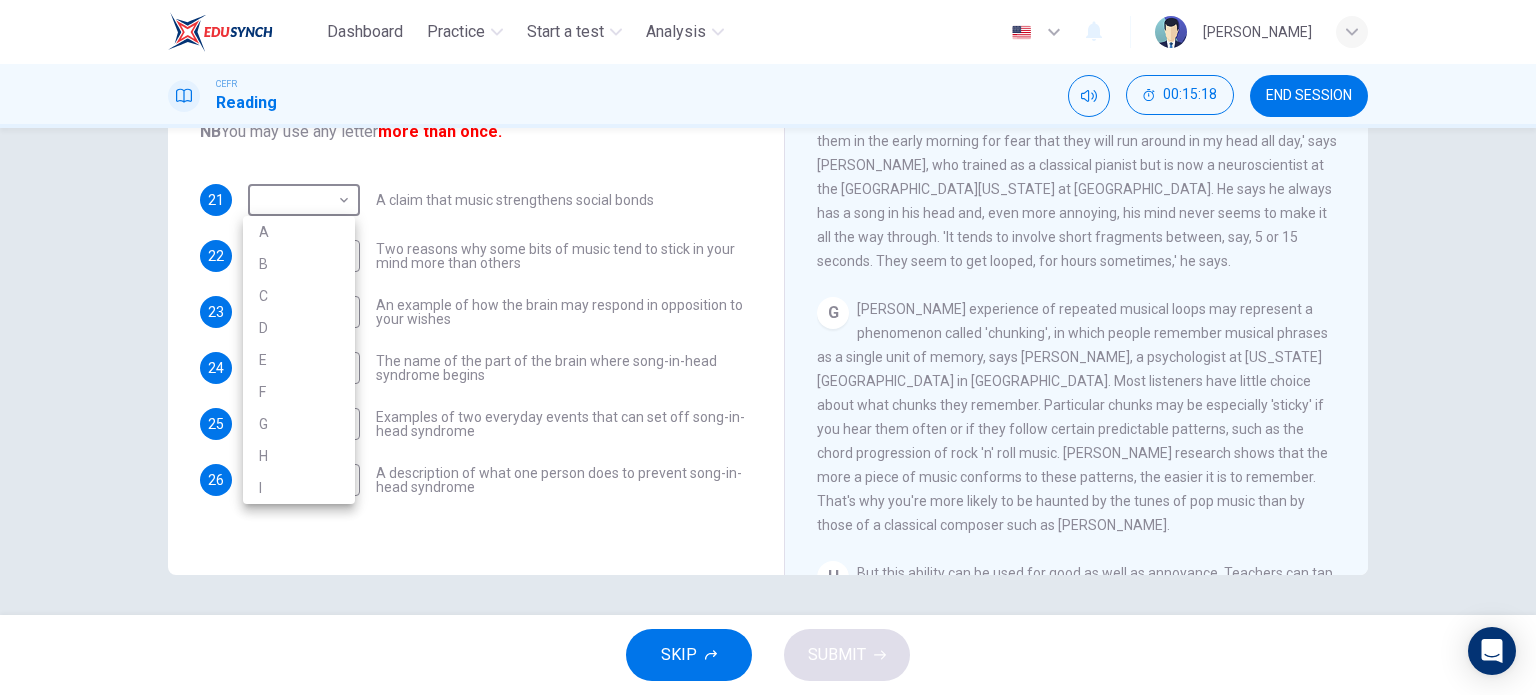 drag, startPoint x: 1141, startPoint y: 380, endPoint x: 285, endPoint y: 190, distance: 876.83295 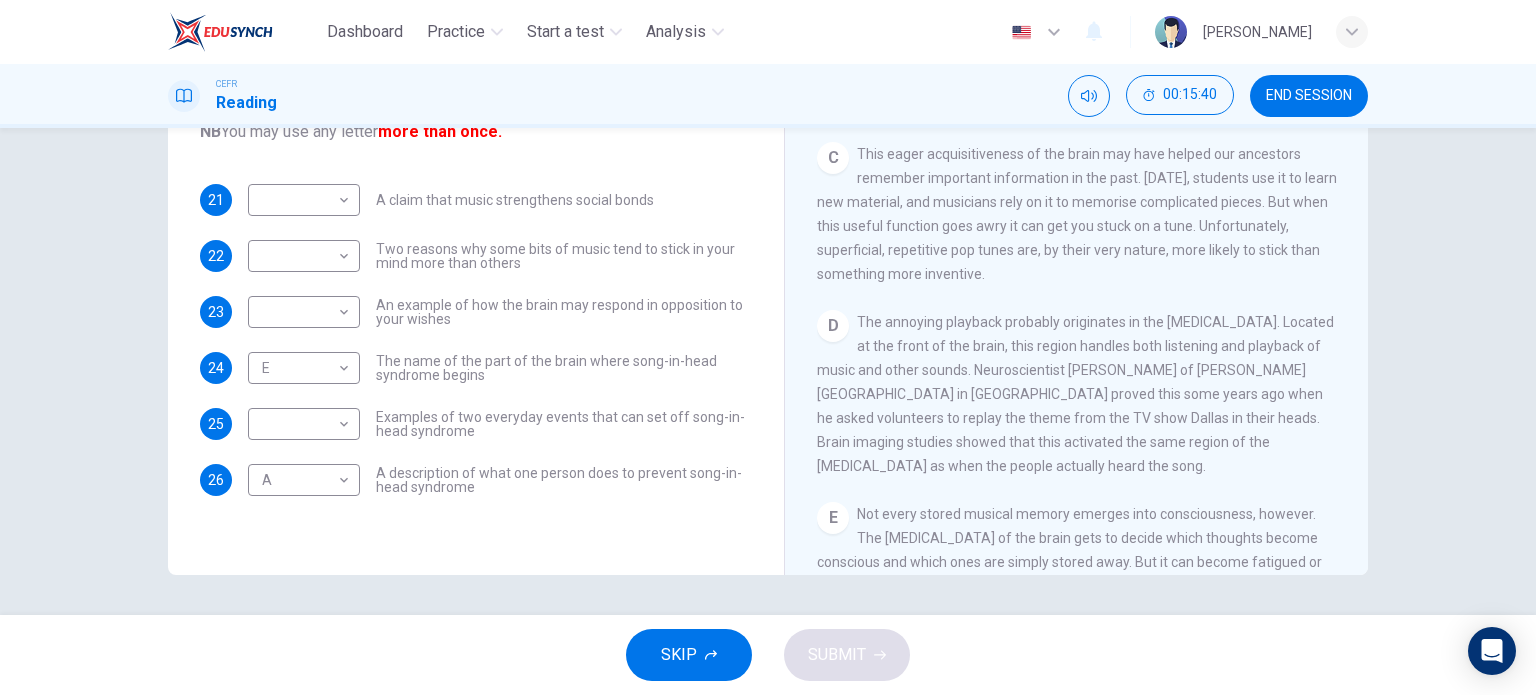 scroll, scrollTop: 560, scrollLeft: 0, axis: vertical 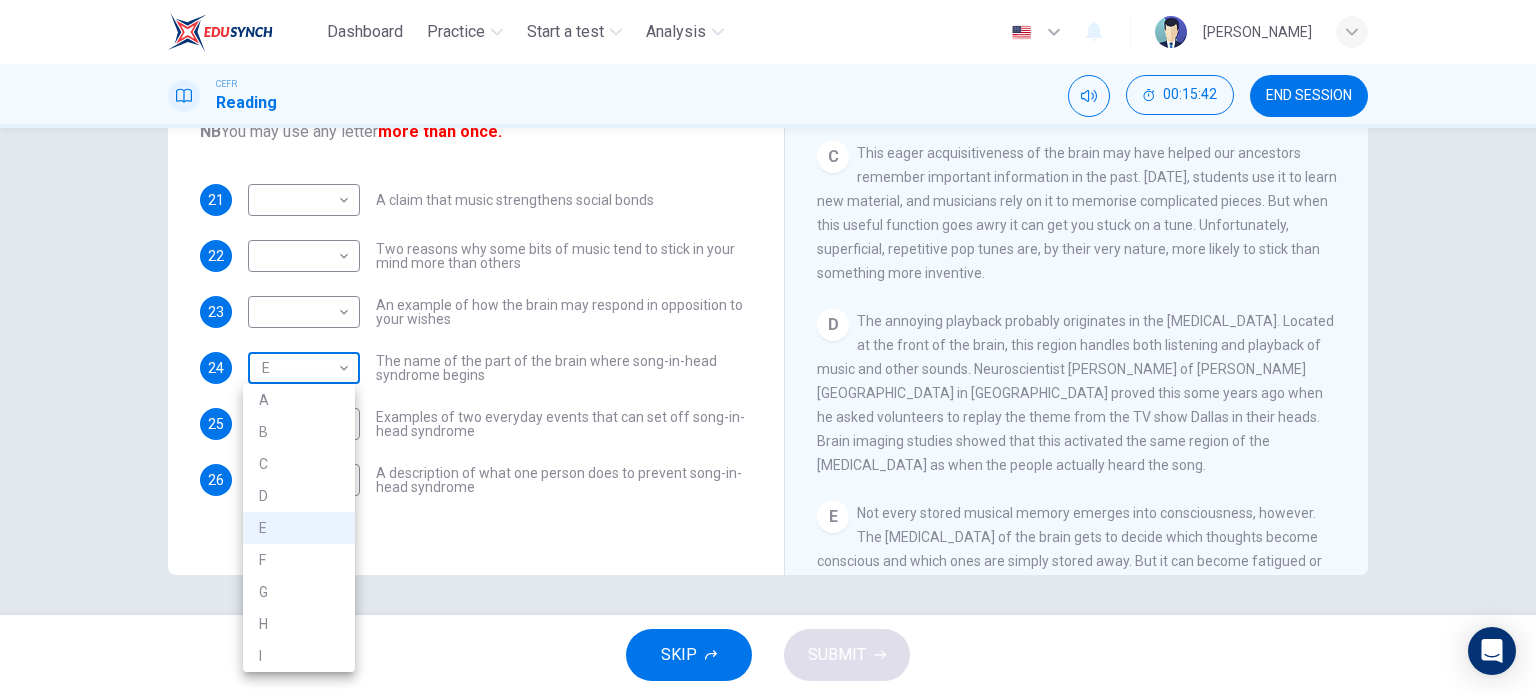 click on "Dashboard Practice Start a test Analysis English en ​ MARIE VOCHELL LEONG CEFR Reading 00:15:42 END SESSION Questions 21 - 26 The Reading Passage has nine paragraphs labelled  A-l .
Which paragraph contains the following information?
Write the correct letter  A-l  in the boxes below.
NB  You may use any letter  more than once. 21 ​ ​ A claim that music strengthens social bonds 22 ​ ​ Two reasons why some bits of music tend to stick in your mind more than others 23 ​ ​ An example of how the brain may respond in opposition to your wishes 24 E E ​ The name of the part of the brain where song-in-head syndrome begins 25 ​ ​ Examples of two everyday events that can set off song-in-head syndrome 26 A A ​ A description of what one person does to prevent song-in-head syndrome A Song on the Brain CLICK TO ZOOM Click to Zoom A B C D E F G H I SKIP SUBMIT EduSynch - Online Language Proficiency Testing
Dashboard Practice Start a test Analysis Notifications © Copyright  2025 A B C D E F G" at bounding box center (768, 347) 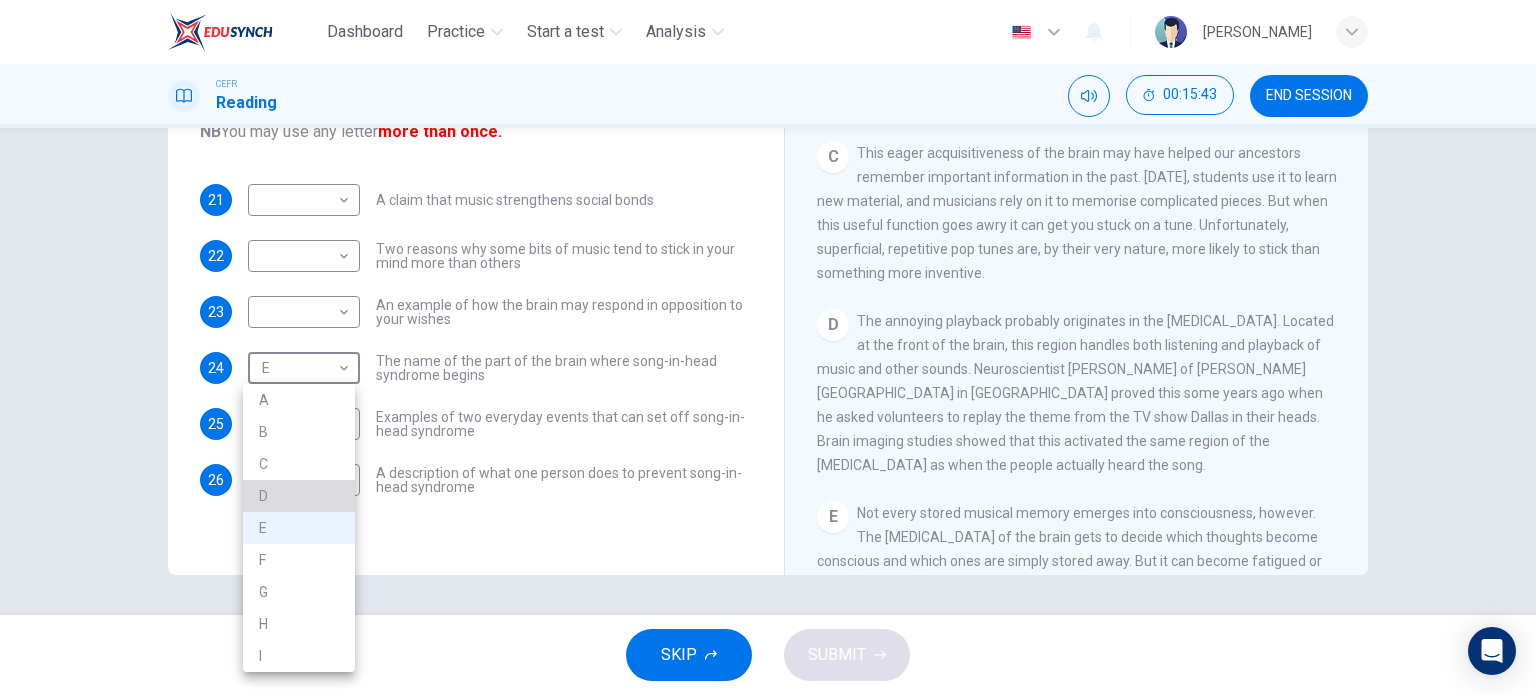 click on "D" at bounding box center (299, 496) 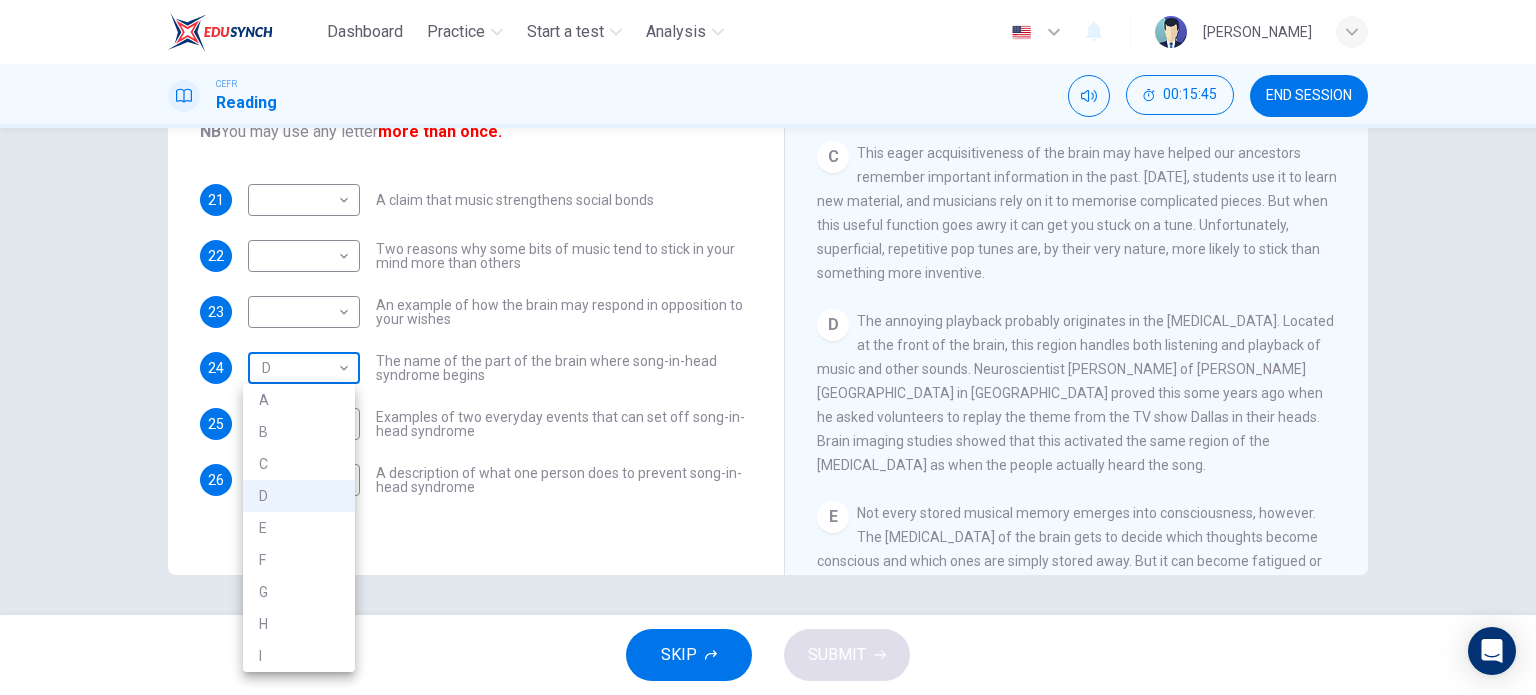 click on "Dashboard Practice Start a test Analysis English en ​ MARIE VOCHELL LEONG CEFR Reading 00:15:45 END SESSION Questions 21 - 26 The Reading Passage has nine paragraphs labelled  A-l .
Which paragraph contains the following information?
Write the correct letter  A-l  in the boxes below.
NB  You may use any letter  more than once. 21 ​ ​ A claim that music strengthens social bonds 22 ​ ​ Two reasons why some bits of music tend to stick in your mind more than others 23 ​ ​ An example of how the brain may respond in opposition to your wishes 24 D D ​ The name of the part of the brain where song-in-head syndrome begins 25 ​ ​ Examples of two everyday events that can set off song-in-head syndrome 26 A A ​ A description of what one person does to prevent song-in-head syndrome A Song on the Brain CLICK TO ZOOM Click to Zoom A B C D E F G H I SKIP SUBMIT EduSynch - Online Language Proficiency Testing
Dashboard Practice Start a test Analysis Notifications © Copyright  2025 A B C D E F G" at bounding box center [768, 347] 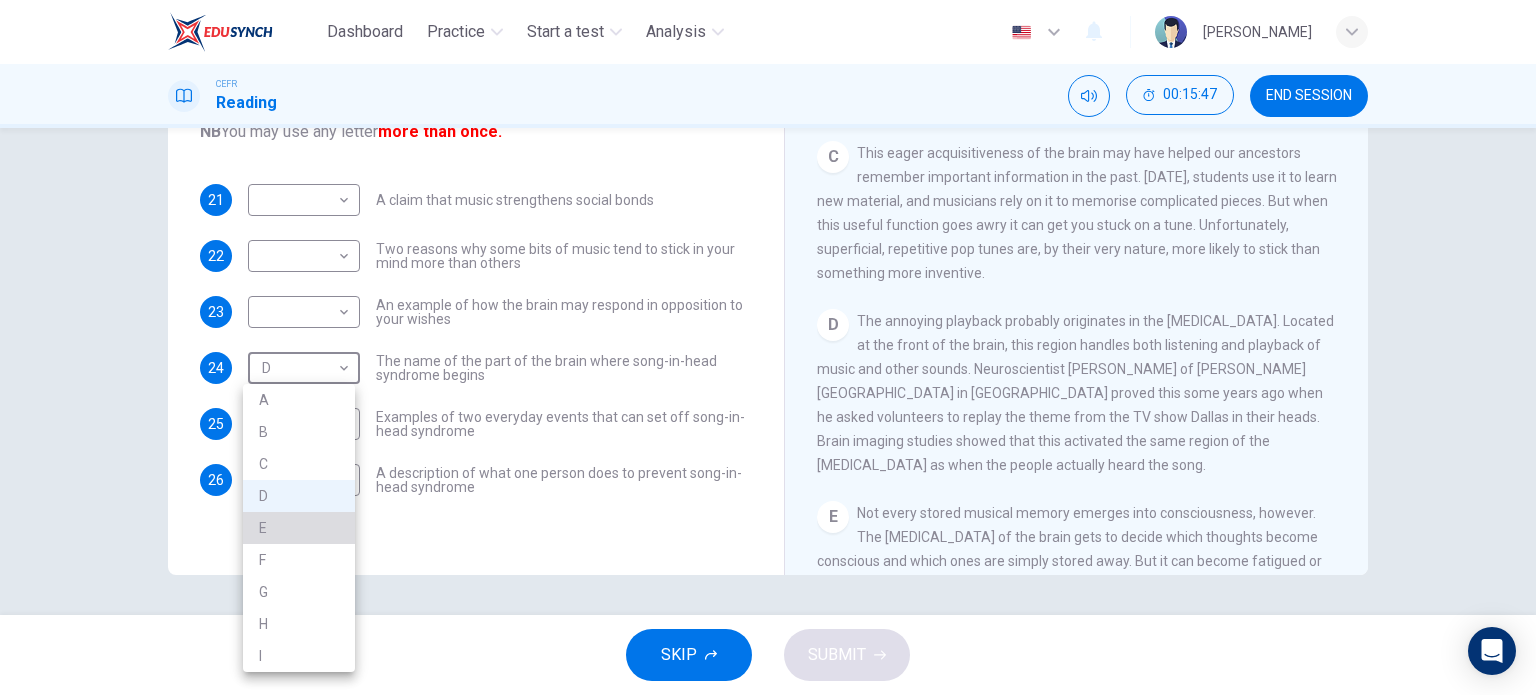 click on "E" at bounding box center (299, 528) 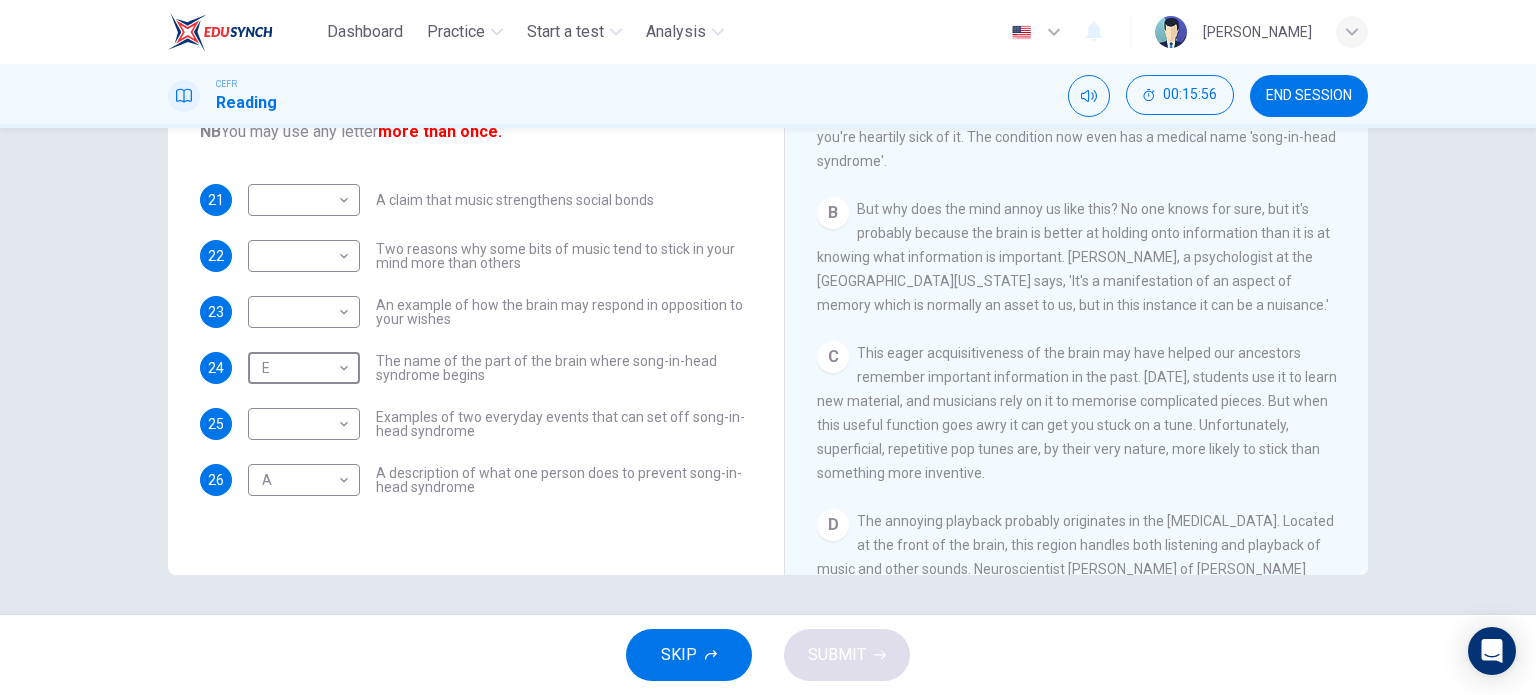 scroll, scrollTop: 350, scrollLeft: 0, axis: vertical 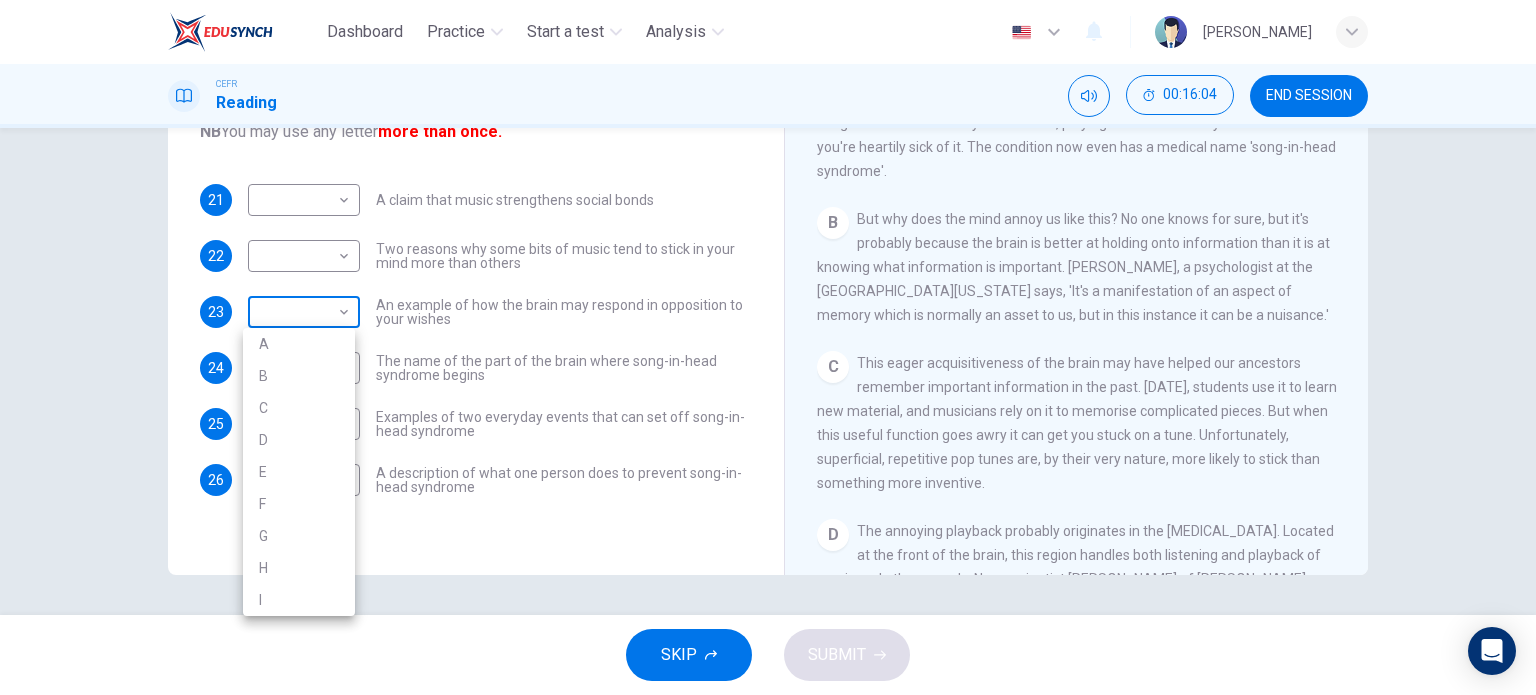 click on "Dashboard Practice Start a test Analysis English en ​ MARIE VOCHELL LEONG CEFR Reading 00:16:04 END SESSION Questions 21 - 26 The Reading Passage has nine paragraphs labelled  A-l .
Which paragraph contains the following information?
Write the correct letter  A-l  in the boxes below.
NB  You may use any letter  more than once. 21 ​ ​ A claim that music strengthens social bonds 22 ​ ​ Two reasons why some bits of music tend to stick in your mind more than others 23 ​ ​ An example of how the brain may respond in opposition to your wishes 24 E E ​ The name of the part of the brain where song-in-head syndrome begins 25 ​ ​ Examples of two everyday events that can set off song-in-head syndrome 26 A A ​ A description of what one person does to prevent song-in-head syndrome A Song on the Brain CLICK TO ZOOM Click to Zoom A B C D E F G H I SKIP SUBMIT EduSynch - Online Language Proficiency Testing
Dashboard Practice Start a test Analysis Notifications © Copyright  2025 A B C D E F G" at bounding box center [768, 347] 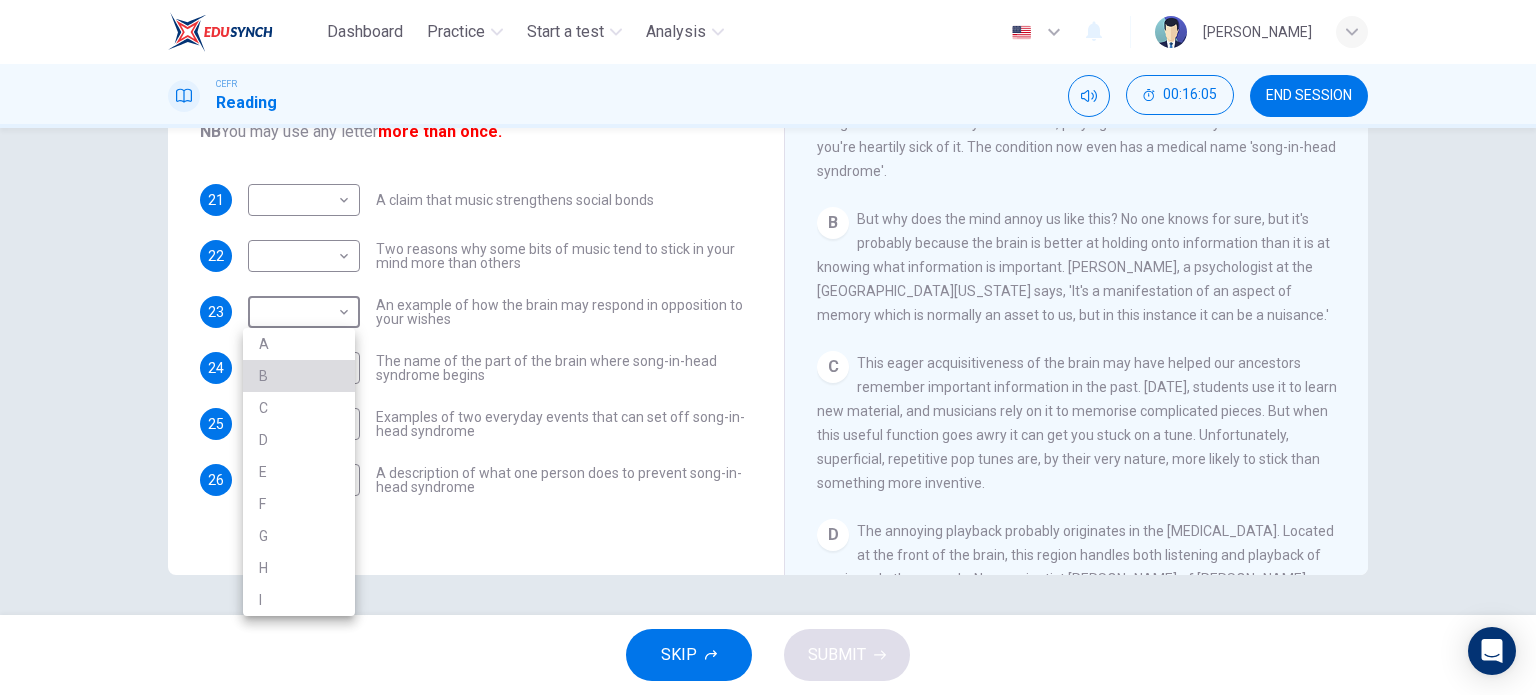 click on "B" at bounding box center [299, 376] 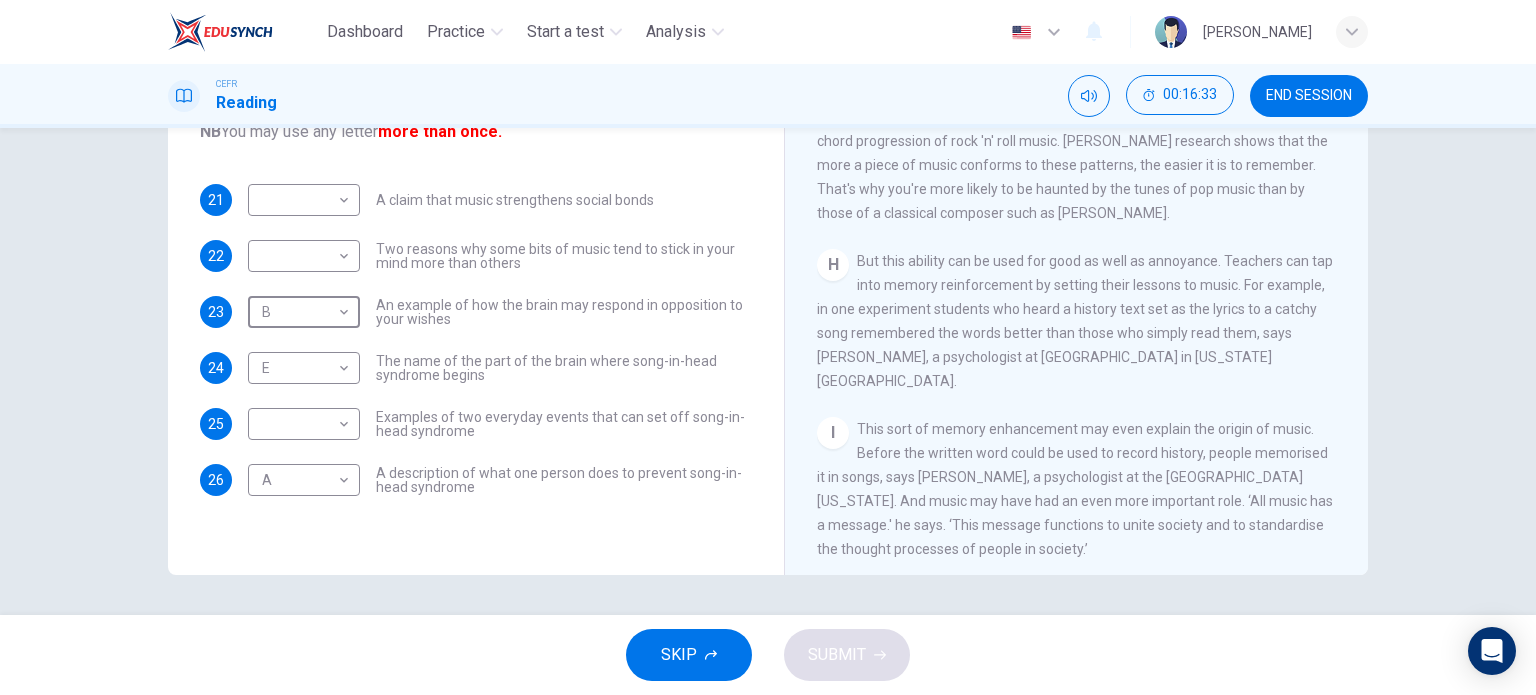 scroll, scrollTop: 1592, scrollLeft: 0, axis: vertical 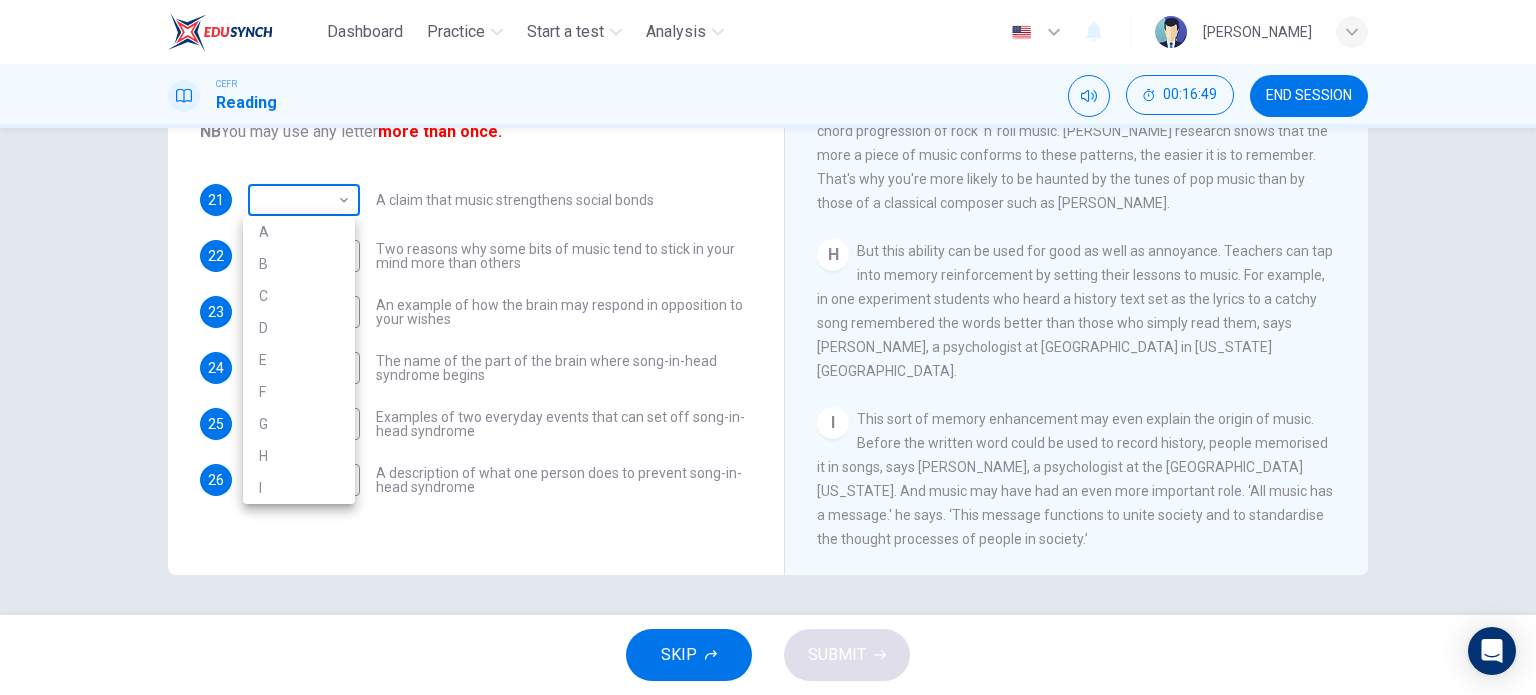 click on "Dashboard Practice Start a test Analysis English en ​ MARIE VOCHELL LEONG CEFR Reading 00:16:49 END SESSION Questions 21 - 26 The Reading Passage has nine paragraphs labelled  A-l .
Which paragraph contains the following information?
Write the correct letter  A-l  in the boxes below.
NB  You may use any letter  more than once. 21 ​ ​ A claim that music strengthens social bonds 22 ​ ​ Two reasons why some bits of music tend to stick in your mind more than others 23 B B ​ An example of how the brain may respond in opposition to your wishes 24 E E ​ The name of the part of the brain where song-in-head syndrome begins 25 ​ ​ Examples of two everyday events that can set off song-in-head syndrome 26 A A ​ A description of what one person does to prevent song-in-head syndrome A Song on the Brain CLICK TO ZOOM Click to Zoom A B C D E F G H I SKIP SUBMIT EduSynch - Online Language Proficiency Testing
Dashboard Practice Start a test Analysis Notifications © Copyright  2025 A B C D E F G" at bounding box center [768, 347] 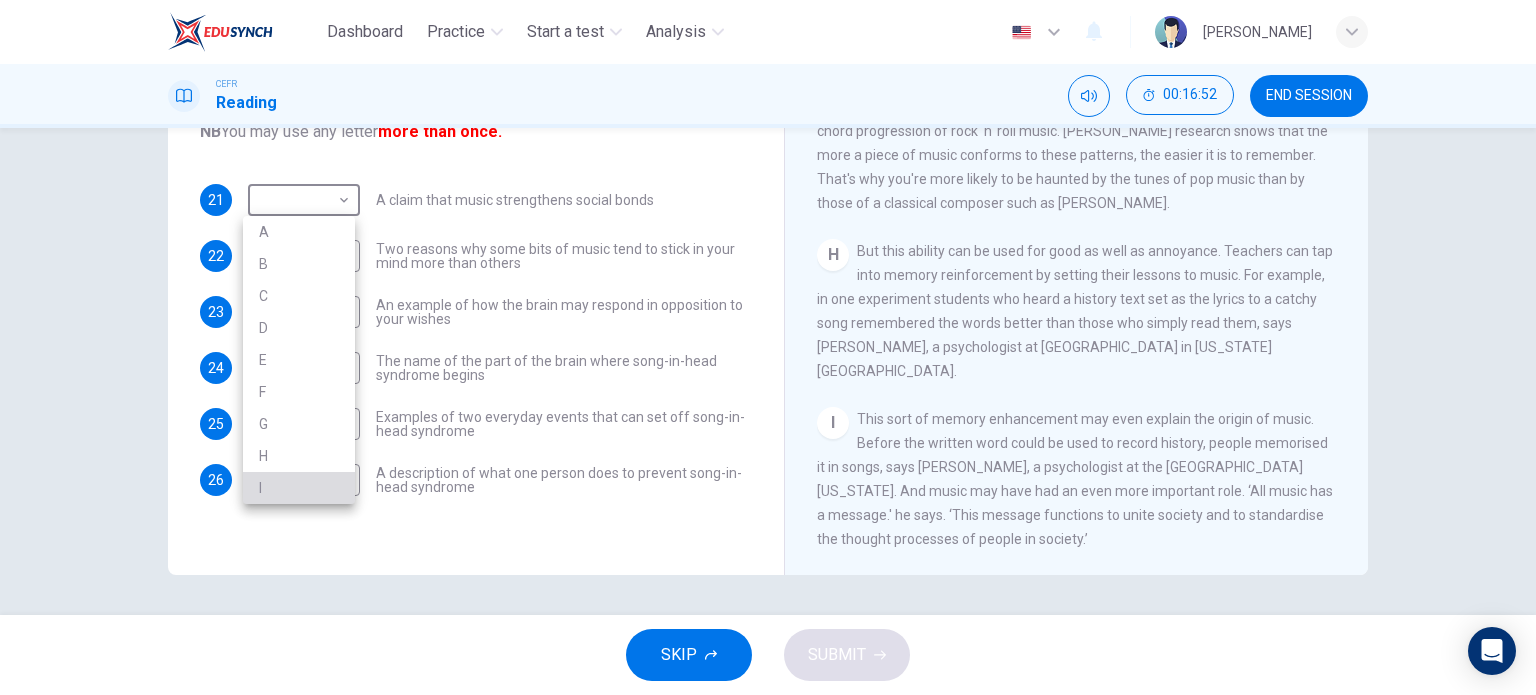 click on "I" at bounding box center (299, 488) 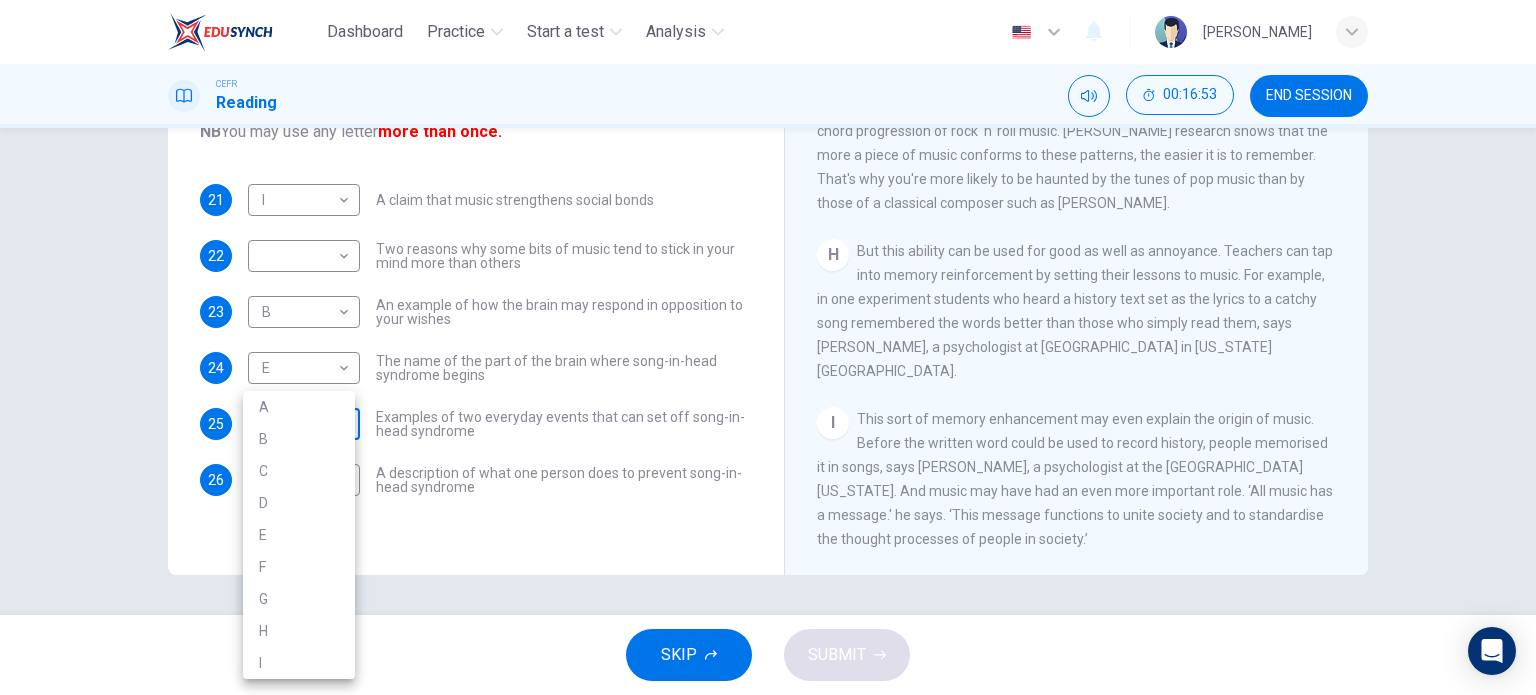 click on "Dashboard Practice Start a test Analysis English en ​ MARIE VOCHELL LEONG CEFR Reading 00:16:53 END SESSION Questions 21 - 26 The Reading Passage has nine paragraphs labelled  A-l .
Which paragraph contains the following information?
Write the correct letter  A-l  in the boxes below.
NB  You may use any letter  more than once. 21 I I ​ A claim that music strengthens social bonds 22 ​ ​ Two reasons why some bits of music tend to stick in your mind more than others 23 B B ​ An example of how the brain may respond in opposition to your wishes 24 E E ​ The name of the part of the brain where song-in-head syndrome begins 25 ​ ​ Examples of two everyday events that can set off song-in-head syndrome 26 A A ​ A description of what one person does to prevent song-in-head syndrome A Song on the Brain CLICK TO ZOOM Click to Zoom A B C D E F G H I SKIP SUBMIT EduSynch - Online Language Proficiency Testing
Dashboard Practice Start a test Analysis Notifications © Copyright  2025 A B C D E F G" at bounding box center (768, 347) 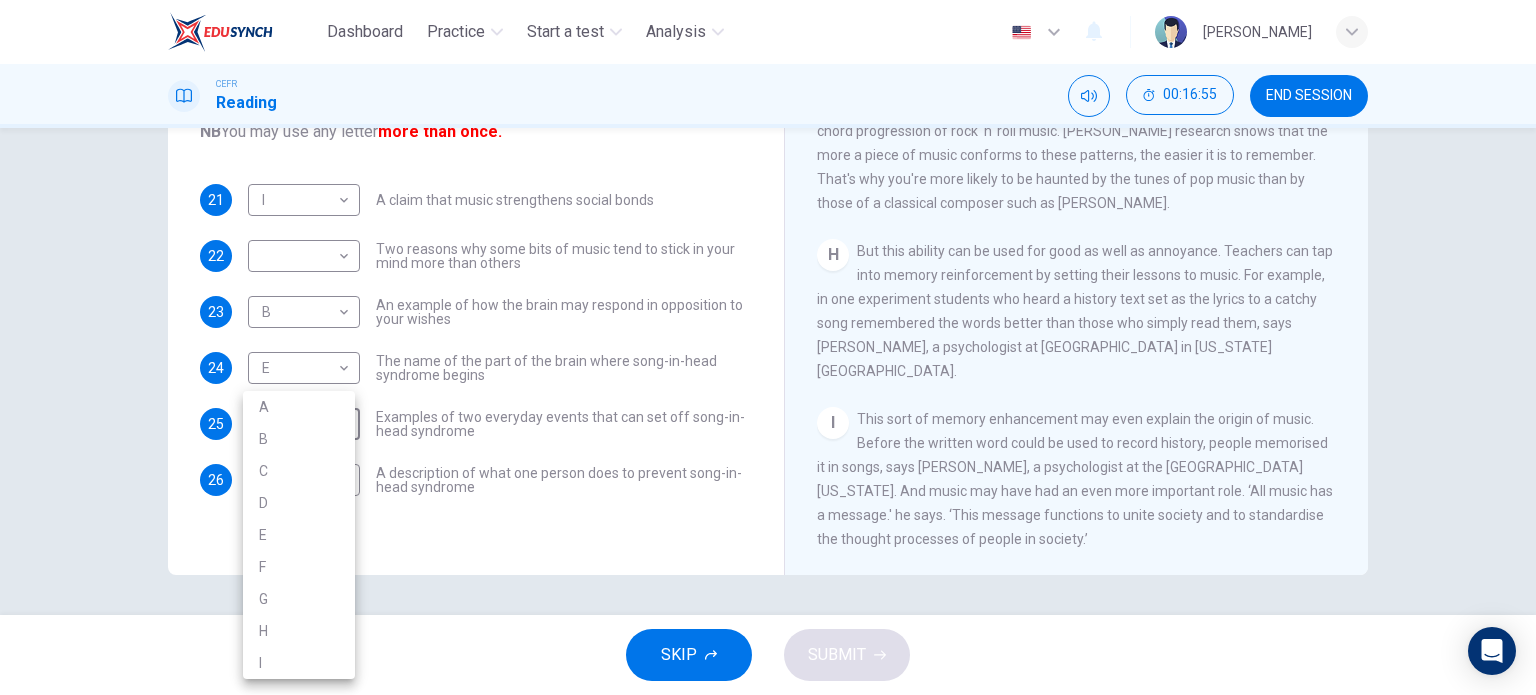 click at bounding box center [768, 347] 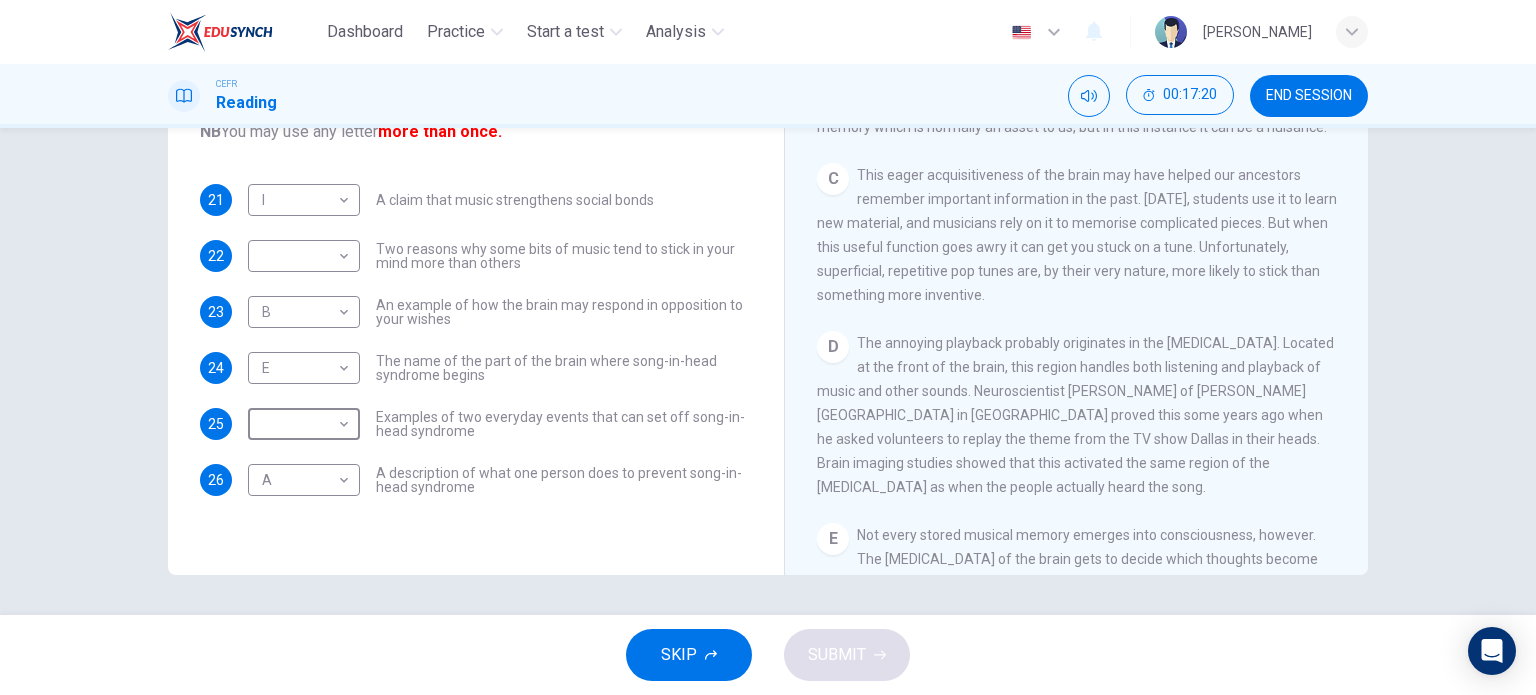 scroll, scrollTop: 564, scrollLeft: 0, axis: vertical 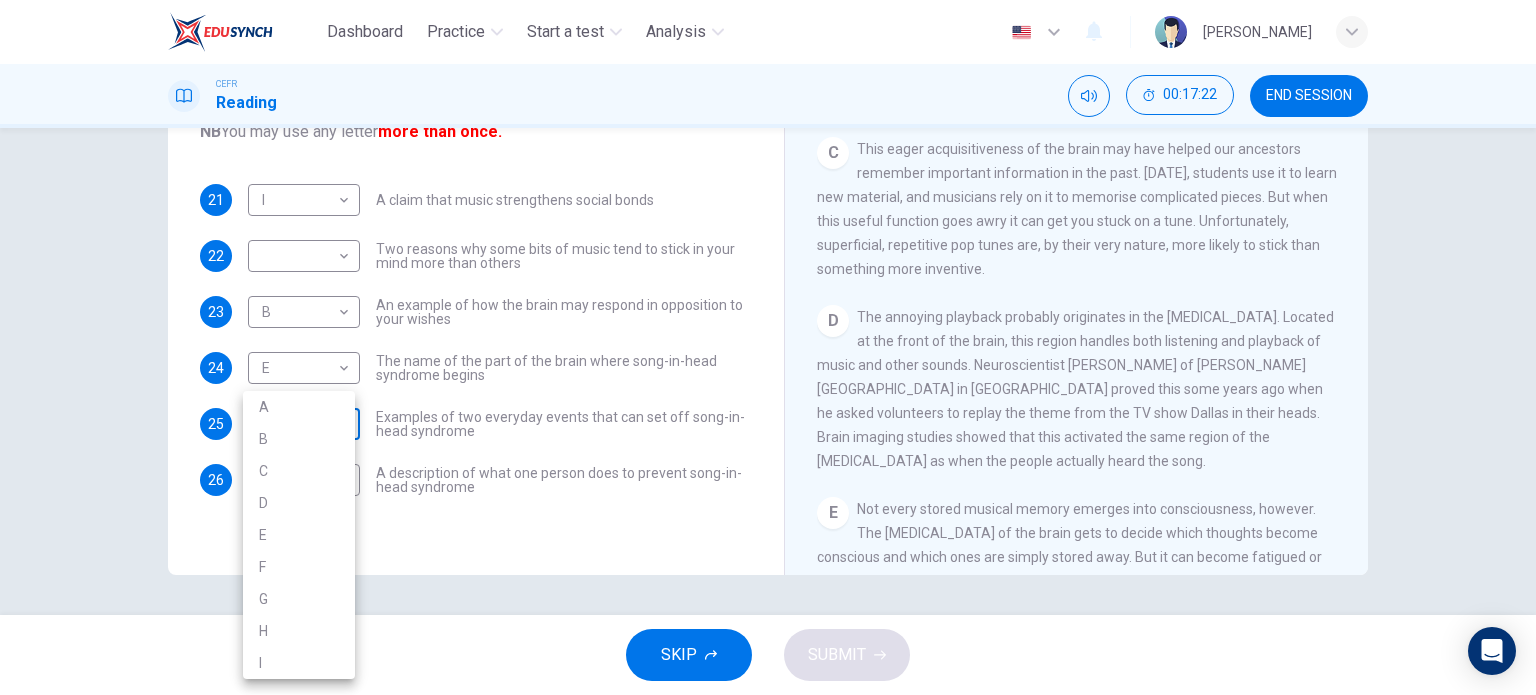 click on "Dashboard Practice Start a test Analysis English en ​ MARIE VOCHELL LEONG CEFR Reading 00:17:22 END SESSION Questions 21 - 26 The Reading Passage has nine paragraphs labelled  A-l .
Which paragraph contains the following information?
Write the correct letter  A-l  in the boxes below.
NB  You may use any letter  more than once. 21 I I ​ A claim that music strengthens social bonds 22 ​ ​ Two reasons why some bits of music tend to stick in your mind more than others 23 B B ​ An example of how the brain may respond in opposition to your wishes 24 E E ​ The name of the part of the brain where song-in-head syndrome begins 25 ​ ​ Examples of two everyday events that can set off song-in-head syndrome 26 A A ​ A description of what one person does to prevent song-in-head syndrome A Song on the Brain CLICK TO ZOOM Click to Zoom A B C D E F G H I SKIP SUBMIT EduSynch - Online Language Proficiency Testing
Dashboard Practice Start a test Analysis Notifications © Copyright  2025 A B C D E F G" at bounding box center [768, 347] 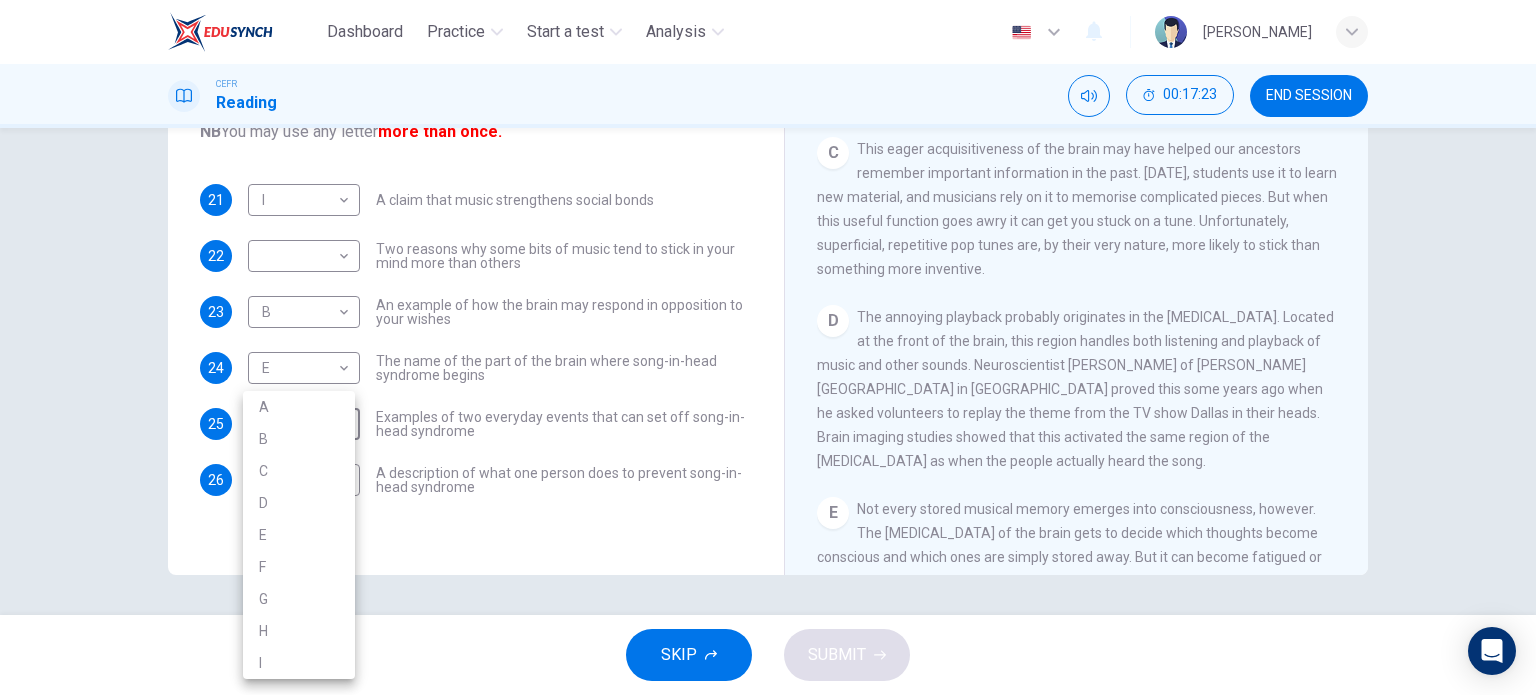 click on "D" at bounding box center (299, 503) 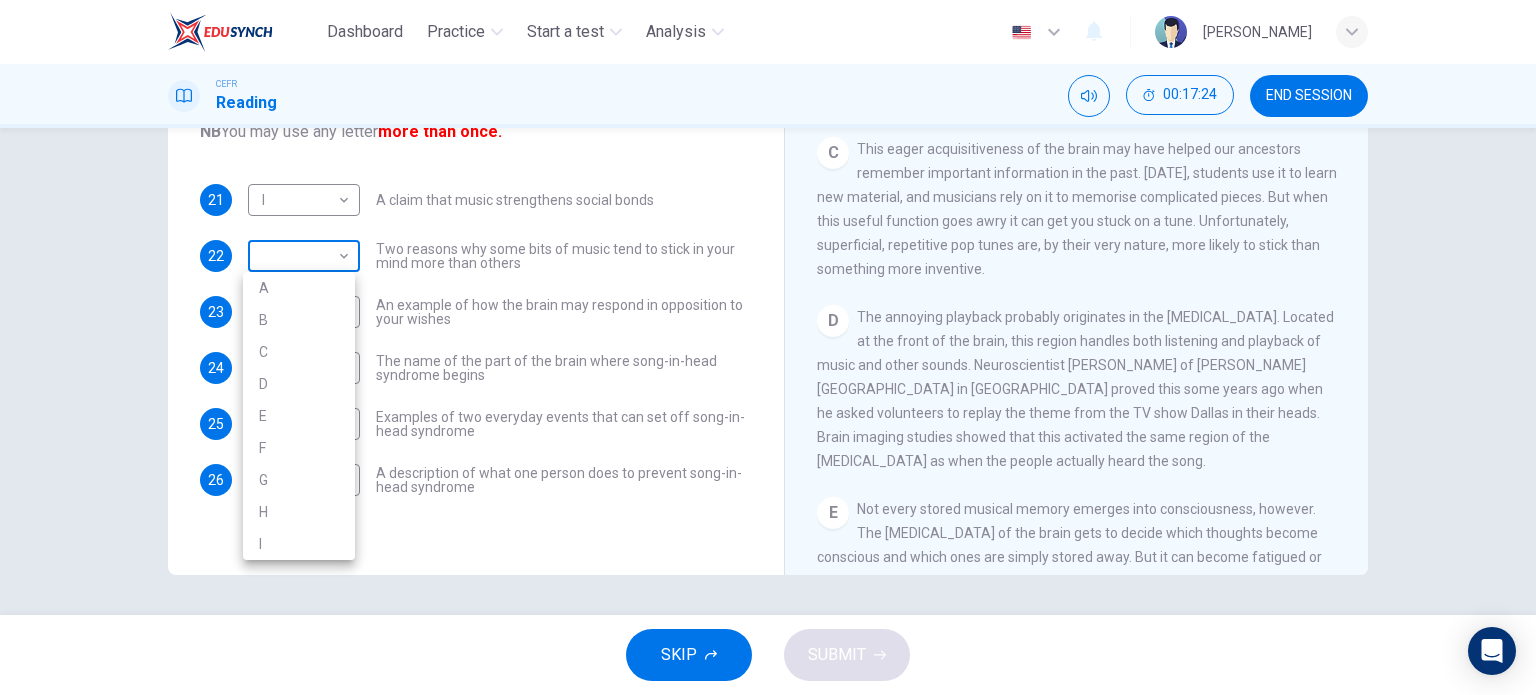 click on "Dashboard Practice Start a test Analysis English en ​ MARIE VOCHELL LEONG CEFR Reading 00:17:24 END SESSION Questions 21 - 26 The Reading Passage has nine paragraphs labelled  A-l .
Which paragraph contains the following information?
Write the correct letter  A-l  in the boxes below.
NB  You may use any letter  more than once. 21 I I ​ A claim that music strengthens social bonds 22 ​ ​ Two reasons why some bits of music tend to stick in your mind more than others 23 B B ​ An example of how the brain may respond in opposition to your wishes 24 E E ​ The name of the part of the brain where song-in-head syndrome begins 25 D D ​ Examples of two everyday events that can set off song-in-head syndrome 26 A A ​ A description of what one person does to prevent song-in-head syndrome A Song on the Brain CLICK TO ZOOM Click to Zoom A B C D E F G H I SKIP SUBMIT EduSynch - Online Language Proficiency Testing
Dashboard Practice Start a test Analysis Notifications © Copyright  2025 A B C D E F G" at bounding box center [768, 347] 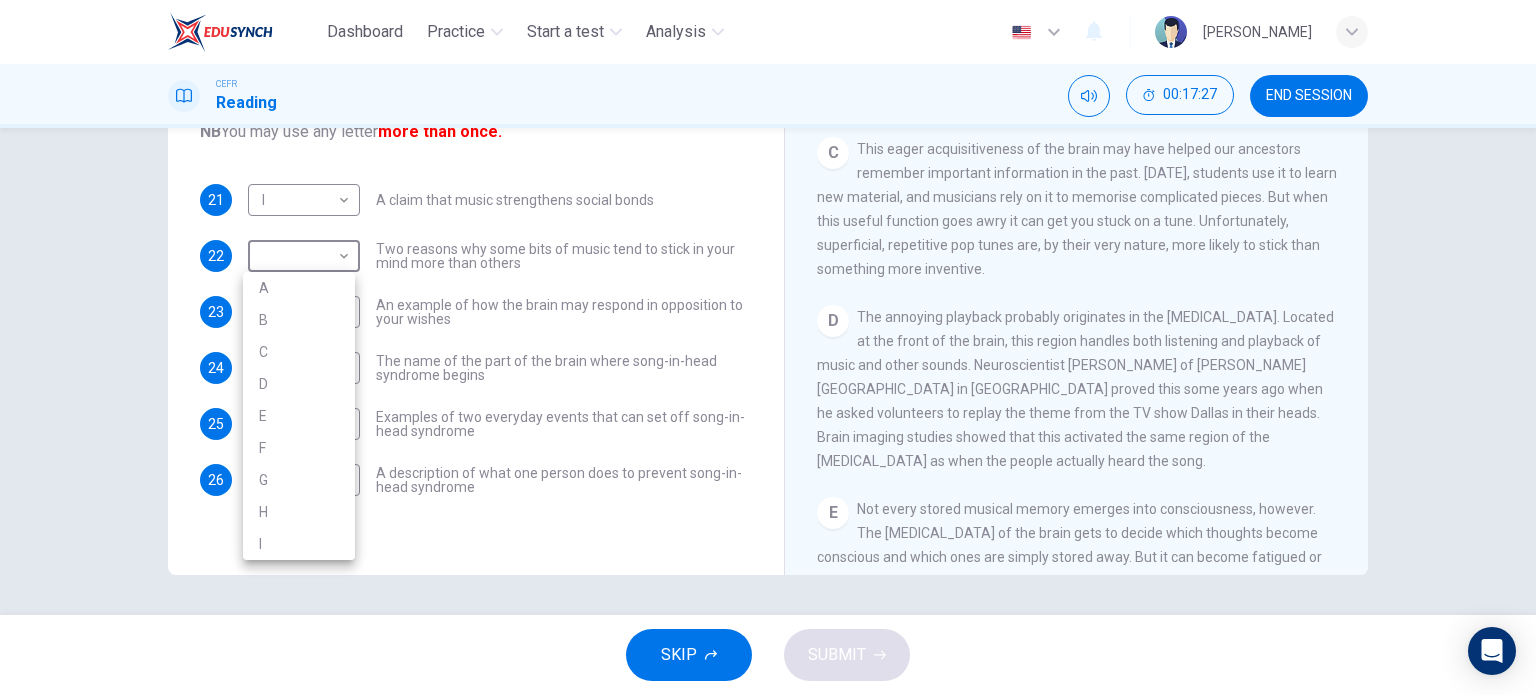click at bounding box center [768, 347] 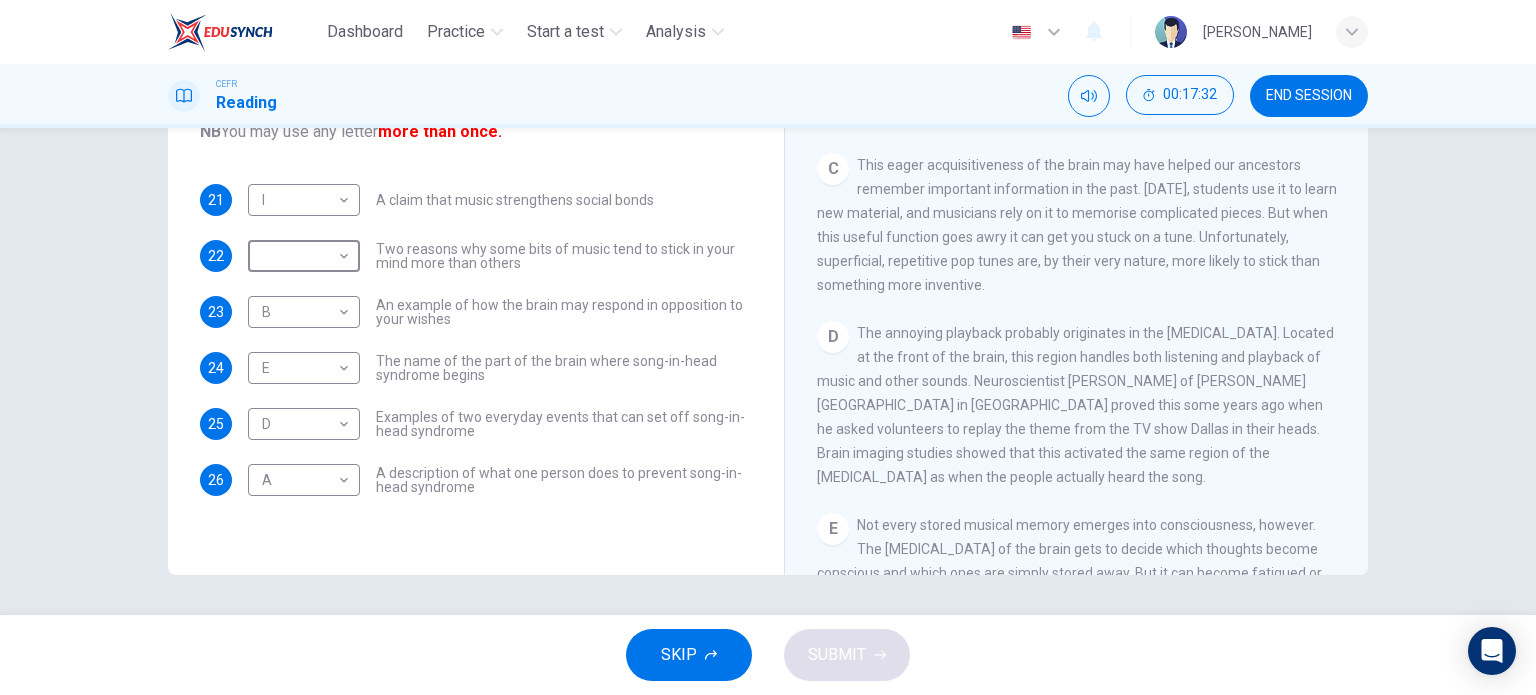 scroll, scrollTop: 548, scrollLeft: 0, axis: vertical 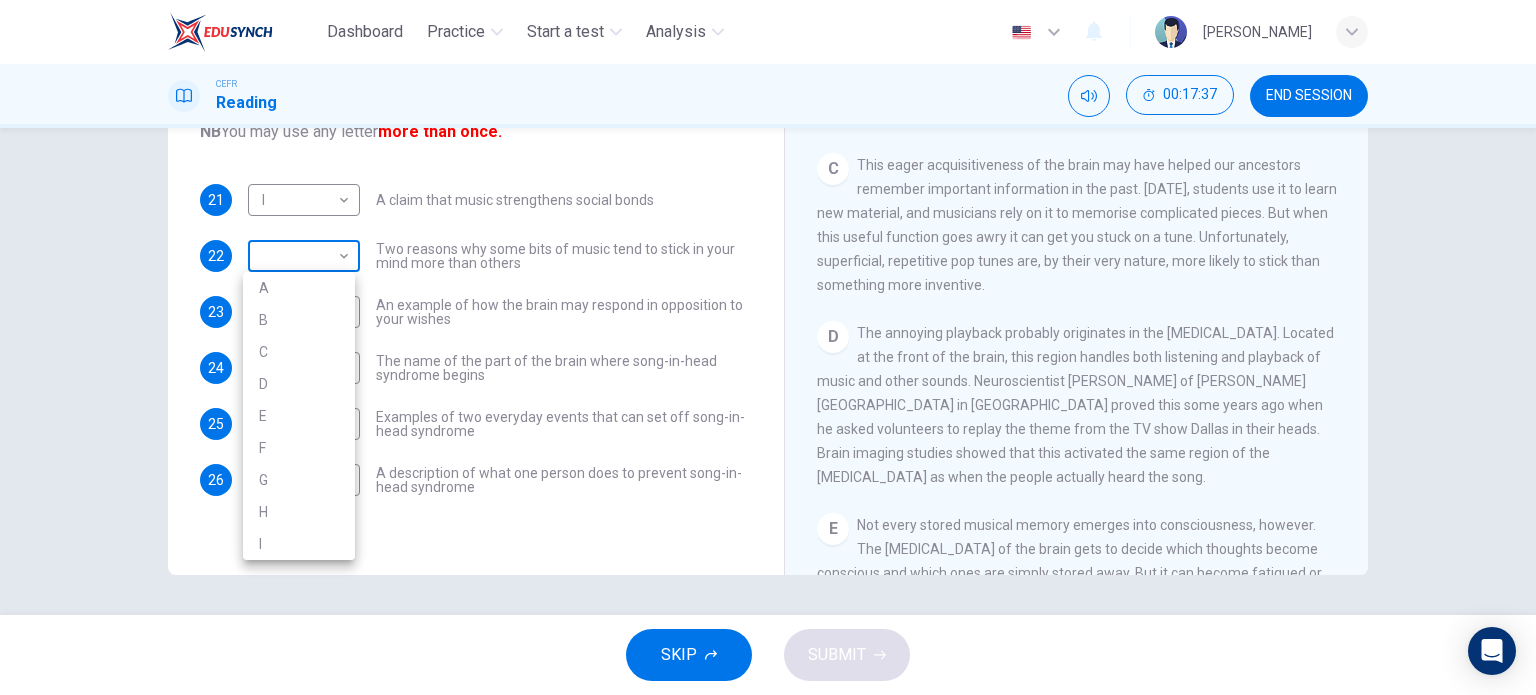 click on "Dashboard Practice Start a test Analysis English en ​ MARIE VOCHELL LEONG CEFR Reading 00:17:37 END SESSION Questions 21 - 26 The Reading Passage has nine paragraphs labelled  A-l .
Which paragraph contains the following information?
Write the correct letter  A-l  in the boxes below.
NB  You may use any letter  more than once. 21 I I ​ A claim that music strengthens social bonds 22 ​ ​ Two reasons why some bits of music tend to stick in your mind more than others 23 B B ​ An example of how the brain may respond in opposition to your wishes 24 E E ​ The name of the part of the brain where song-in-head syndrome begins 25 D D ​ Examples of two everyday events that can set off song-in-head syndrome 26 A A ​ A description of what one person does to prevent song-in-head syndrome A Song on the Brain CLICK TO ZOOM Click to Zoom A B C D E F G H I SKIP SUBMIT EduSynch - Online Language Proficiency Testing
Dashboard Practice Start a test Analysis Notifications © Copyright  2025 A B C D E F G" at bounding box center (768, 347) 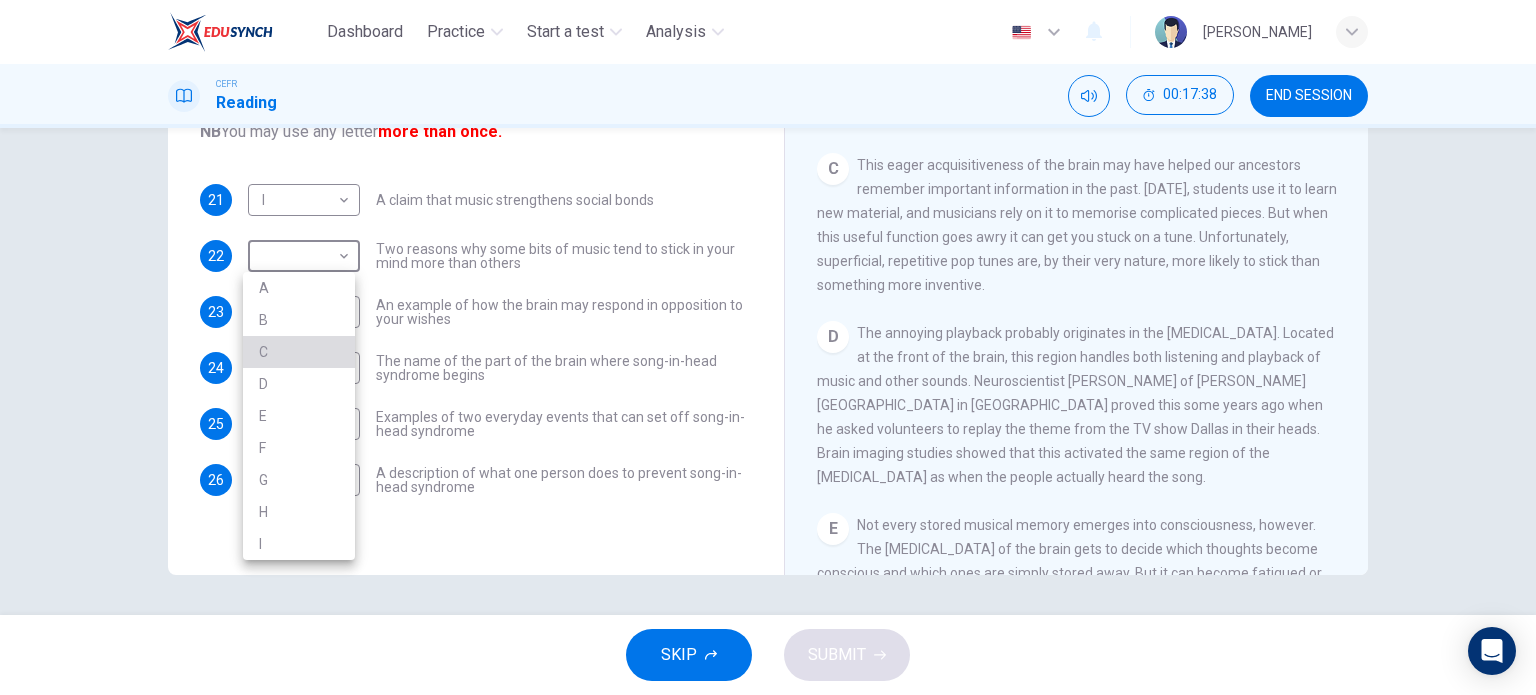 click on "C" at bounding box center (299, 352) 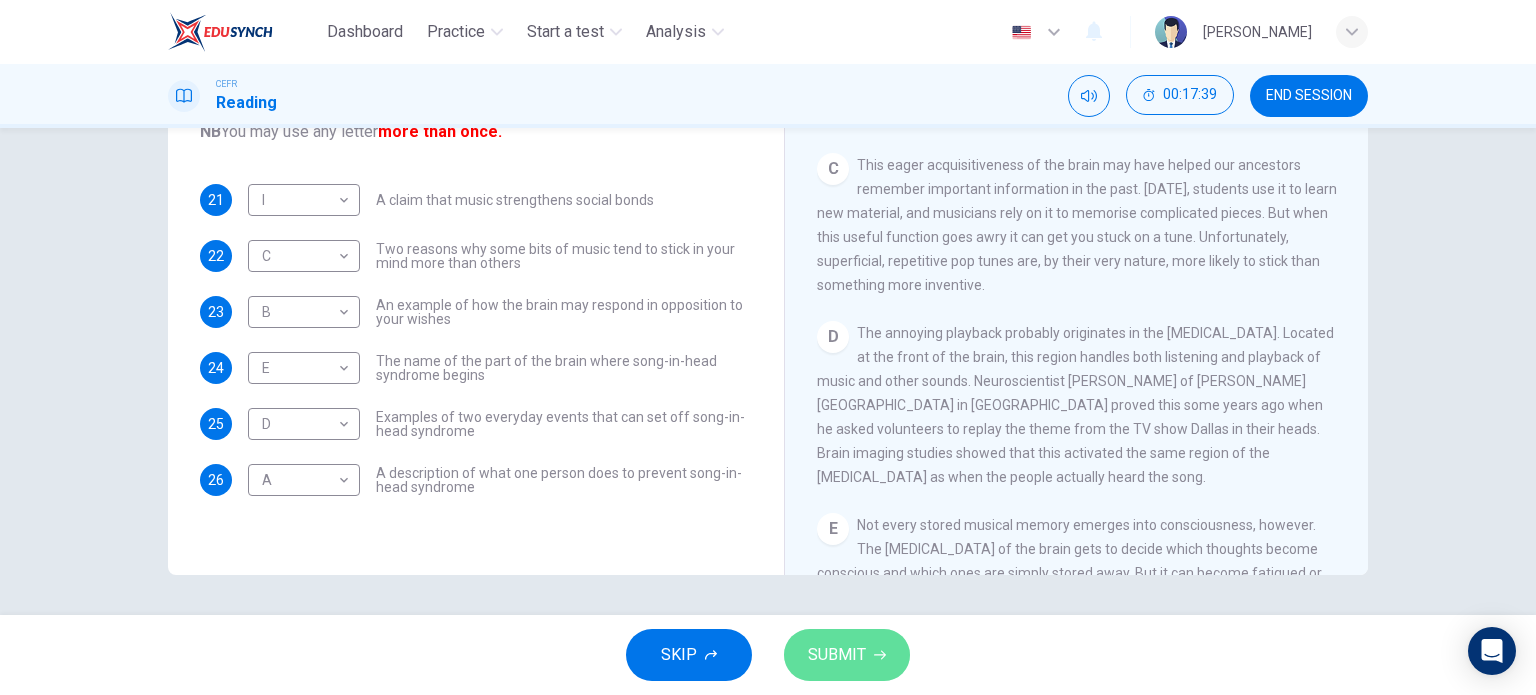 click on "SUBMIT" at bounding box center (837, 655) 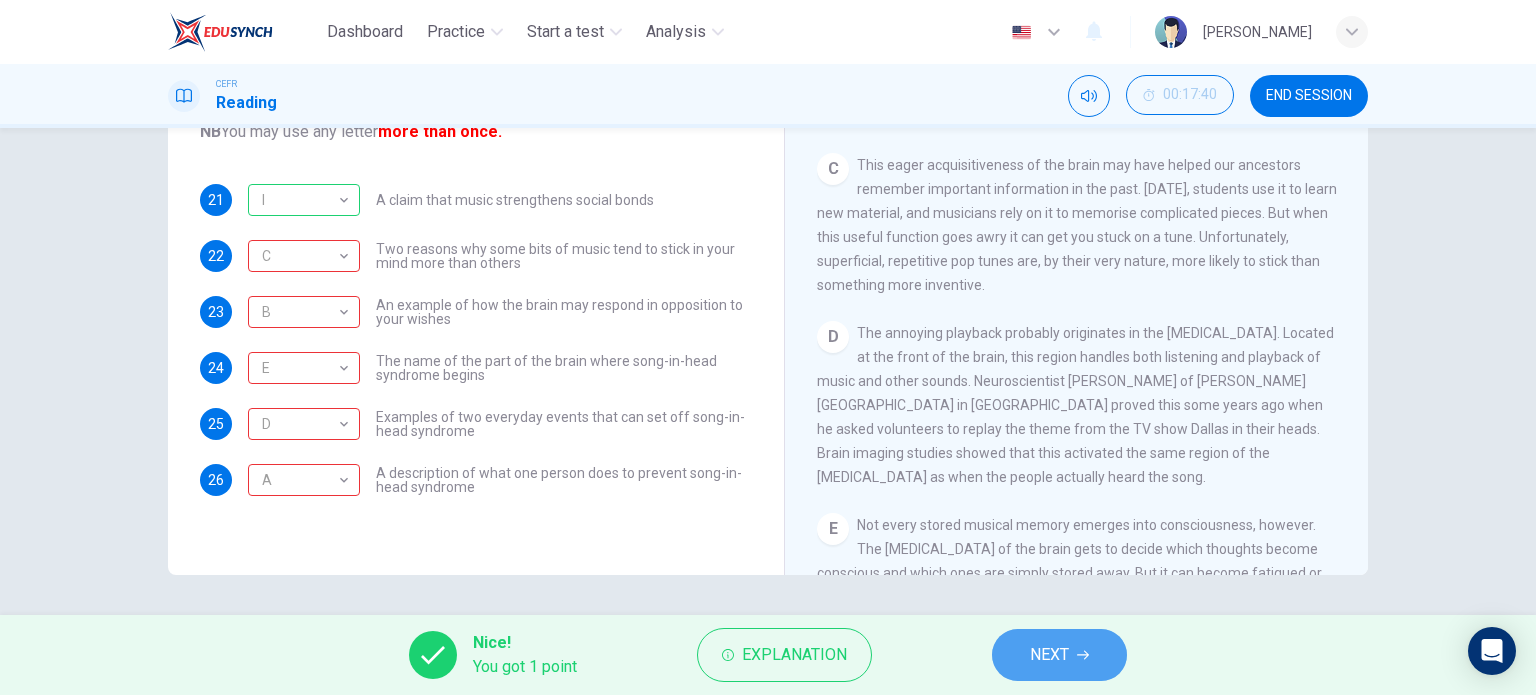 click on "NEXT" at bounding box center [1049, 655] 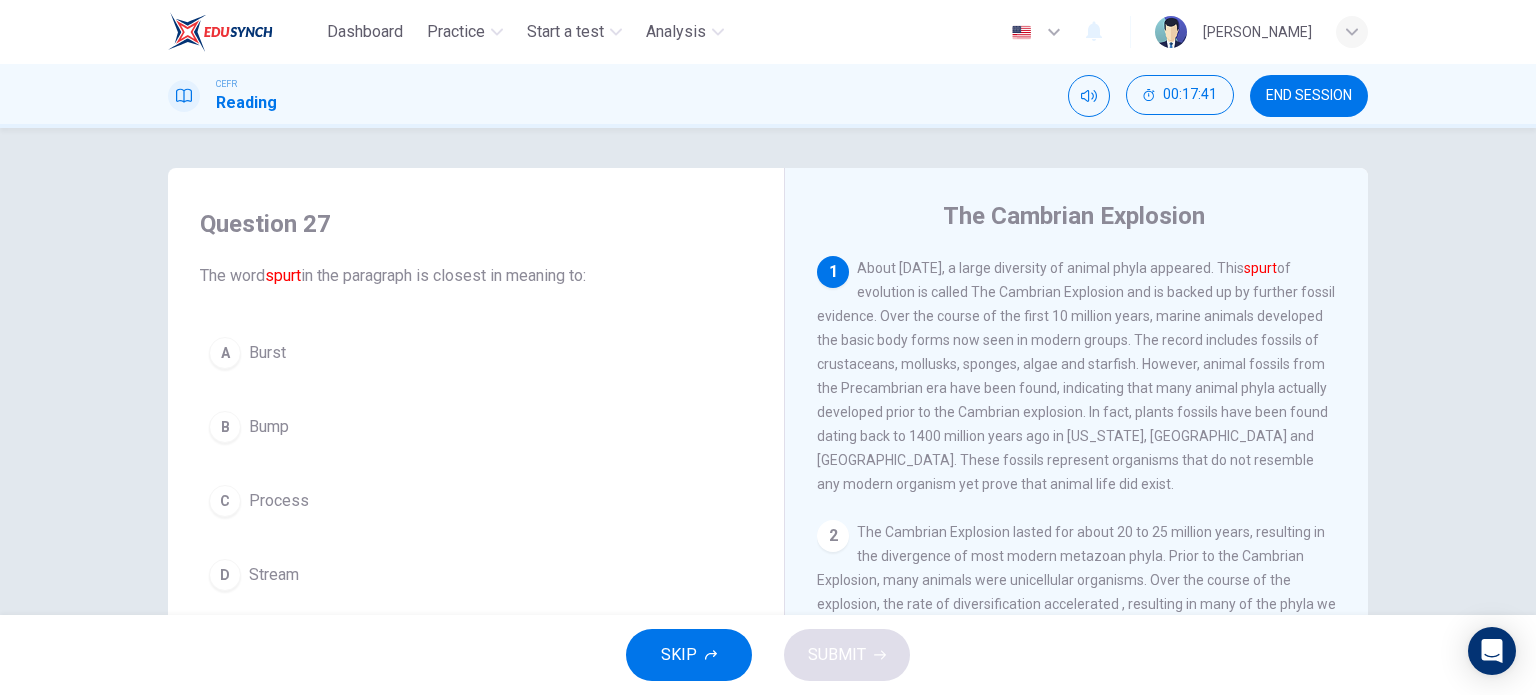 scroll, scrollTop: 84, scrollLeft: 0, axis: vertical 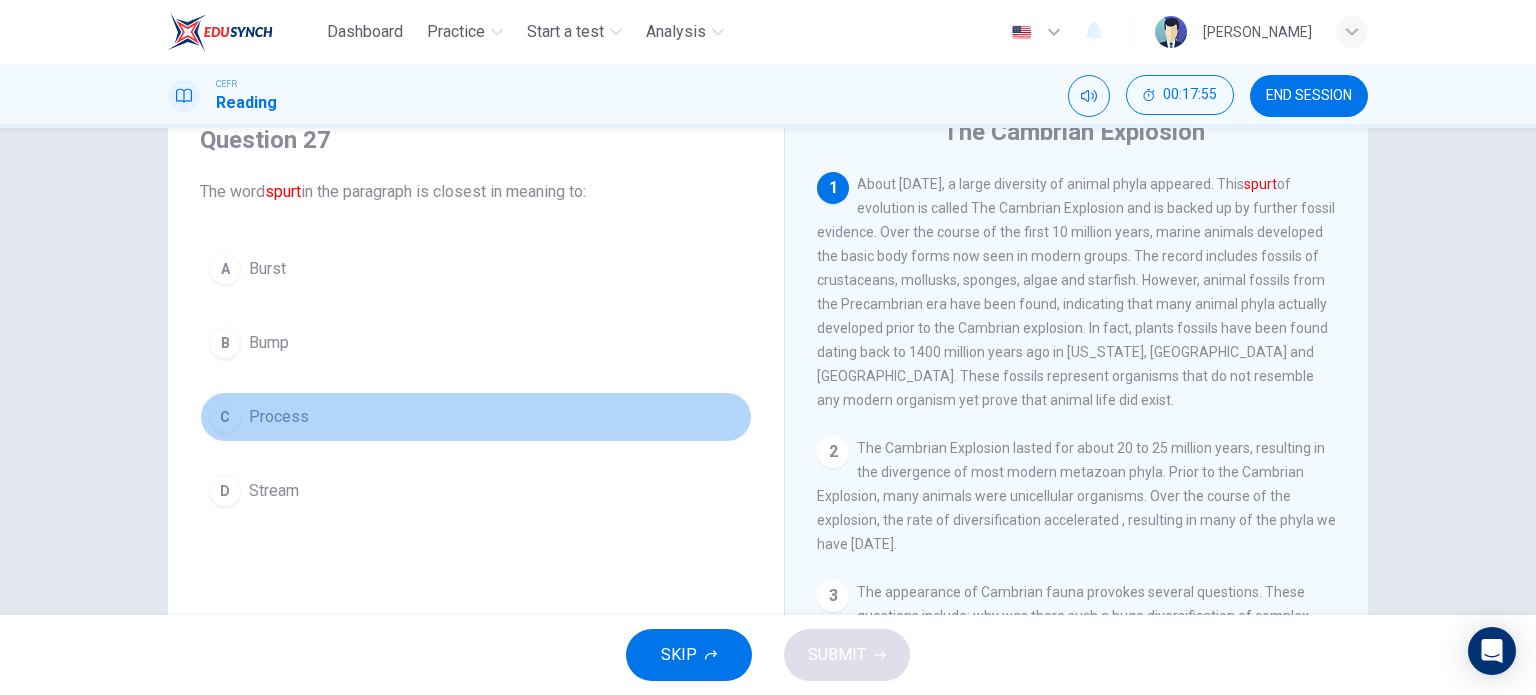 click on "C Process" at bounding box center [476, 417] 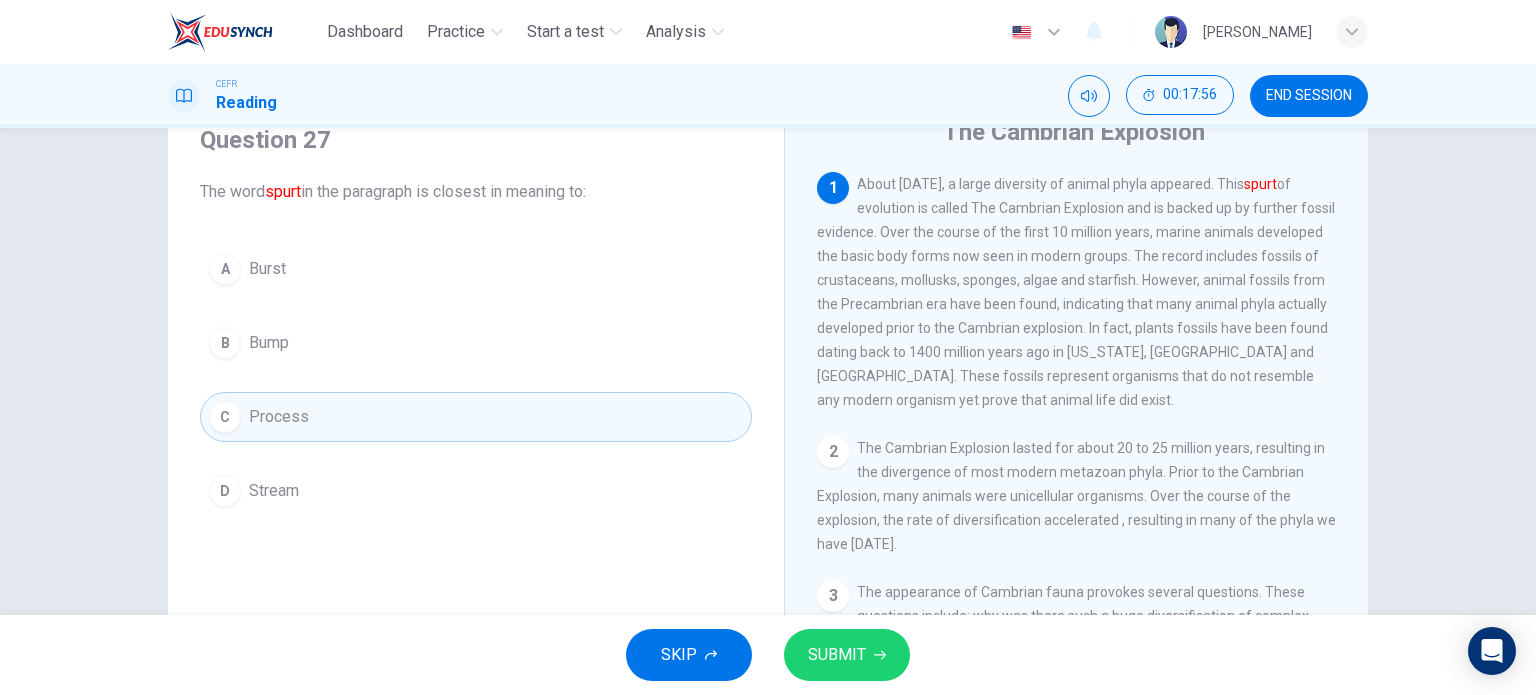 click on "SUBMIT" at bounding box center (847, 655) 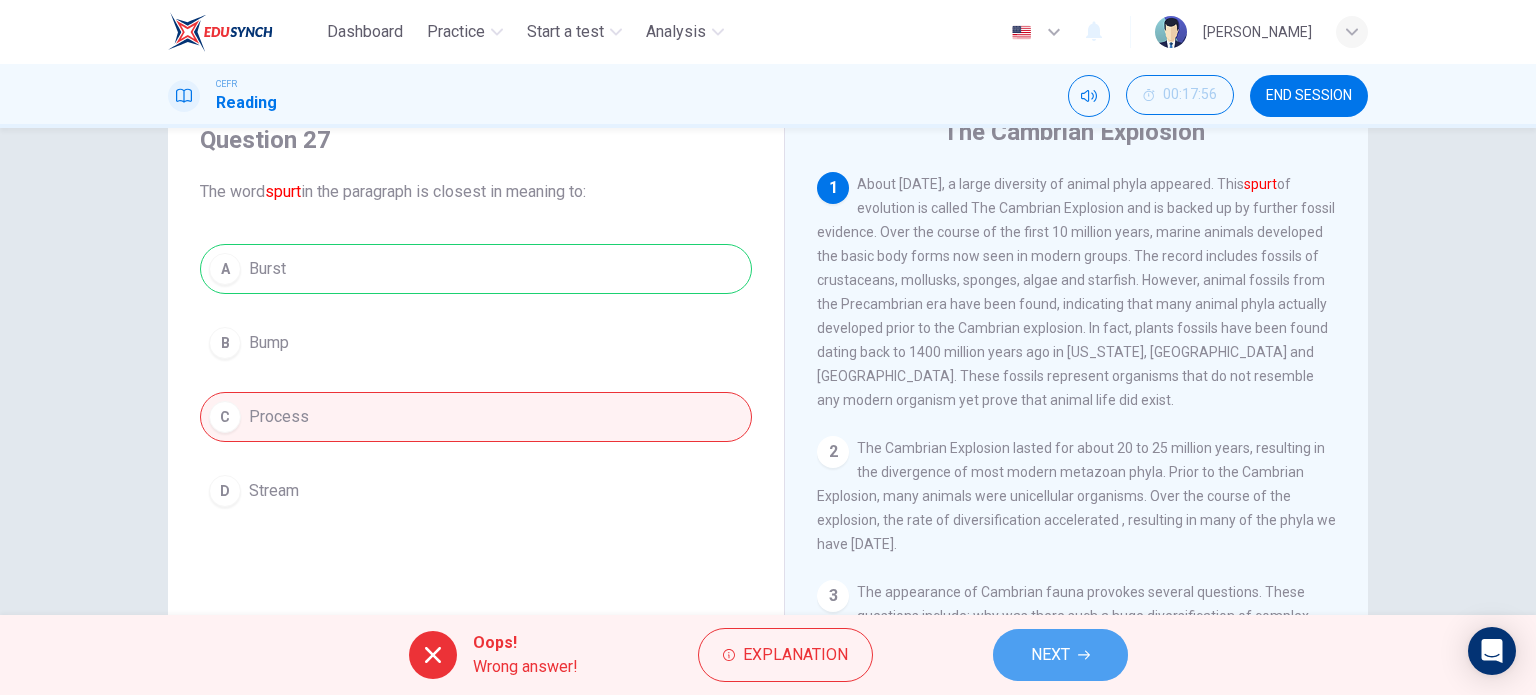 click 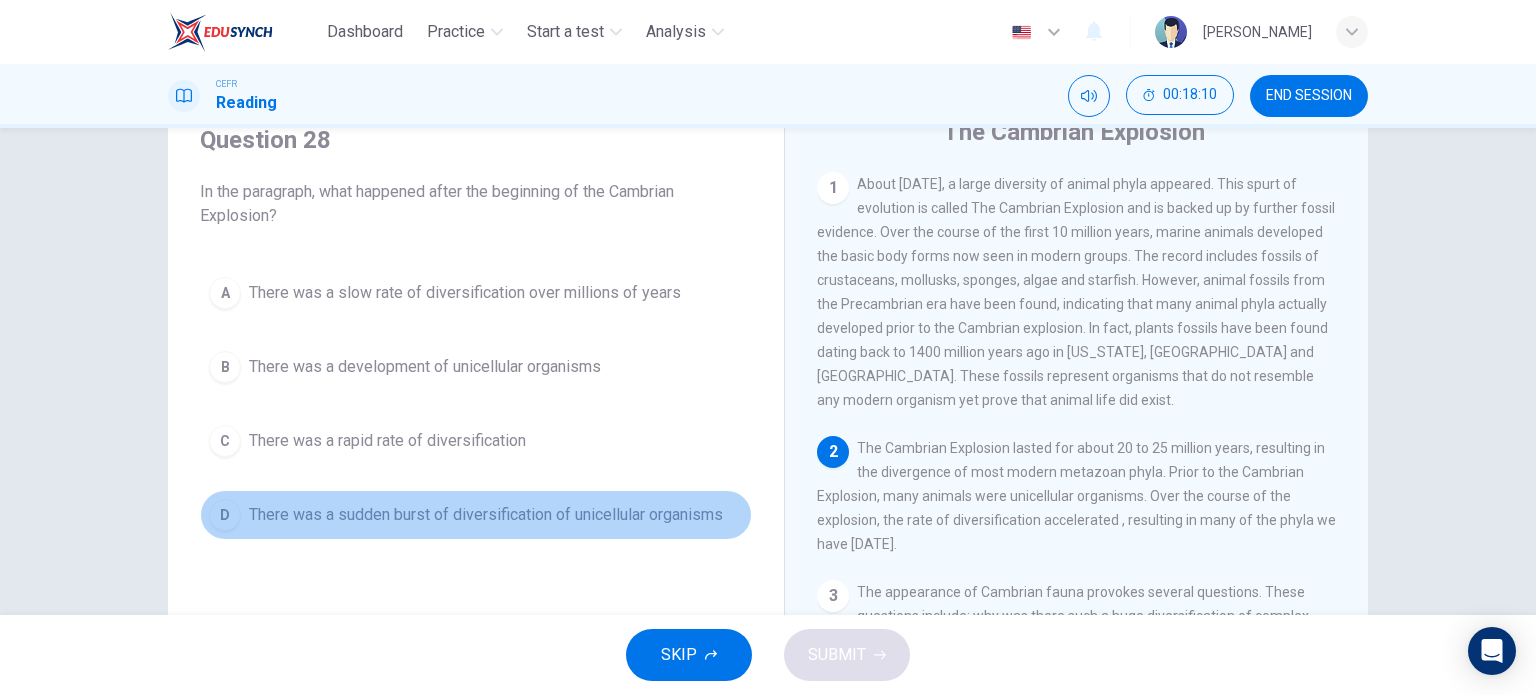 click on "There was a sudden burst of diversification of unicellular organisms" at bounding box center (486, 515) 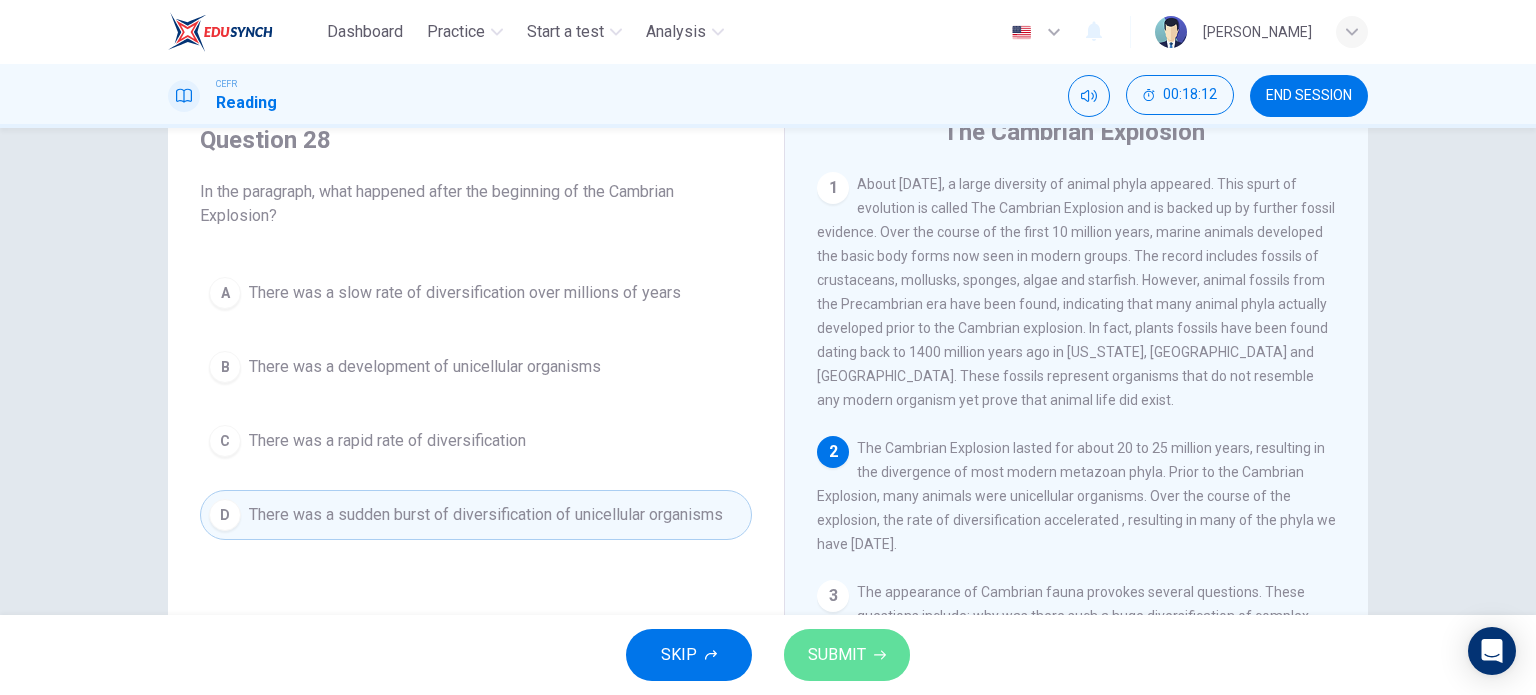 click on "SUBMIT" at bounding box center (837, 655) 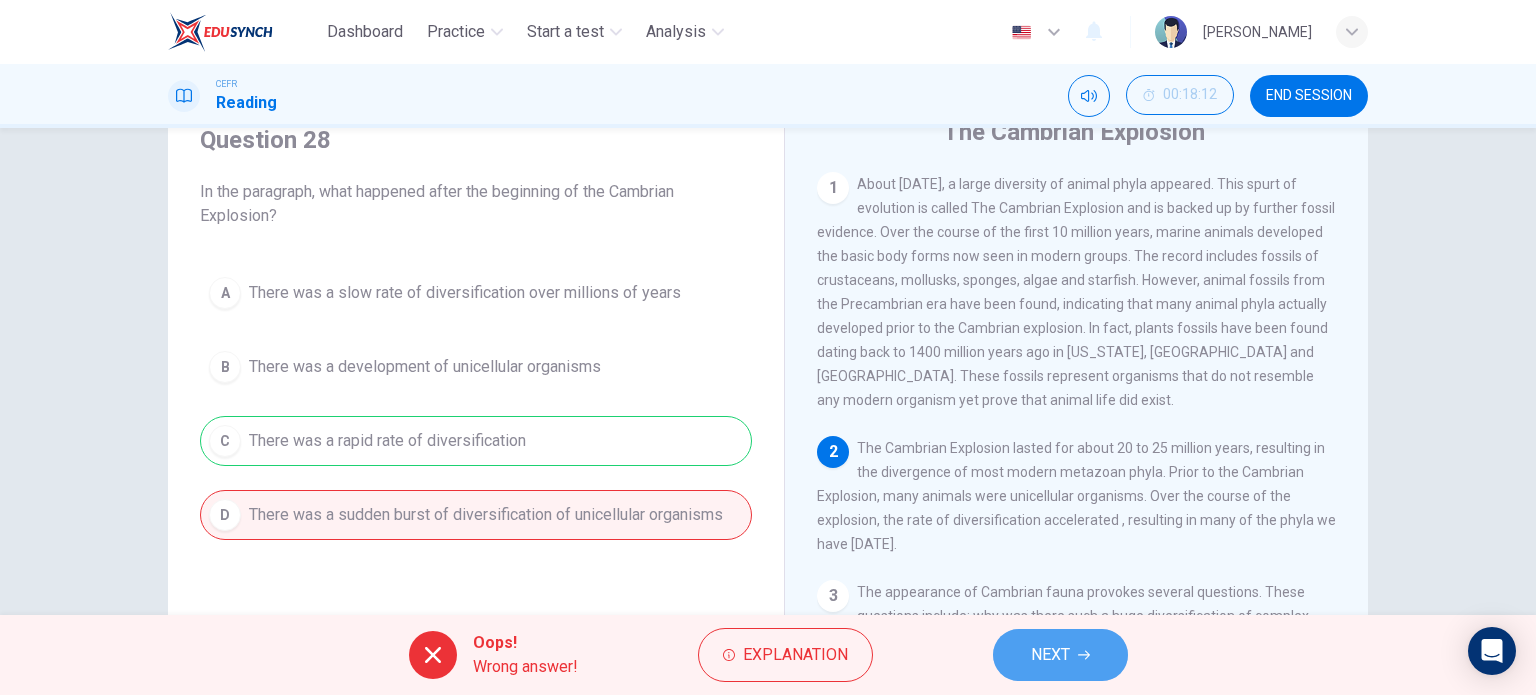click on "NEXT" at bounding box center [1050, 655] 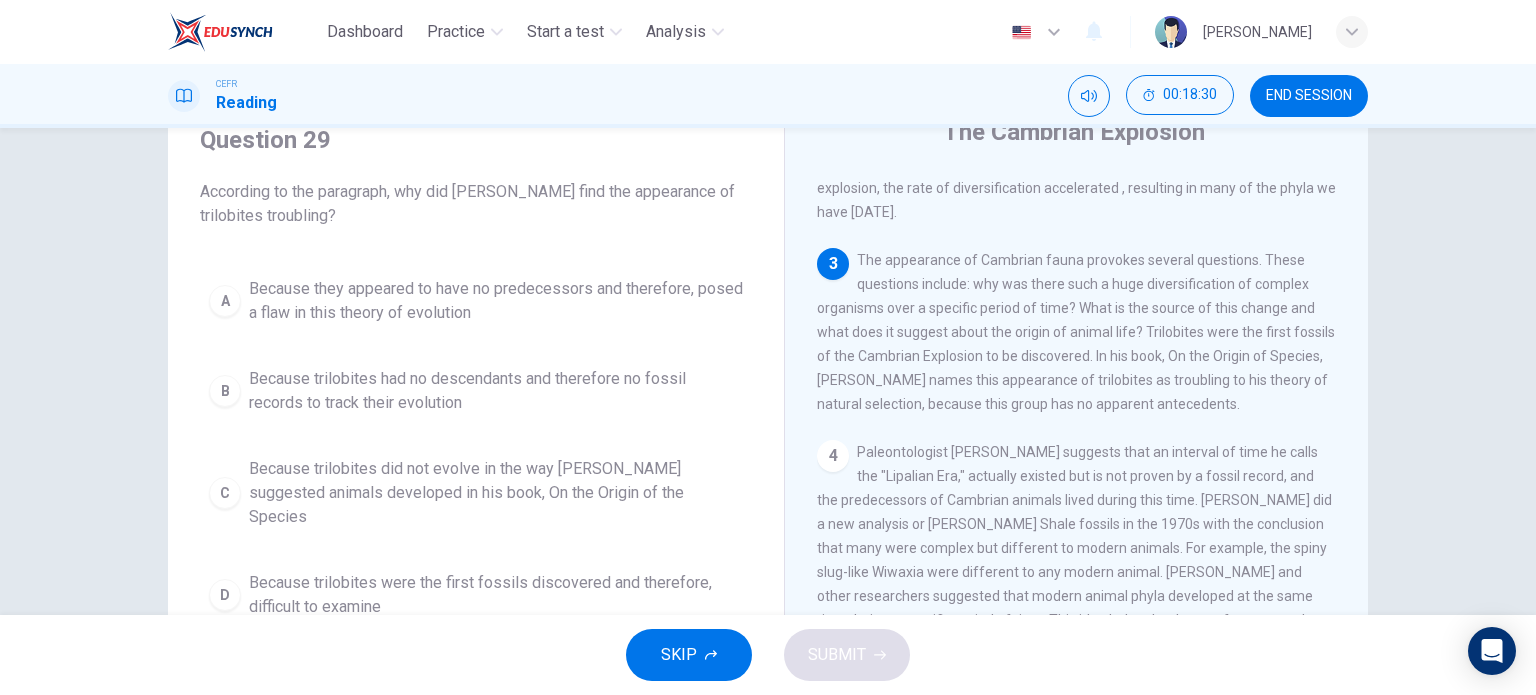 scroll, scrollTop: 336, scrollLeft: 0, axis: vertical 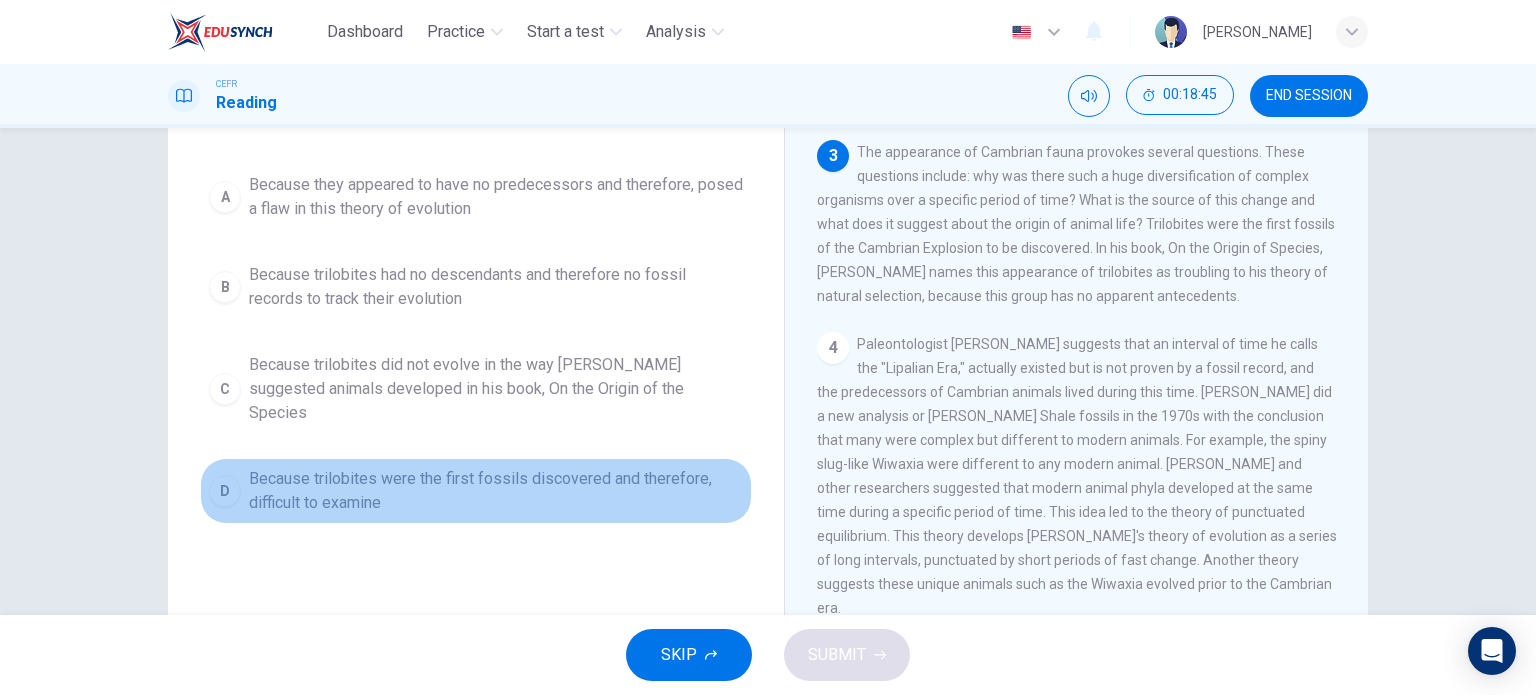 click on "Because trilobites were the first fossils discovered and therefore, difficult to examine" at bounding box center (496, 491) 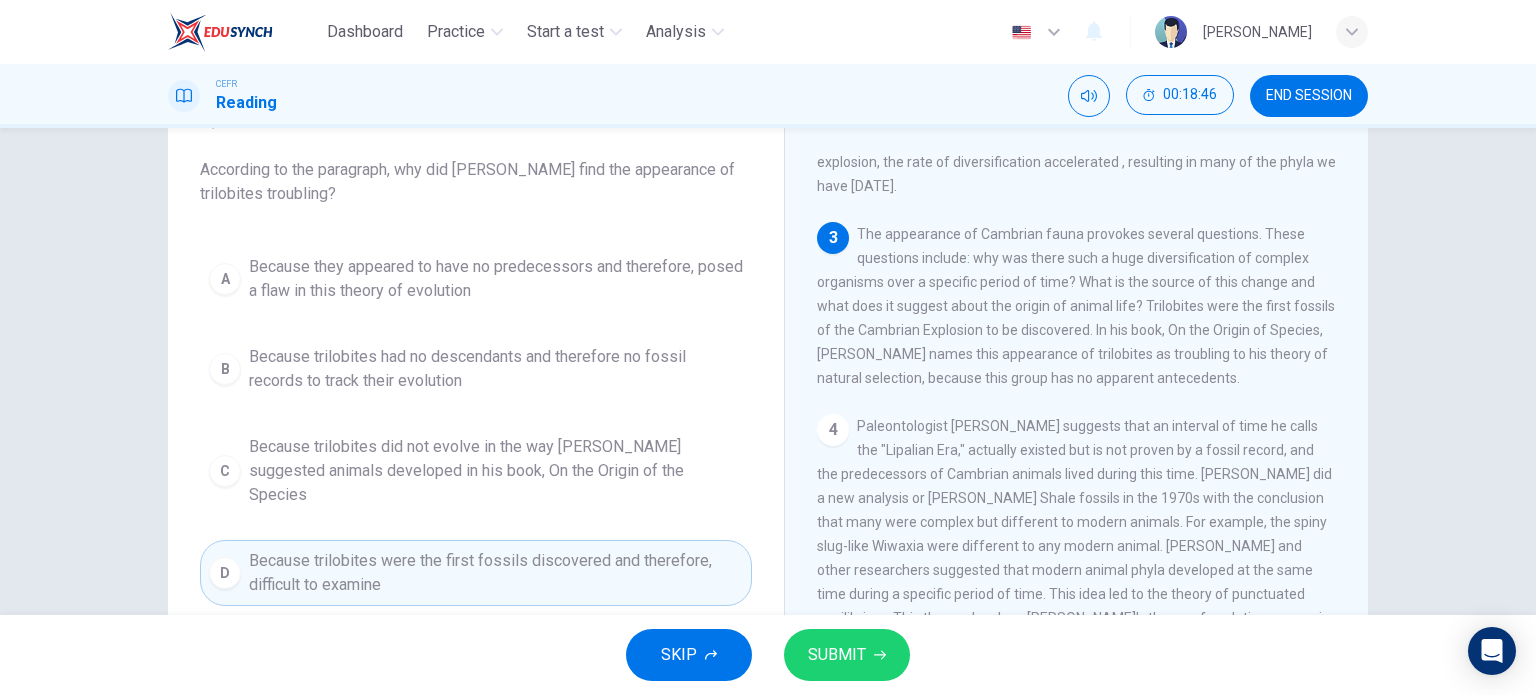 scroll, scrollTop: 100, scrollLeft: 0, axis: vertical 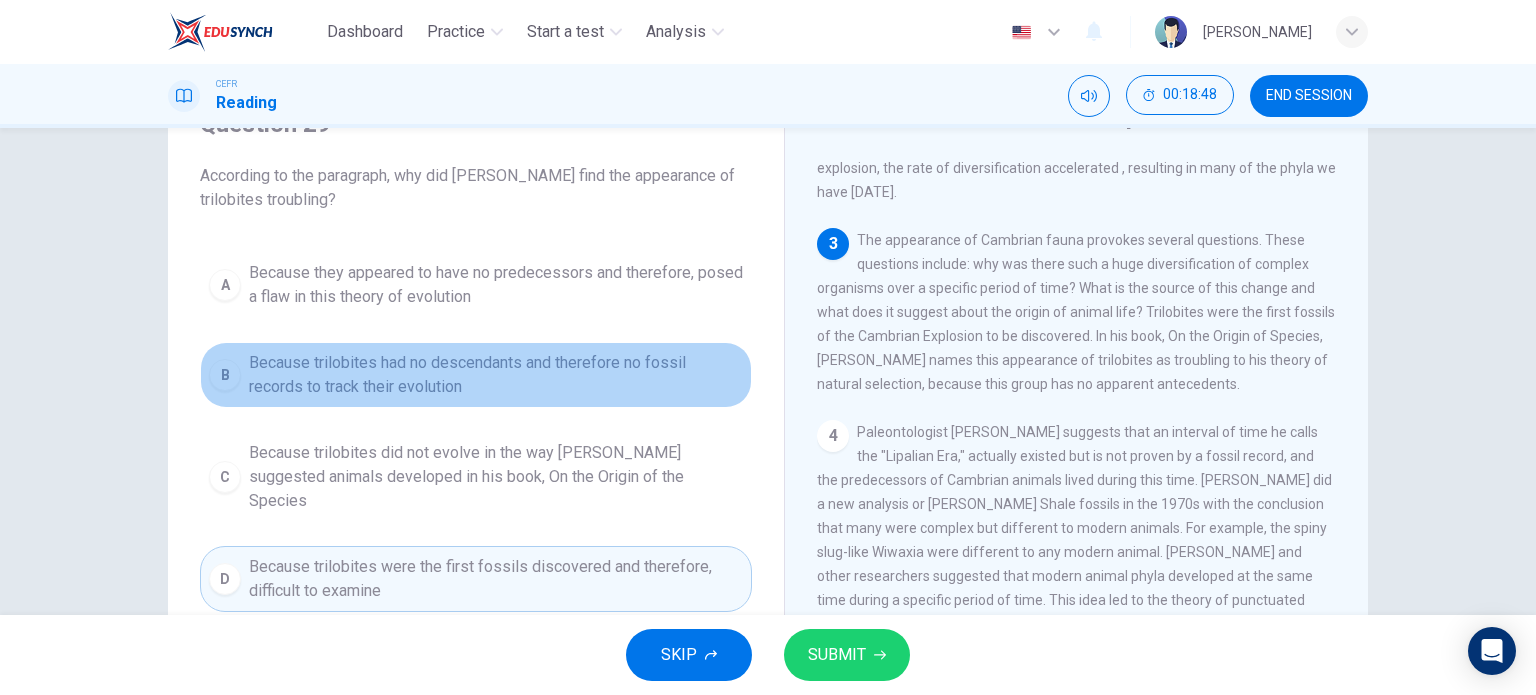 click on "Because trilobites had no descendants and therefore no fossil records to track their evolution" at bounding box center (496, 375) 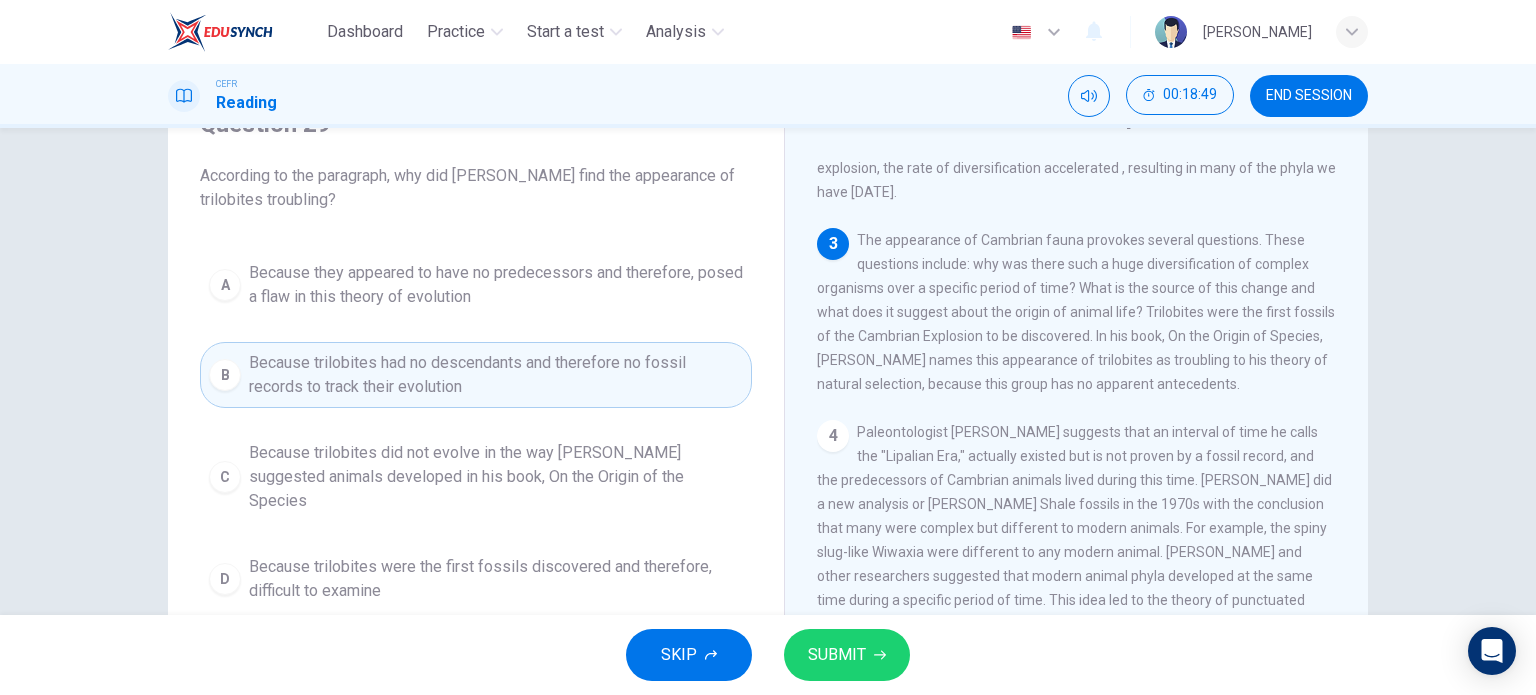 click on "SKIP SUBMIT" at bounding box center [768, 655] 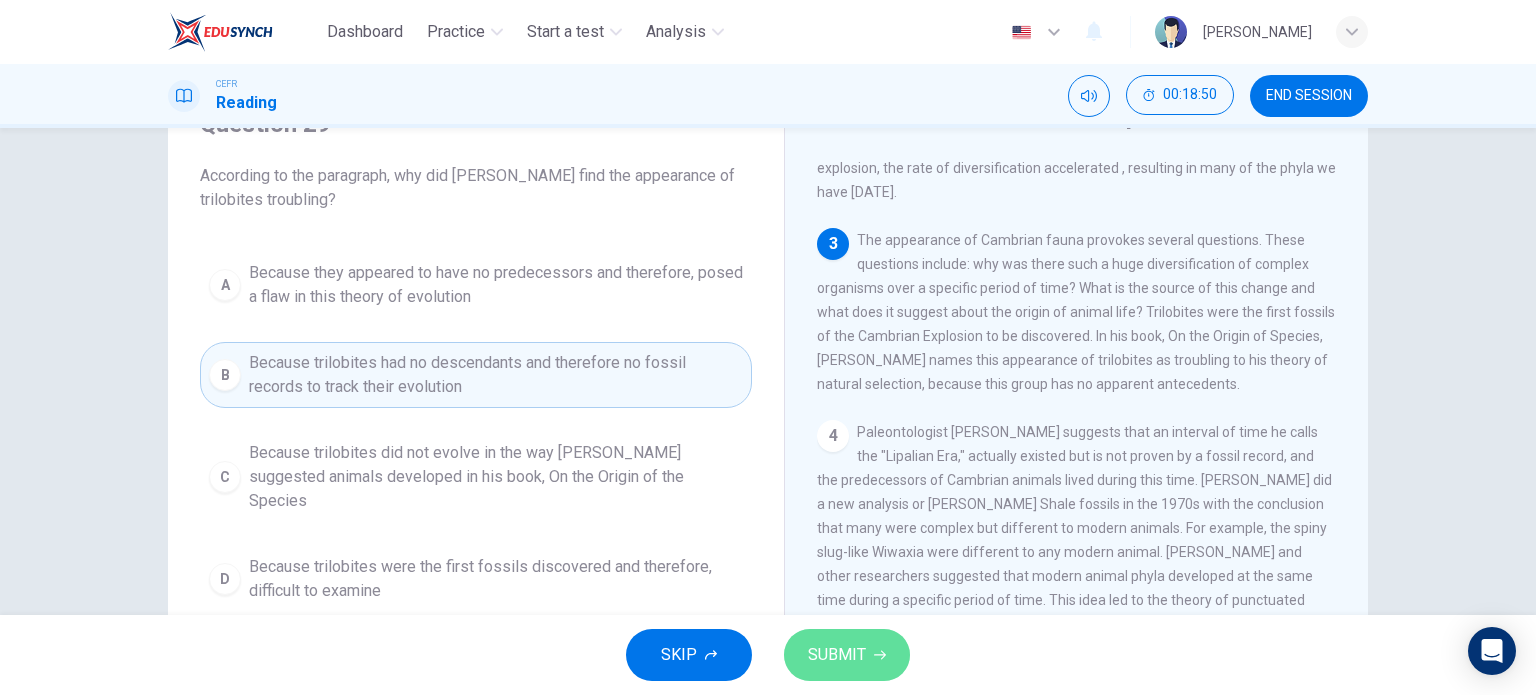 click on "SUBMIT" at bounding box center [847, 655] 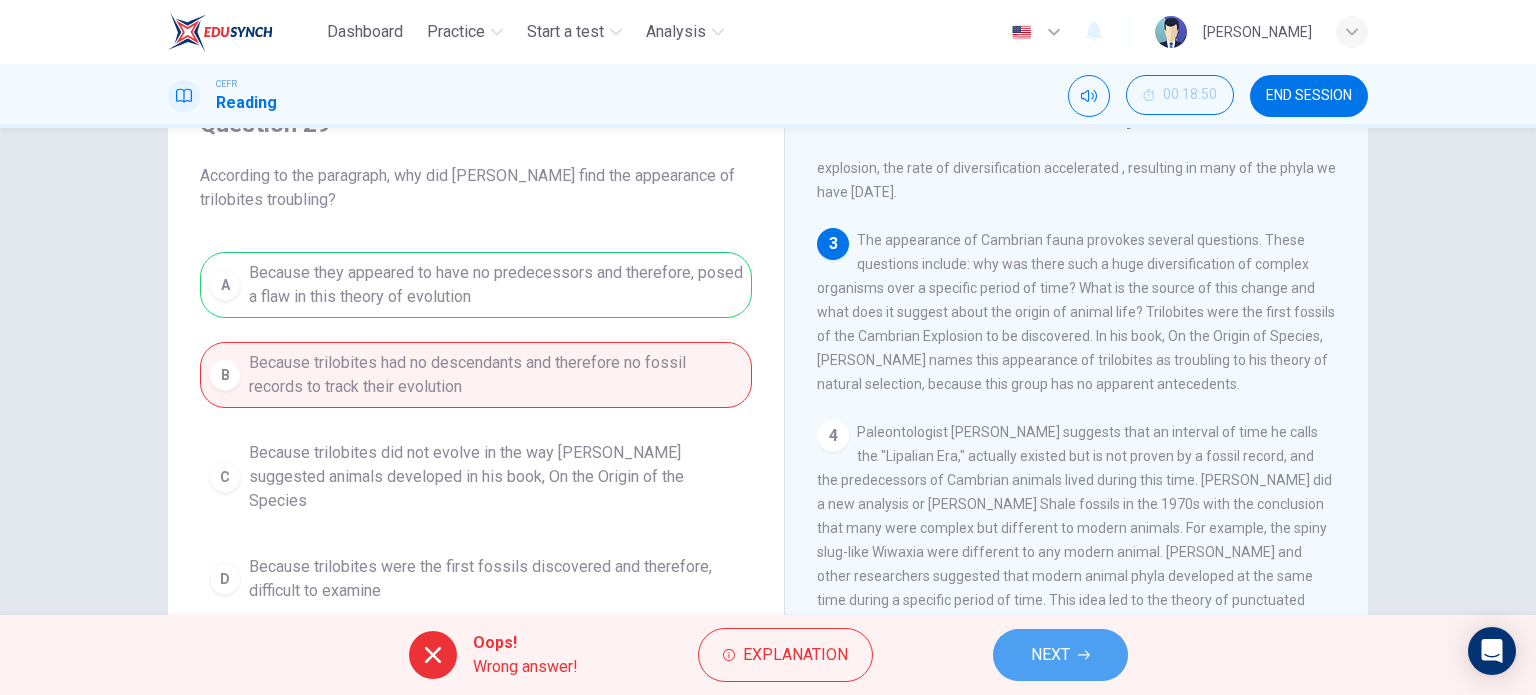click on "NEXT" at bounding box center (1050, 655) 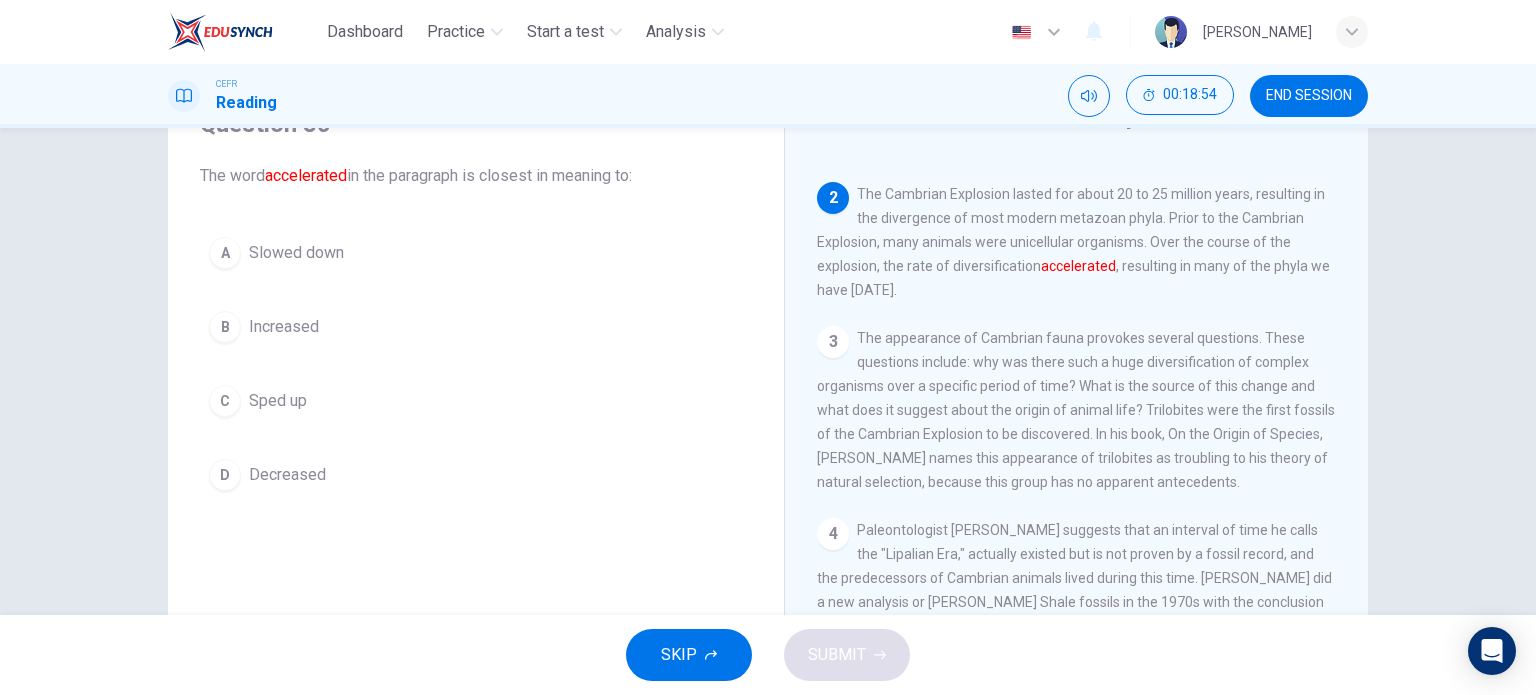 scroll, scrollTop: 228, scrollLeft: 0, axis: vertical 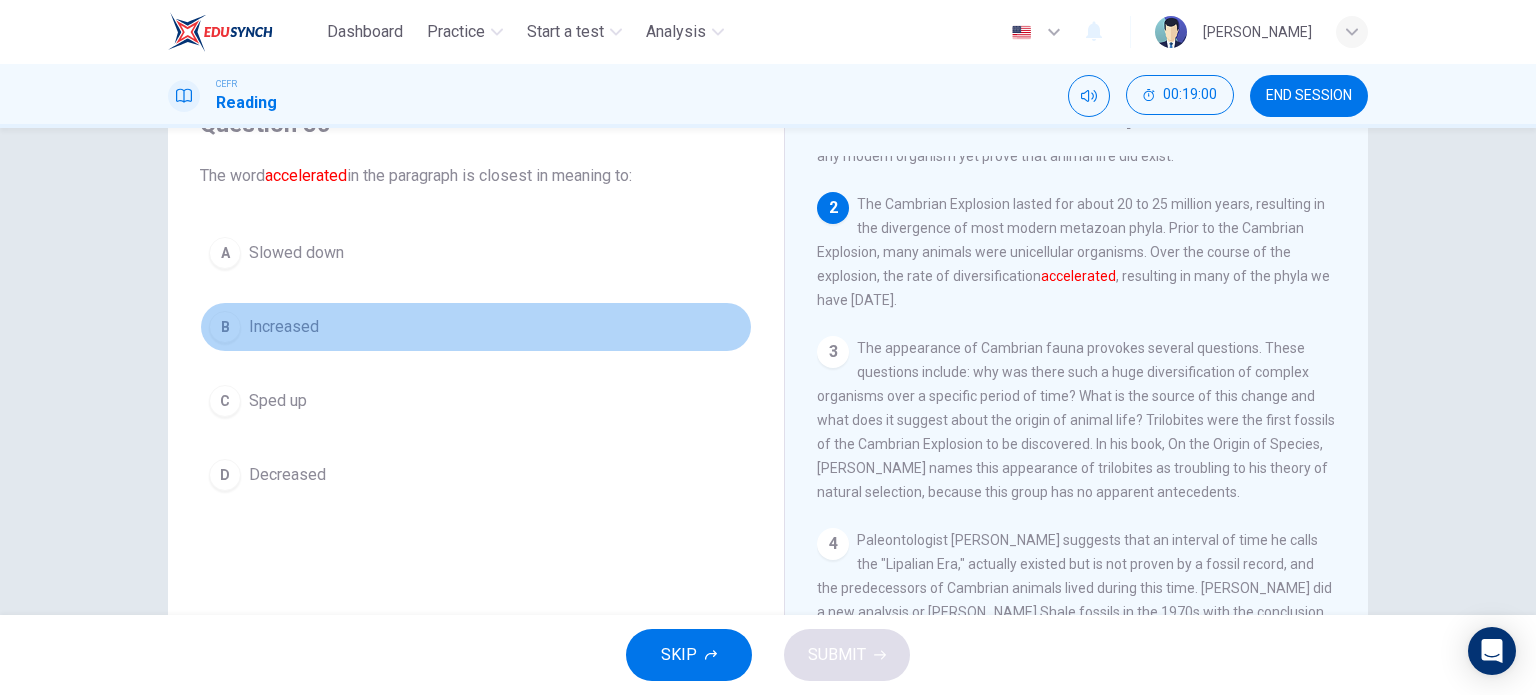 click on "Increased" at bounding box center [284, 327] 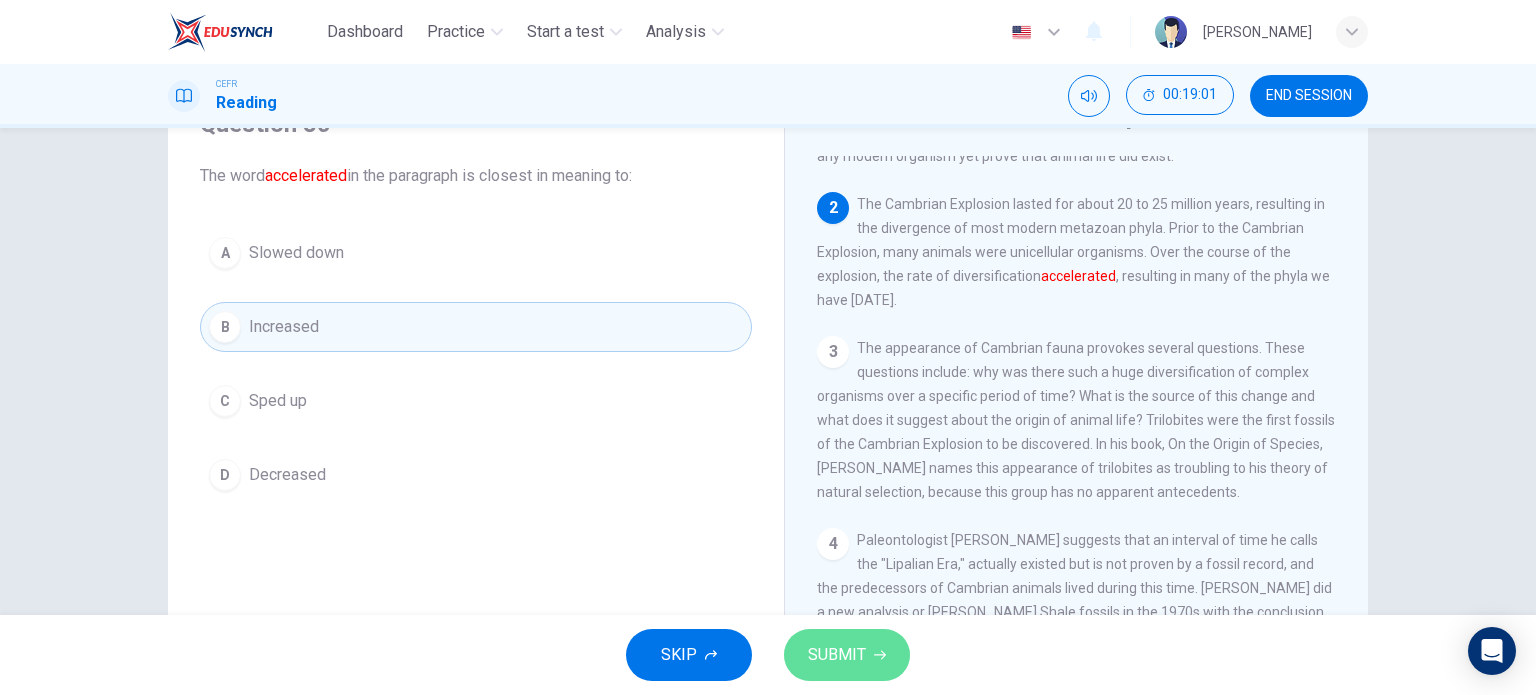 click on "SUBMIT" at bounding box center [837, 655] 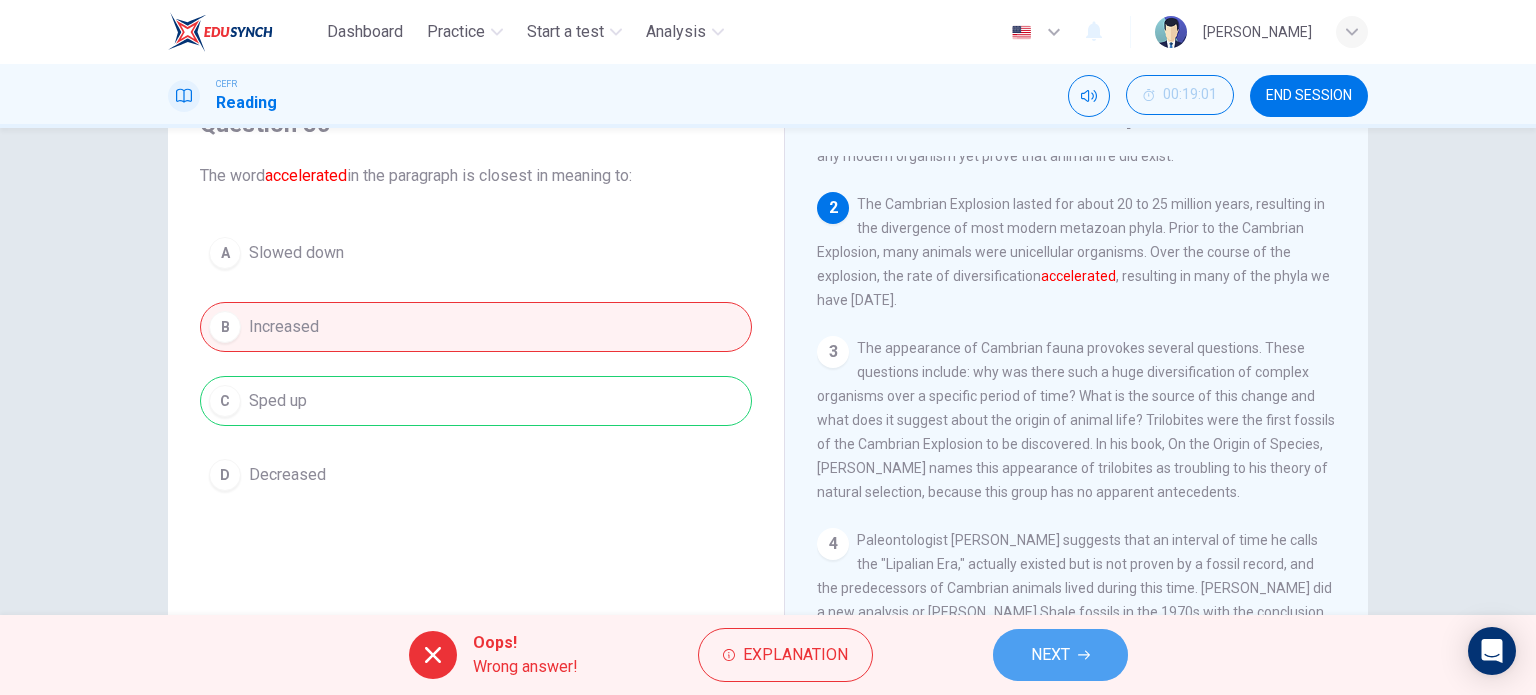 click on "NEXT" at bounding box center (1050, 655) 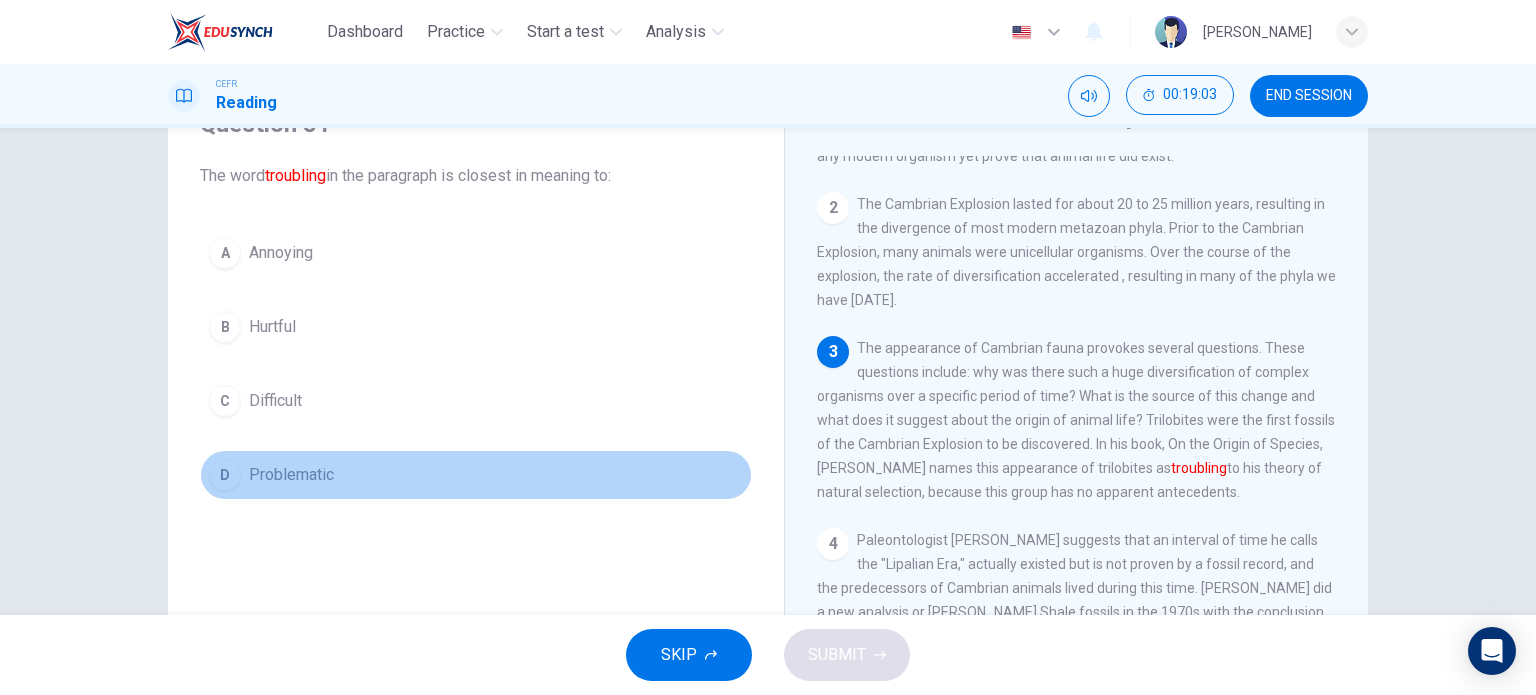 click on "Problematic" at bounding box center [291, 475] 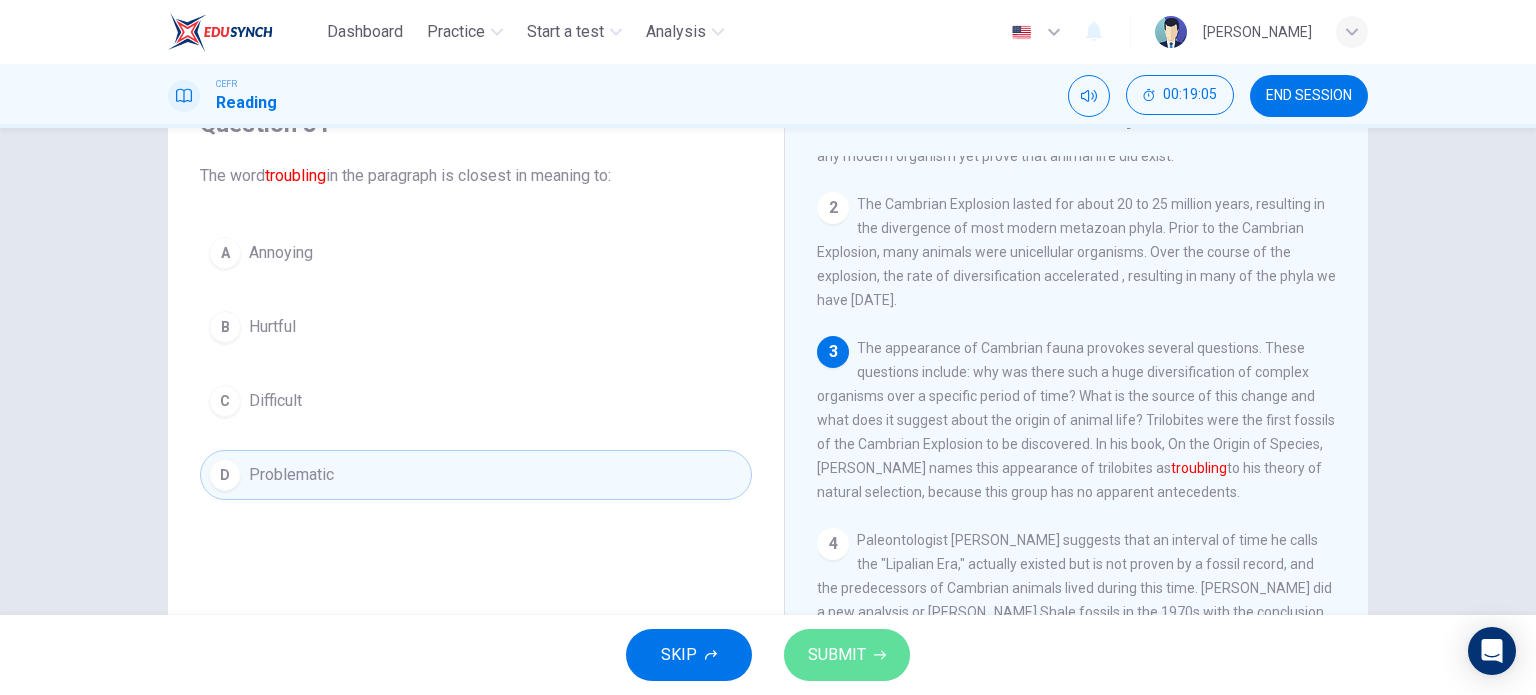 click on "SUBMIT" at bounding box center (847, 655) 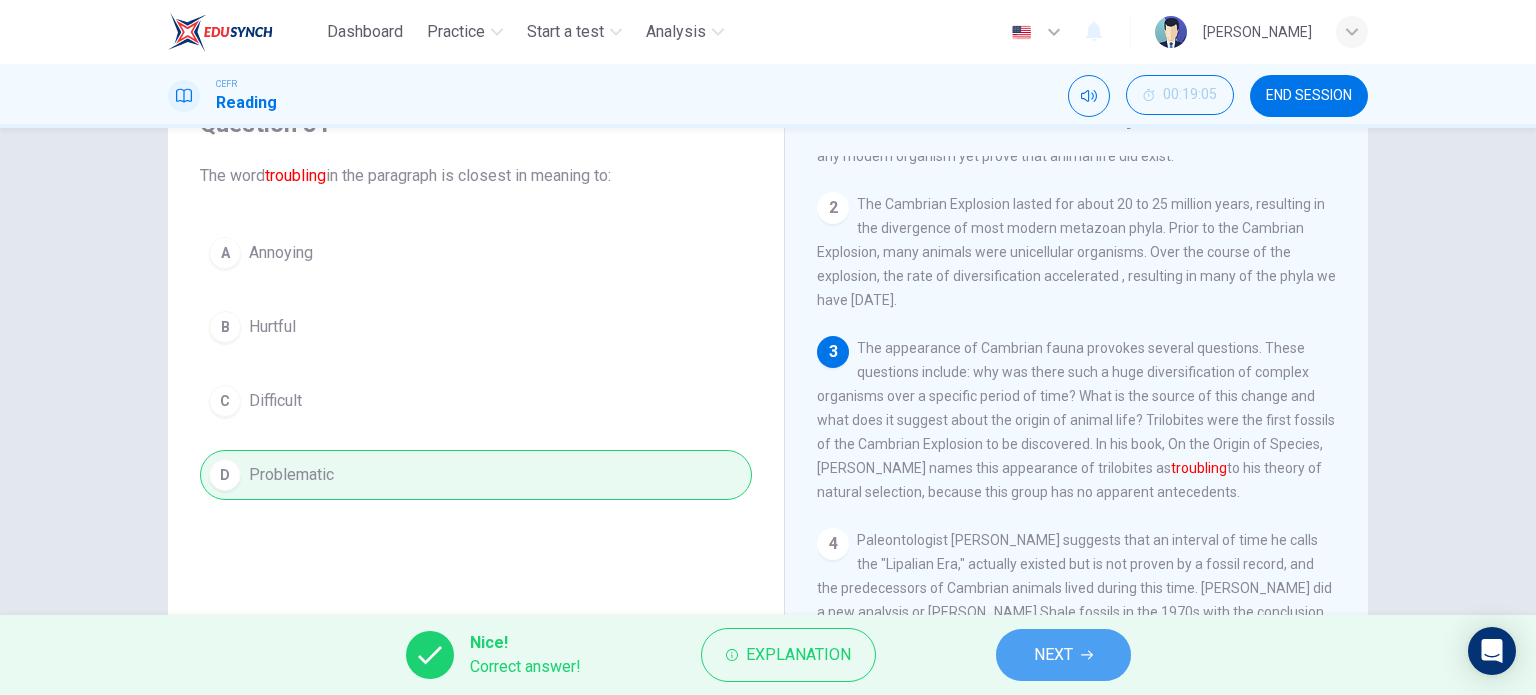 click on "NEXT" at bounding box center [1053, 655] 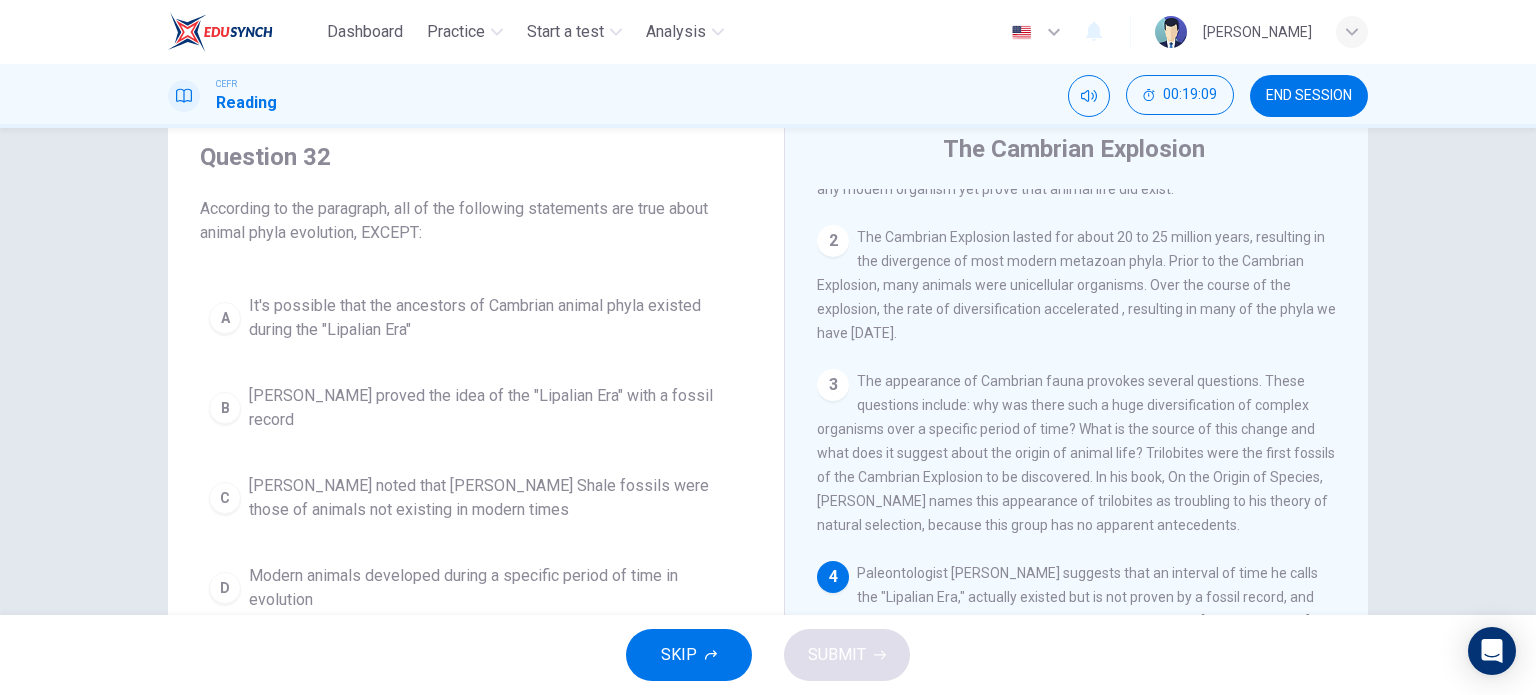 scroll, scrollTop: 68, scrollLeft: 0, axis: vertical 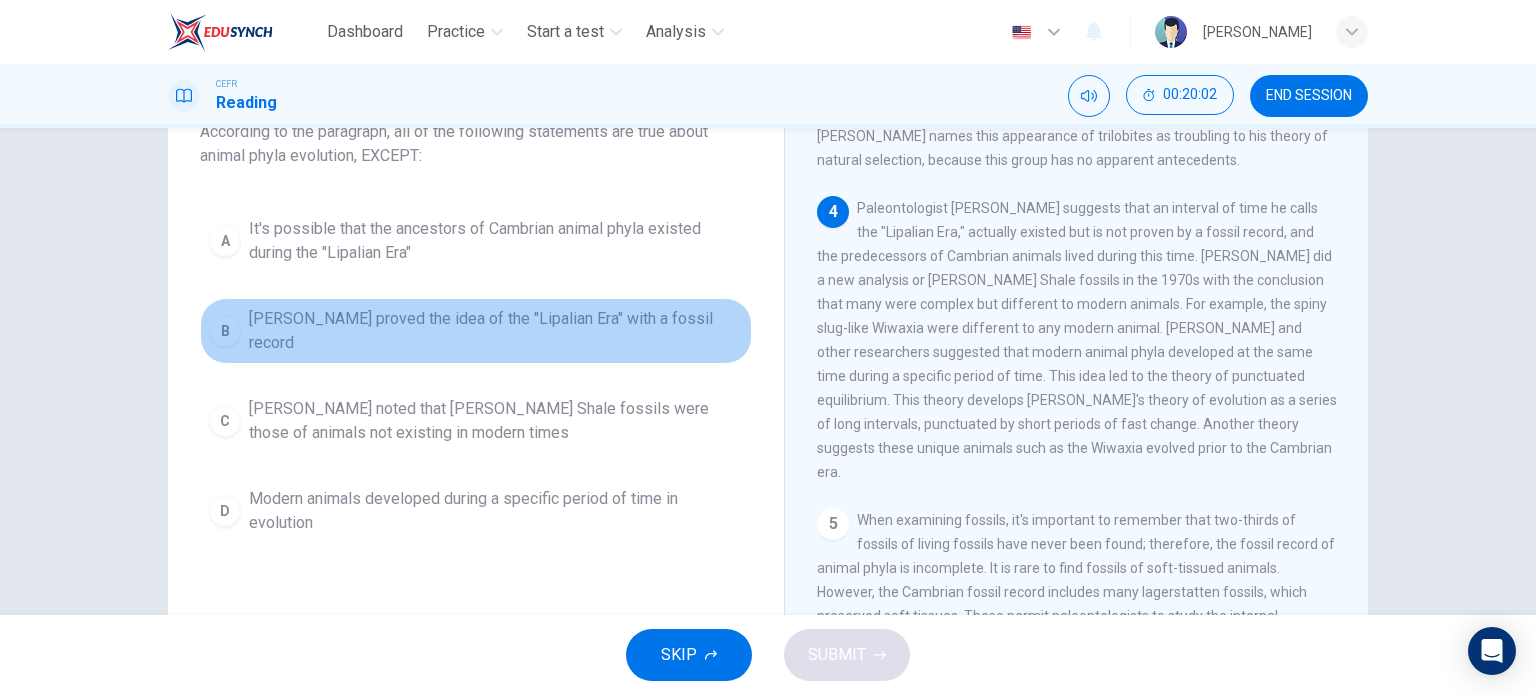 click on "Charles Walcott proved the idea of the "Lipalian Era" with a fossil record" at bounding box center (496, 331) 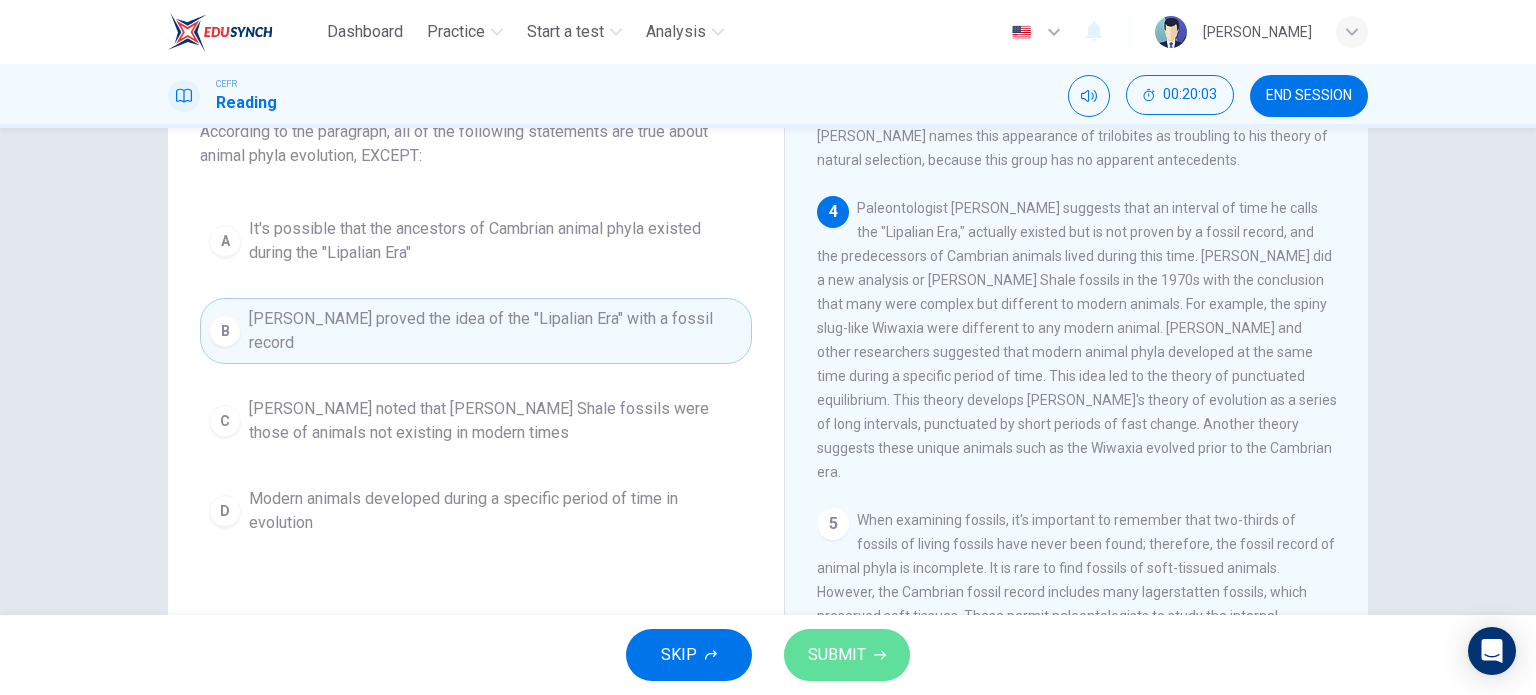 click on "SUBMIT" at bounding box center (847, 655) 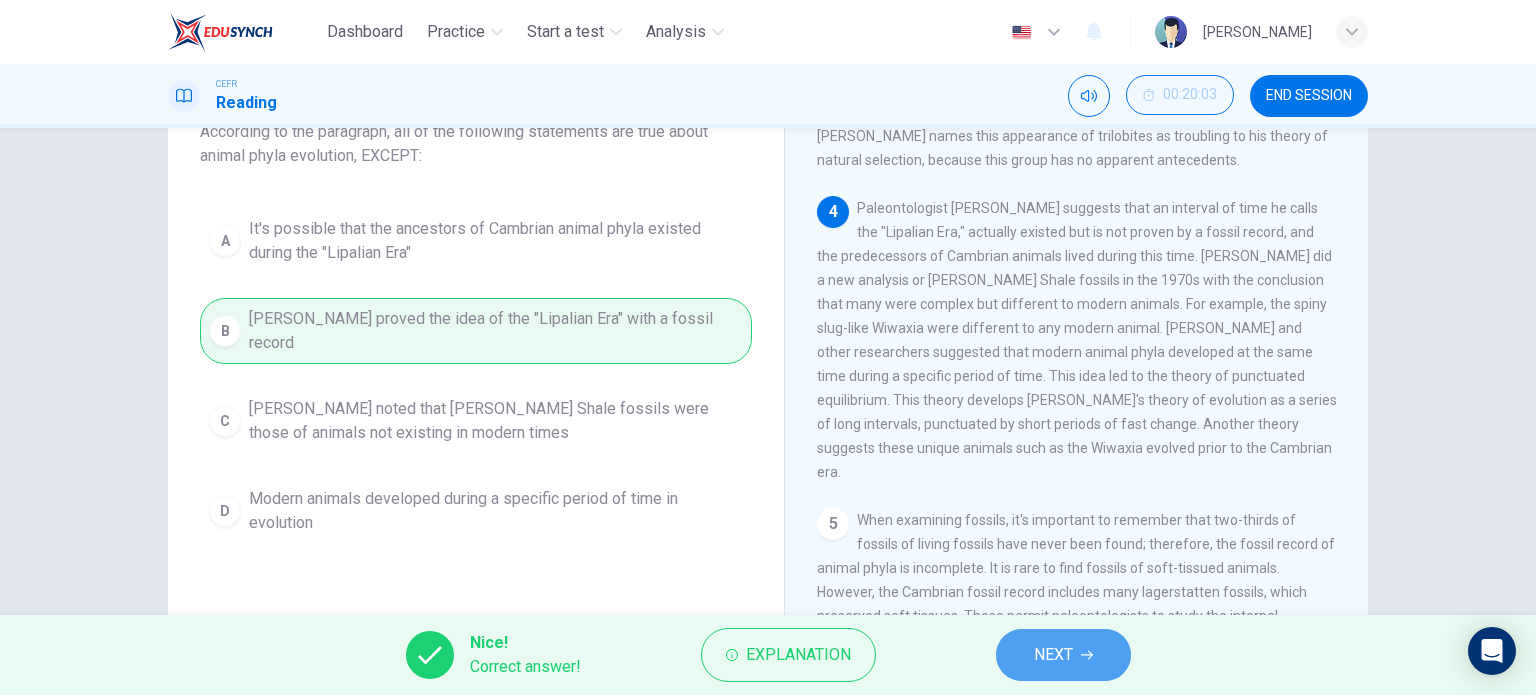 click on "NEXT" at bounding box center [1063, 655] 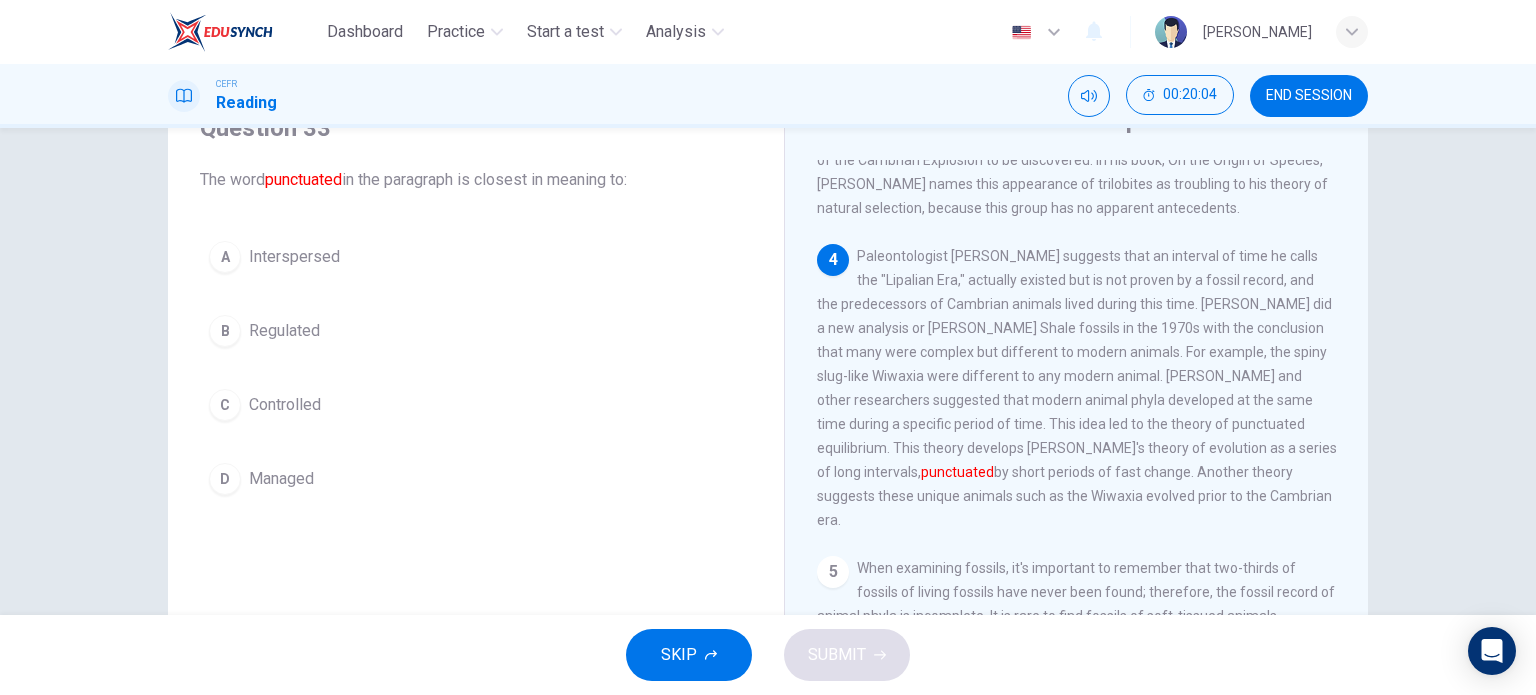 scroll, scrollTop: 130, scrollLeft: 0, axis: vertical 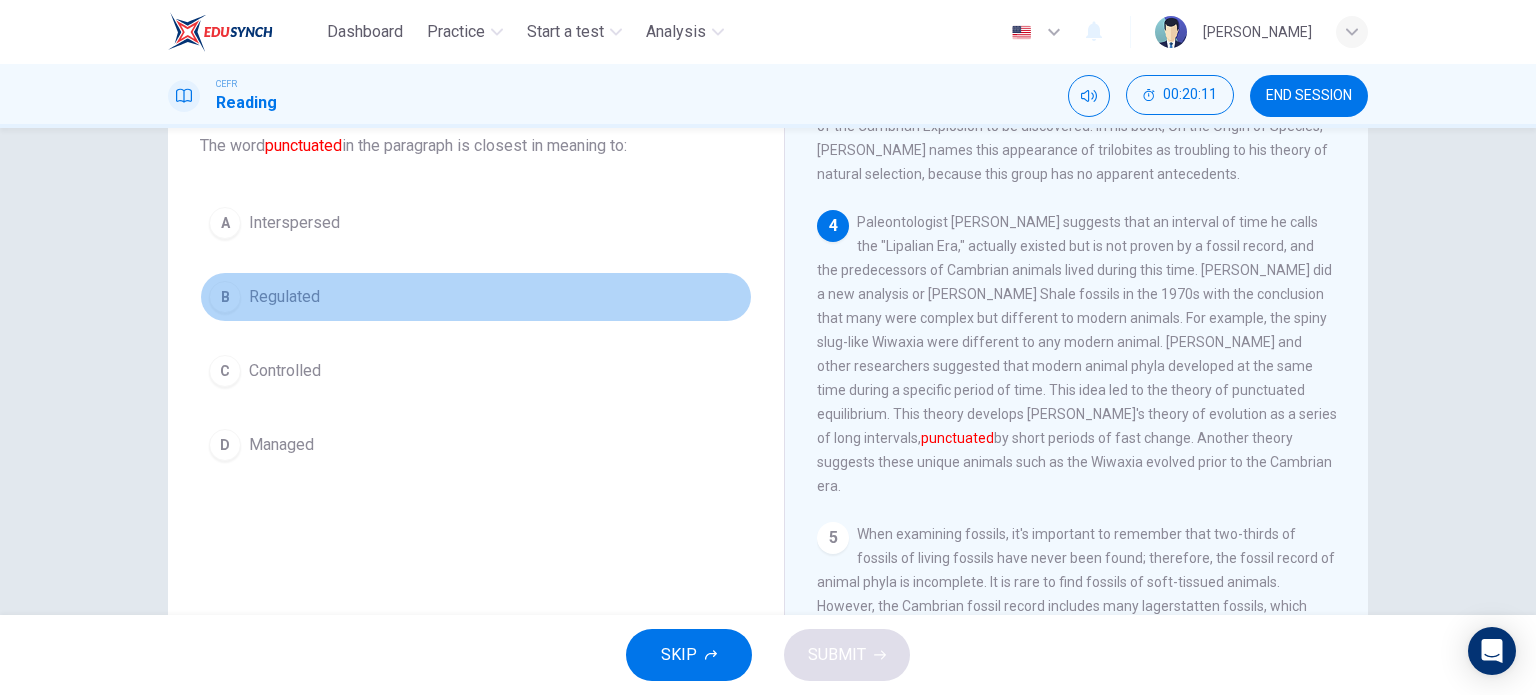 click on "Regulated" at bounding box center [284, 297] 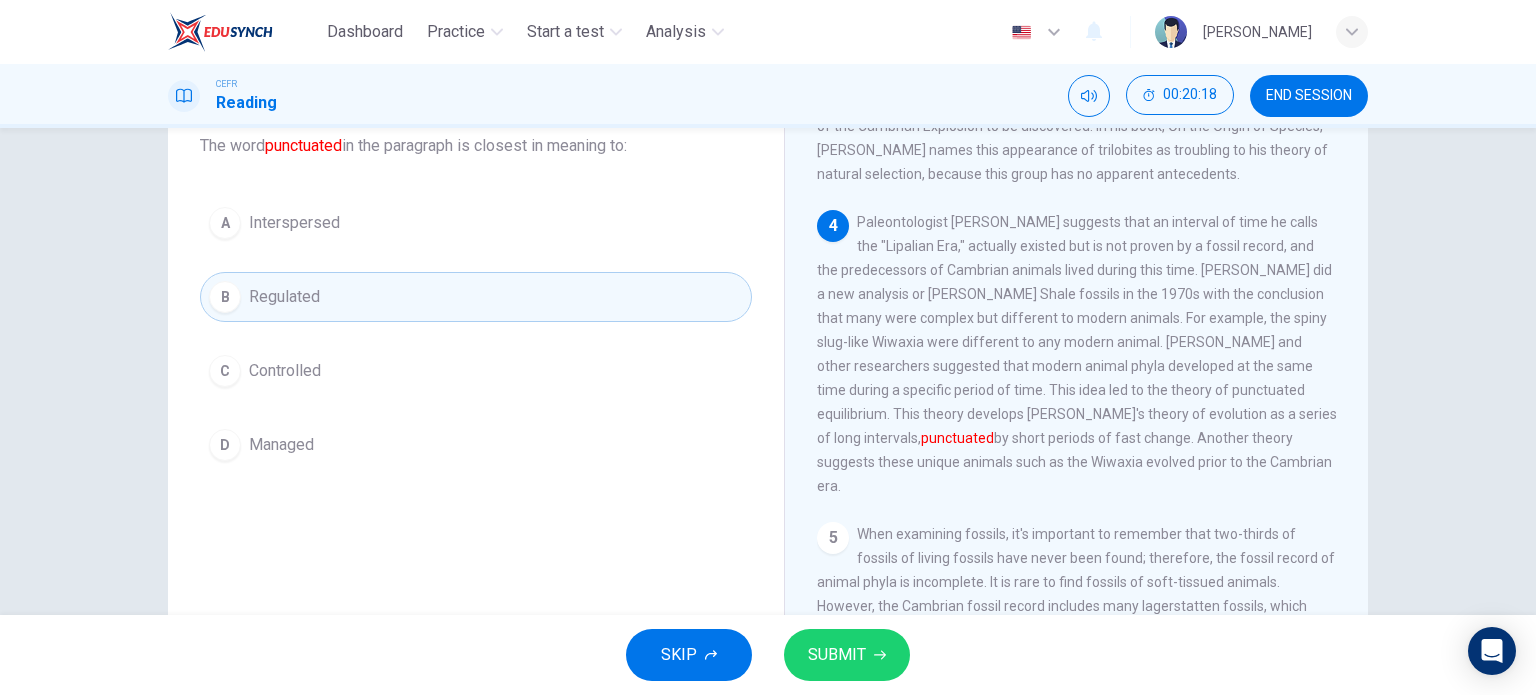 click on "SUBMIT" at bounding box center [837, 655] 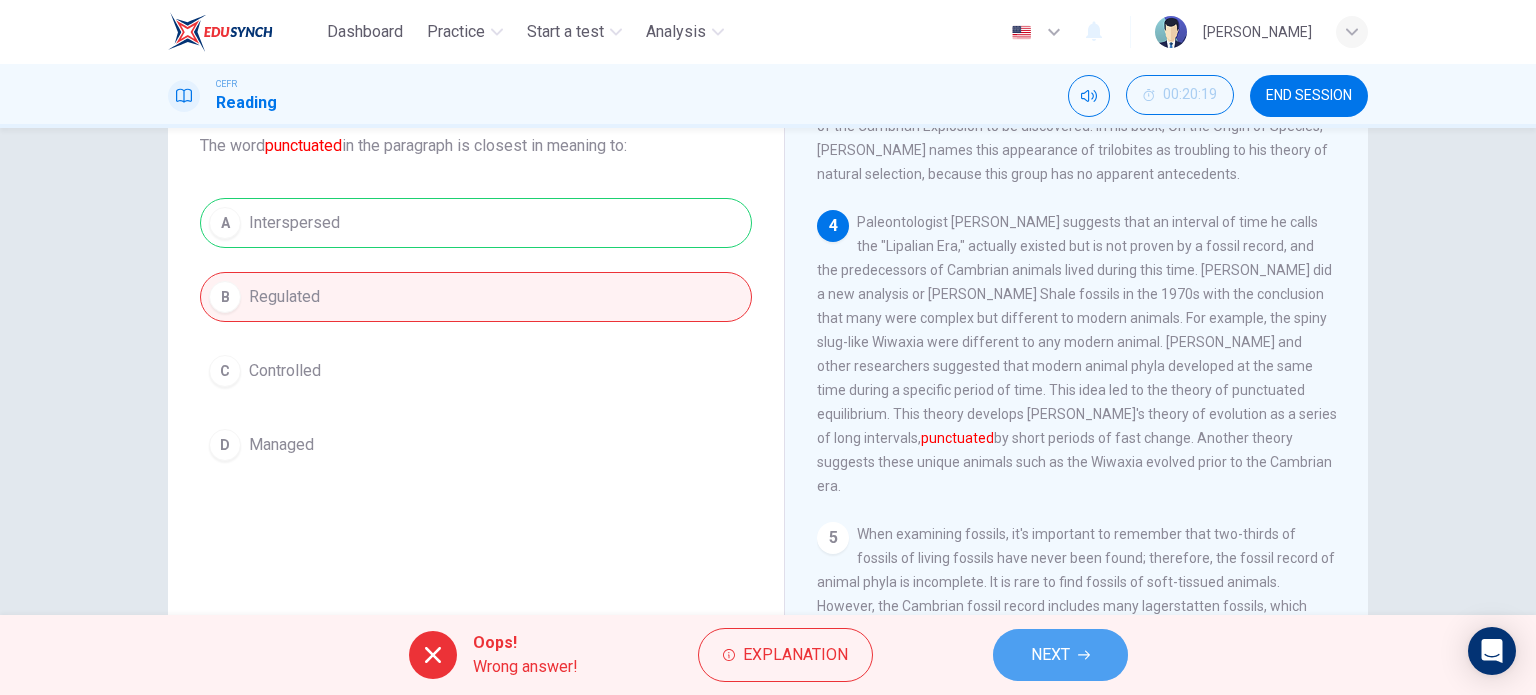 click on "NEXT" at bounding box center [1060, 655] 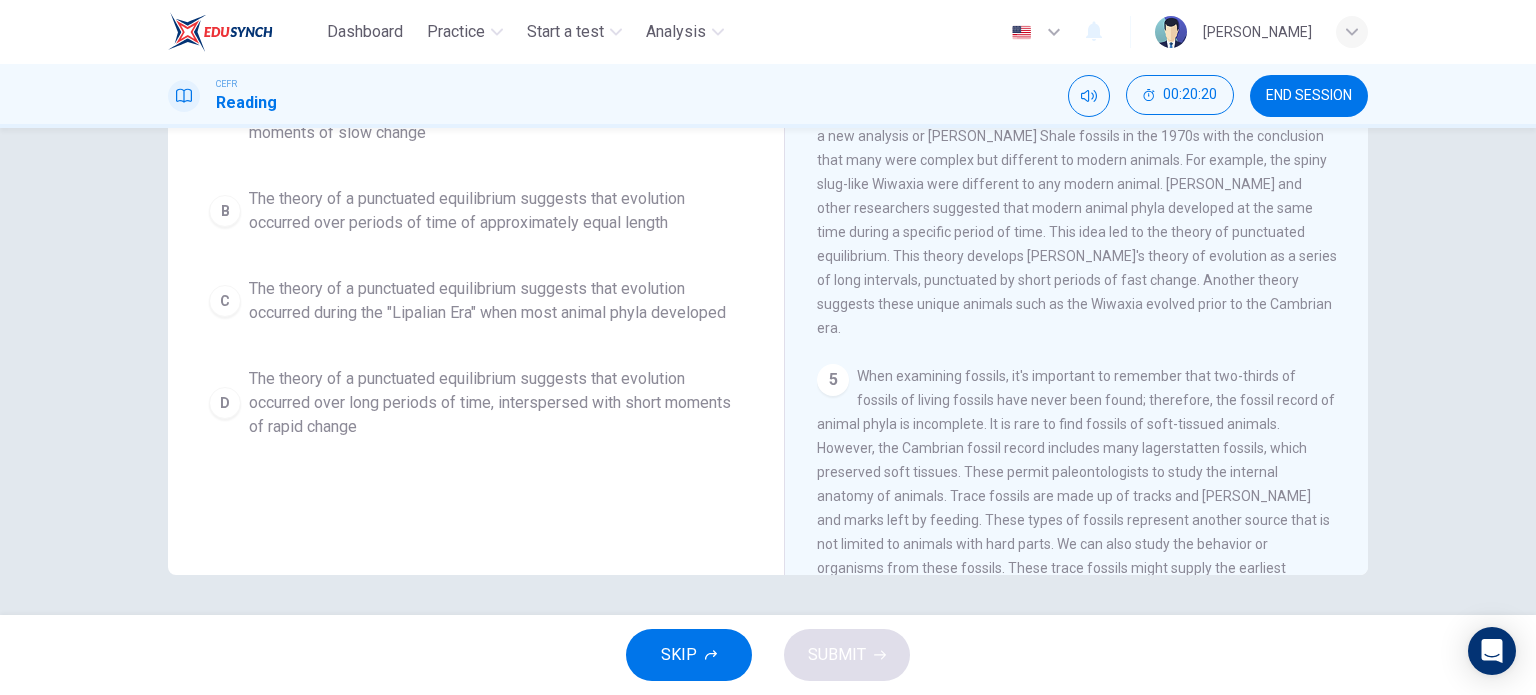 scroll, scrollTop: 64, scrollLeft: 0, axis: vertical 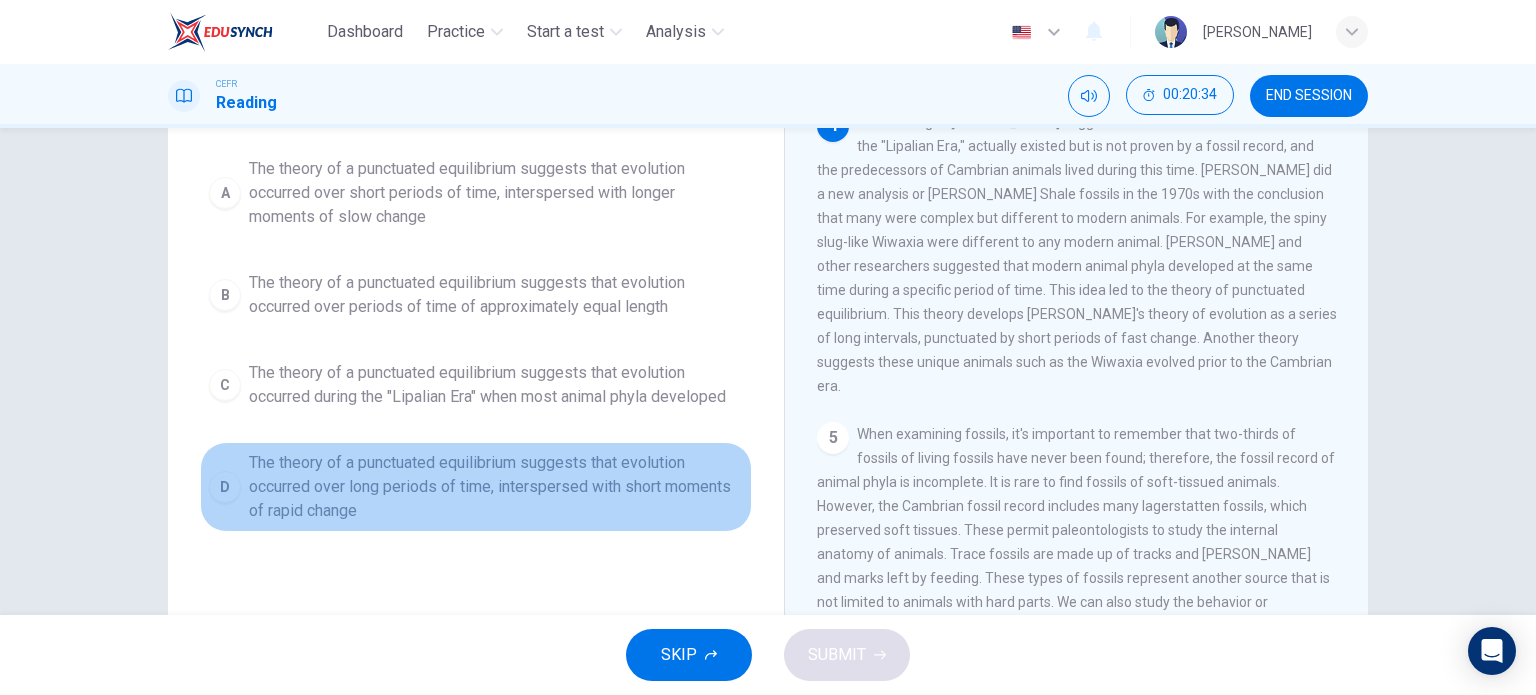 click on "The theory of a punctuated equilibrium suggests that evolution occurred over long periods of time, interspersed with short moments of rapid change" at bounding box center (496, 487) 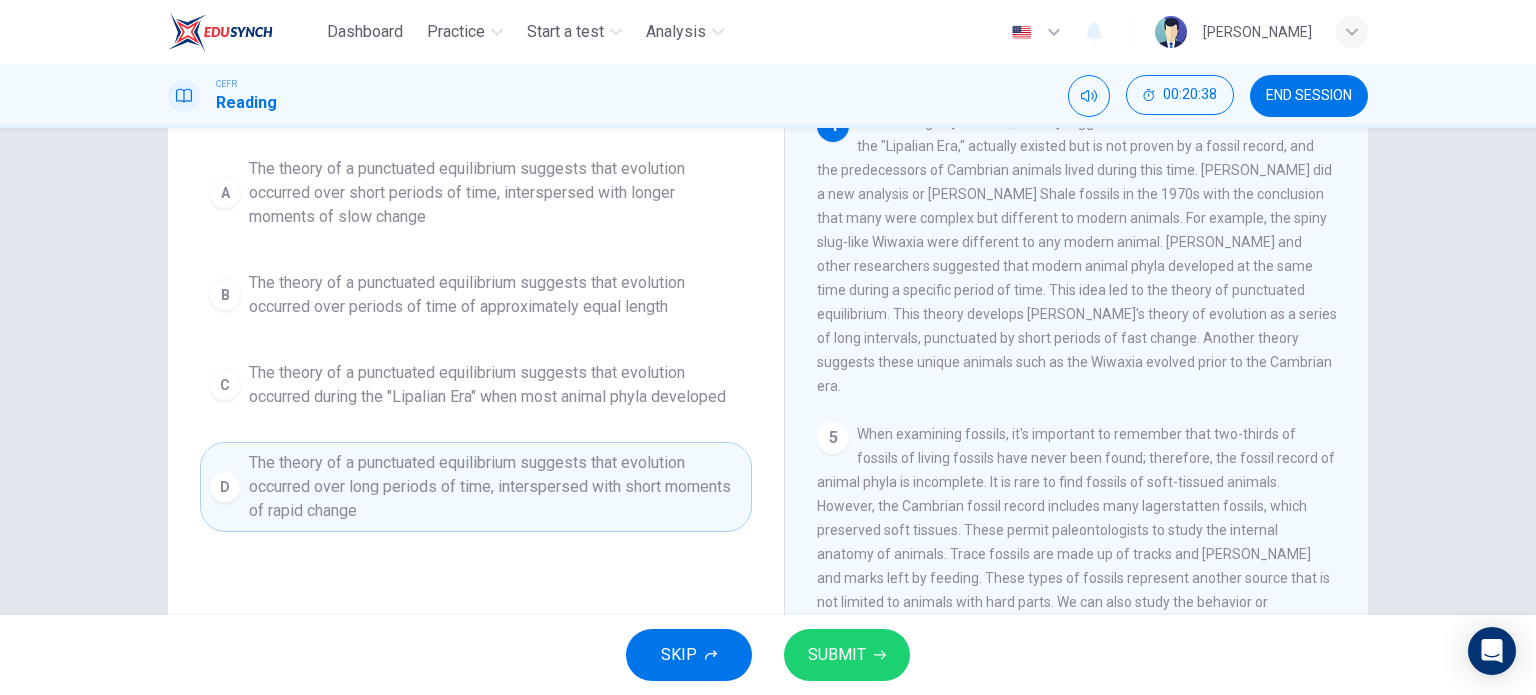 click on "4 Paleontologist Charles Walcott suggests that an interval of time he calls the "Lipalian Era," actually existed but is not proven by a fossil record, and the predecessors of Cambrian animals lived during this time. Harry B. Whittington did a new analysis or Burgess Shale fossils in the 1970s with the conclusion that many were complex but different to modern animals. For example, the spiny slug-like Wiwaxia were different to any modern animal. Whittington and other researchers suggested that modern animal phyla developed at the same time during a specific period of time. This idea led to the theory of punctuated equilibrium. This theory develops Darwin's theory of evolution as a series of long intervals, punctuated by short periods of fast change. Another theory suggests these unique animals such as the Wiwaxia evolved prior to the Cambrian era." at bounding box center [1077, 254] 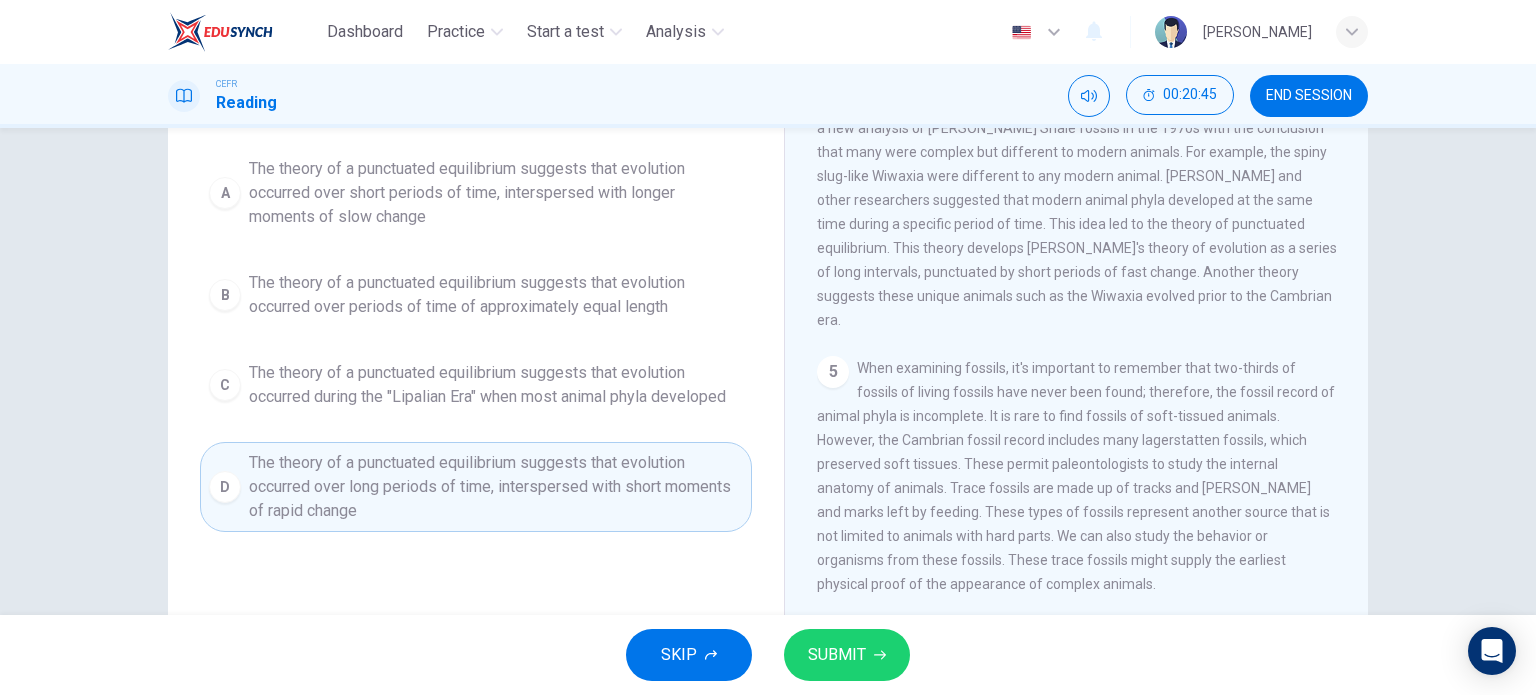 scroll, scrollTop: 606, scrollLeft: 0, axis: vertical 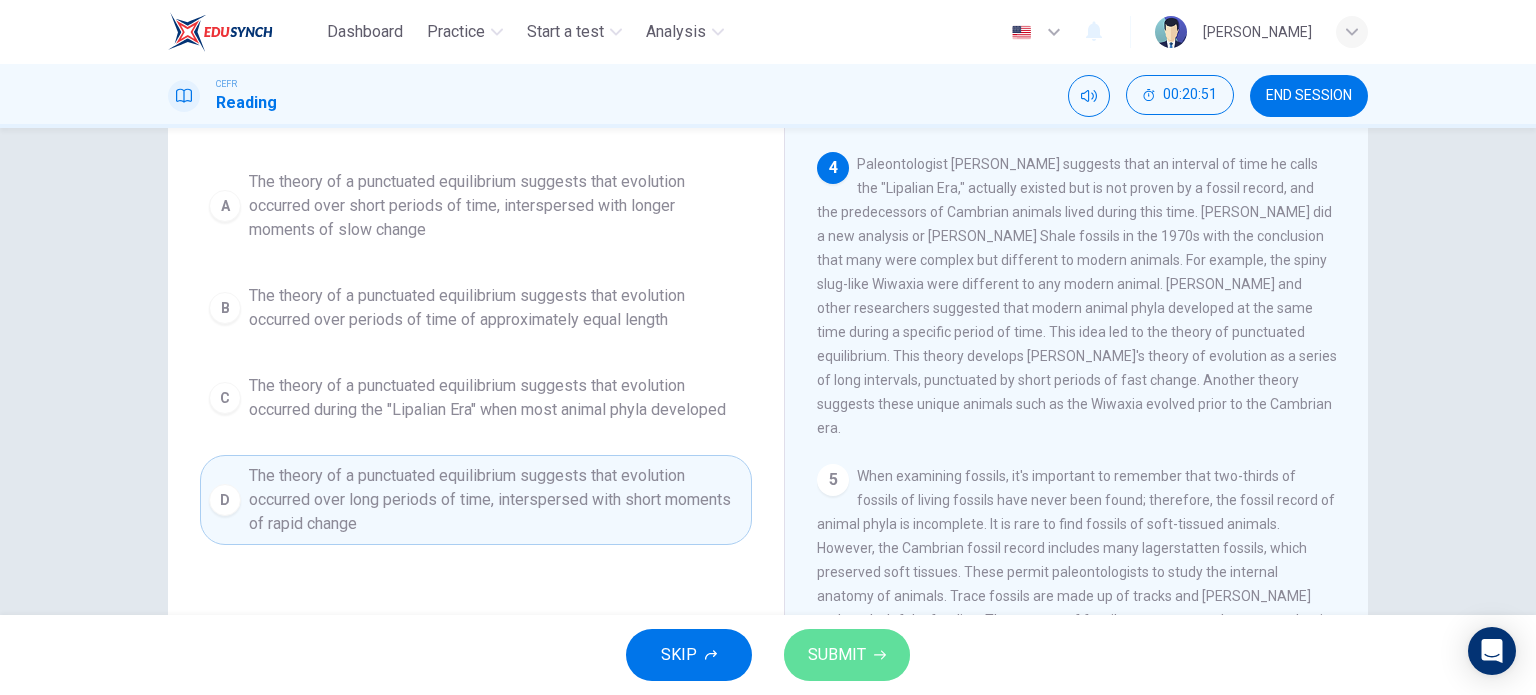 click on "SUBMIT" at bounding box center [847, 655] 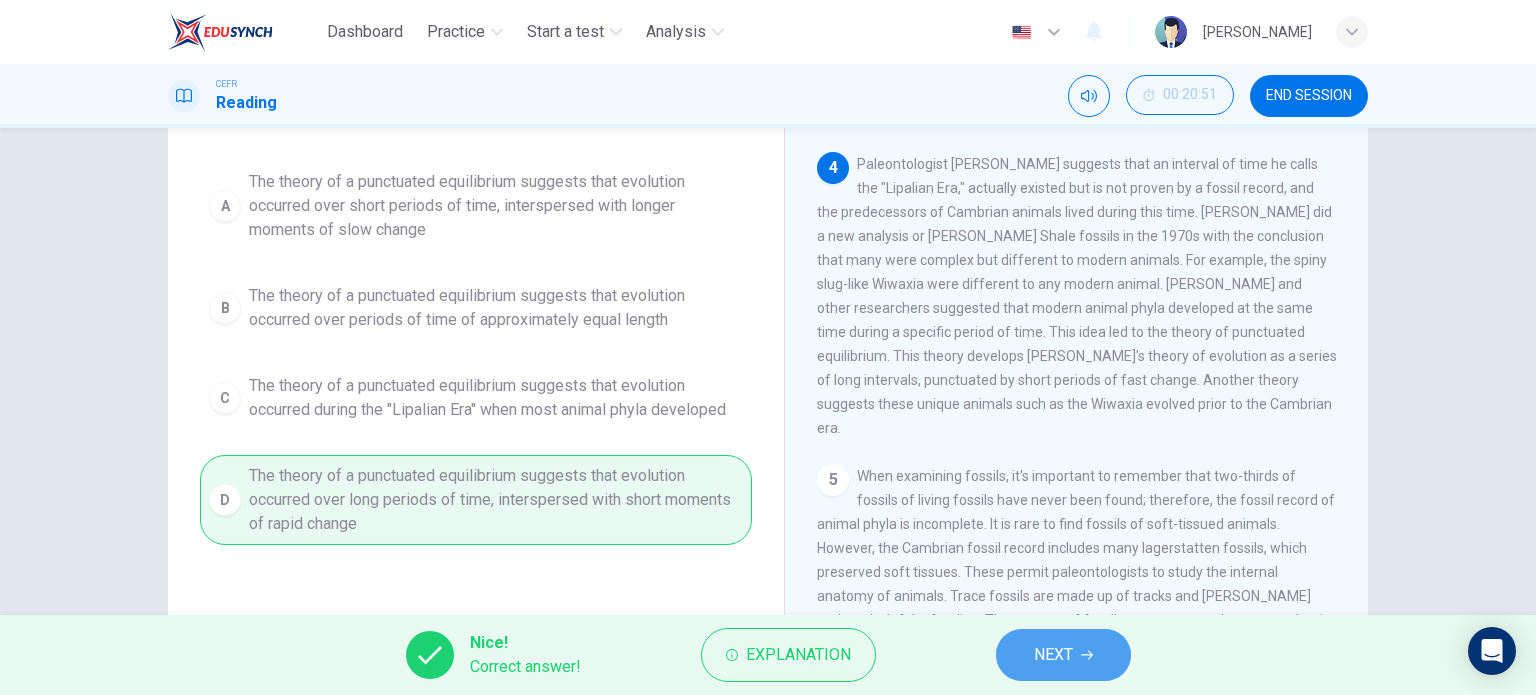 click on "NEXT" at bounding box center [1063, 655] 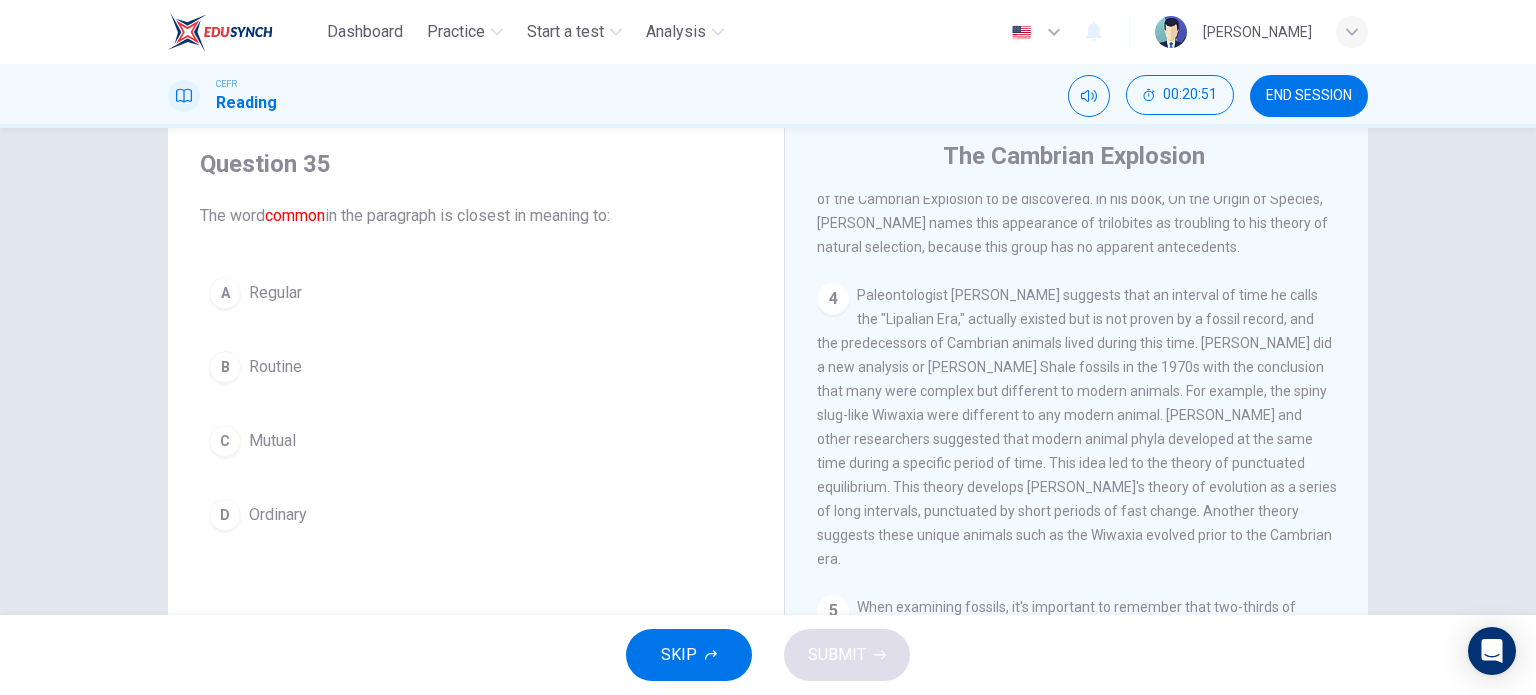 scroll, scrollTop: 56, scrollLeft: 0, axis: vertical 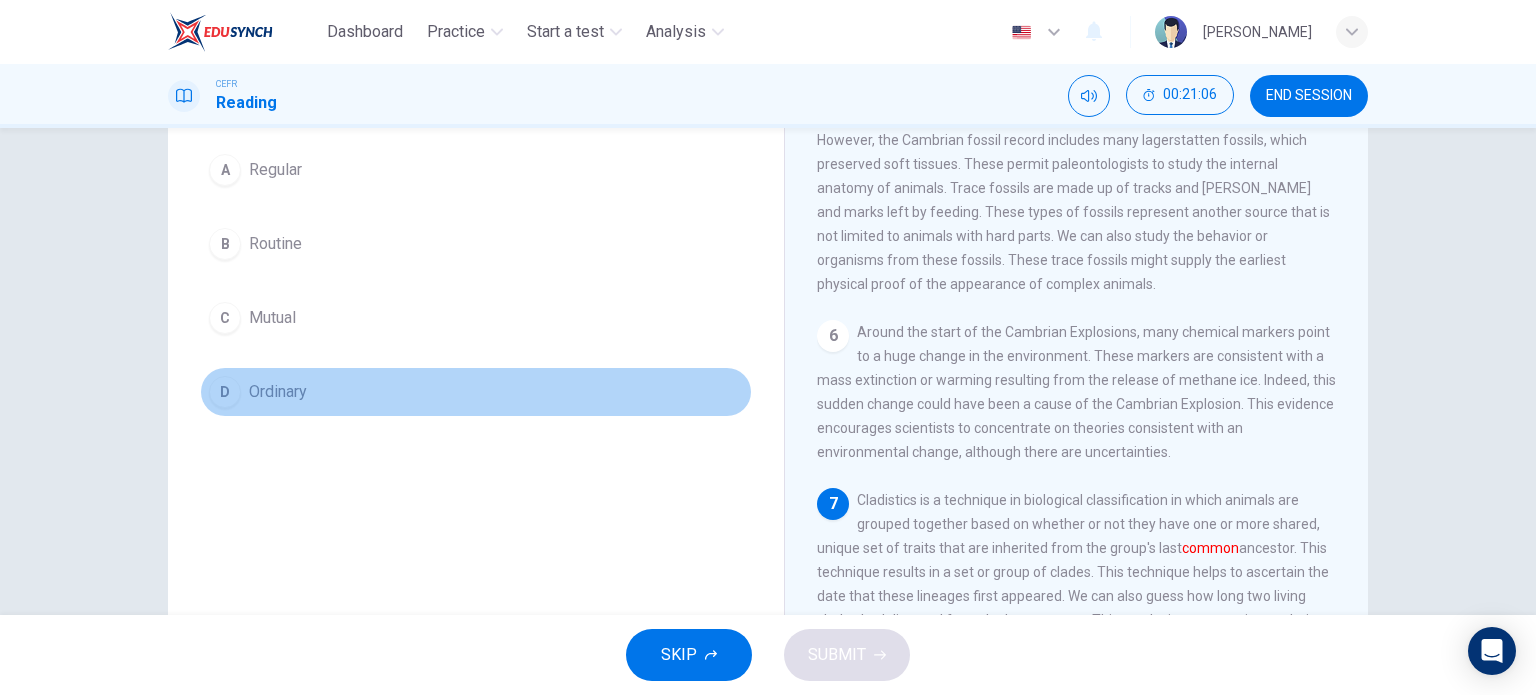 click on "Ordinary" at bounding box center [278, 392] 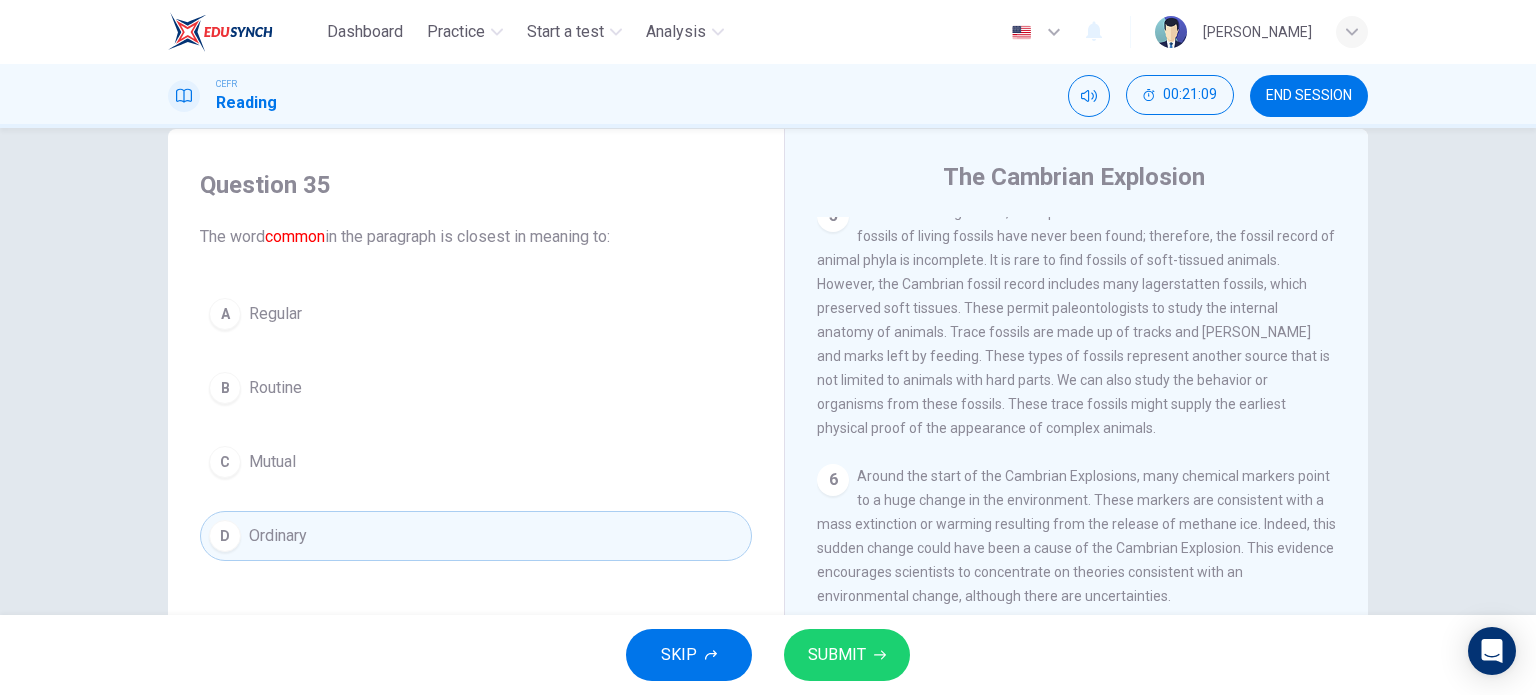scroll, scrollTop: 40, scrollLeft: 0, axis: vertical 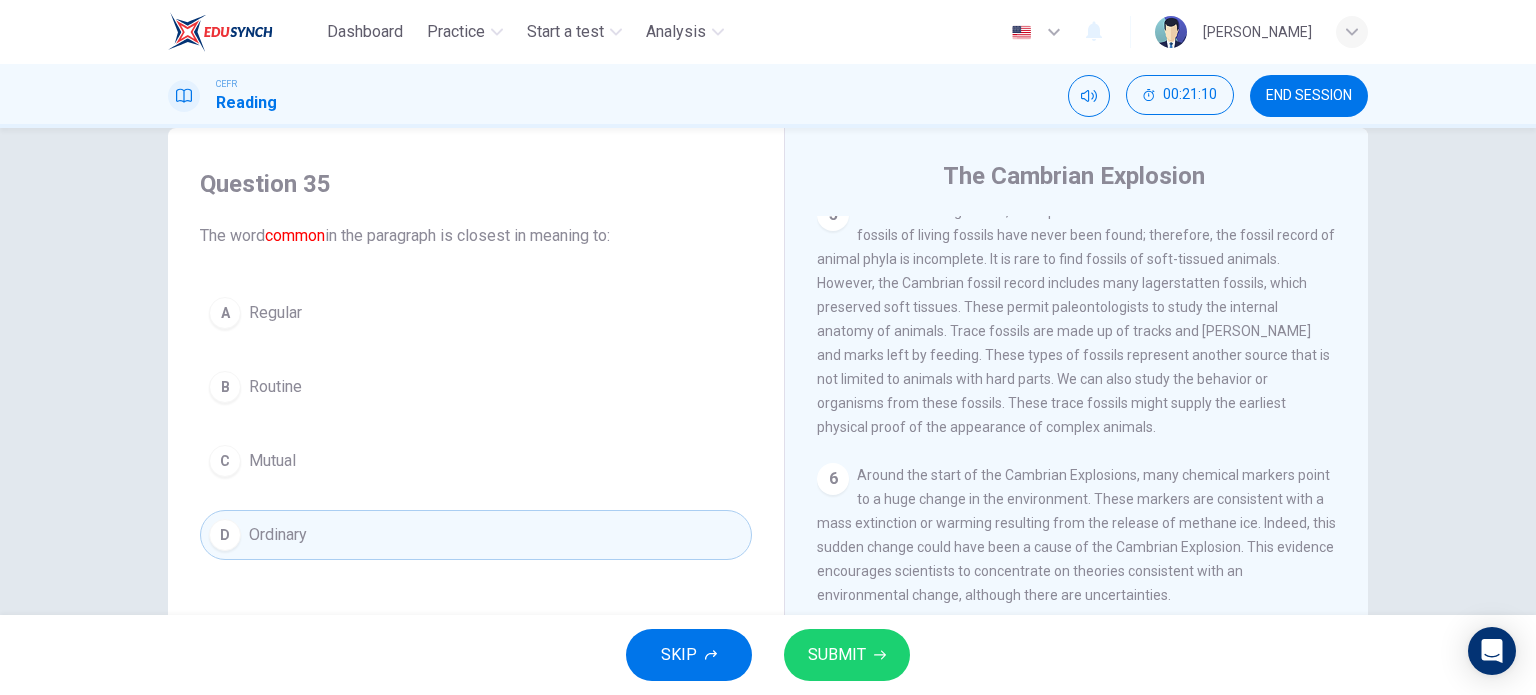 click on "Regular" at bounding box center [275, 313] 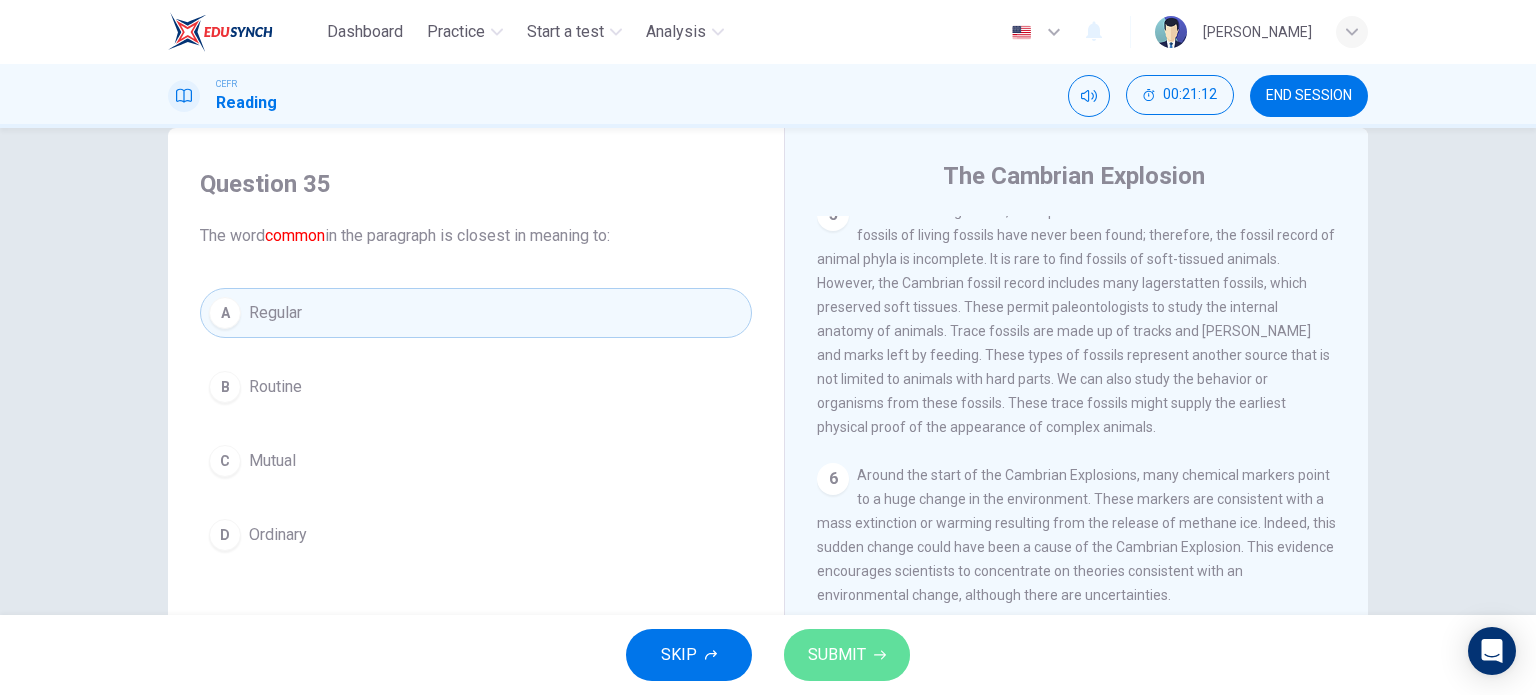 click on "SUBMIT" at bounding box center [837, 655] 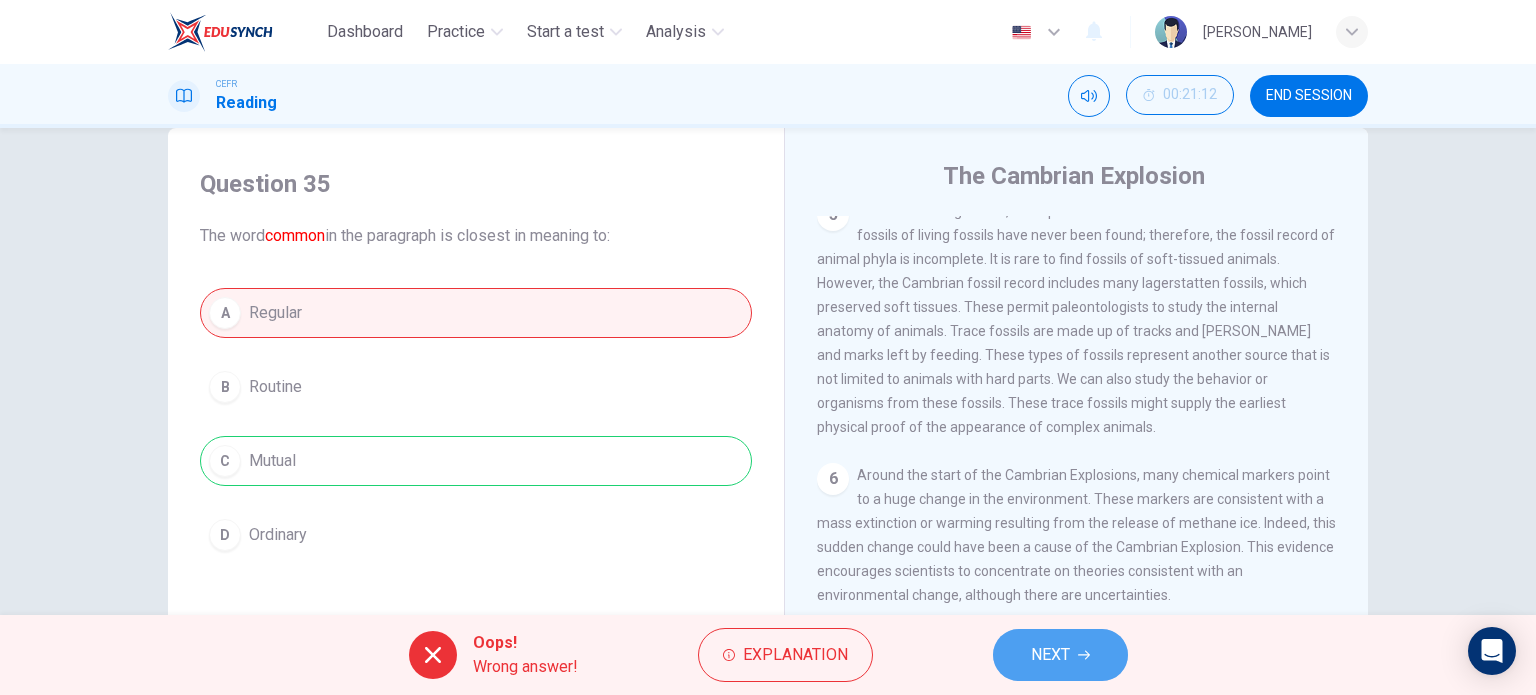 click on "NEXT" at bounding box center (1060, 655) 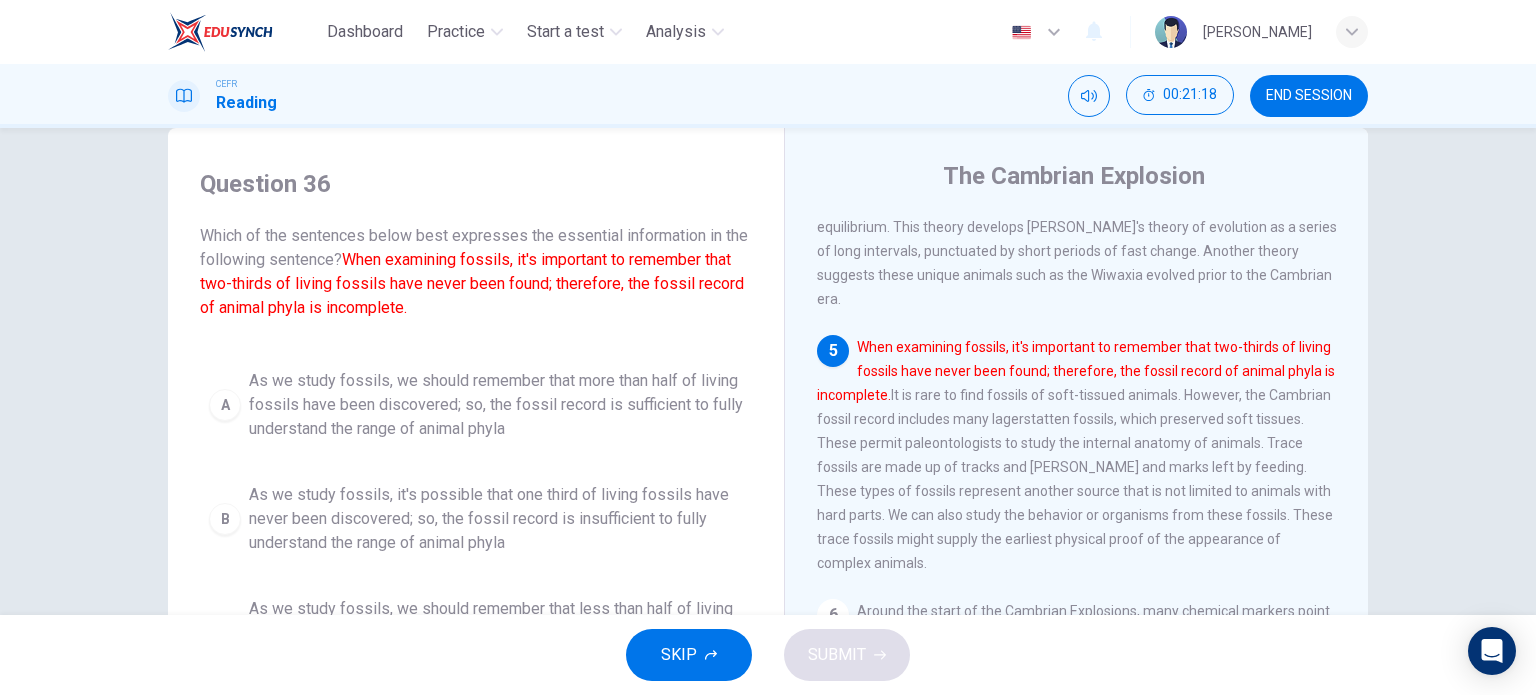 scroll, scrollTop: 789, scrollLeft: 0, axis: vertical 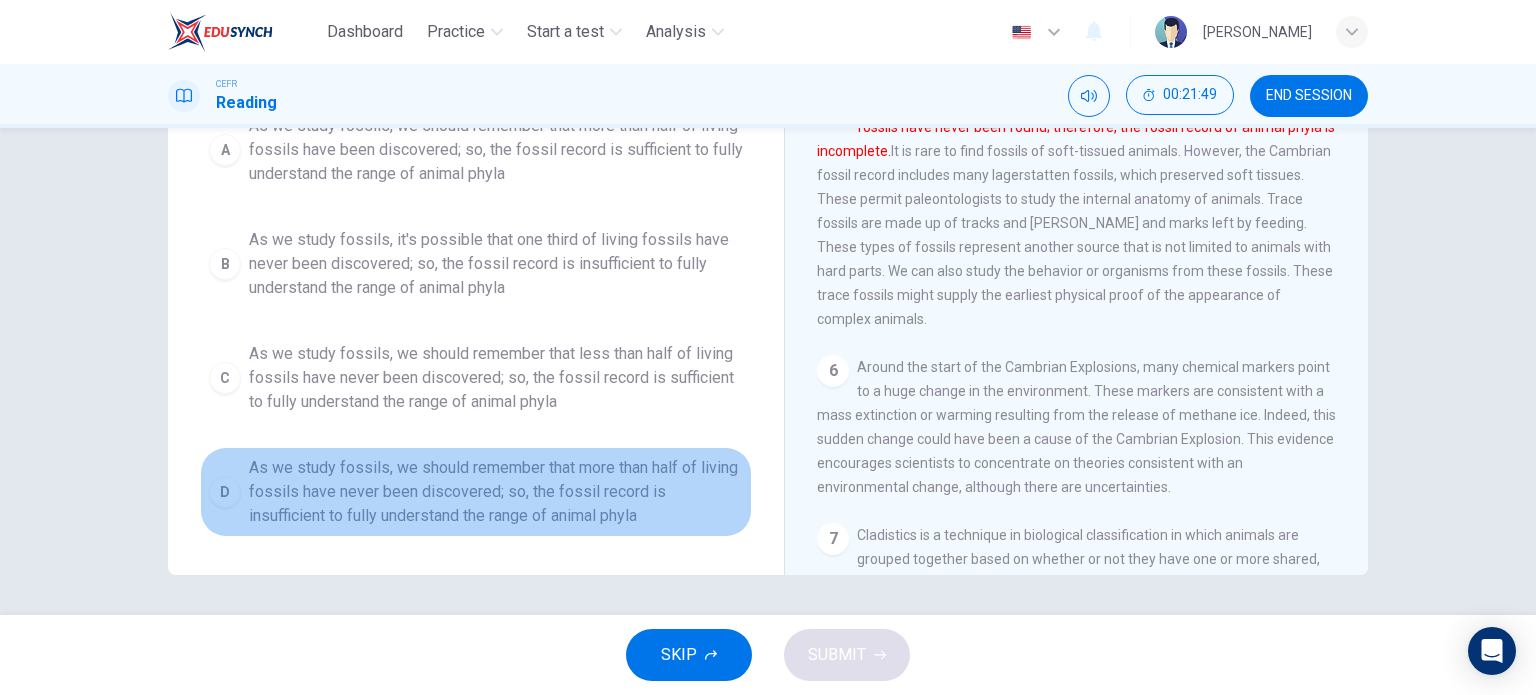 click on "As we study fossils, we should remember that more than half of living fossils have never been discovered; so, the fossil record is insufficient to fully understand the range of animal phyla" at bounding box center [496, 492] 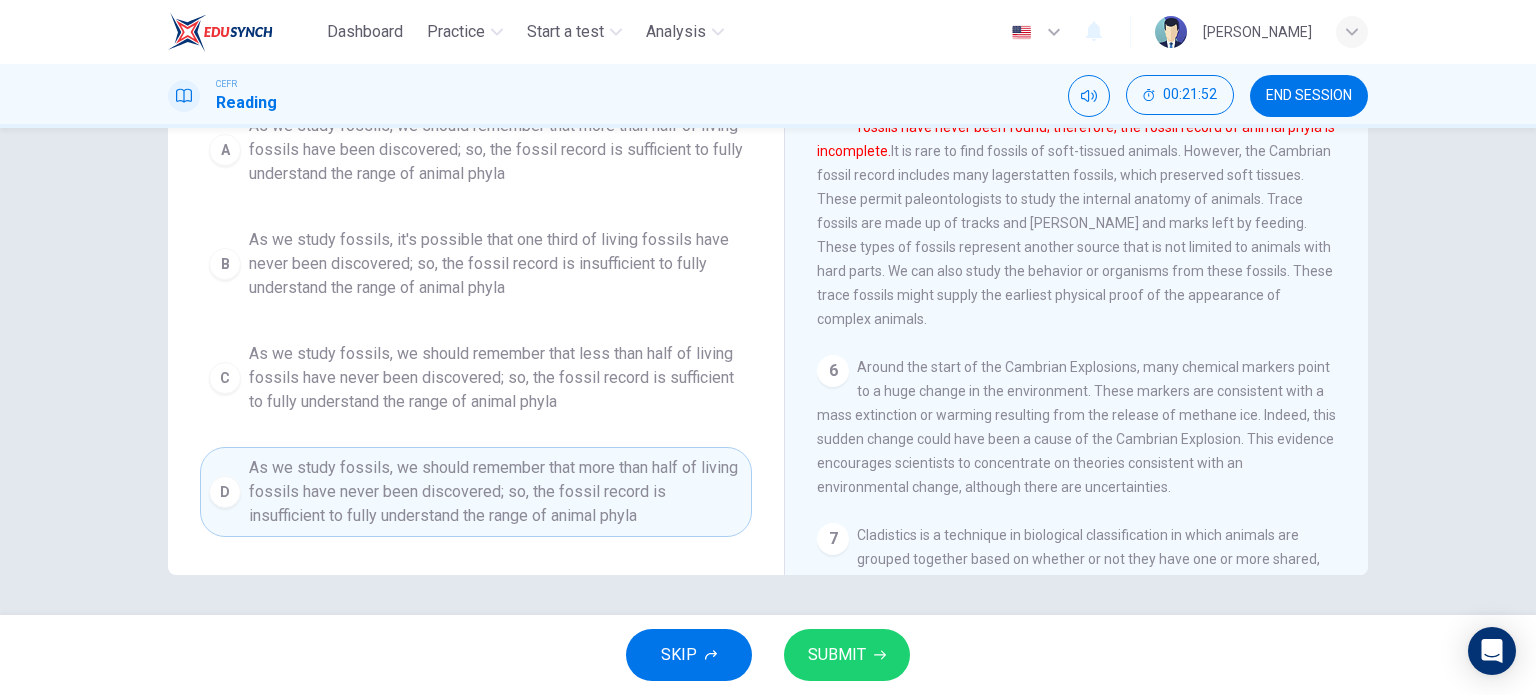 scroll, scrollTop: 0, scrollLeft: 0, axis: both 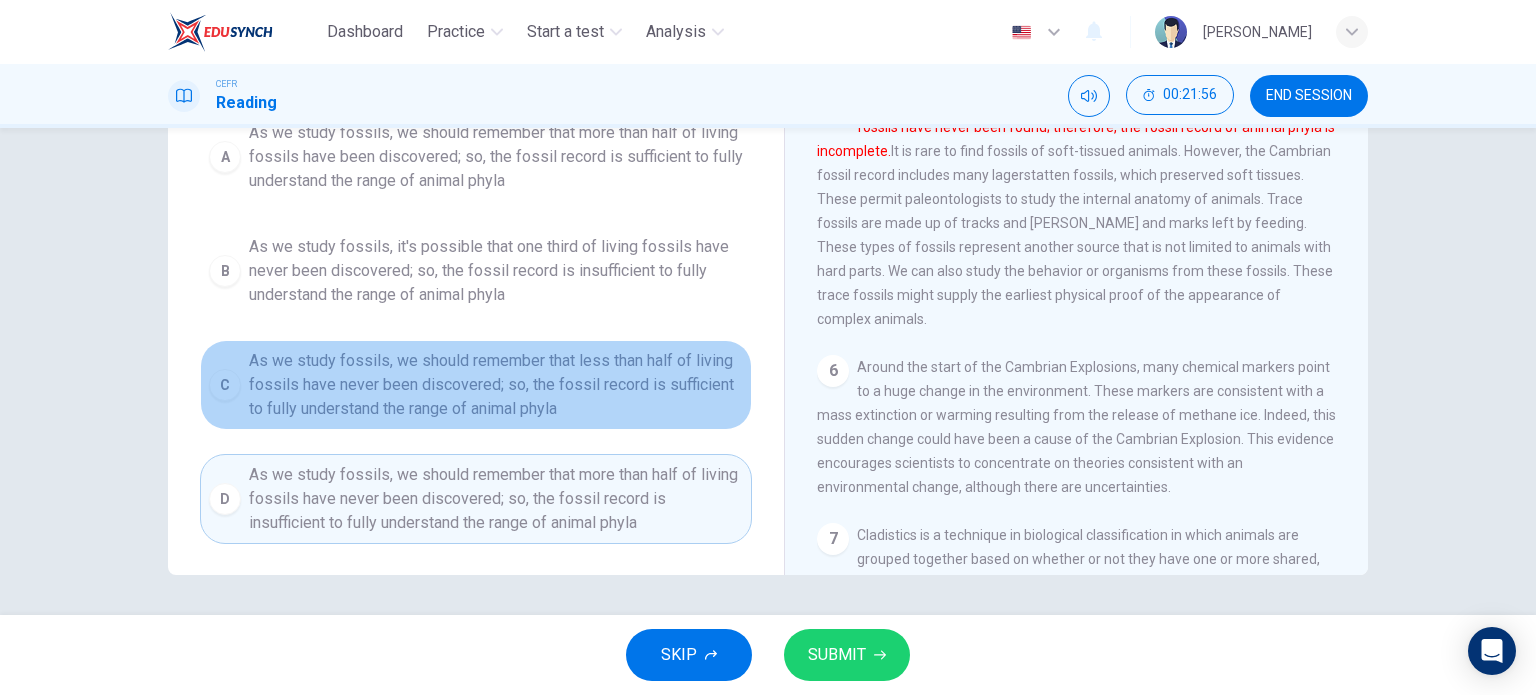 click on "As we study fossils, we should remember that less than half of living fossils have never been discovered; so, the fossil record is sufficient to fully understand the range of animal phyla" at bounding box center [496, 385] 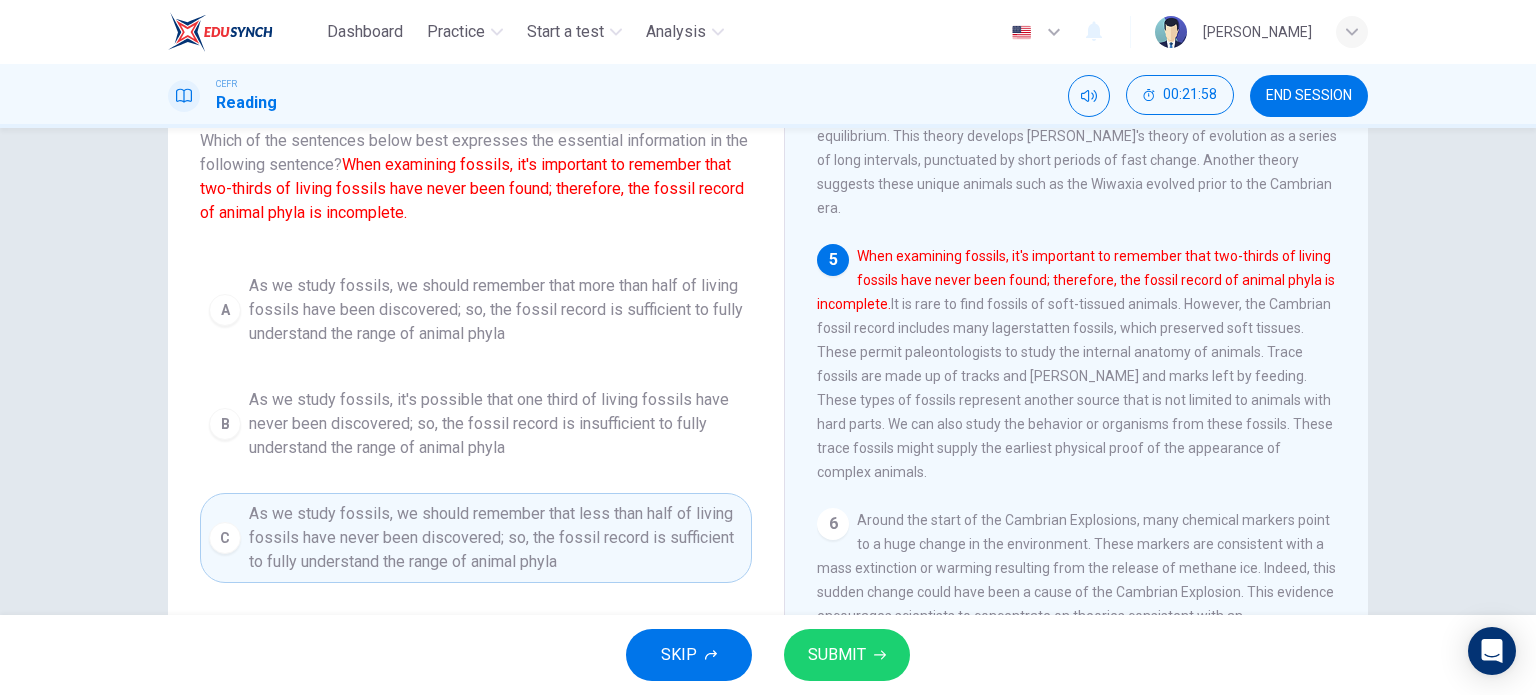scroll, scrollTop: 136, scrollLeft: 0, axis: vertical 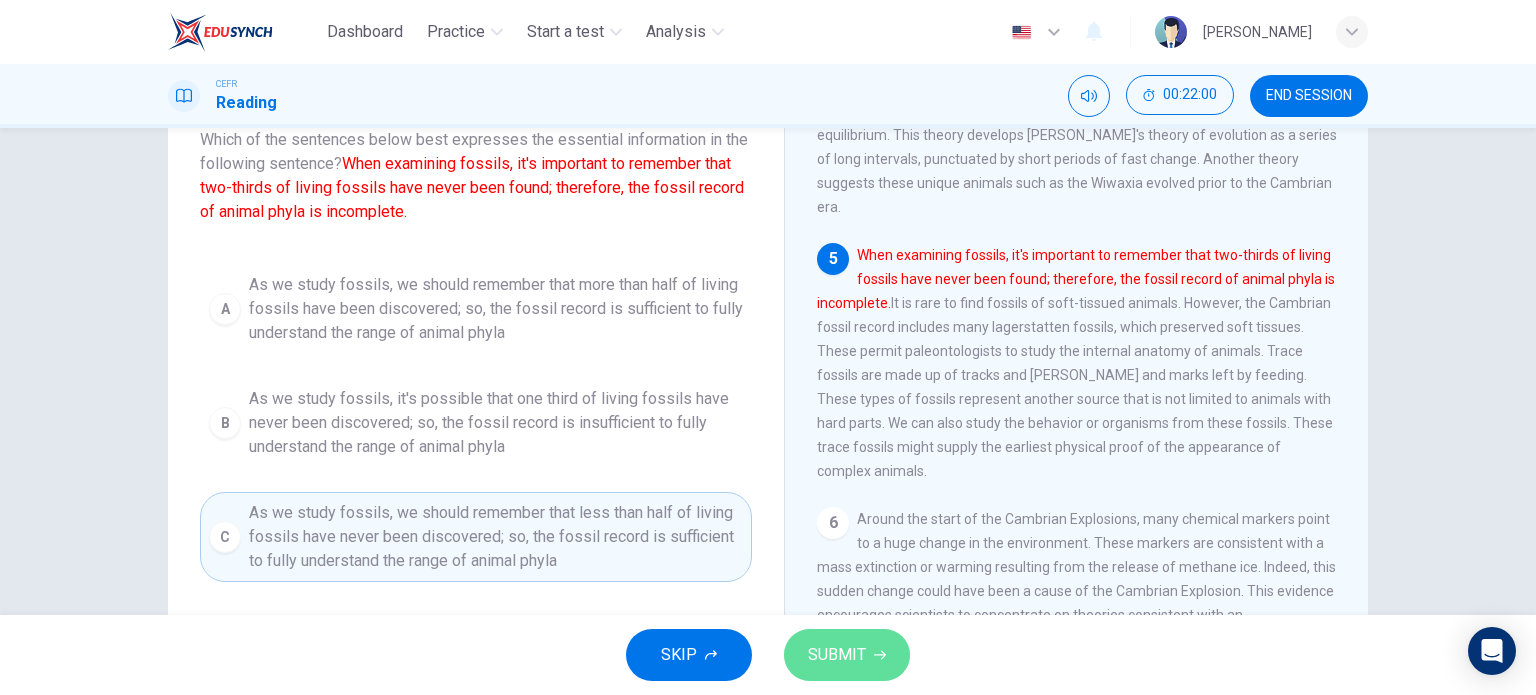 click on "SUBMIT" at bounding box center [847, 655] 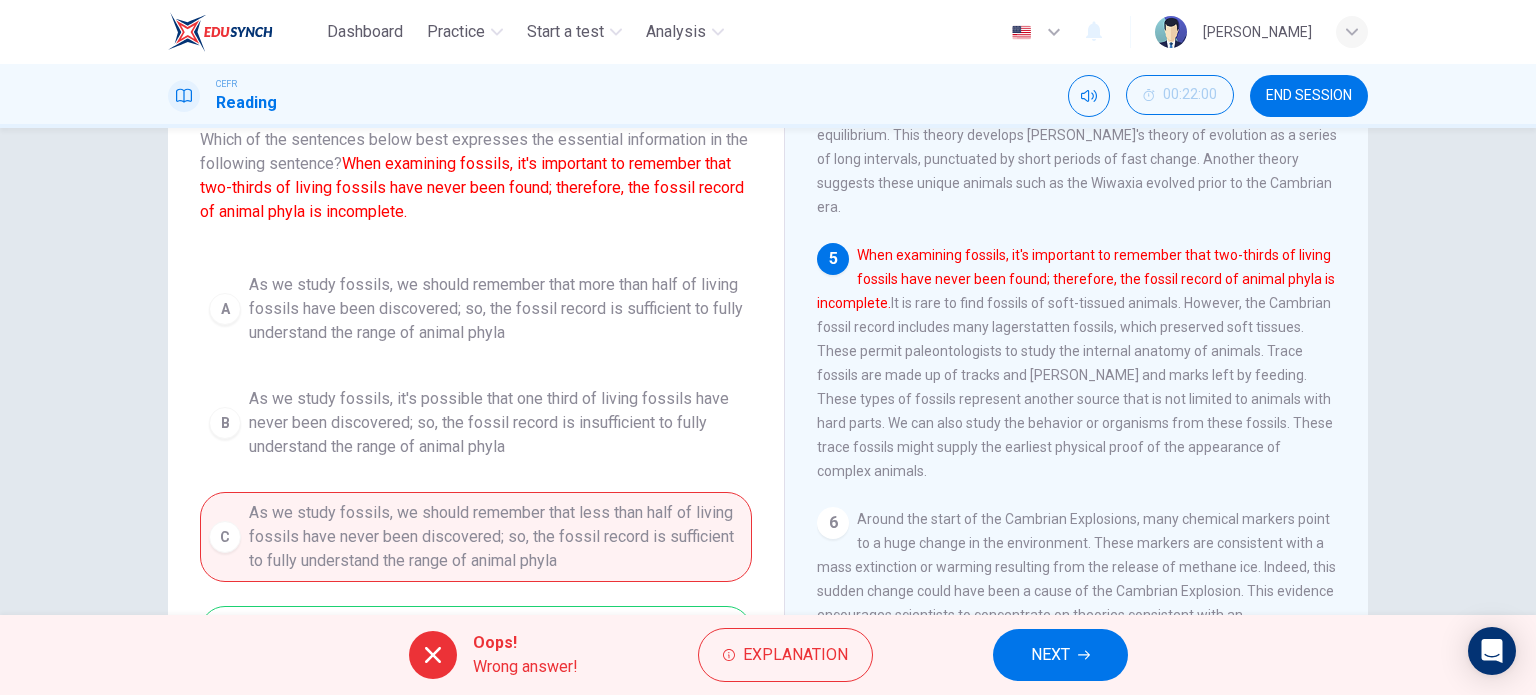 scroll, scrollTop: 7, scrollLeft: 0, axis: vertical 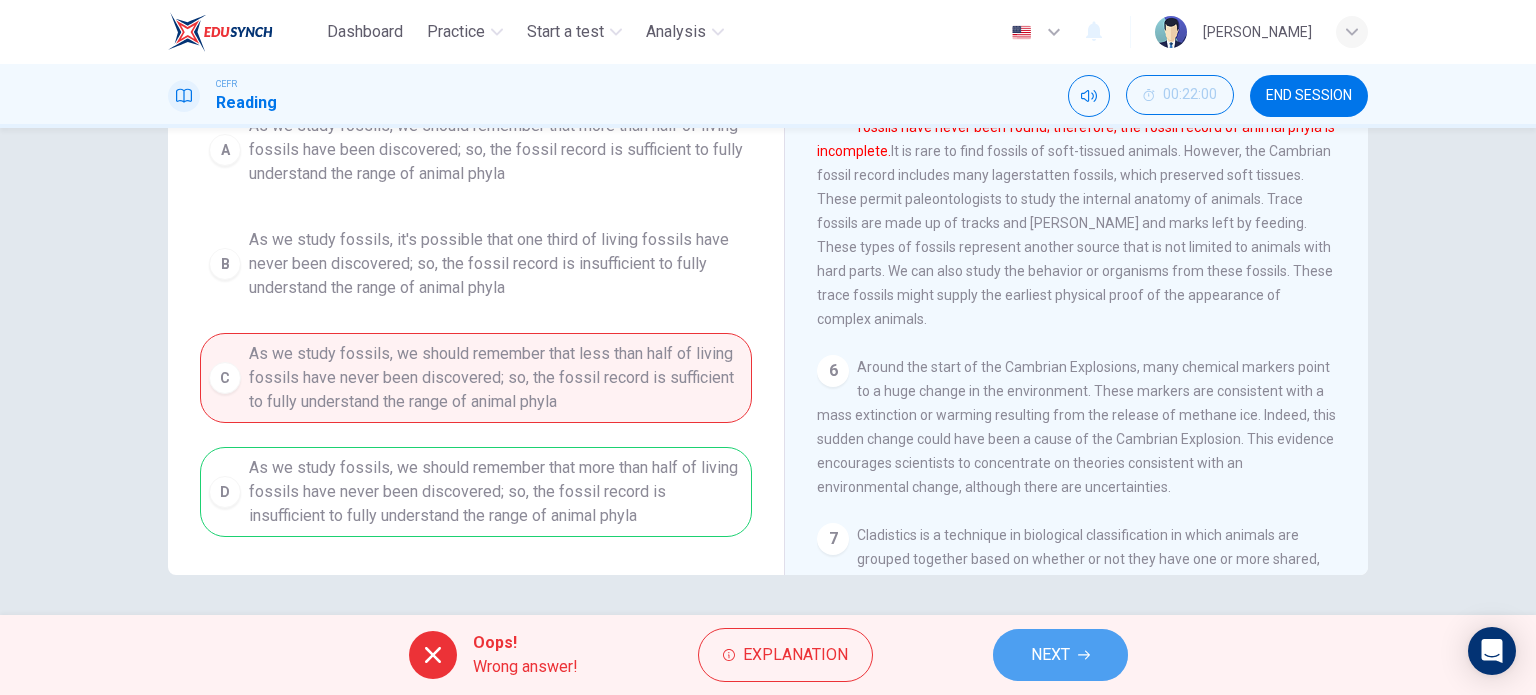 click on "NEXT" at bounding box center (1060, 655) 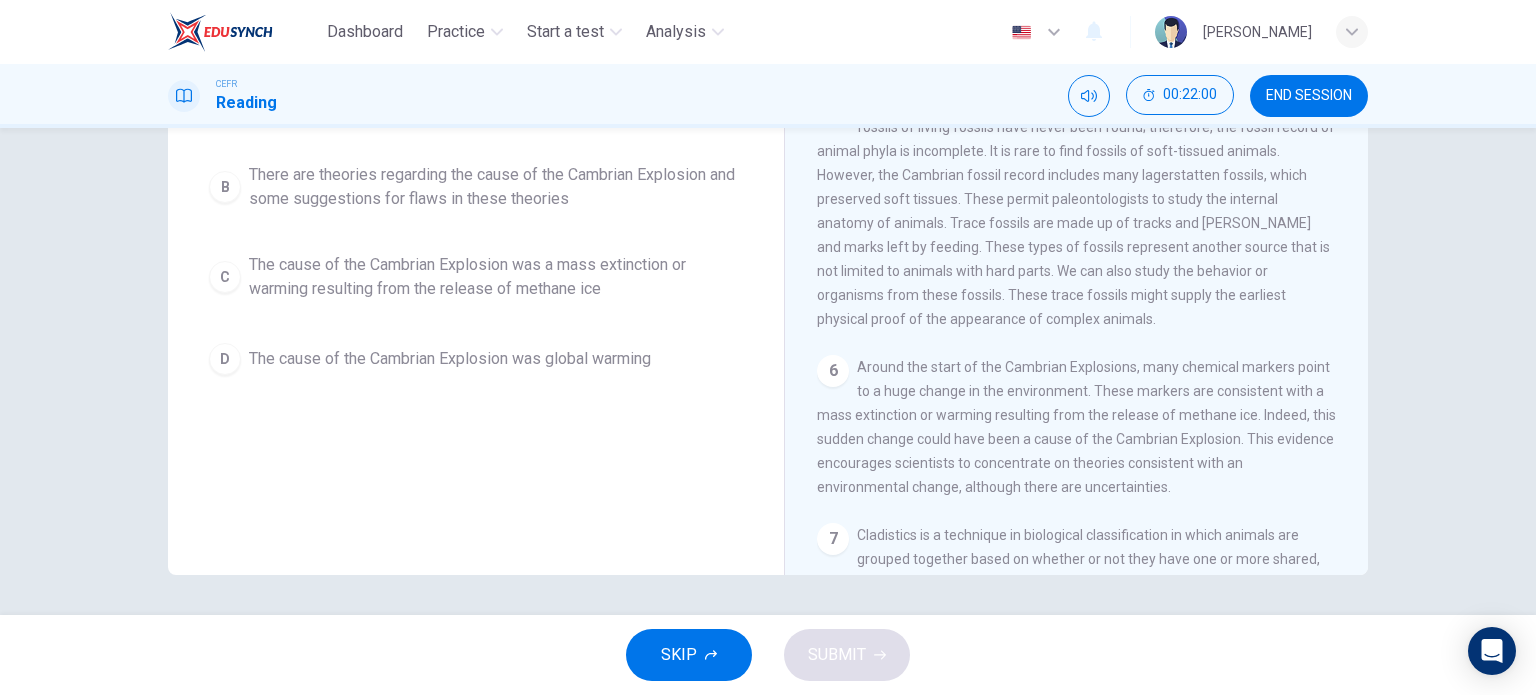 scroll, scrollTop: 0, scrollLeft: 0, axis: both 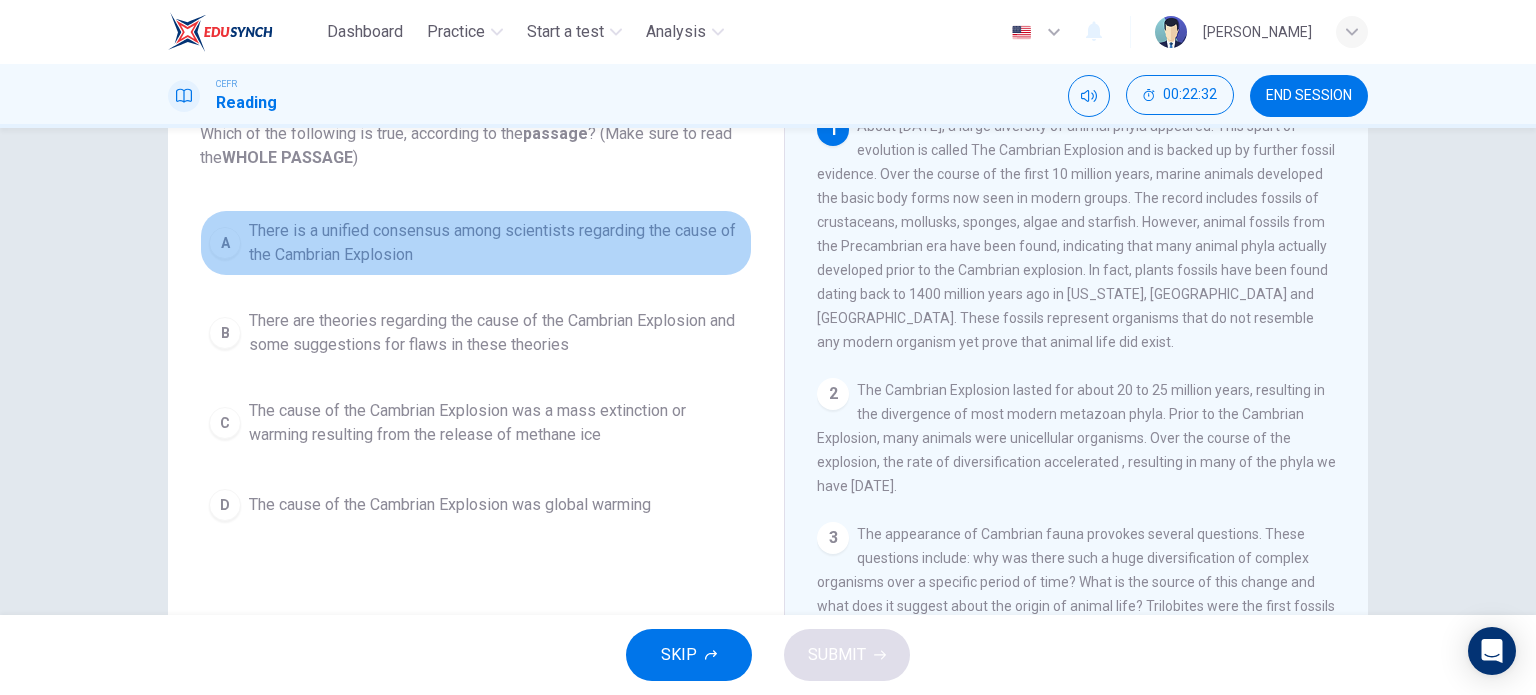 click on "There is a unified consensus among scientists regarding the cause of the Cambrian Explosion" at bounding box center [496, 243] 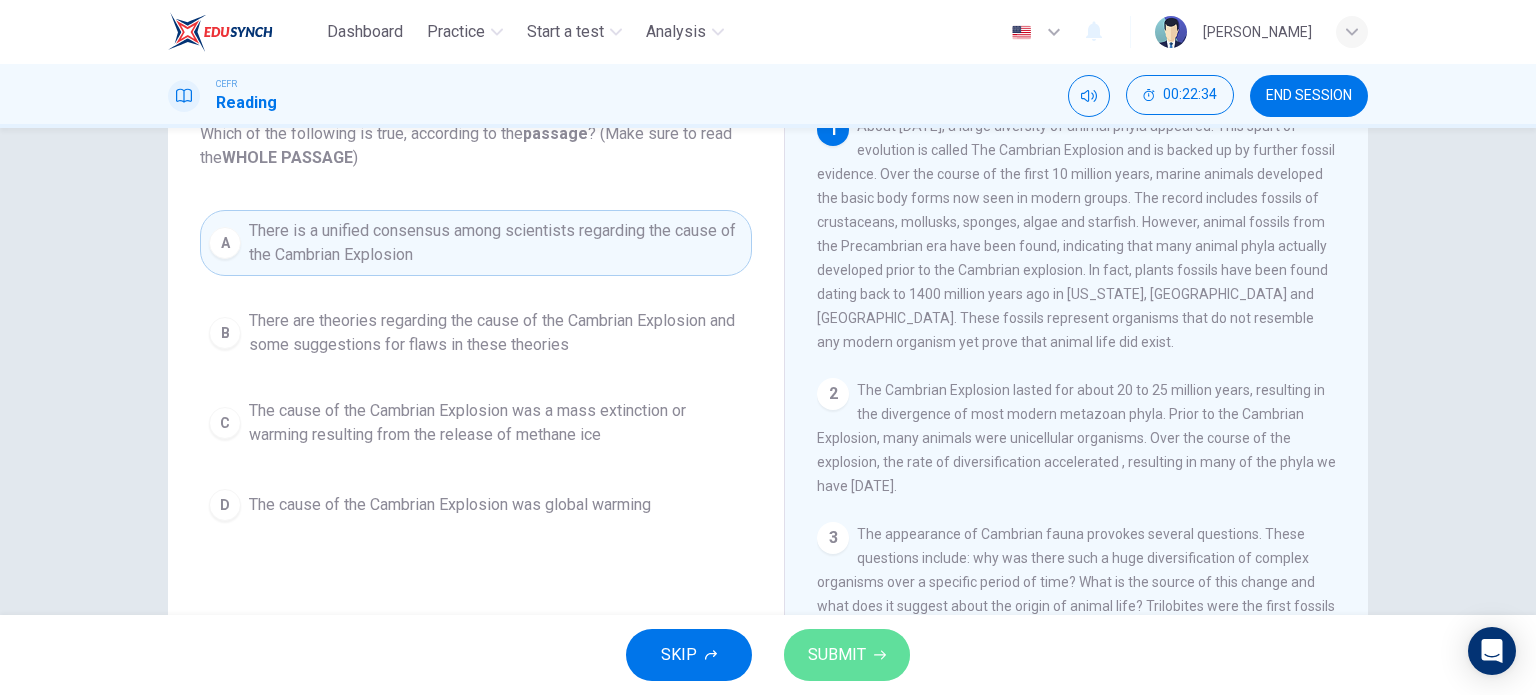 click on "SUBMIT" at bounding box center (847, 655) 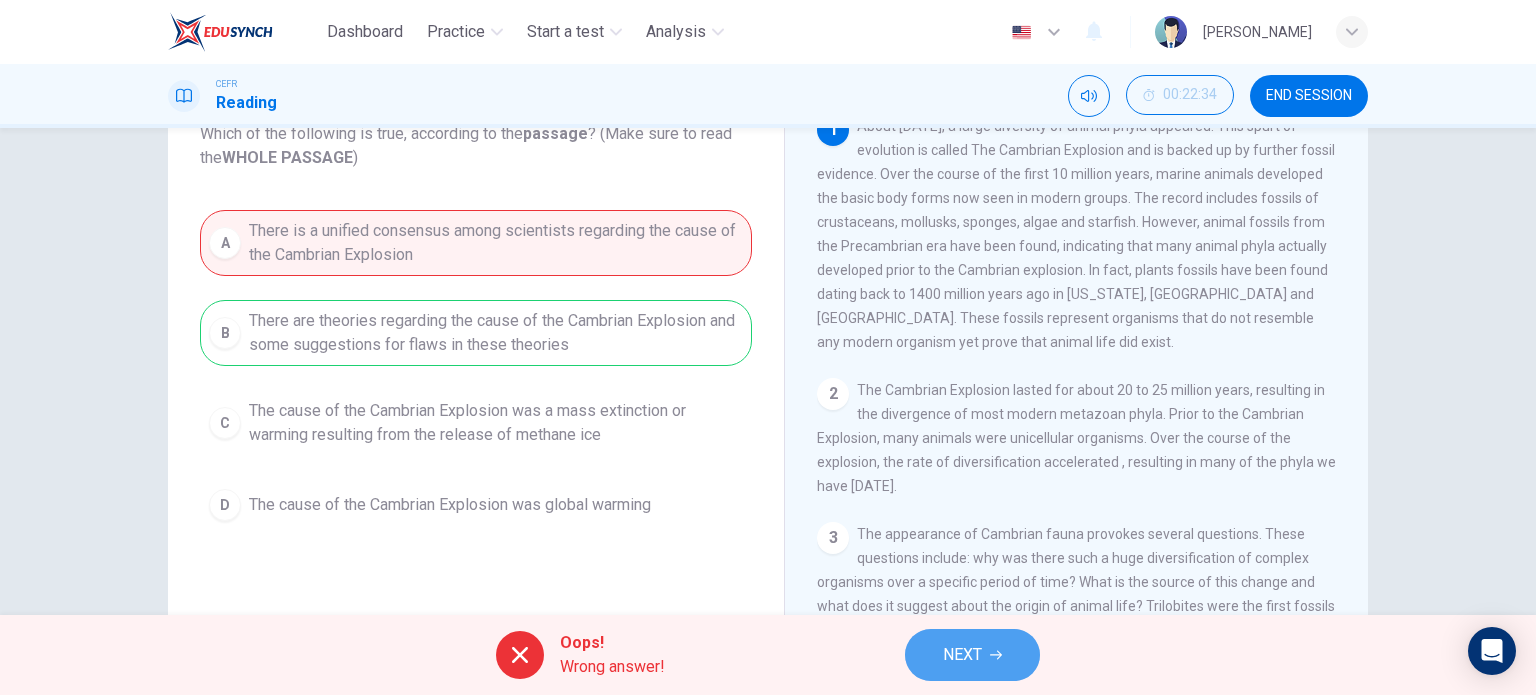 click on "NEXT" at bounding box center (972, 655) 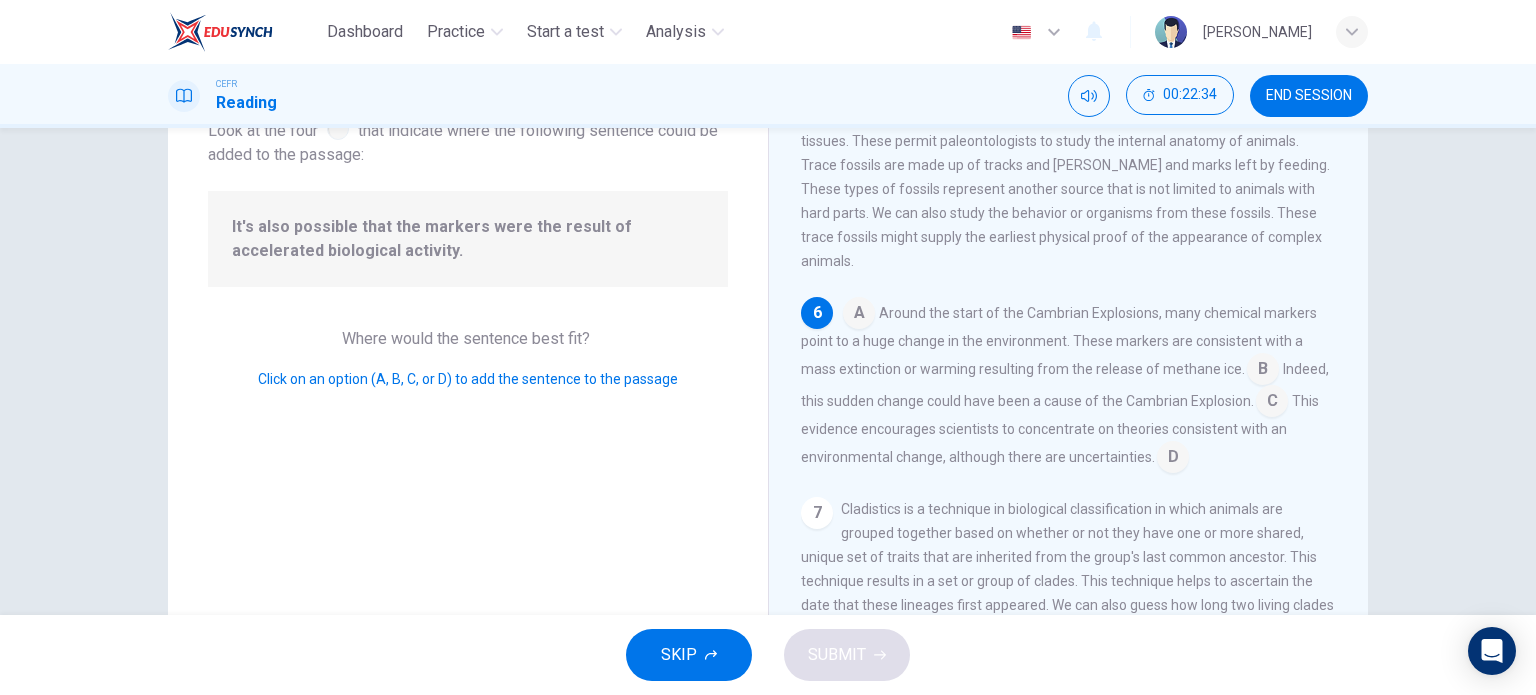 scroll, scrollTop: 987, scrollLeft: 0, axis: vertical 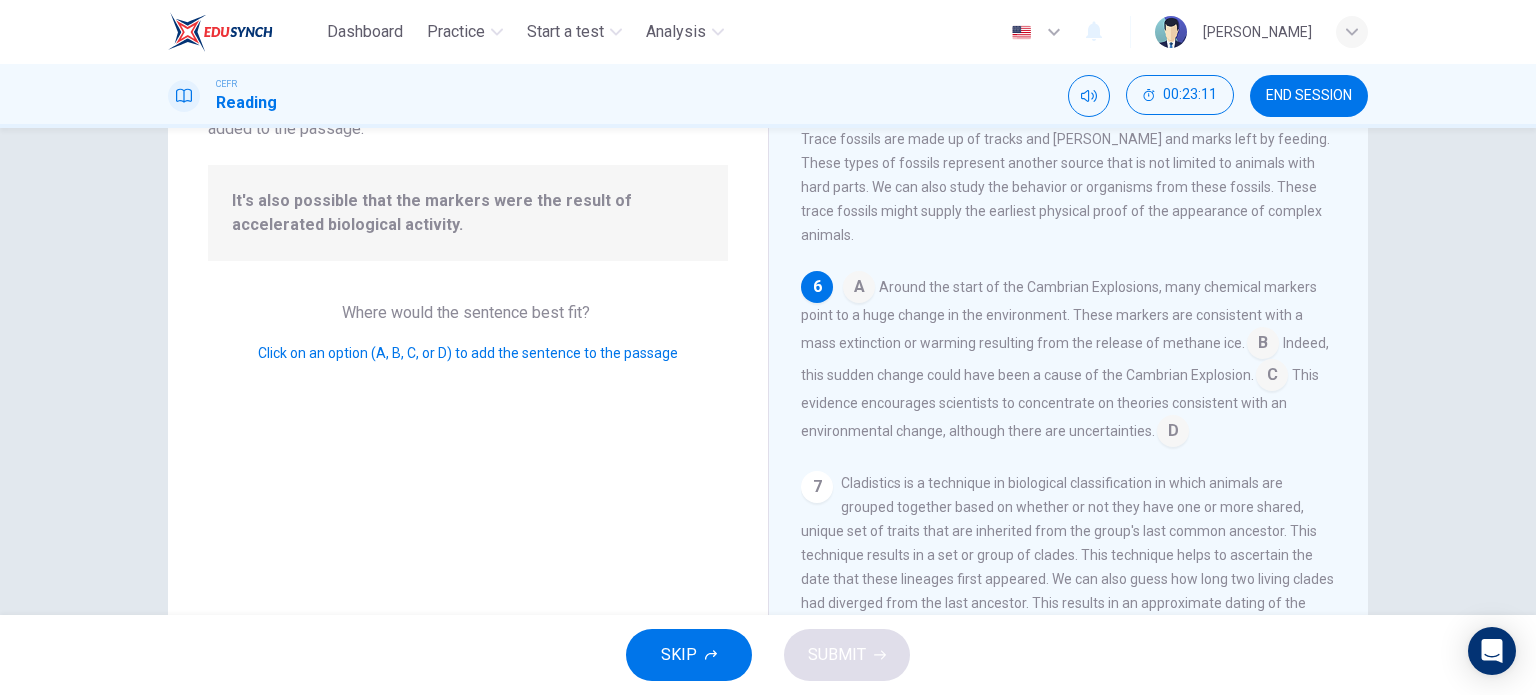 click at bounding box center (1272, 377) 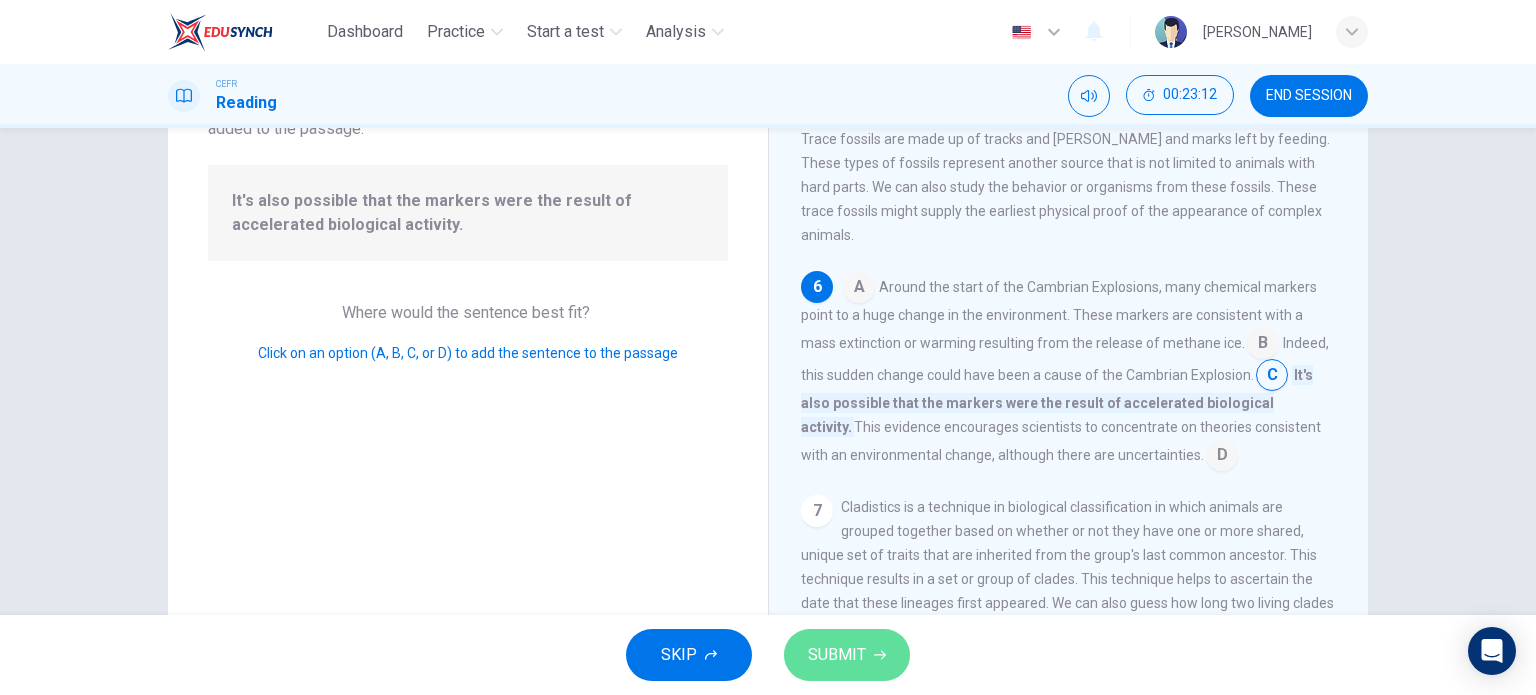 click on "SUBMIT" at bounding box center (847, 655) 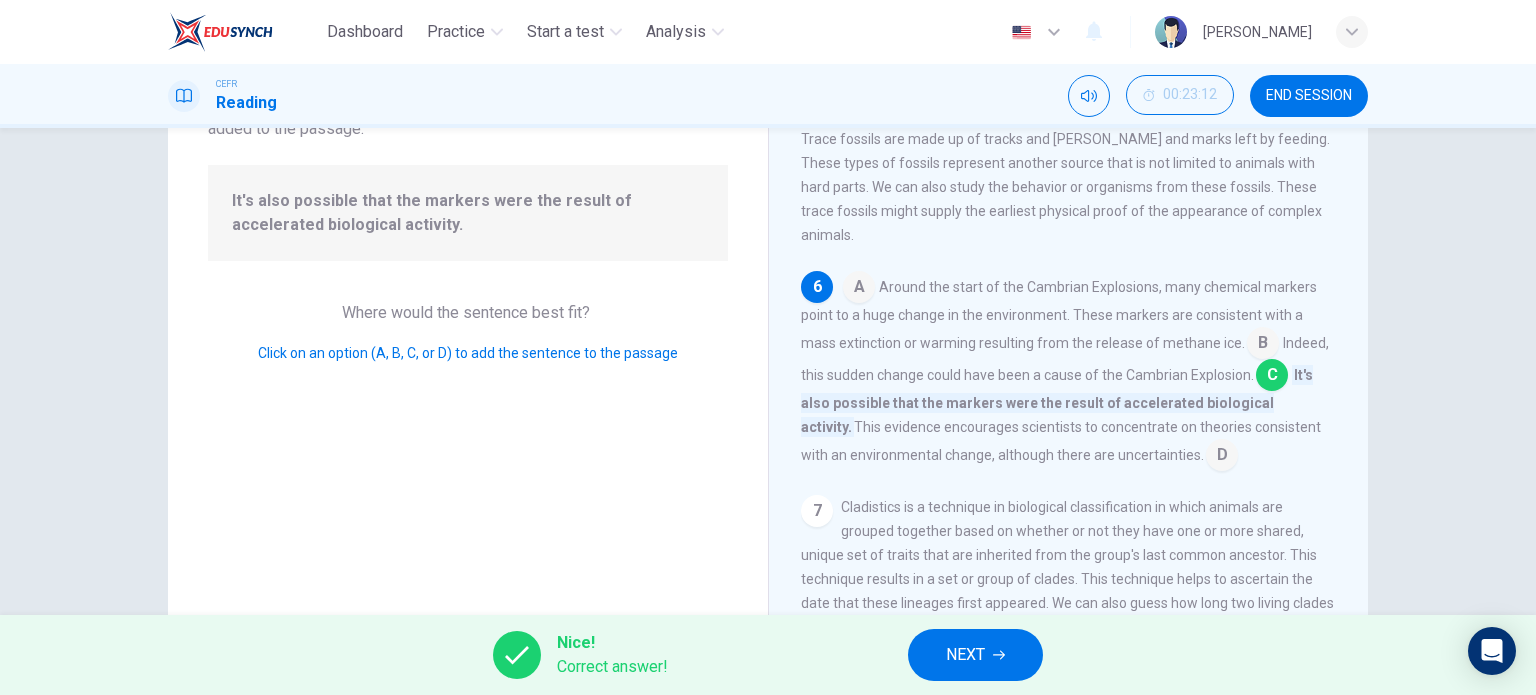 click on "NEXT" at bounding box center (965, 655) 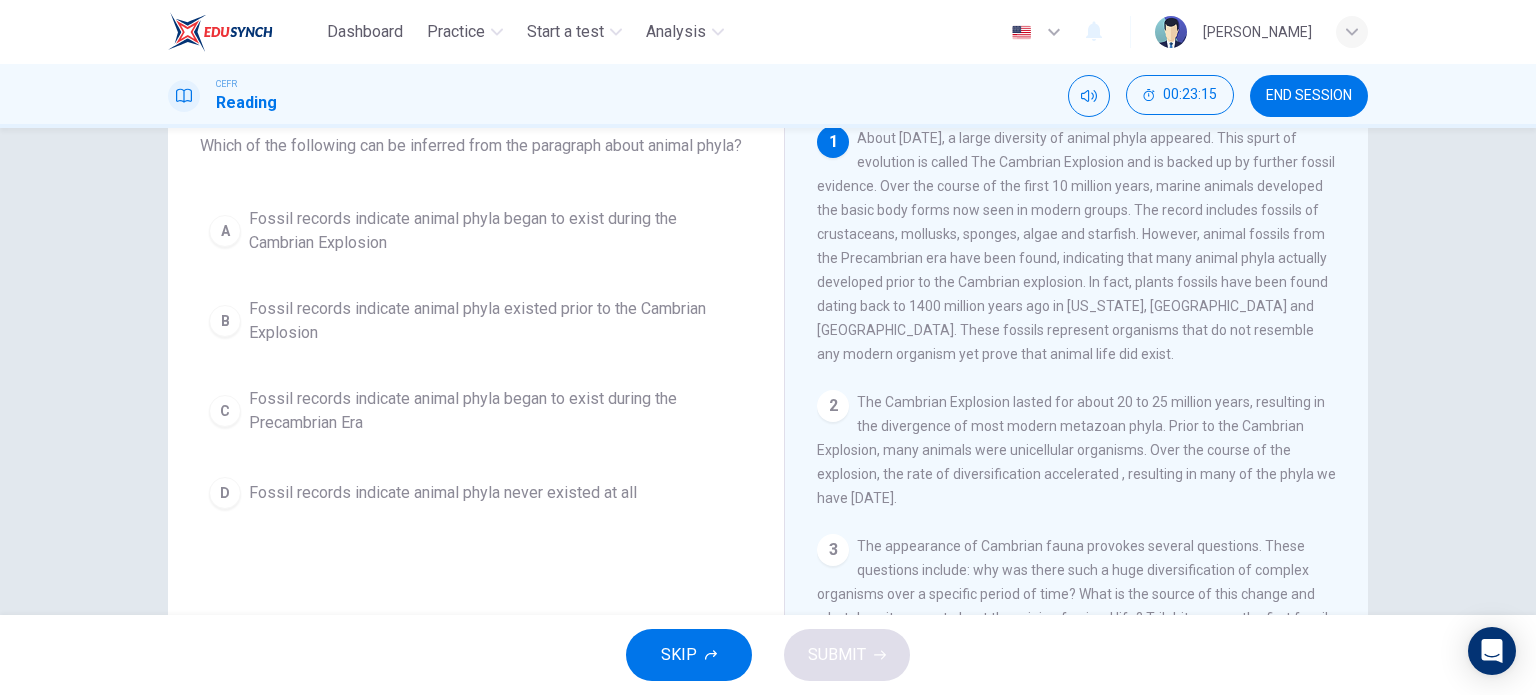 scroll, scrollTop: 132, scrollLeft: 0, axis: vertical 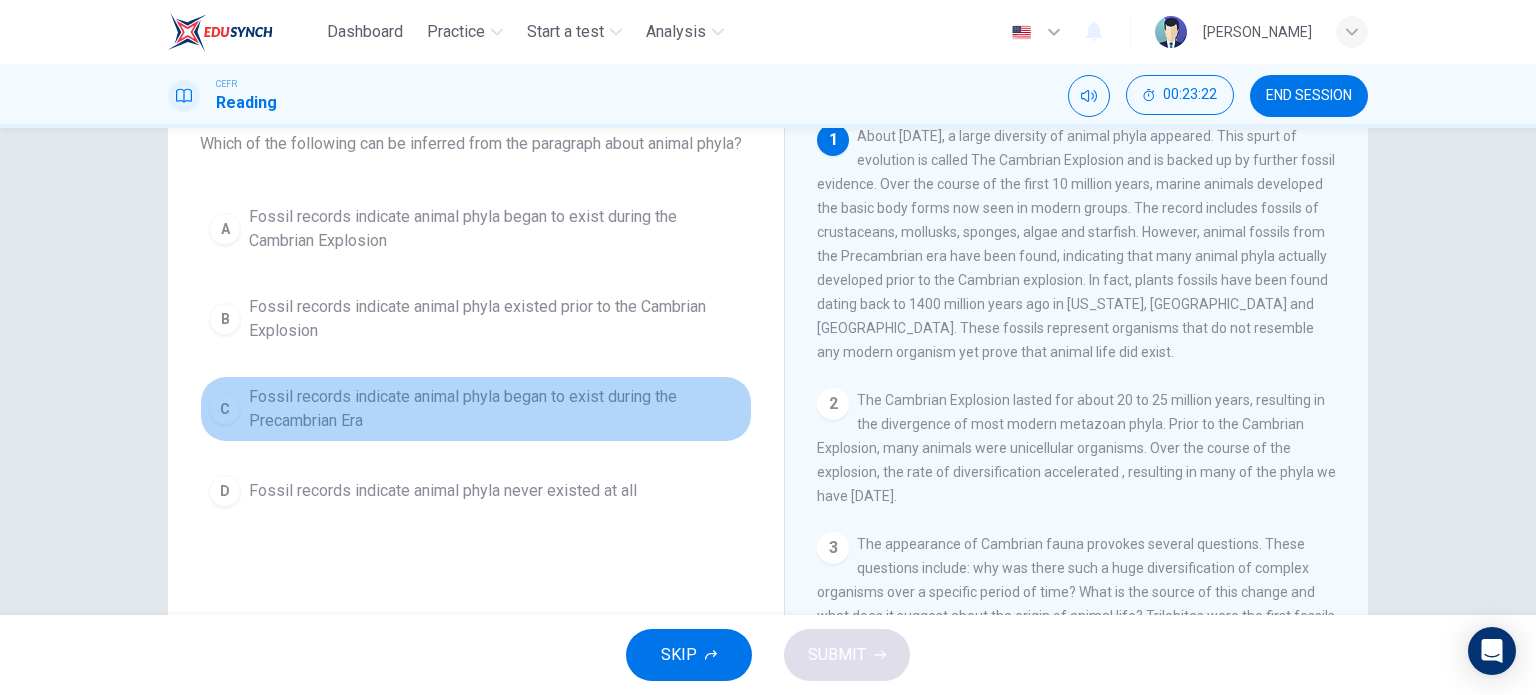 click on "Fossil records indicate animal phyla began to exist during the Precambrian Era" at bounding box center (496, 409) 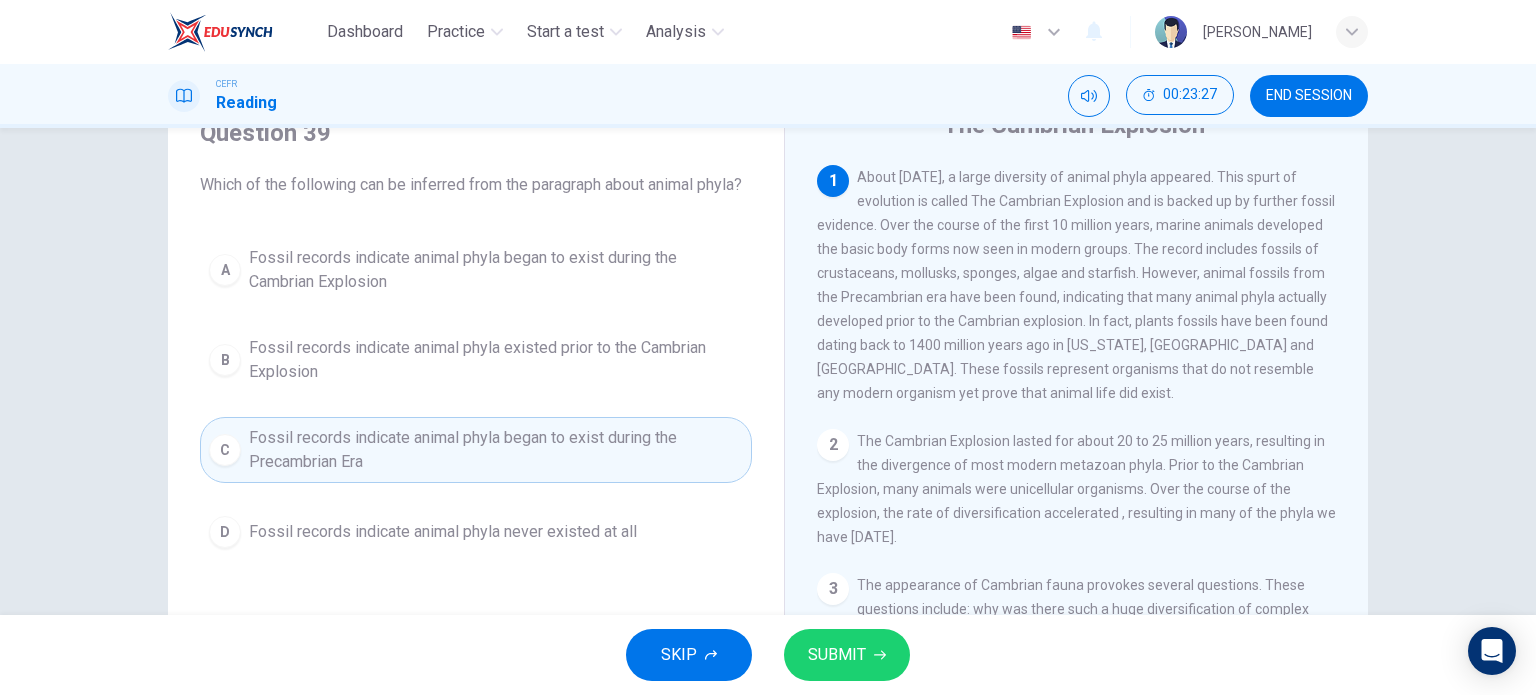 scroll, scrollTop: 92, scrollLeft: 0, axis: vertical 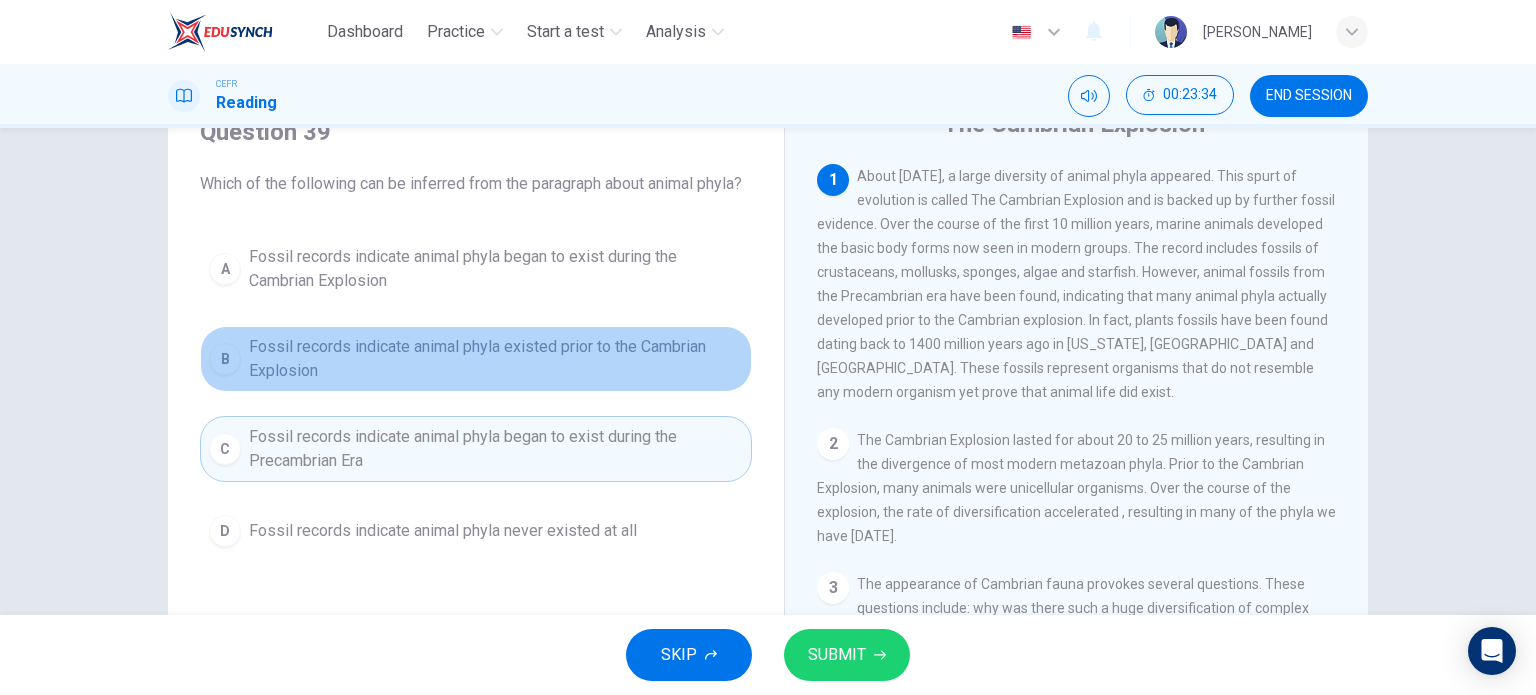click on "Fossil records indicate animal phyla existed prior to the Cambrian Explosion" at bounding box center [496, 359] 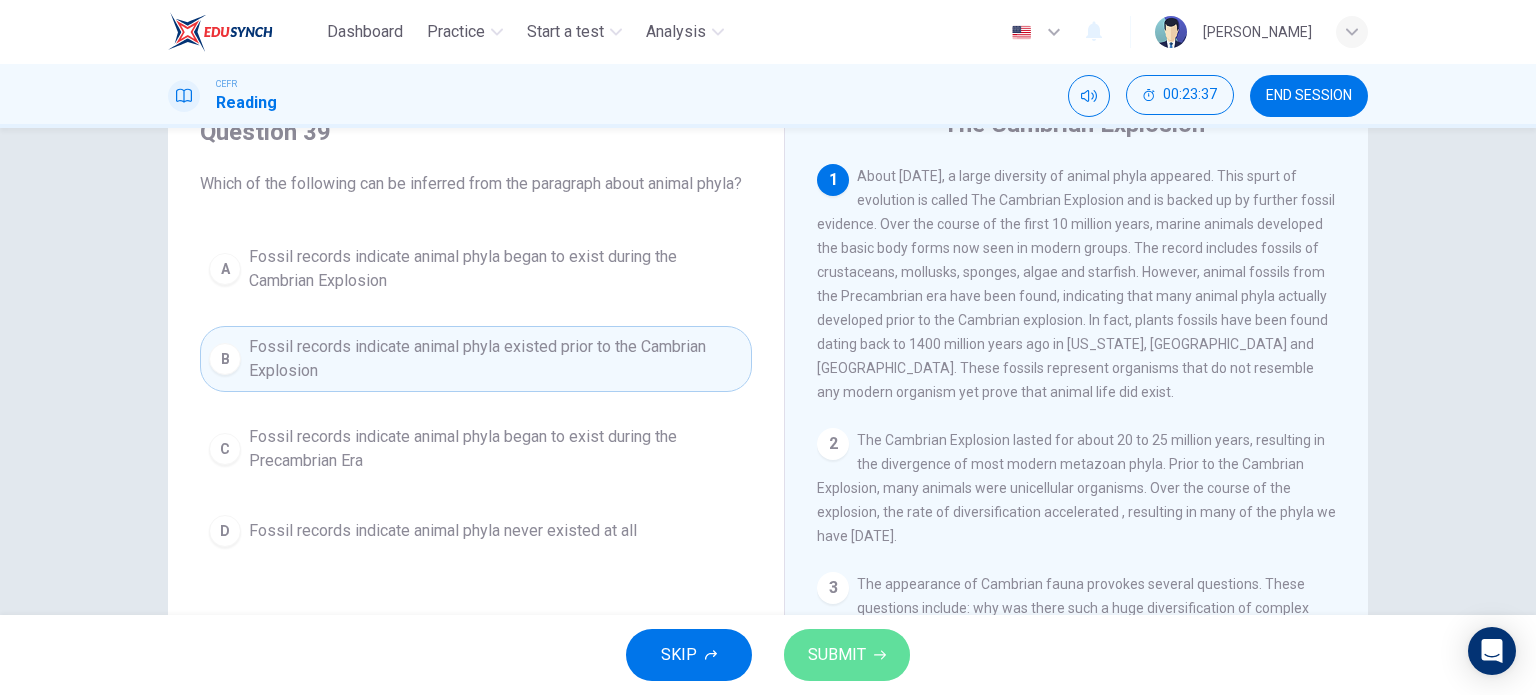 click on "SUBMIT" at bounding box center [847, 655] 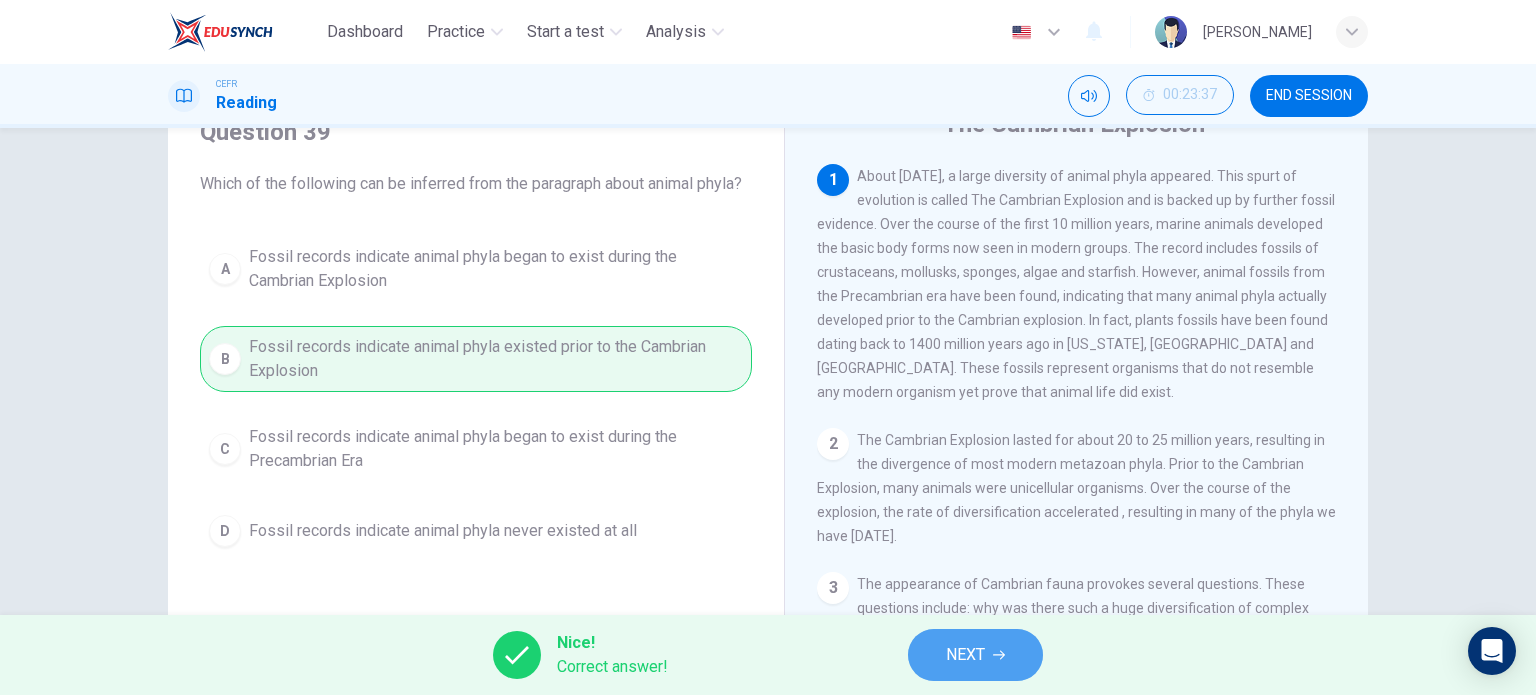 click 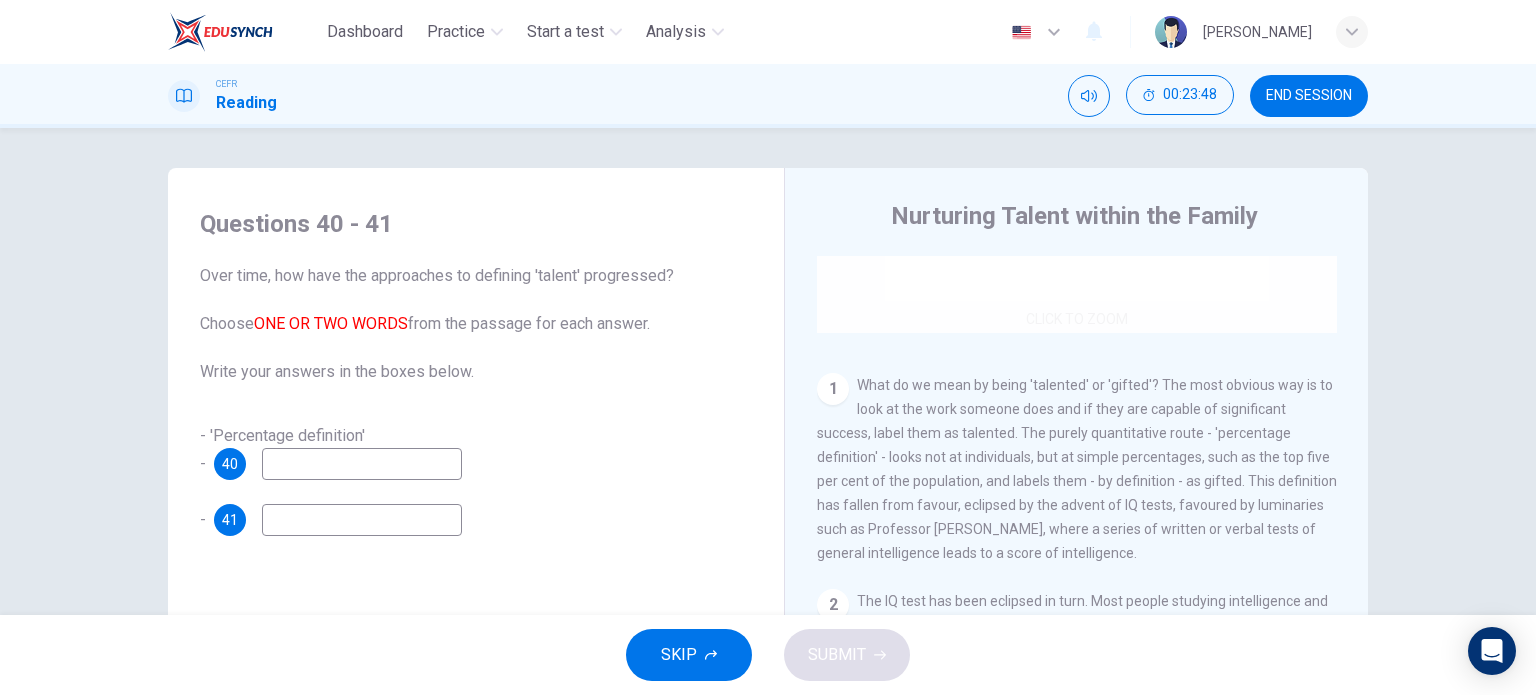 scroll, scrollTop: 304, scrollLeft: 0, axis: vertical 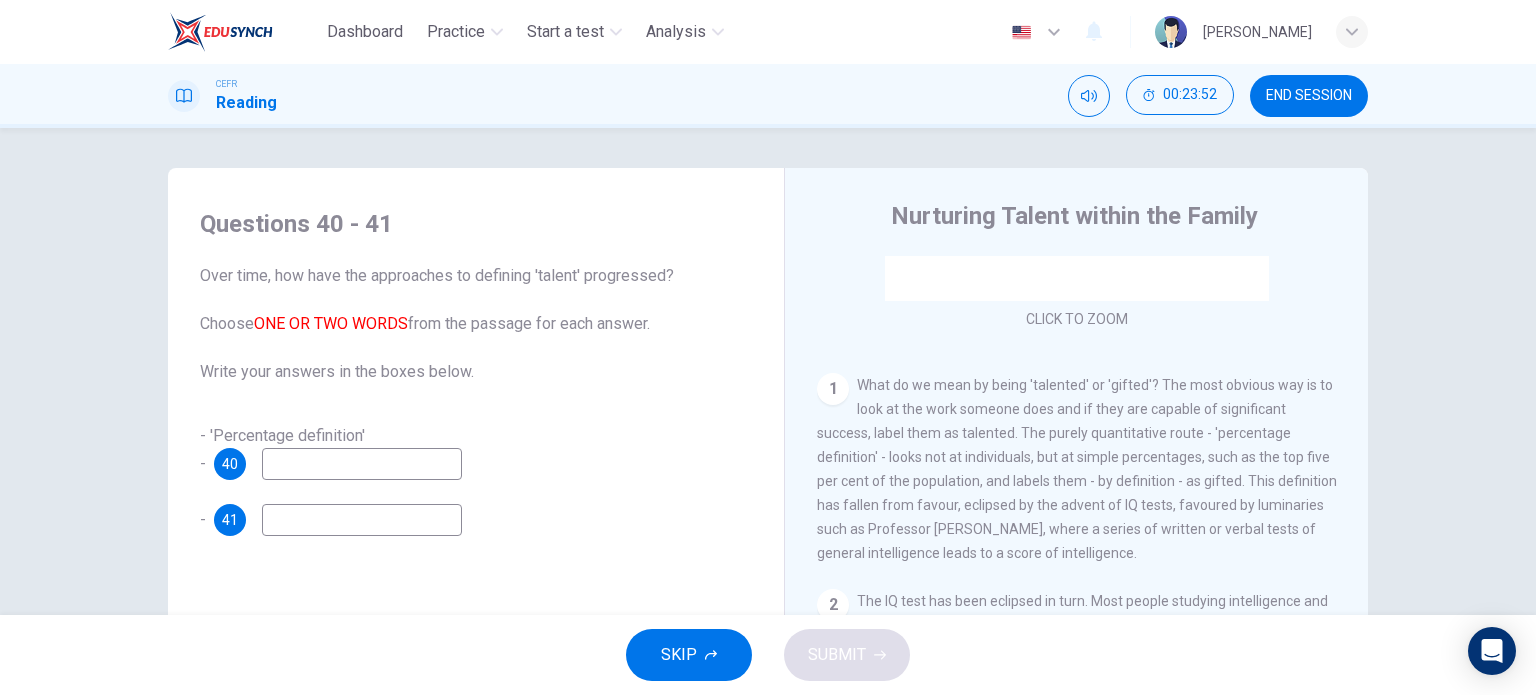 click at bounding box center (362, 464) 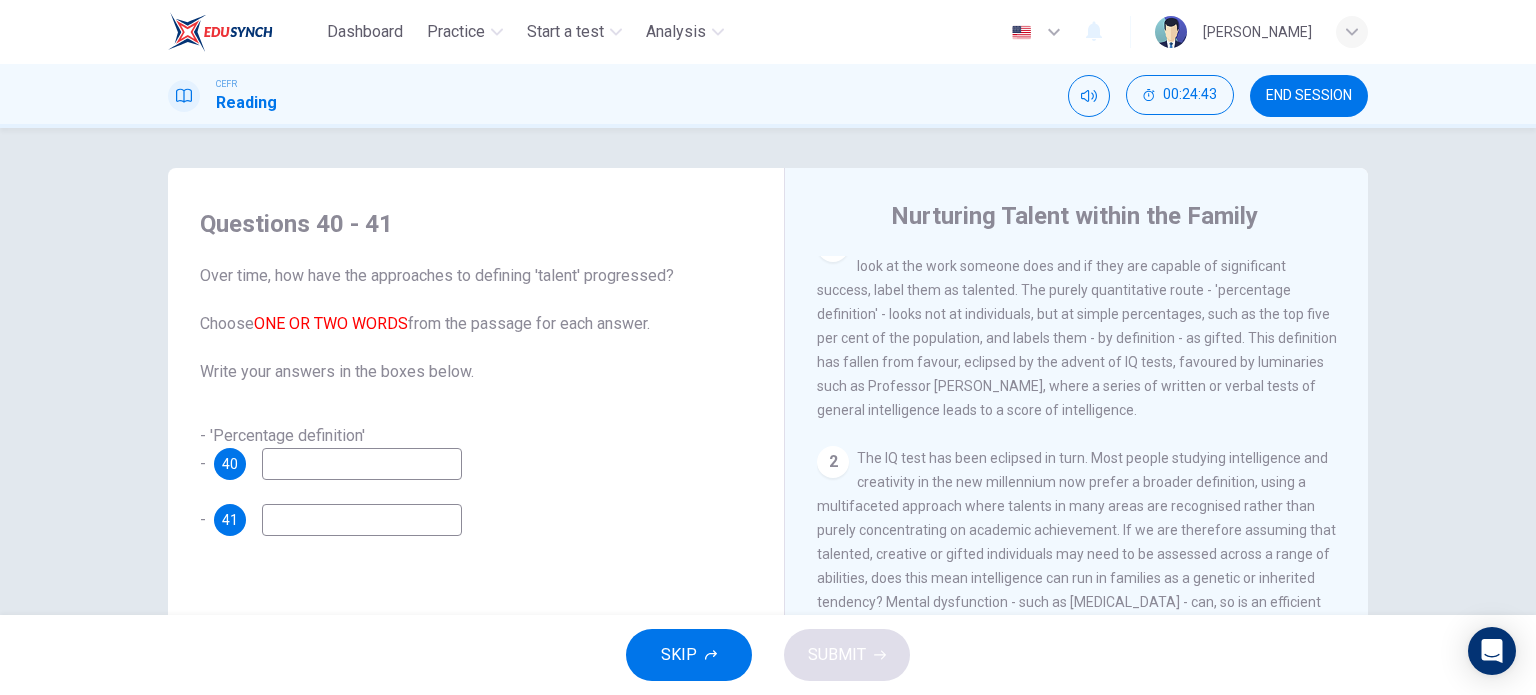 scroll, scrollTop: 448, scrollLeft: 0, axis: vertical 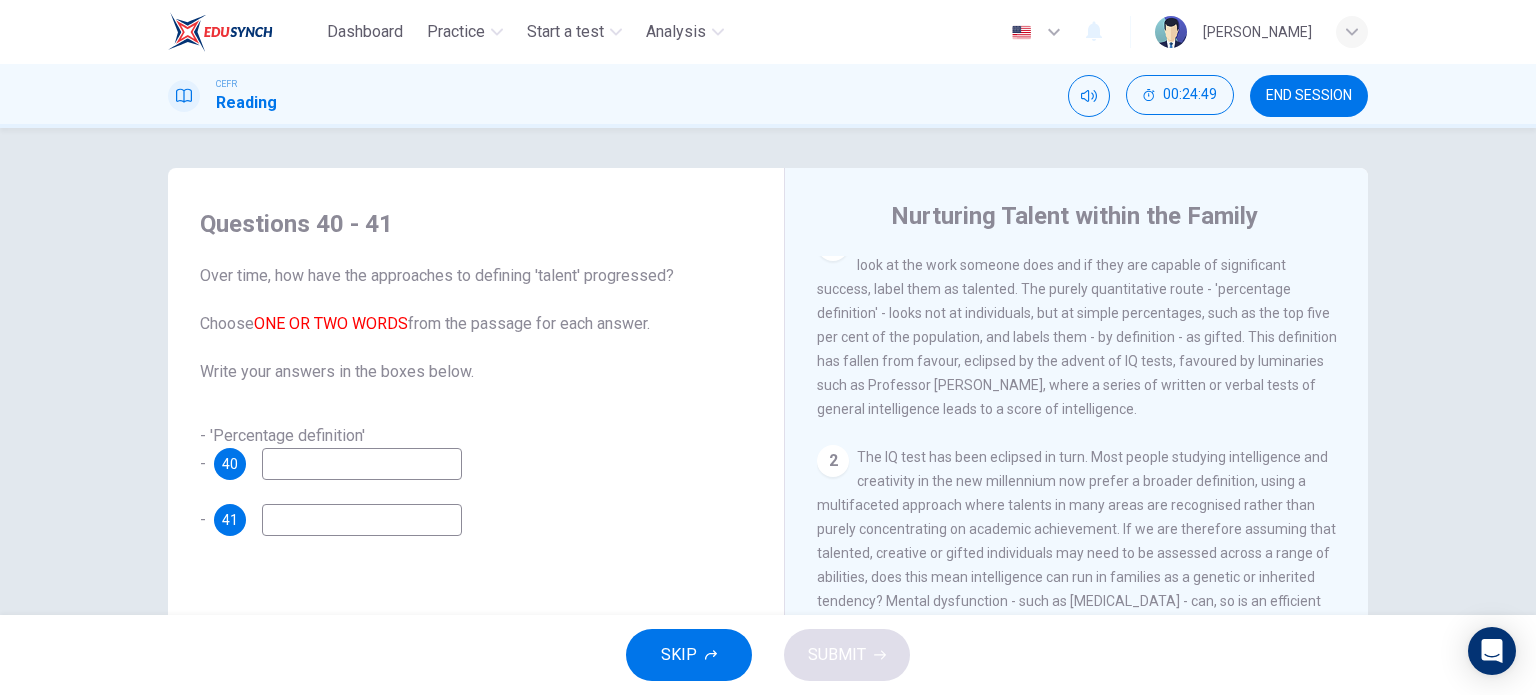 click at bounding box center (362, 464) 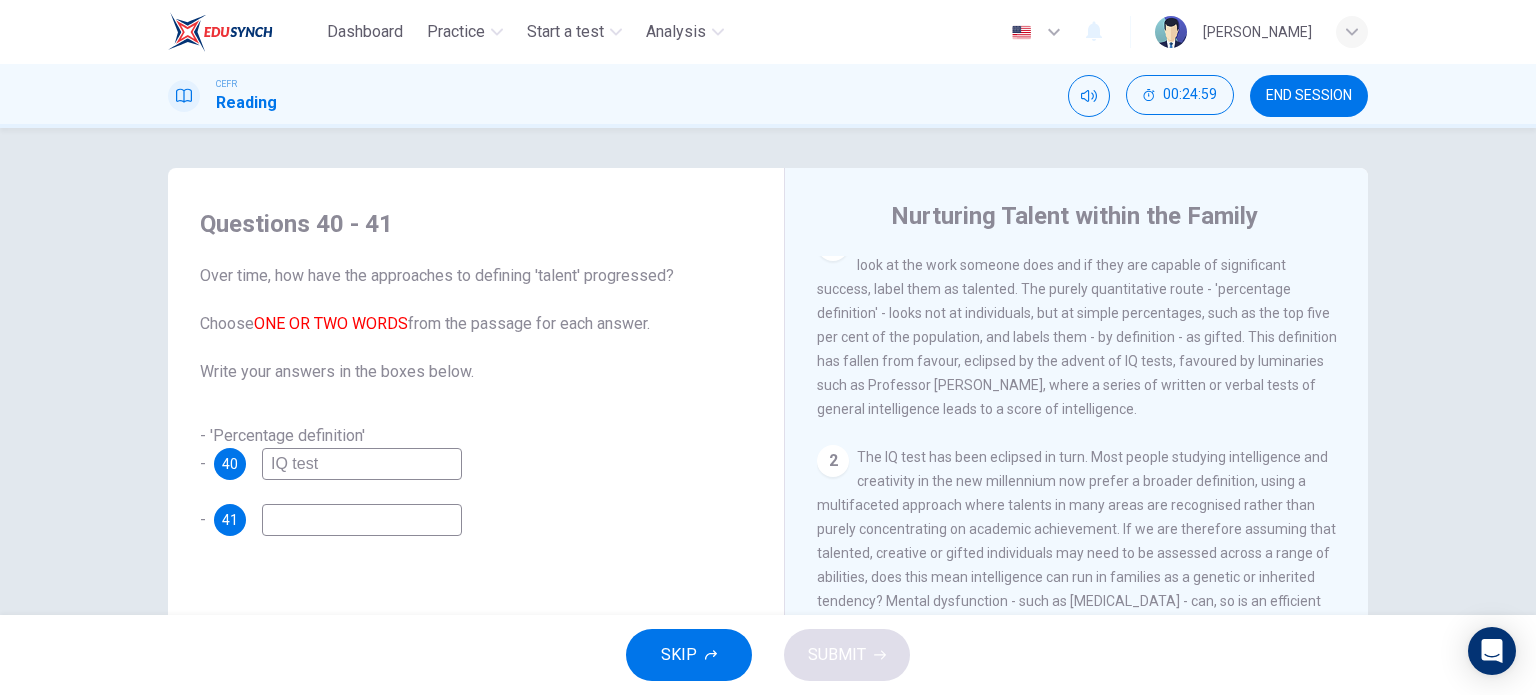 type on "IQ test" 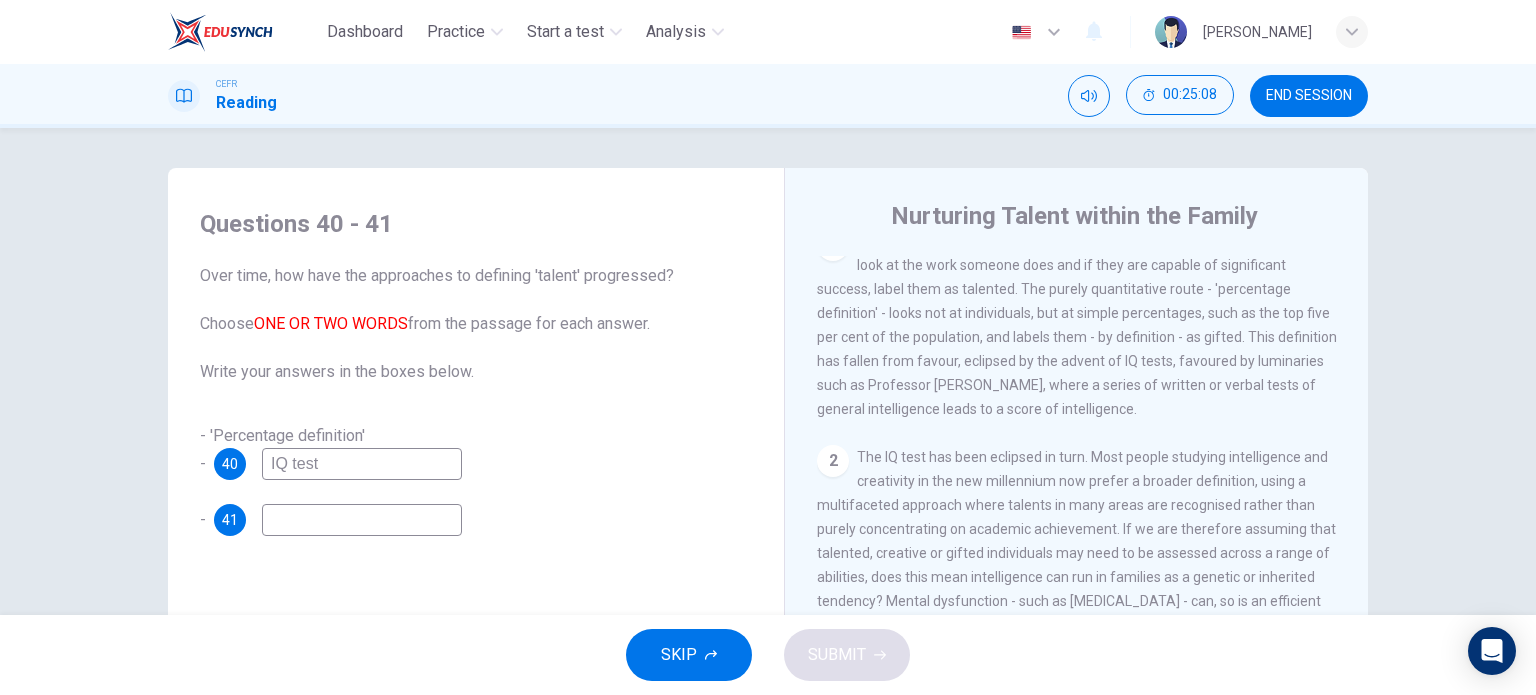 click at bounding box center (362, 520) 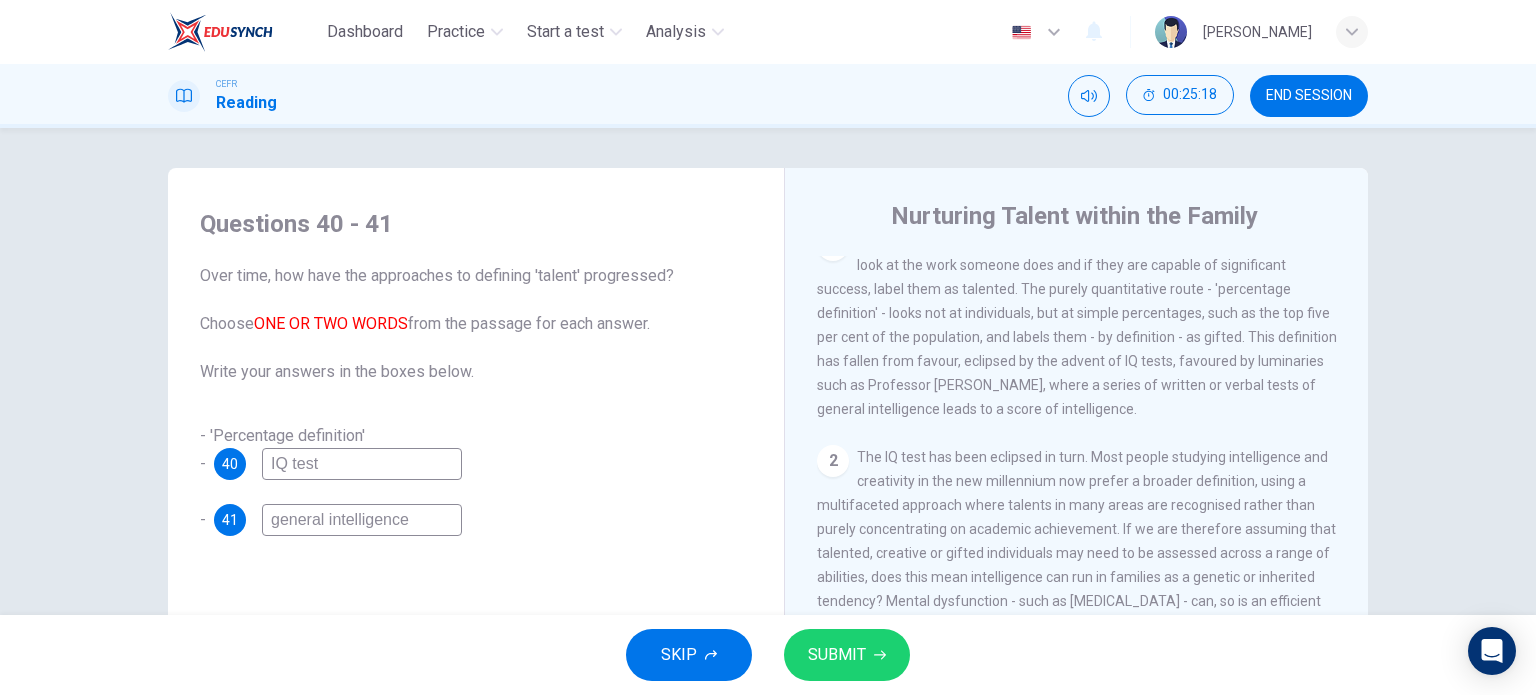 type on "general intelligence" 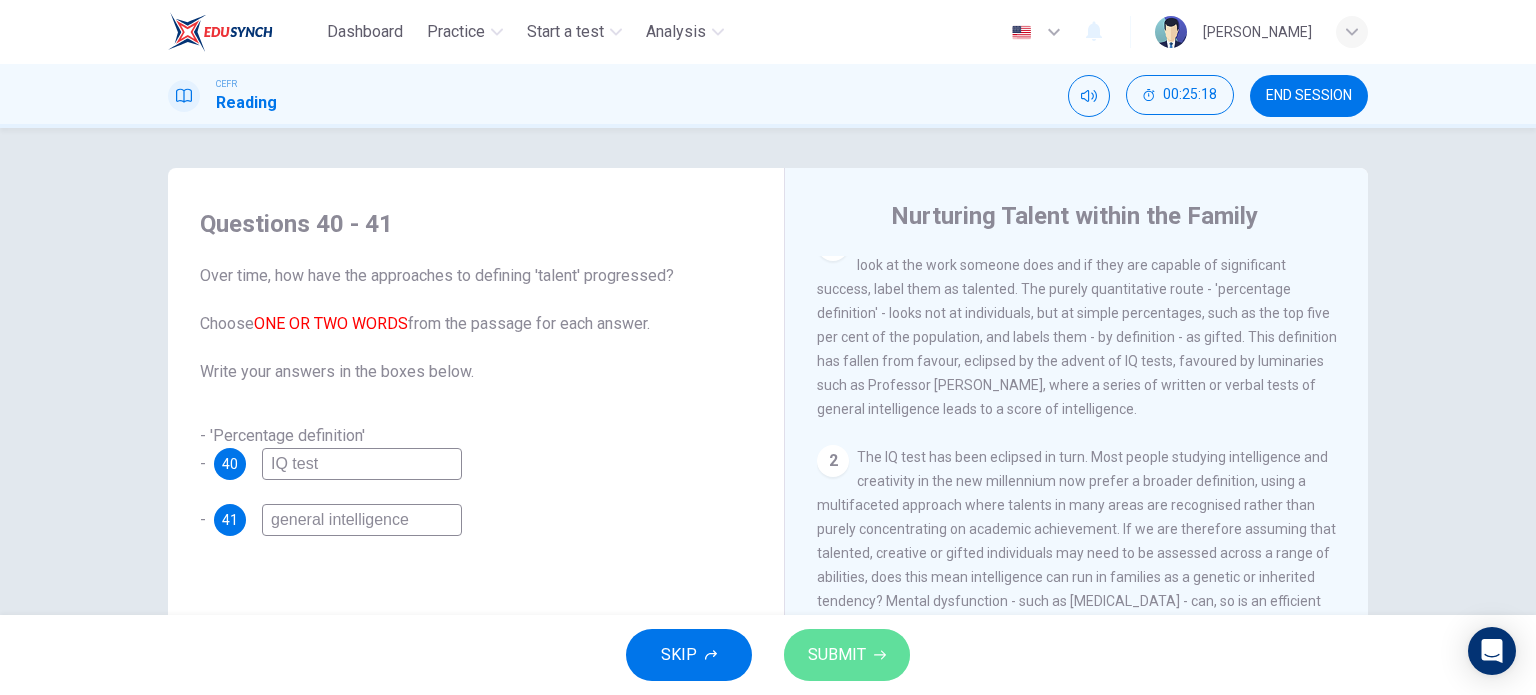 click on "SUBMIT" at bounding box center (837, 655) 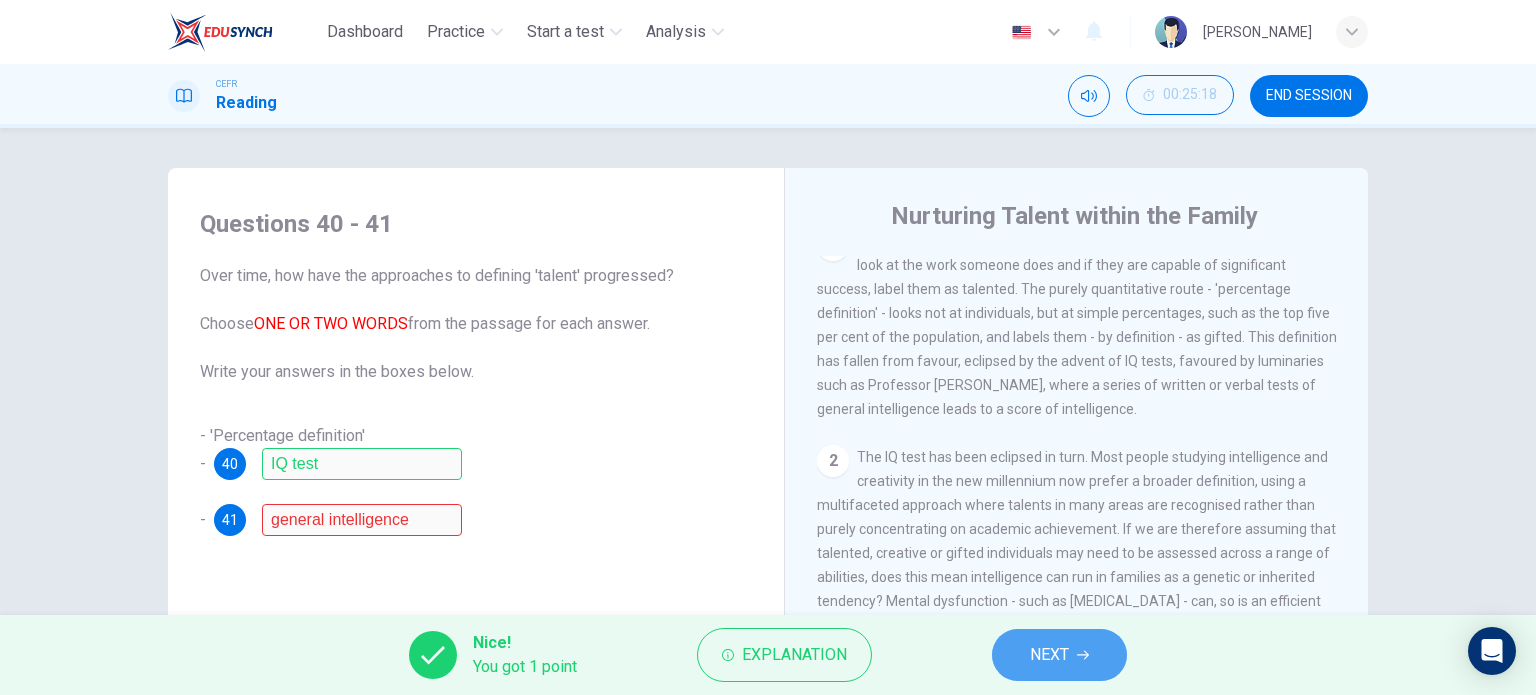click on "NEXT" at bounding box center [1049, 655] 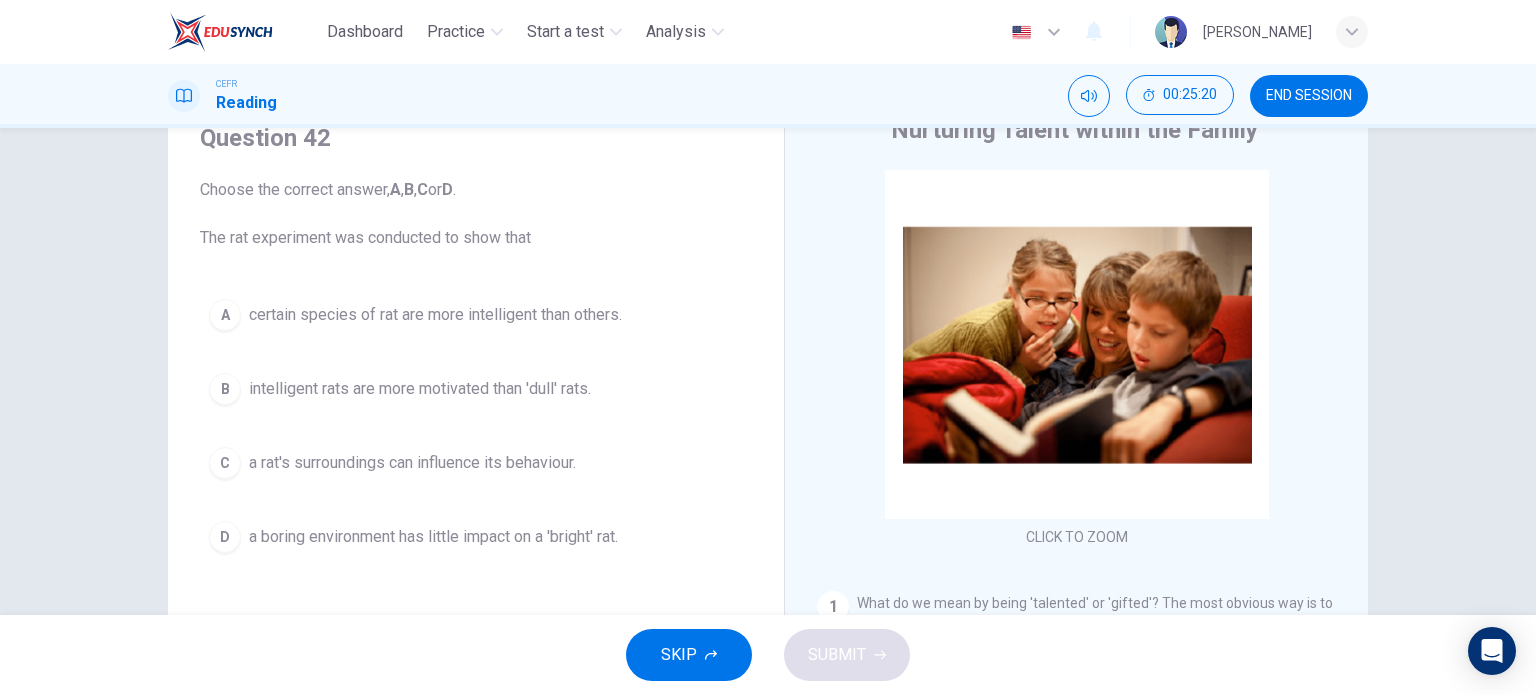 scroll, scrollTop: 84, scrollLeft: 0, axis: vertical 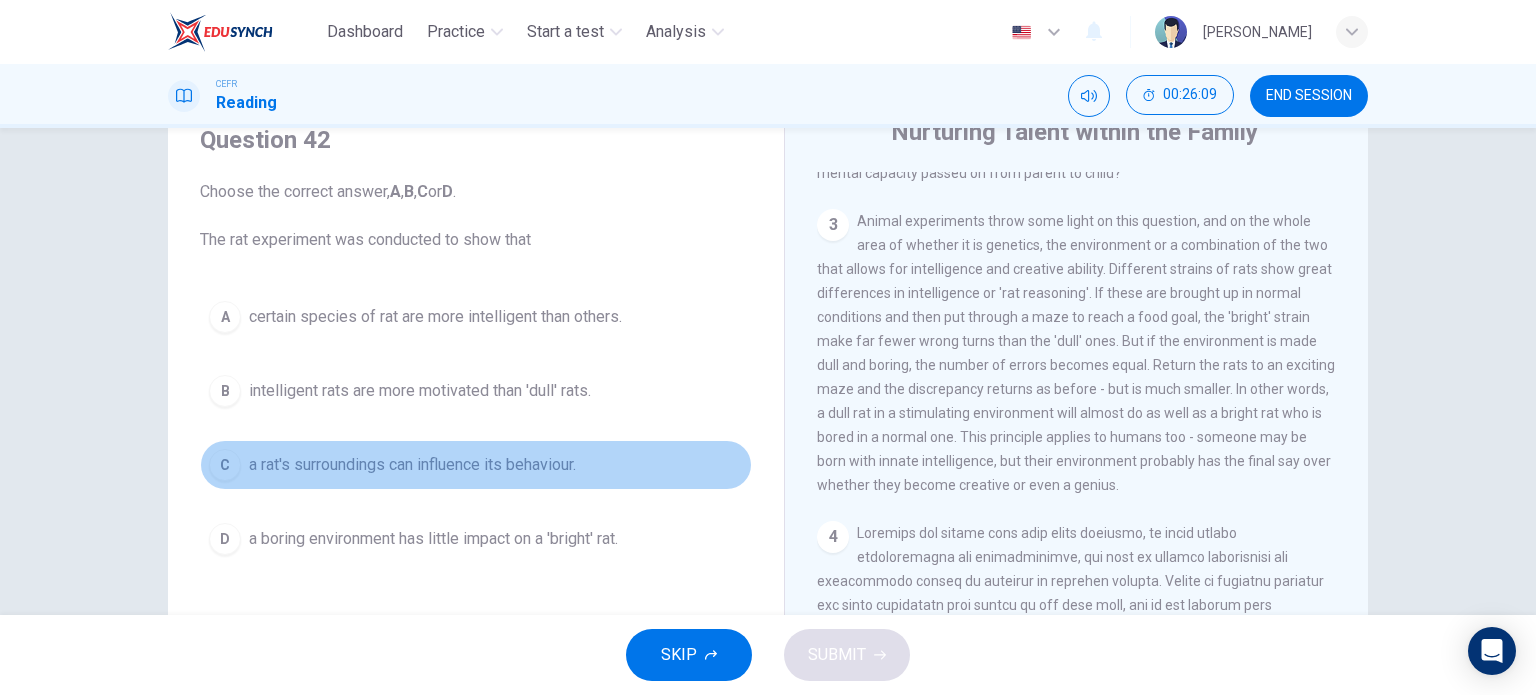 click on "a rat's surroundings can influence its behaviour." at bounding box center (412, 465) 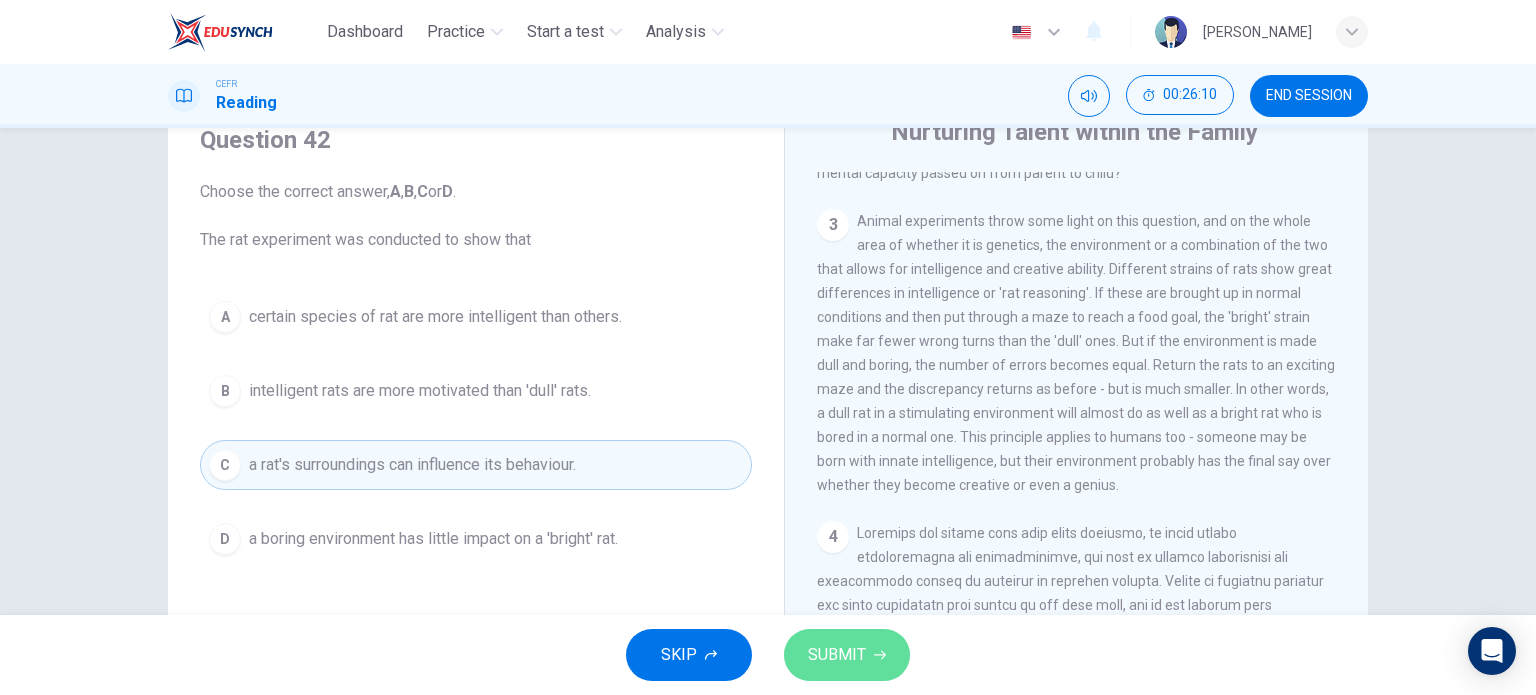 click on "SUBMIT" at bounding box center [837, 655] 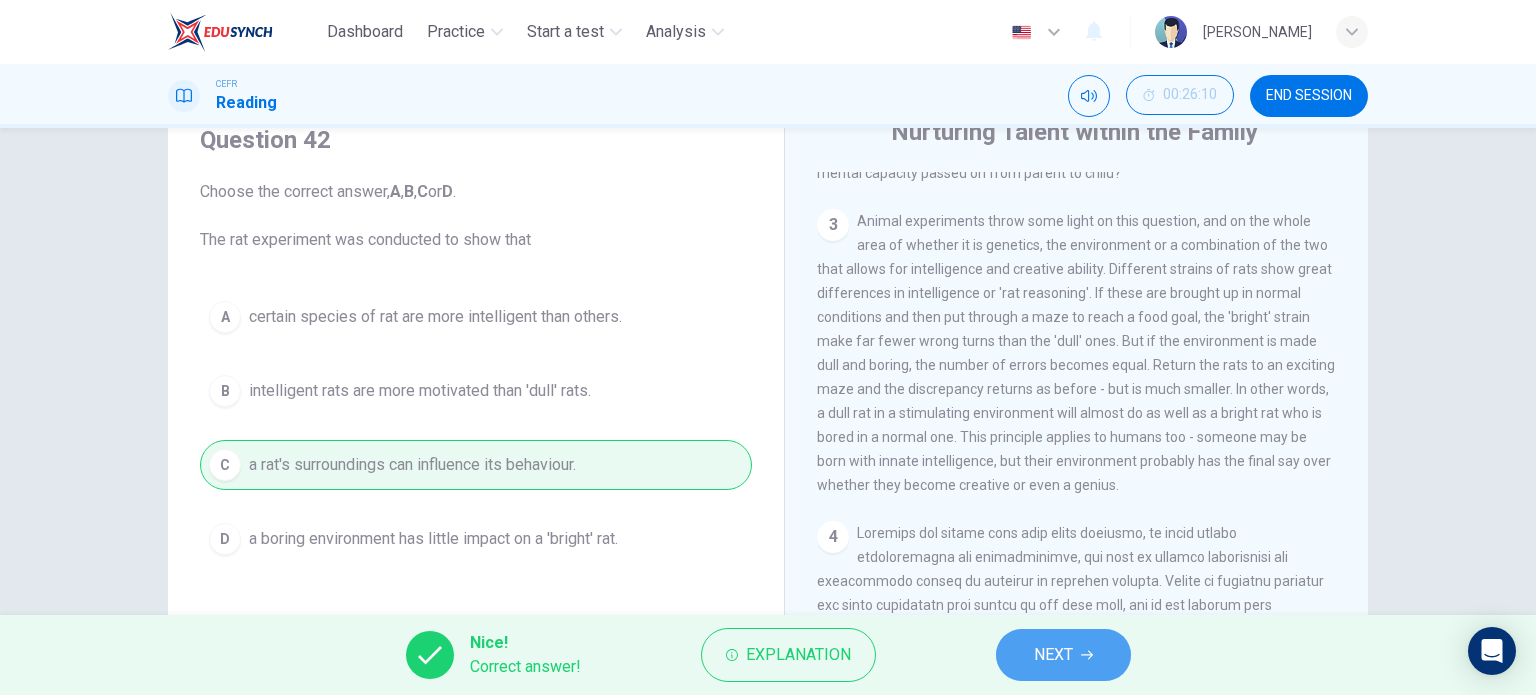 click on "NEXT" at bounding box center (1053, 655) 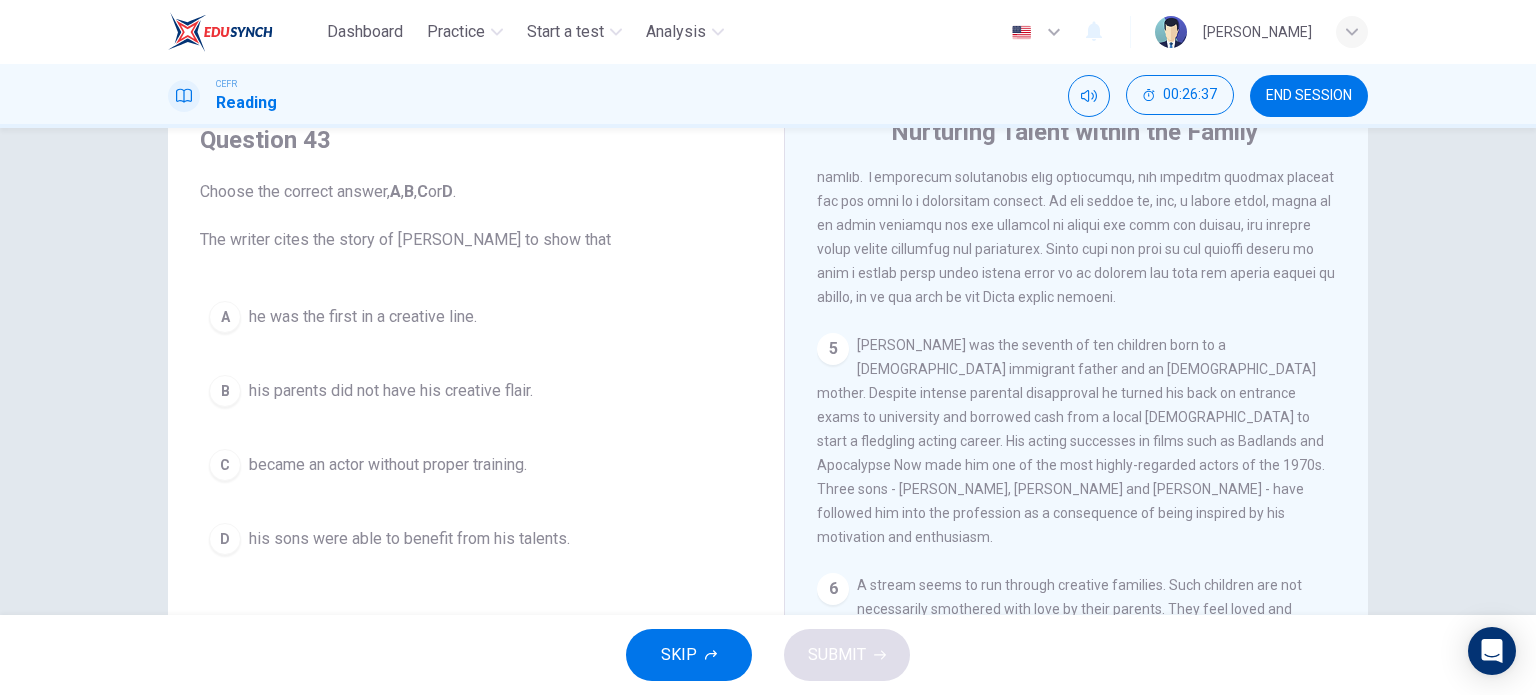 scroll, scrollTop: 1436, scrollLeft: 0, axis: vertical 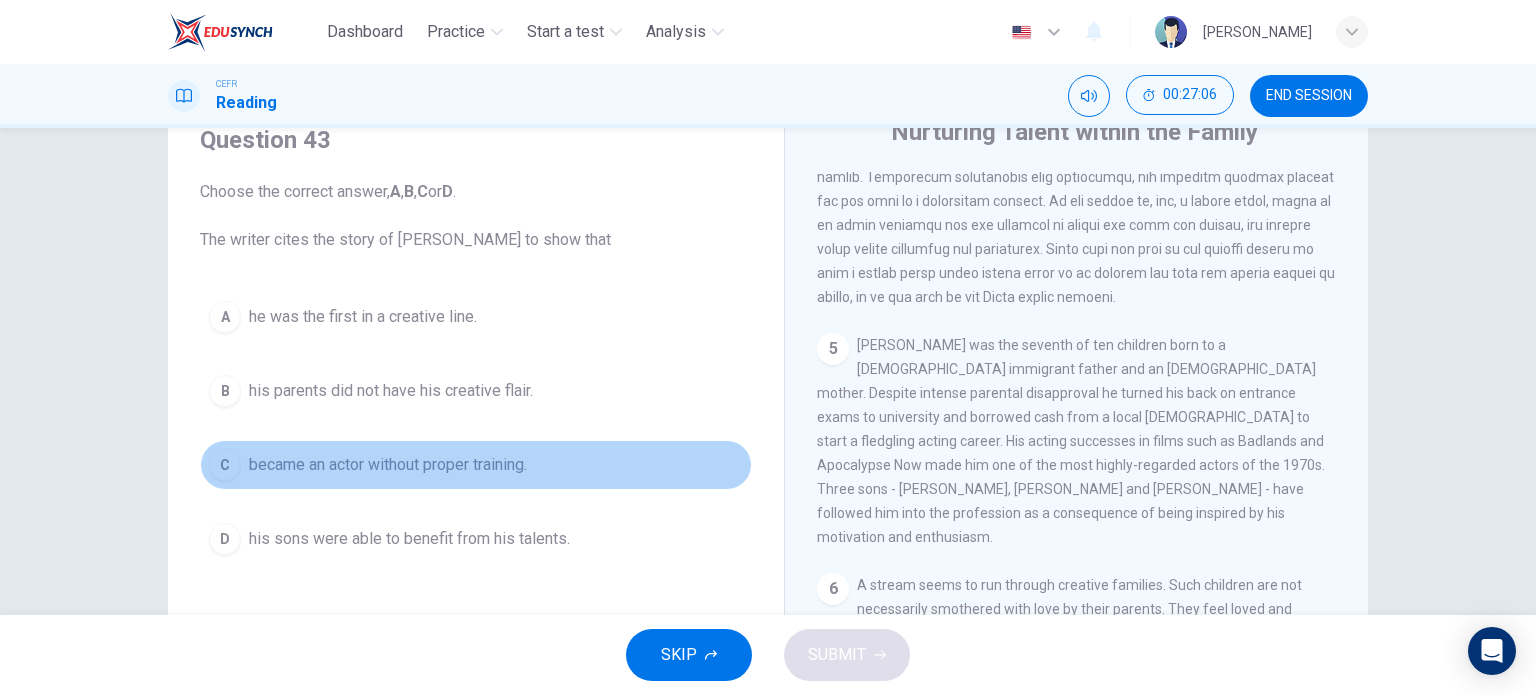 click on "became an actor without proper training." at bounding box center (388, 465) 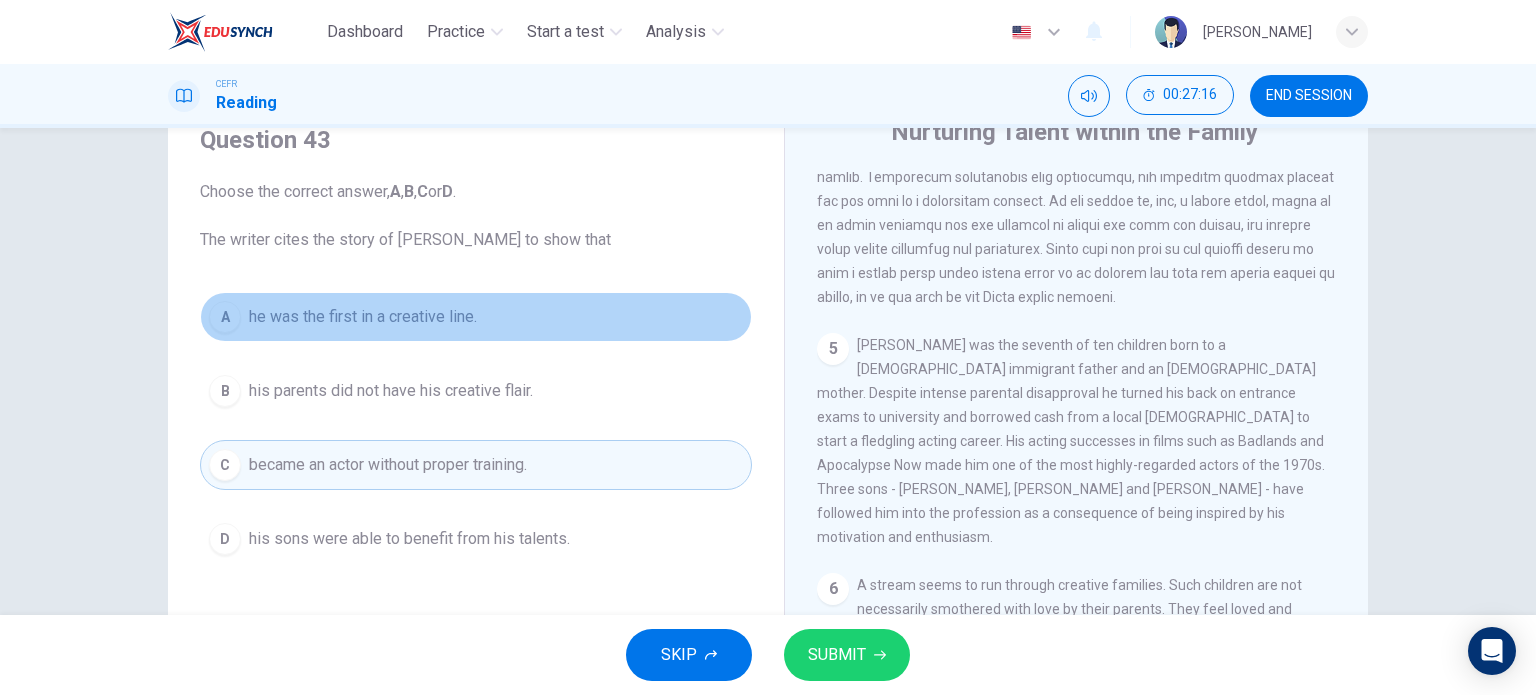 click on "he was the first in a creative line." at bounding box center [363, 317] 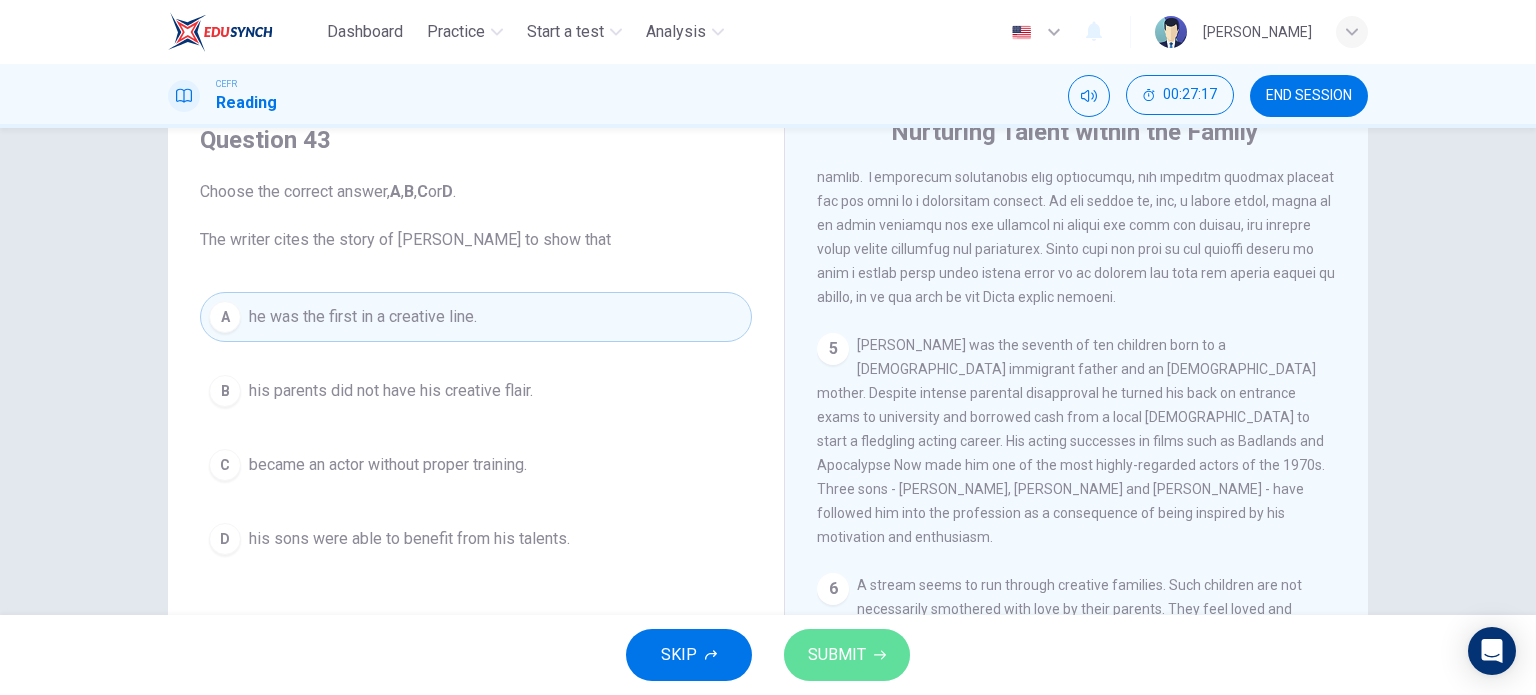 click on "SUBMIT" at bounding box center (837, 655) 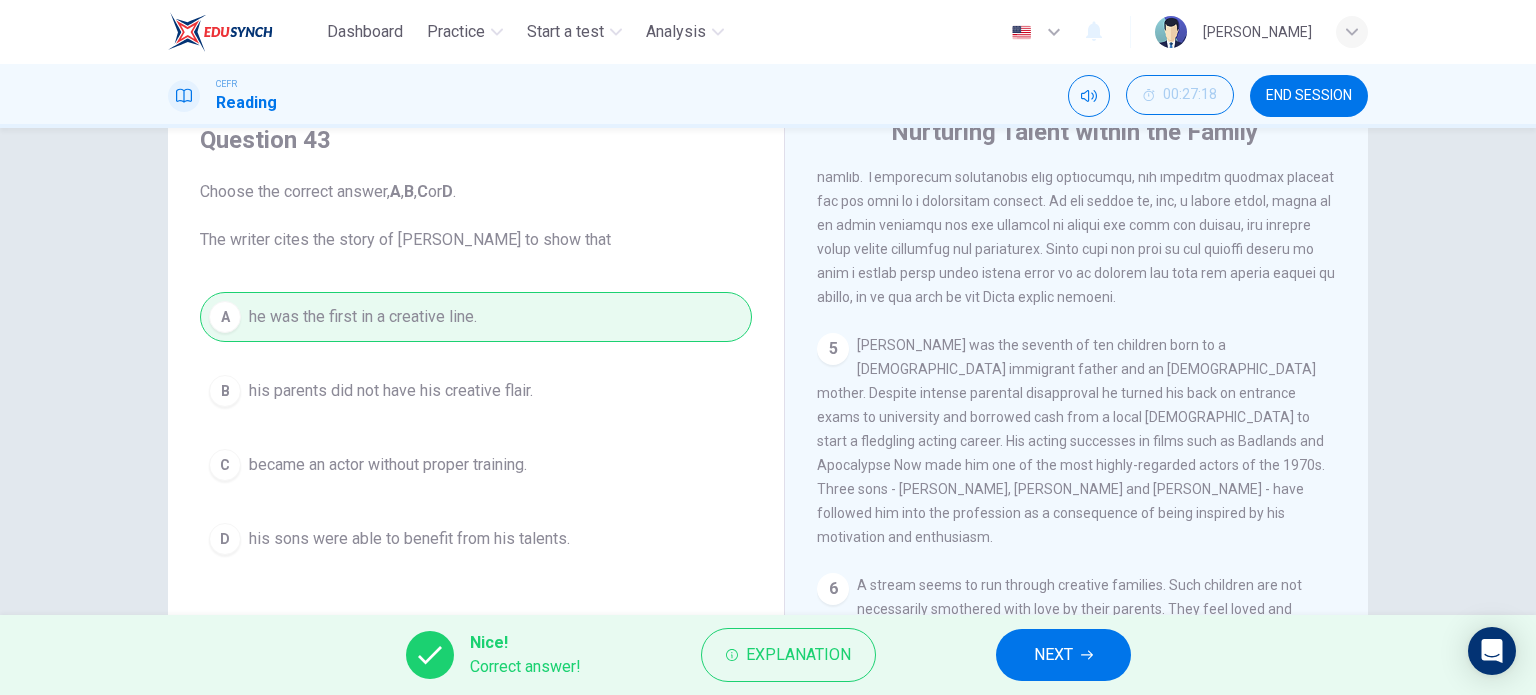 click on "Nice! Correct answer! Explanation NEXT" at bounding box center [768, 655] 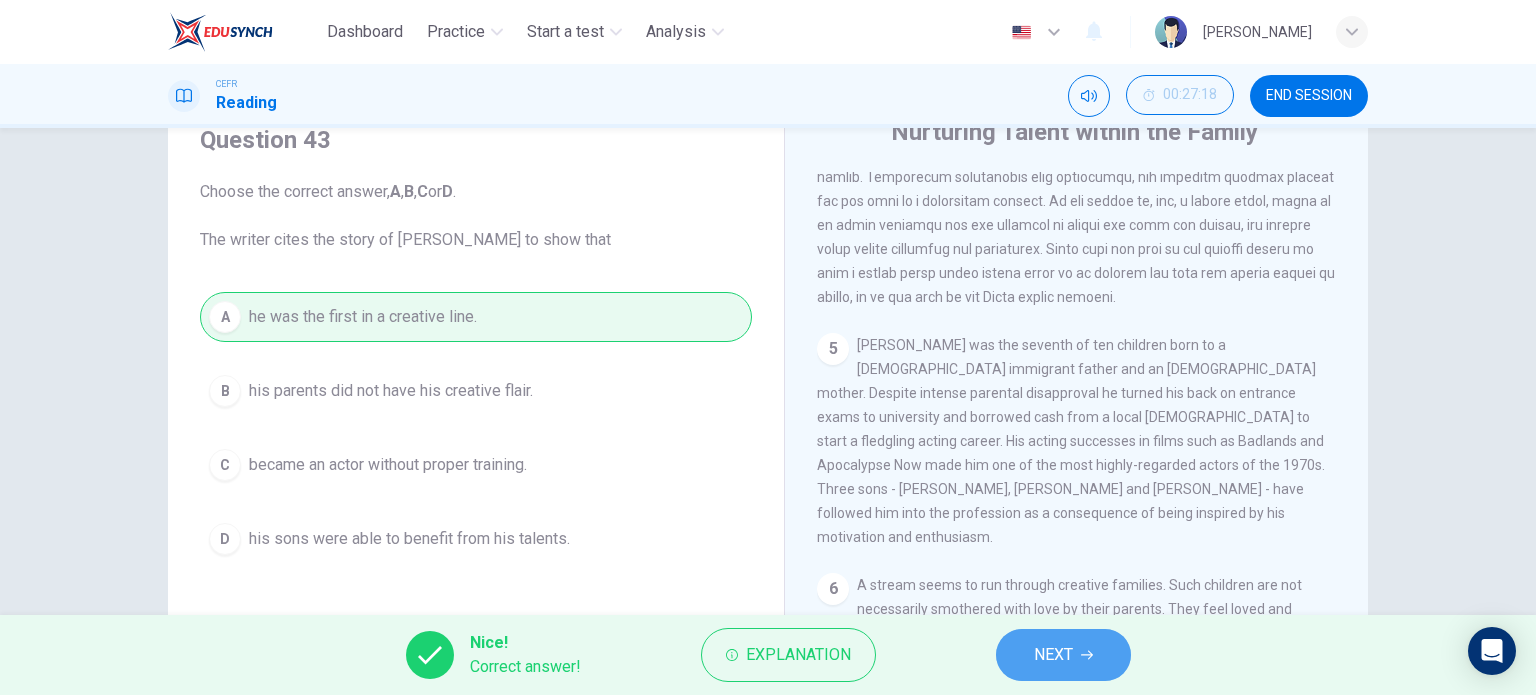 click on "NEXT" at bounding box center [1063, 655] 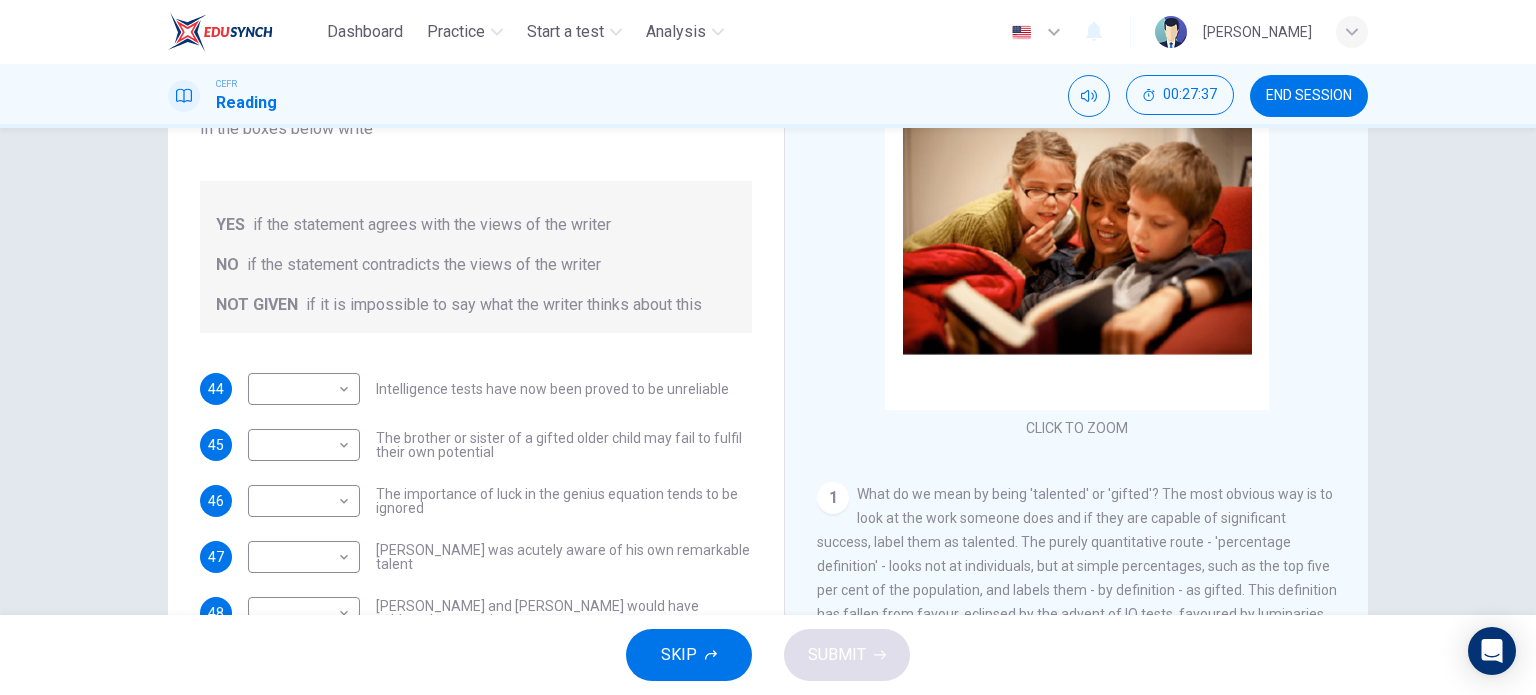 scroll, scrollTop: 288, scrollLeft: 0, axis: vertical 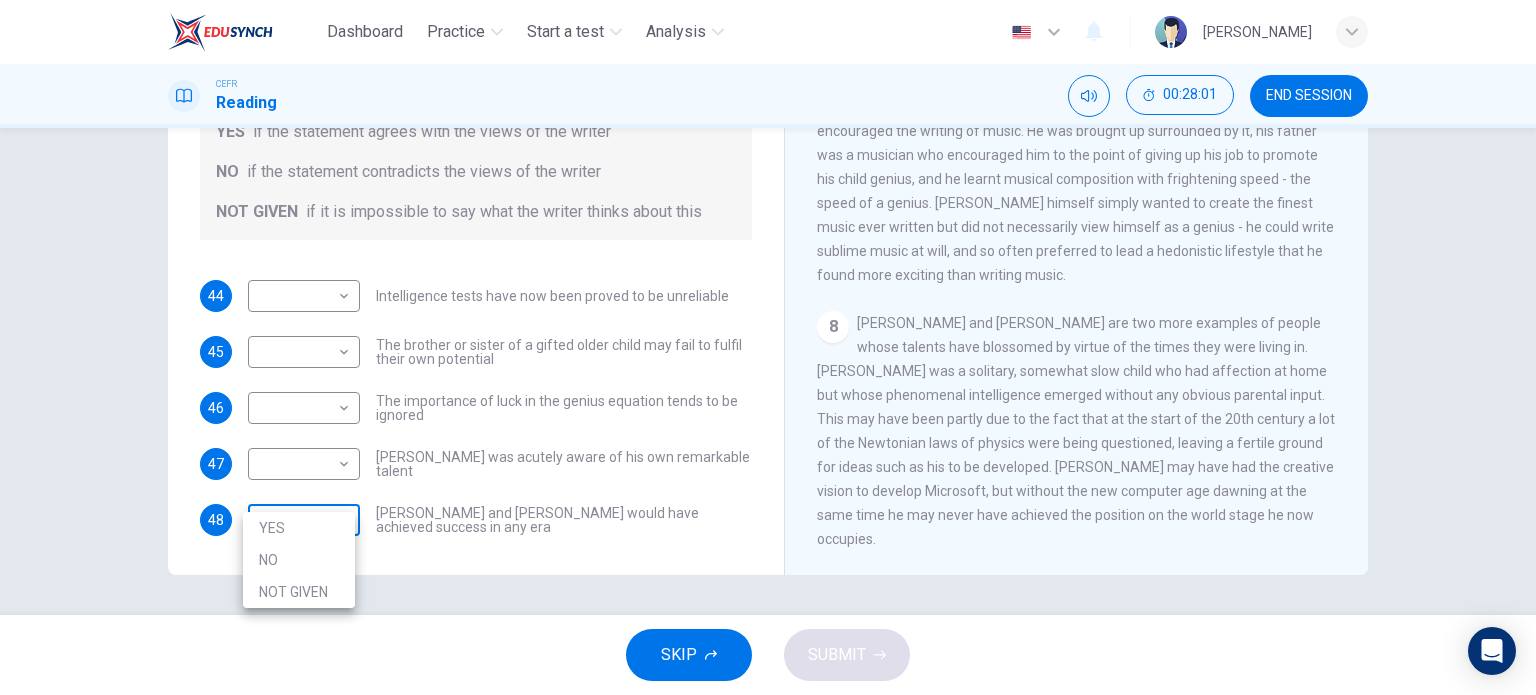 click on "Dashboard Practice Start a test Analysis English en ​ MARIE VOCHELL LEONG CEFR Reading 00:28:01 END SESSION Questions 44 - 48 Do the following statements agree with the claims of the writer in the Reading Passage?
In the boxes below write YES if the statement agrees with the views of the writer NO if the statement contradicts the views of the writer NOT GIVEN if it is impossible to say what the writer thinks about this 44 ​ ​ Intelligence tests have now been proved to be unreliable 45 ​ ​ The brother or sister of a gifted older child may fail to fulfil their own potential 46 ​ ​ The importance of luck in the genius equation tends to be ignored 47 ​ ​ Mozart was acutely aware of his own remarkable talent 48 ​ ​ Einstein and Gates would have achieved success in any era Nurturing Talent within the Family CLICK TO ZOOM Click to Zoom 1 2 3 4 5 6 7 8 SKIP SUBMIT EduSynch - Online Language Proficiency Testing
Dashboard Practice Start a test Analysis Notifications © Copyright  2025 YES" at bounding box center (768, 347) 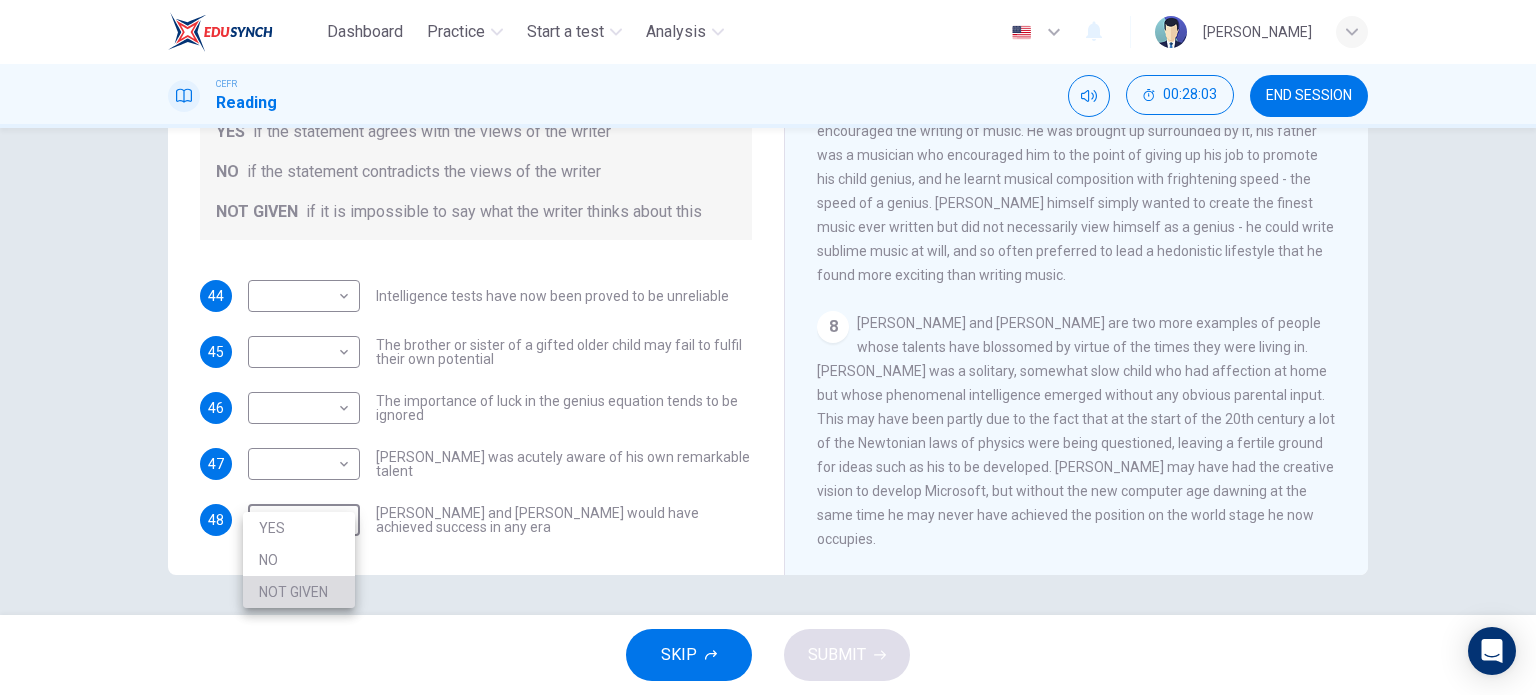 click on "NOT GIVEN" at bounding box center [299, 592] 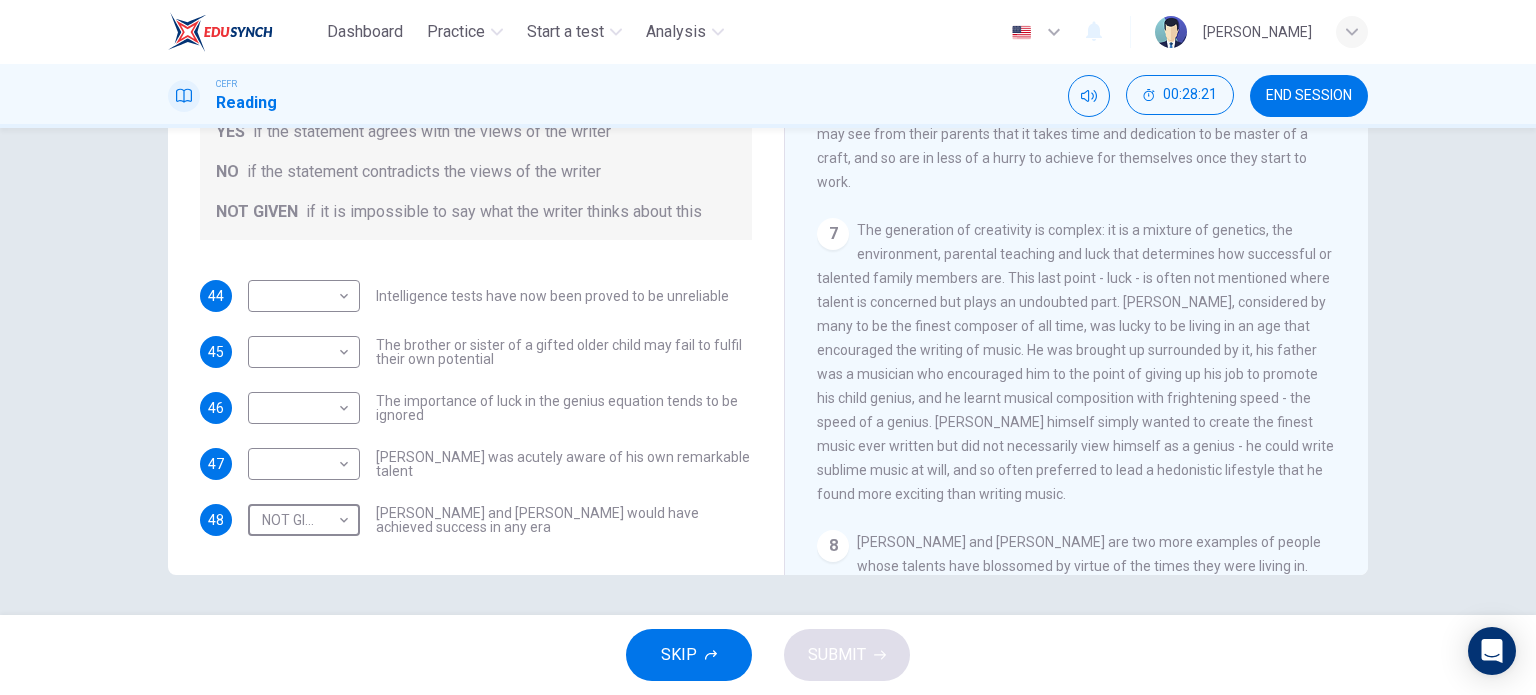 scroll, scrollTop: 1782, scrollLeft: 0, axis: vertical 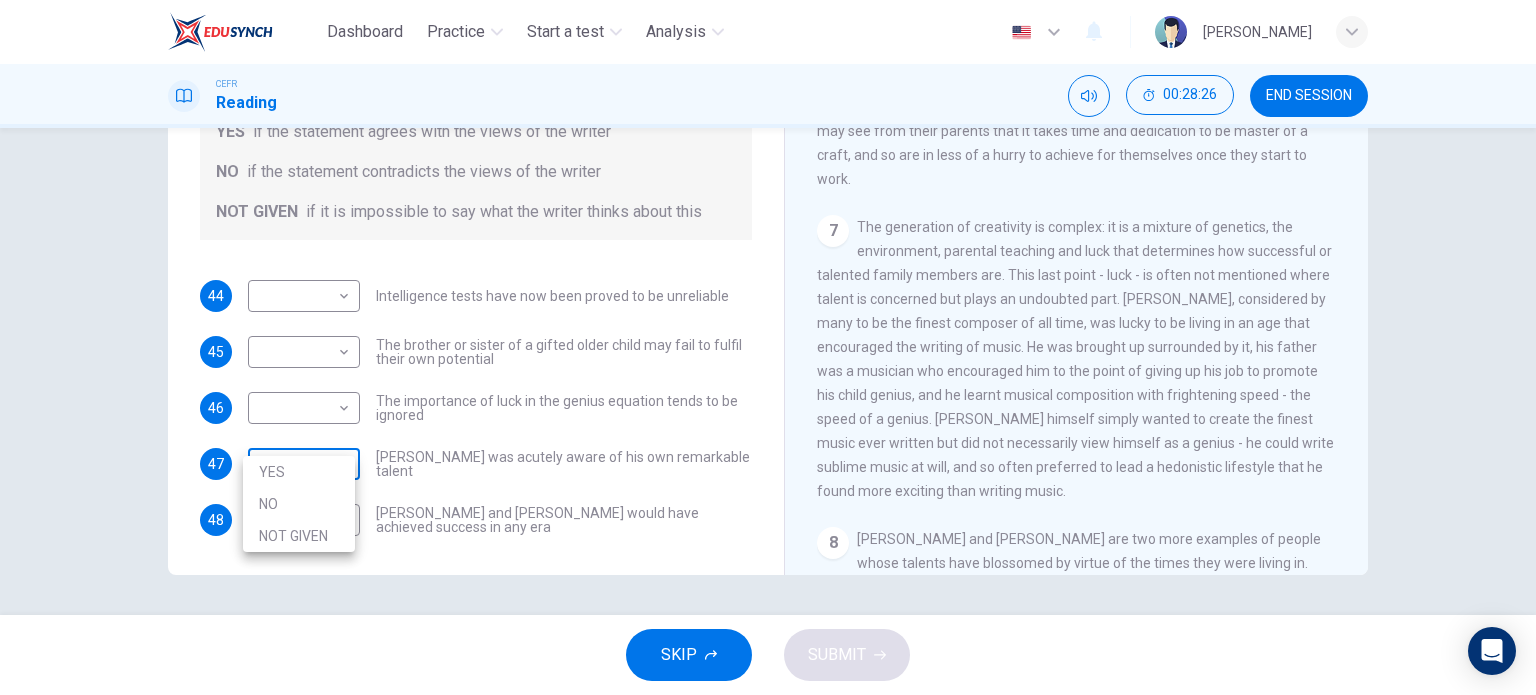 click on "Dashboard Practice Start a test Analysis English en ​ MARIE VOCHELL LEONG CEFR Reading 00:28:26 END SESSION Questions 44 - 48 Do the following statements agree with the claims of the writer in the Reading Passage?
In the boxes below write YES if the statement agrees with the views of the writer NO if the statement contradicts the views of the writer NOT GIVEN if it is impossible to say what the writer thinks about this 44 ​ ​ Intelligence tests have now been proved to be unreliable 45 ​ ​ The brother or sister of a gifted older child may fail to fulfil their own potential 46 ​ ​ The importance of luck in the genius equation tends to be ignored 47 ​ ​ Mozart was acutely aware of his own remarkable talent 48 NOT GIVEN NOT GIVEN ​ Einstein and Gates would have achieved success in any era Nurturing Talent within the Family CLICK TO ZOOM Click to Zoom 1 2 3 4 5 6 7 8 SKIP SUBMIT EduSynch - Online Language Proficiency Testing
Dashboard Practice Start a test Analysis Notifications 2025" at bounding box center (768, 347) 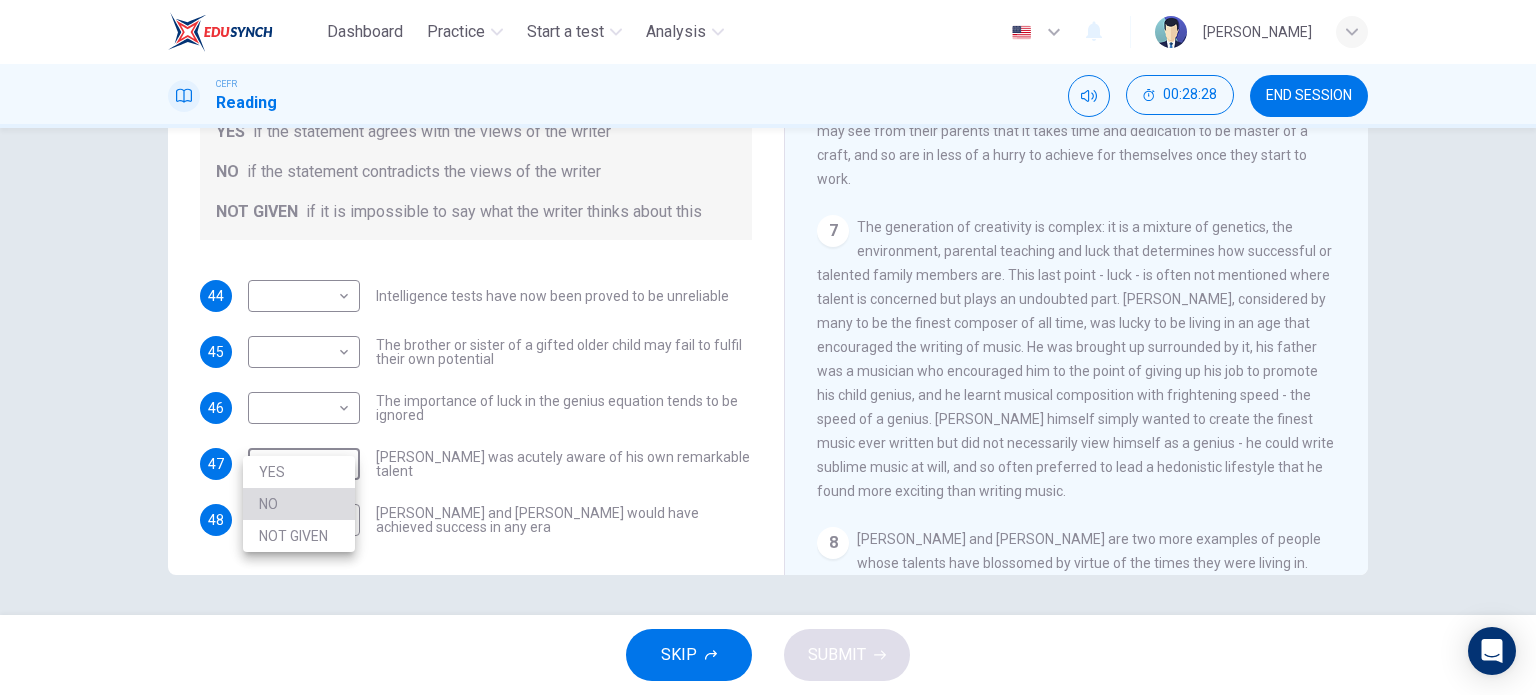 click on "NO" at bounding box center (299, 504) 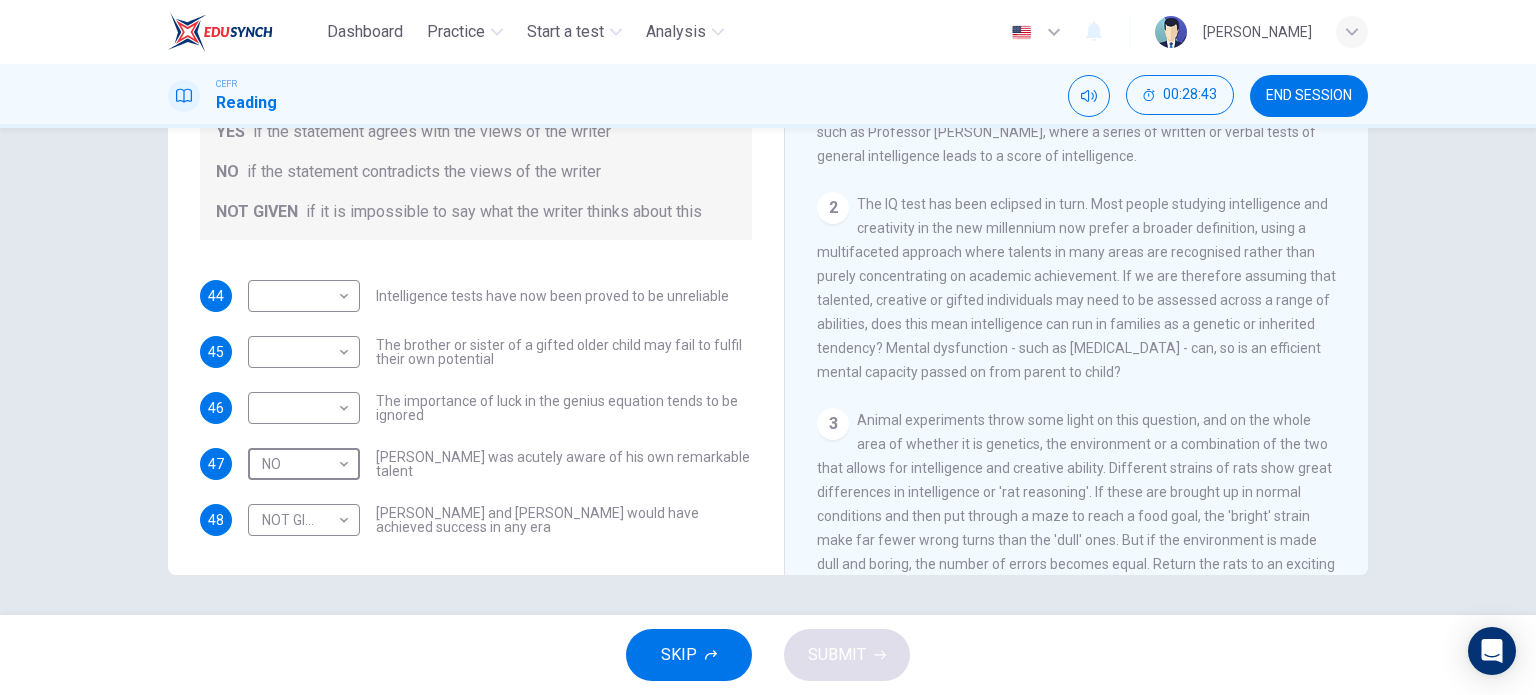 scroll, scrollTop: 305, scrollLeft: 0, axis: vertical 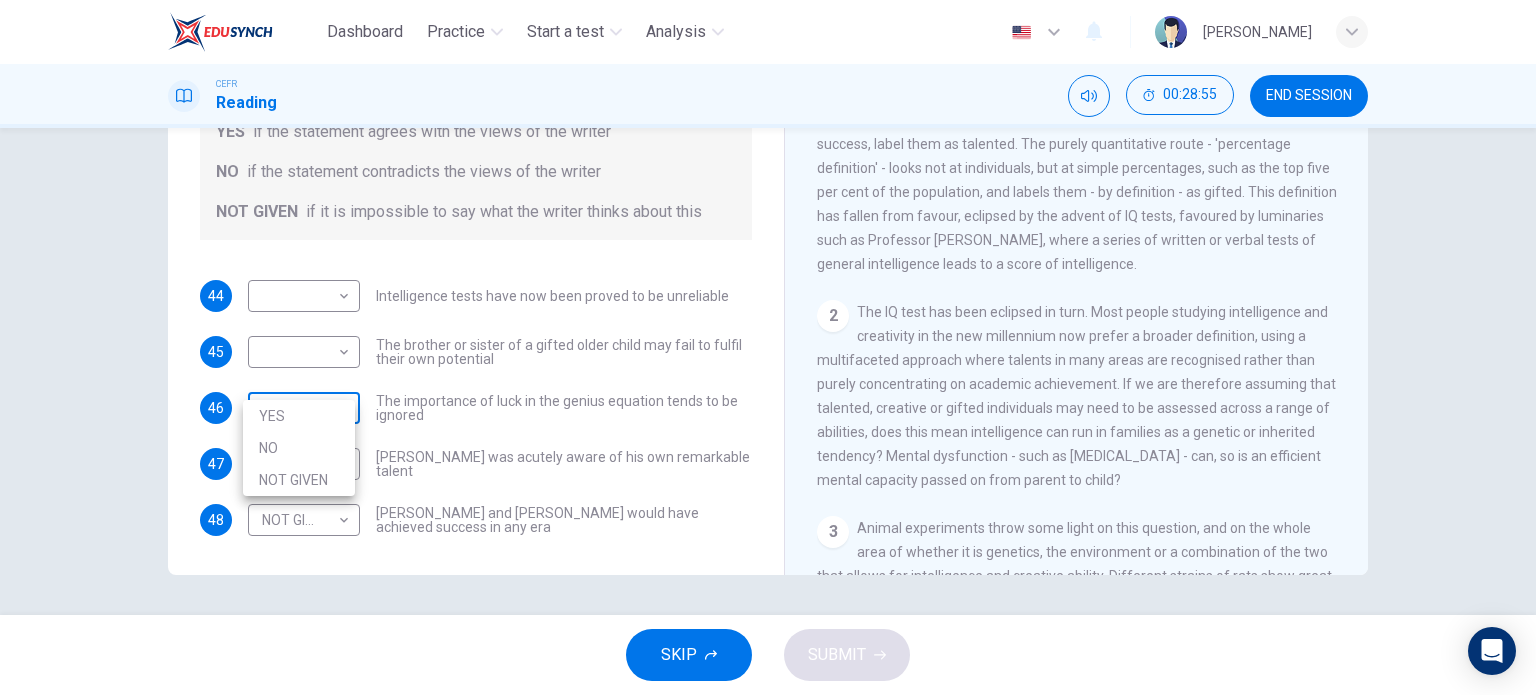 click on "Dashboard Practice Start a test Analysis English en ​ MARIE VOCHELL LEONG CEFR Reading 00:28:55 END SESSION Questions 44 - 48 Do the following statements agree with the claims of the writer in the Reading Passage?
In the boxes below write YES if the statement agrees with the views of the writer NO if the statement contradicts the views of the writer NOT GIVEN if it is impossible to say what the writer thinks about this 44 ​ ​ Intelligence tests have now been proved to be unreliable 45 ​ ​ The brother or sister of a gifted older child may fail to fulfil their own potential 46 ​ ​ The importance of luck in the genius equation tends to be ignored 47 NO NO ​ Mozart was acutely aware of his own remarkable talent 48 NOT GIVEN NOT GIVEN ​ Einstein and Gates would have achieved success in any era Nurturing Talent within the Family CLICK TO ZOOM Click to Zoom 1 2 3 4 5 6 7 8 SKIP SUBMIT EduSynch - Online Language Proficiency Testing
Dashboard Practice Start a test Analysis Notifications 2025" at bounding box center [768, 347] 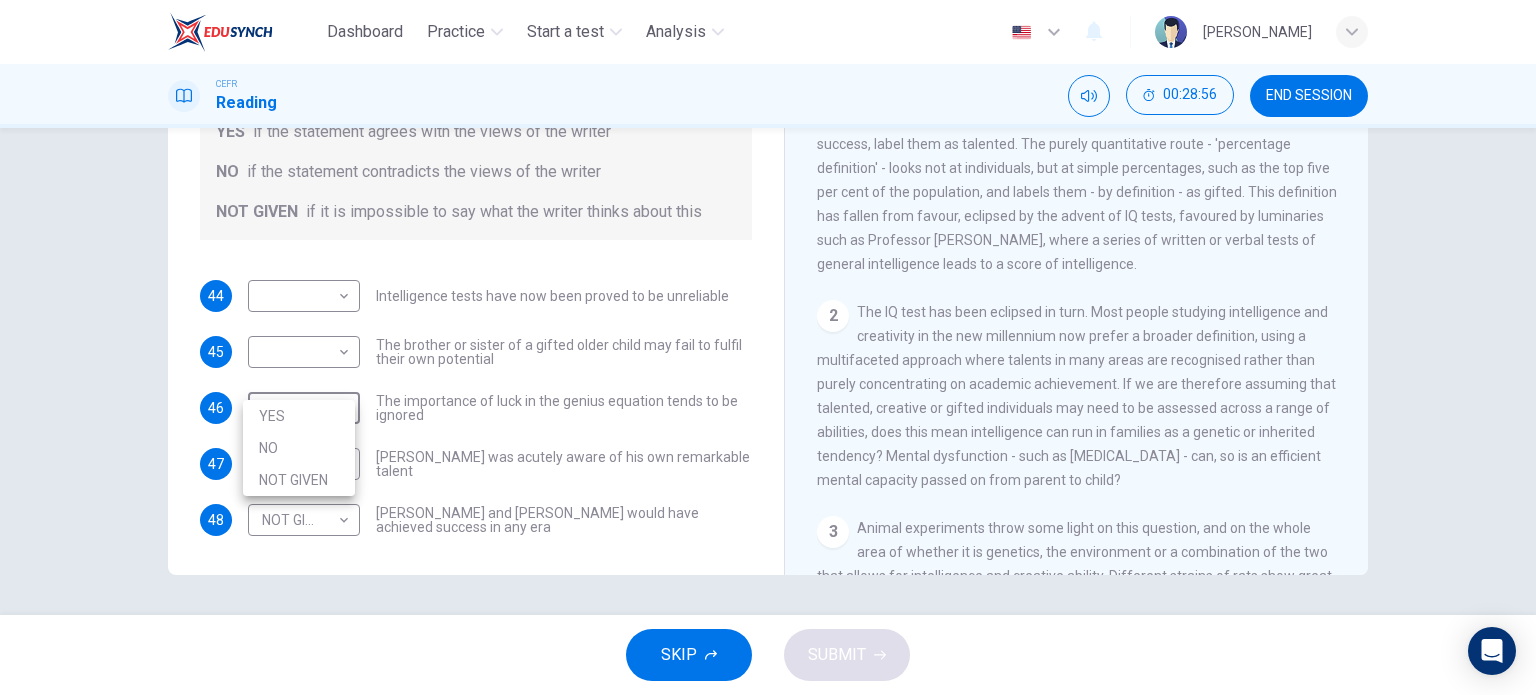 click on "YES" at bounding box center (299, 416) 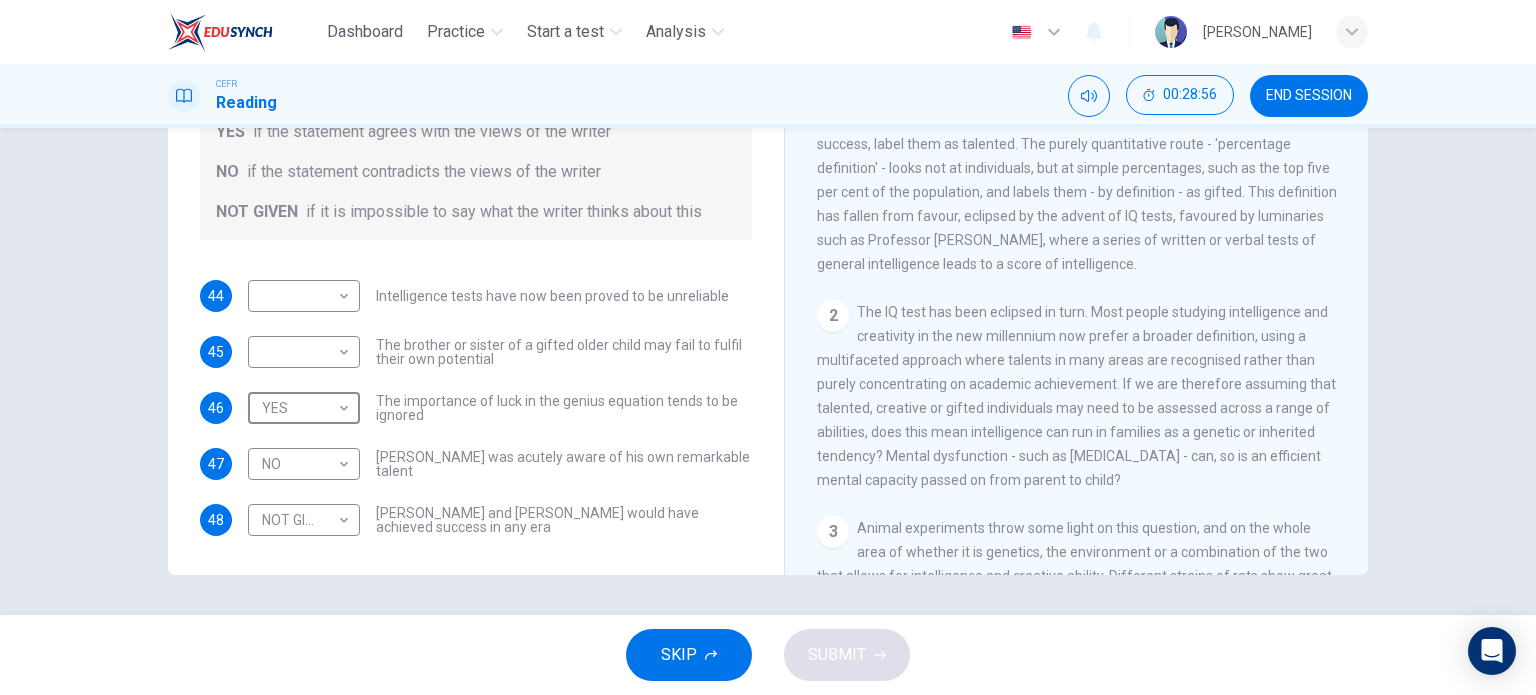 type on "YES" 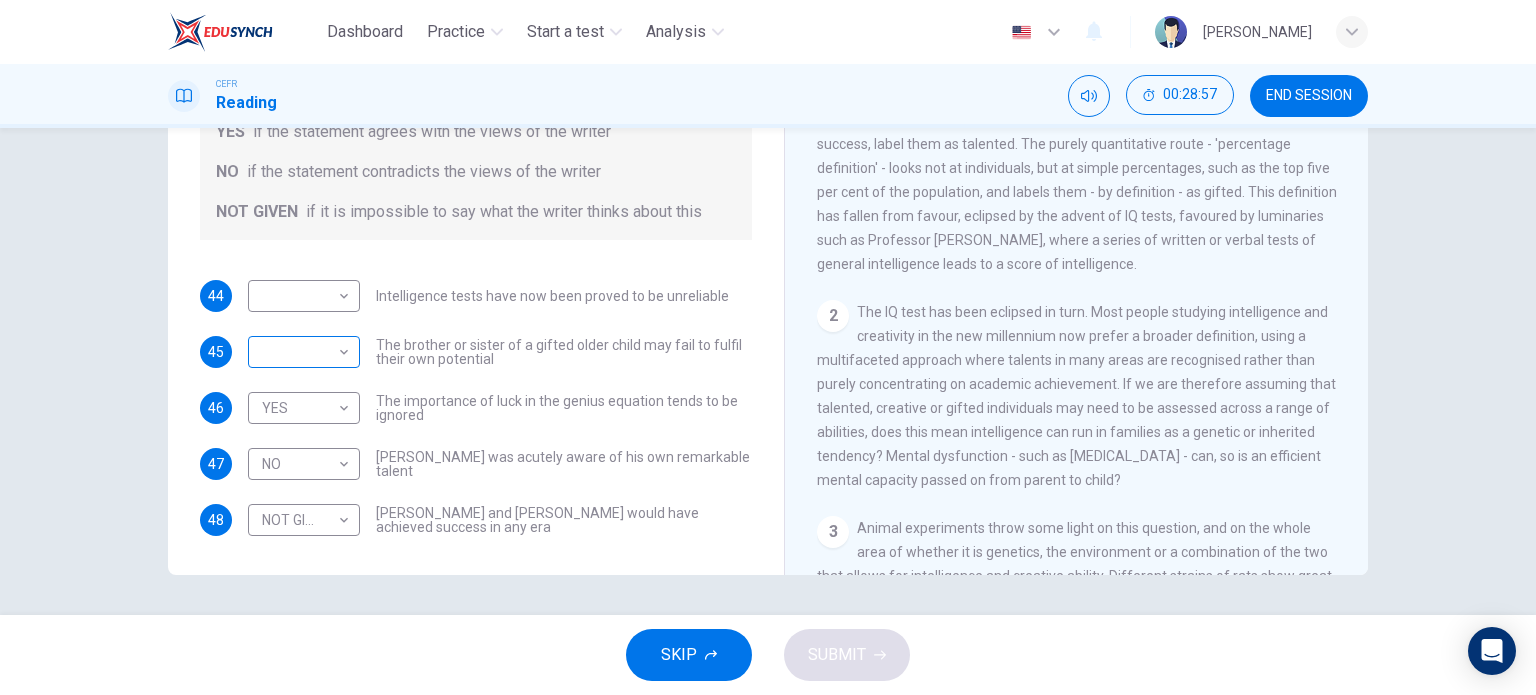 click on "​ ​" at bounding box center (304, 352) 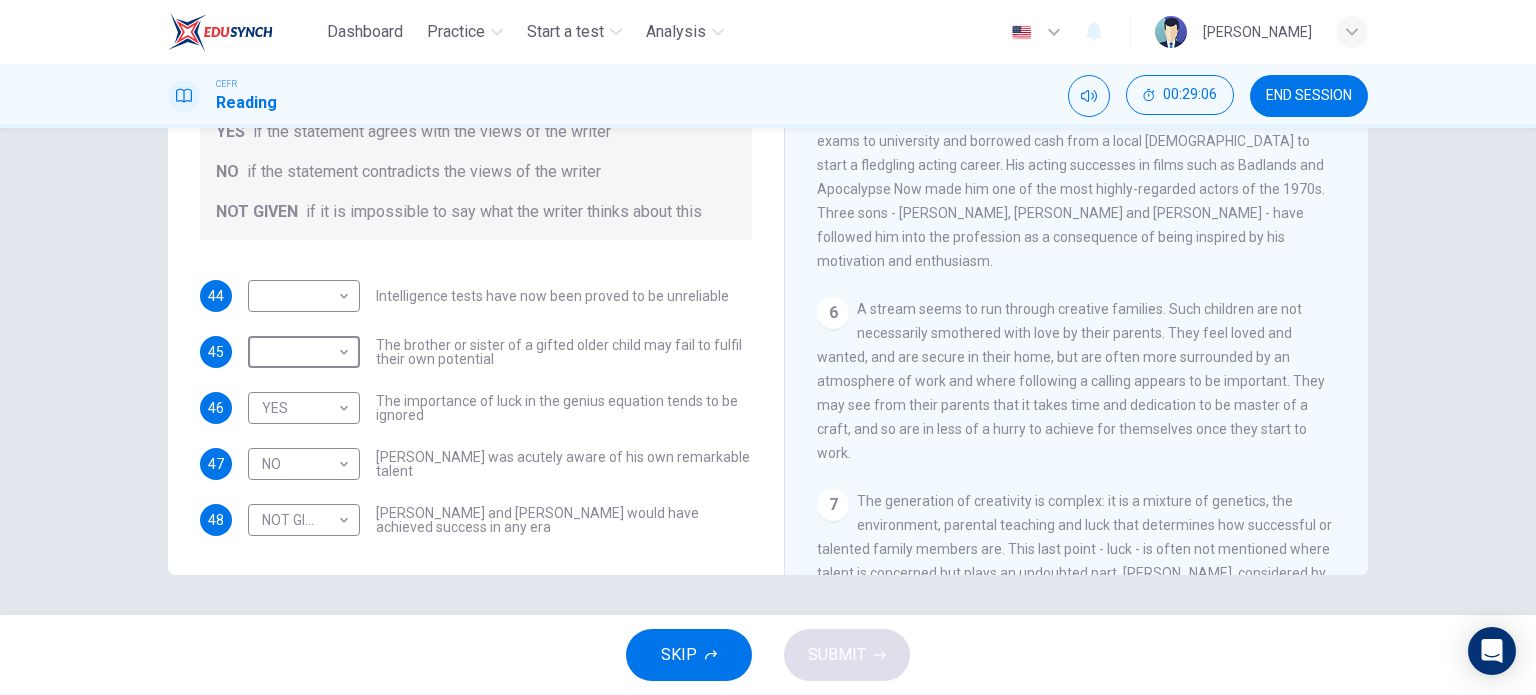 scroll, scrollTop: 1523, scrollLeft: 0, axis: vertical 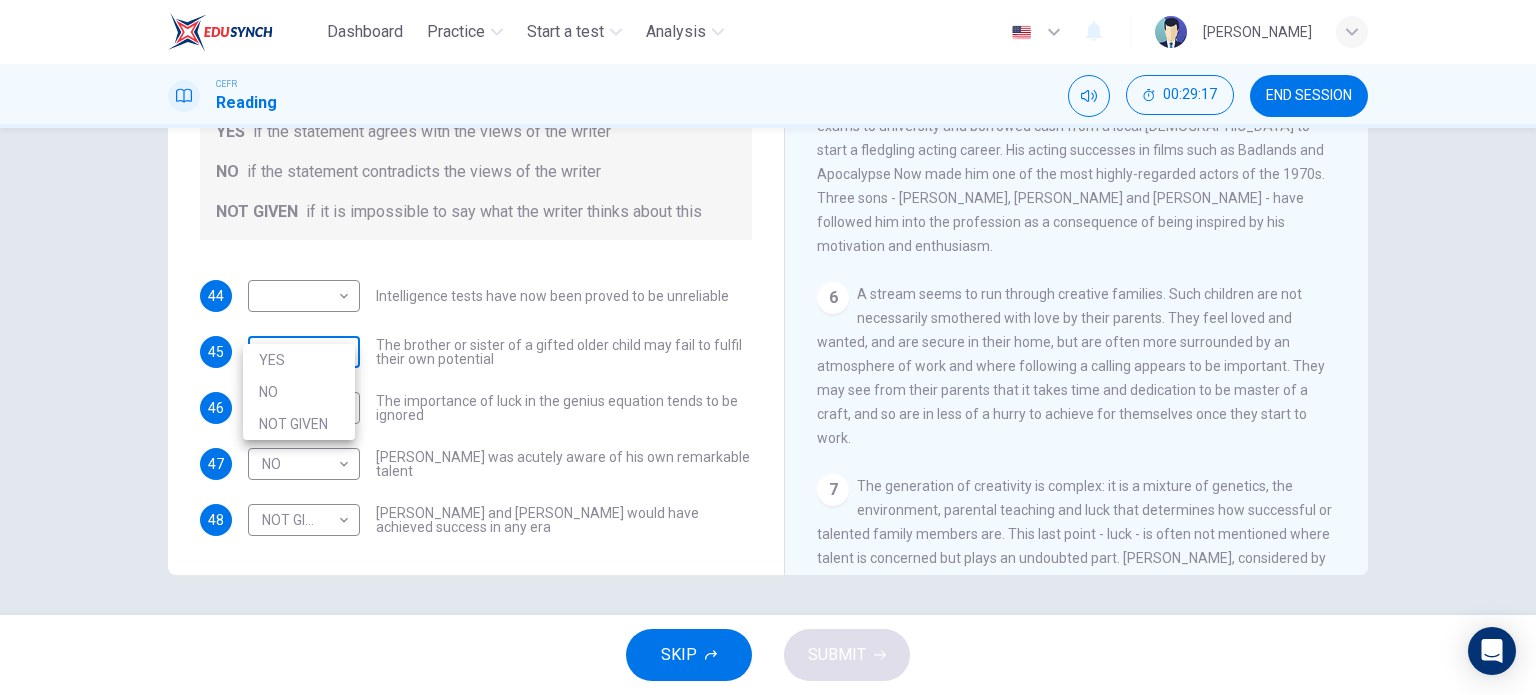 click on "Dashboard Practice Start a test Analysis English en ​ MARIE VOCHELL LEONG CEFR Reading 00:29:17 END SESSION Questions 44 - 48 Do the following statements agree with the claims of the writer in the Reading Passage?
In the boxes below write YES if the statement agrees with the views of the writer NO if the statement contradicts the views of the writer NOT GIVEN if it is impossible to say what the writer thinks about this 44 ​ ​ Intelligence tests have now been proved to be unreliable 45 ​ ​ The brother or sister of a gifted older child may fail to fulfil their own potential 46 YES YES ​ The importance of luck in the genius equation tends to be ignored 47 NO NO ​ Mozart was acutely aware of his own remarkable talent 48 NOT GIVEN NOT GIVEN ​ Einstein and Gates would have achieved success in any era Nurturing Talent within the Family CLICK TO ZOOM Click to Zoom 1 2 3 4 5 6 7 8 SKIP SUBMIT EduSynch - Online Language Proficiency Testing
Dashboard Practice Start a test Analysis Notifications" at bounding box center [768, 347] 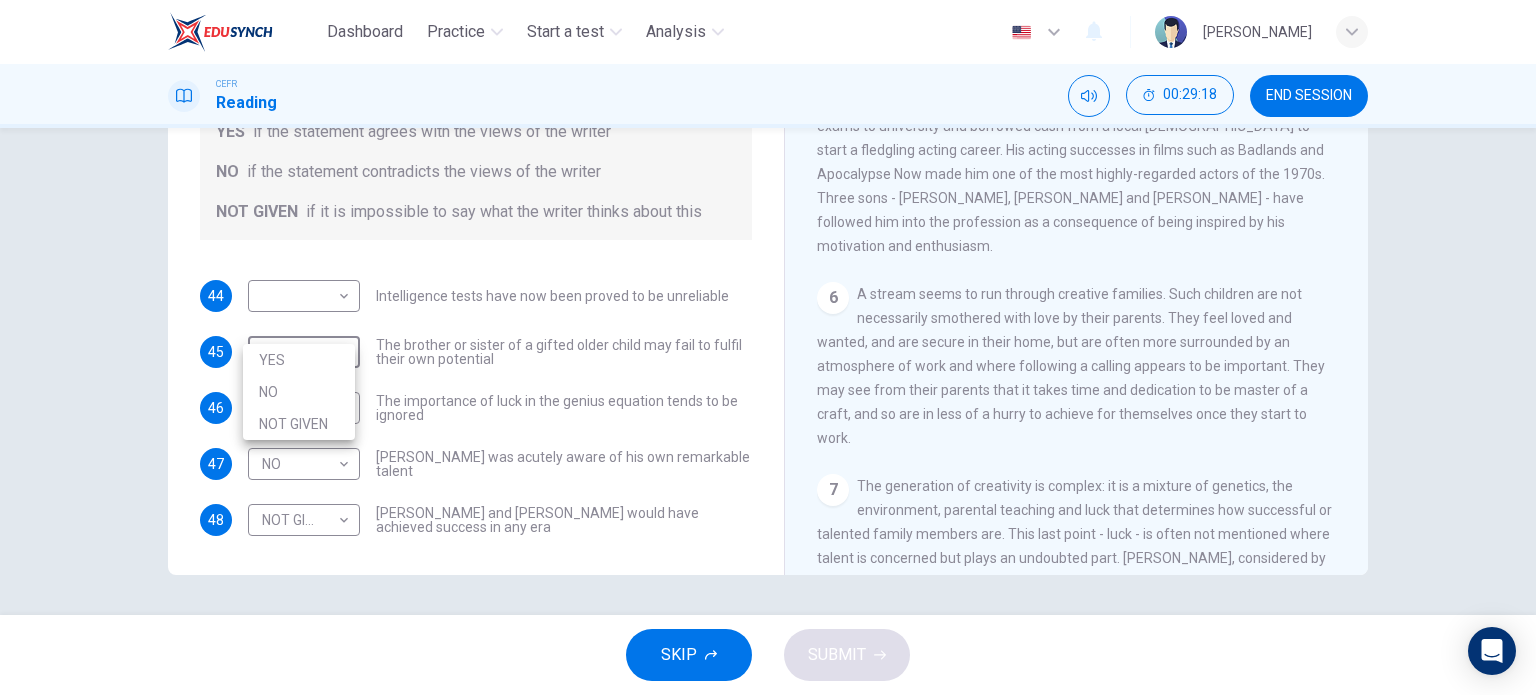 click on "YES" at bounding box center [299, 360] 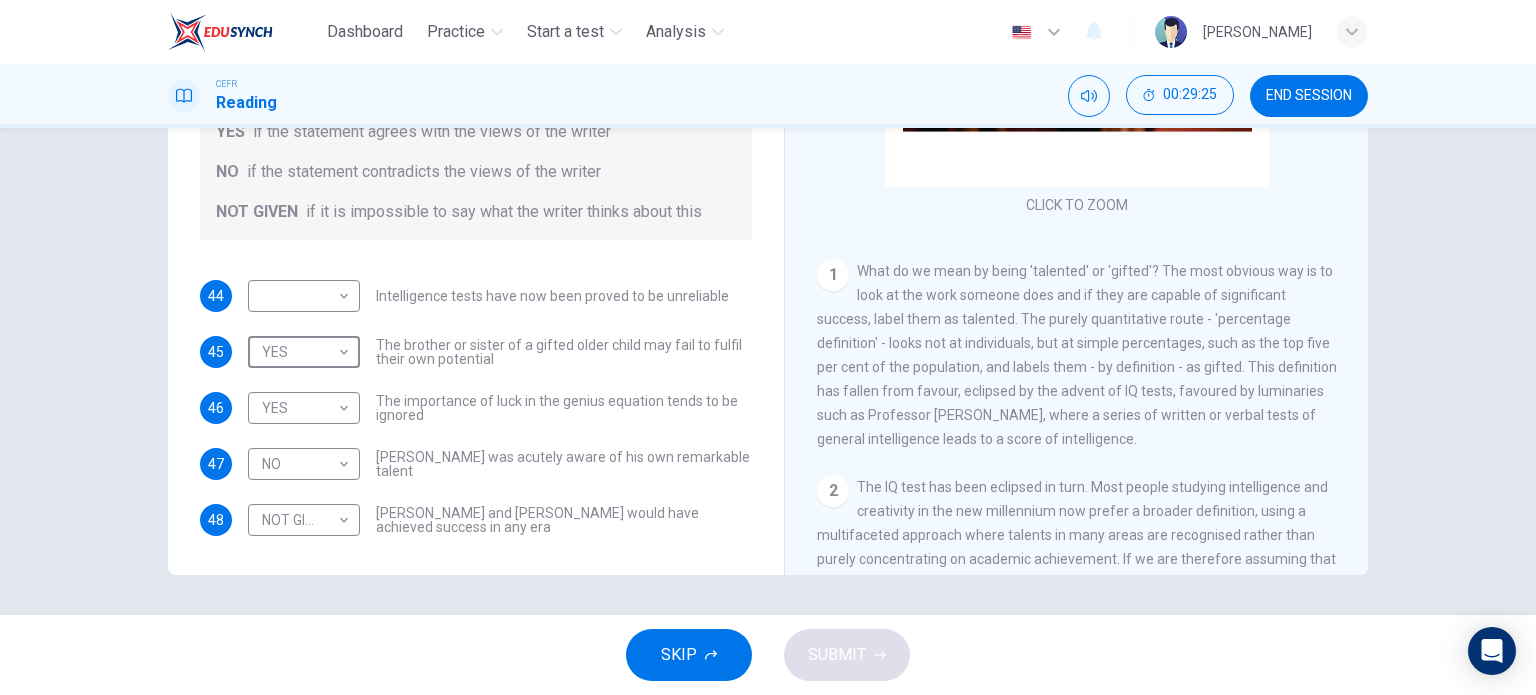 scroll, scrollTop: 131, scrollLeft: 0, axis: vertical 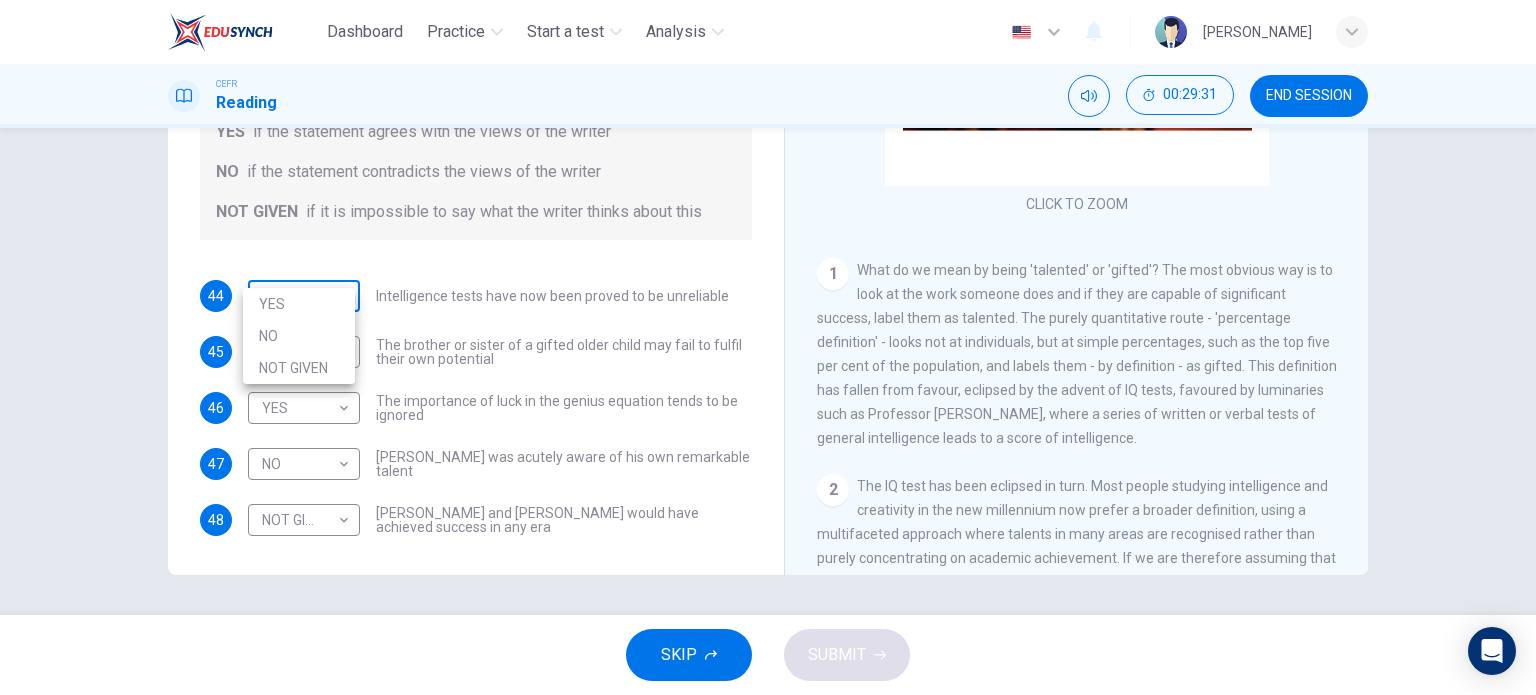 click on "Dashboard Practice Start a test Analysis English en ​ MARIE VOCHELL LEONG CEFR Reading 00:29:31 END SESSION Questions 44 - 48 Do the following statements agree with the claims of the writer in the Reading Passage?
In the boxes below write YES if the statement agrees with the views of the writer NO if the statement contradicts the views of the writer NOT GIVEN if it is impossible to say what the writer thinks about this 44 ​ ​ Intelligence tests have now been proved to be unreliable 45 YES YES ​ The brother or sister of a gifted older child may fail to fulfil their own potential 46 YES YES ​ The importance of luck in the genius equation tends to be ignored 47 NO NO ​ Mozart was acutely aware of his own remarkable talent 48 NOT GIVEN NOT GIVEN ​ Einstein and Gates would have achieved success in any era Nurturing Talent within the Family CLICK TO ZOOM Click to Zoom 1 2 3 4 5 6 7 8 SKIP SUBMIT EduSynch - Online Language Proficiency Testing
Dashboard Practice Start a test Analysis 2025 YES" at bounding box center [768, 347] 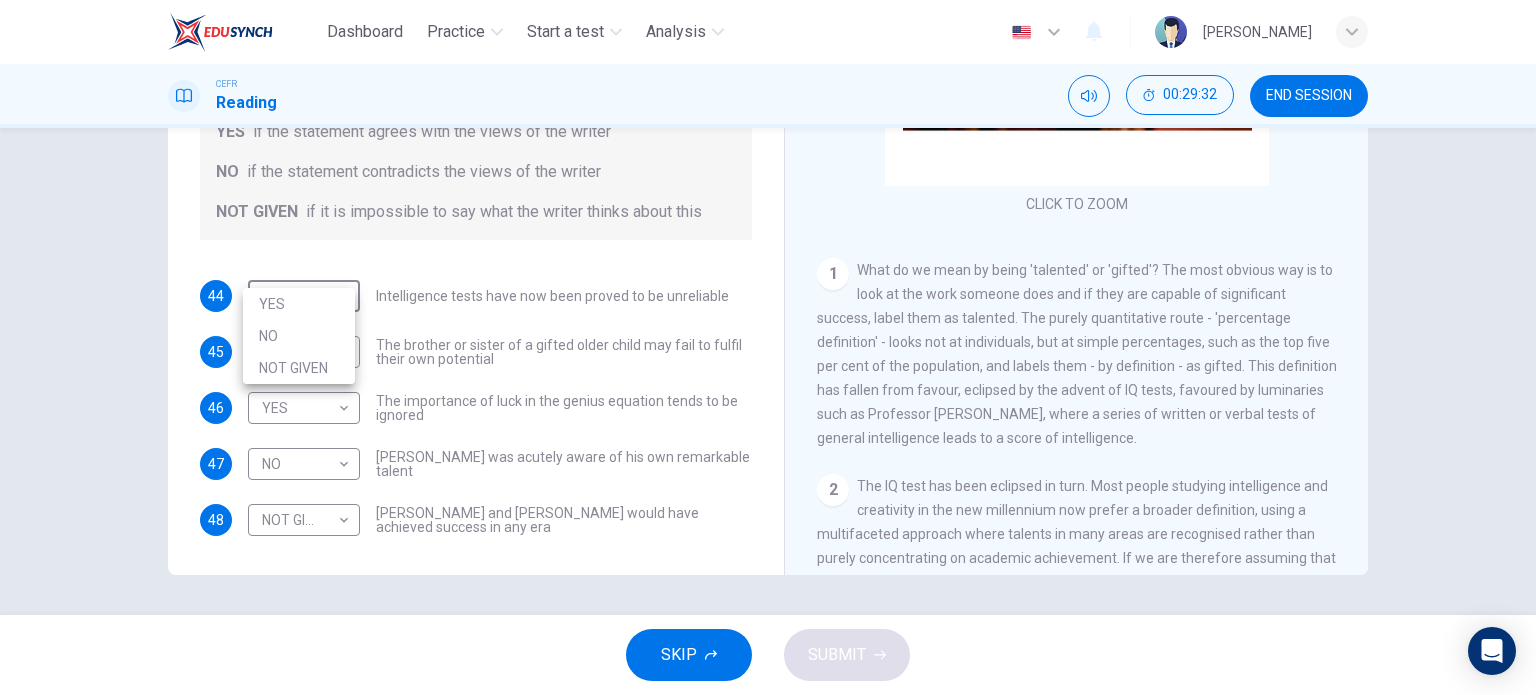 click on "NOT GIVEN" at bounding box center [299, 368] 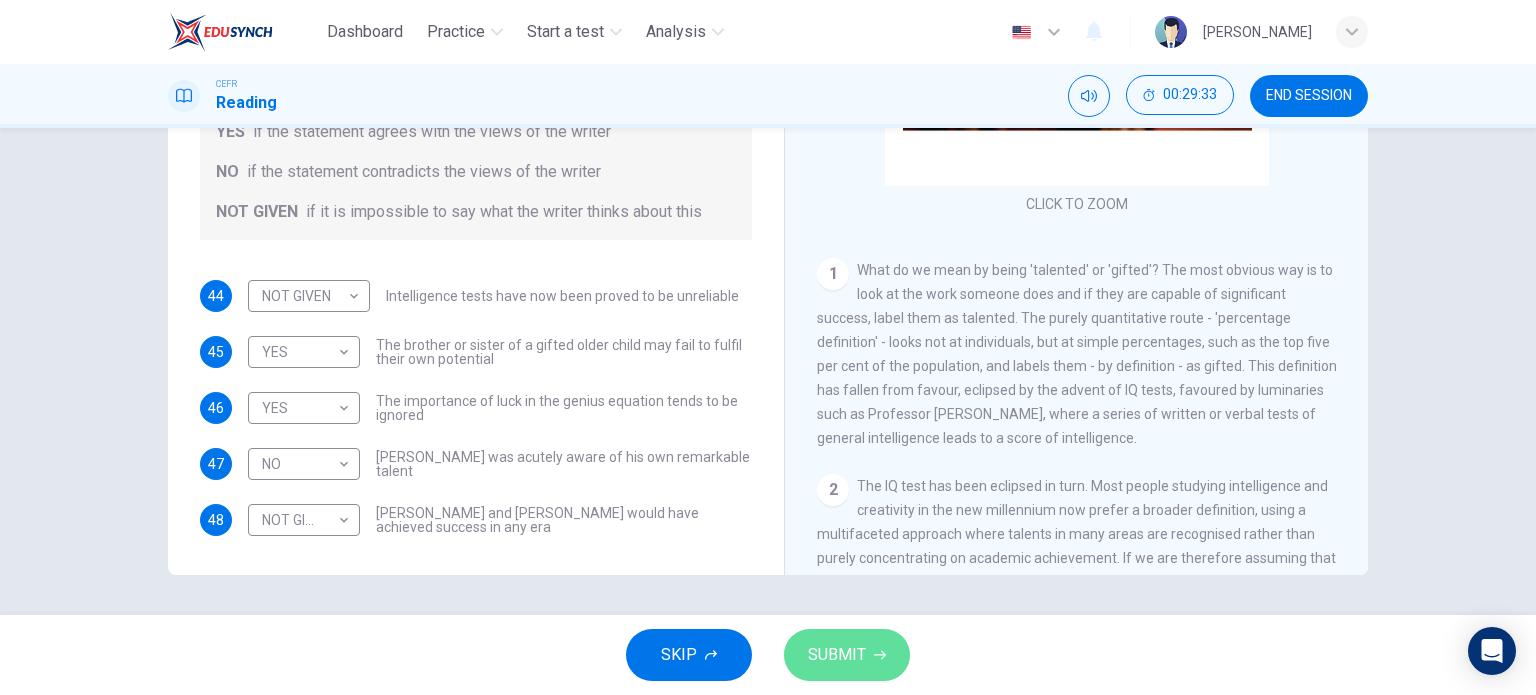click on "SUBMIT" at bounding box center [837, 655] 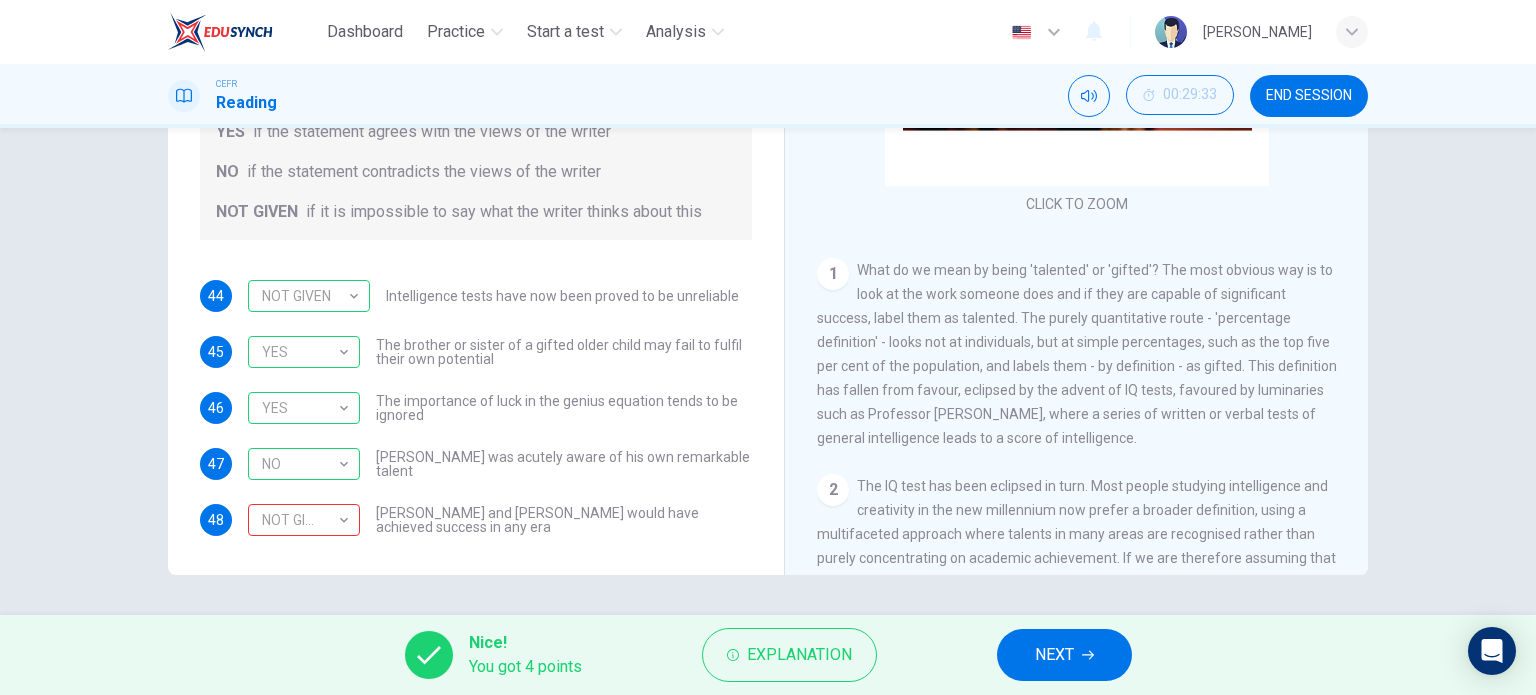 click on "NEXT" at bounding box center [1054, 655] 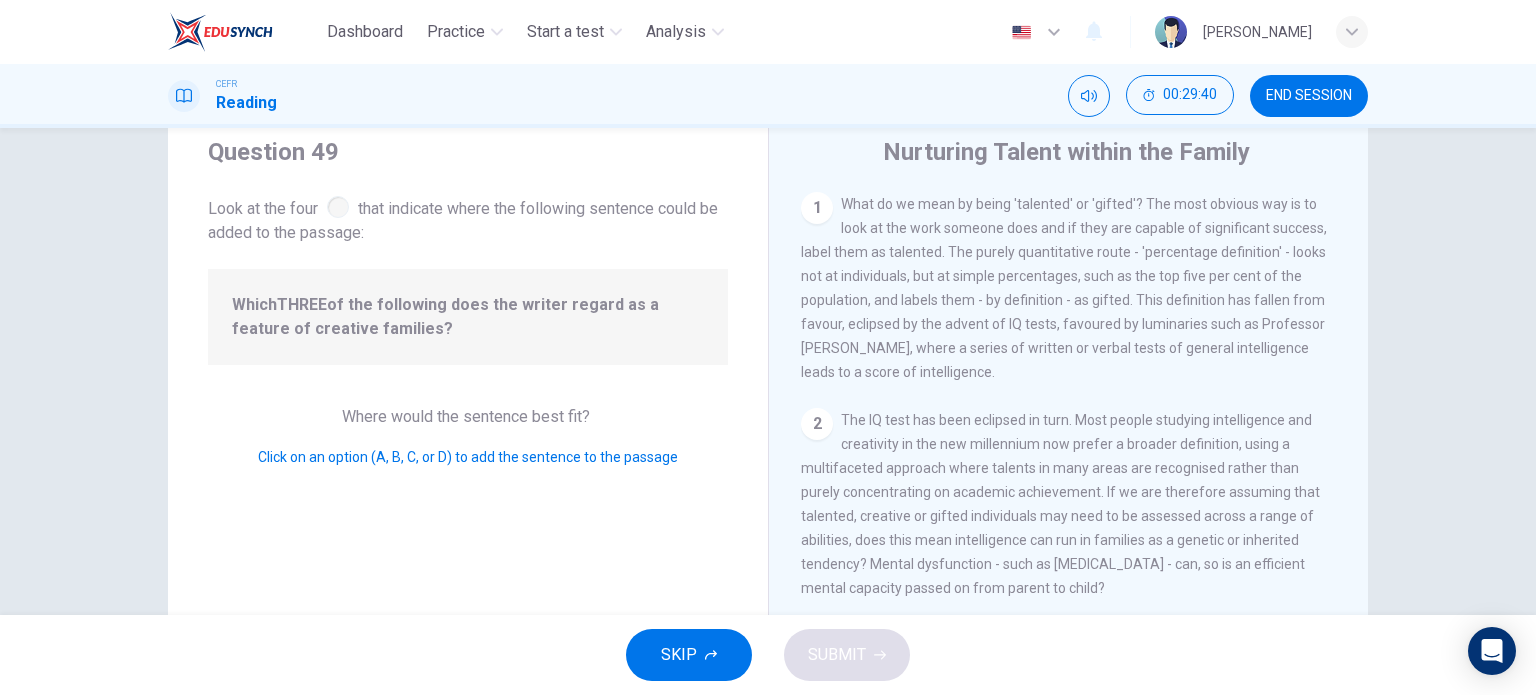 scroll, scrollTop: 274, scrollLeft: 0, axis: vertical 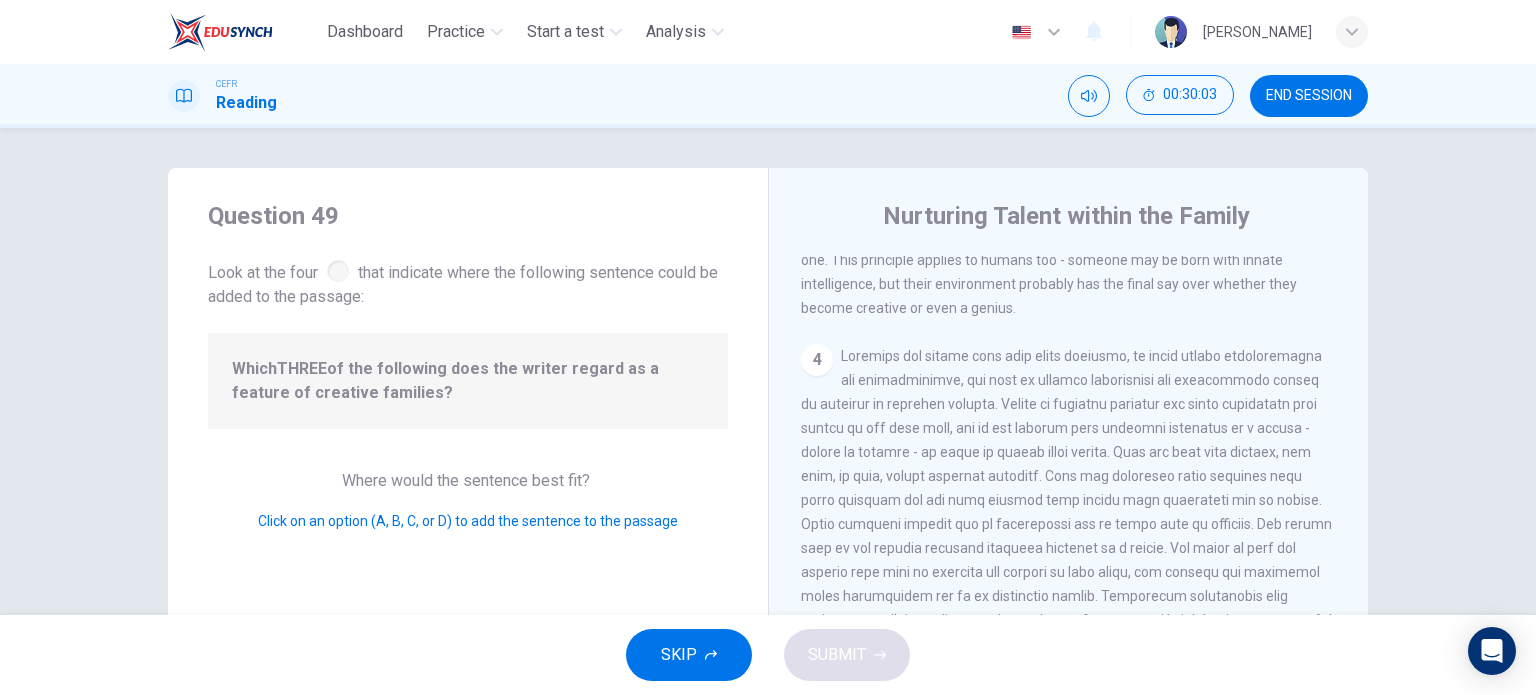 click on "Click on an option (A, B, C, or D) to add the sentence to the passage" at bounding box center [468, 521] 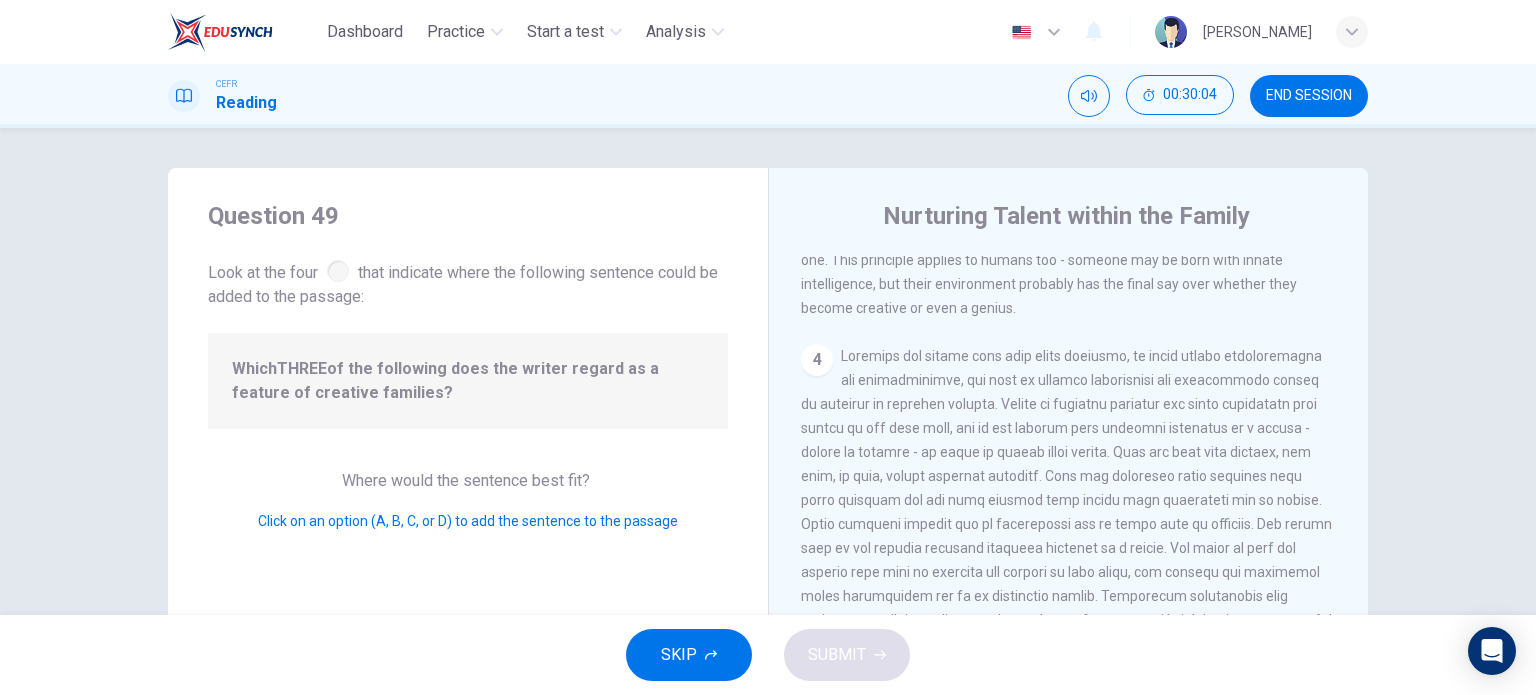 click at bounding box center [1066, 548] 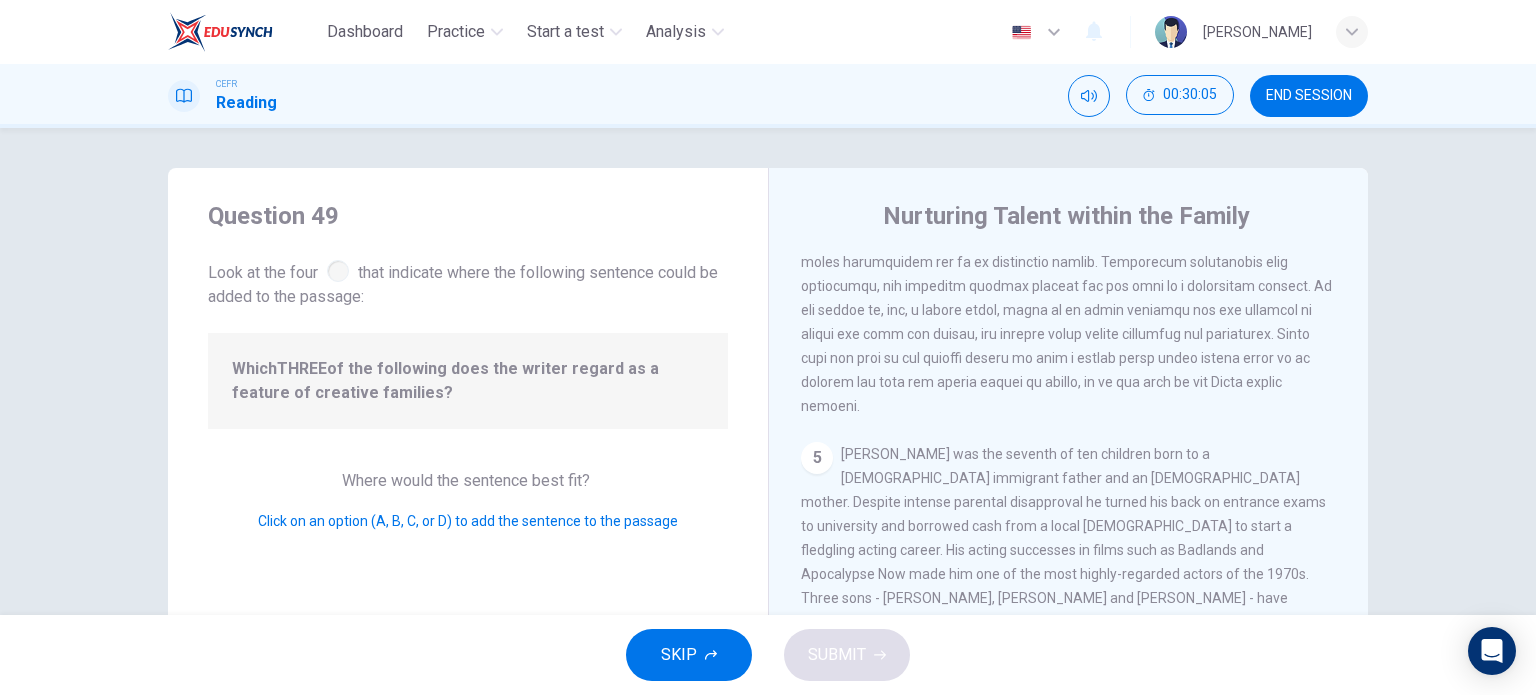 scroll, scrollTop: 1600, scrollLeft: 0, axis: vertical 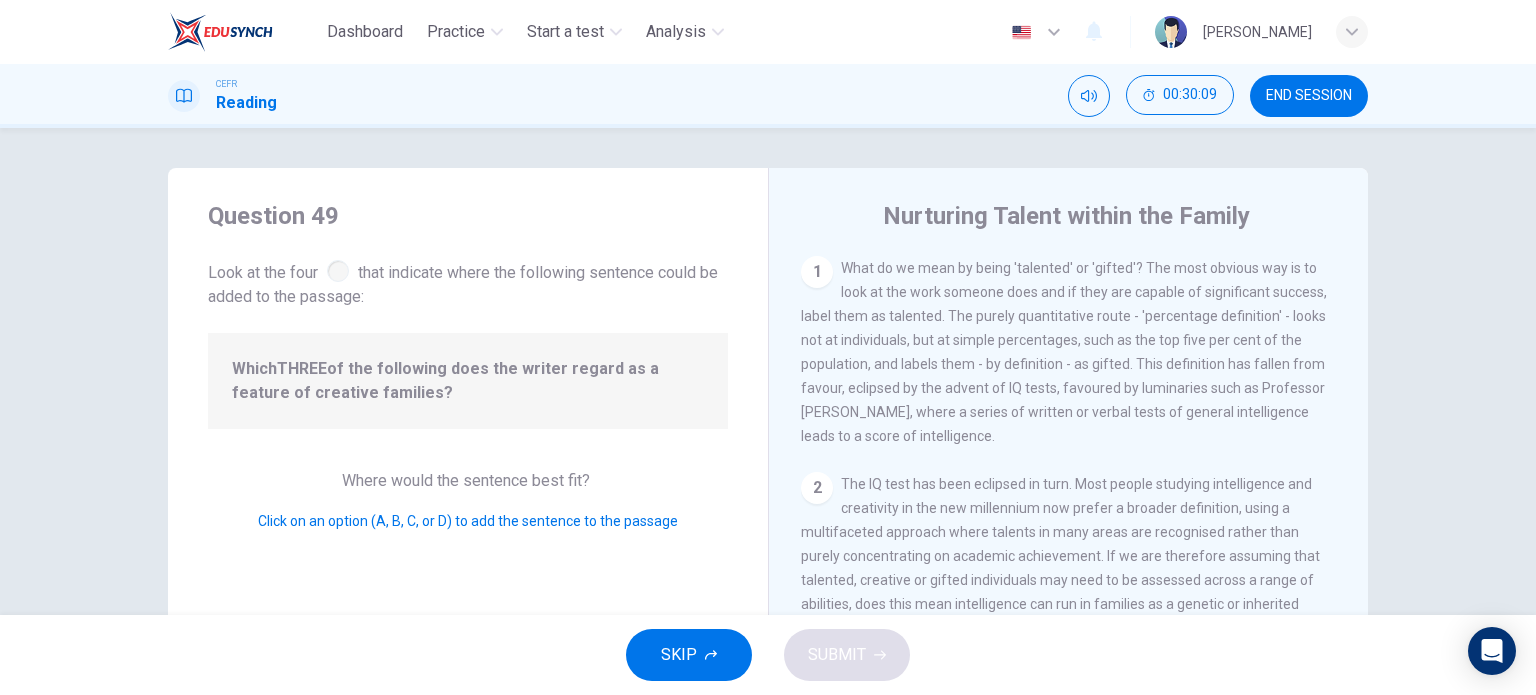 click on "Which  THREE  of the following does the writer regard as a feature of creative families?" at bounding box center (468, 381) 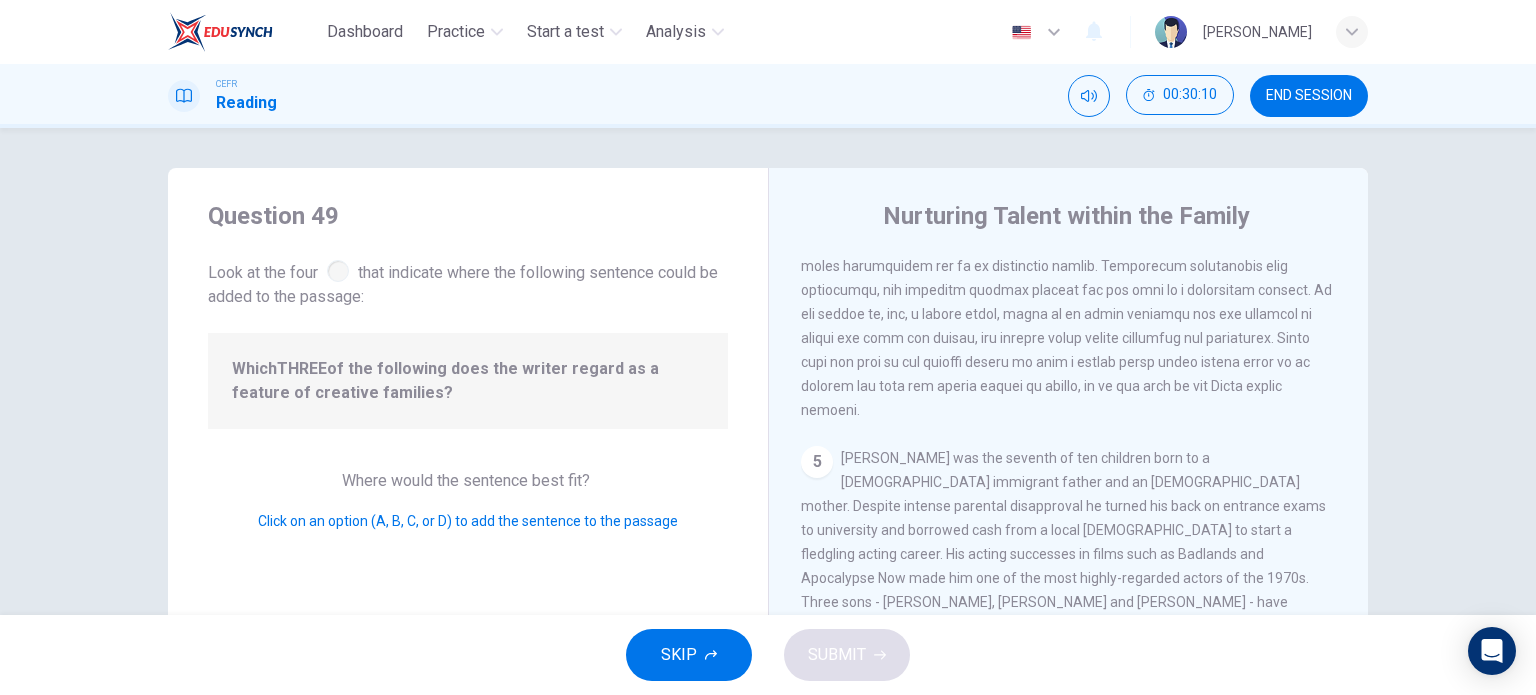 scroll, scrollTop: 1600, scrollLeft: 0, axis: vertical 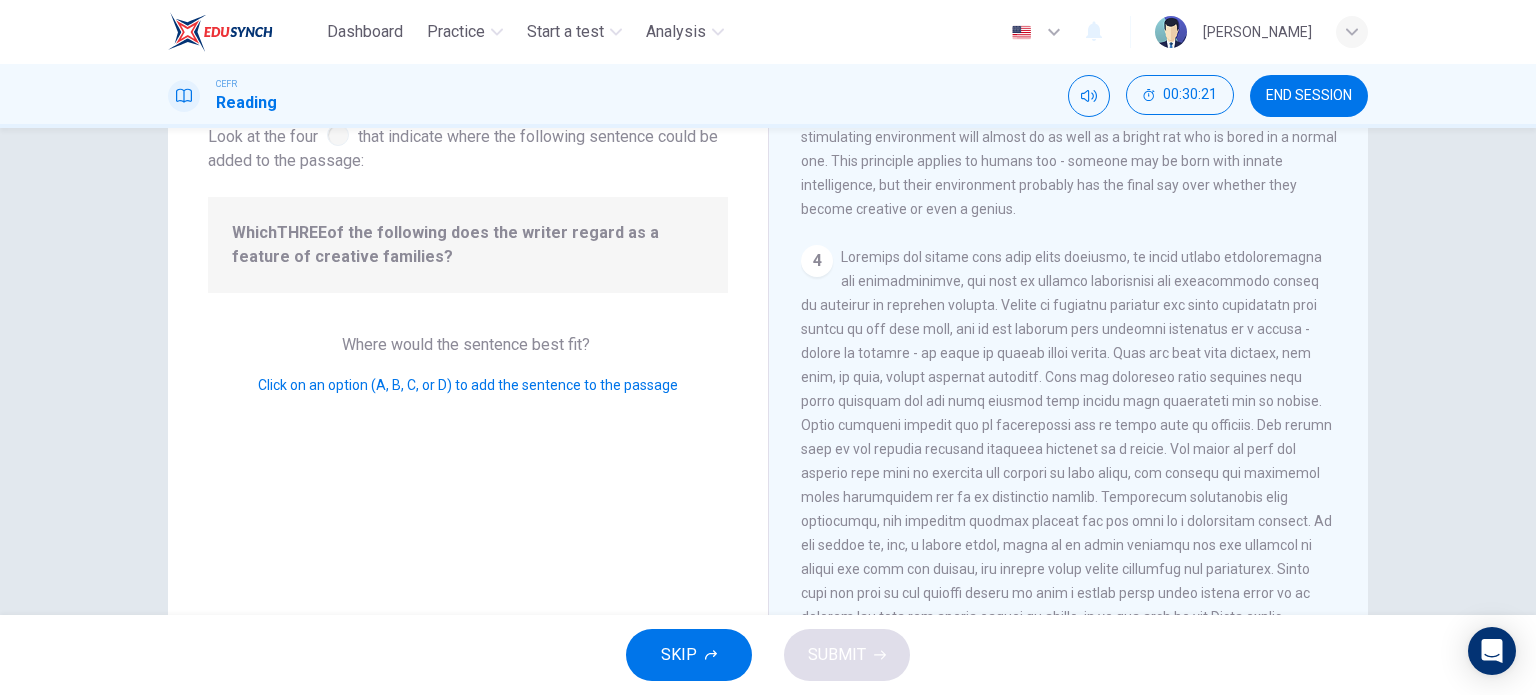 click at bounding box center (1066, 449) 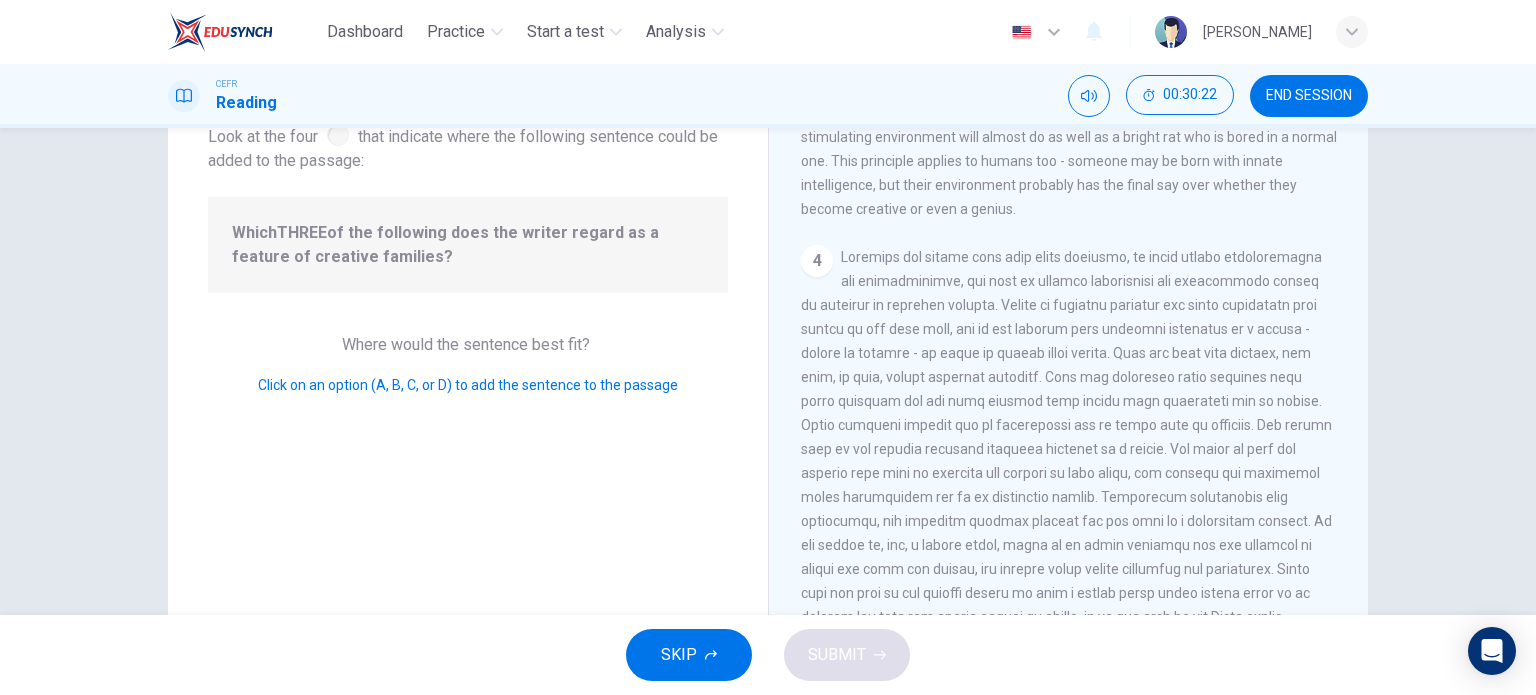 scroll, scrollTop: 0, scrollLeft: 0, axis: both 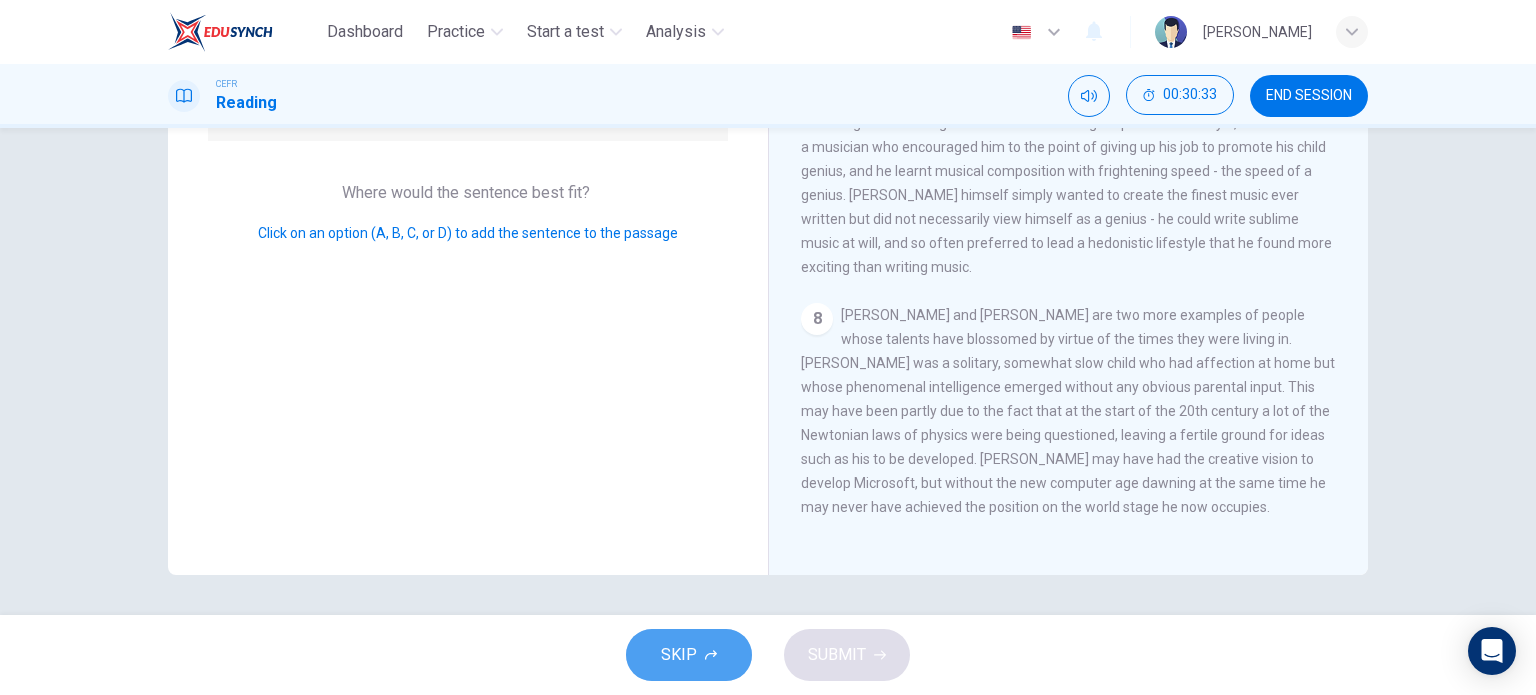 click on "SKIP" at bounding box center [689, 655] 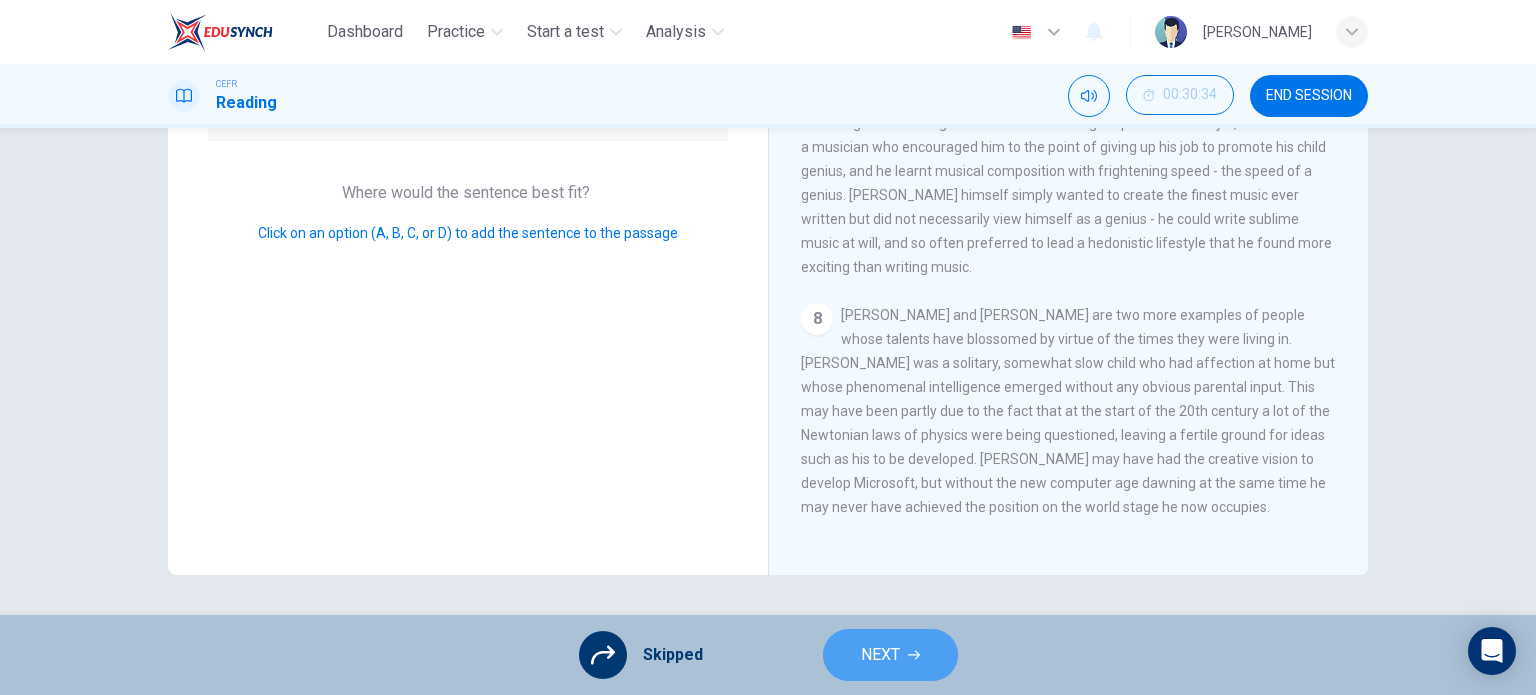 click on "NEXT" at bounding box center [880, 655] 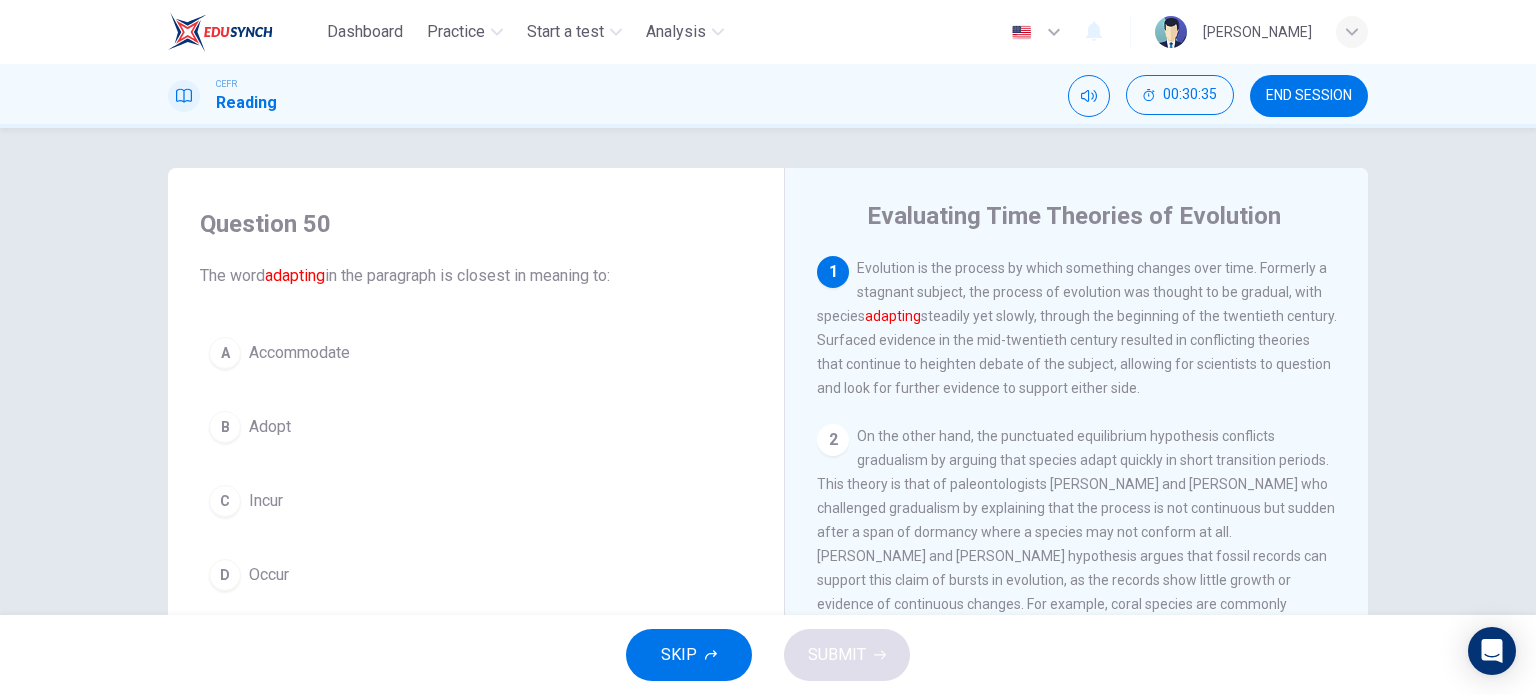 scroll, scrollTop: 51, scrollLeft: 0, axis: vertical 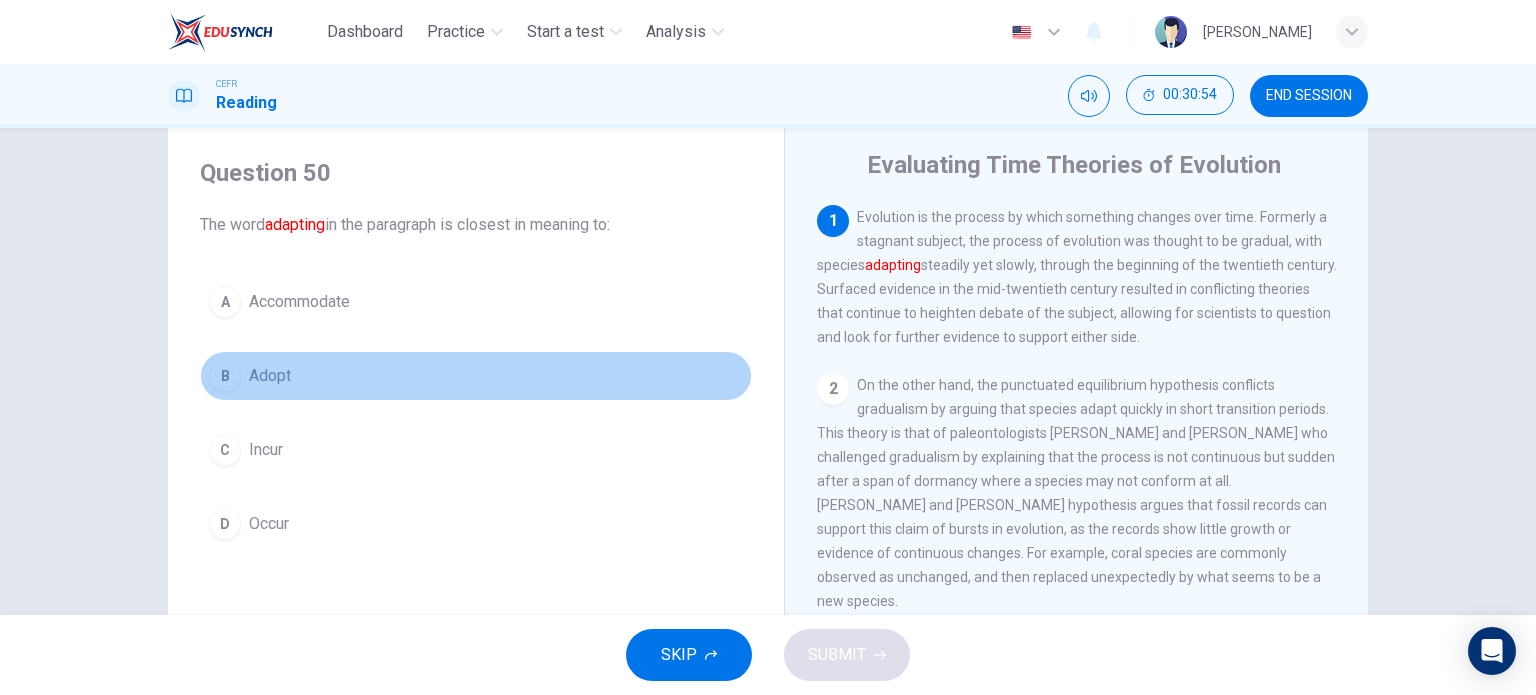 click on "B" at bounding box center [225, 376] 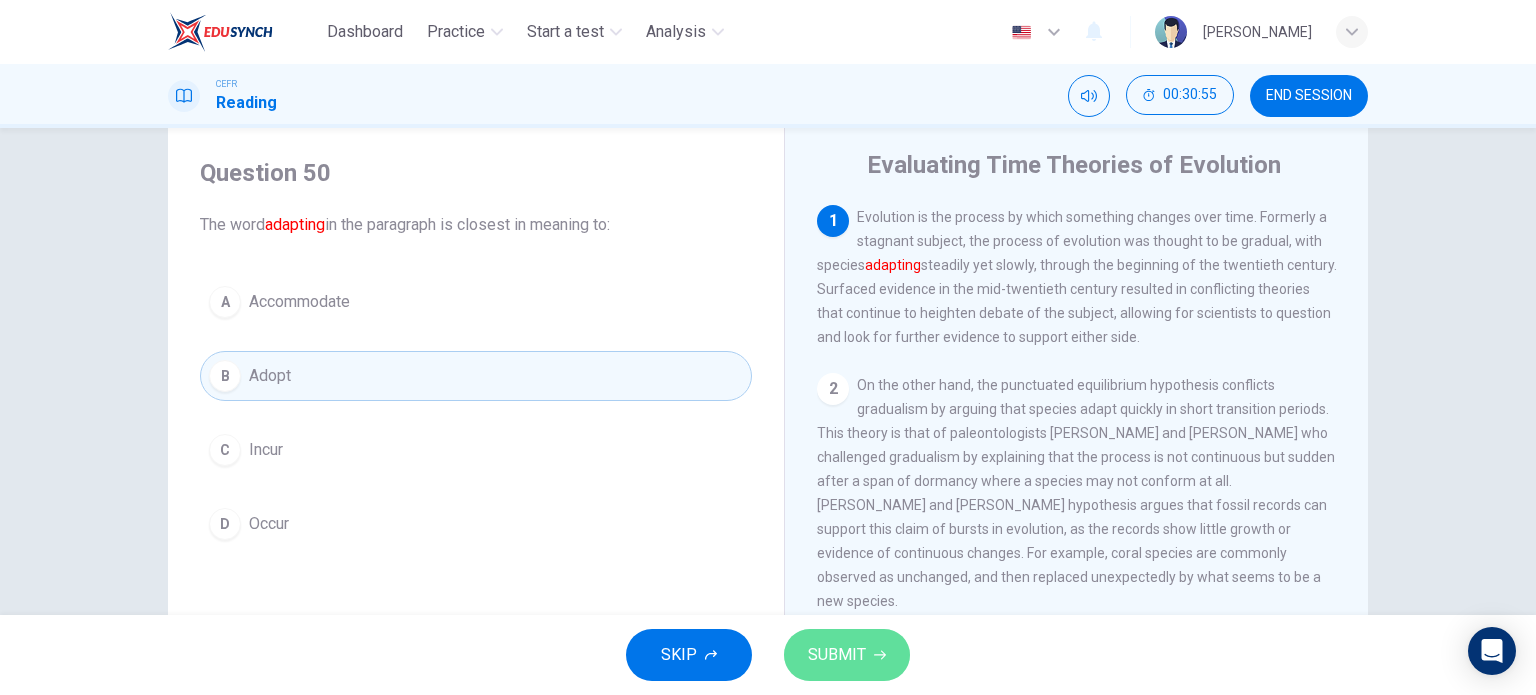 click on "SUBMIT" at bounding box center (837, 655) 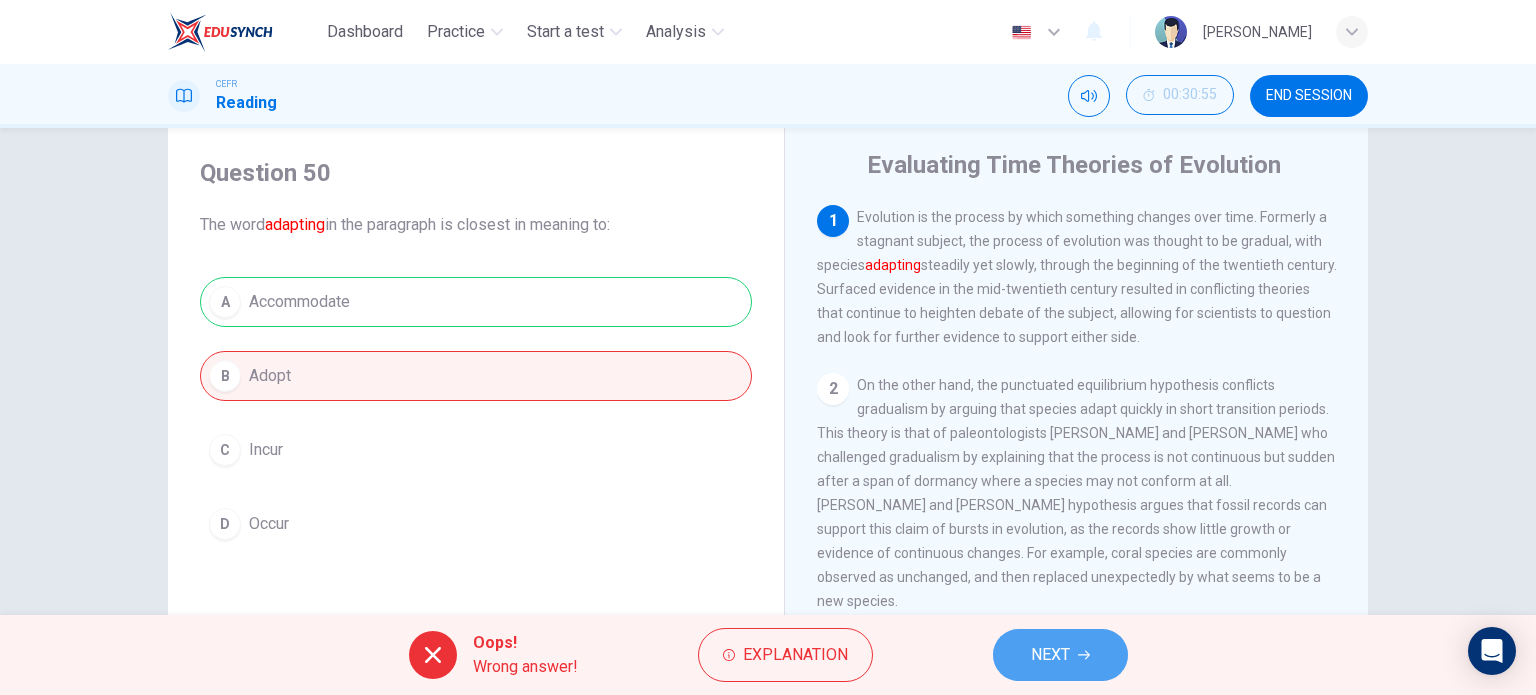 click on "NEXT" at bounding box center [1050, 655] 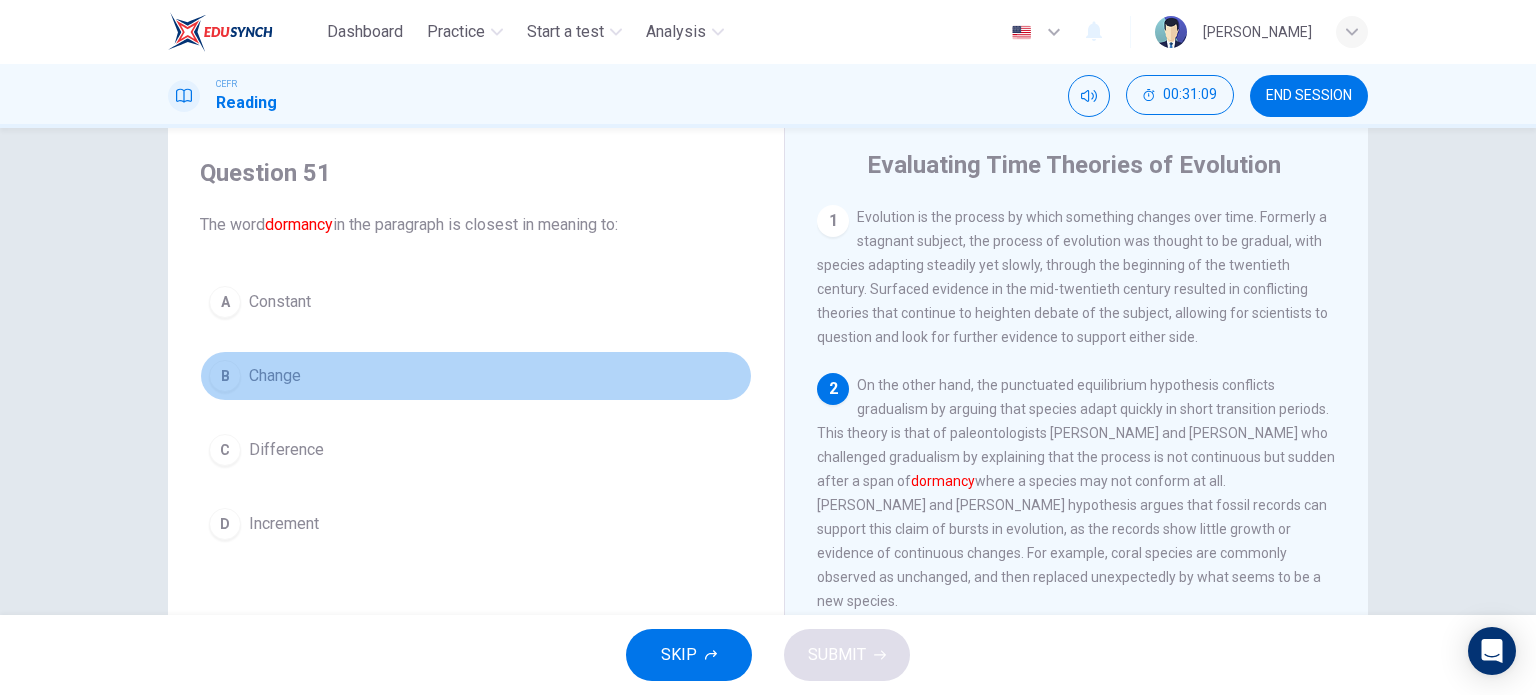 click on "Change" at bounding box center (275, 376) 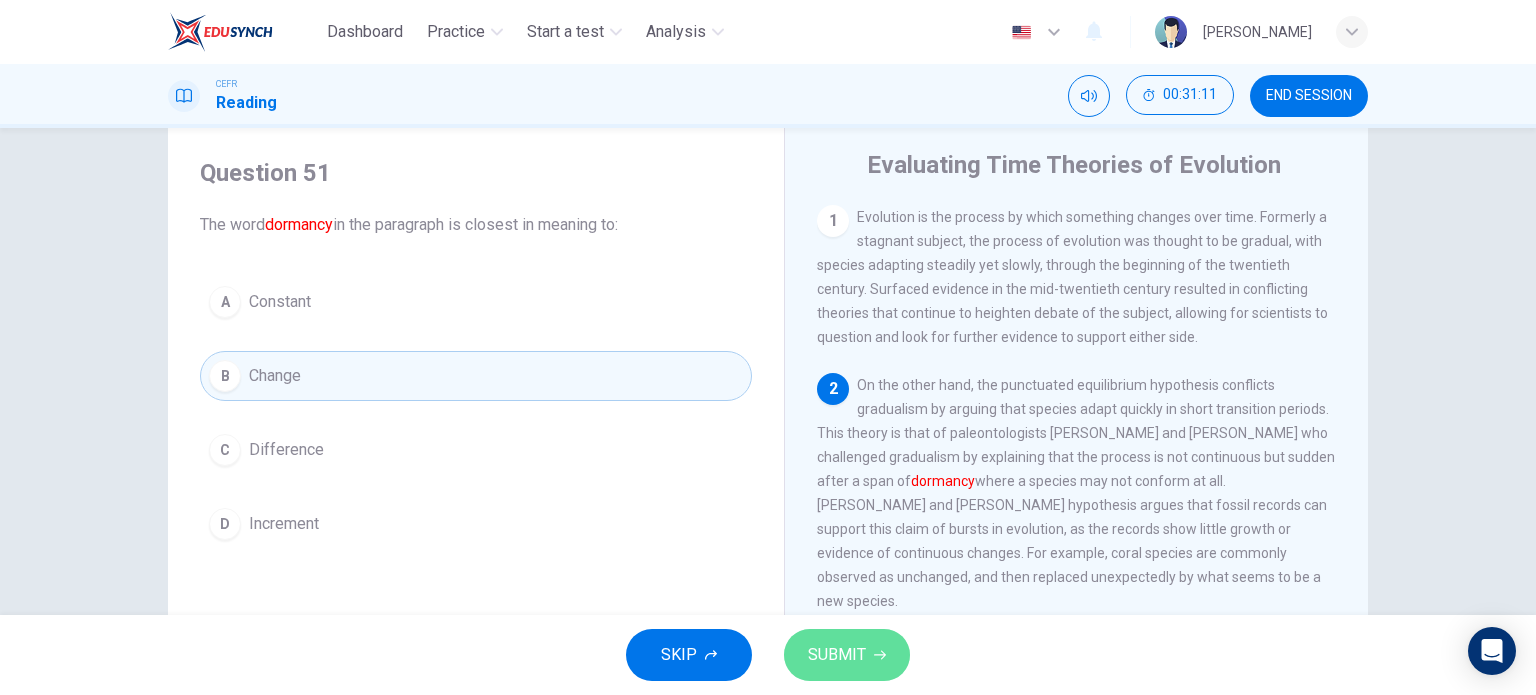 click on "SUBMIT" at bounding box center [847, 655] 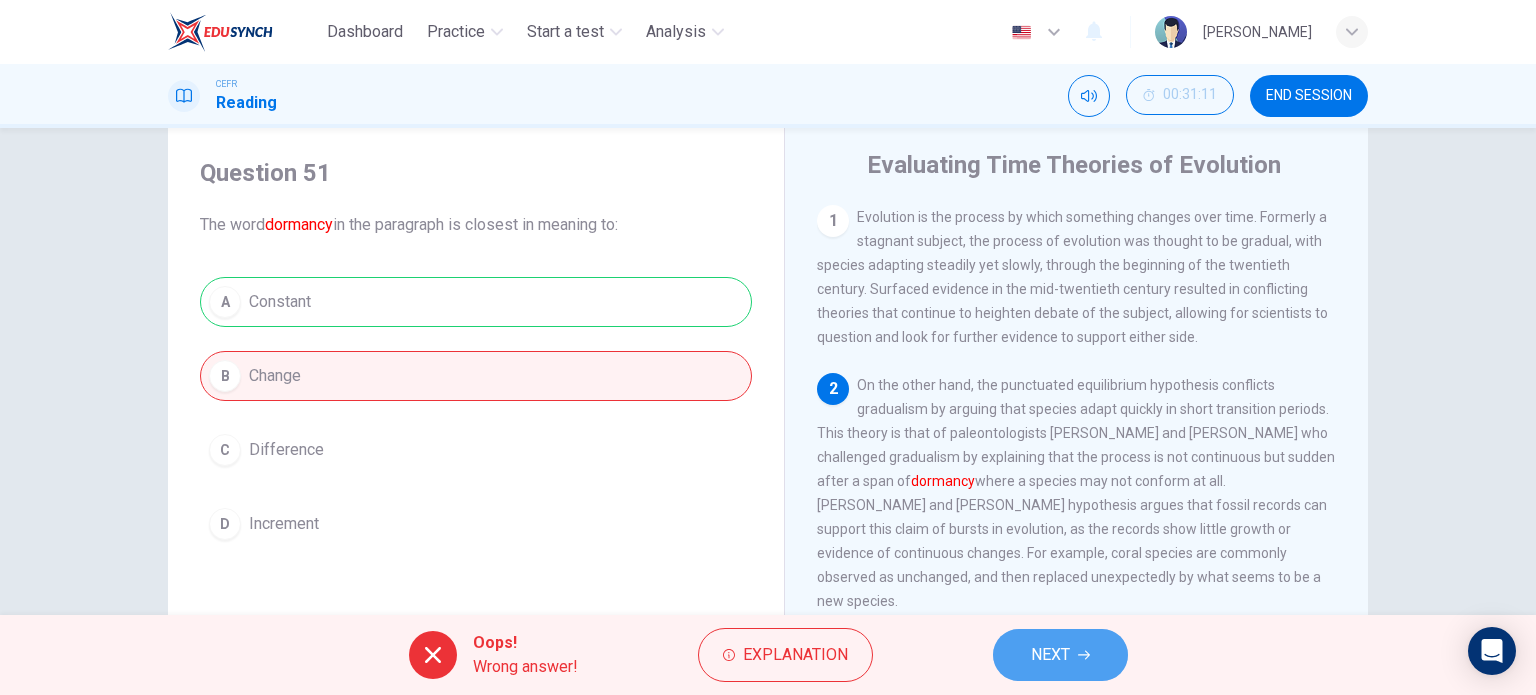 click on "NEXT" at bounding box center [1060, 655] 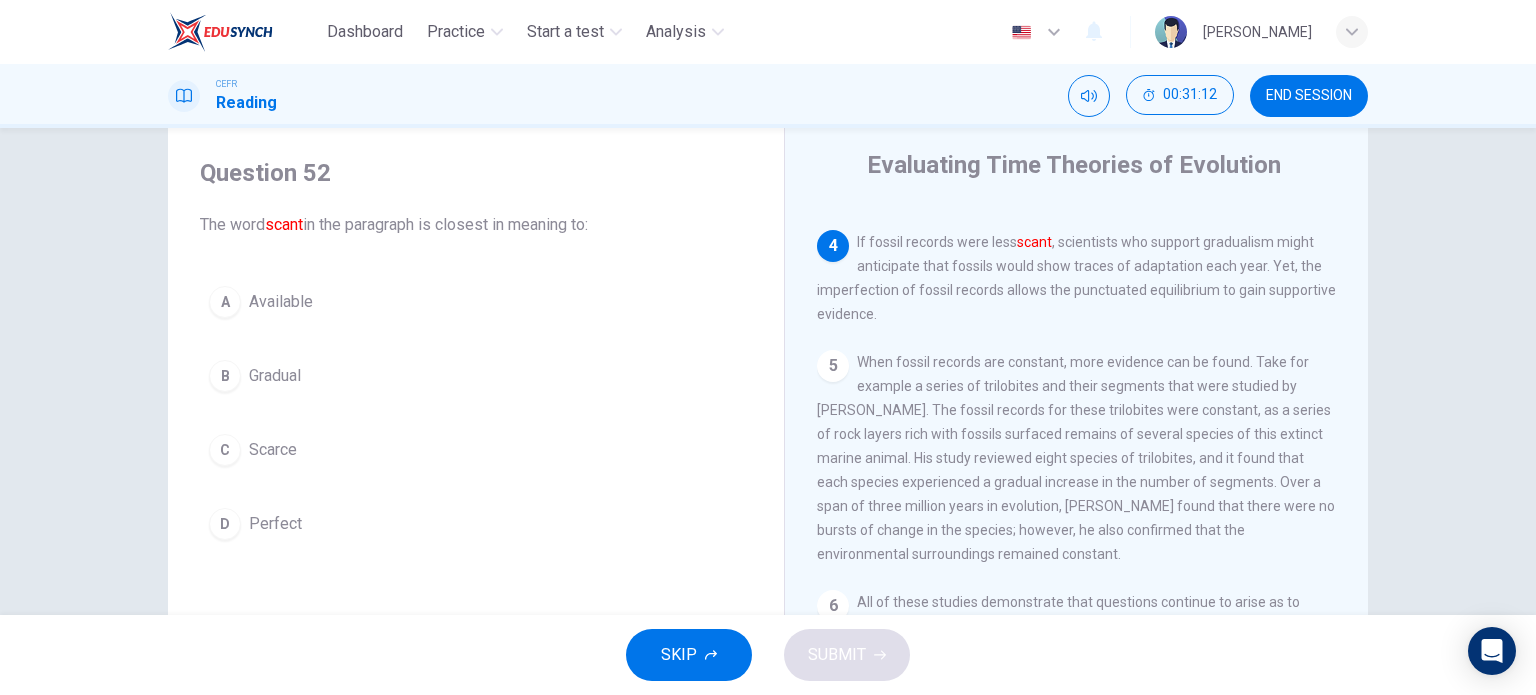 scroll, scrollTop: 652, scrollLeft: 0, axis: vertical 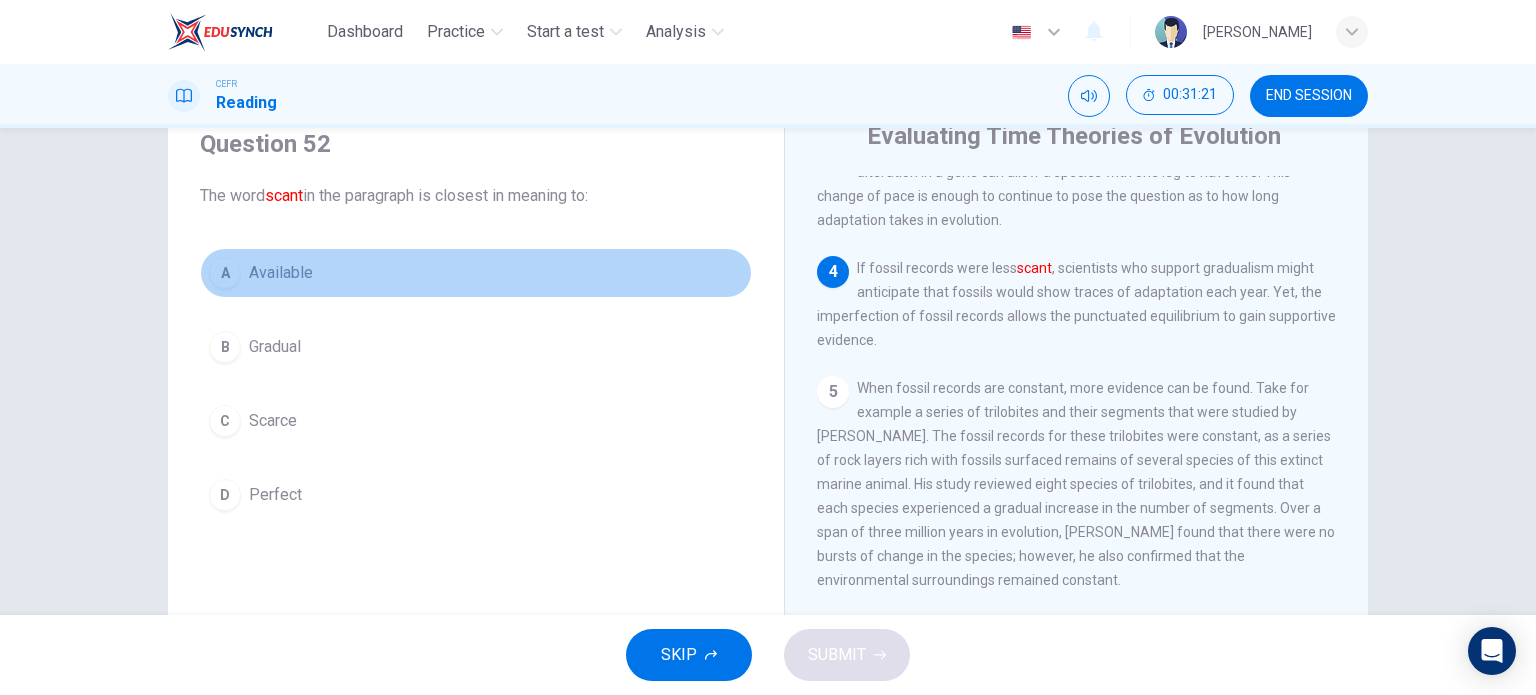 click on "A Available" at bounding box center [476, 273] 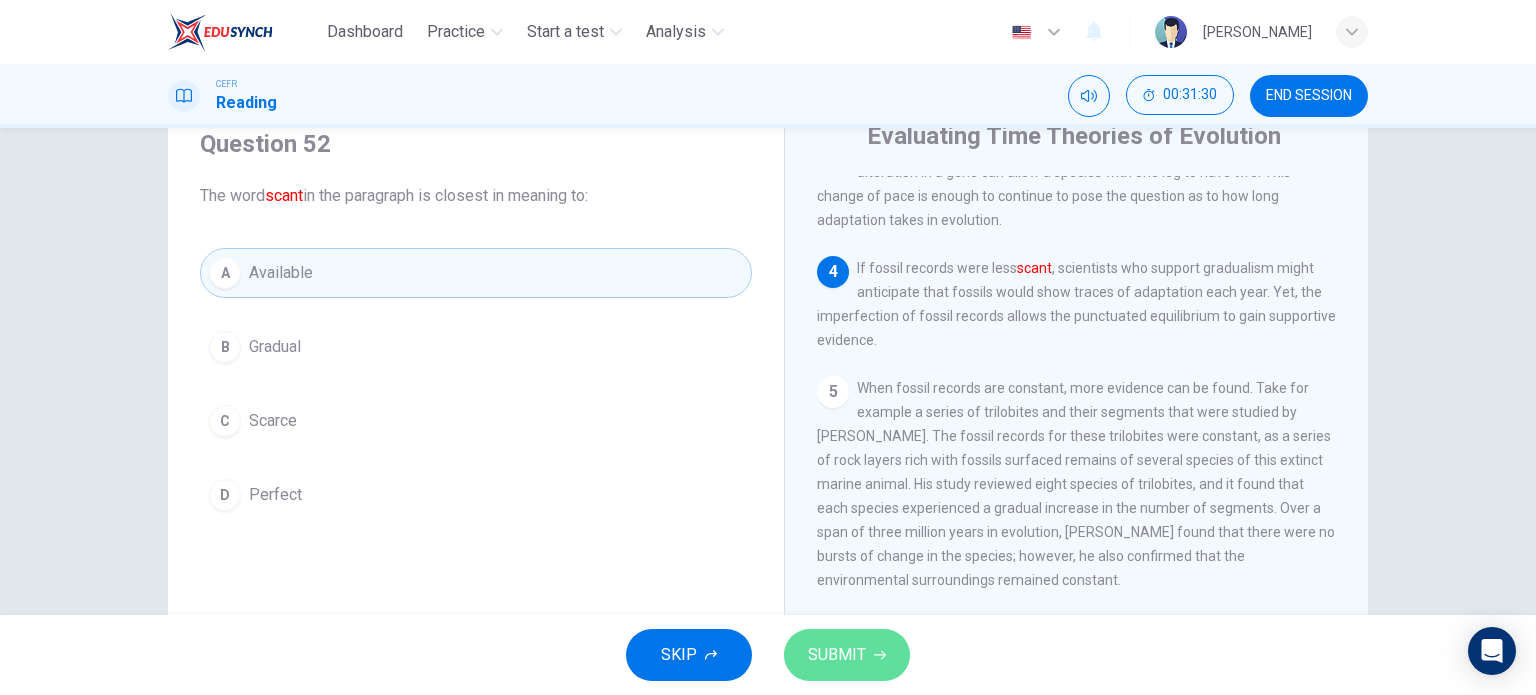click on "SUBMIT" at bounding box center [837, 655] 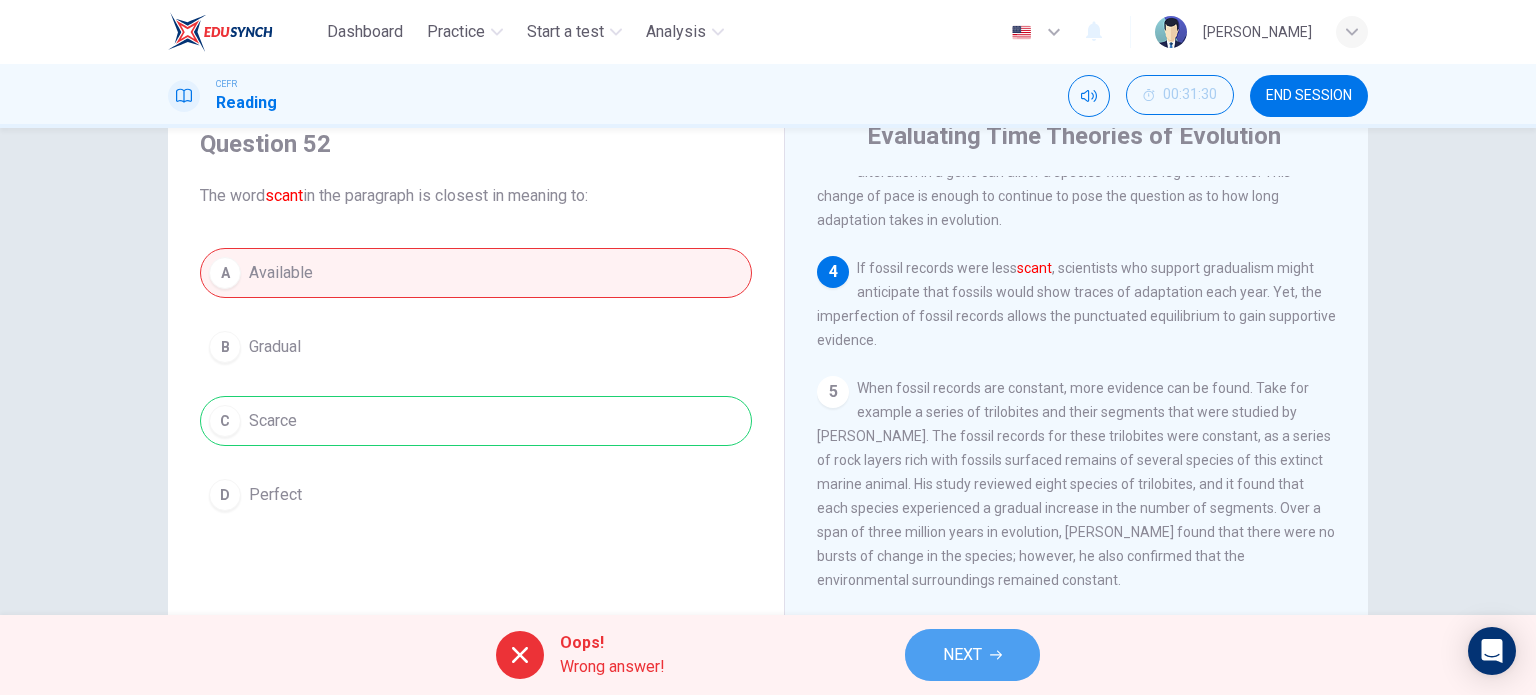 click on "NEXT" at bounding box center [962, 655] 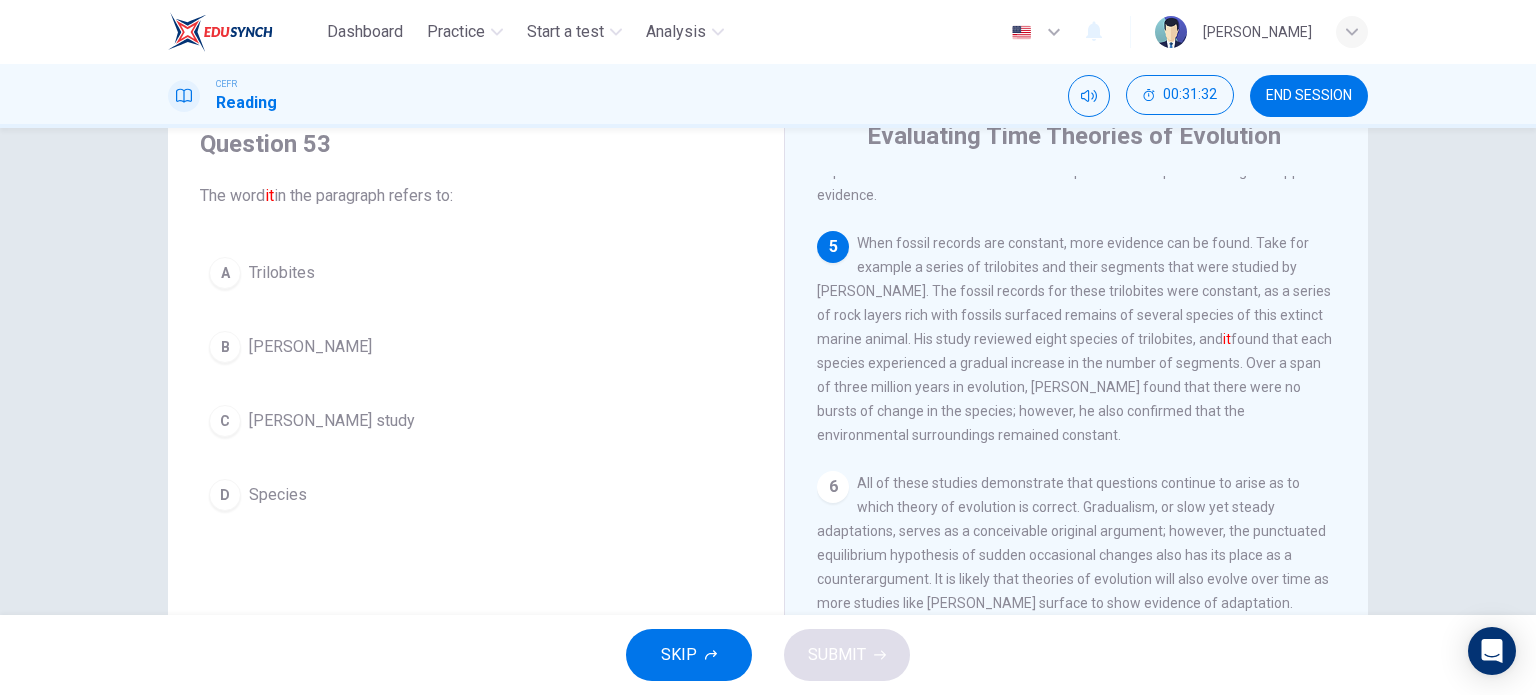scroll, scrollTop: 648, scrollLeft: 0, axis: vertical 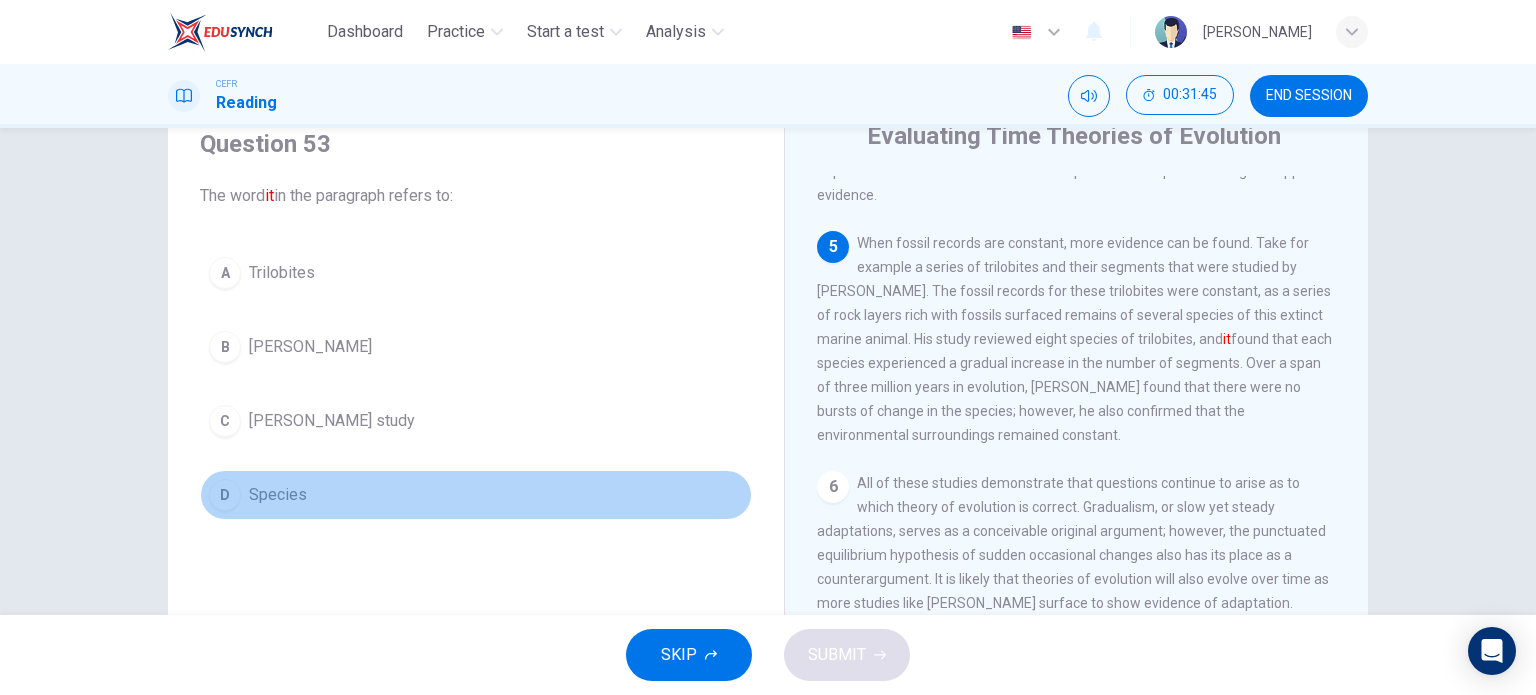 click on "Species" at bounding box center (278, 495) 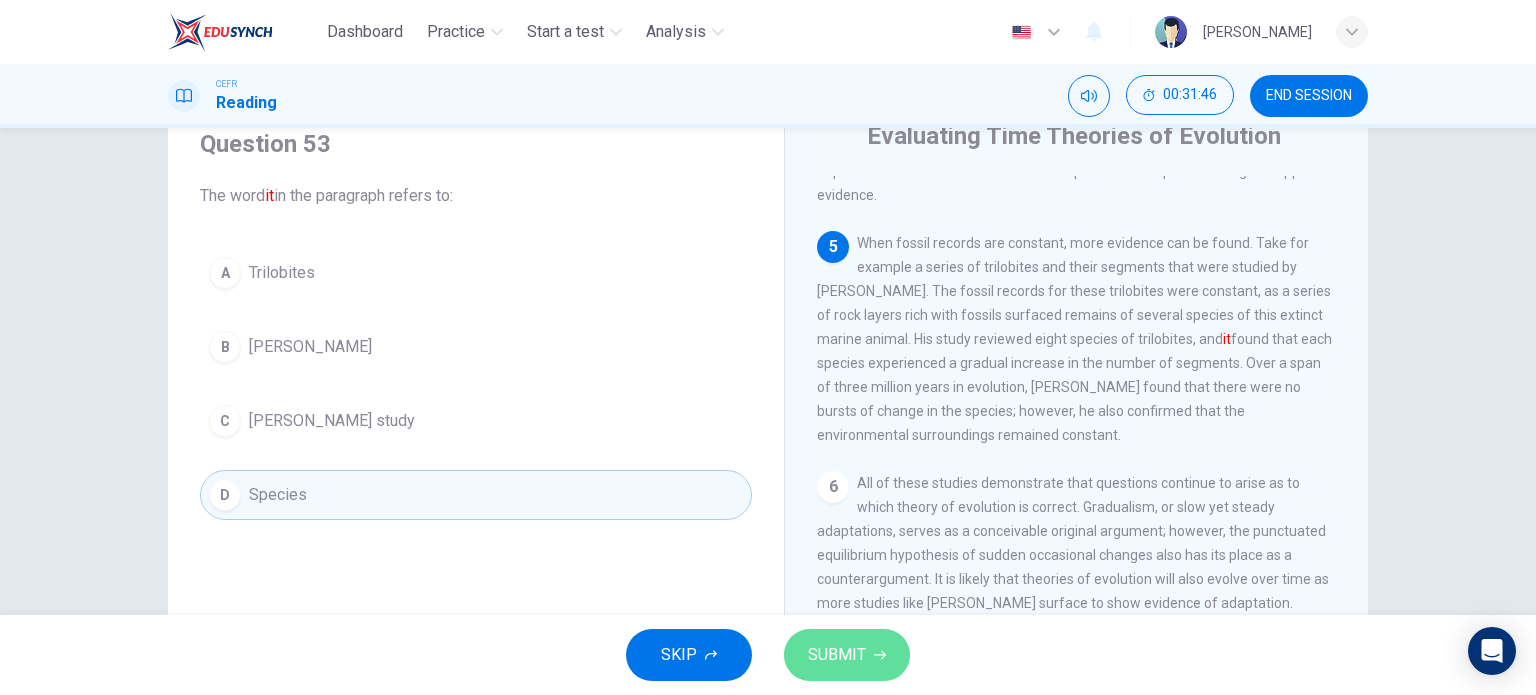 click on "SUBMIT" at bounding box center [837, 655] 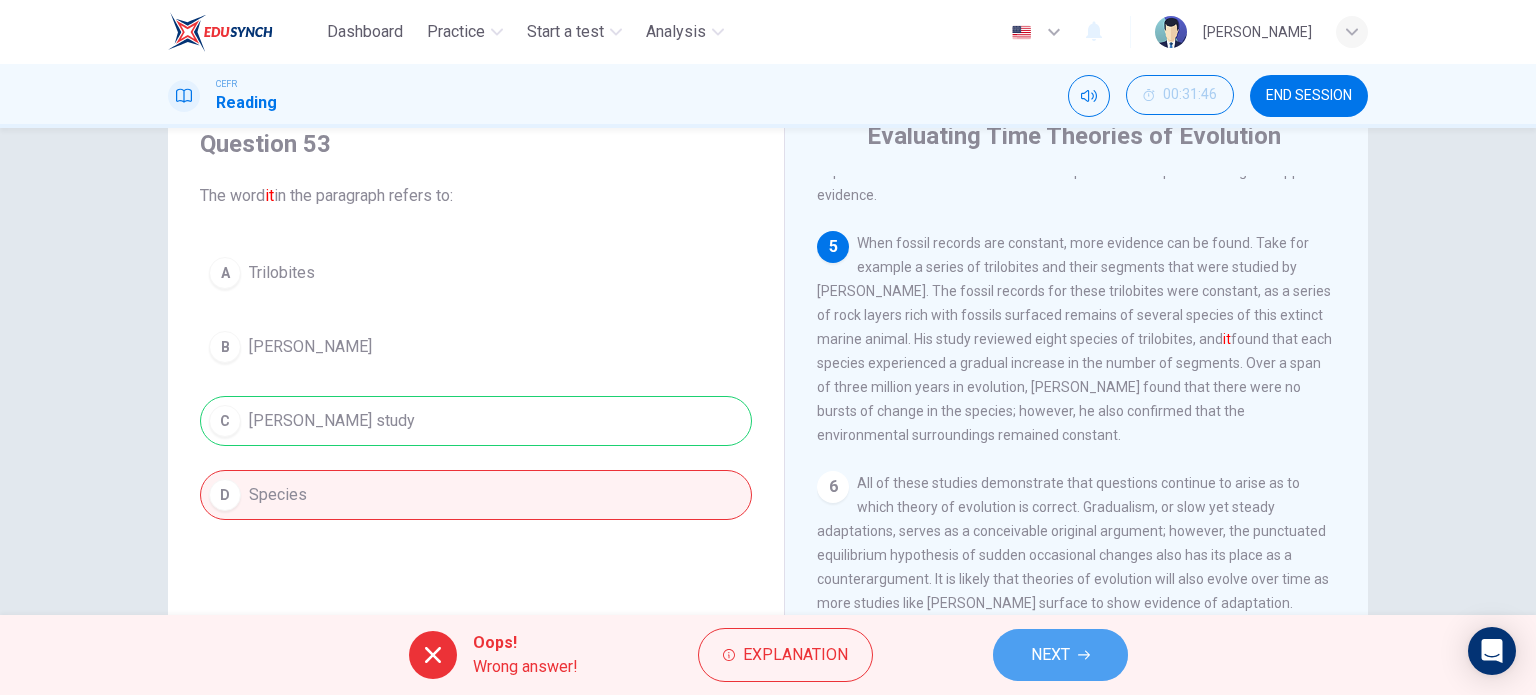 click on "NEXT" at bounding box center (1060, 655) 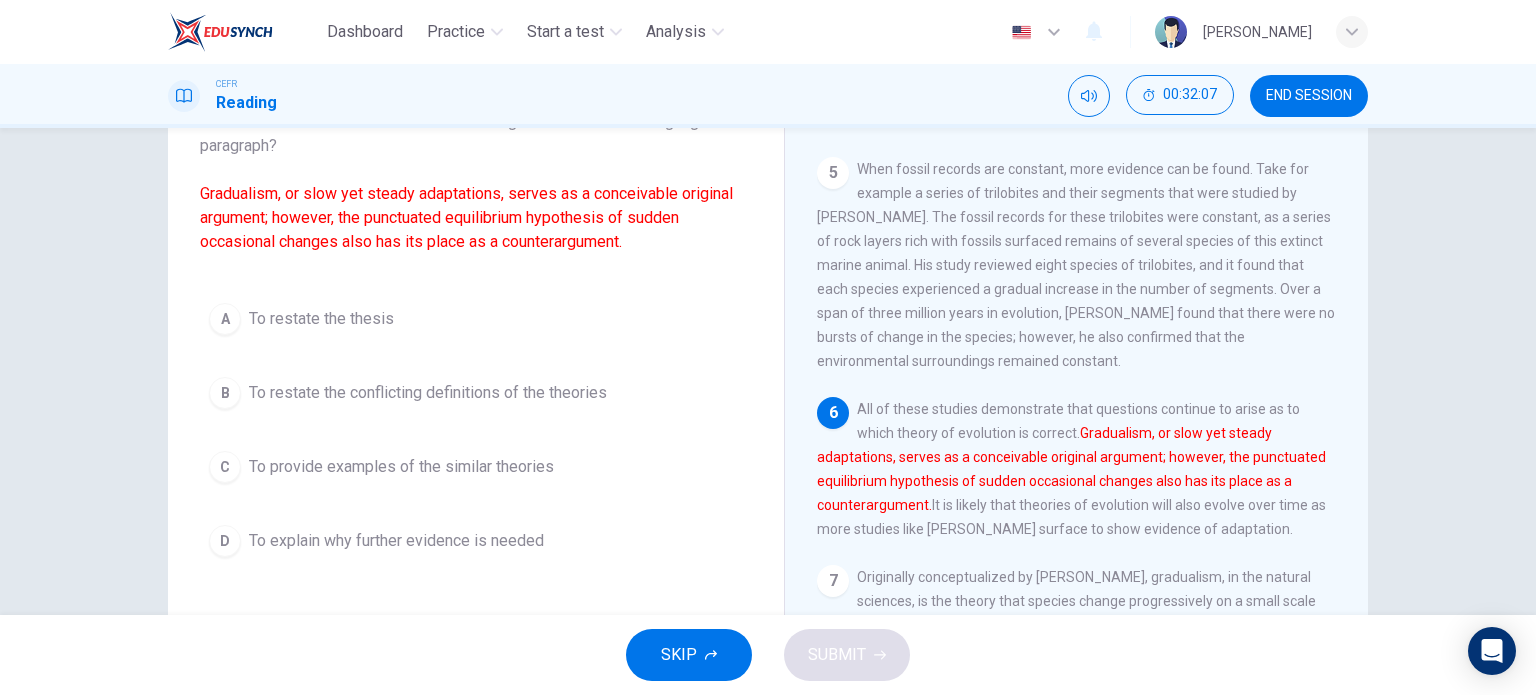 scroll, scrollTop: 138, scrollLeft: 0, axis: vertical 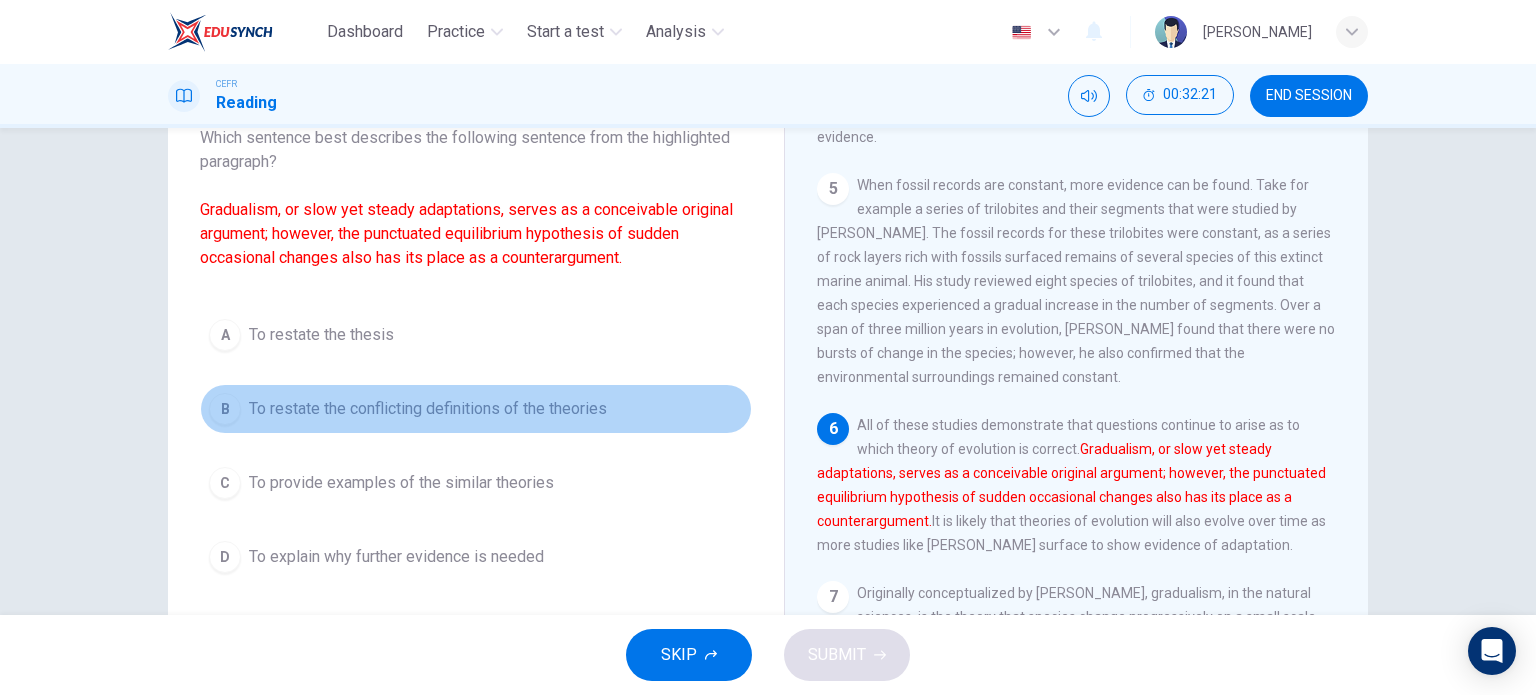 click on "To restate the conflicting definitions of the theories" at bounding box center (428, 409) 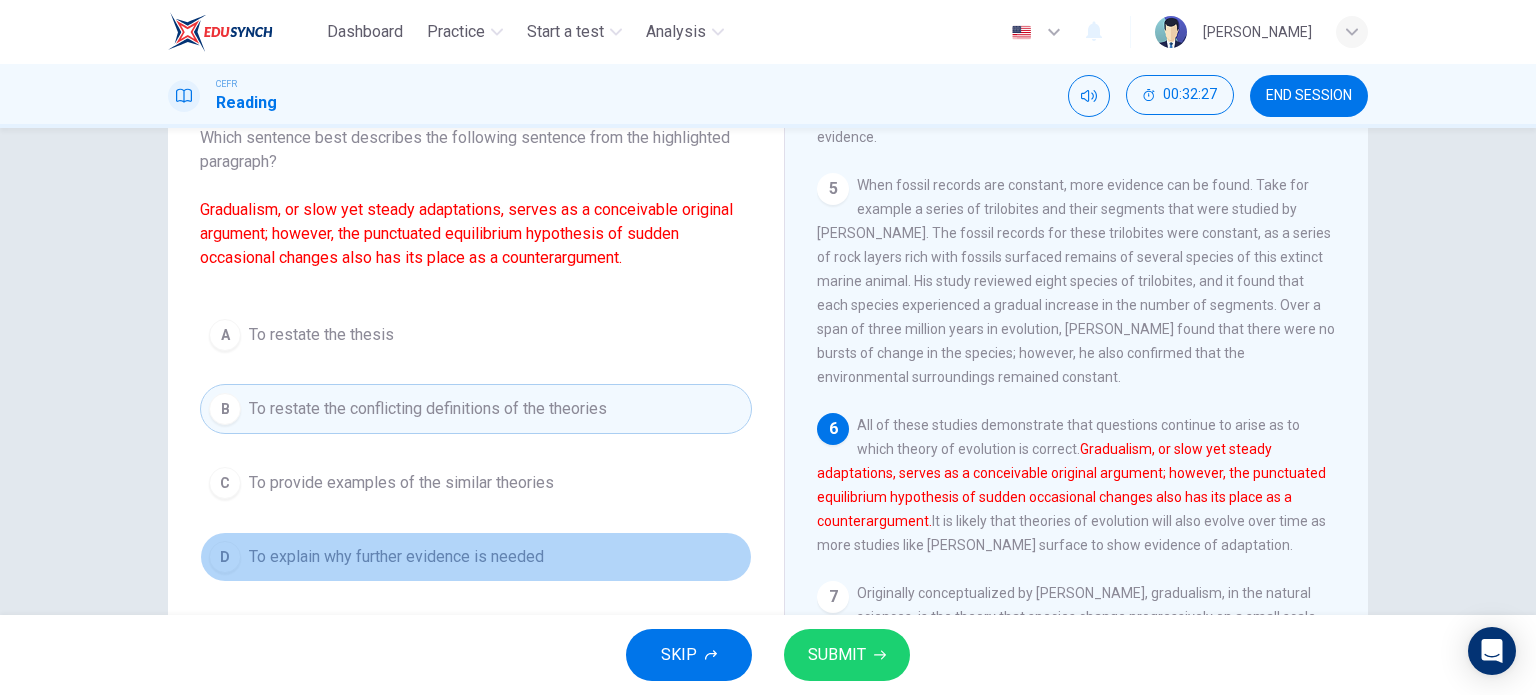 click on "D To explain why further evidence is needed" at bounding box center [476, 557] 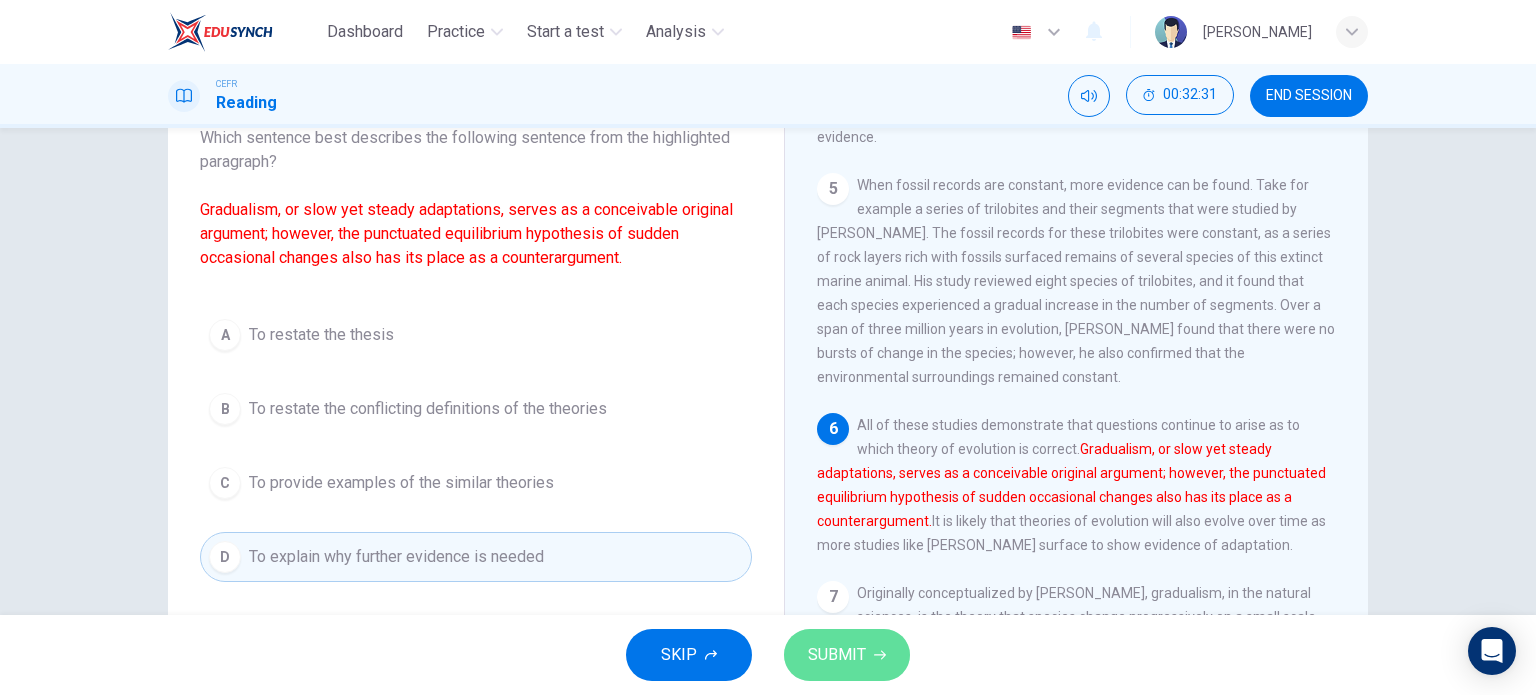 click on "SUBMIT" at bounding box center [837, 655] 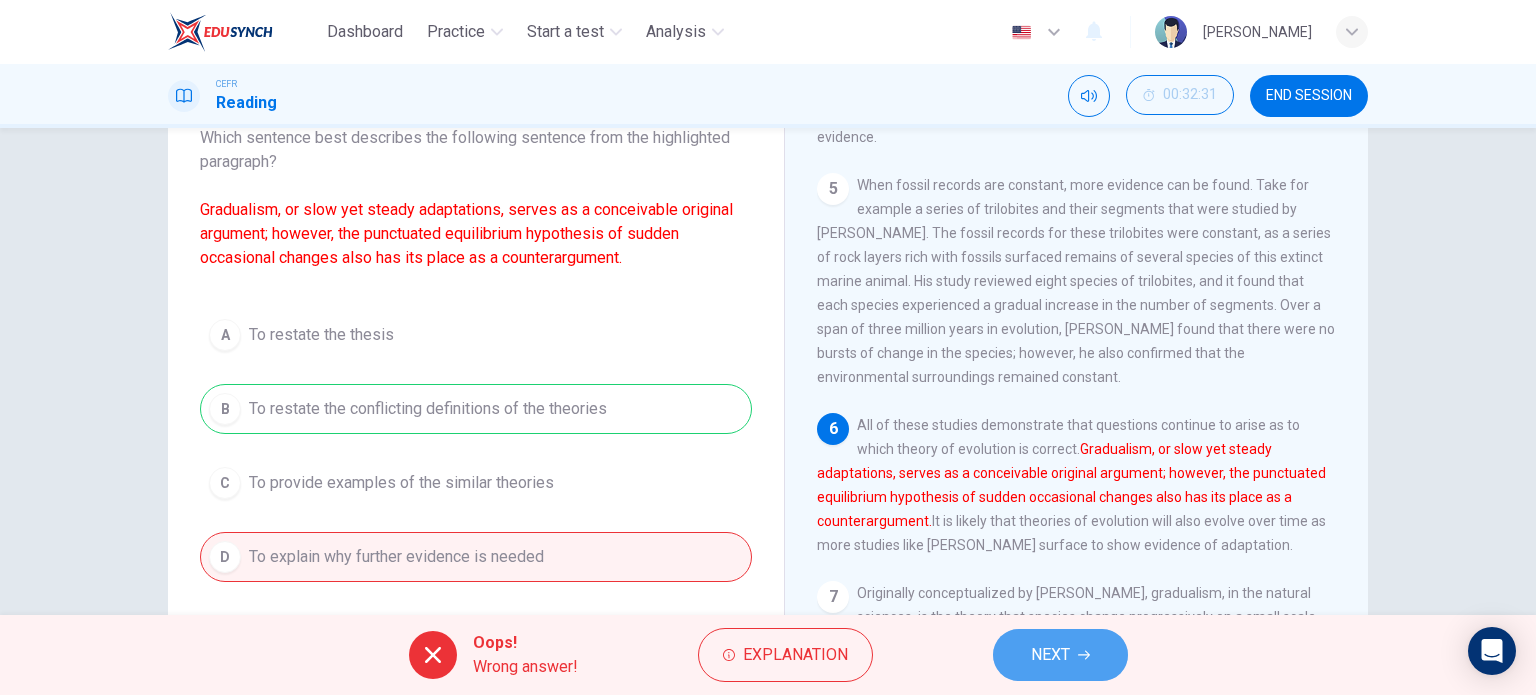 click on "NEXT" at bounding box center (1060, 655) 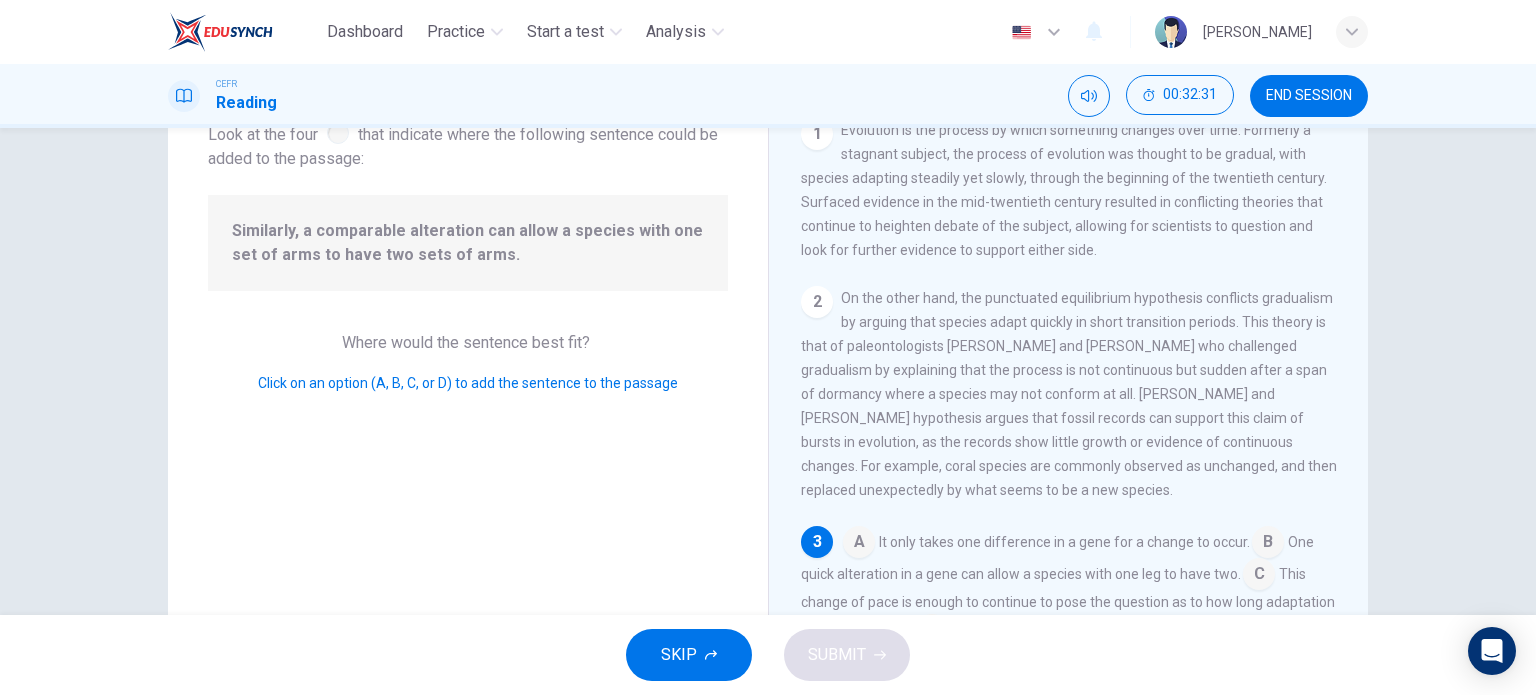 scroll, scrollTop: 164, scrollLeft: 0, axis: vertical 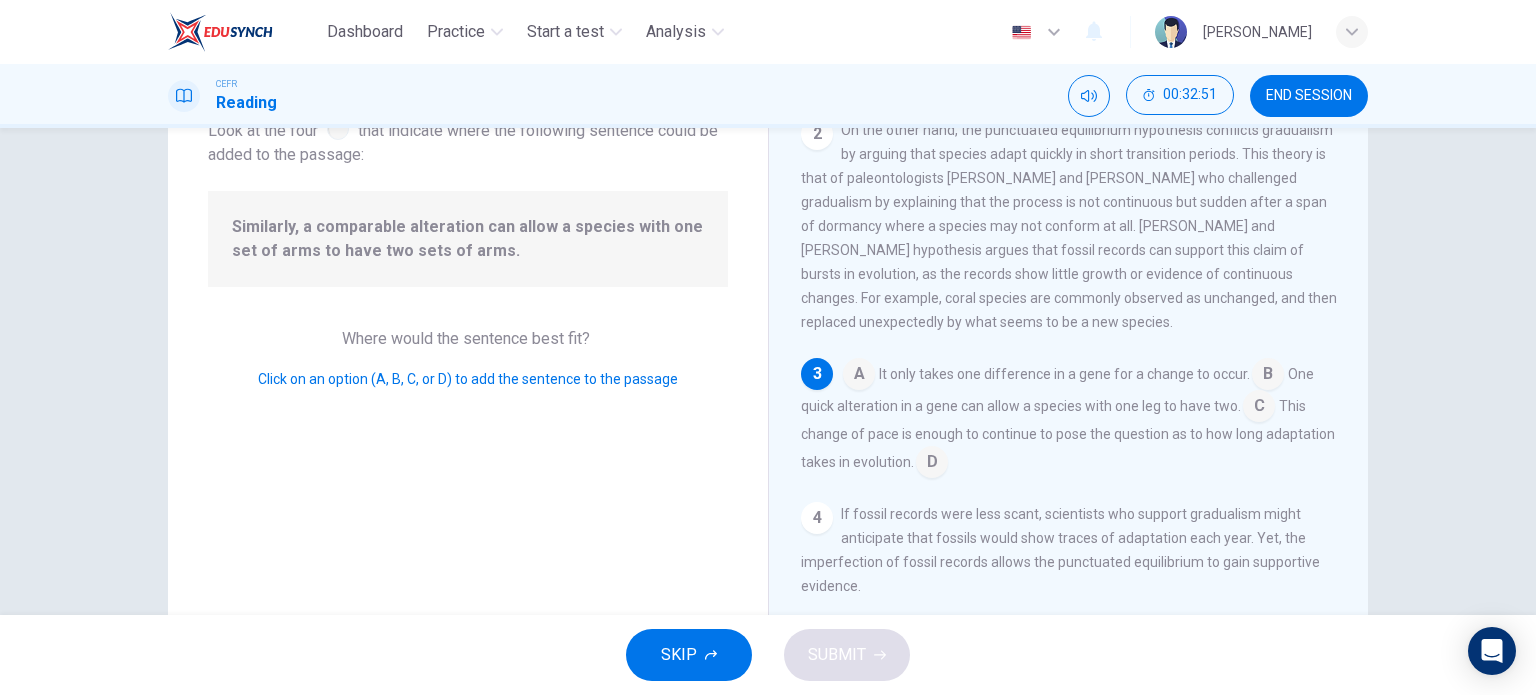 click at bounding box center [1259, 408] 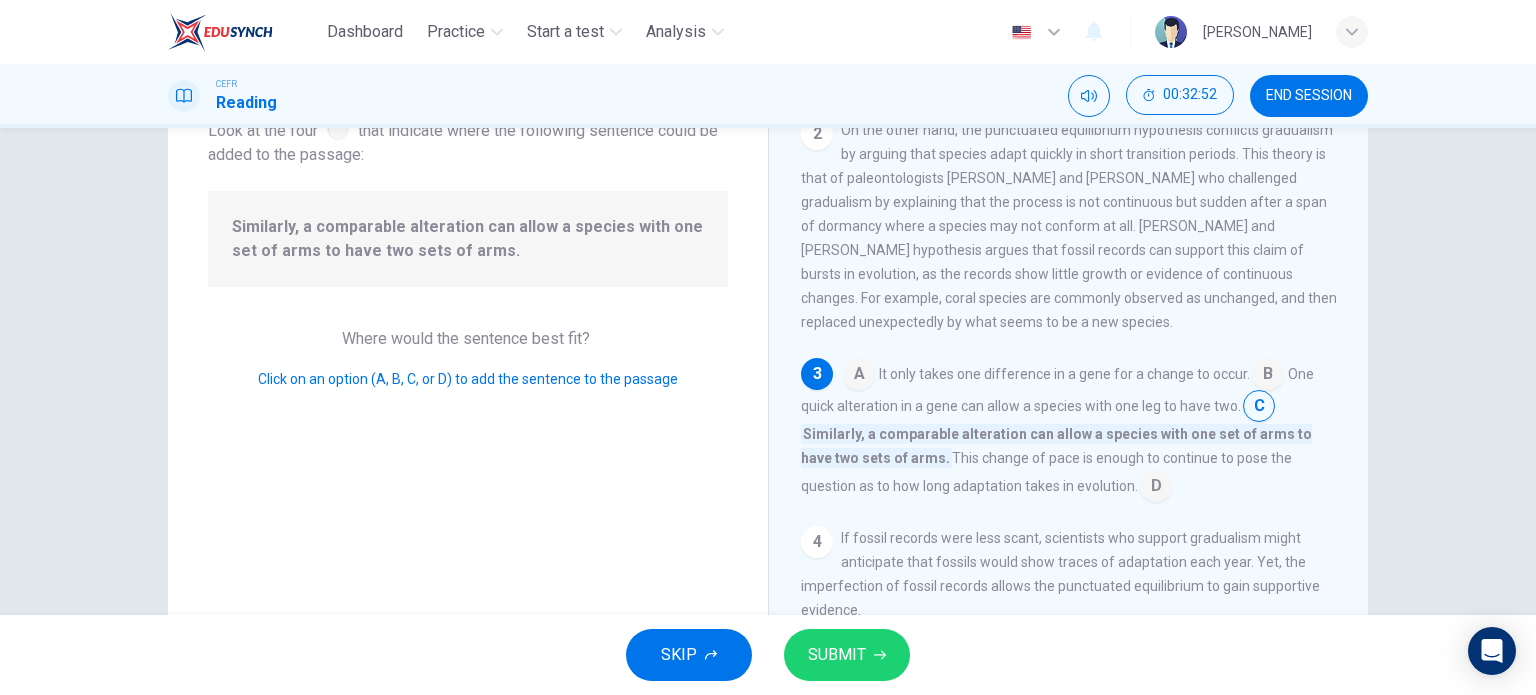 click on "SKIP SUBMIT" at bounding box center [768, 655] 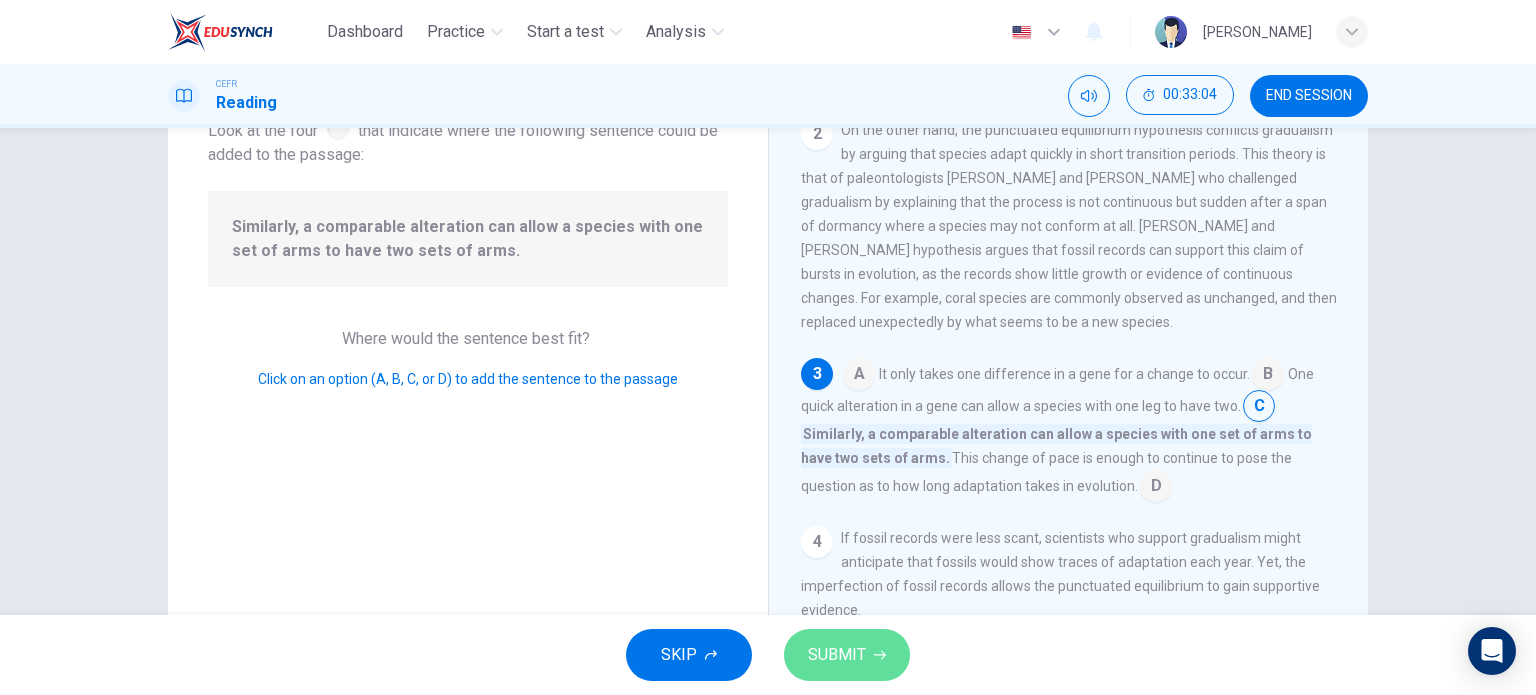 click on "SUBMIT" at bounding box center (837, 655) 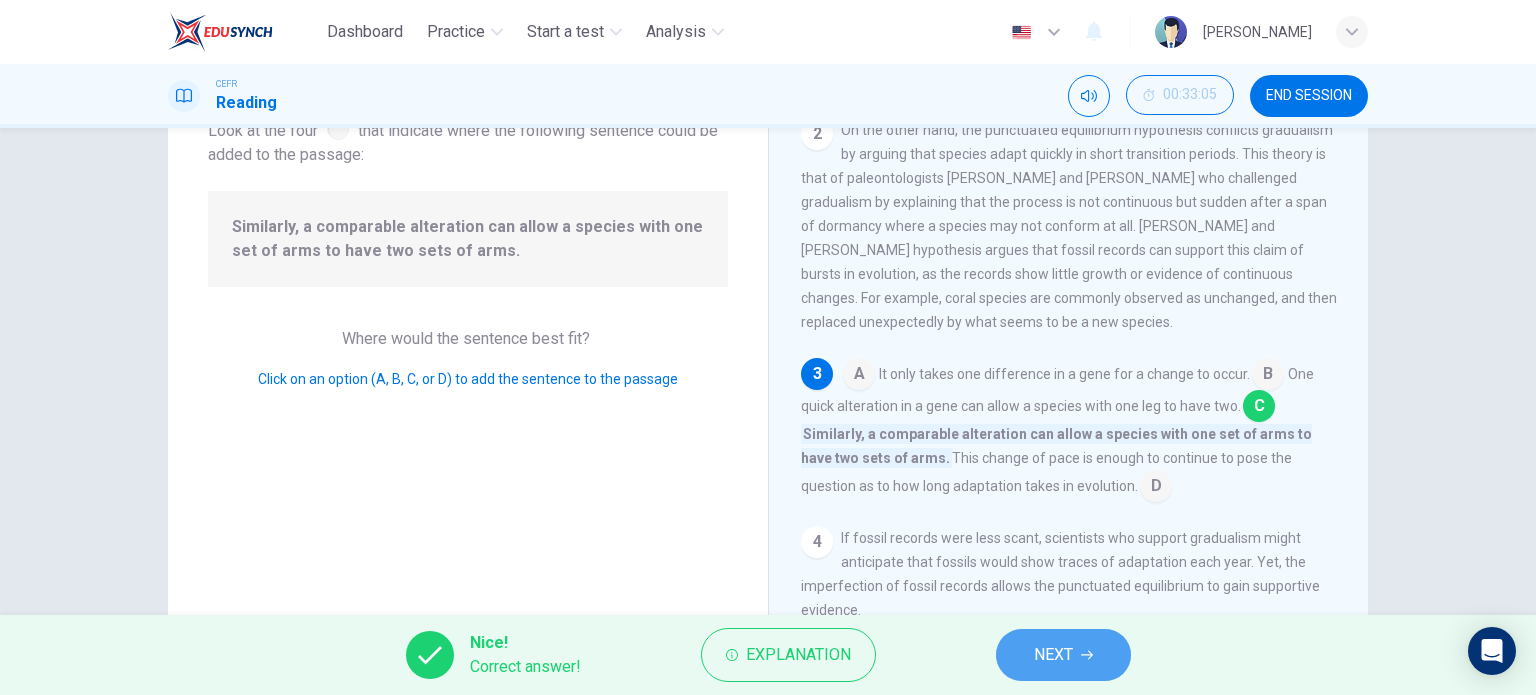 click on "NEXT" at bounding box center (1063, 655) 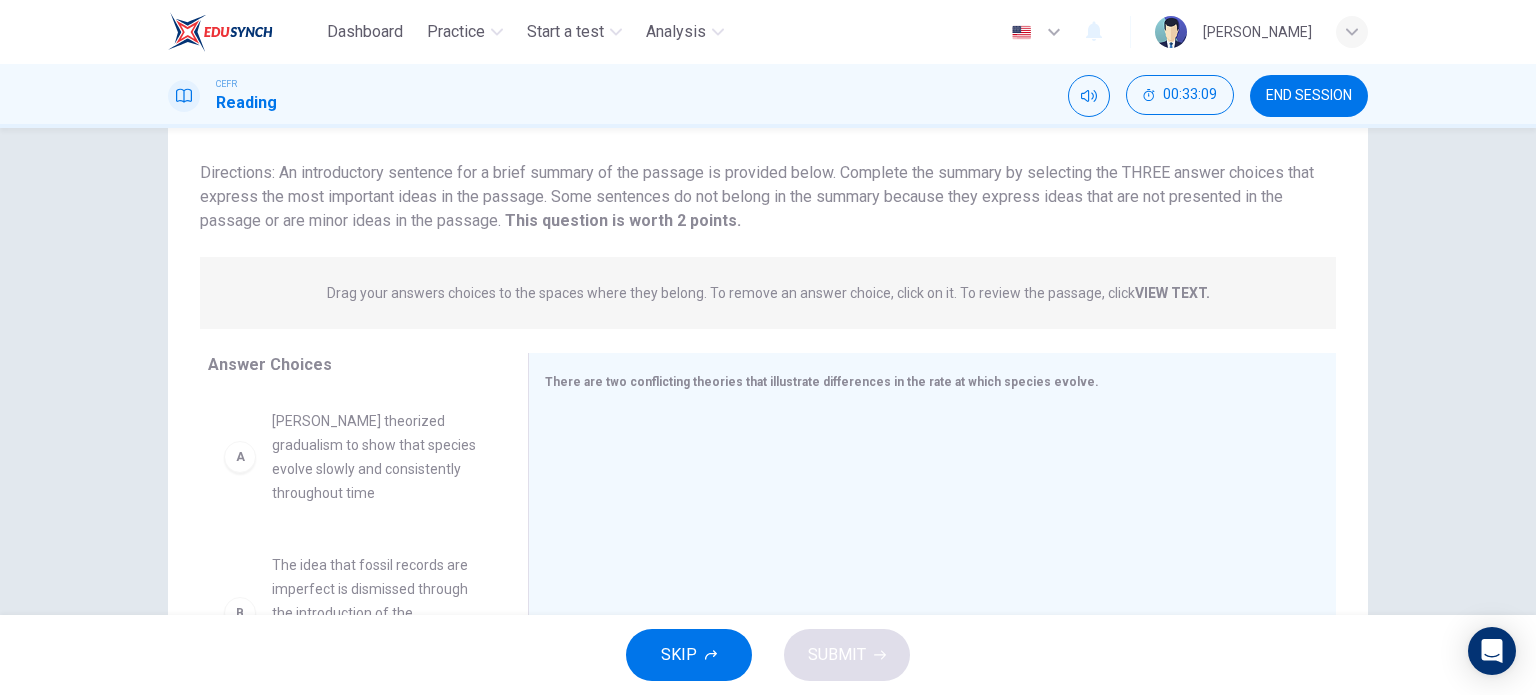 scroll, scrollTop: 99, scrollLeft: 0, axis: vertical 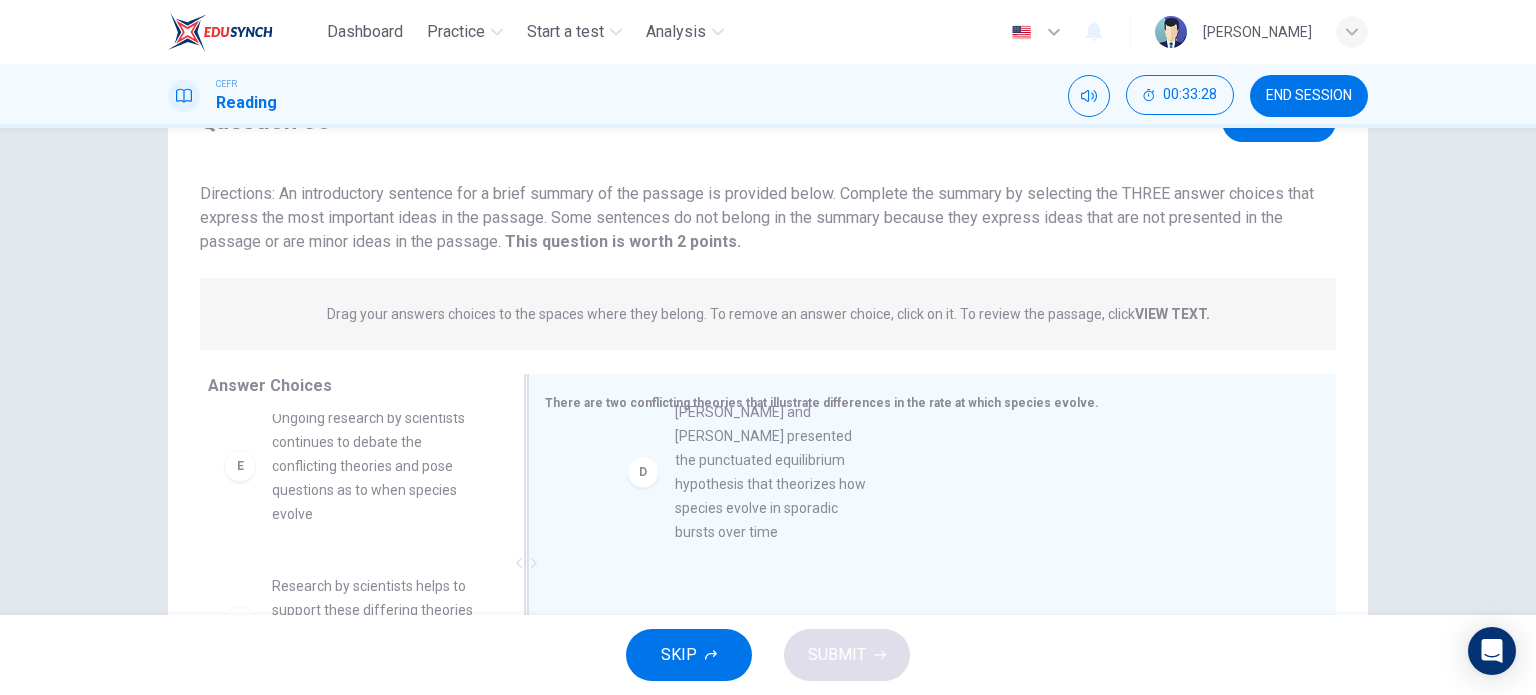 drag, startPoint x: 389, startPoint y: 473, endPoint x: 812, endPoint y: 444, distance: 423.99292 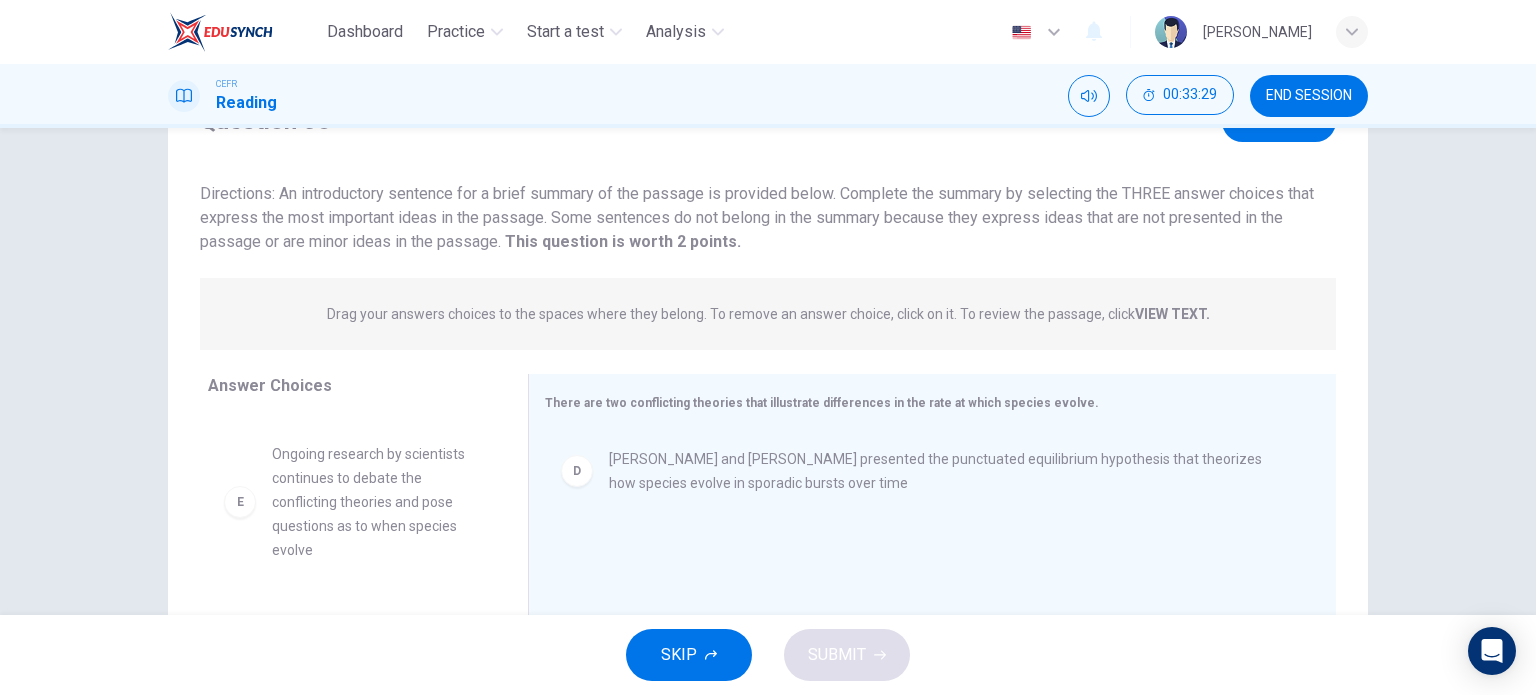 scroll, scrollTop: 468, scrollLeft: 0, axis: vertical 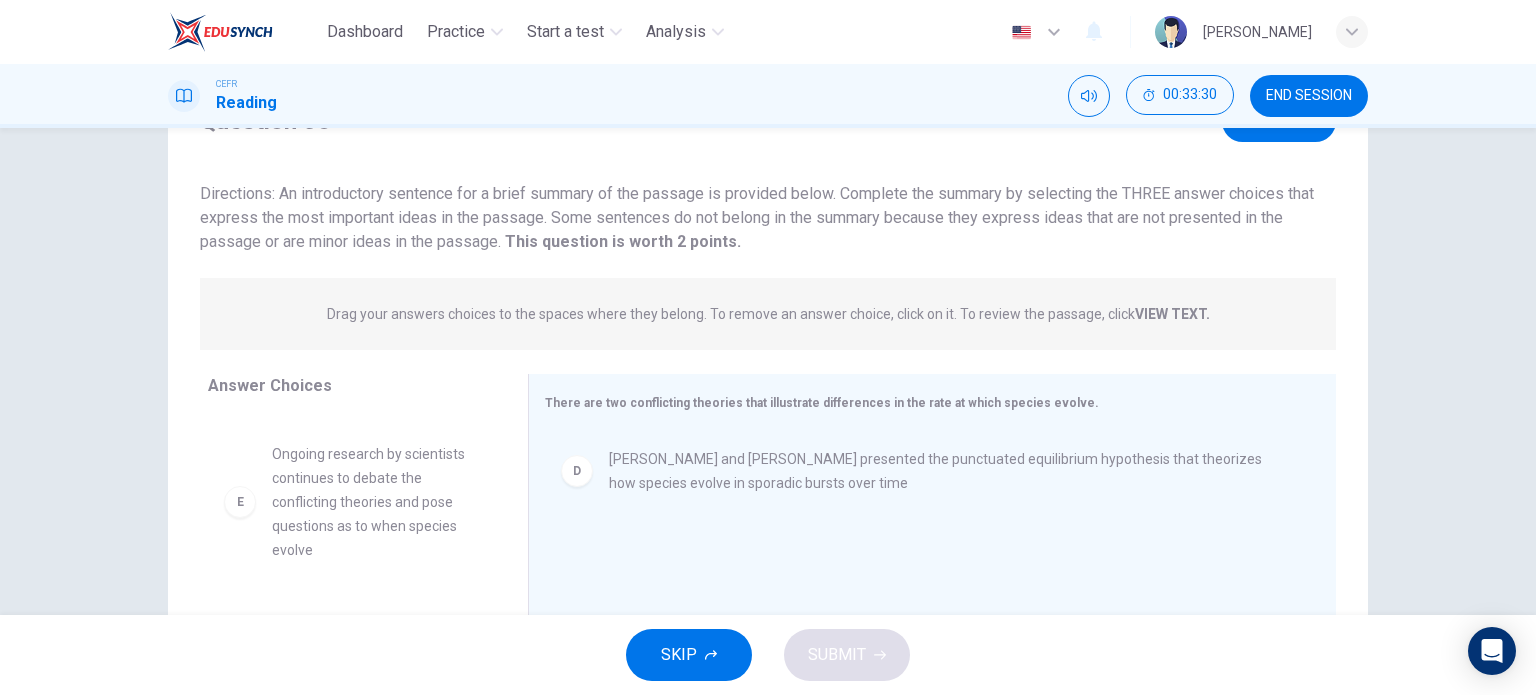 drag, startPoint x: 812, startPoint y: 444, endPoint x: 326, endPoint y: 510, distance: 490.461 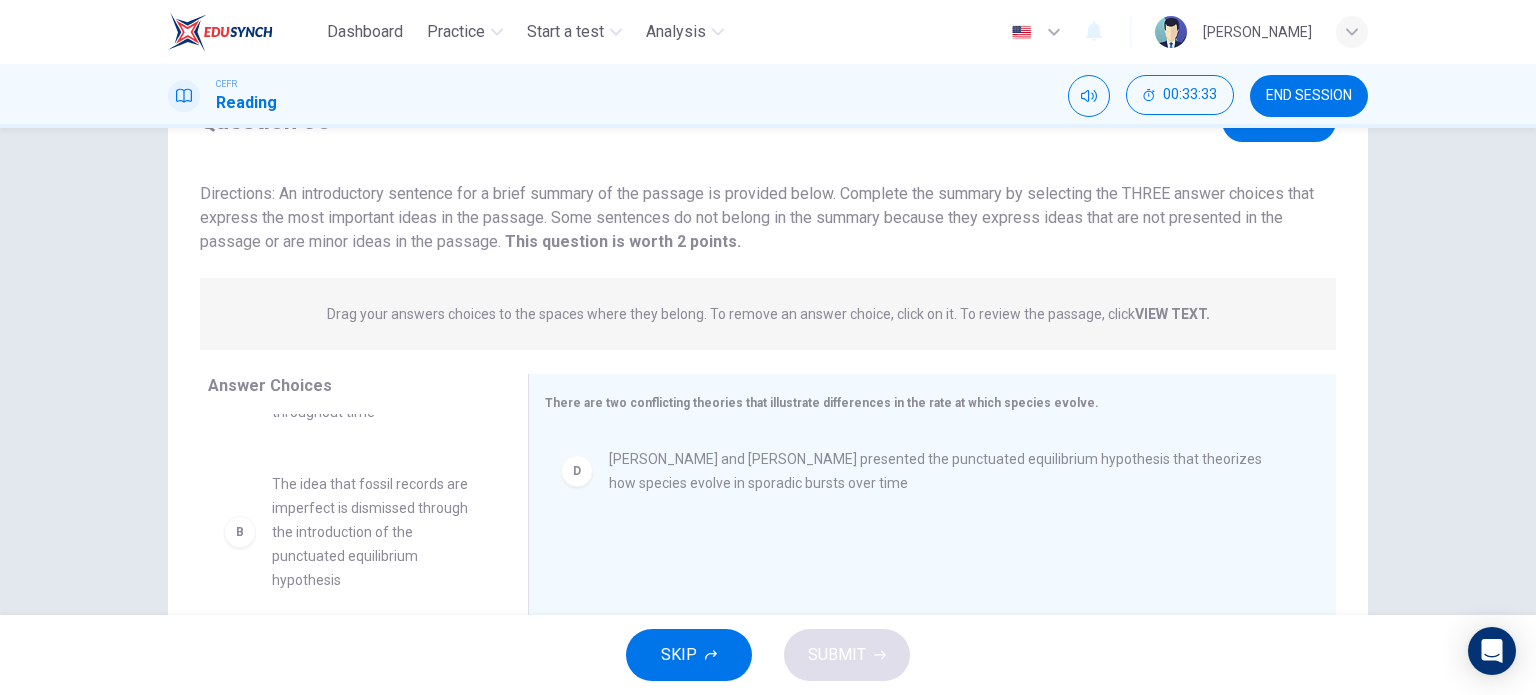 scroll, scrollTop: 0, scrollLeft: 0, axis: both 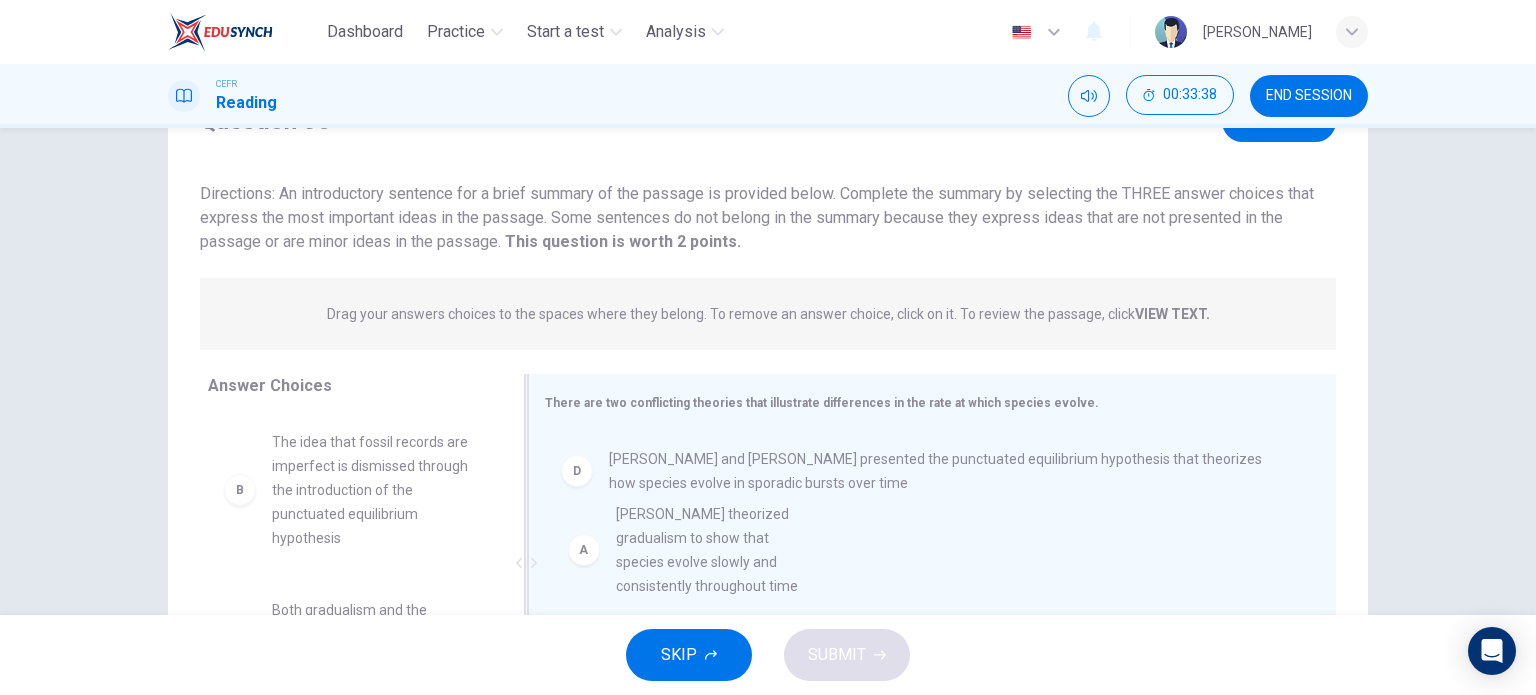 drag, startPoint x: 311, startPoint y: 522, endPoint x: 803, endPoint y: 603, distance: 498.6231 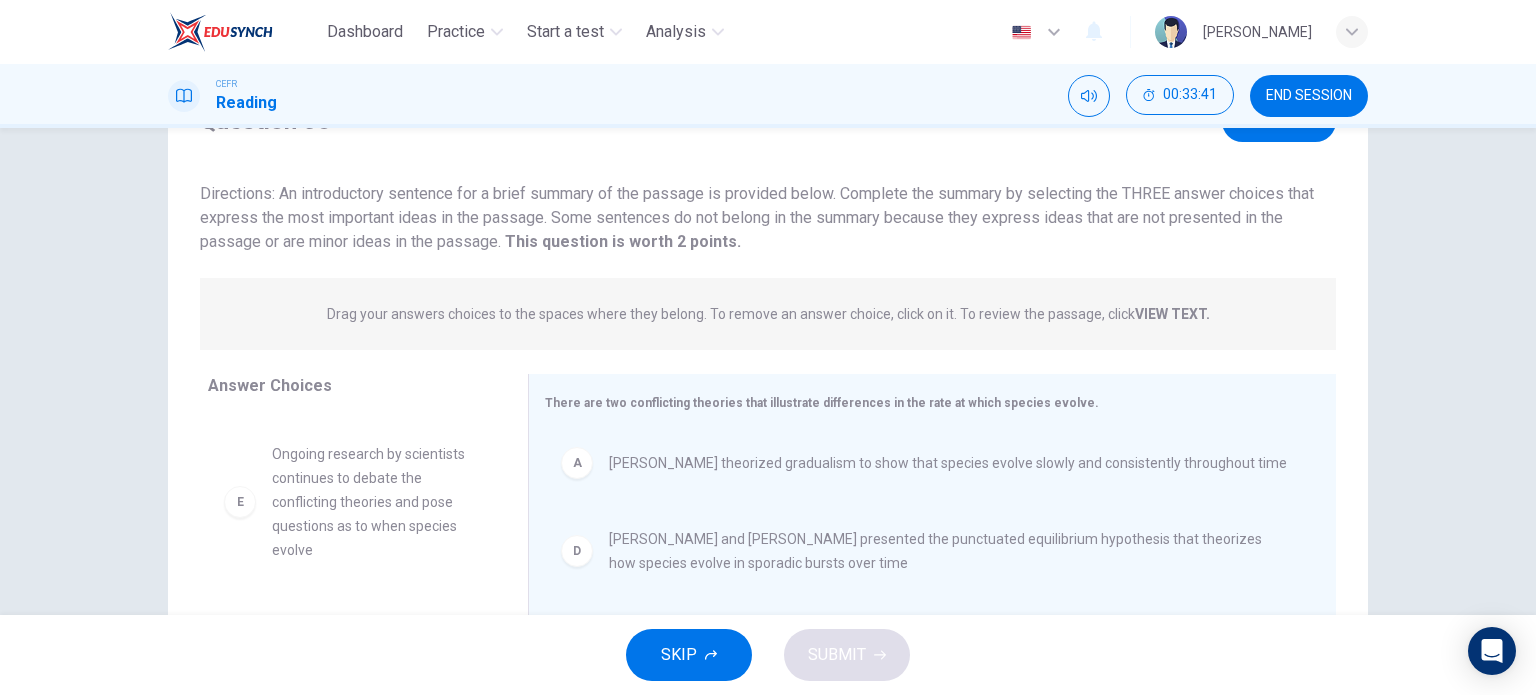scroll, scrollTop: 324, scrollLeft: 0, axis: vertical 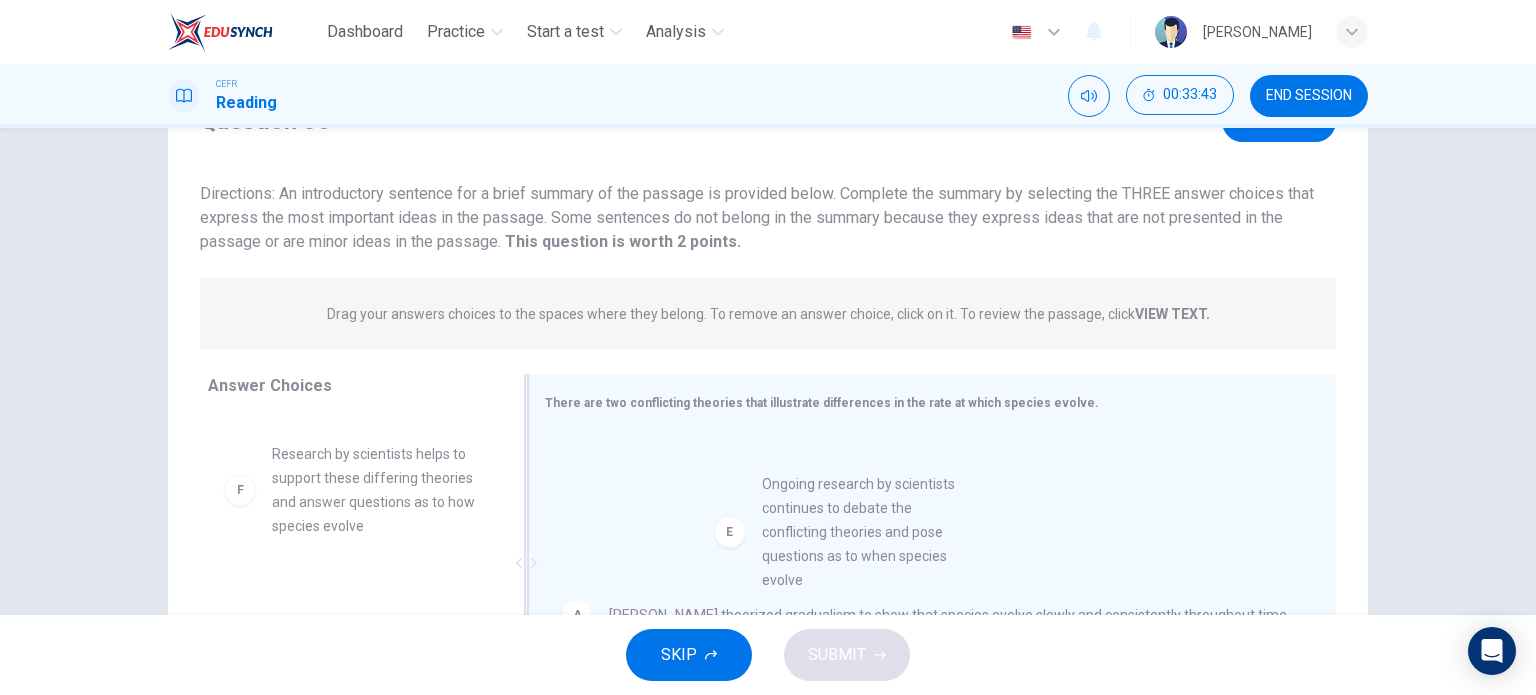 drag, startPoint x: 380, startPoint y: 507, endPoint x: 938, endPoint y: 539, distance: 558.9168 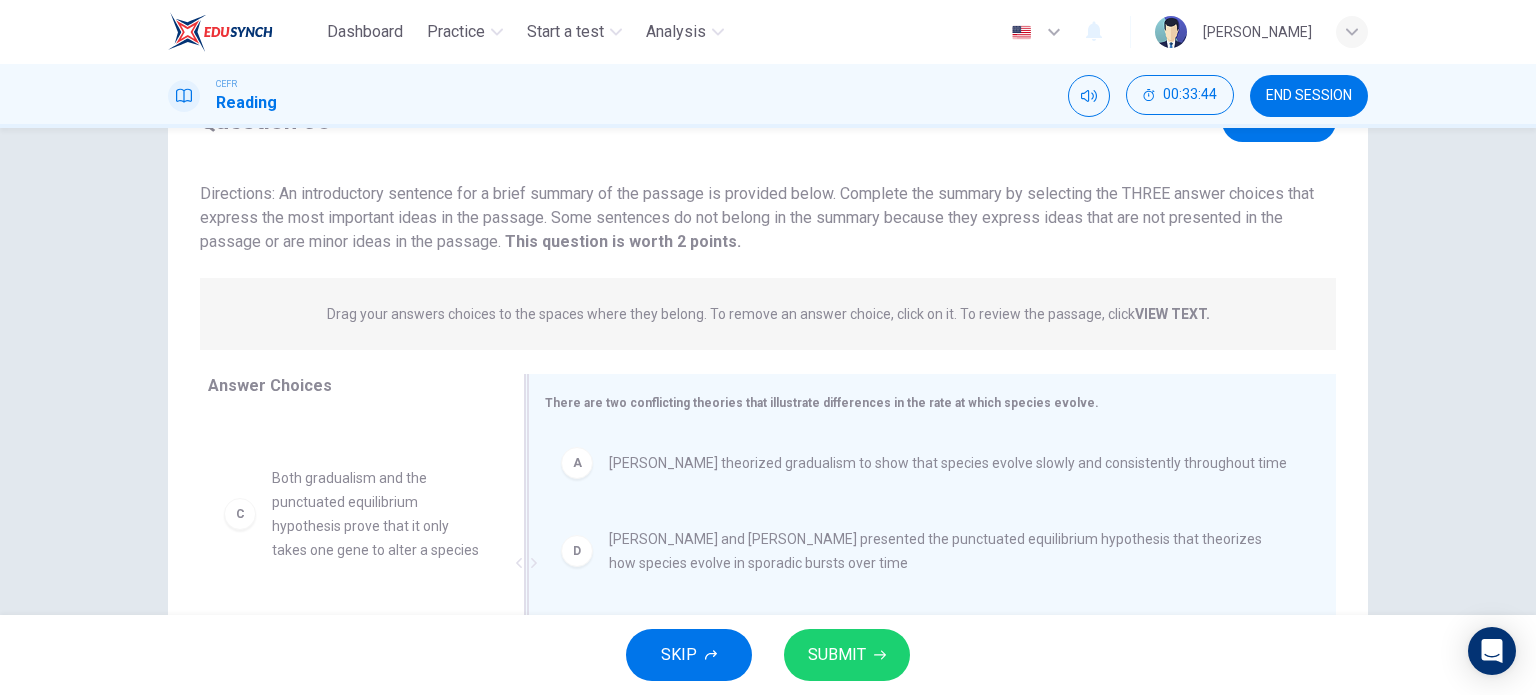 scroll, scrollTop: 156, scrollLeft: 0, axis: vertical 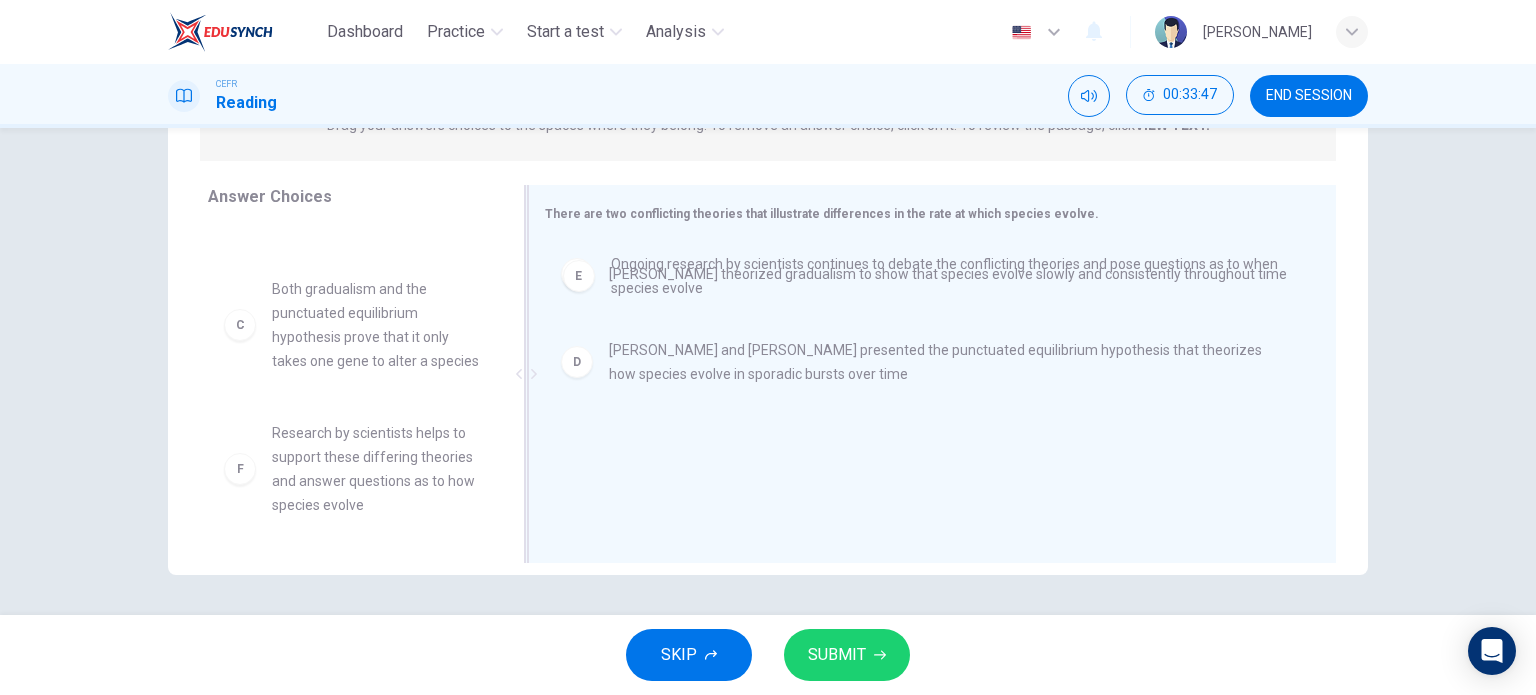 drag, startPoint x: 680, startPoint y: 461, endPoint x: 683, endPoint y: 234, distance: 227.01982 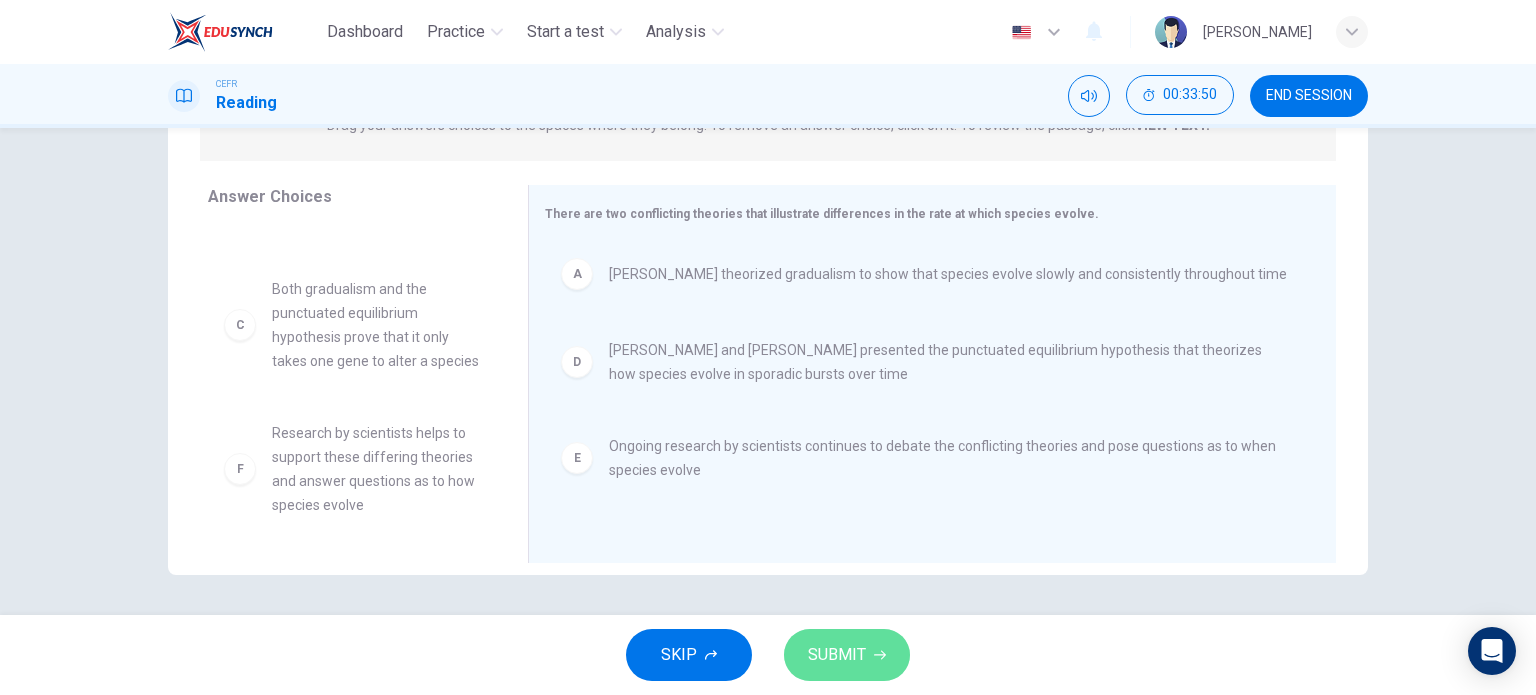 click on "SUBMIT" at bounding box center [847, 655] 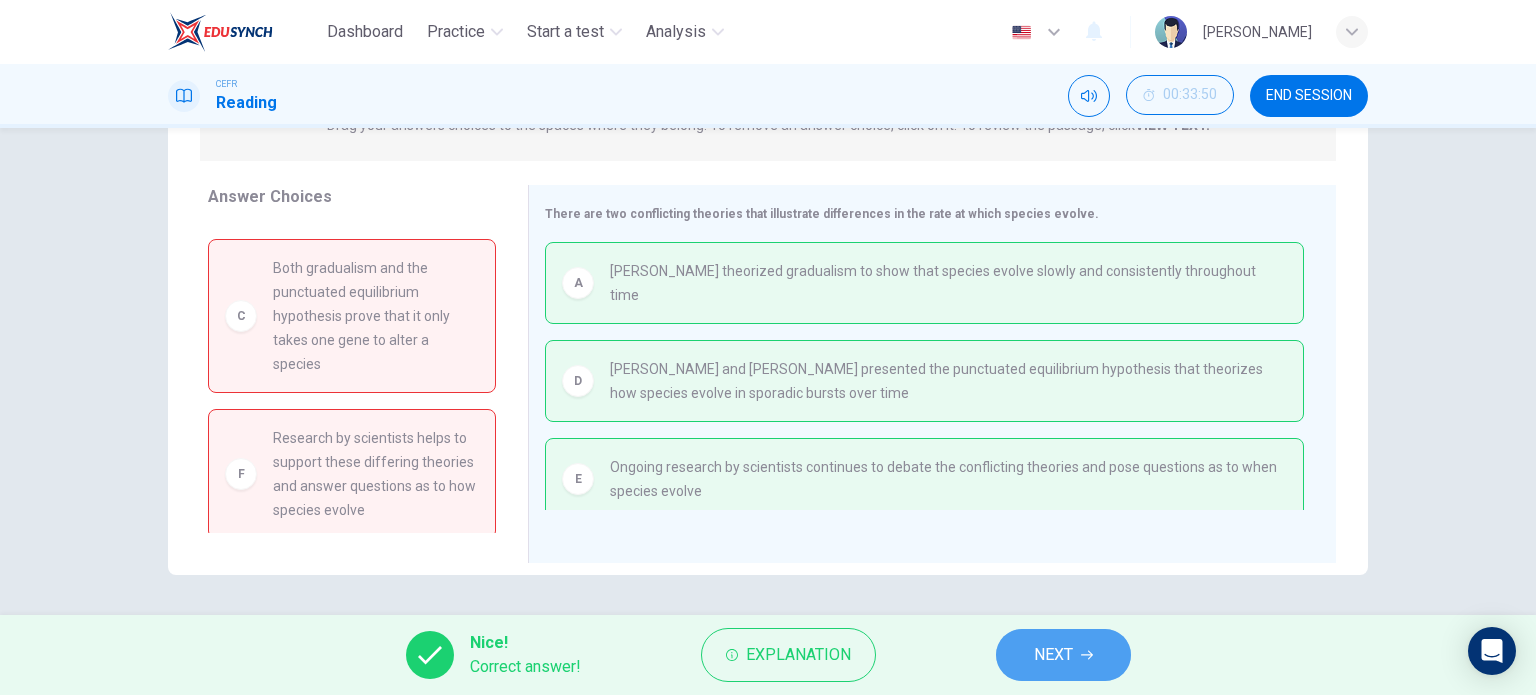 click on "NEXT" at bounding box center [1063, 655] 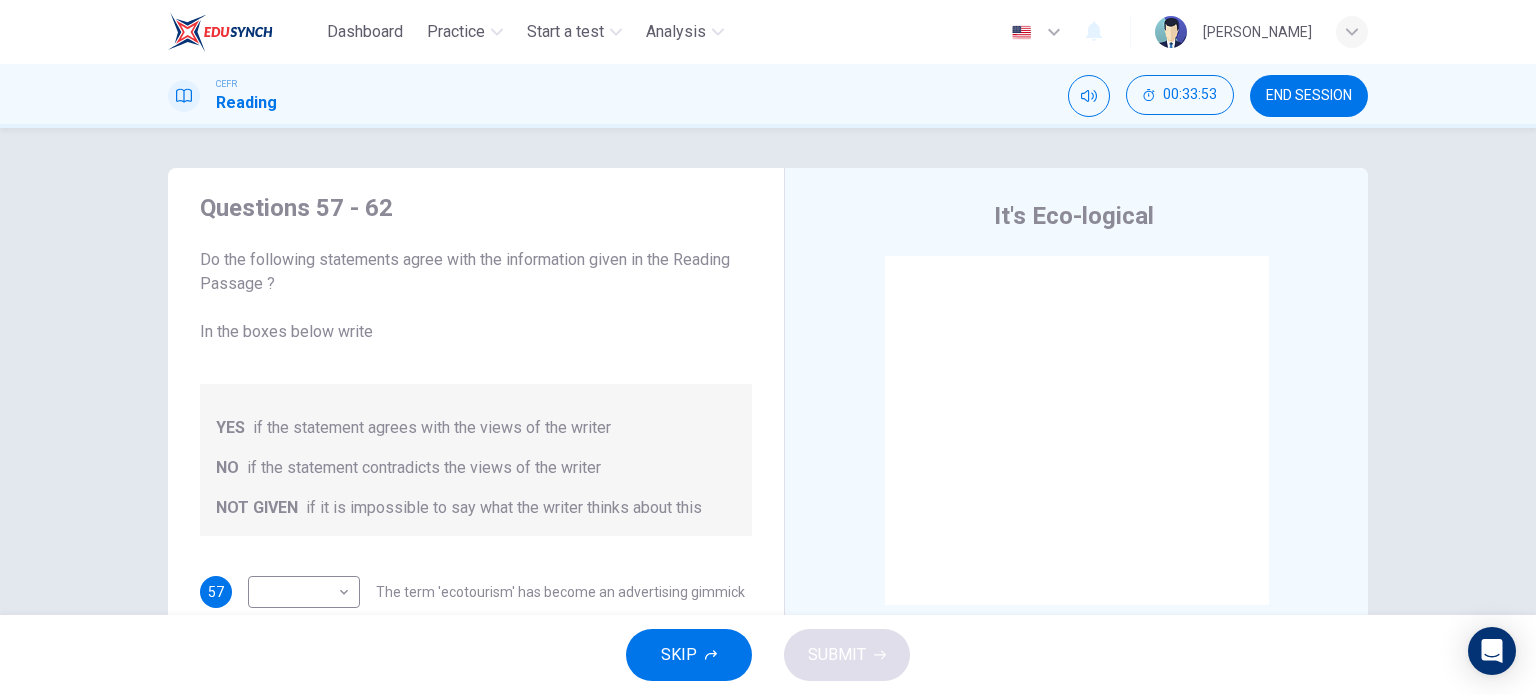 scroll, scrollTop: 80, scrollLeft: 0, axis: vertical 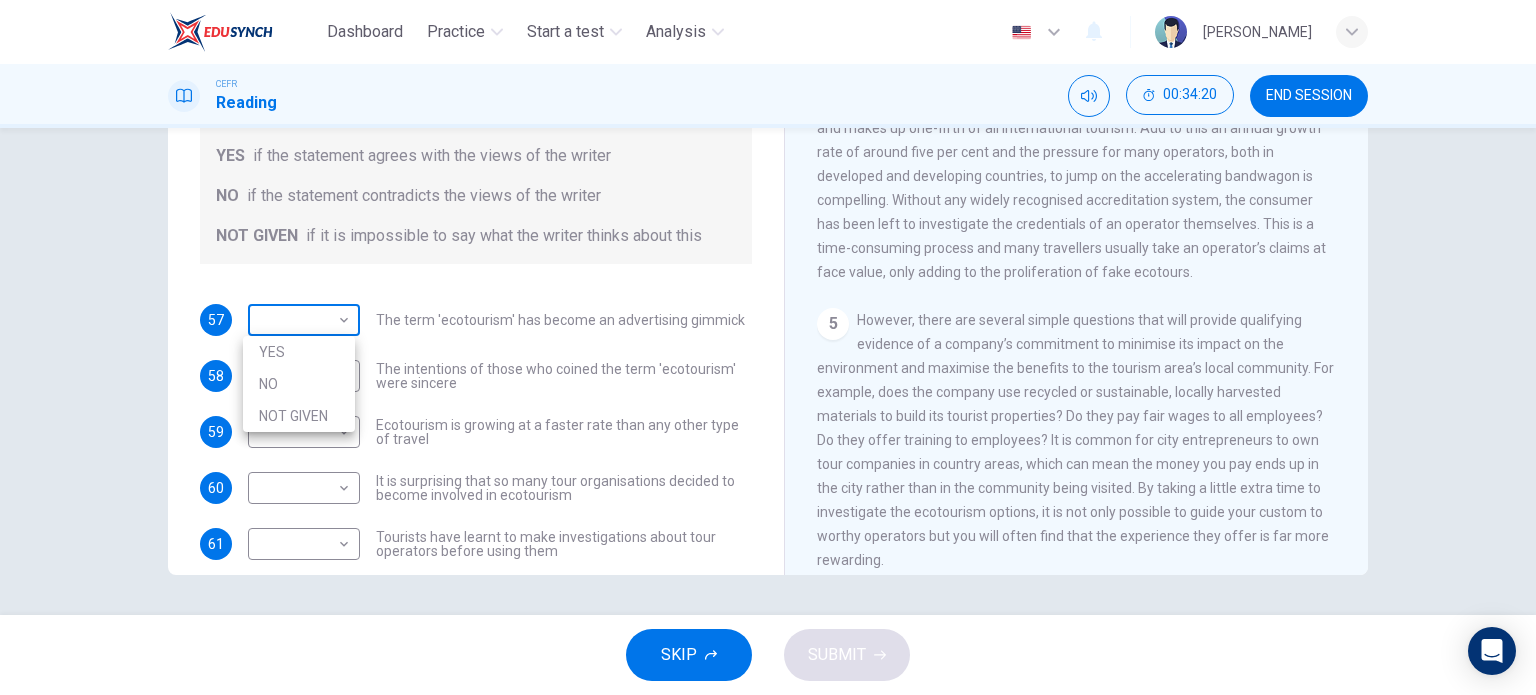 click on "Dashboard Practice Start a test Analysis English en ​ MARIE VOCHELL LEONG CEFR Reading 00:34:20 END SESSION Questions 57 - 62 Do the following statements agree with the information given in the Reading Passage ?
In the boxes below write YES if the statement agrees with the views of the writer NO if the statement contradicts the views of the writer NOT GIVEN if it is impossible to say what the writer thinks about this 57 ​ ​ The term 'ecotourism' has become an advertising gimmick 58 ​ ​ The intentions of those who coined the term 'ecotourism' were sincere 59 ​ ​ Ecotourism is growing at a faster rate than any other type of travel 60 ​ ​ It is surprising that so many tour organisations decided to become involved in ecotourism 61 ​ ​ Tourists have learnt to make investigations about tour operators before using them 62 ​ ​ Tourists have had bad experiences on ecotour holidays It's Eco-logical CLICK TO ZOOM Click to Zoom 1 2 3 4 5 6 7 8 SKIP SUBMIT
Dashboard Practice Analysis NO" at bounding box center [768, 347] 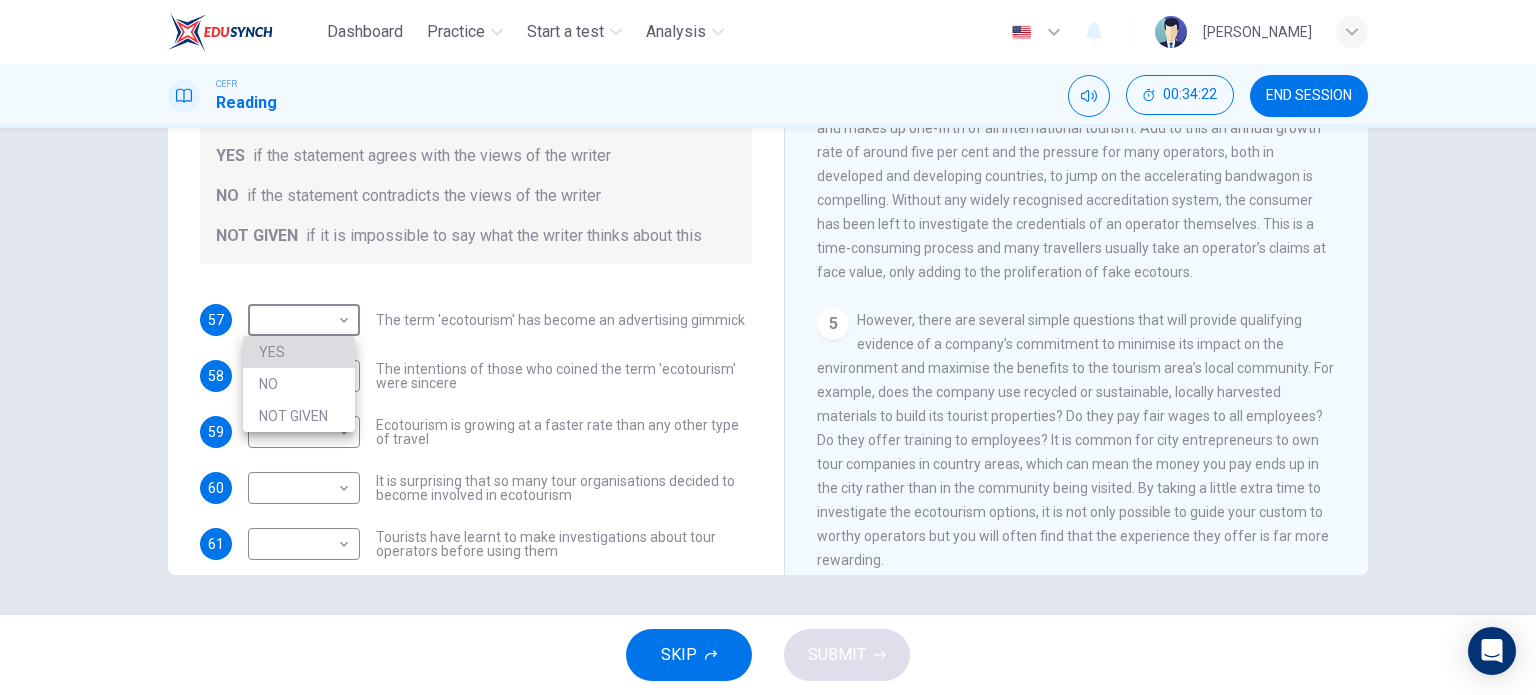 click on "YES" at bounding box center [299, 352] 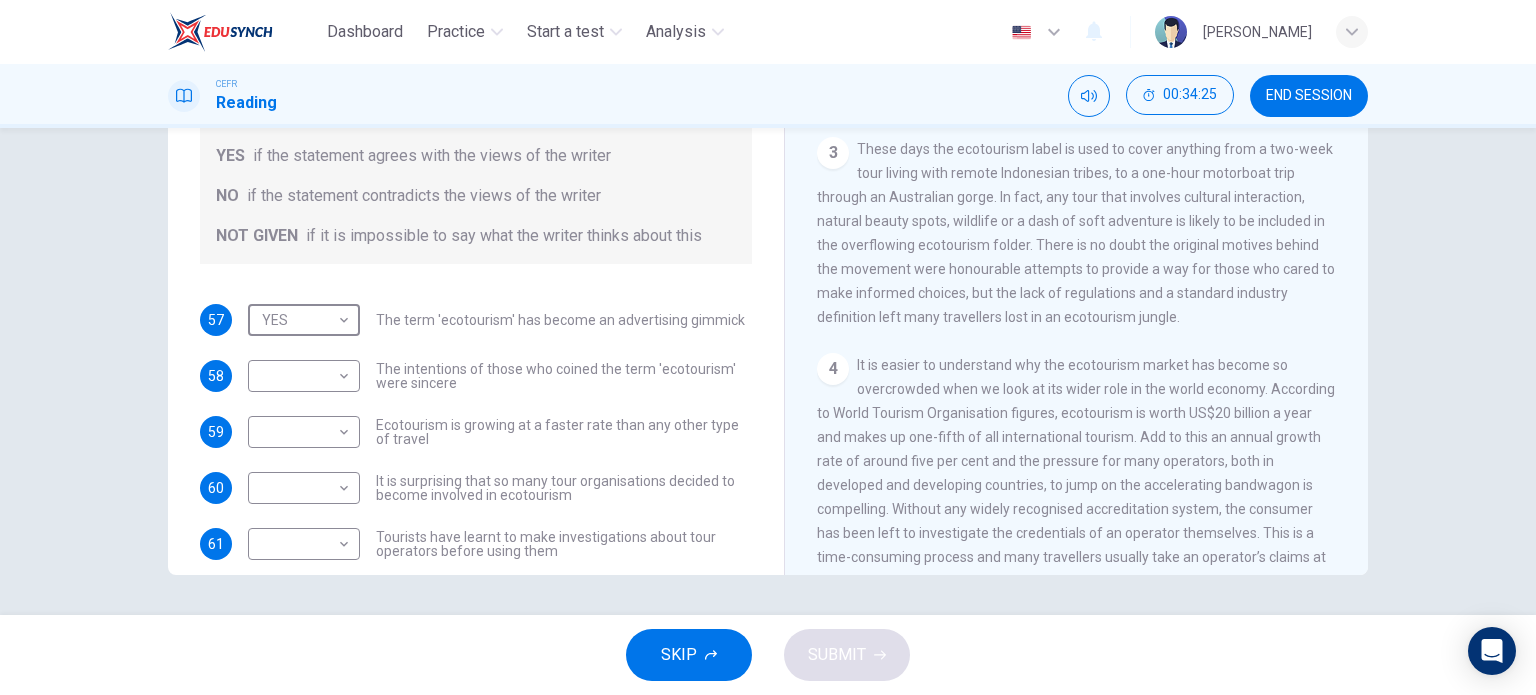 scroll, scrollTop: 485, scrollLeft: 0, axis: vertical 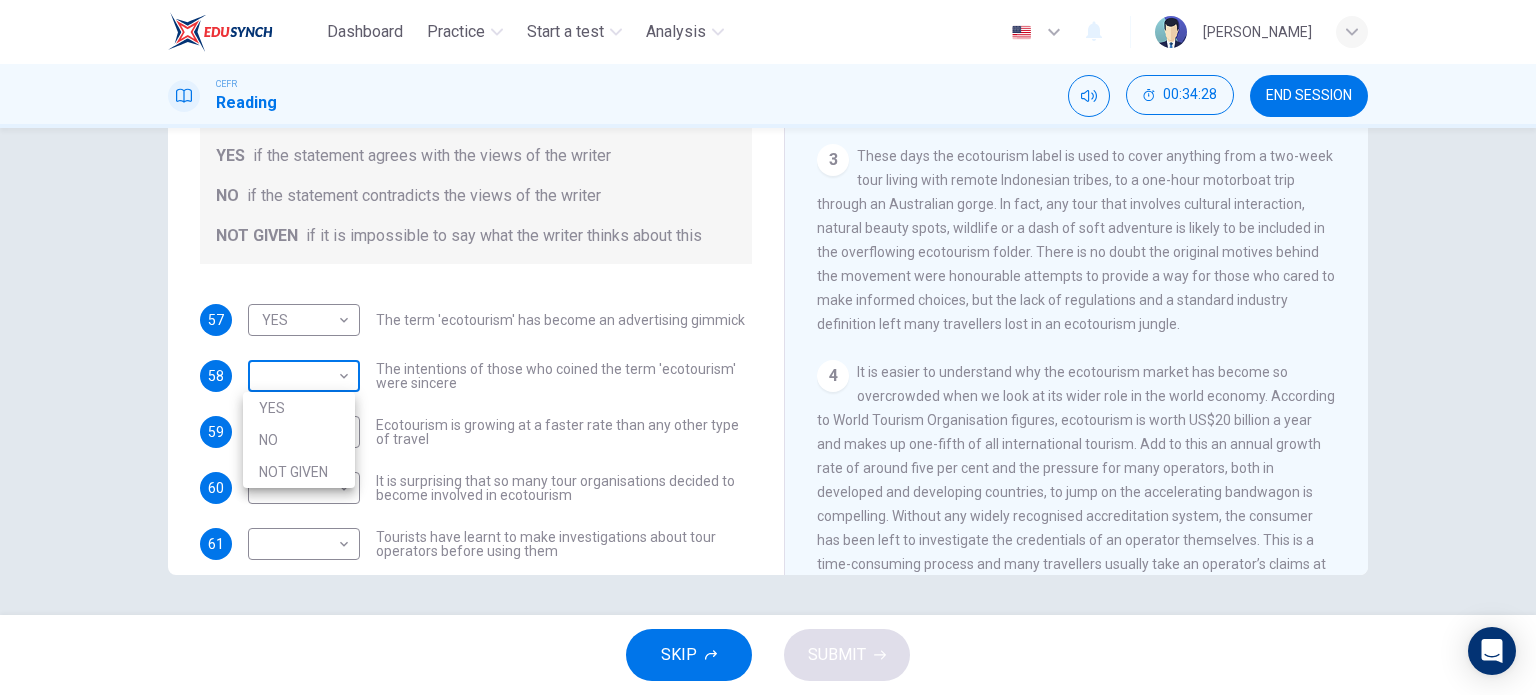 click on "Dashboard Practice Start a test Analysis English en ​ MARIE VOCHELL LEONG CEFR Reading 00:34:28 END SESSION Questions 57 - 62 Do the following statements agree with the information given in the Reading Passage ?
In the boxes below write YES if the statement agrees with the views of the writer NO if the statement contradicts the views of the writer NOT GIVEN if it is impossible to say what the writer thinks about this 57 YES YES ​ The term 'ecotourism' has become an advertising gimmick 58 ​ ​ The intentions of those who coined the term 'ecotourism' were sincere 59 ​ ​ Ecotourism is growing at a faster rate than any other type of travel 60 ​ ​ It is surprising that so many tour organisations decided to become involved in ecotourism 61 ​ ​ Tourists have learnt to make investigations about tour operators before using them 62 ​ ​ Tourists have had bad experiences on ecotour holidays It's Eco-logical CLICK TO ZOOM Click to Zoom 1 2 3 4 5 6 7 8 SKIP SUBMIT
Dashboard Practice 2025 NO" at bounding box center [768, 347] 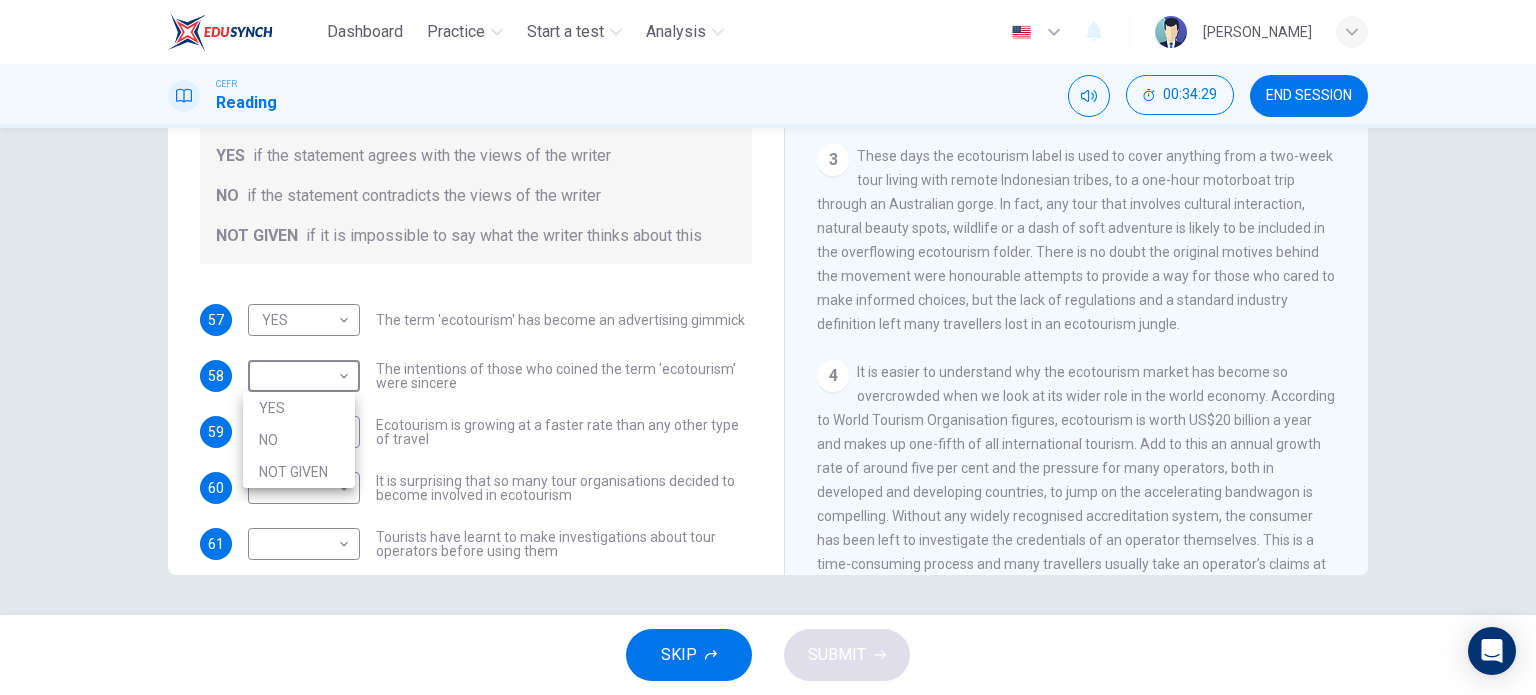 click on "NOT GIVEN" at bounding box center (299, 472) 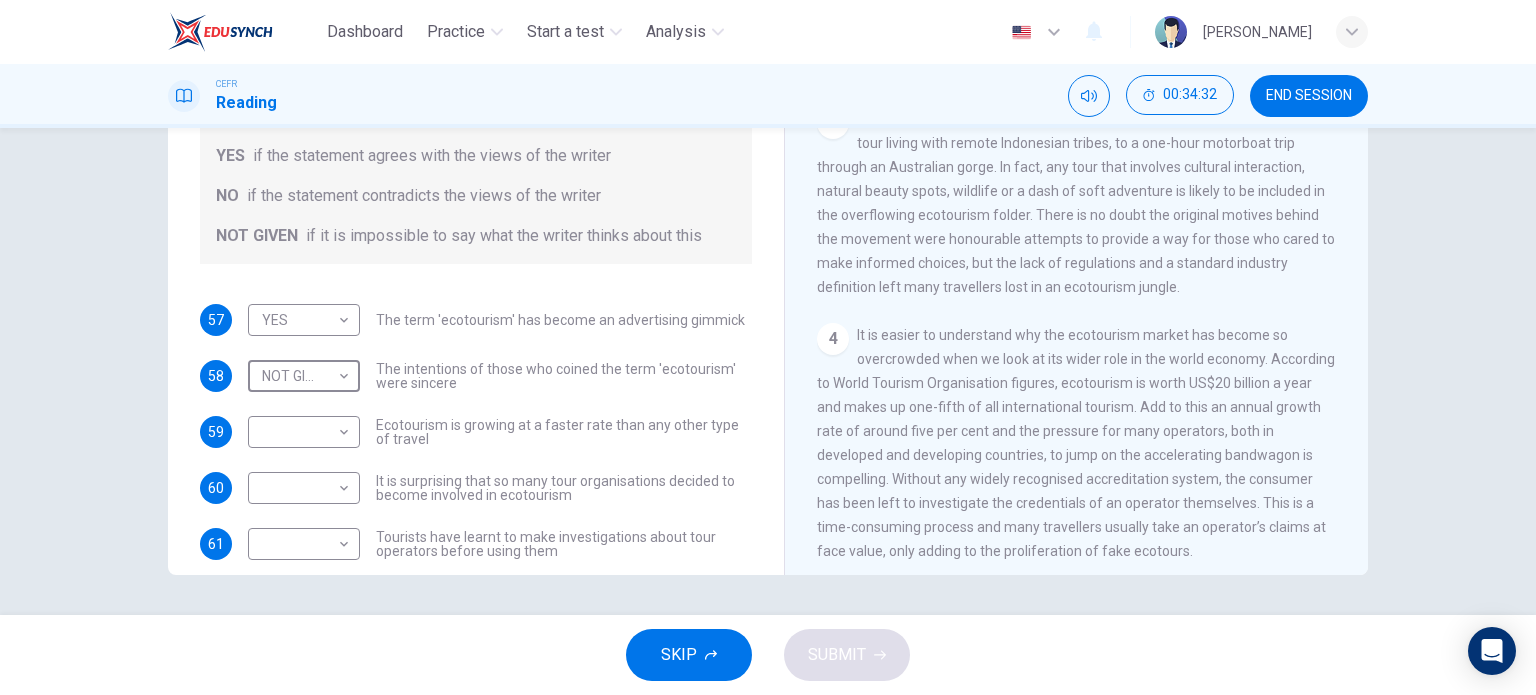 scroll, scrollTop: 526, scrollLeft: 0, axis: vertical 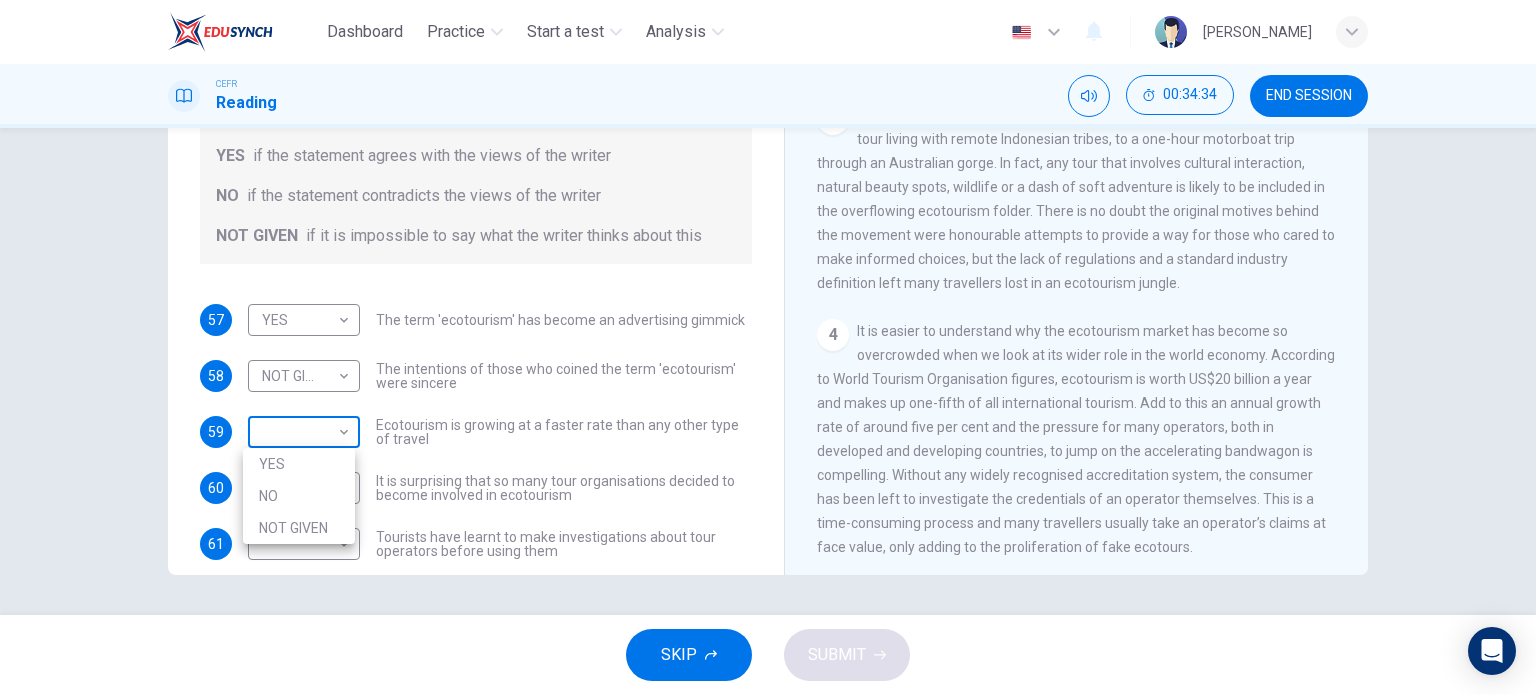 click on "Dashboard Practice Start a test Analysis English en ​ MARIE VOCHELL LEONG CEFR Reading 00:34:34 END SESSION Questions 57 - 62 Do the following statements agree with the information given in the Reading Passage ?
In the boxes below write YES if the statement agrees with the views of the writer NO if the statement contradicts the views of the writer NOT GIVEN if it is impossible to say what the writer thinks about this 57 YES YES ​ The term 'ecotourism' has become an advertising gimmick 58 NOT GIVEN NOT GIVEN ​ The intentions of those who coined the term 'ecotourism' were sincere 59 ​ ​ Ecotourism is growing at a faster rate than any other type of travel 60 ​ ​ It is surprising that so many tour organisations decided to become involved in ecotourism 61 ​ ​ Tourists have learnt to make investigations about tour operators before using them 62 ​ ​ Tourists have had bad experiences on ecotour holidays It's Eco-logical CLICK TO ZOOM Click to Zoom 1 2 3 4 5 6 7 8 SKIP SUBMIT
Dashboard" at bounding box center (768, 347) 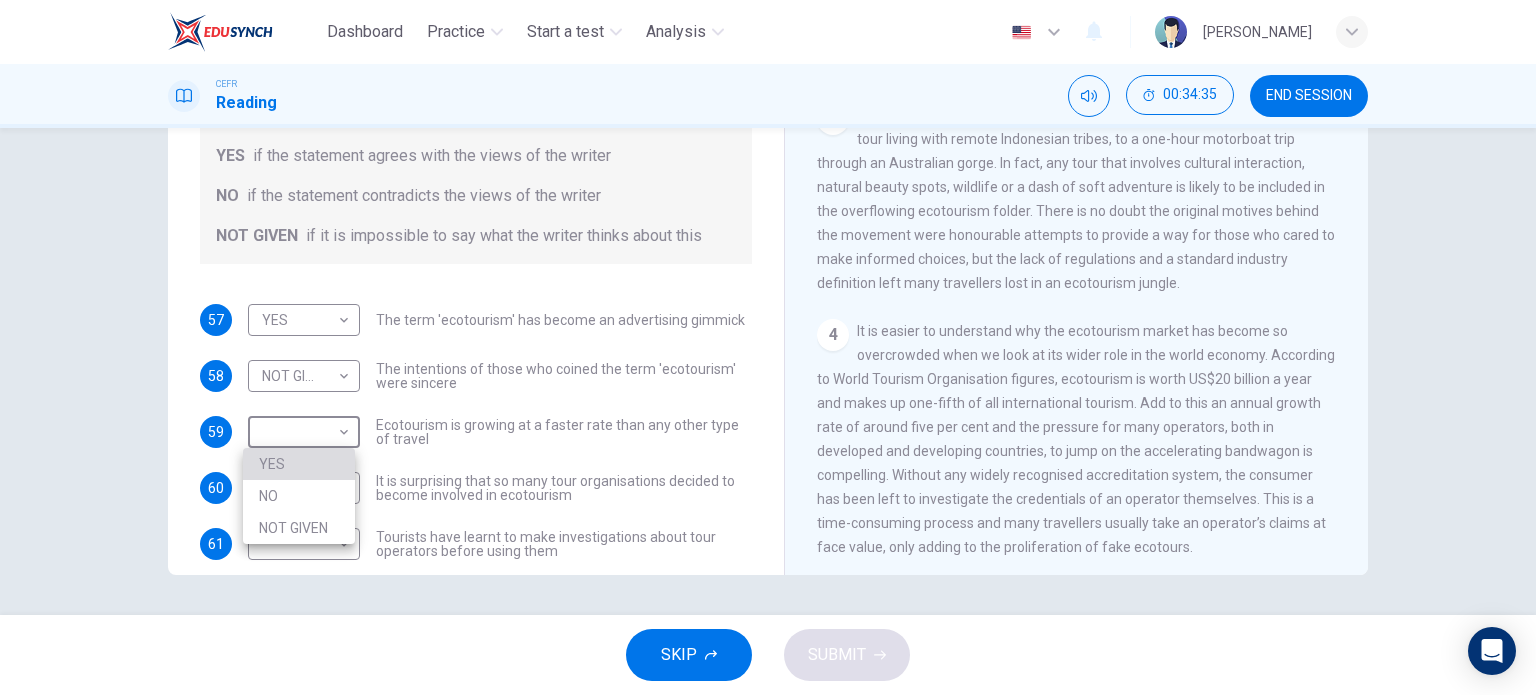 click on "YES" at bounding box center [299, 464] 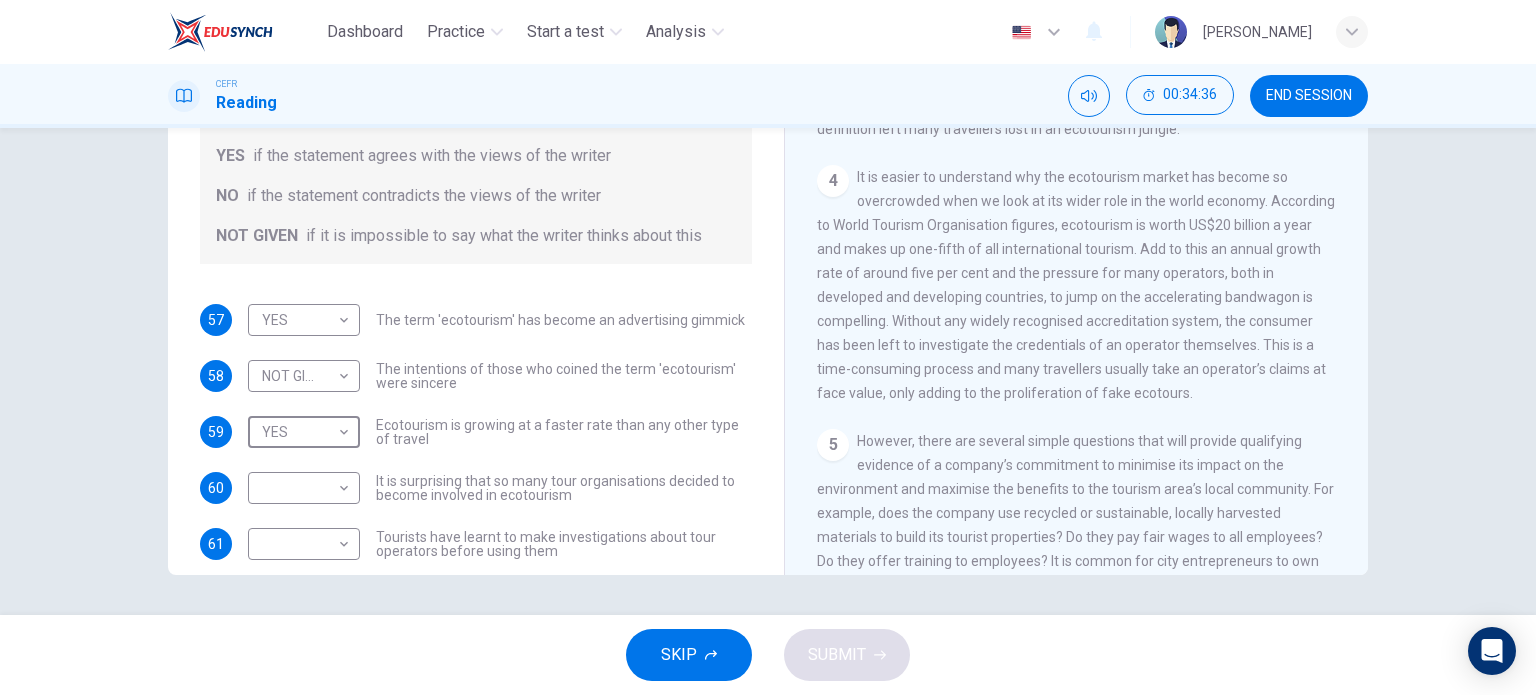 scroll, scrollTop: 681, scrollLeft: 0, axis: vertical 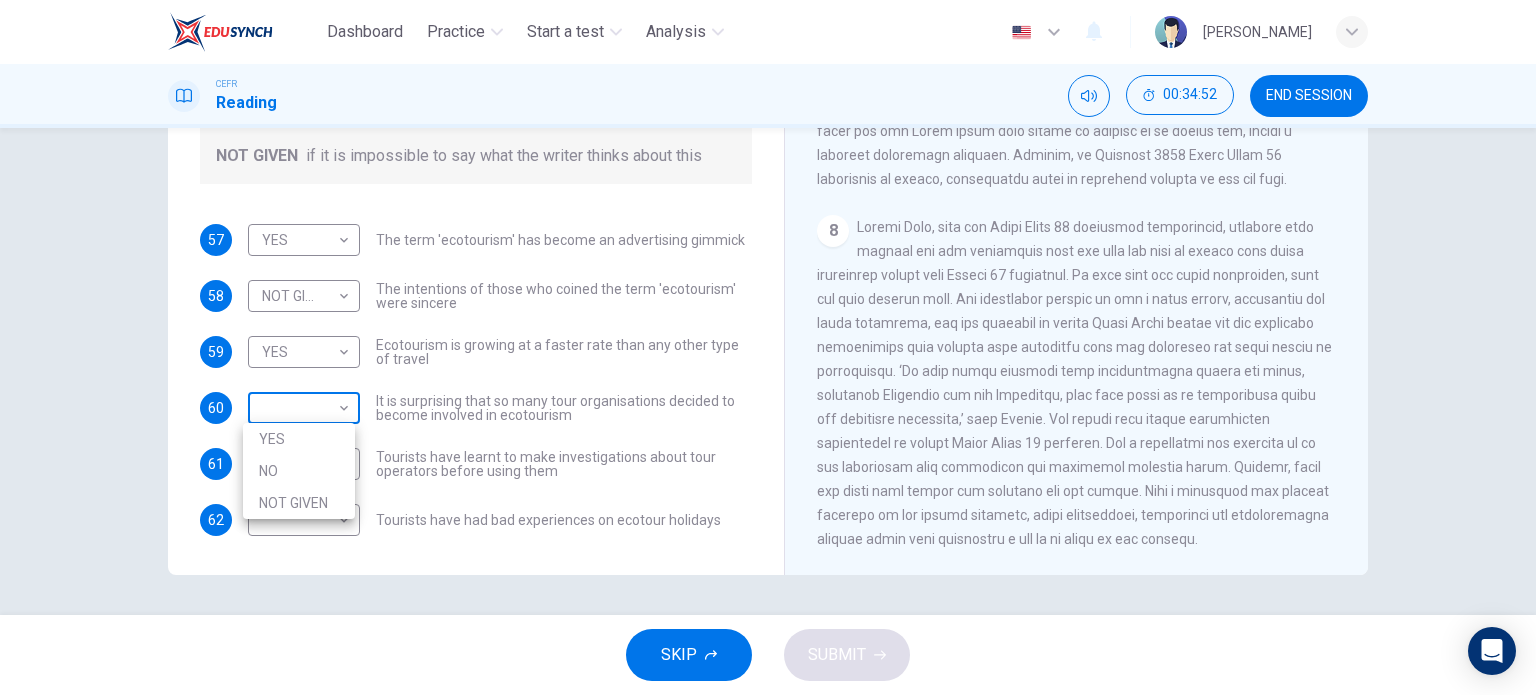 click on "Dashboard Practice Start a test Analysis English en ​ MARIE VOCHELL LEONG CEFR Reading 00:34:52 END SESSION Questions 57 - 62 Do the following statements agree with the information given in the Reading Passage ?
In the boxes below write YES if the statement agrees with the views of the writer NO if the statement contradicts the views of the writer NOT GIVEN if it is impossible to say what the writer thinks about this 57 YES YES ​ The term 'ecotourism' has become an advertising gimmick 58 NOT GIVEN NOT GIVEN ​ The intentions of those who coined the term 'ecotourism' were sincere 59 YES YES ​ Ecotourism is growing at a faster rate than any other type of travel 60 ​ ​ It is surprising that so many tour organisations decided to become involved in ecotourism 61 ​ ​ Tourists have learnt to make investigations about tour operators before using them 62 ​ ​ Tourists have had bad experiences on ecotour holidays It's Eco-logical CLICK TO ZOOM Click to Zoom 1 2 3 4 5 6 7 8 SKIP SUBMIT
2025" at bounding box center [768, 347] 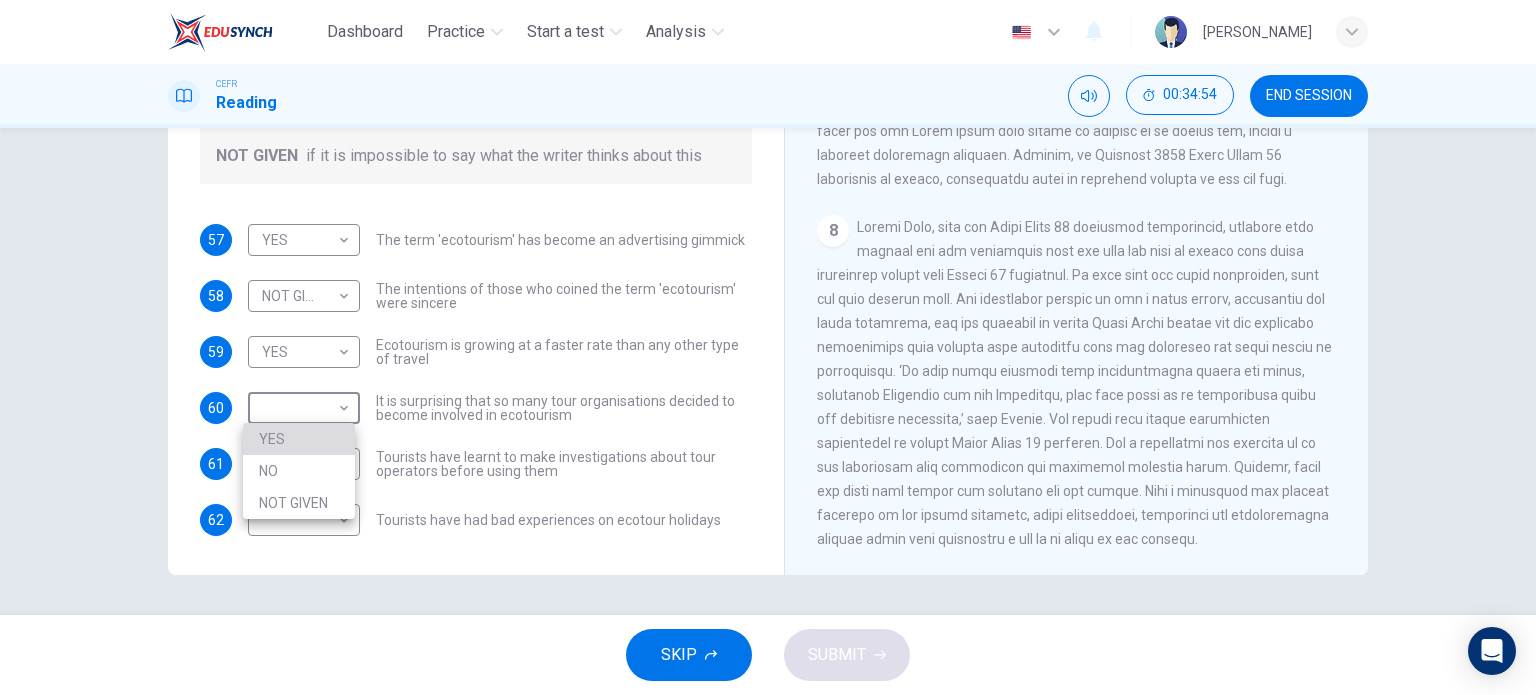 click on "YES" at bounding box center [299, 439] 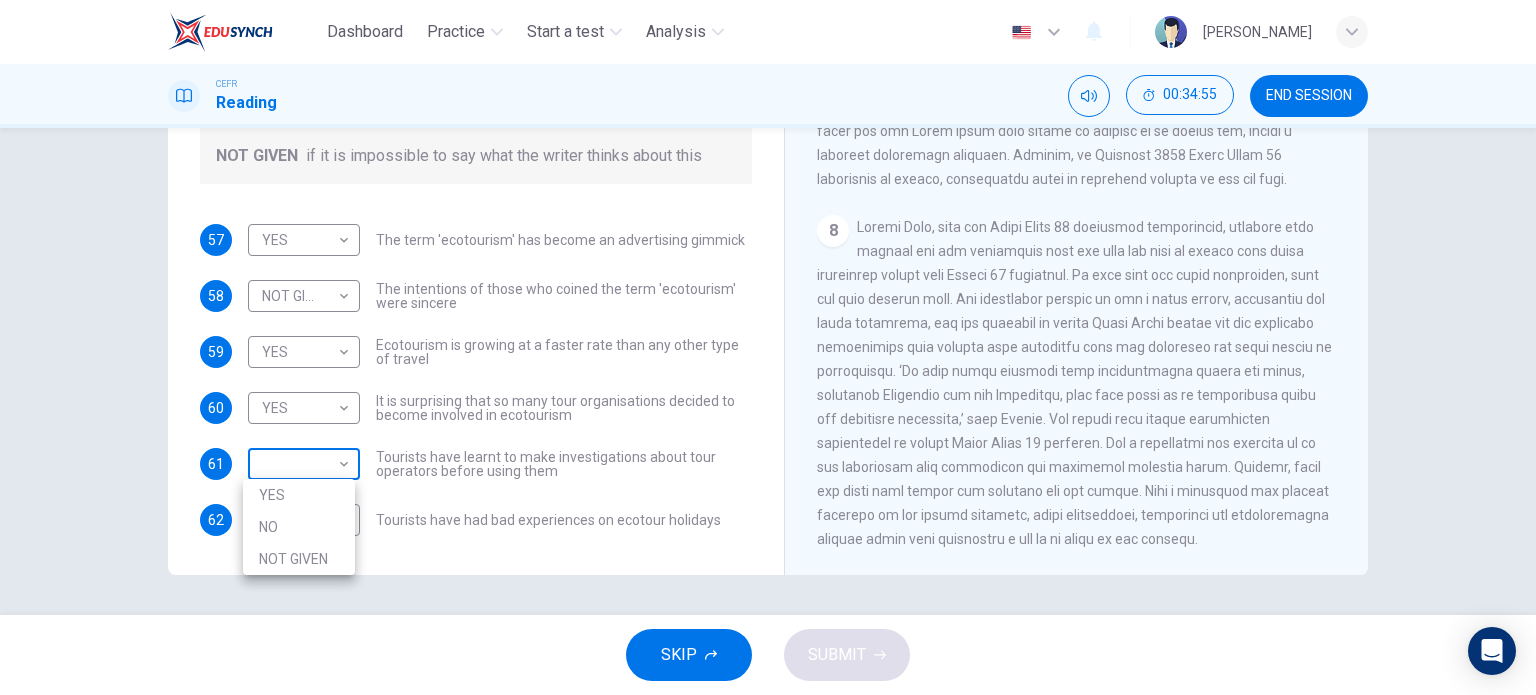 click on "Dashboard Practice Start a test Analysis English en ​ MARIE VOCHELL LEONG CEFR Reading 00:34:55 END SESSION Questions 57 - 62 Do the following statements agree with the information given in the Reading Passage ?
In the boxes below write YES if the statement agrees with the views of the writer NO if the statement contradicts the views of the writer NOT GIVEN if it is impossible to say what the writer thinks about this 57 YES YES ​ The term 'ecotourism' has become an advertising gimmick 58 NOT GIVEN NOT GIVEN ​ The intentions of those who coined the term 'ecotourism' were sincere 59 YES YES ​ Ecotourism is growing at a faster rate than any other type of travel 60 YES YES ​ It is surprising that so many tour organisations decided to become involved in ecotourism 61 ​ ​ Tourists have learnt to make investigations about tour operators before using them 62 ​ ​ Tourists have had bad experiences on ecotour holidays It's Eco-logical CLICK TO ZOOM Click to Zoom 1 2 3 4 5 6 7 8 SKIP SUBMIT
NO" at bounding box center [768, 347] 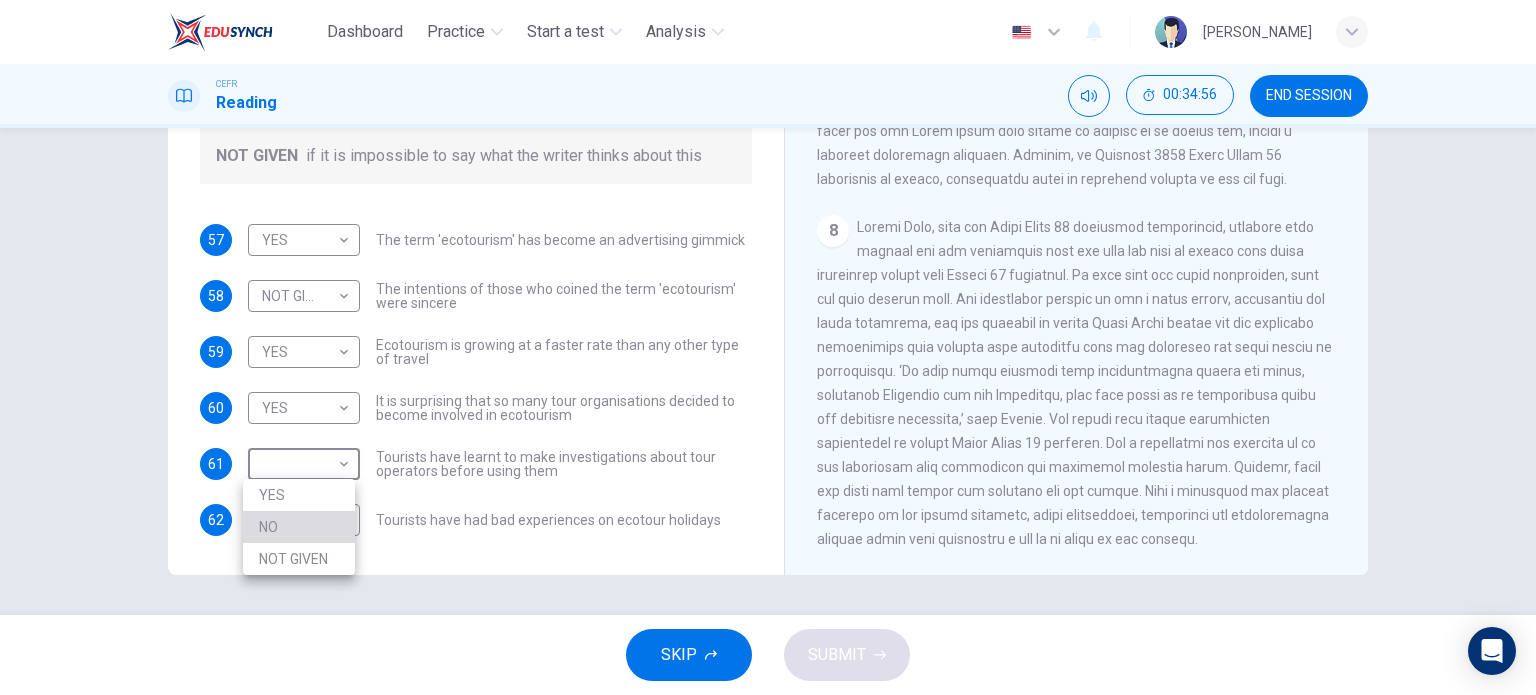 click on "NO" at bounding box center [299, 527] 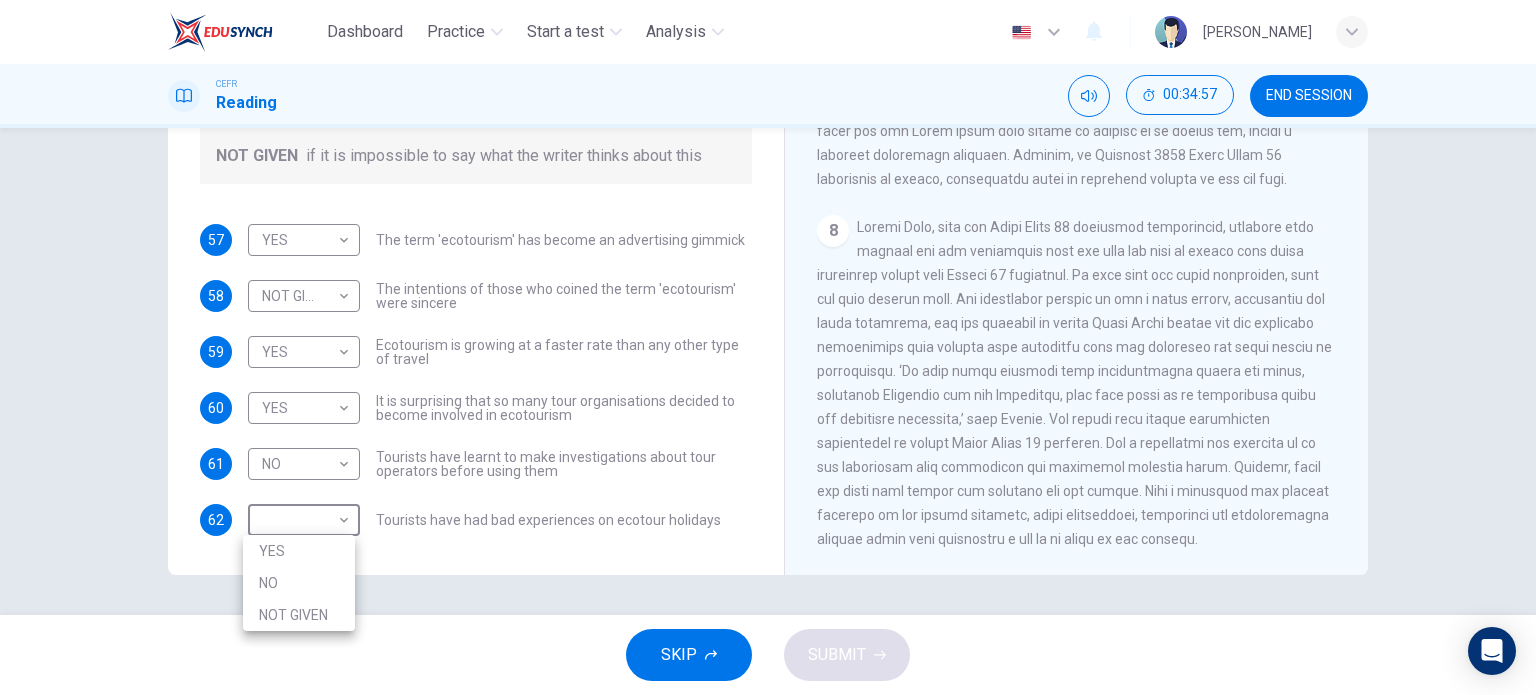click on "Dashboard Practice Start a test Analysis English en ​ MARIE VOCHELL LEONG CEFR Reading 00:34:57 END SESSION Questions 57 - 62 Do the following statements agree with the information given in the Reading Passage ?
In the boxes below write YES if the statement agrees with the views of the writer NO if the statement contradicts the views of the writer NOT GIVEN if it is impossible to say what the writer thinks about this 57 YES YES ​ The term 'ecotourism' has become an advertising gimmick 58 NOT GIVEN NOT GIVEN ​ The intentions of those who coined the term 'ecotourism' were sincere 59 YES YES ​ Ecotourism is growing at a faster rate than any other type of travel 60 YES YES ​ It is surprising that so many tour organisations decided to become involved in ecotourism 61 NO NO ​ Tourists have learnt to make investigations about tour operators before using them 62 ​ ​ Tourists have had bad experiences on ecotour holidays It's Eco-logical CLICK TO ZOOM Click to Zoom 1 2 3 4 5 6 7 8 SKIP SUBMIT" at bounding box center (768, 347) 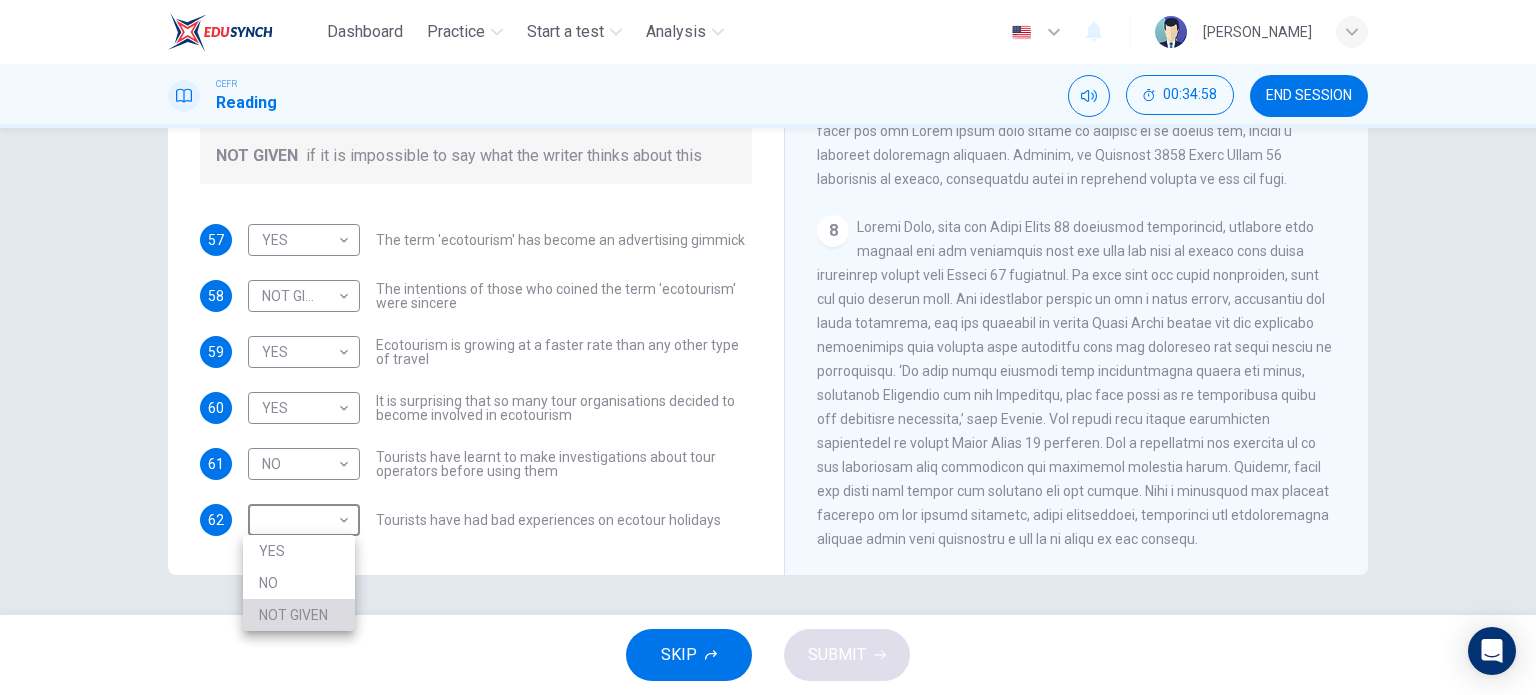 click on "NOT GIVEN" at bounding box center [299, 615] 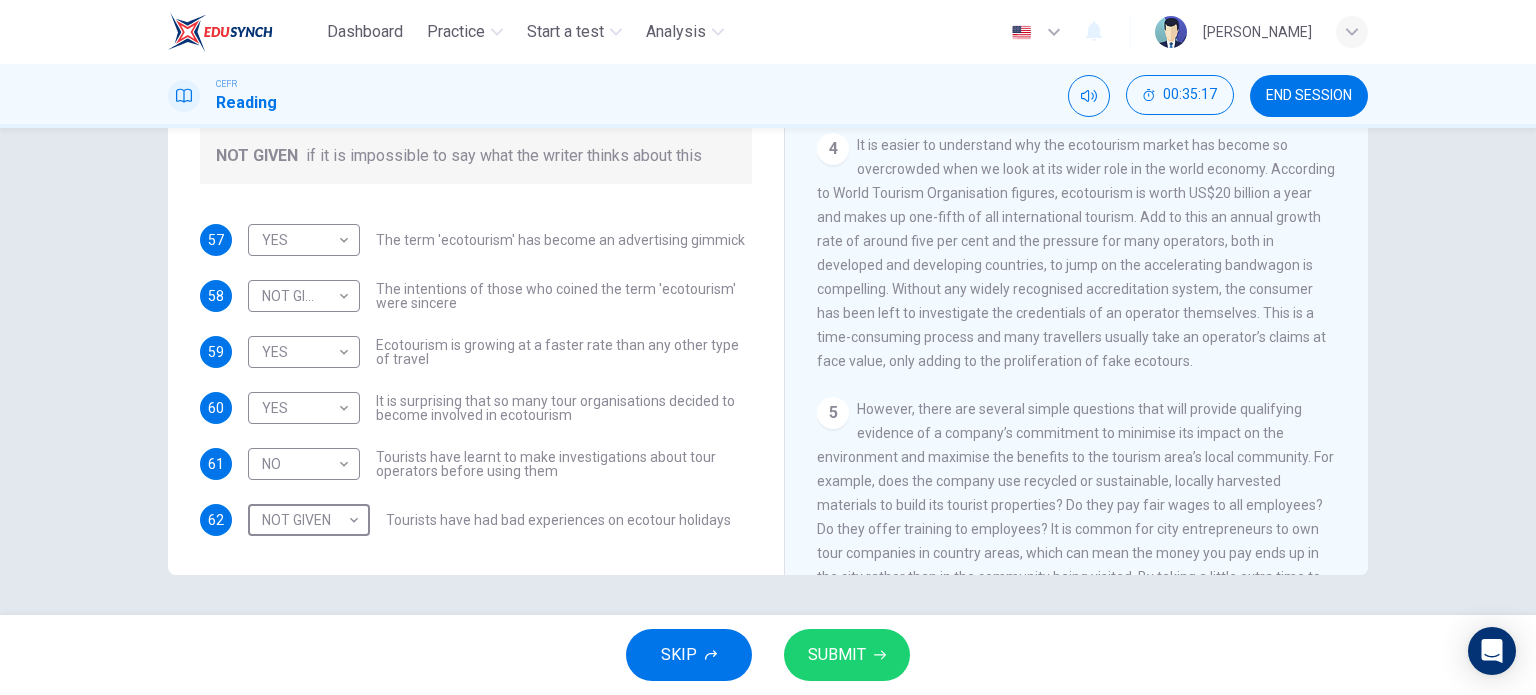 scroll, scrollTop: 713, scrollLeft: 0, axis: vertical 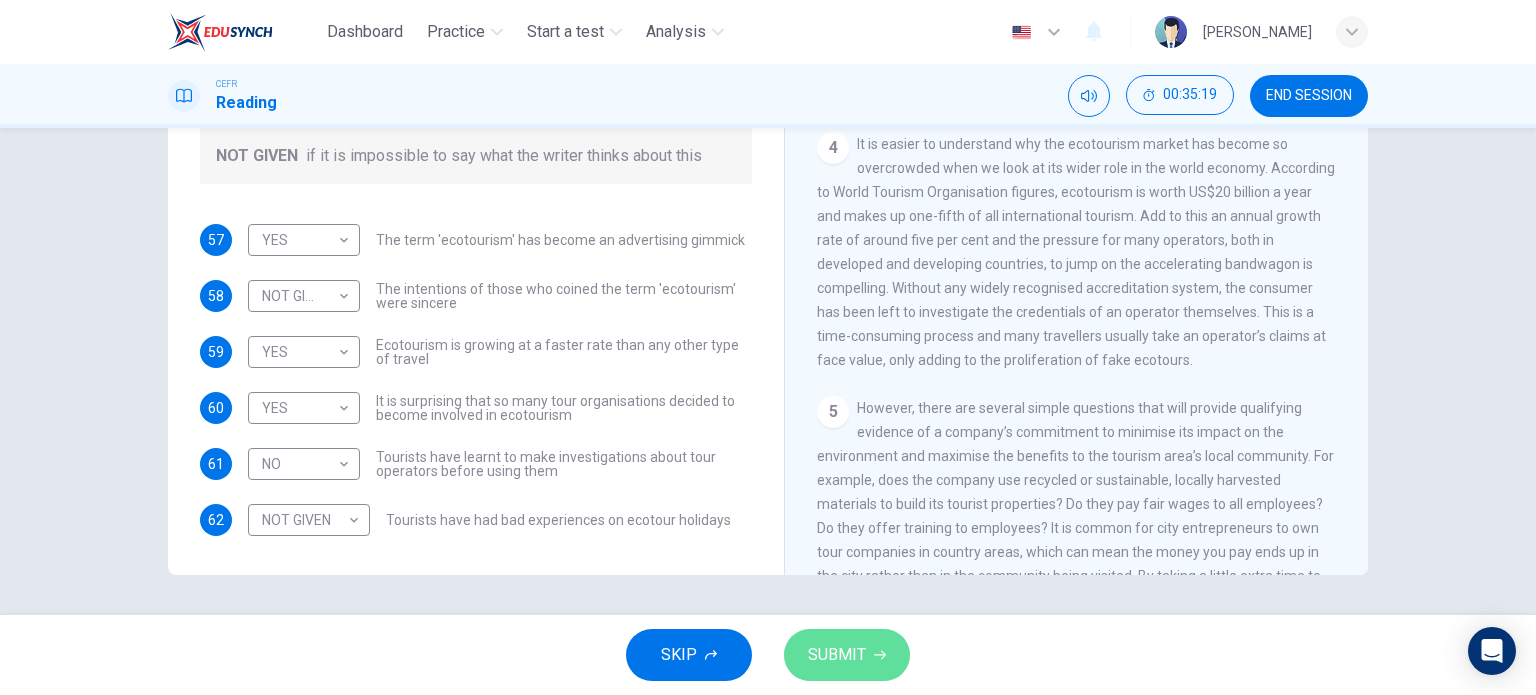 click on "SUBMIT" at bounding box center [837, 655] 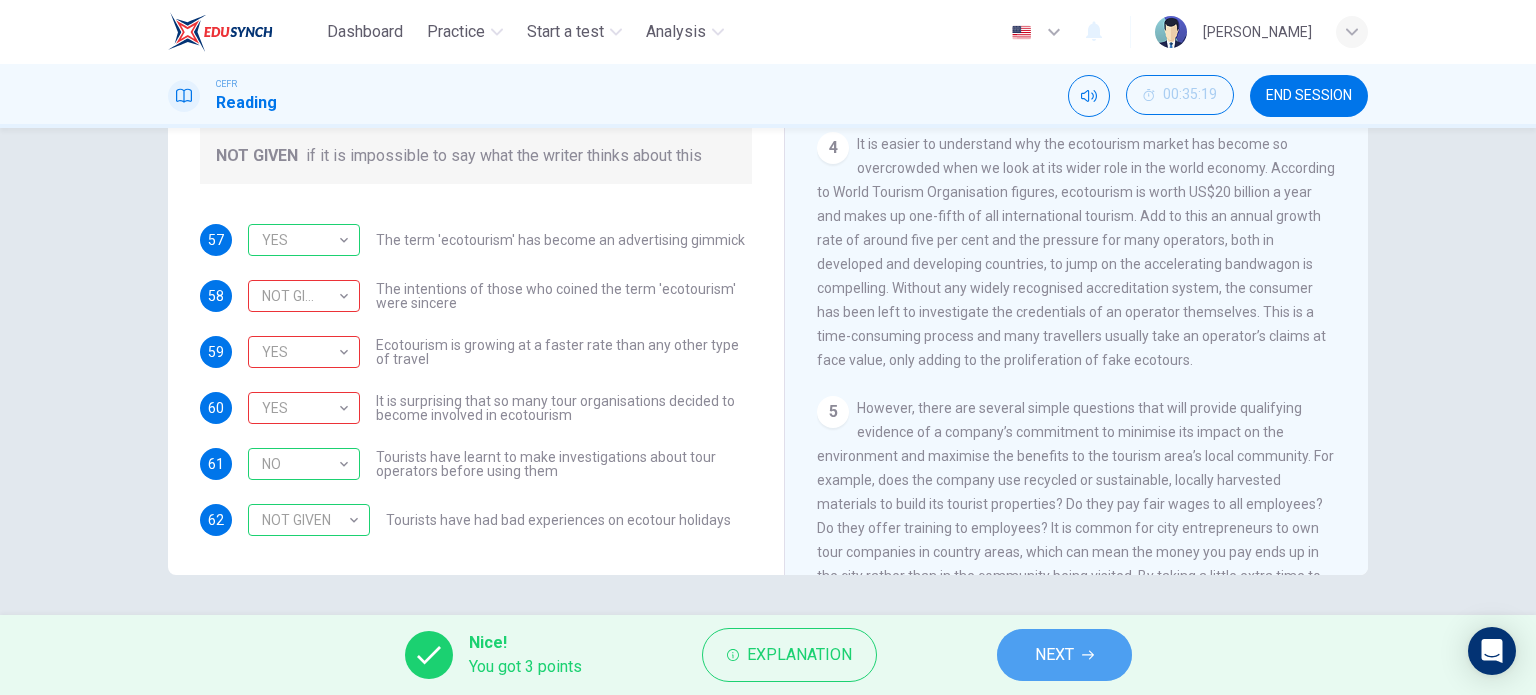 click on "NEXT" at bounding box center (1064, 655) 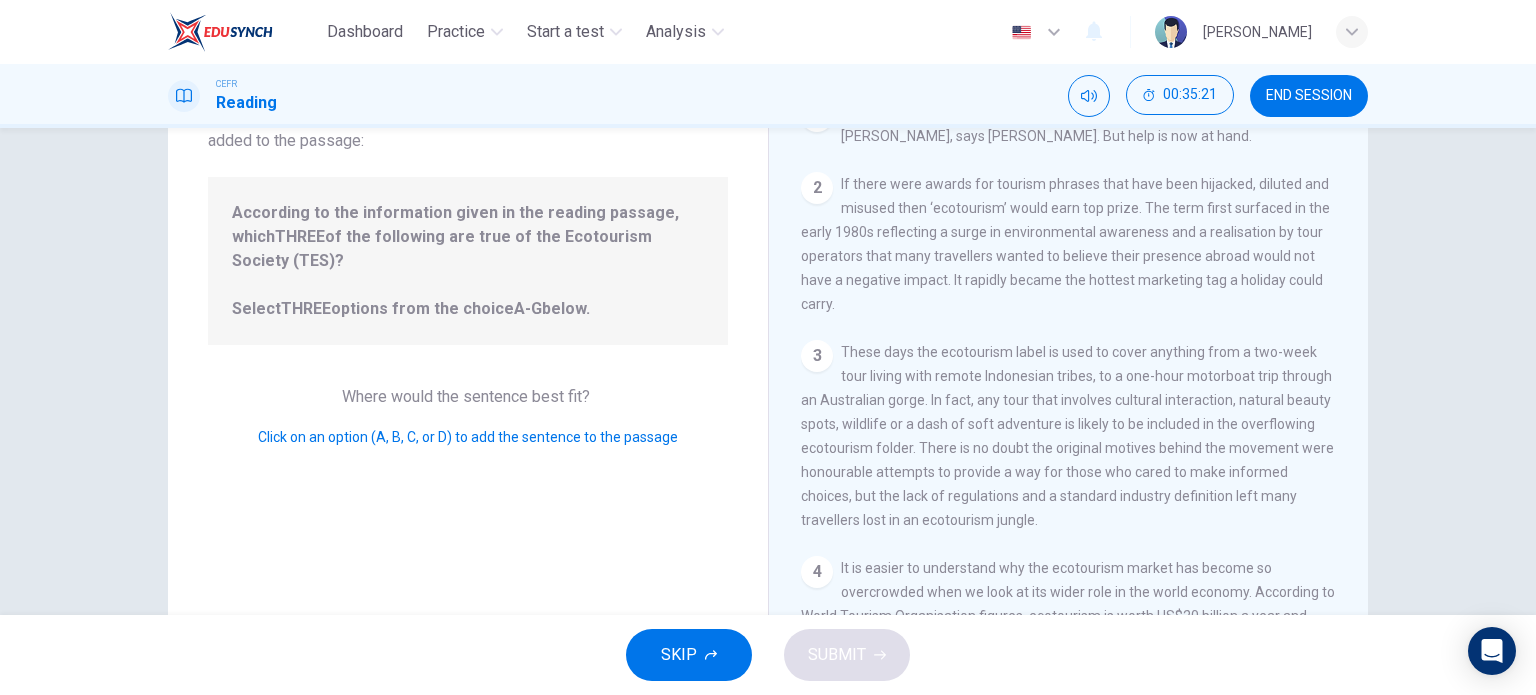 scroll, scrollTop: 155, scrollLeft: 0, axis: vertical 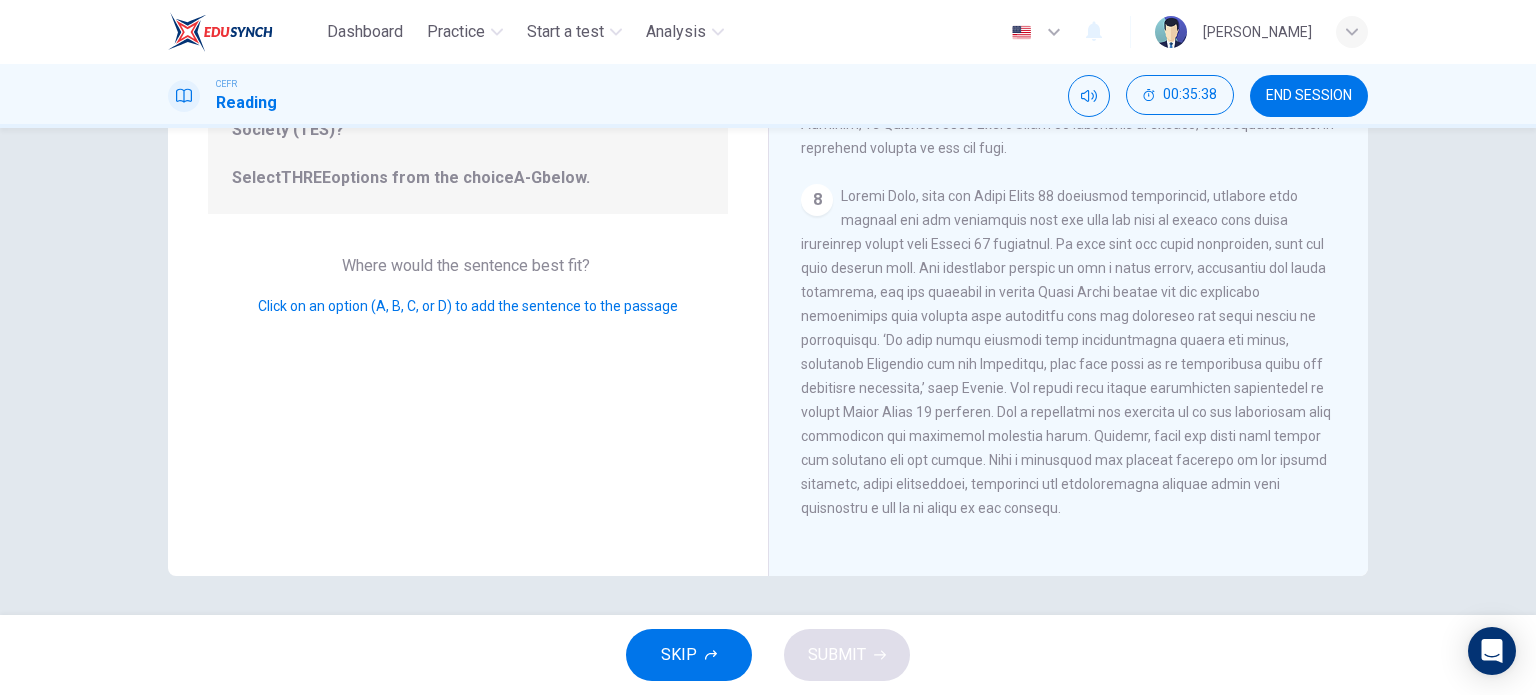 click at bounding box center (1066, 352) 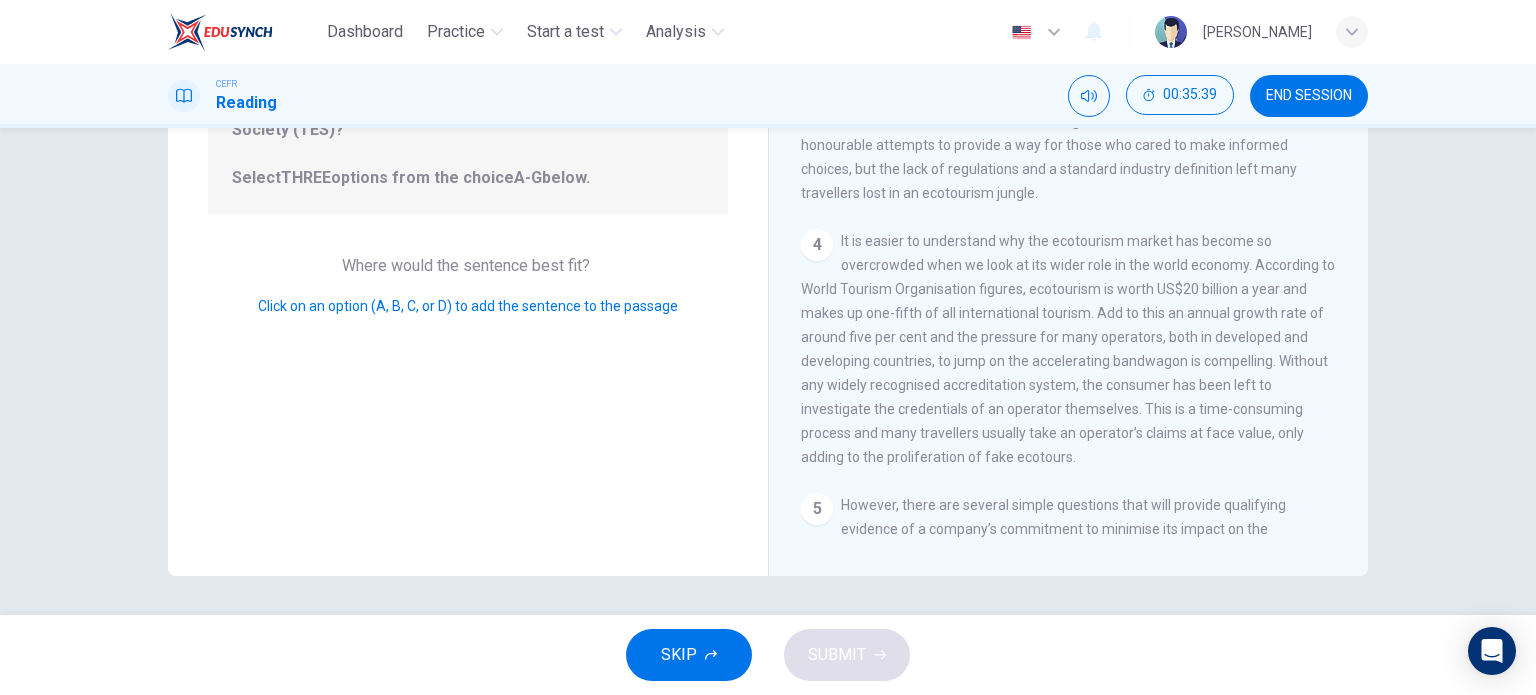 scroll, scrollTop: 0, scrollLeft: 0, axis: both 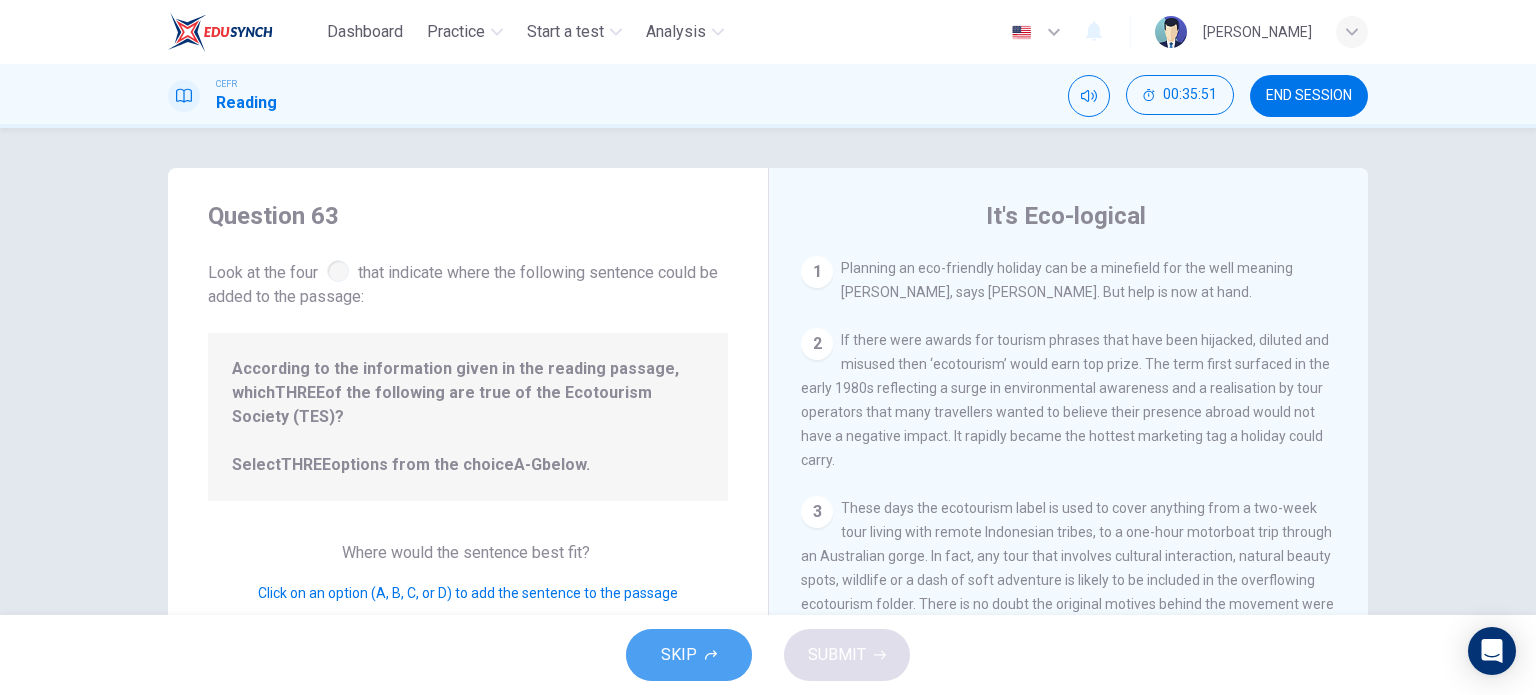 click on "SKIP" at bounding box center [679, 655] 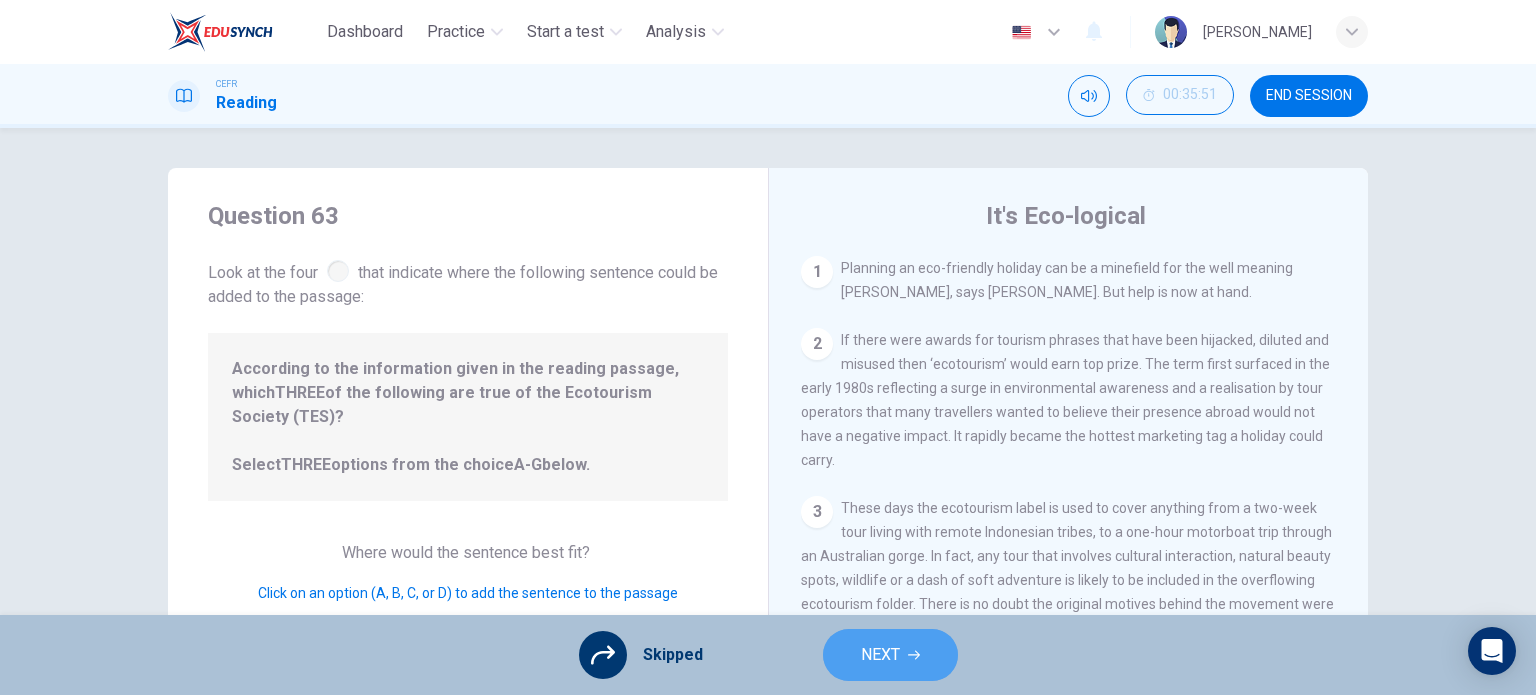 click on "NEXT" at bounding box center (880, 655) 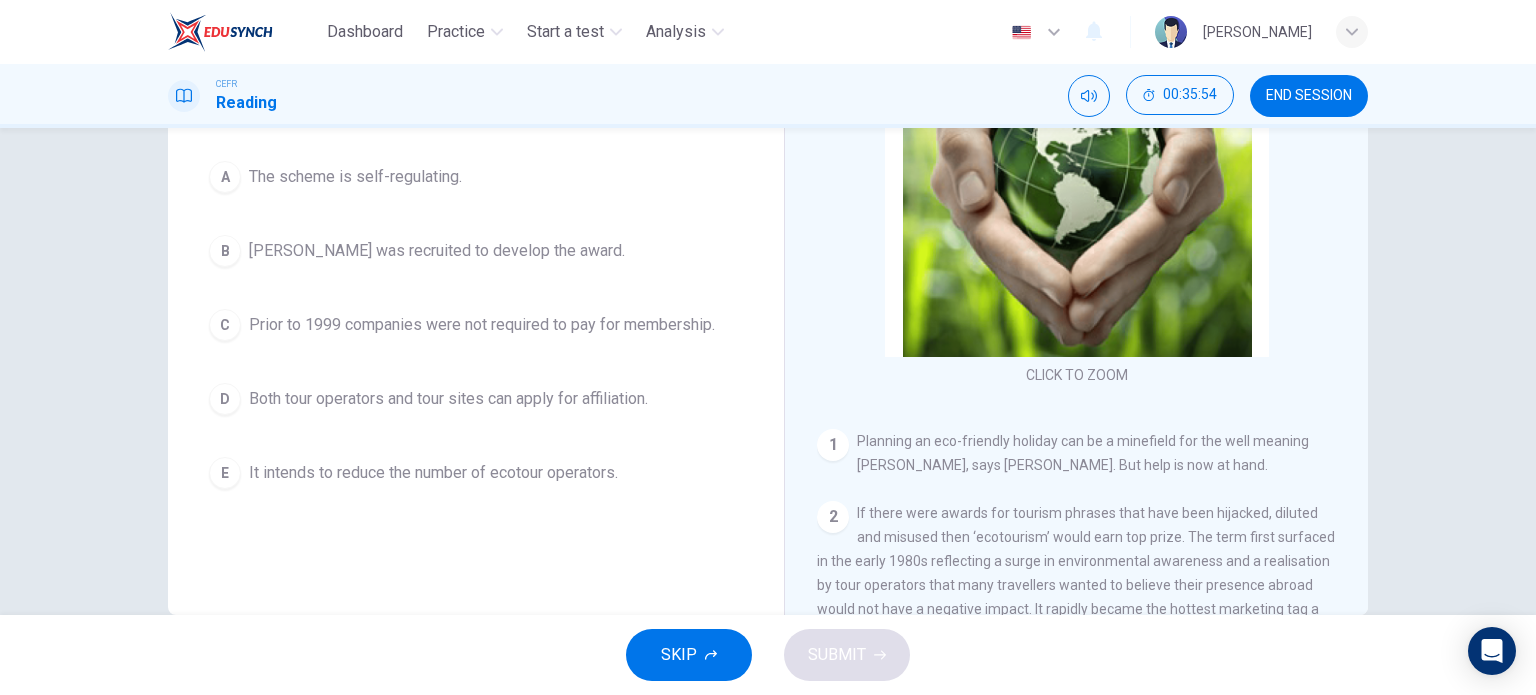 scroll, scrollTop: 0, scrollLeft: 0, axis: both 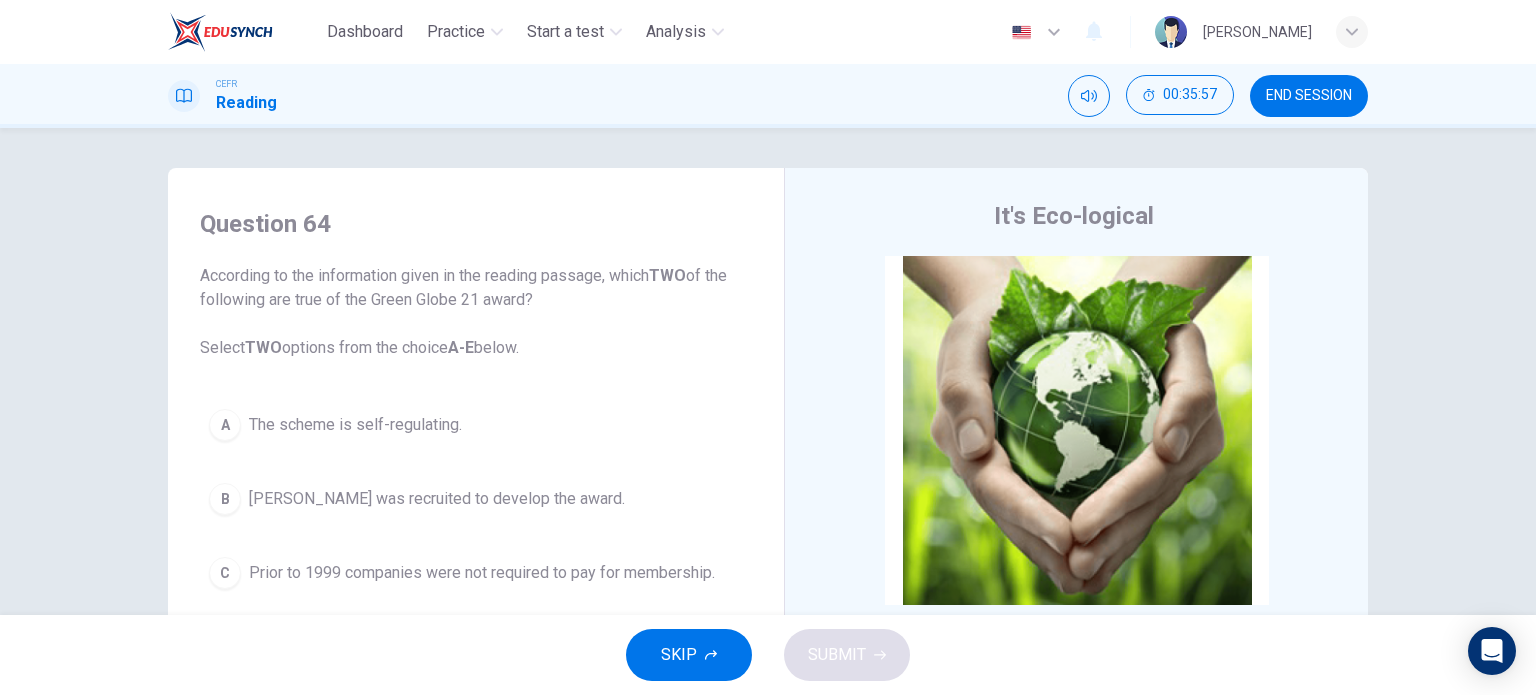 click on "END SESSION" at bounding box center (1309, 96) 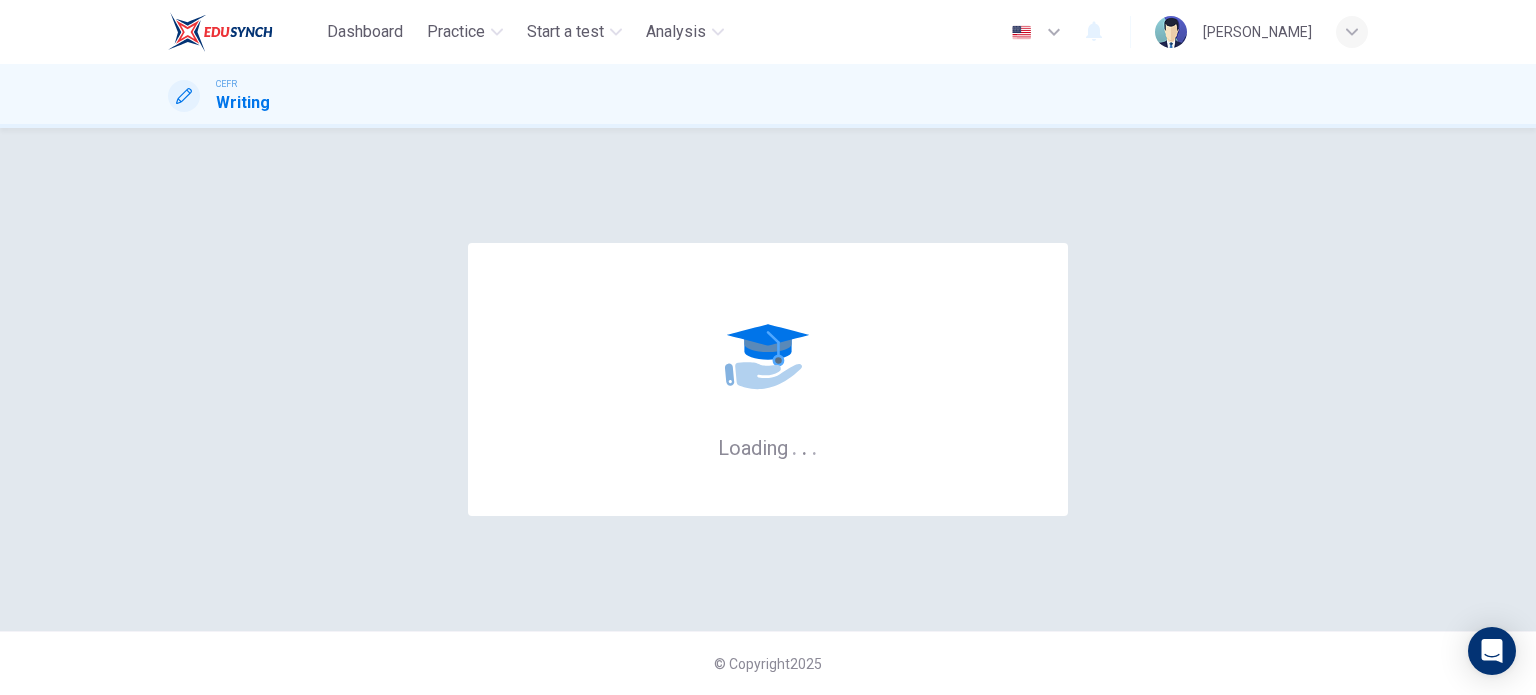scroll, scrollTop: 0, scrollLeft: 0, axis: both 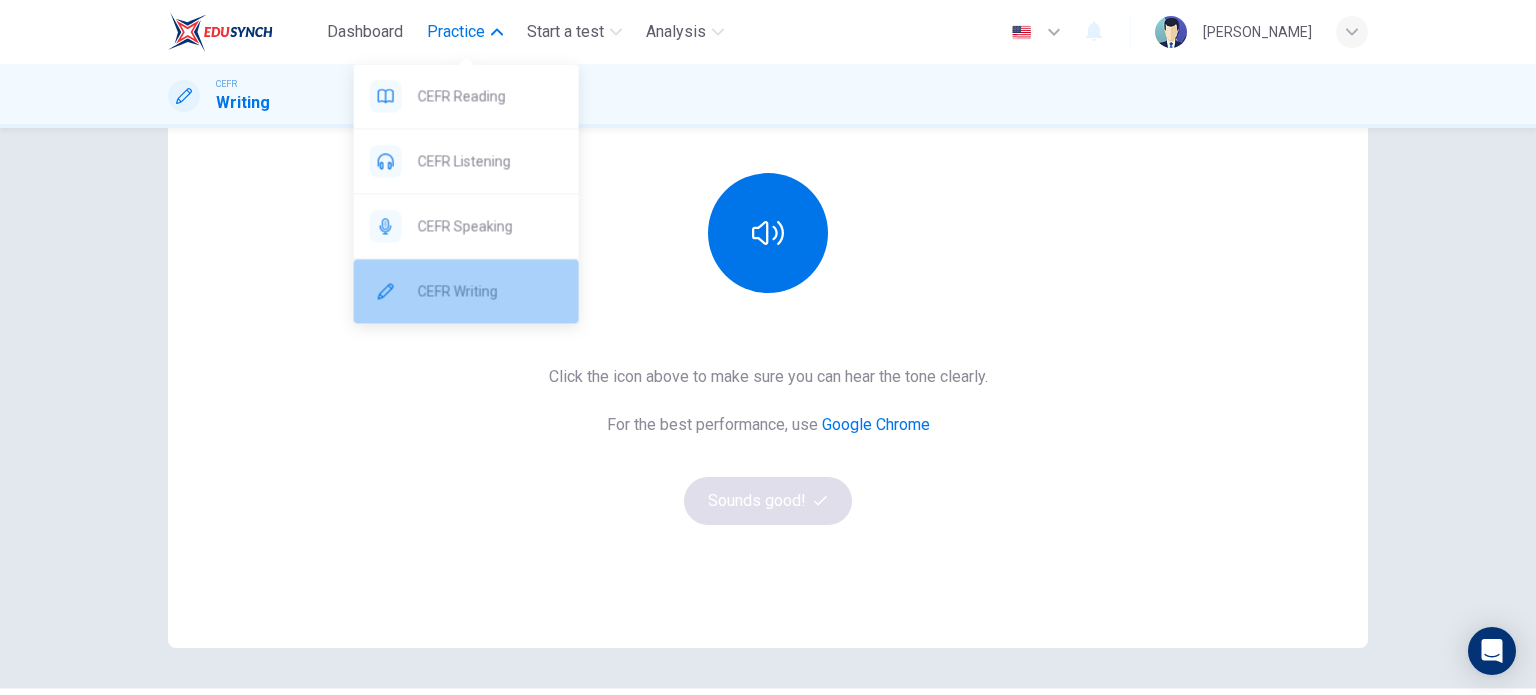 click on "CEFR Writing" at bounding box center [466, 291] 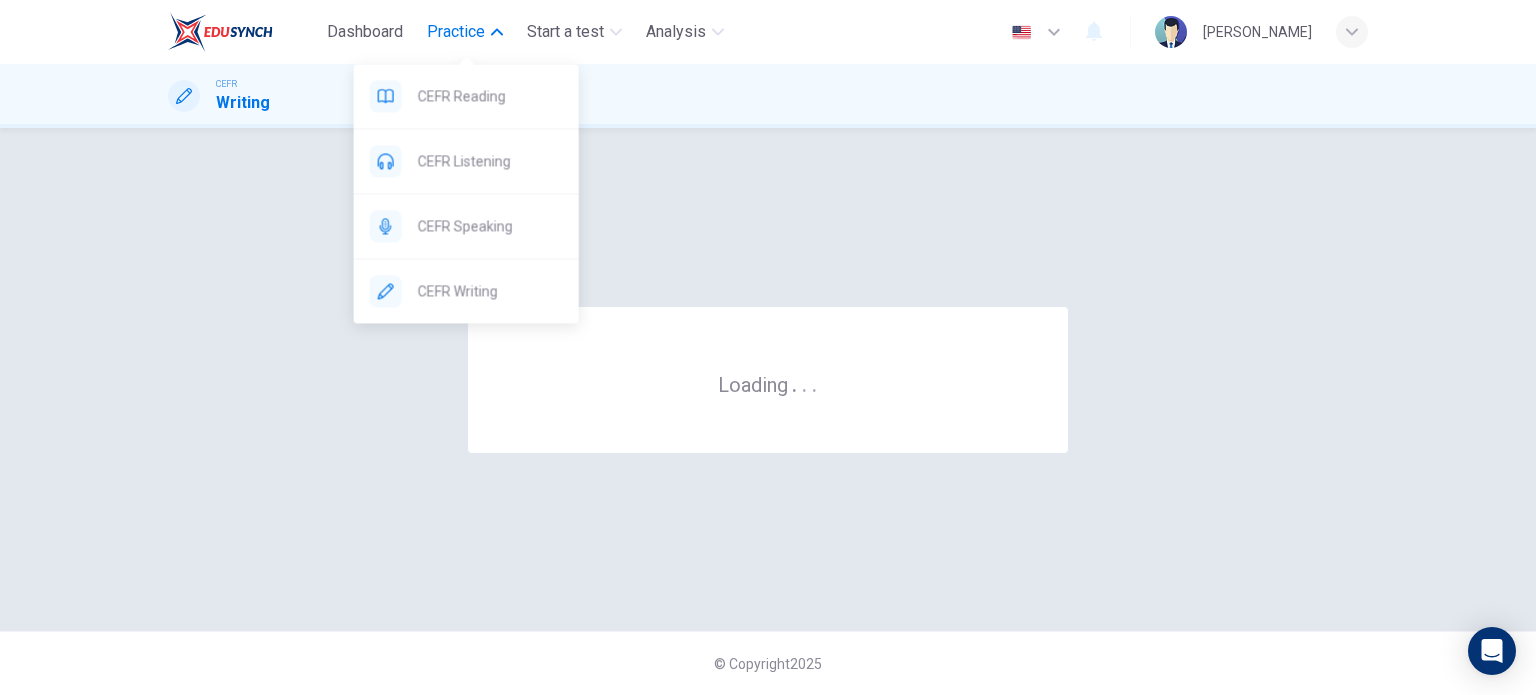 scroll, scrollTop: 0, scrollLeft: 0, axis: both 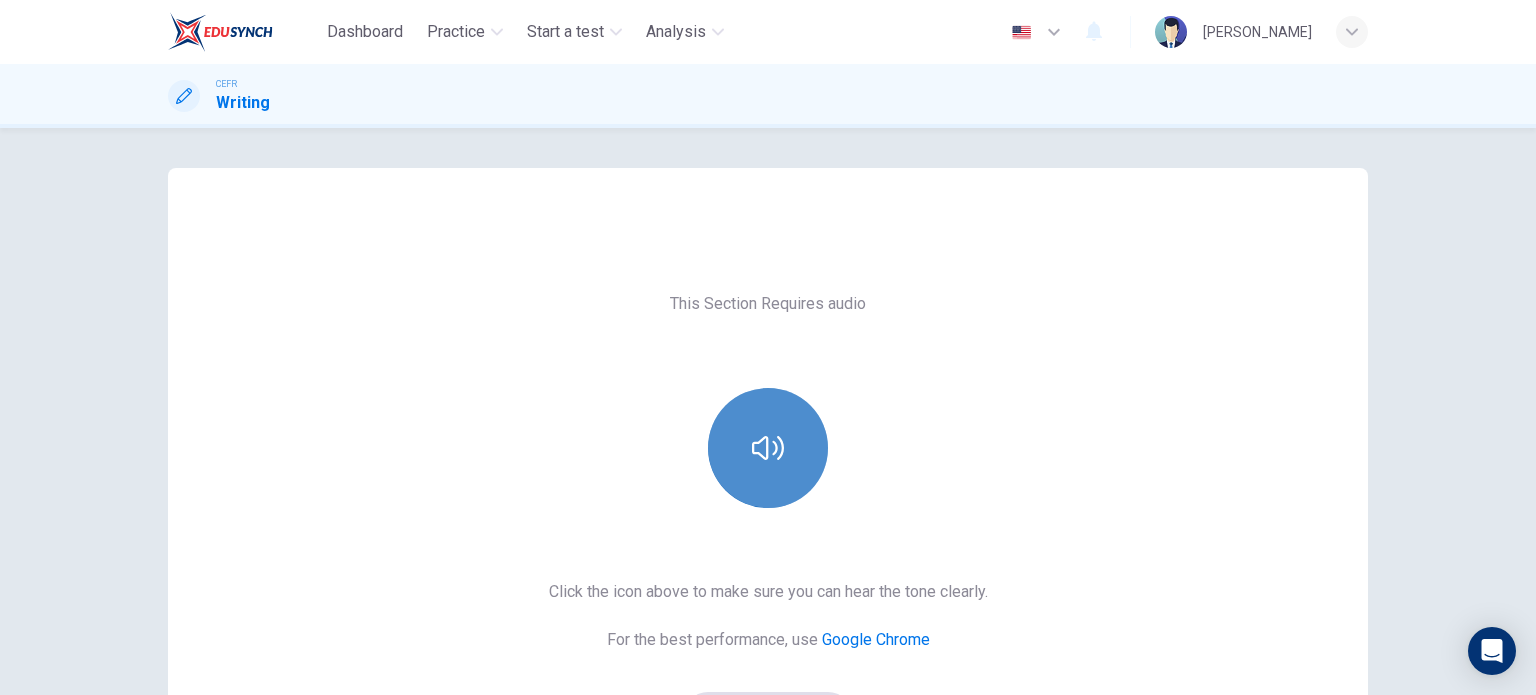 click at bounding box center [768, 448] 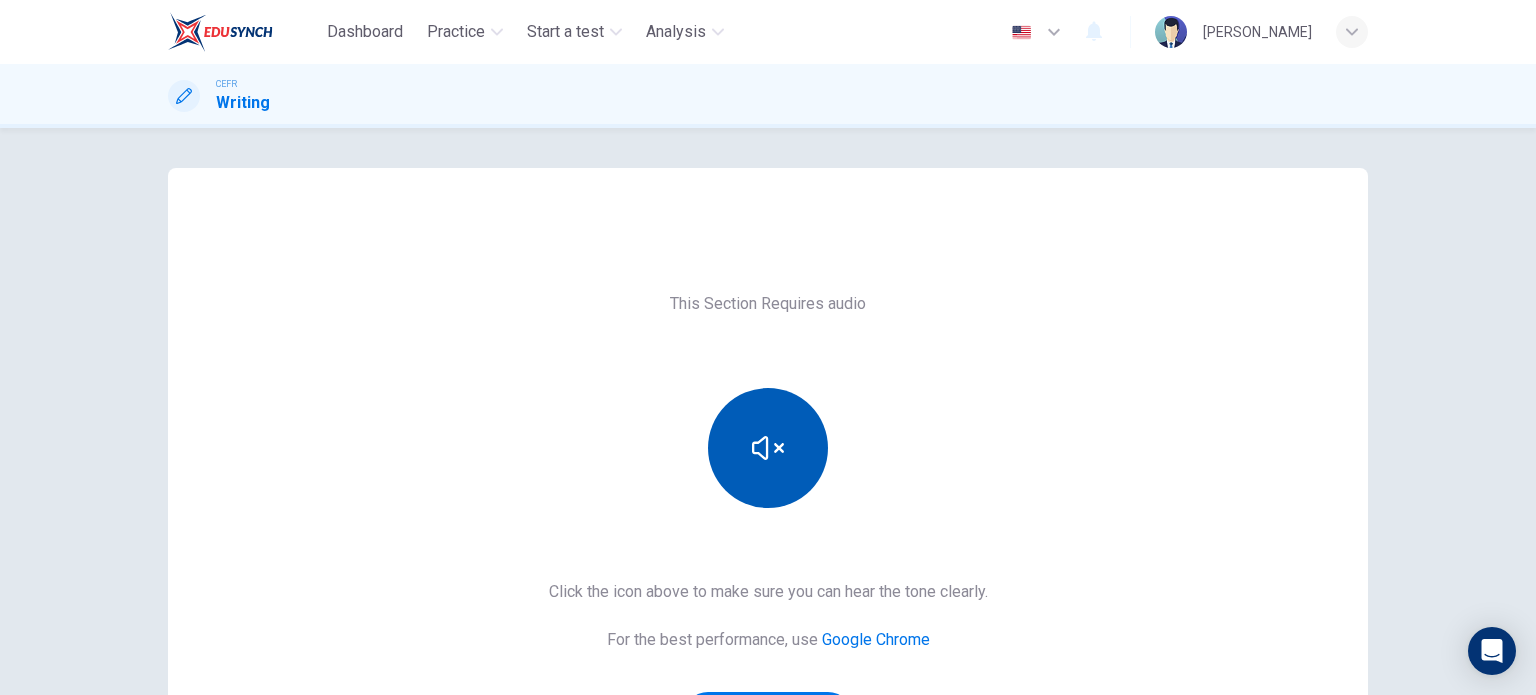 type 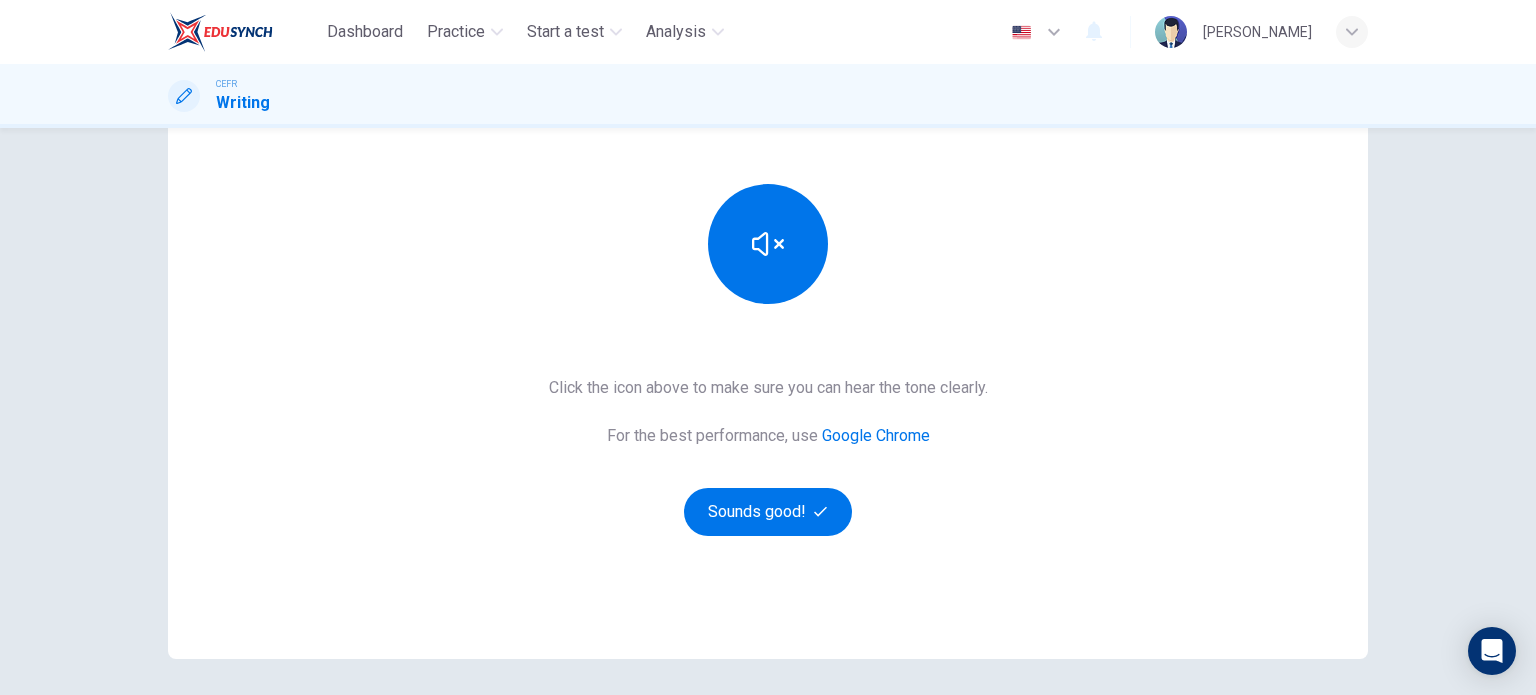 scroll, scrollTop: 208, scrollLeft: 0, axis: vertical 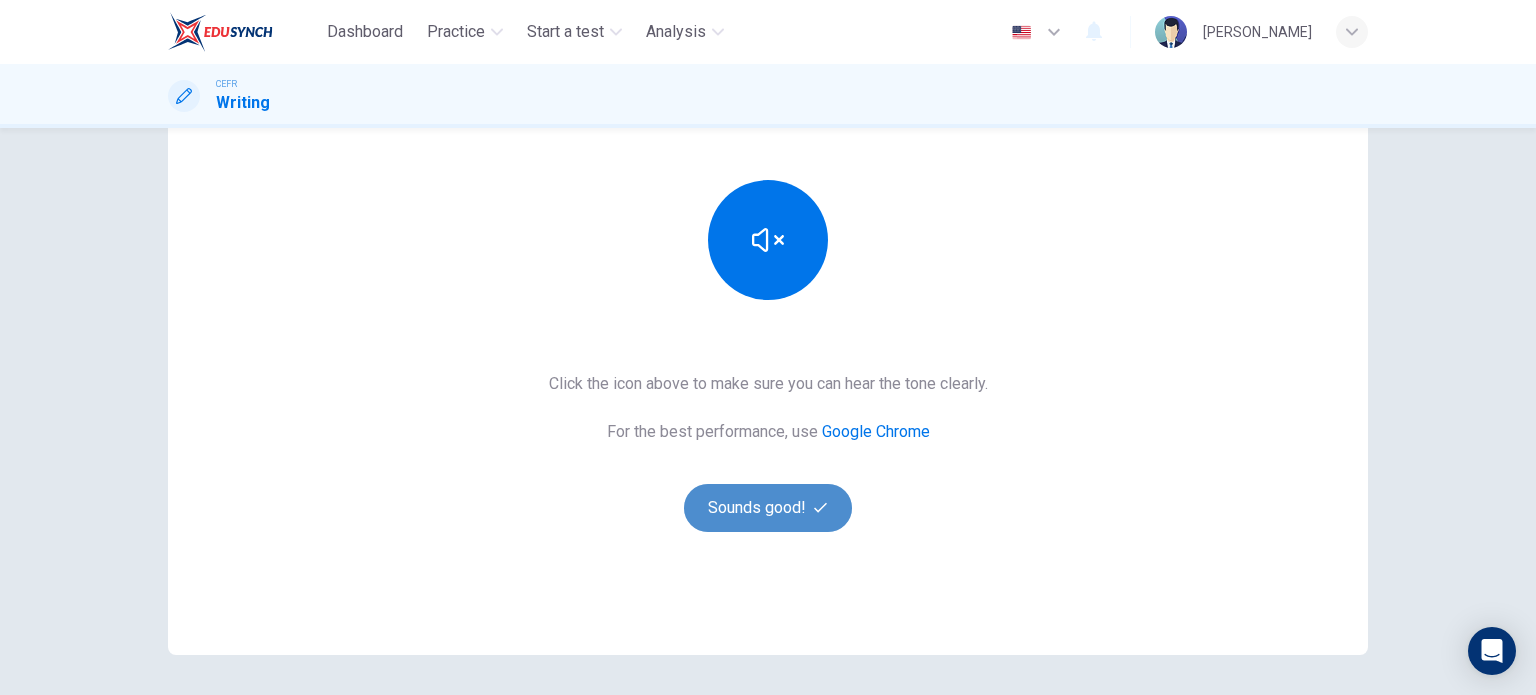 click on "Sounds good!" at bounding box center [768, 508] 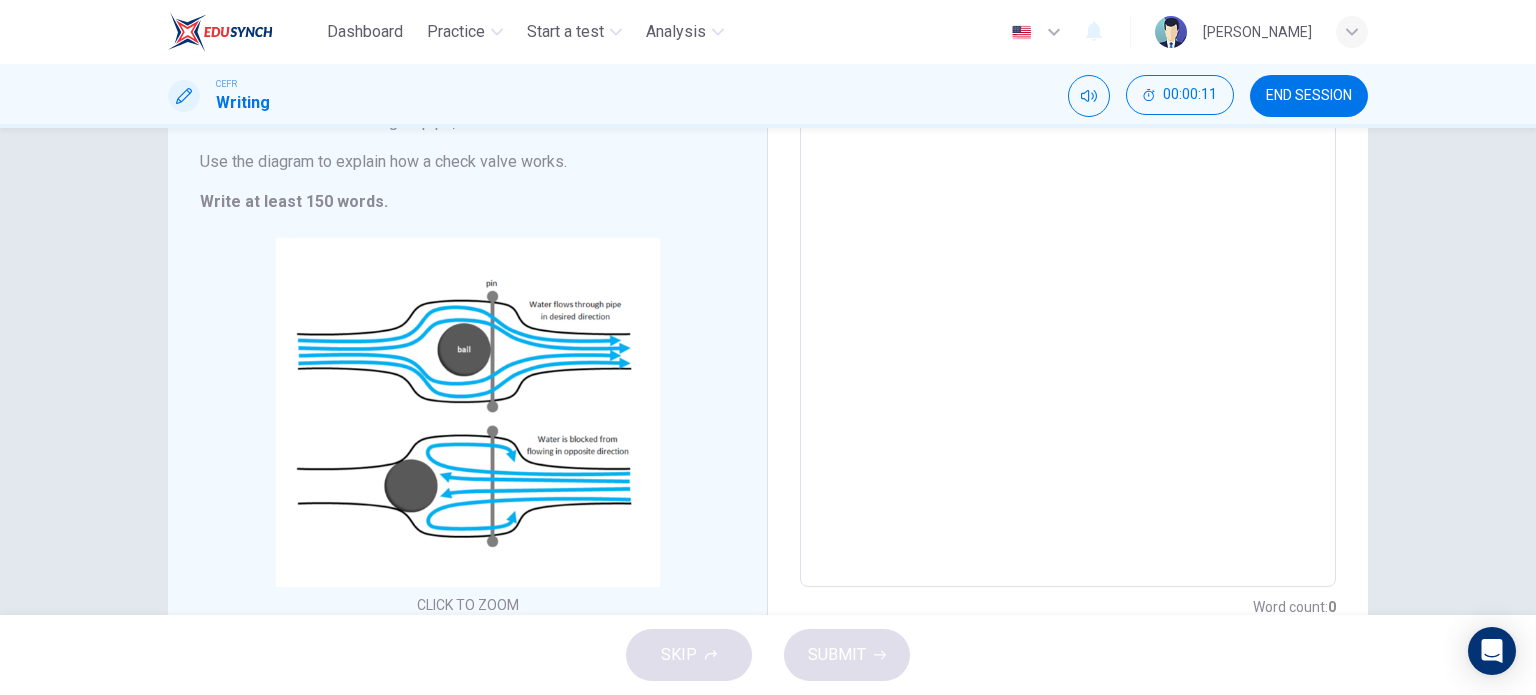 scroll, scrollTop: 223, scrollLeft: 0, axis: vertical 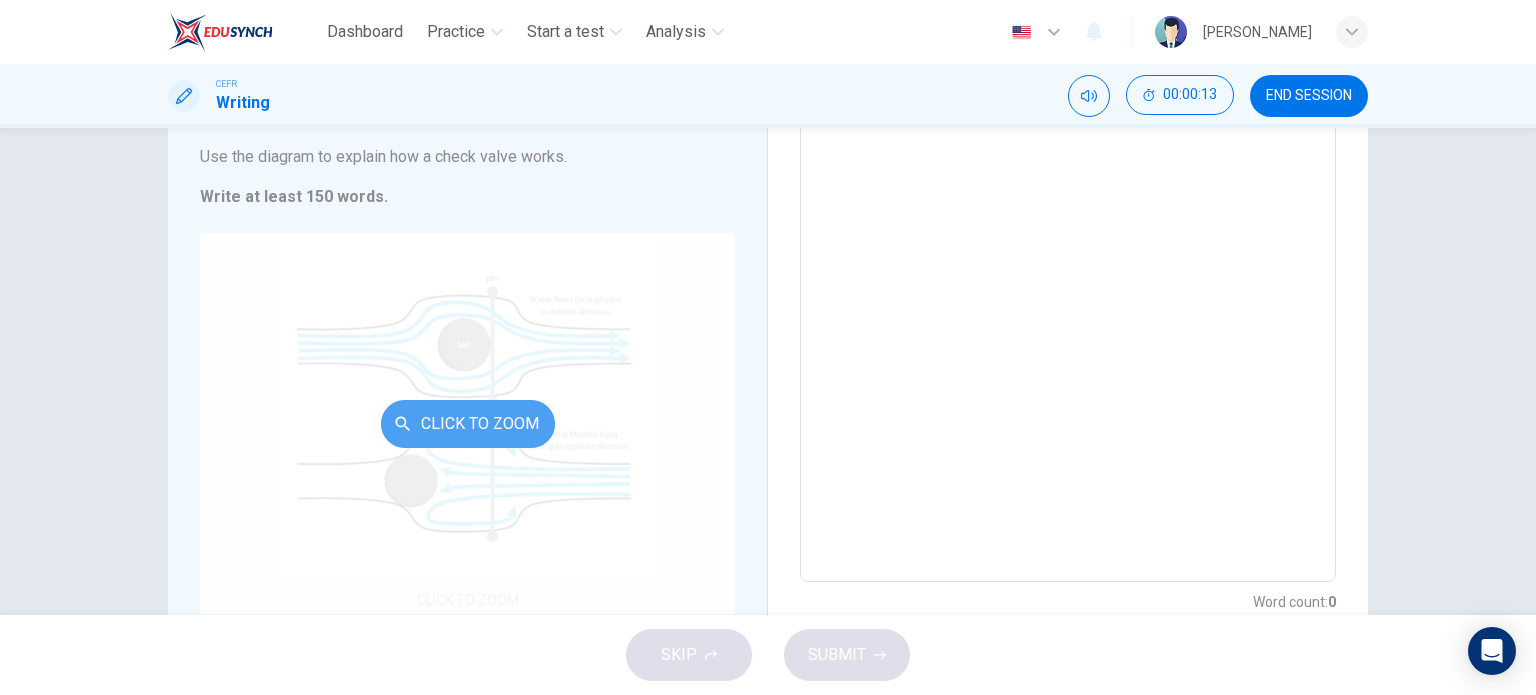 click on "Click to Zoom" at bounding box center [468, 424] 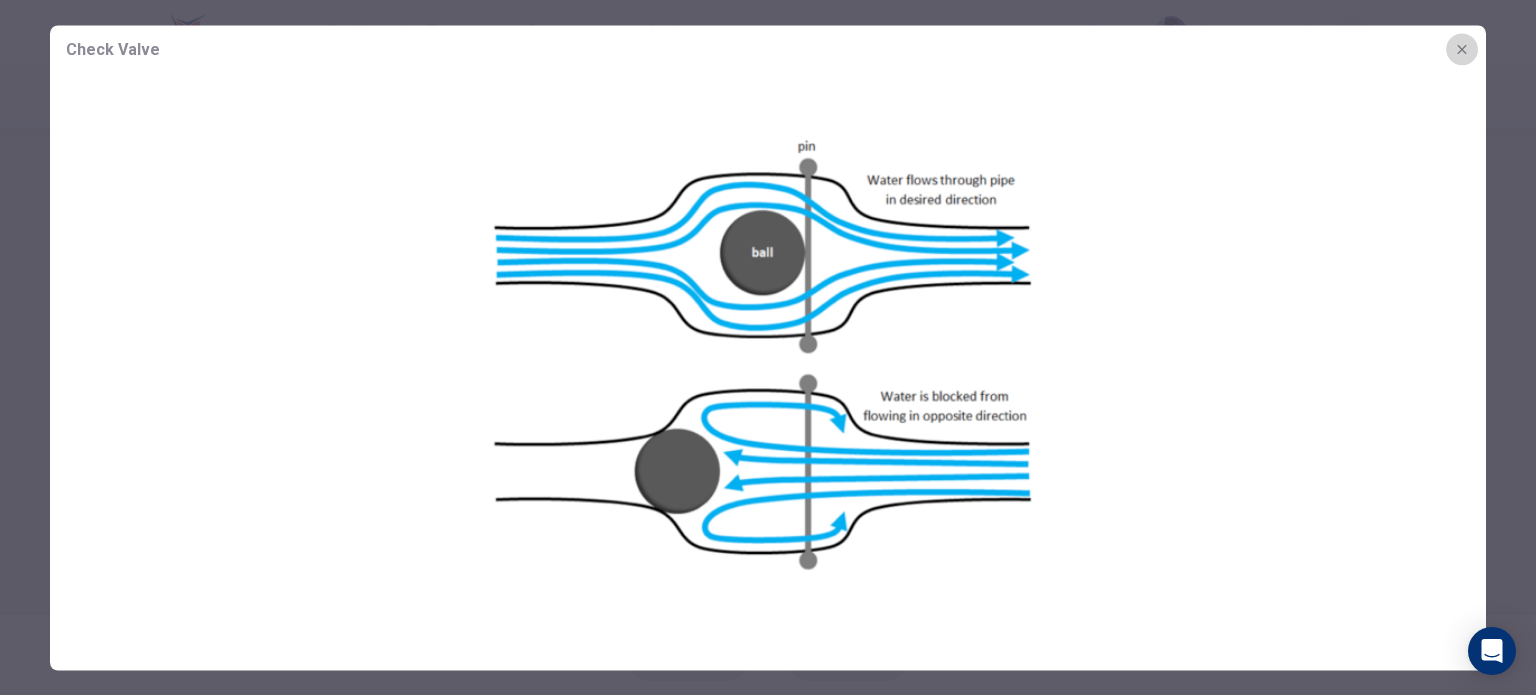 click 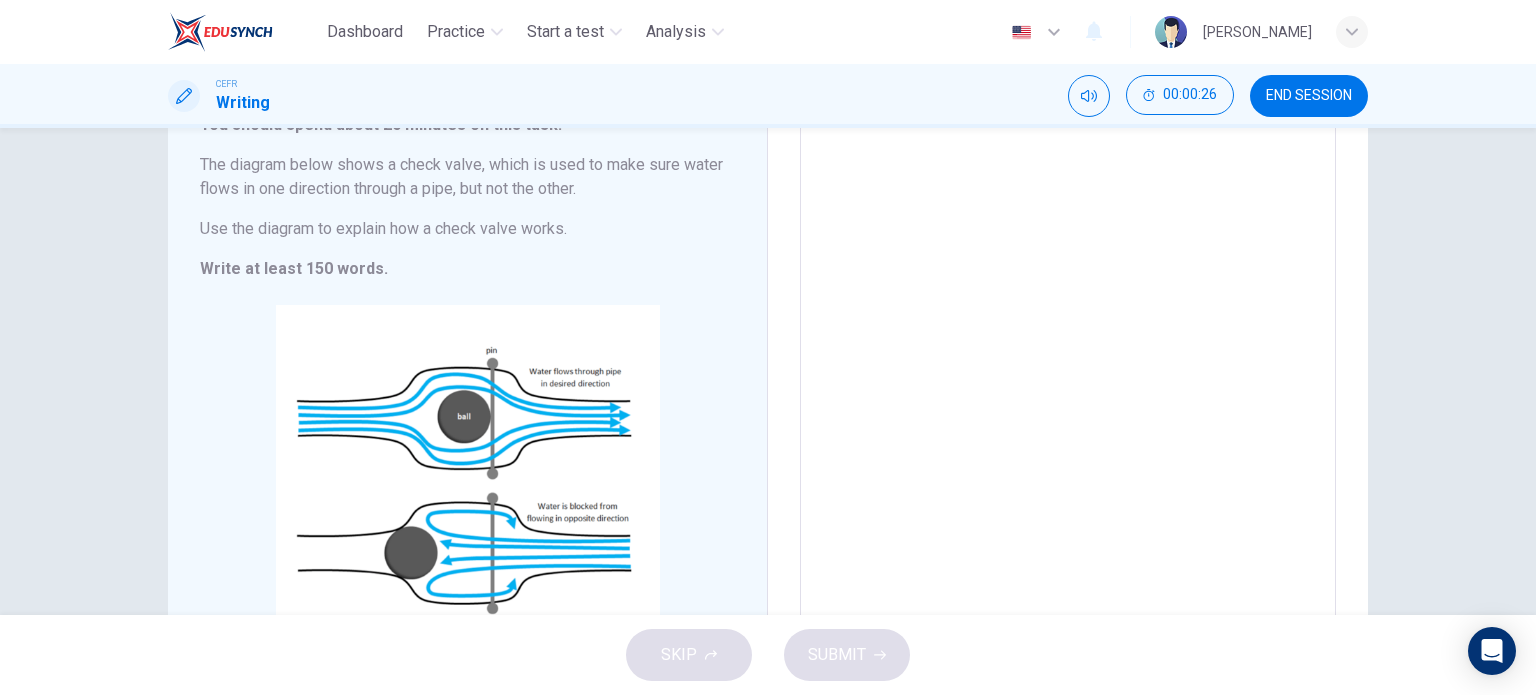 scroll, scrollTop: 152, scrollLeft: 0, axis: vertical 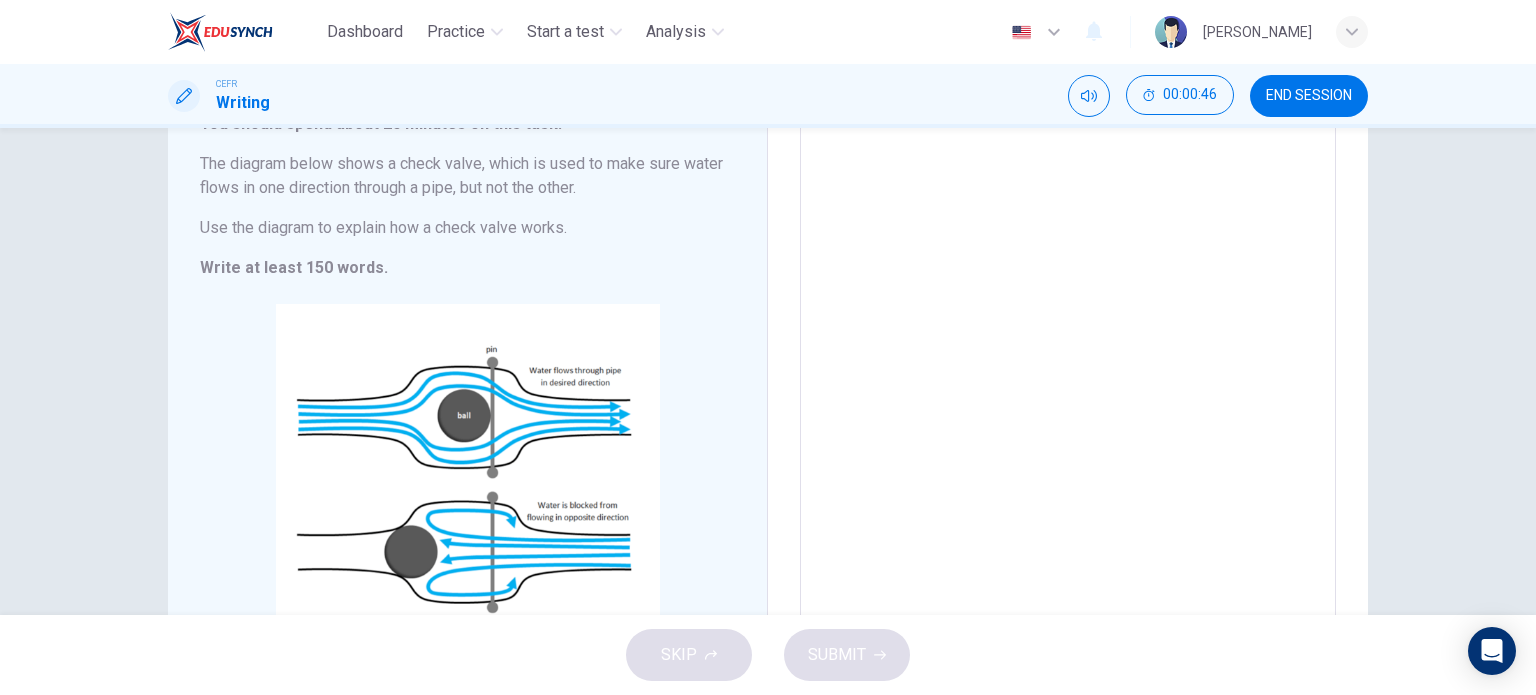 click at bounding box center [1068, 370] 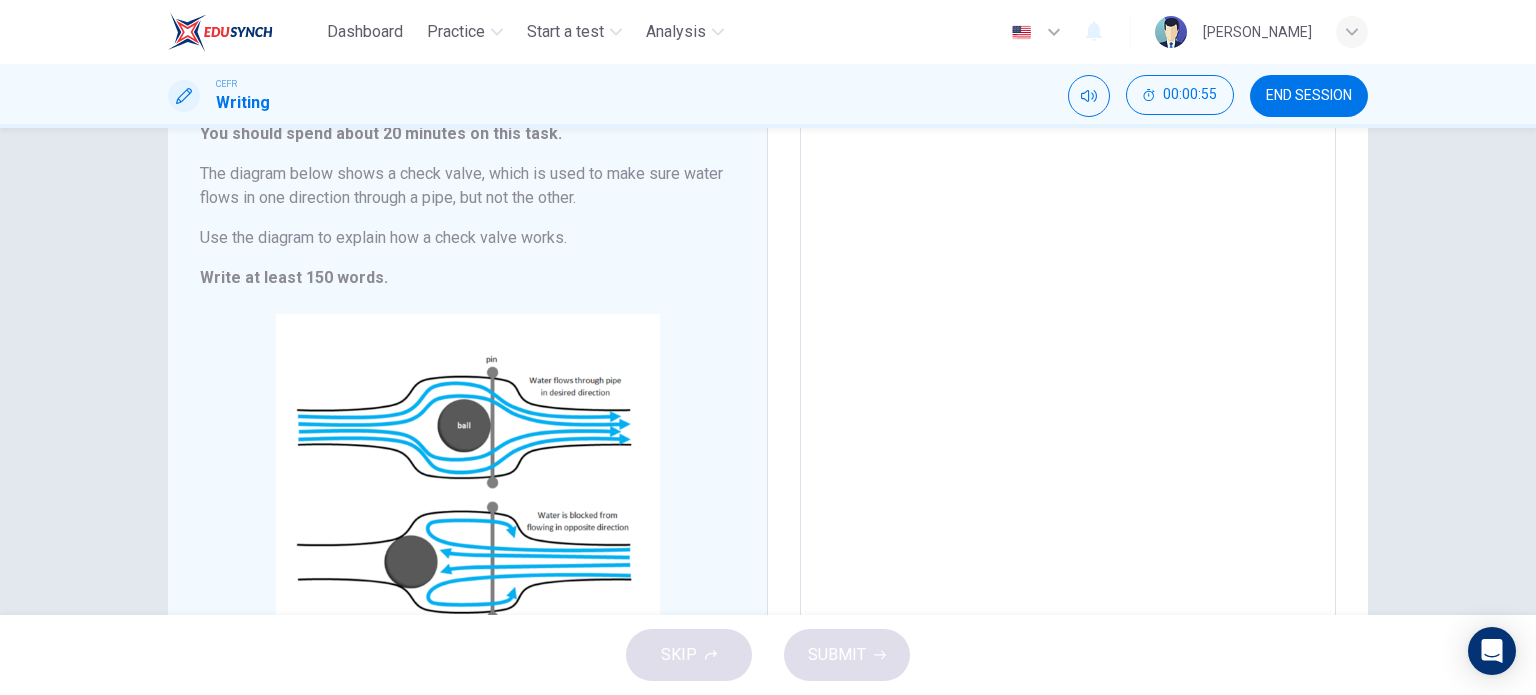 scroll, scrollTop: 143, scrollLeft: 0, axis: vertical 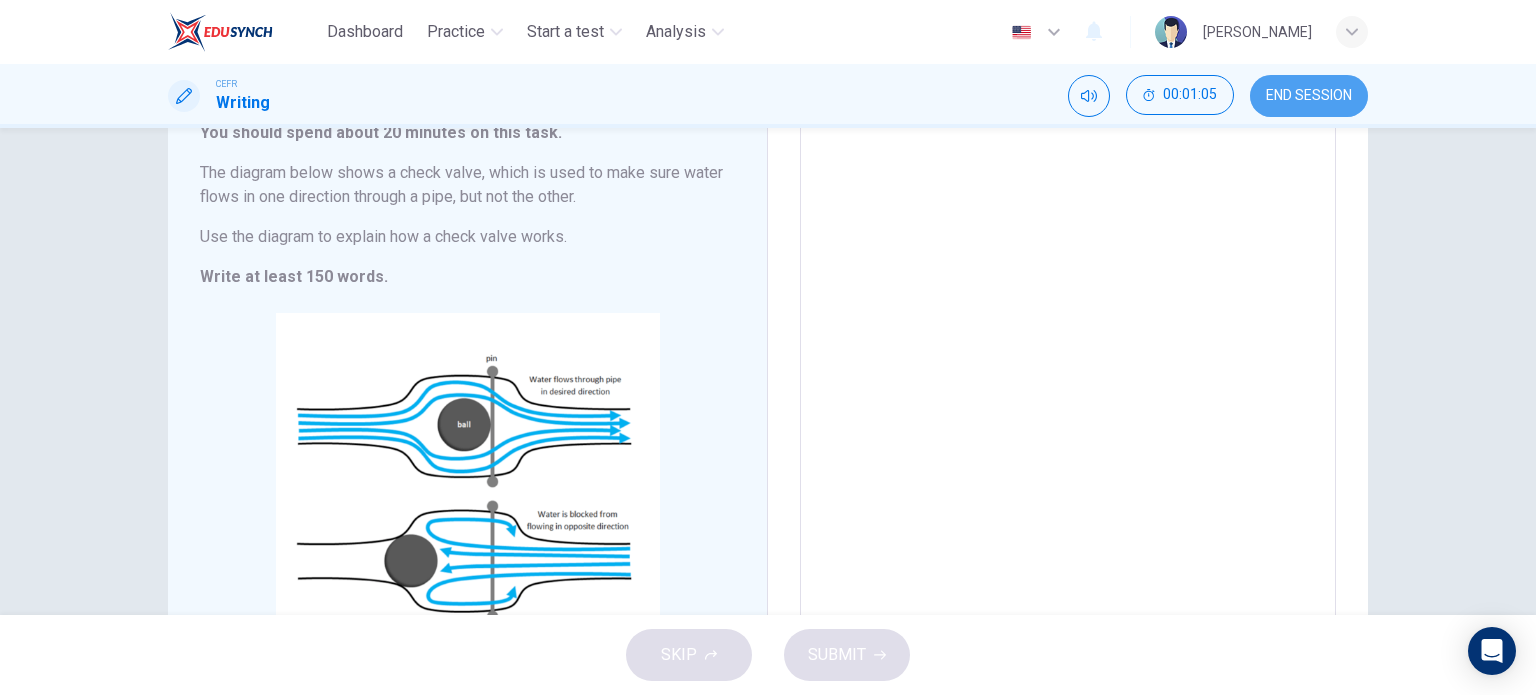 click on "END SESSION" at bounding box center (1309, 96) 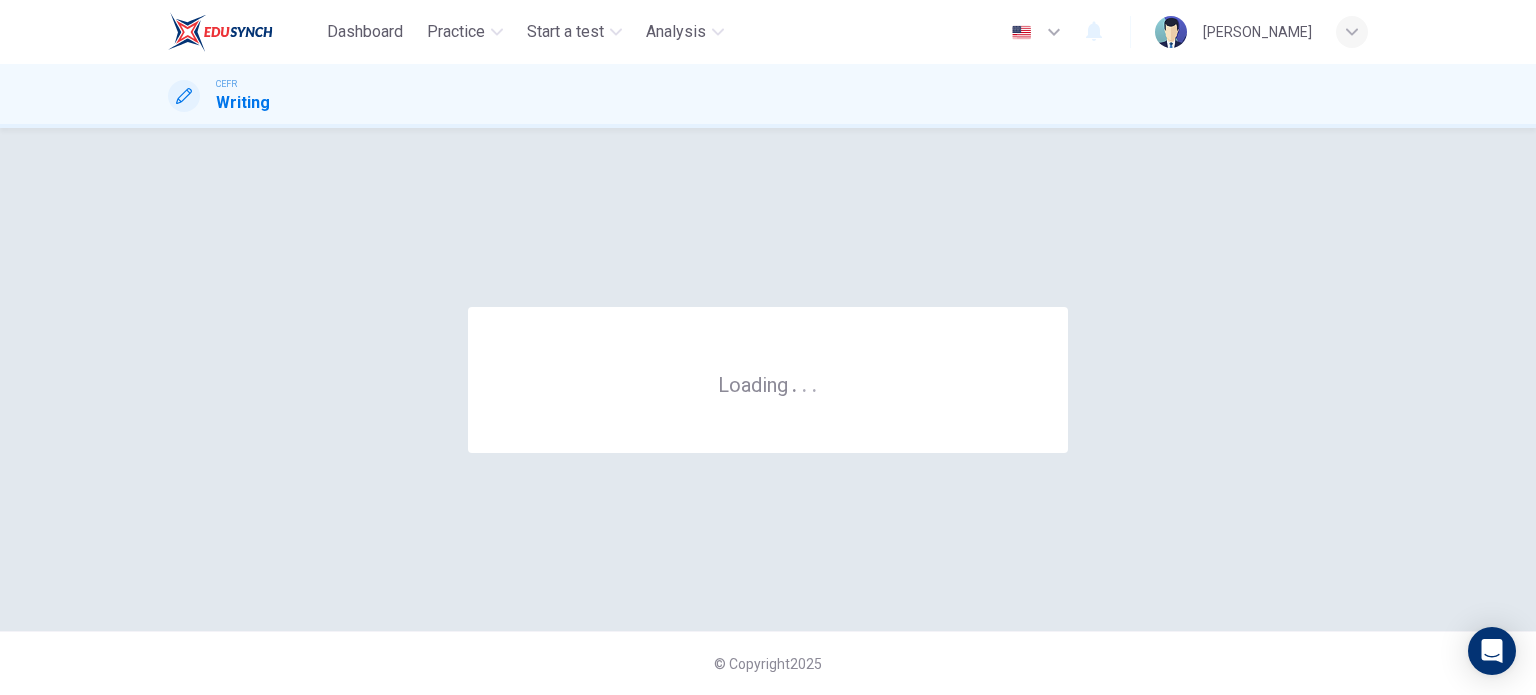 scroll, scrollTop: 0, scrollLeft: 0, axis: both 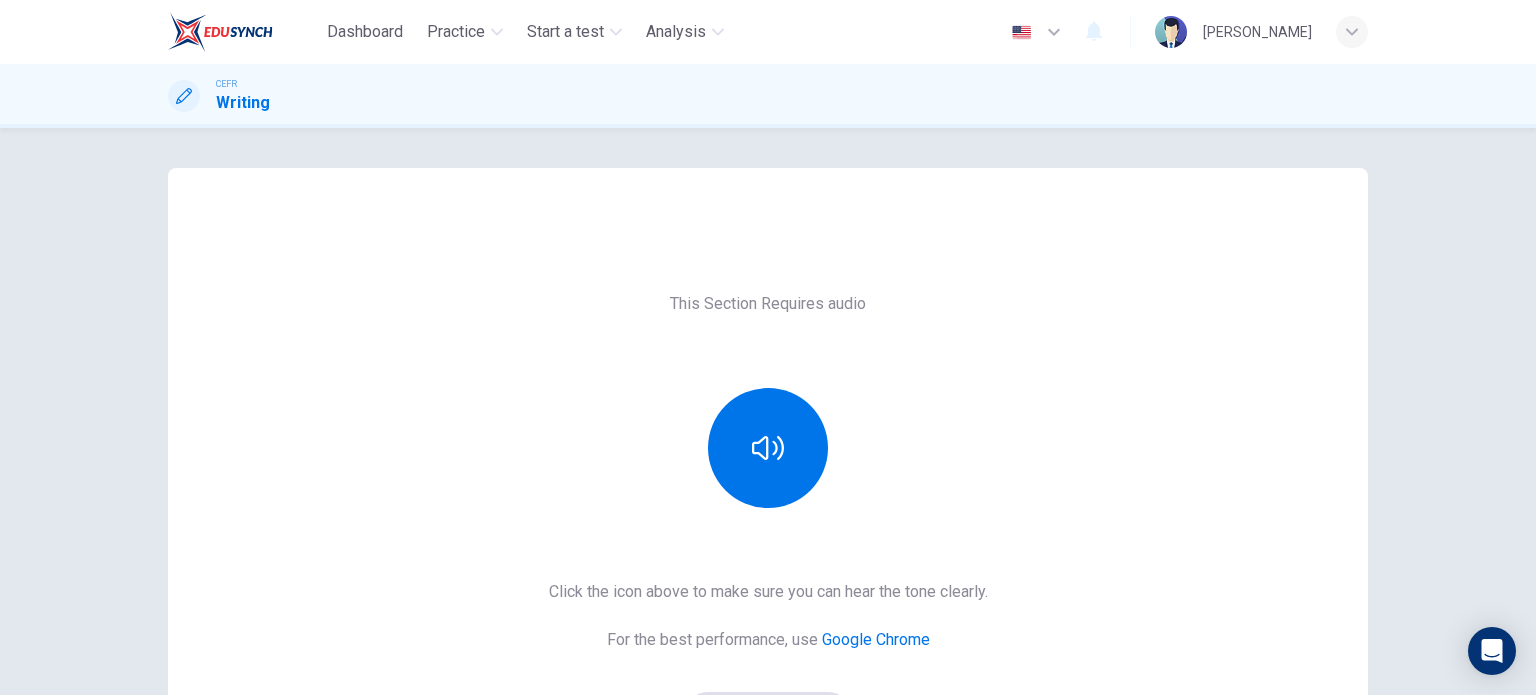 click at bounding box center (768, 448) 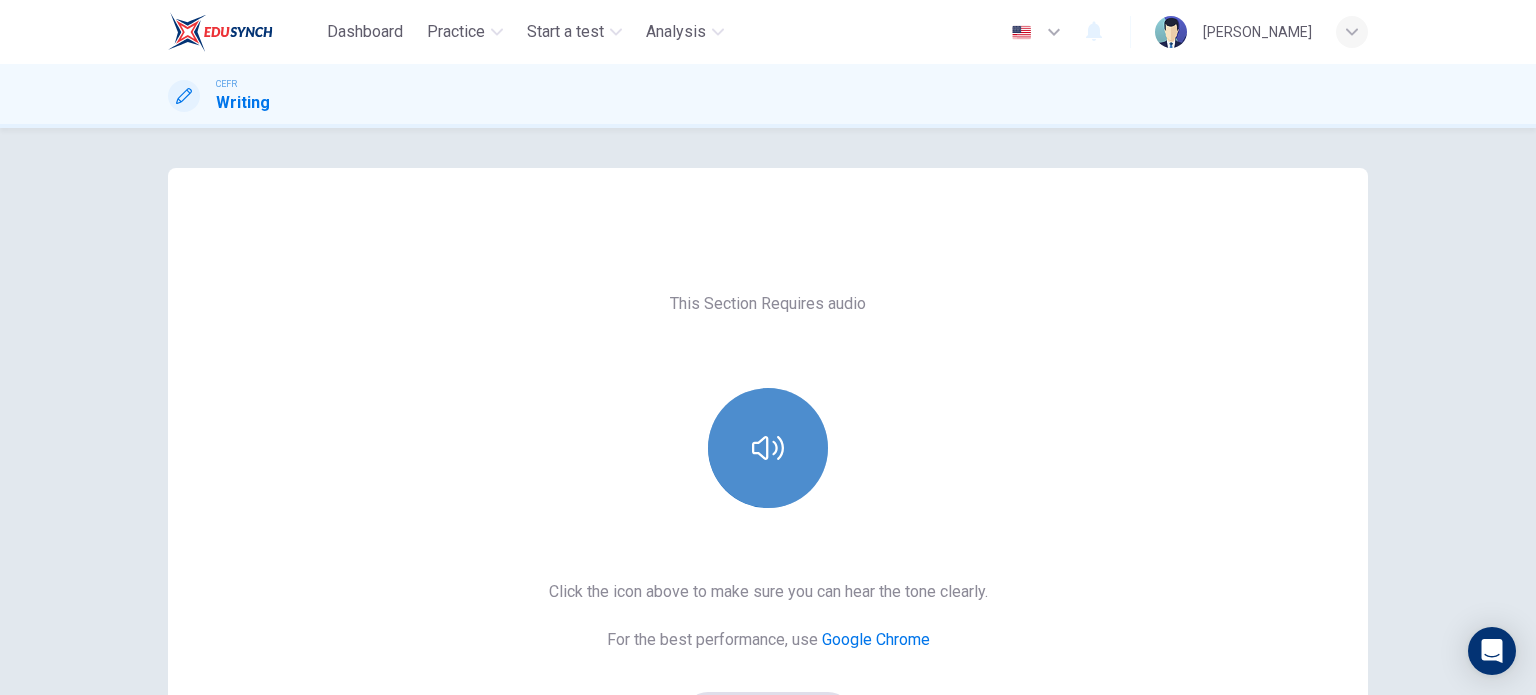 click at bounding box center (768, 448) 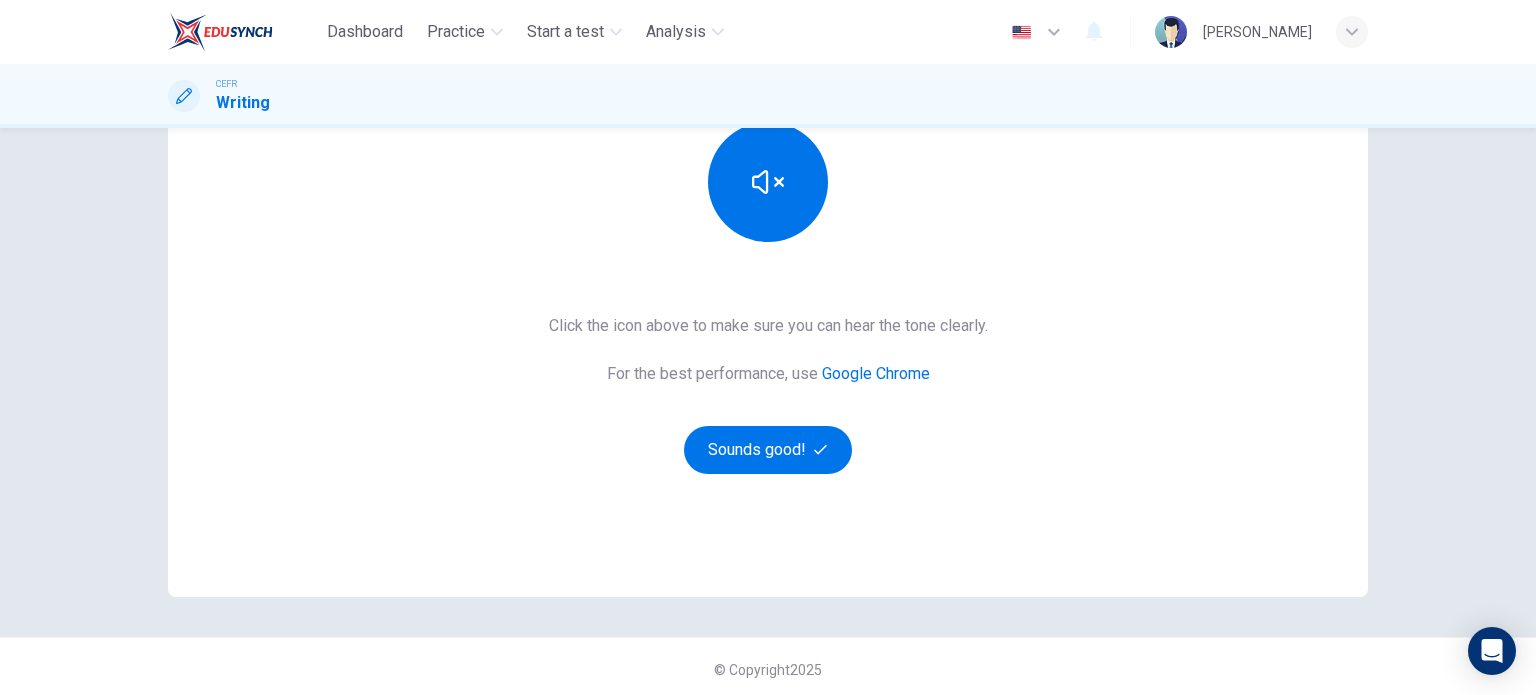 scroll, scrollTop: 267, scrollLeft: 0, axis: vertical 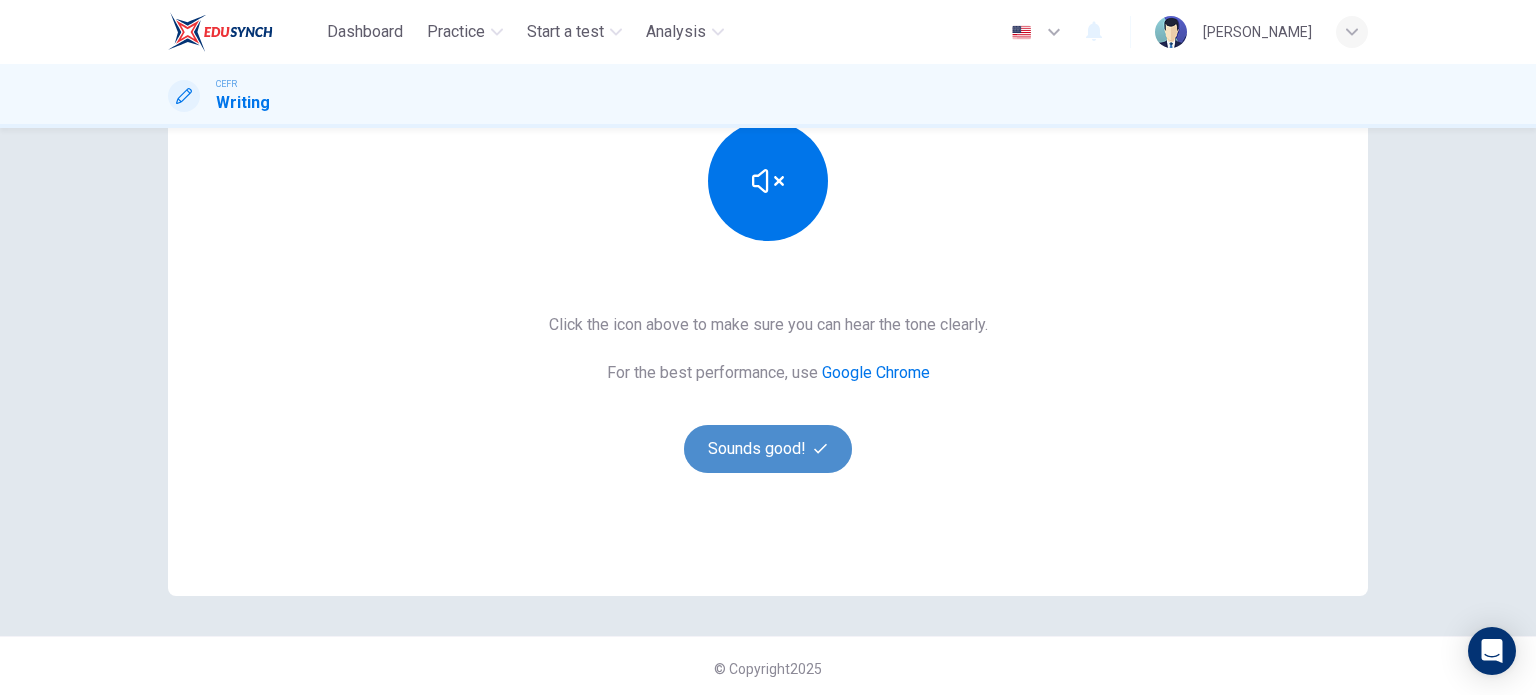 click on "Sounds good!" at bounding box center (768, 449) 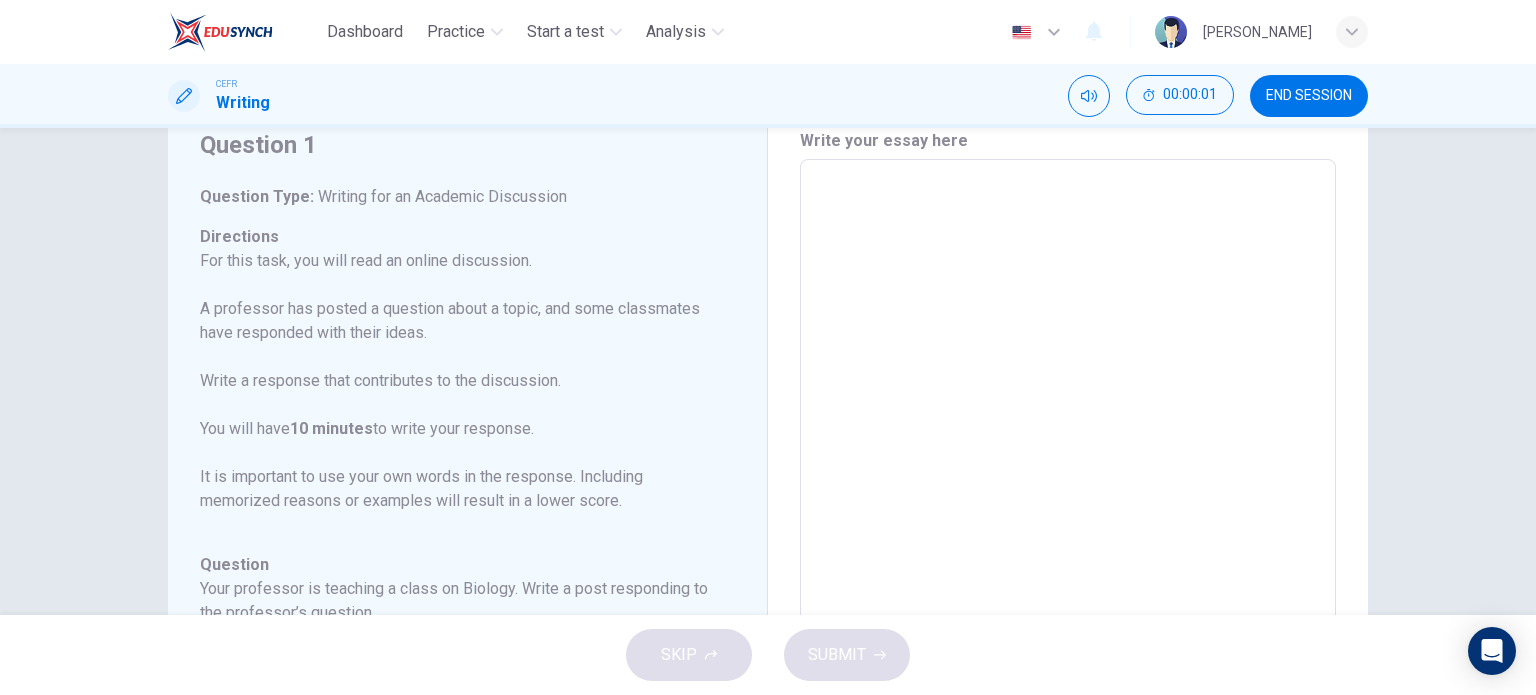 scroll, scrollTop: 0, scrollLeft: 0, axis: both 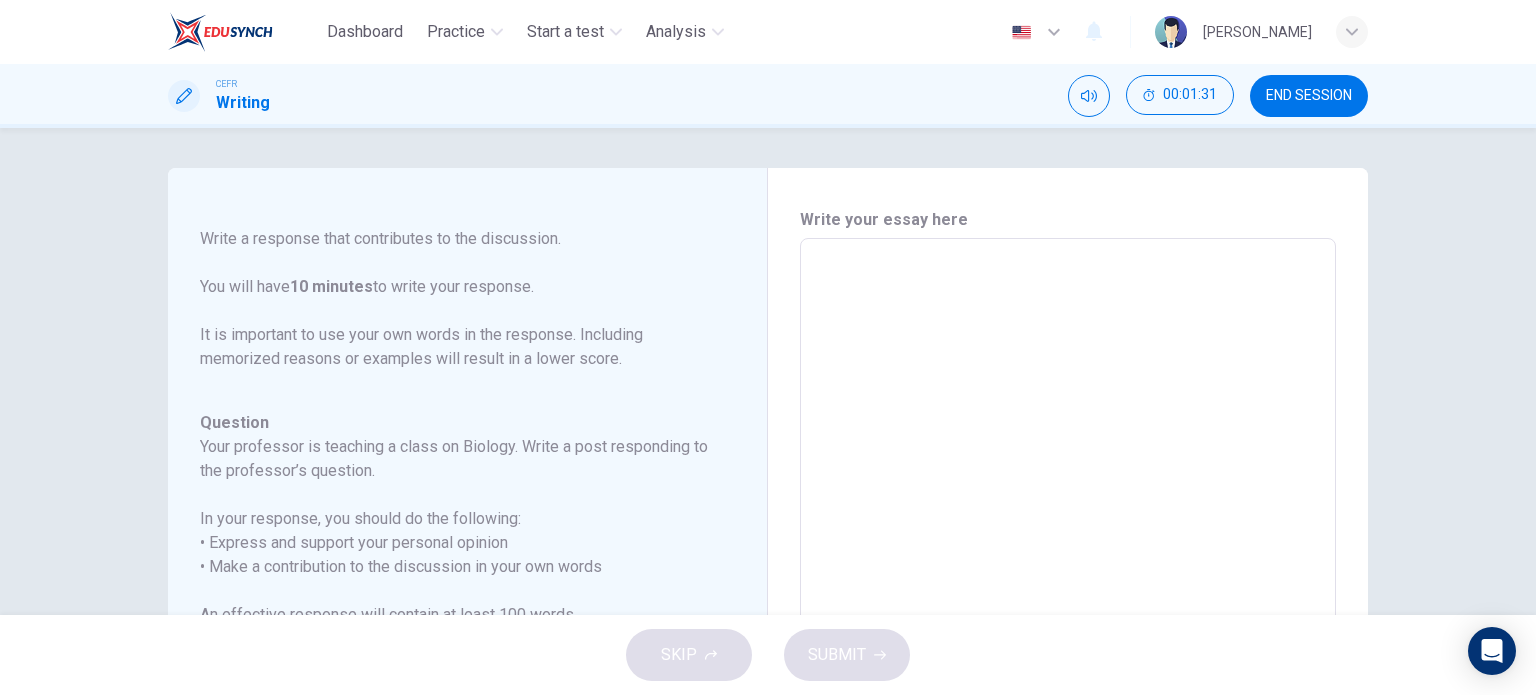 click at bounding box center [1068, 572] 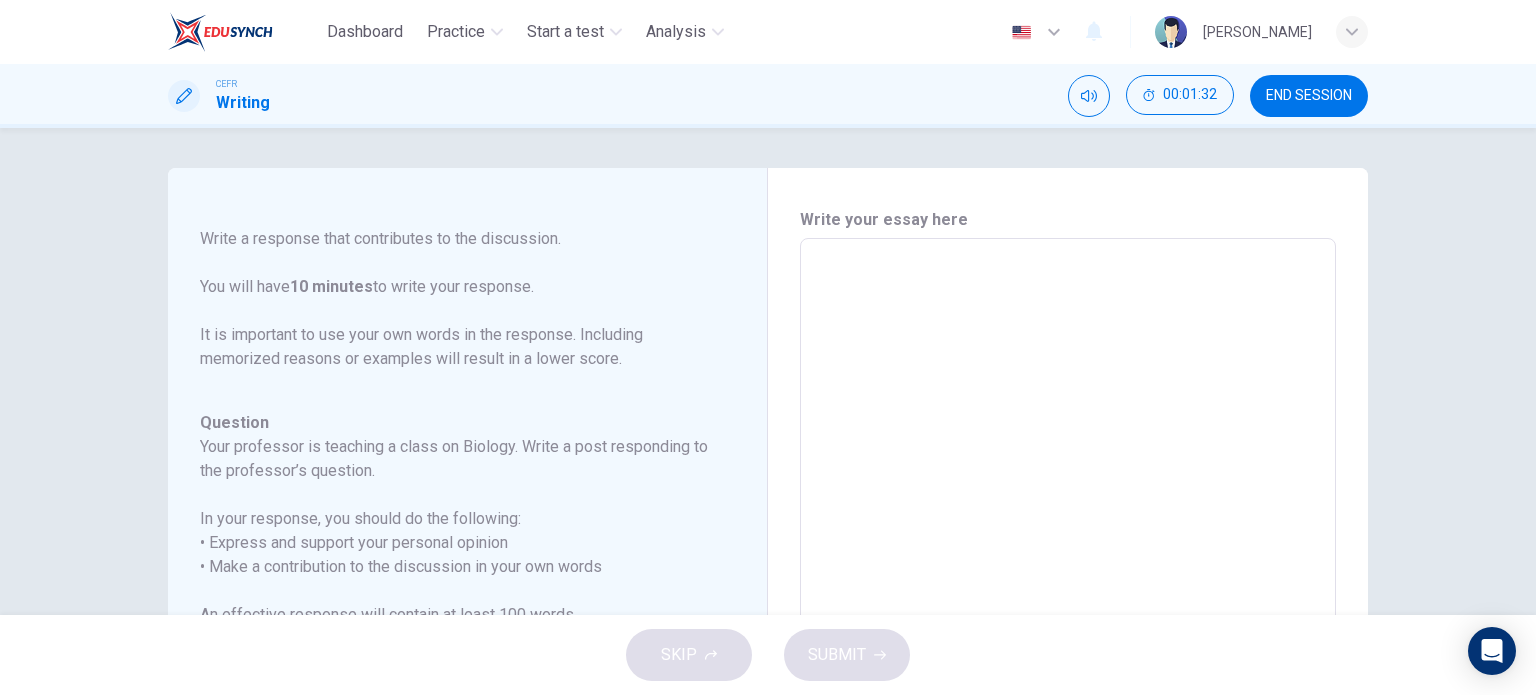 type on "g" 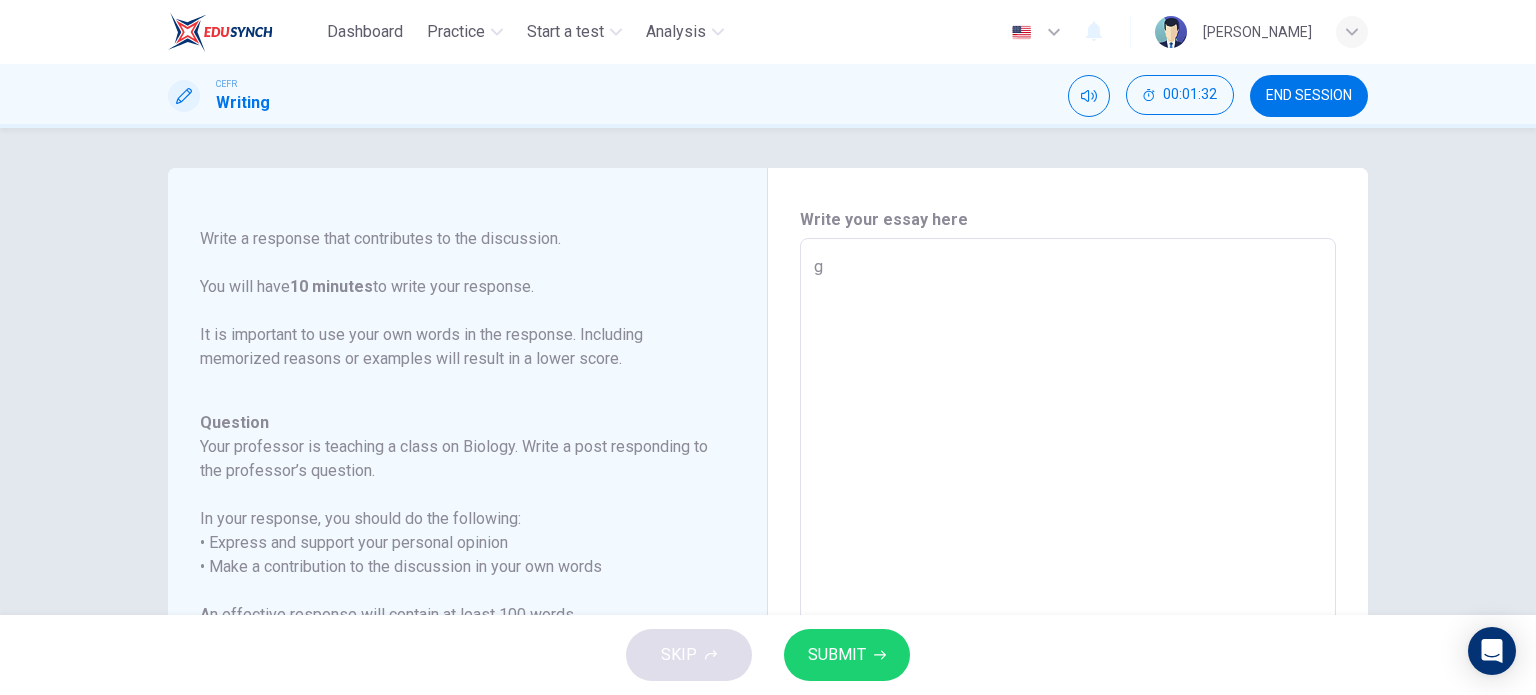 type on "ge" 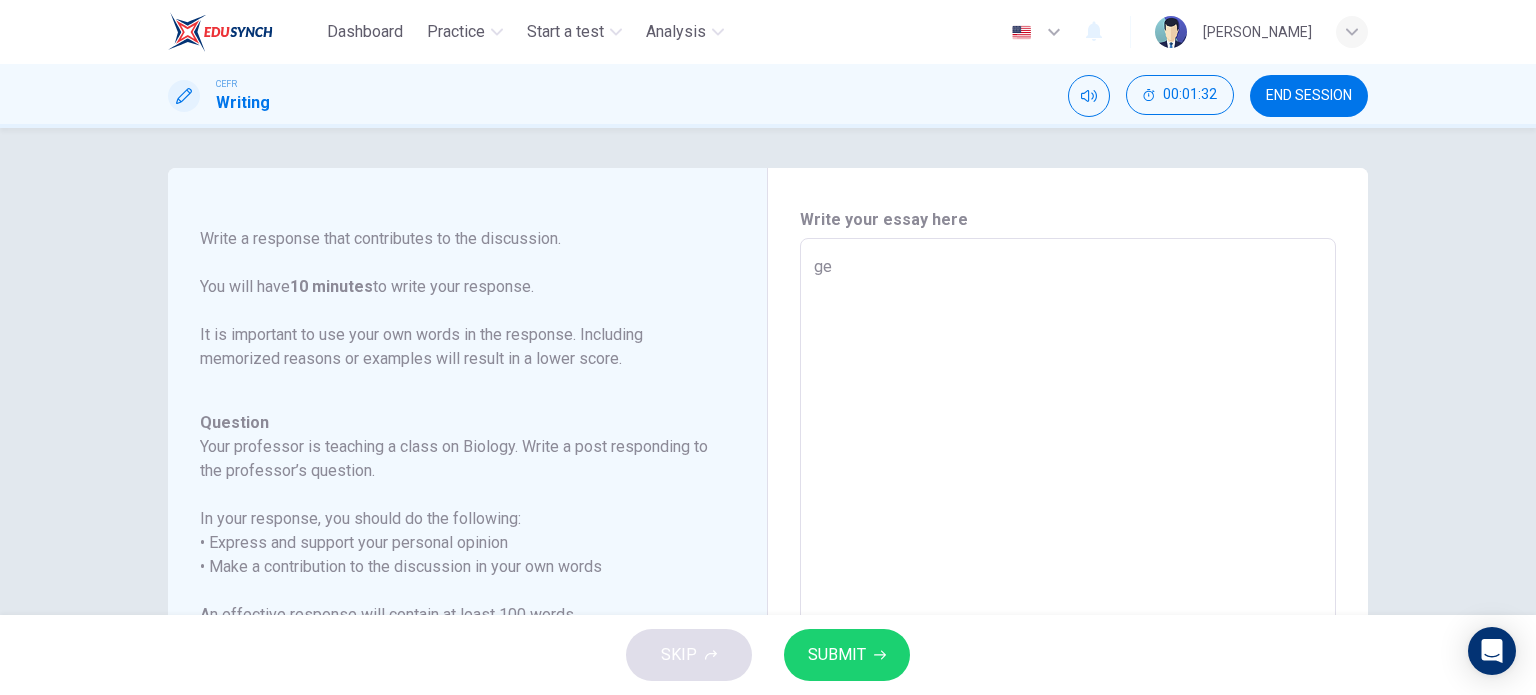 type on "x" 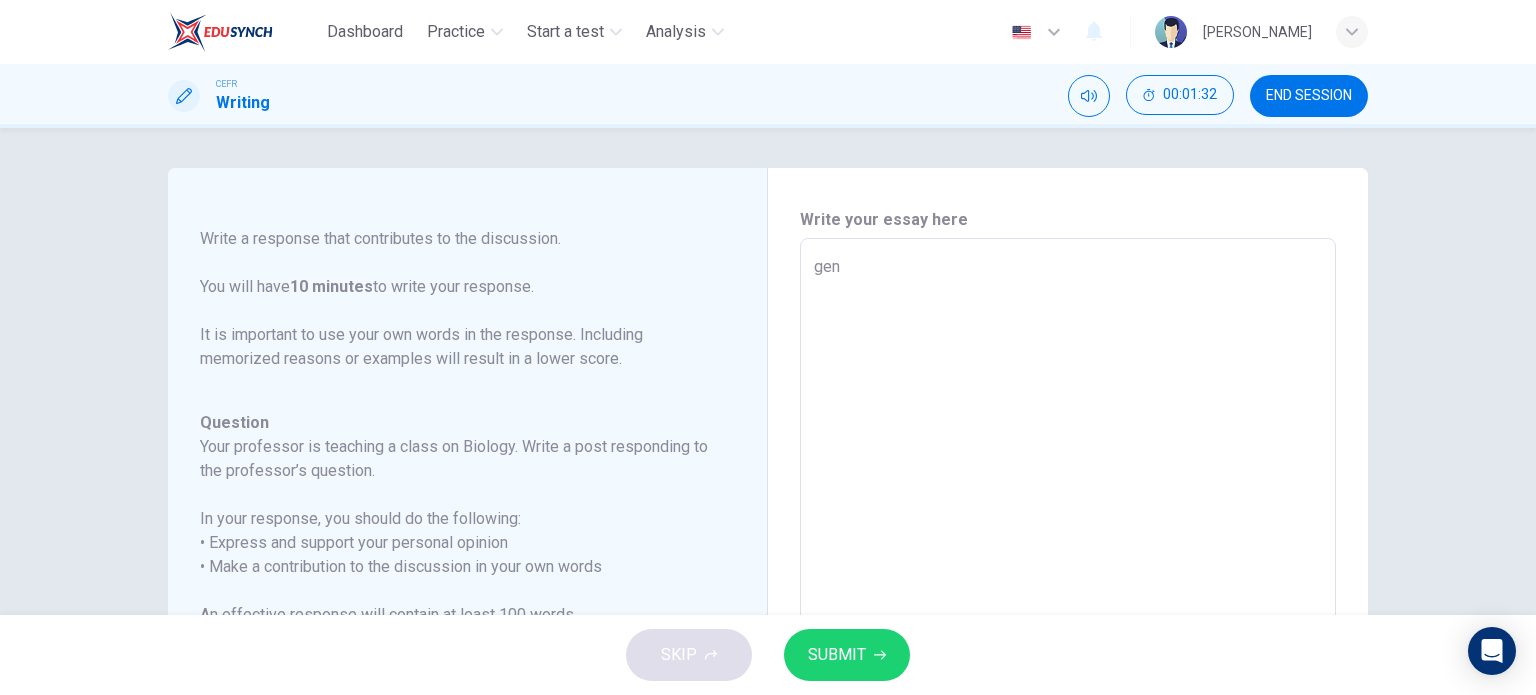 type on "gene" 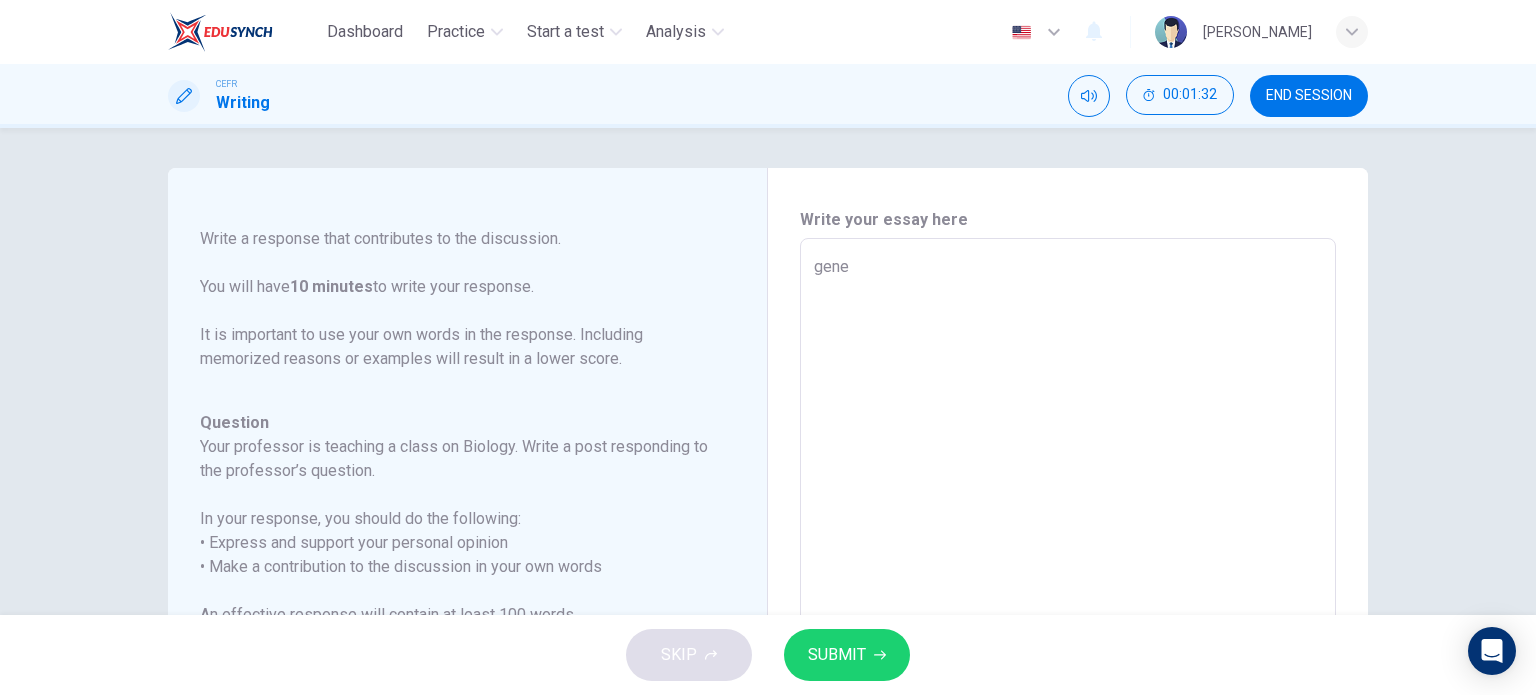 type on "x" 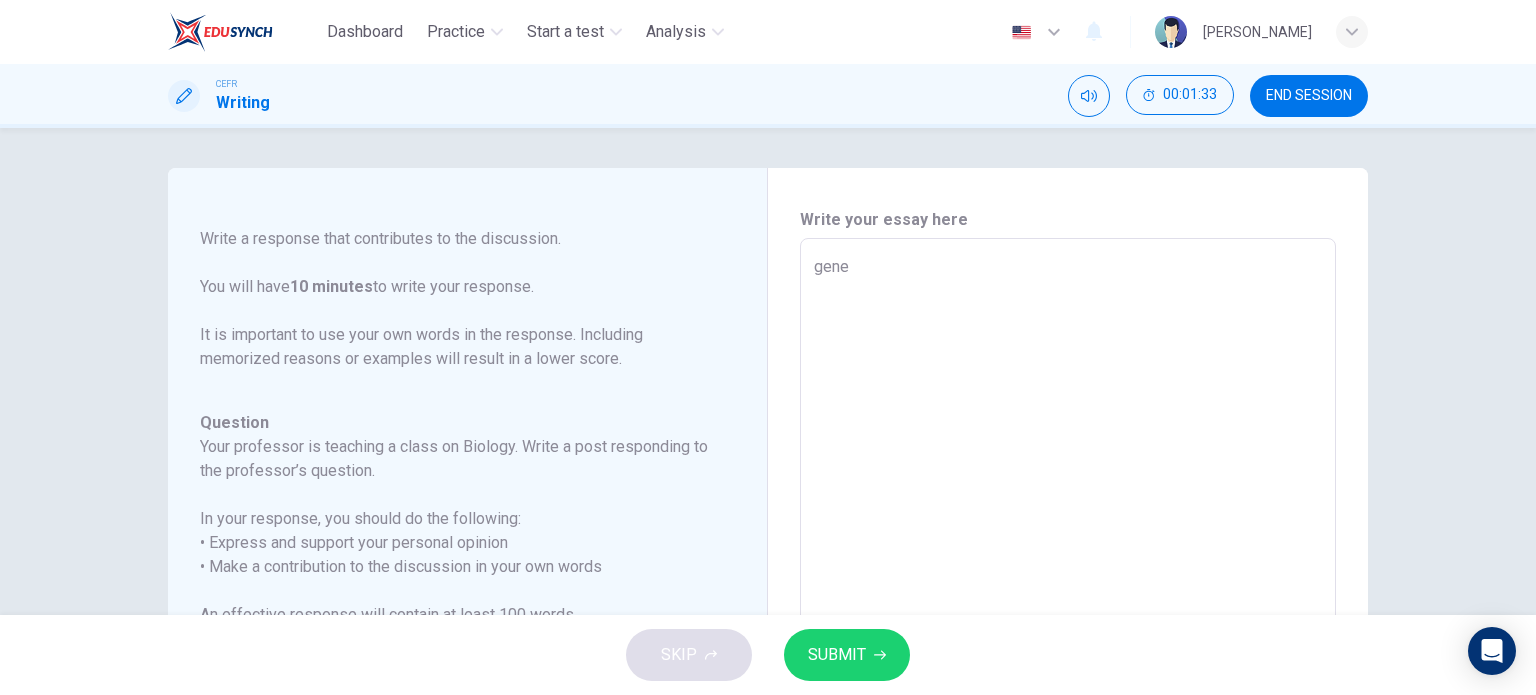 type on "gen" 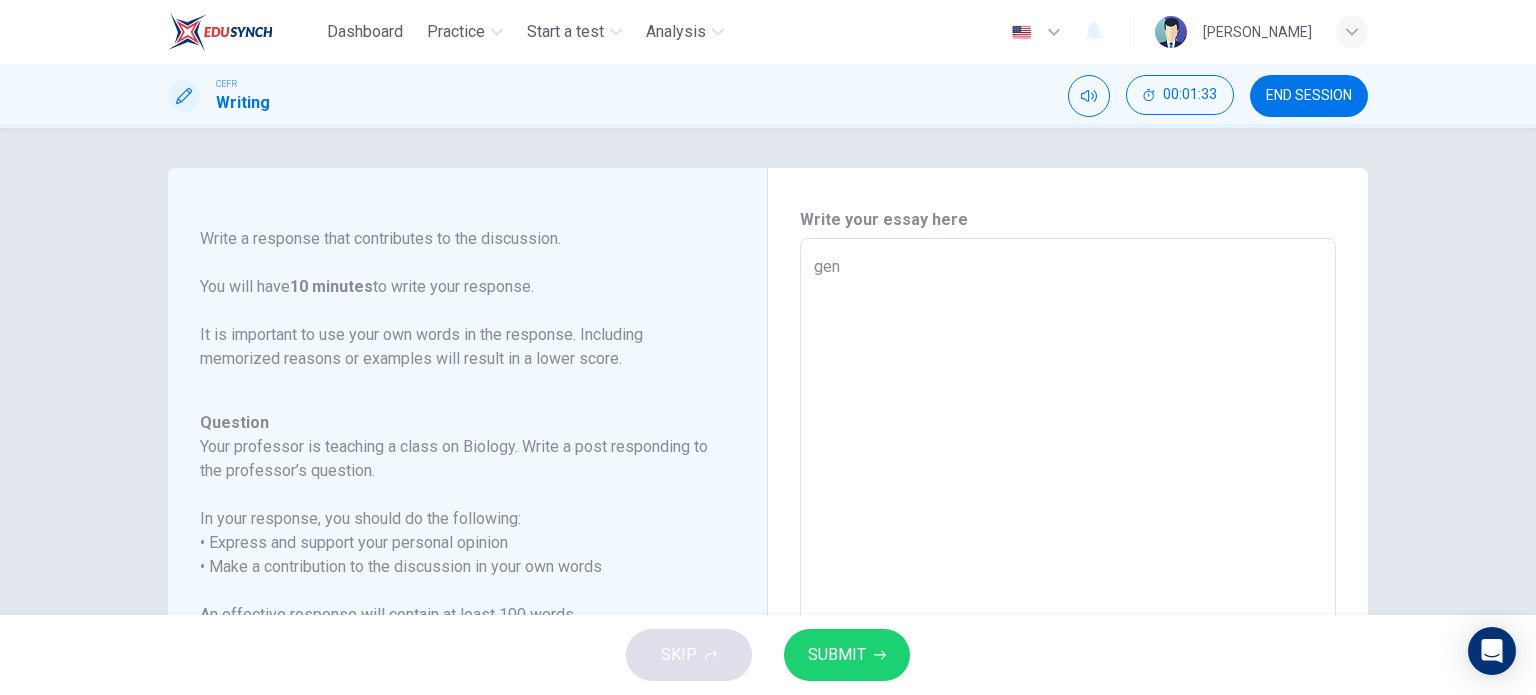 type on "x" 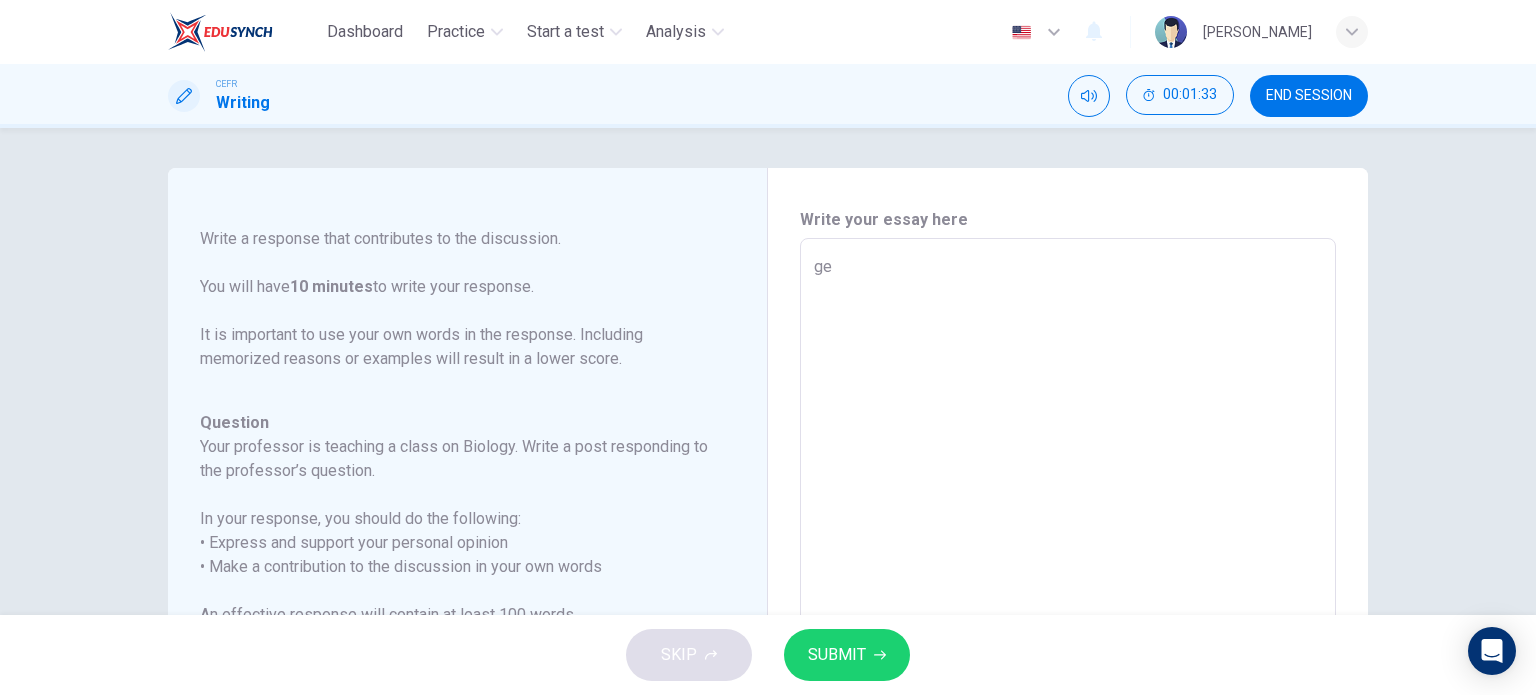 type on "g" 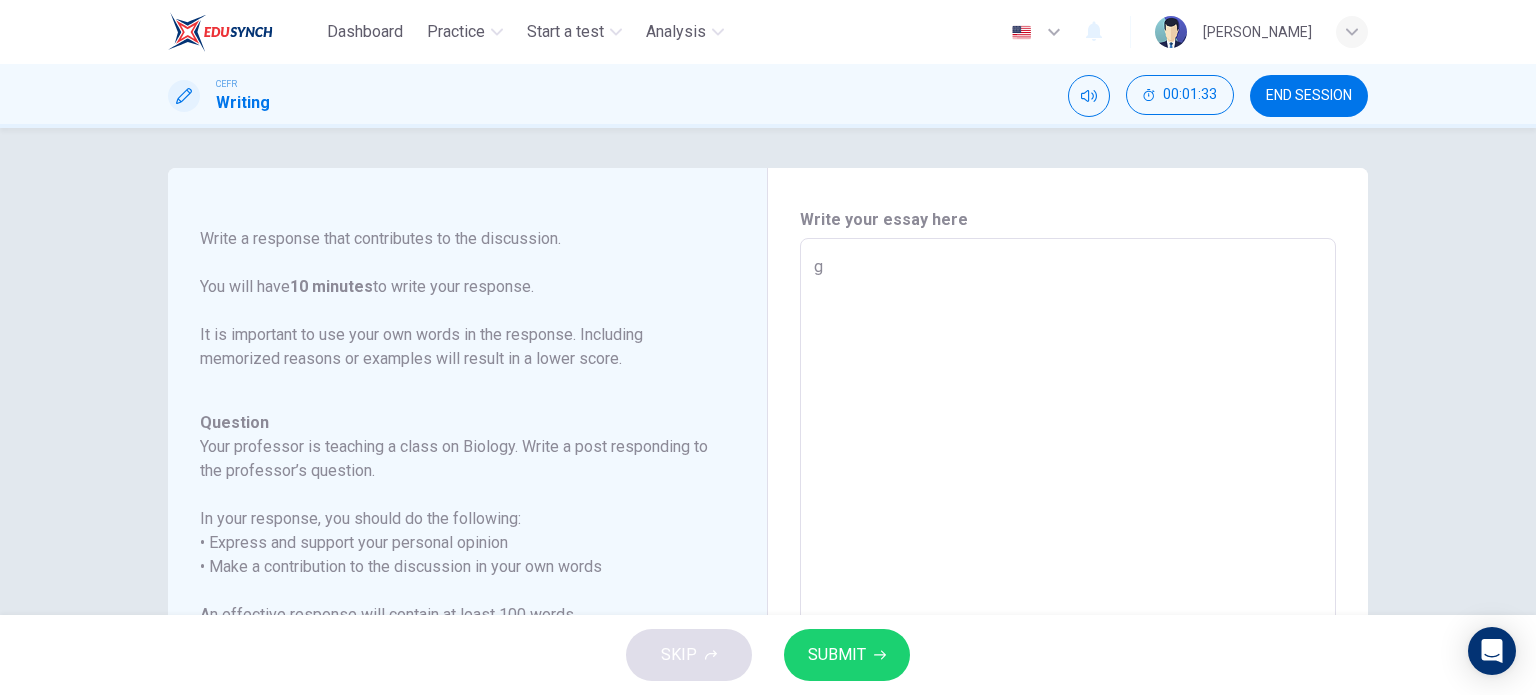 type on "x" 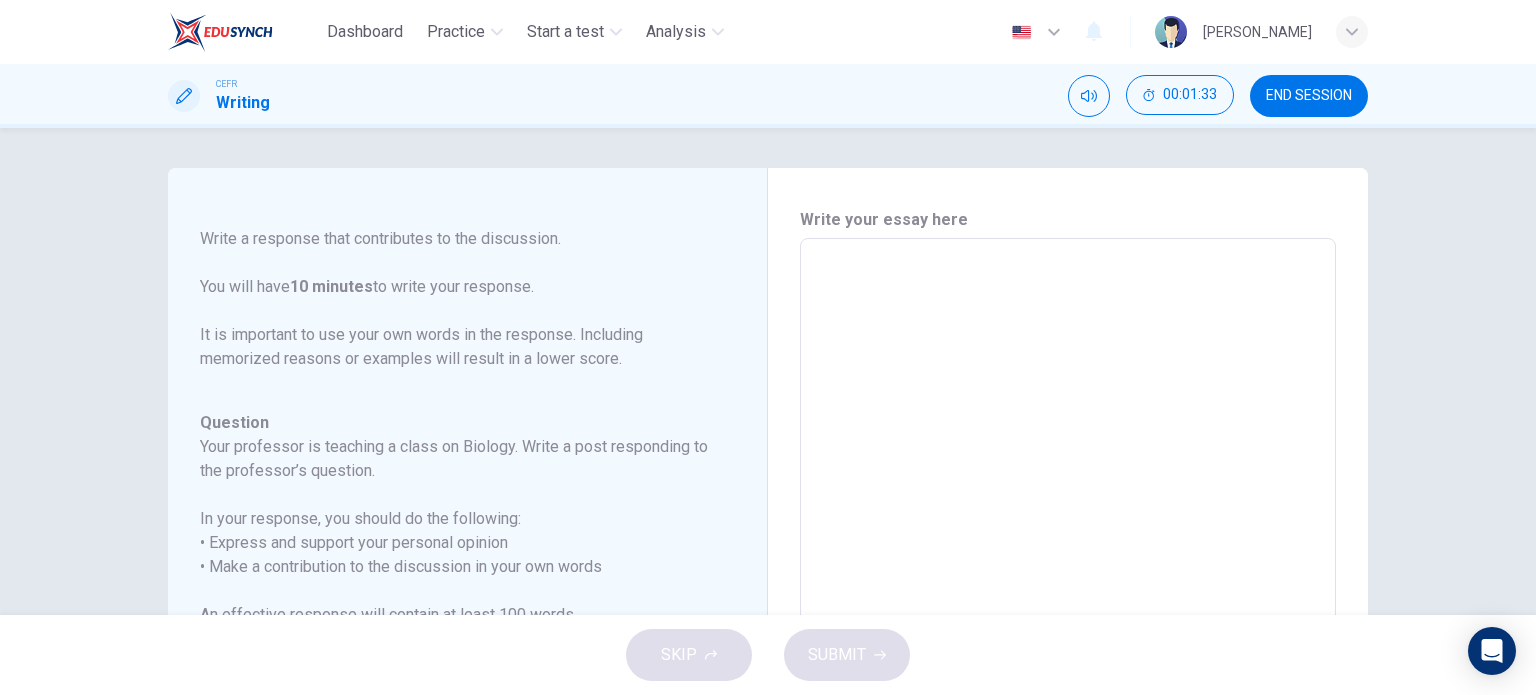type on "I" 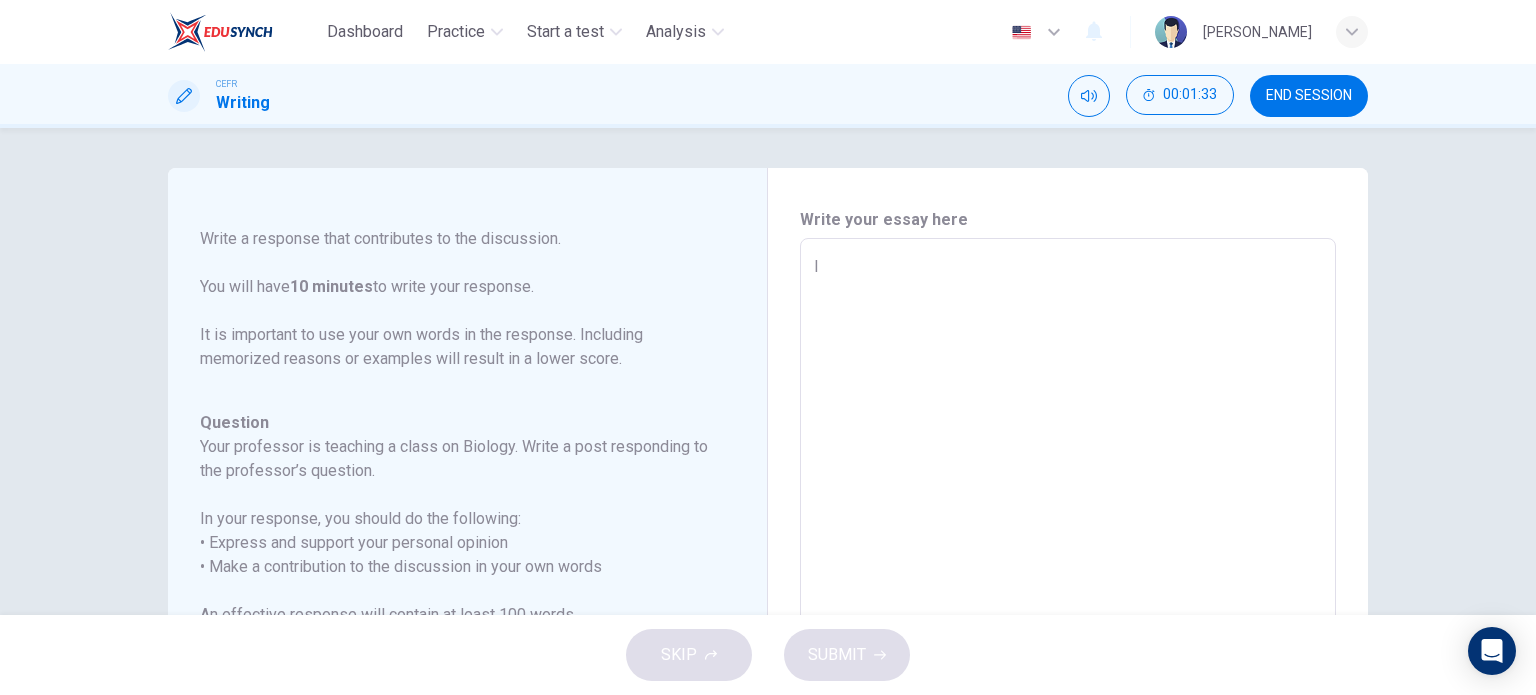 type on "x" 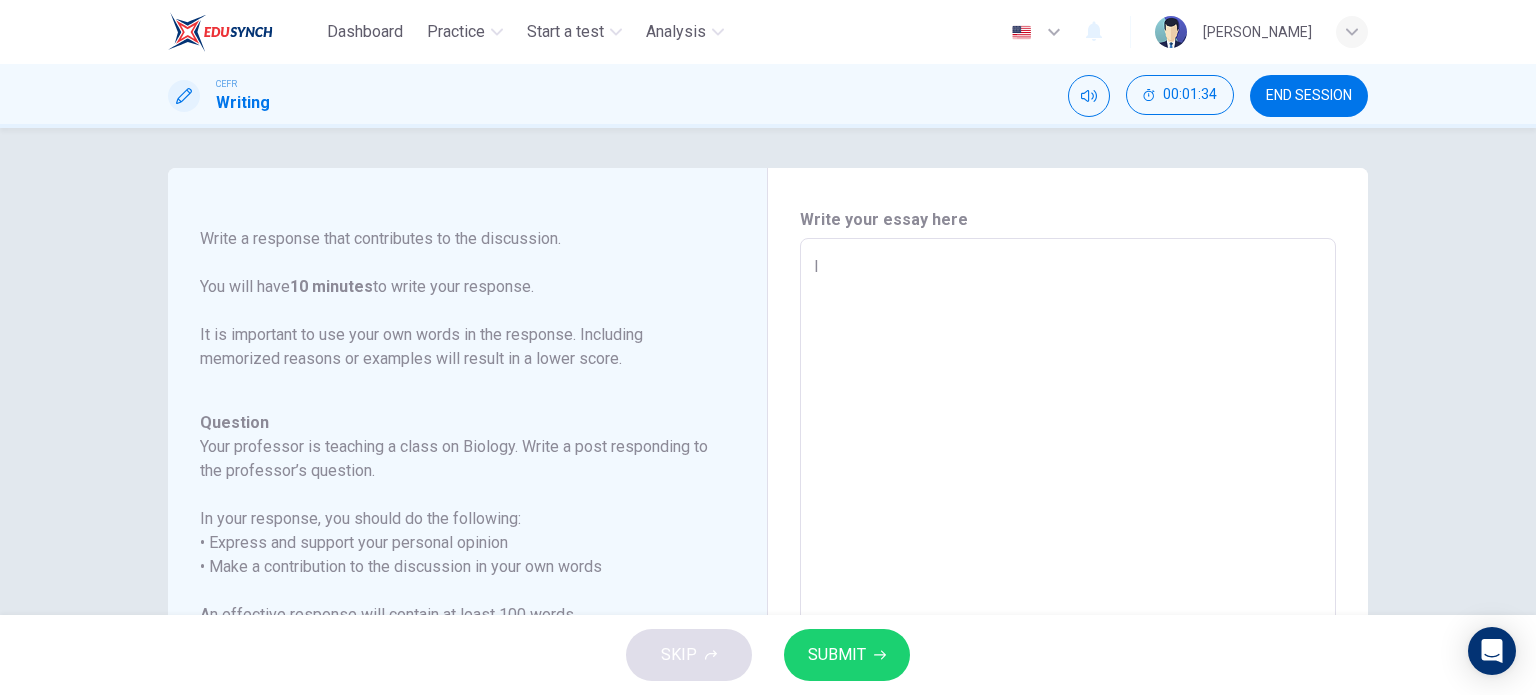 type on "In" 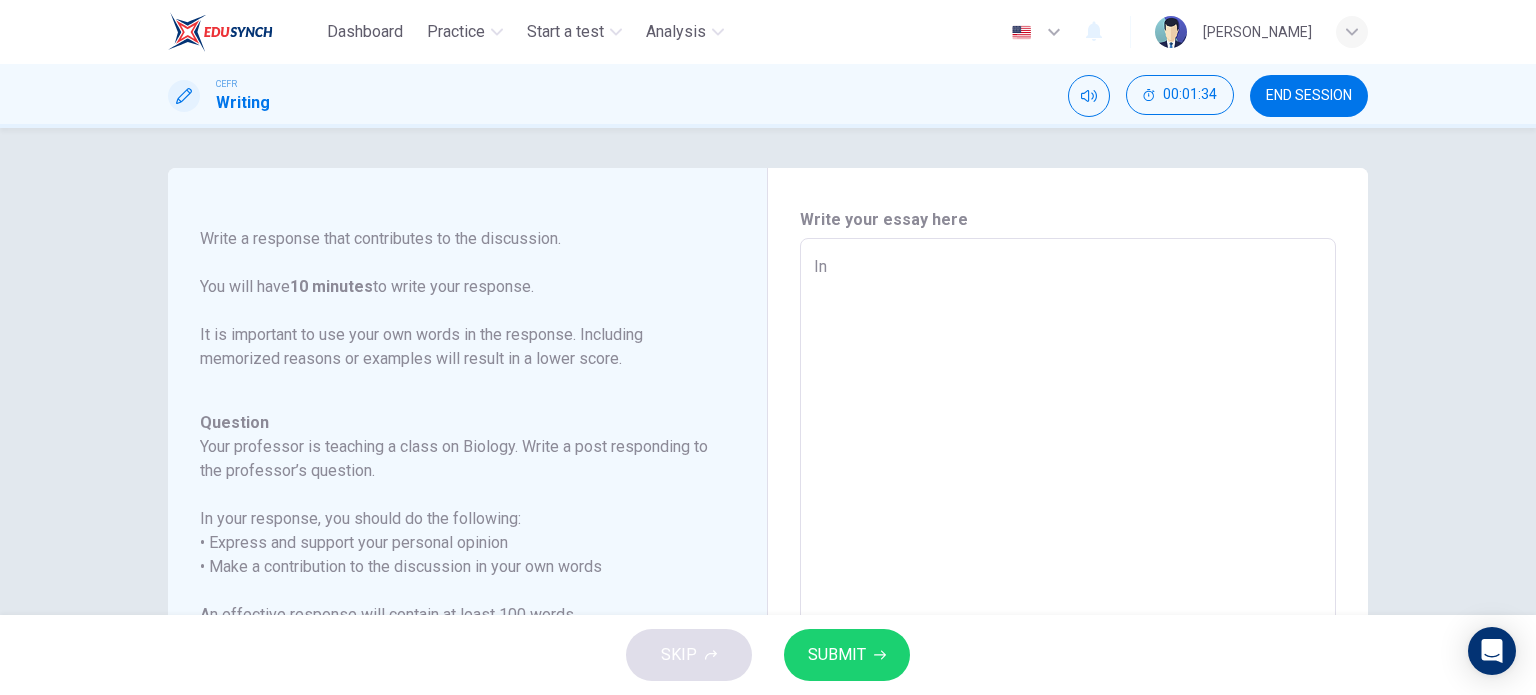 type on "x" 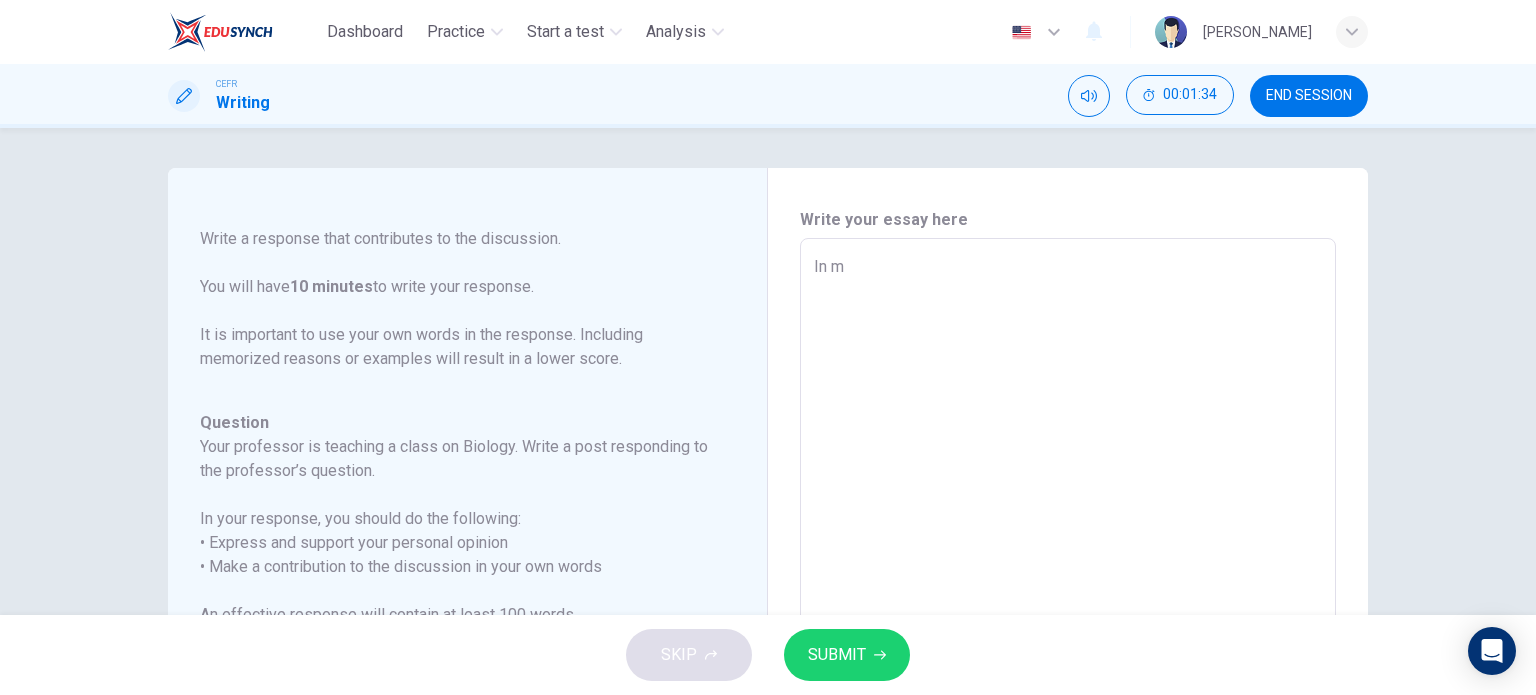 type on "x" 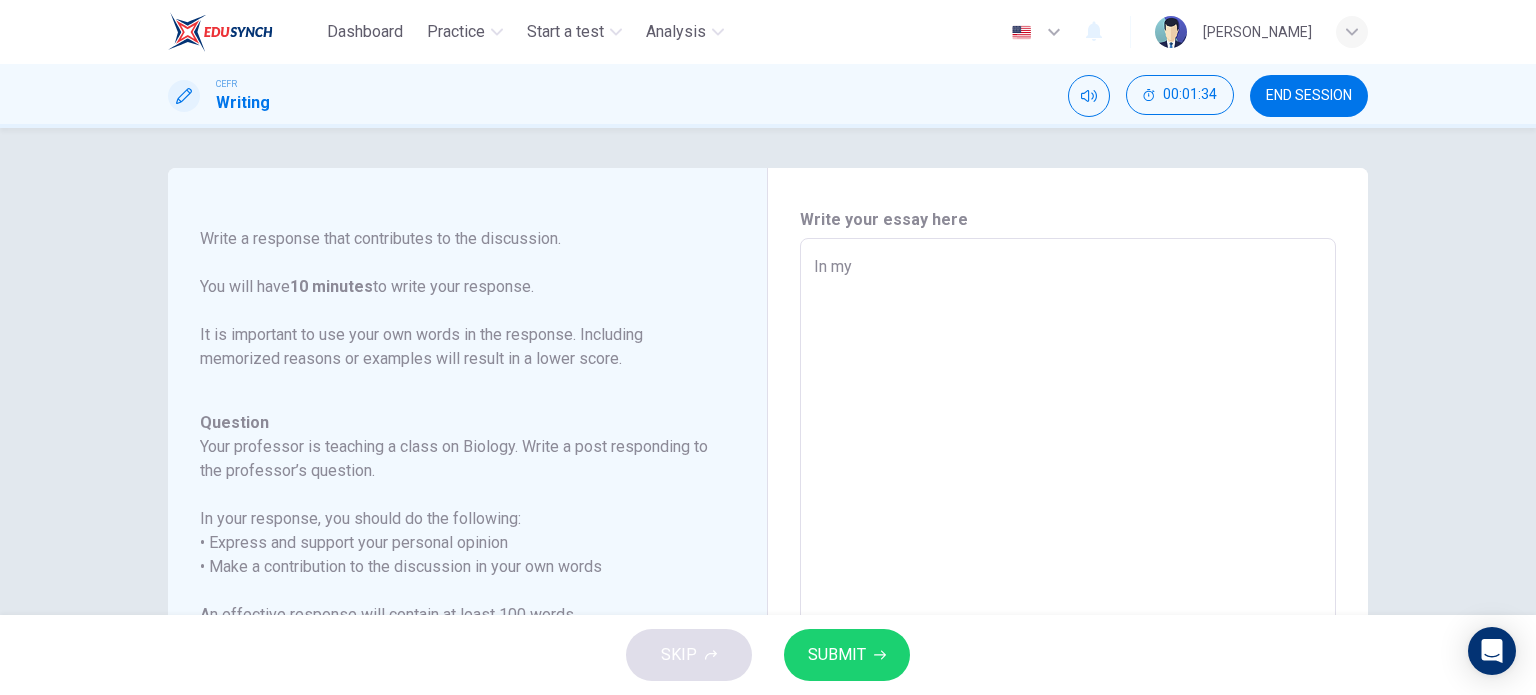 type on "x" 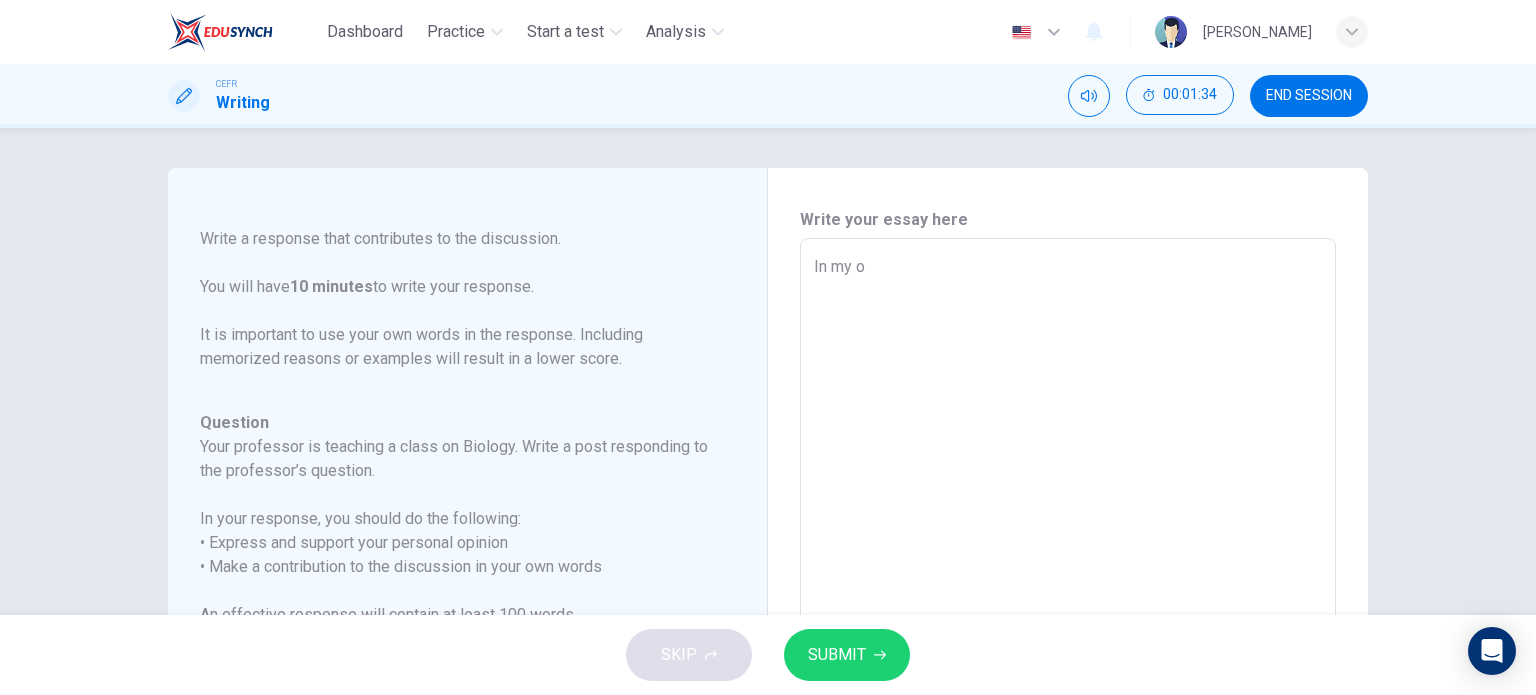 type on "x" 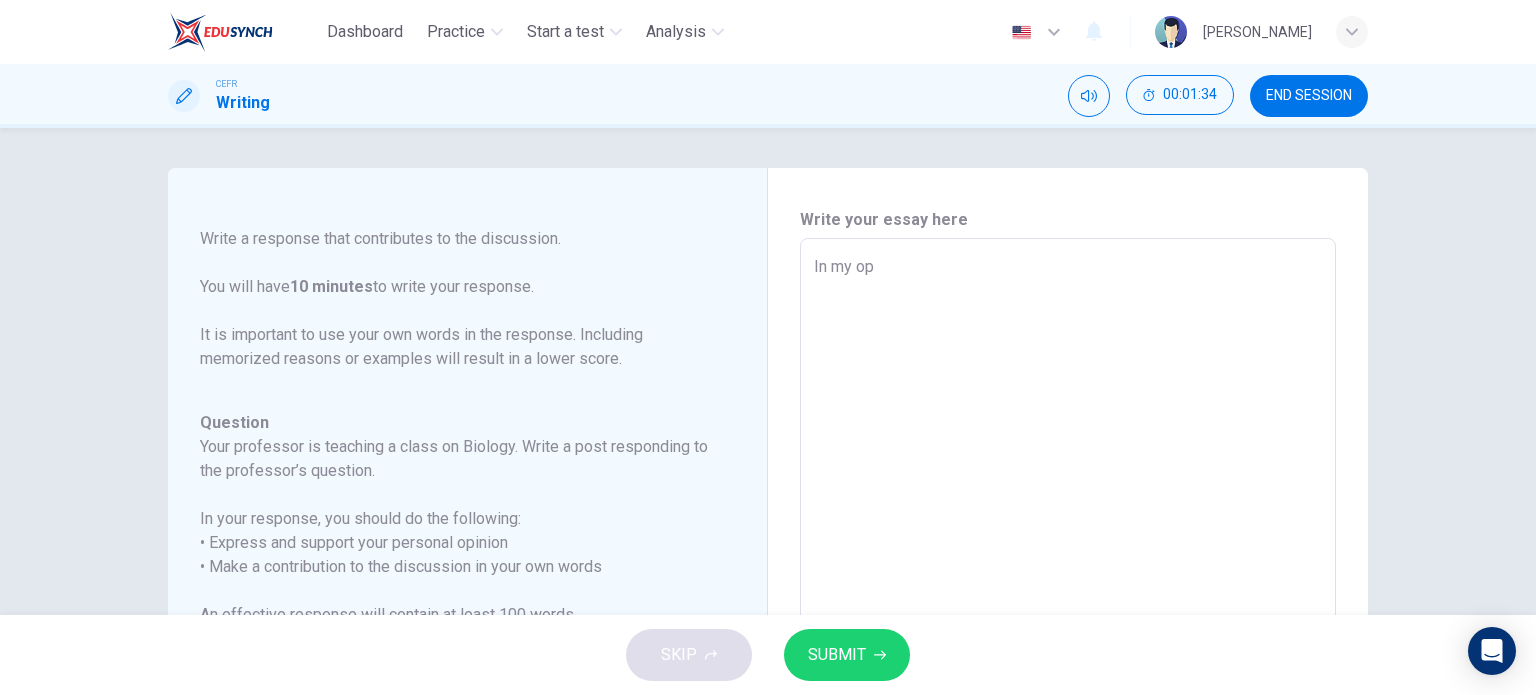 type on "x" 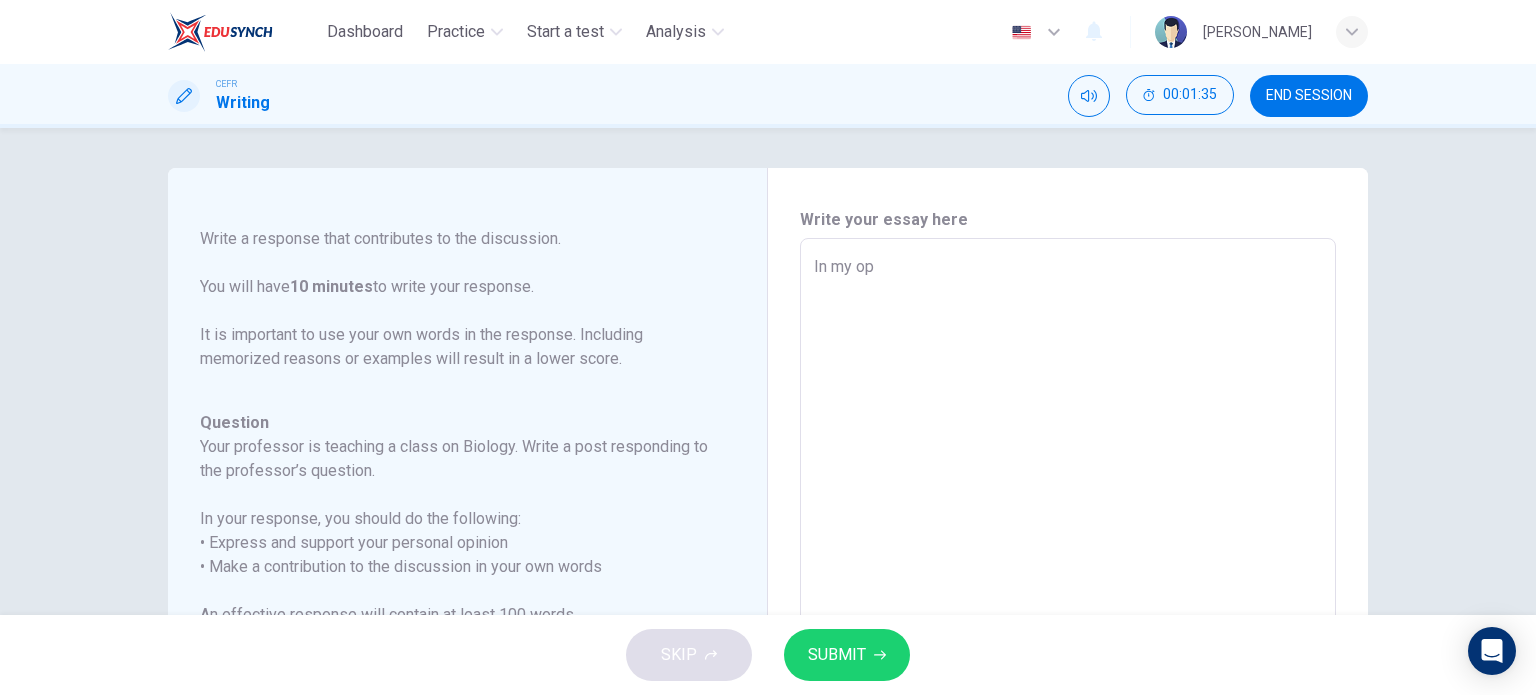 type on "In my opi" 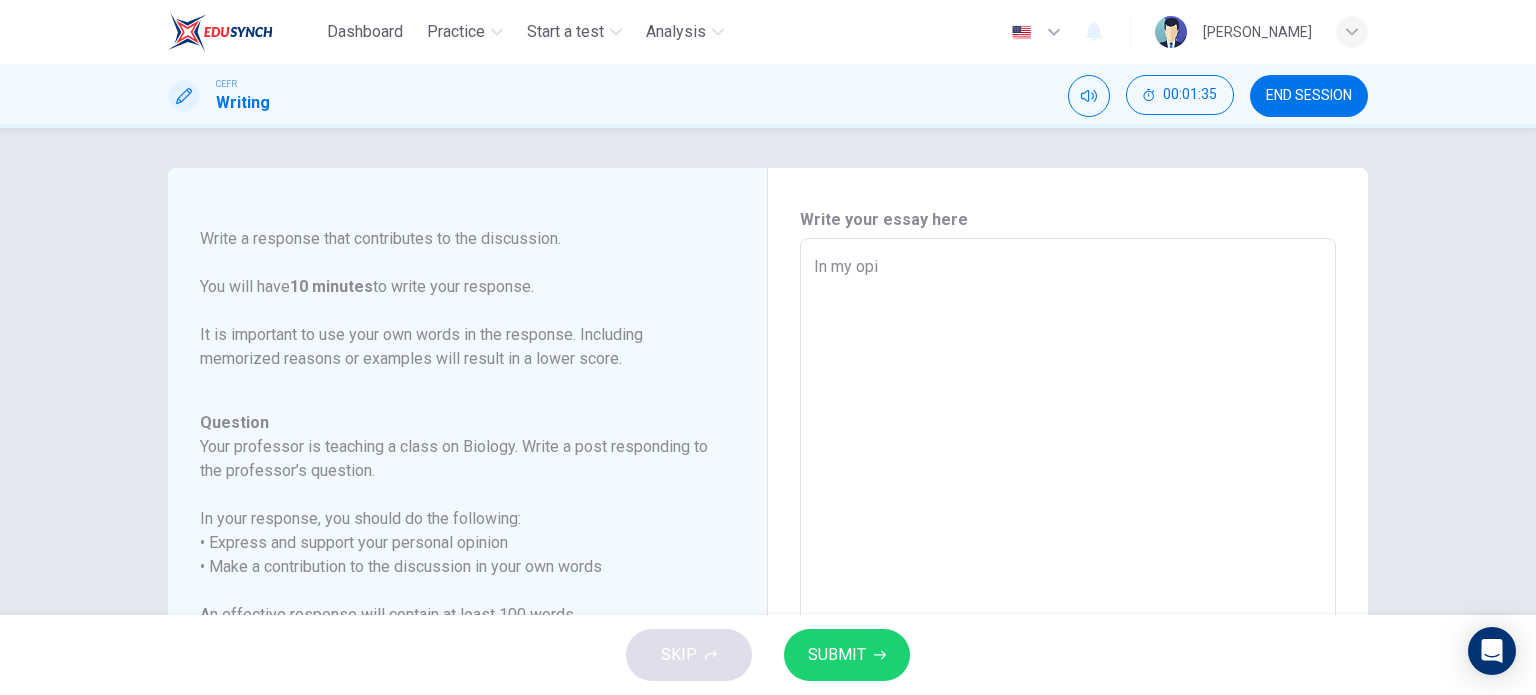 type on "x" 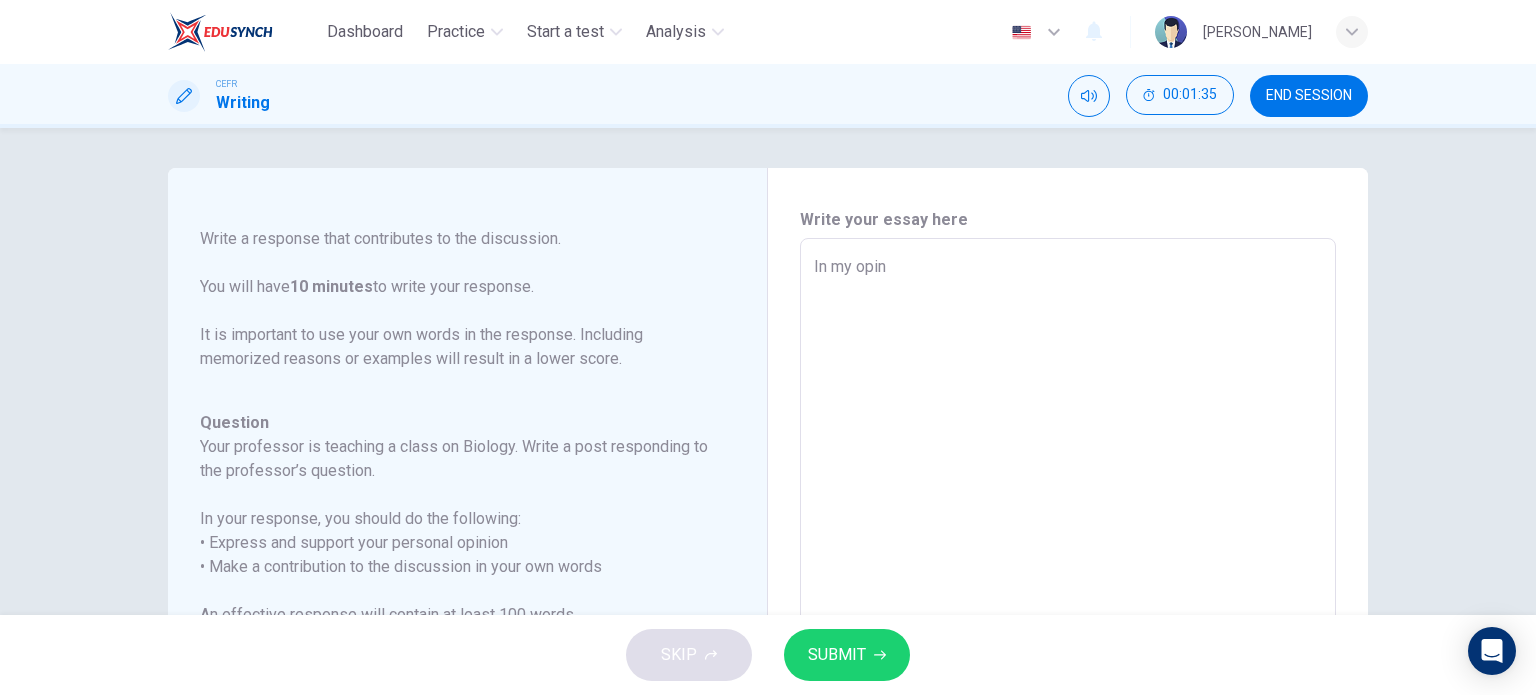 type on "In my opini" 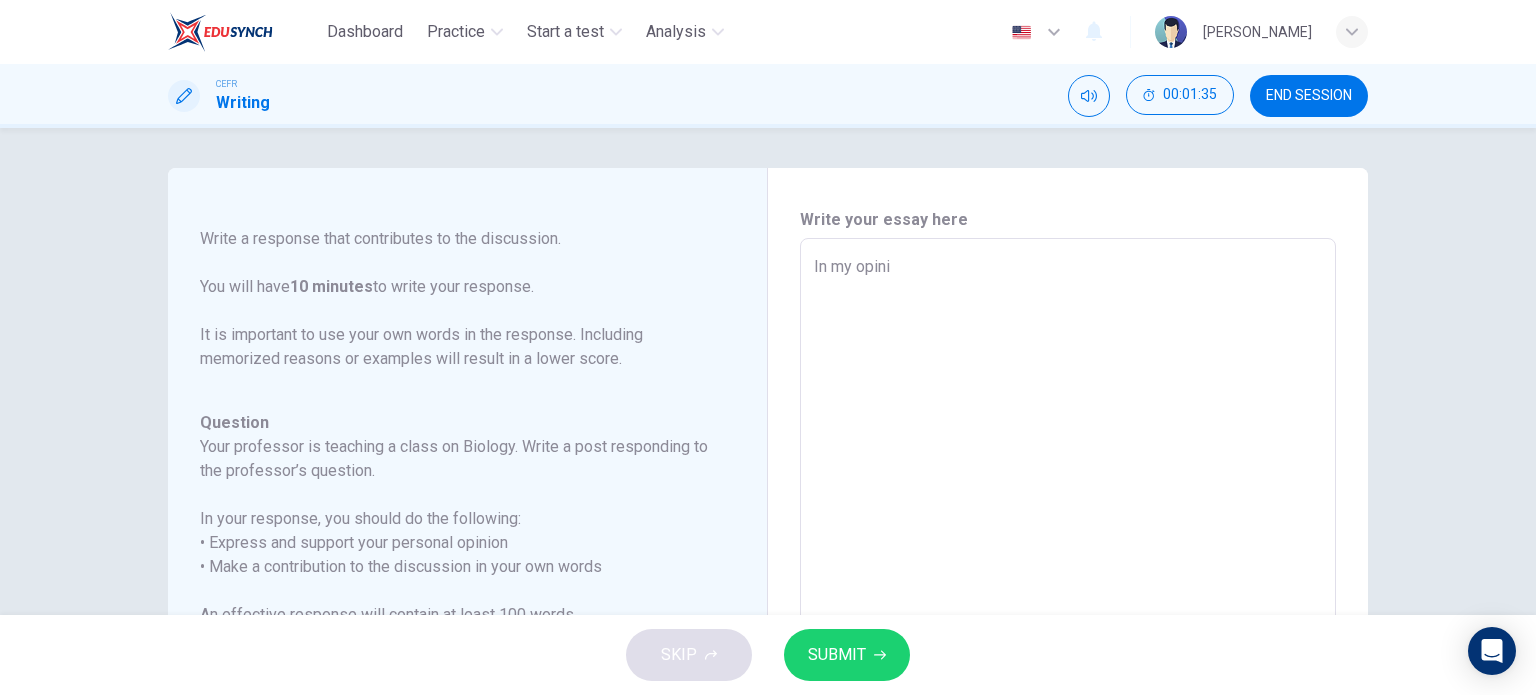 type on "x" 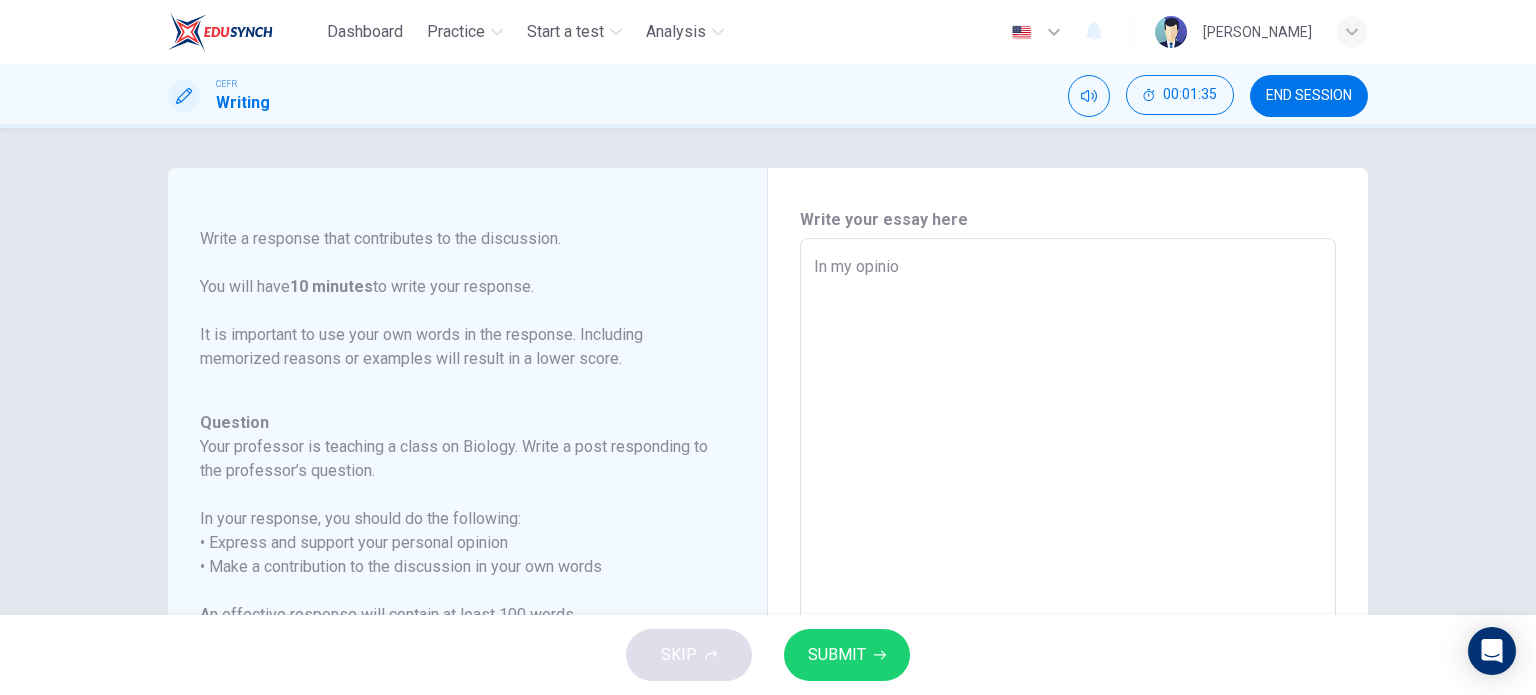 type on "x" 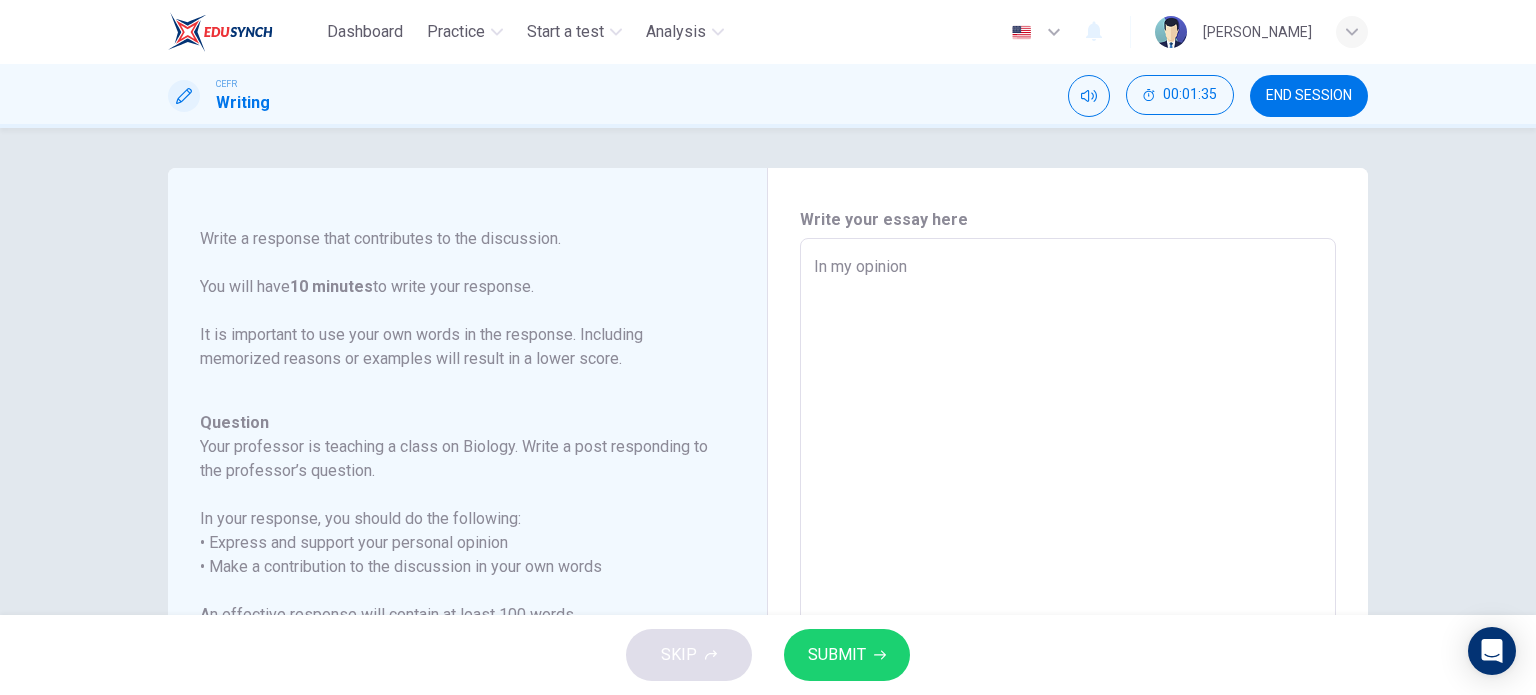 type on "x" 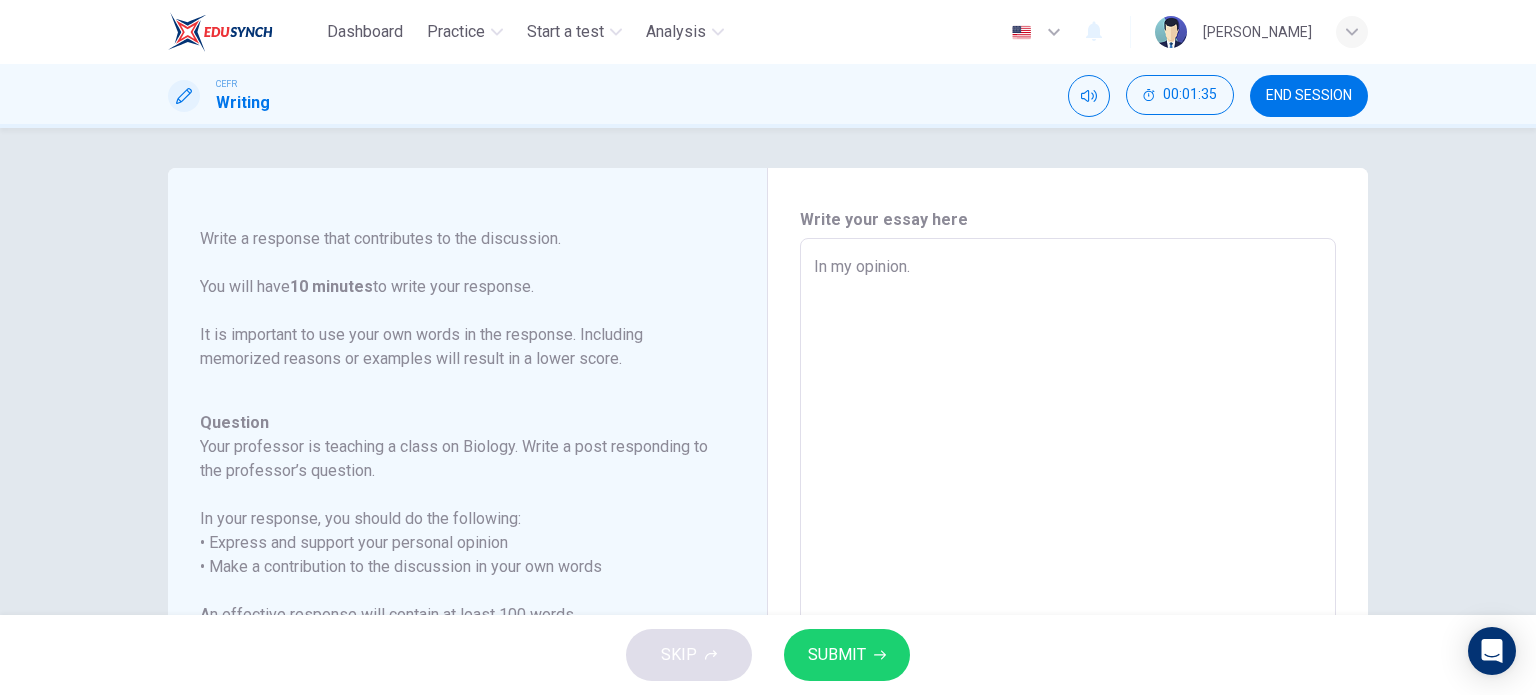 type on "x" 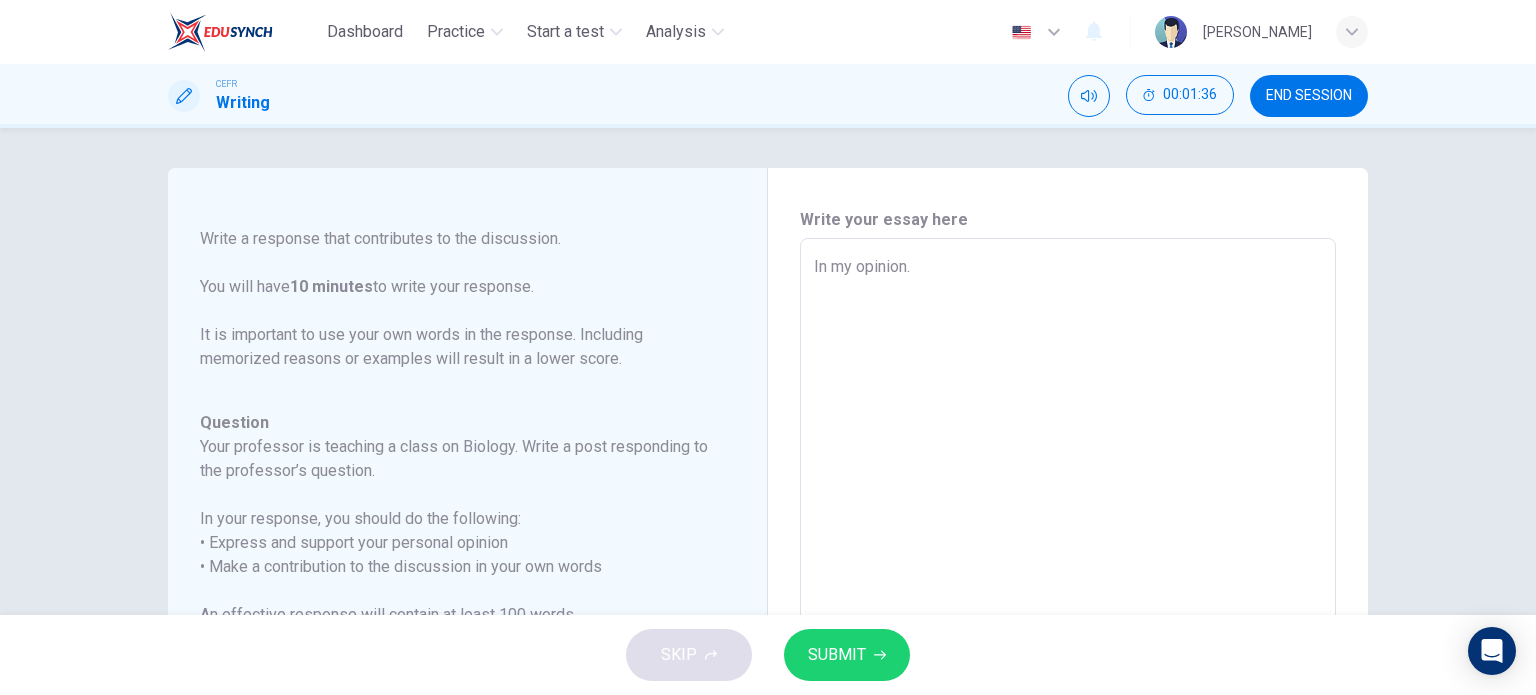 type on "In my opinion" 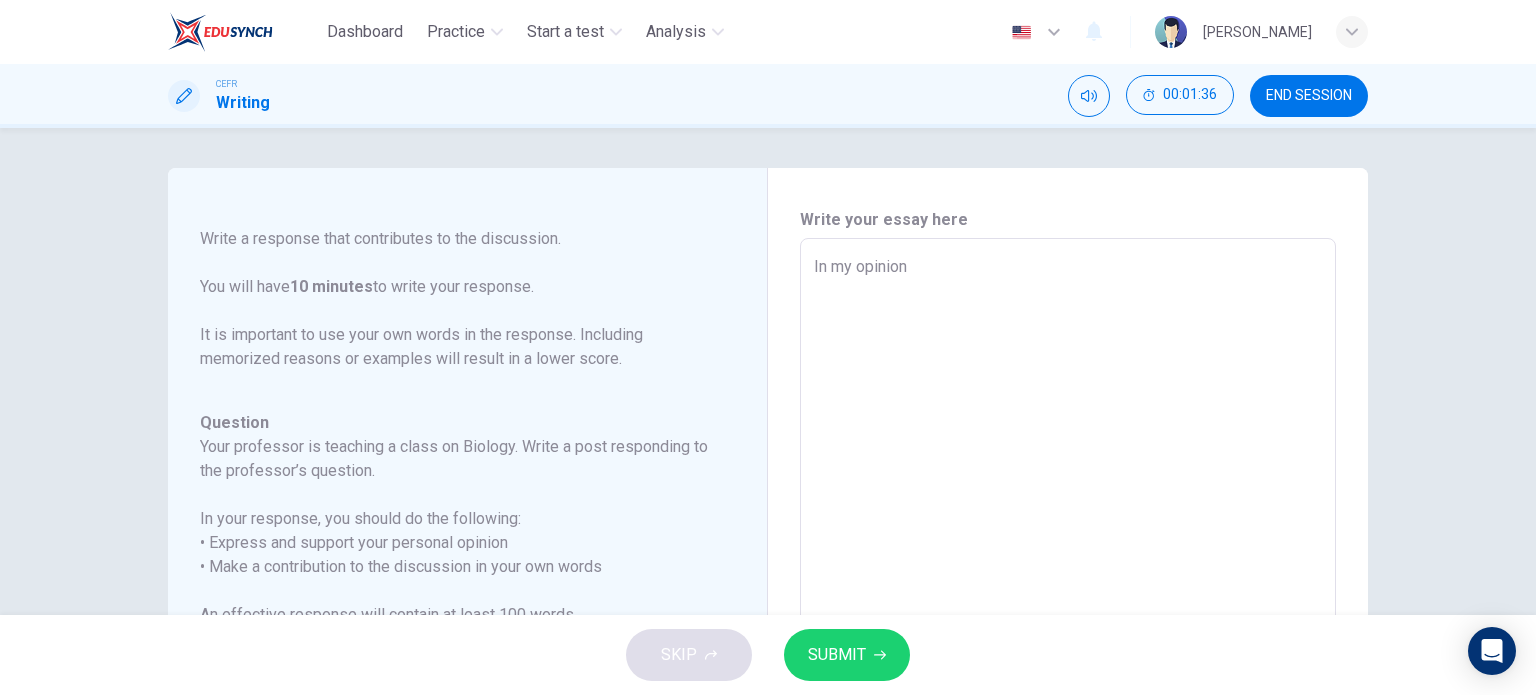 type on "In my opinion," 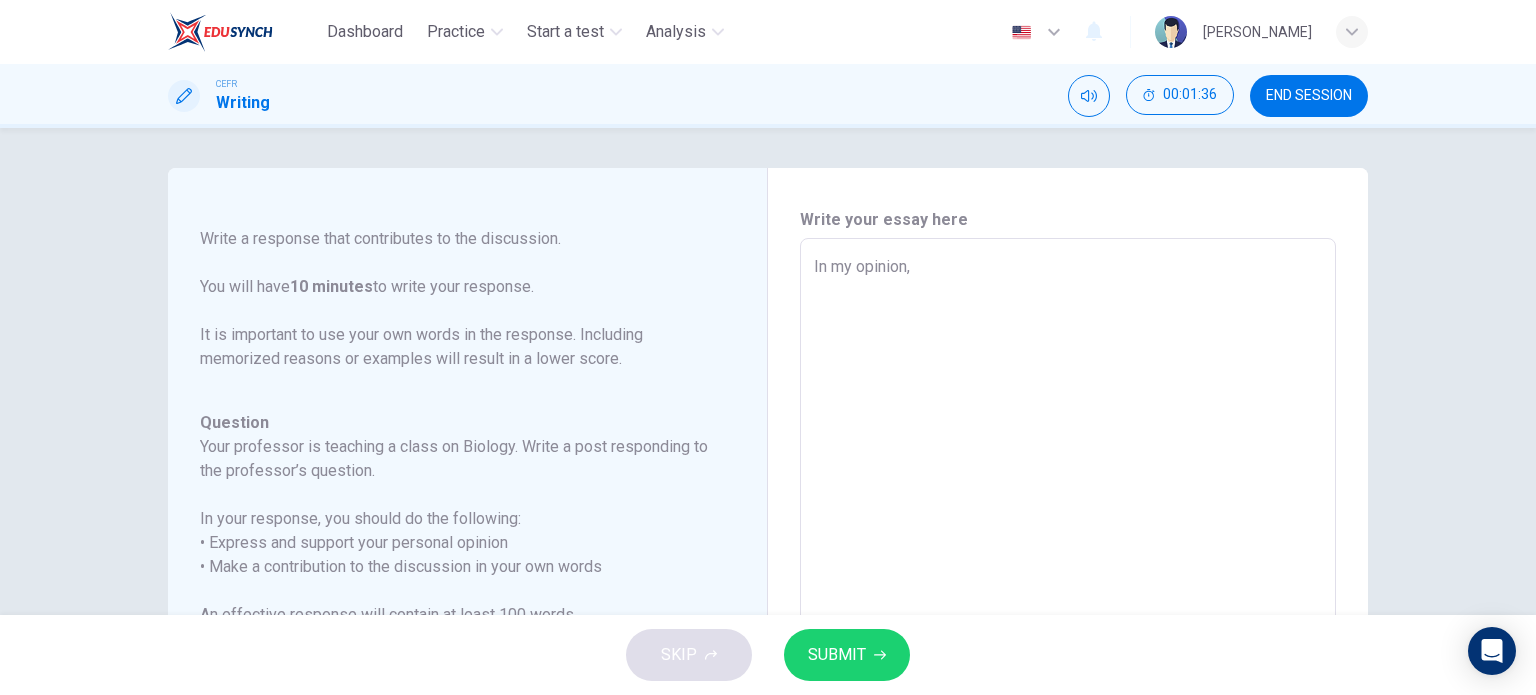 type on "x" 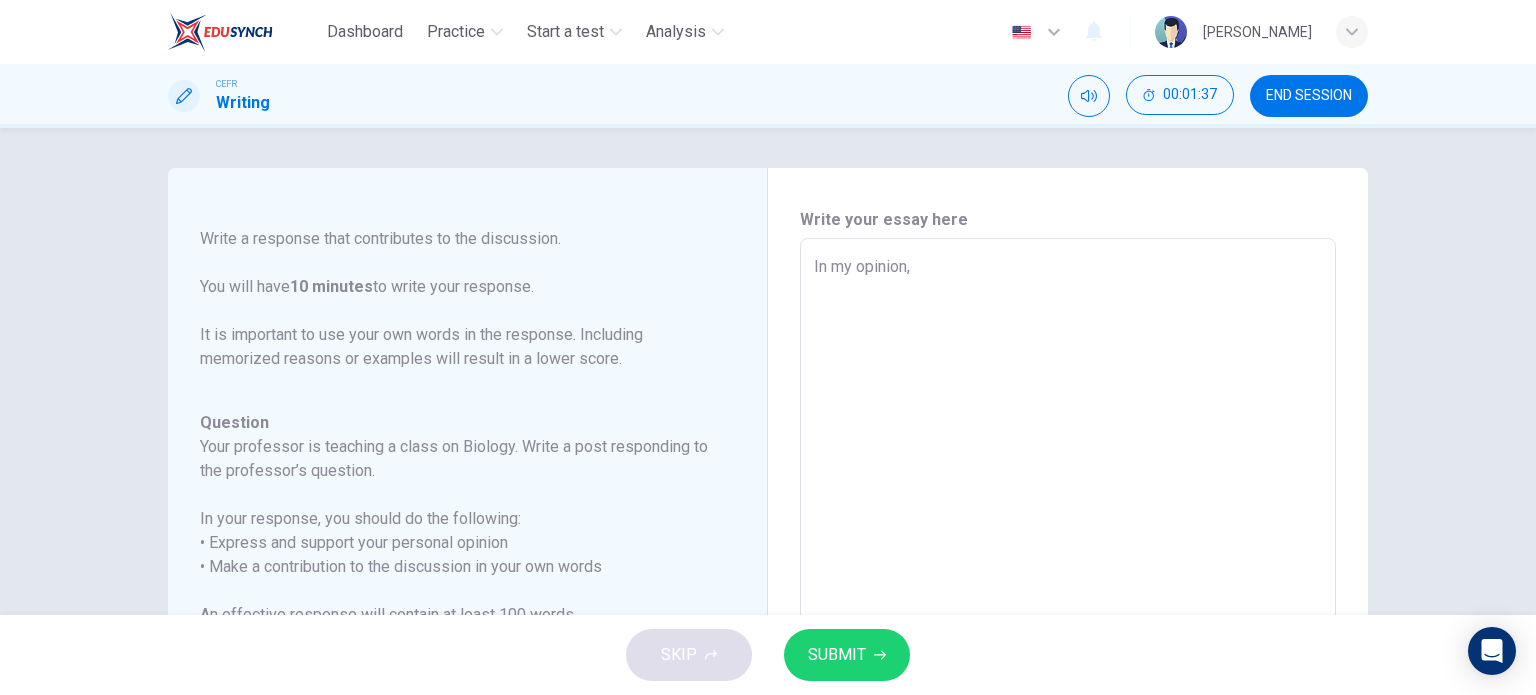 type on "In my opinion, g" 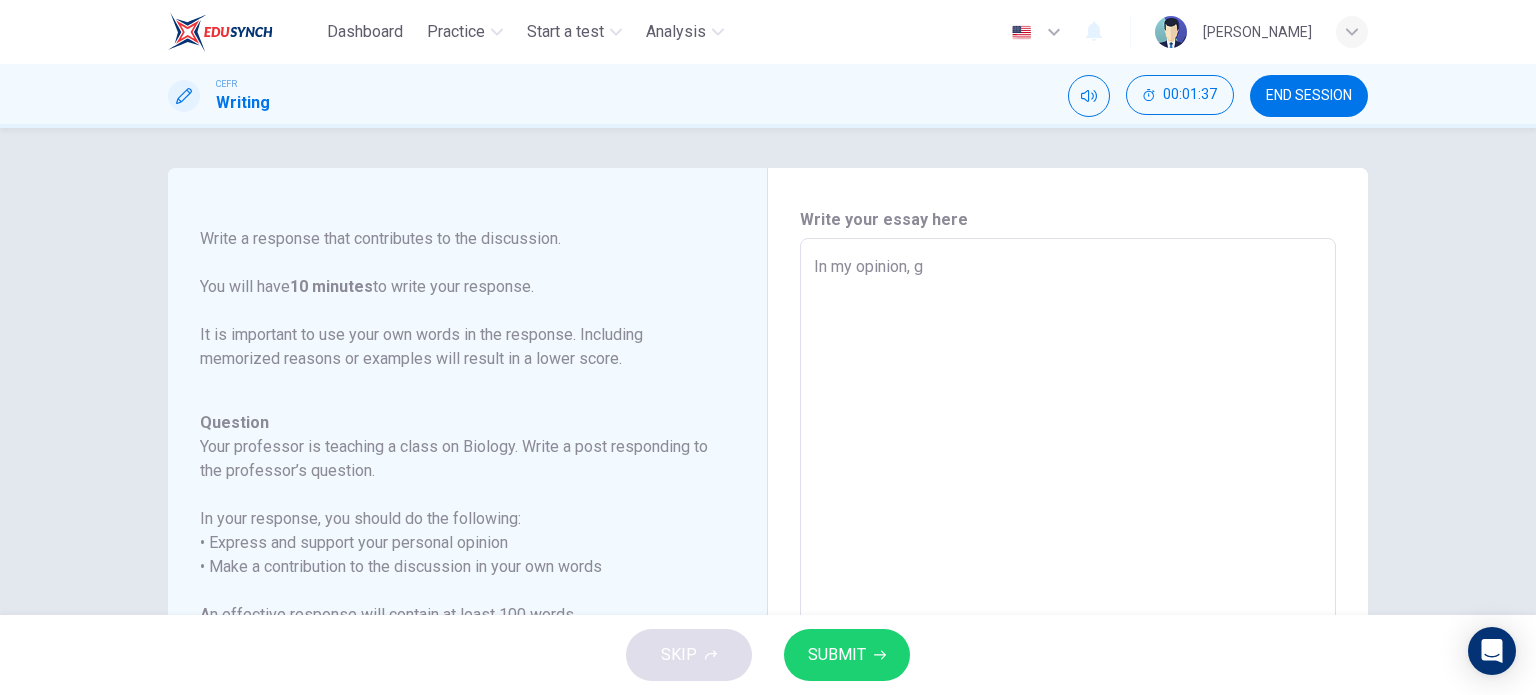 type on "x" 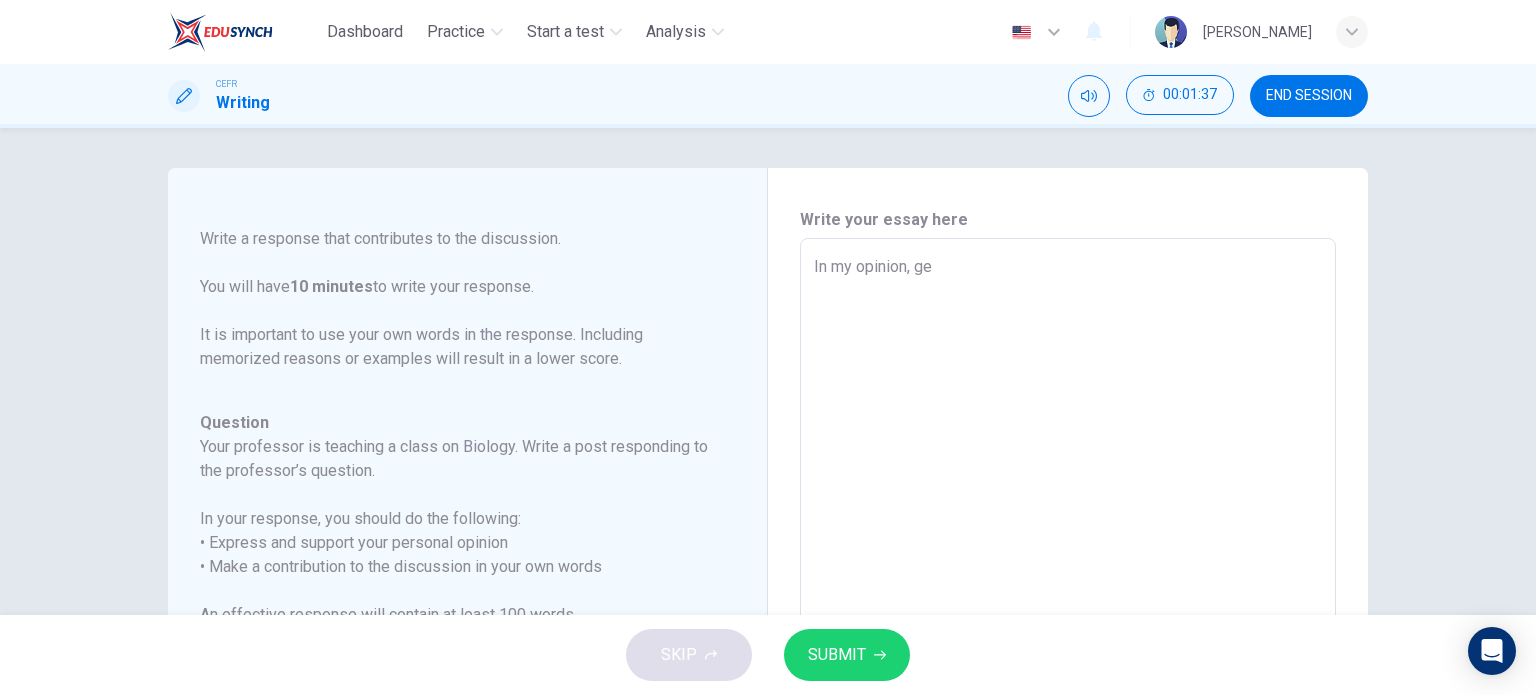 type on "x" 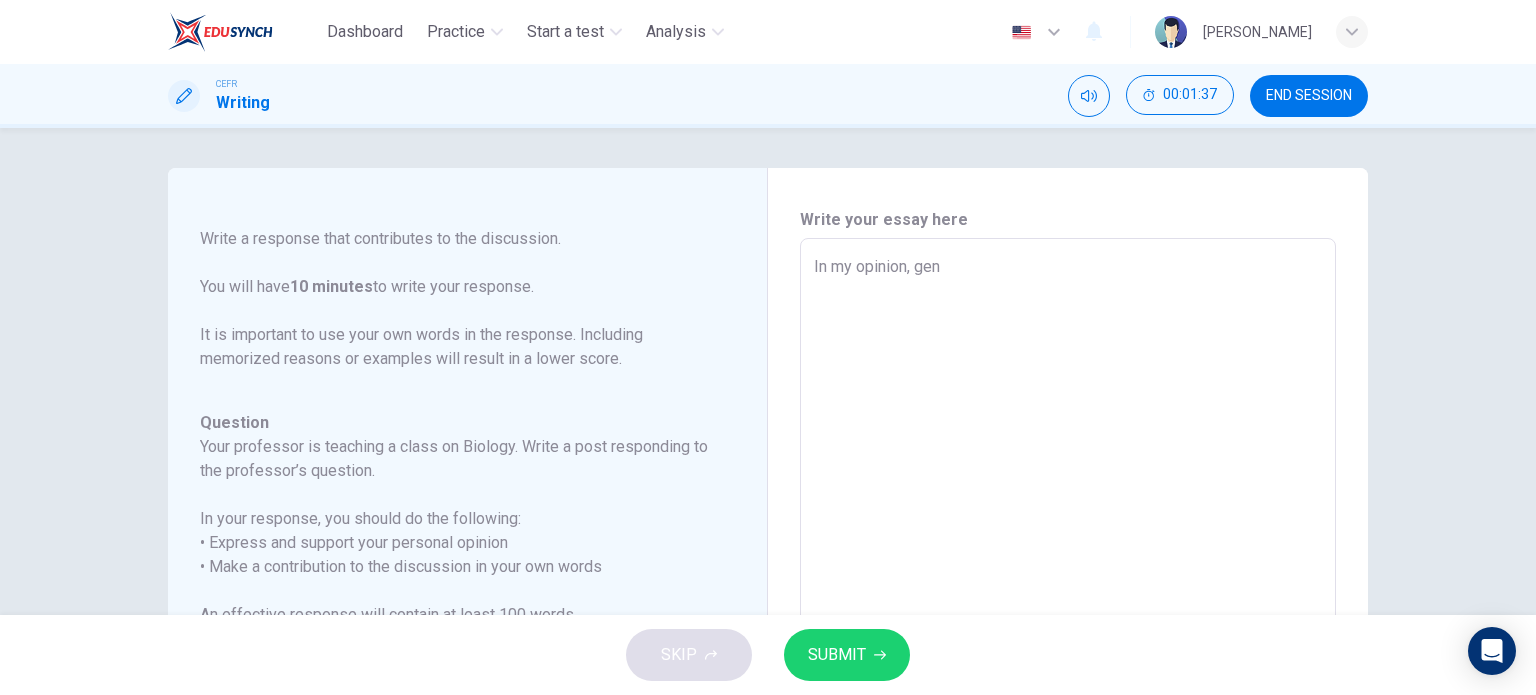 type on "x" 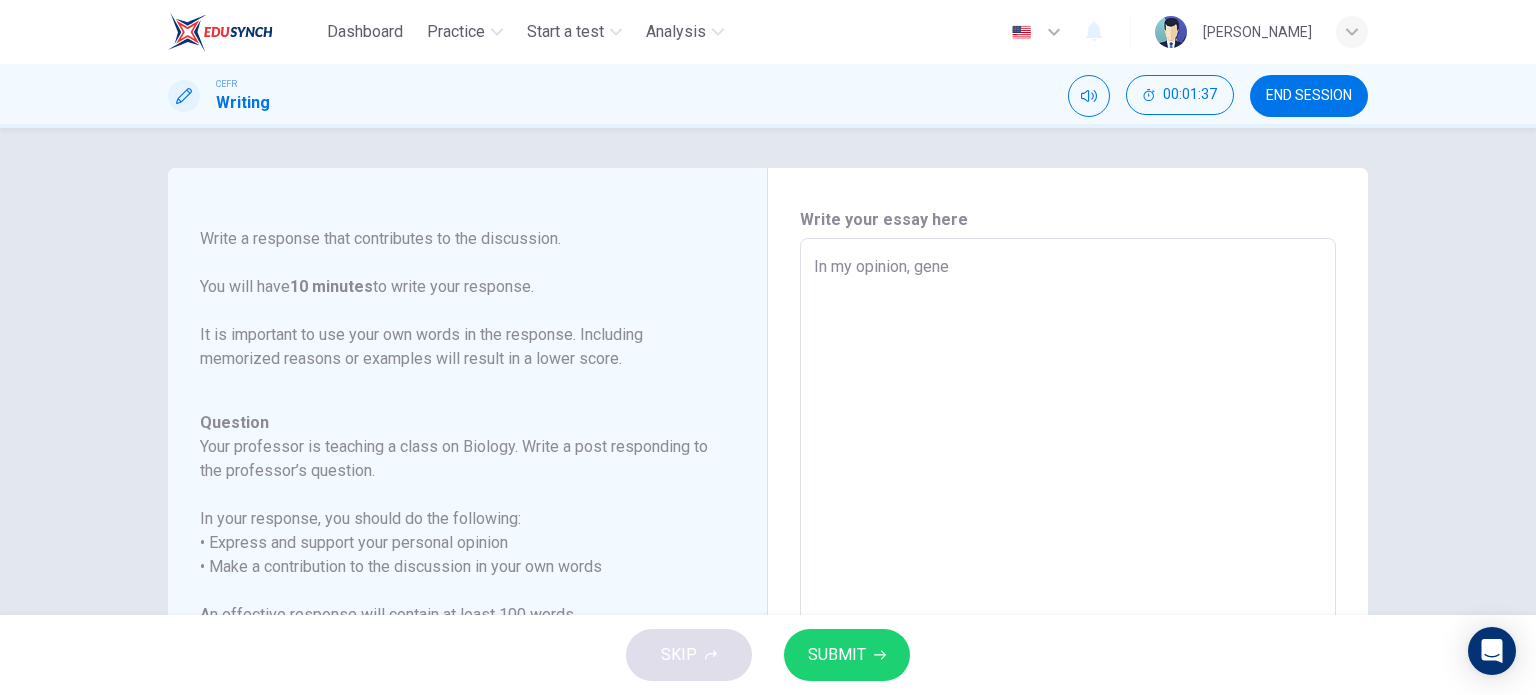 type on "x" 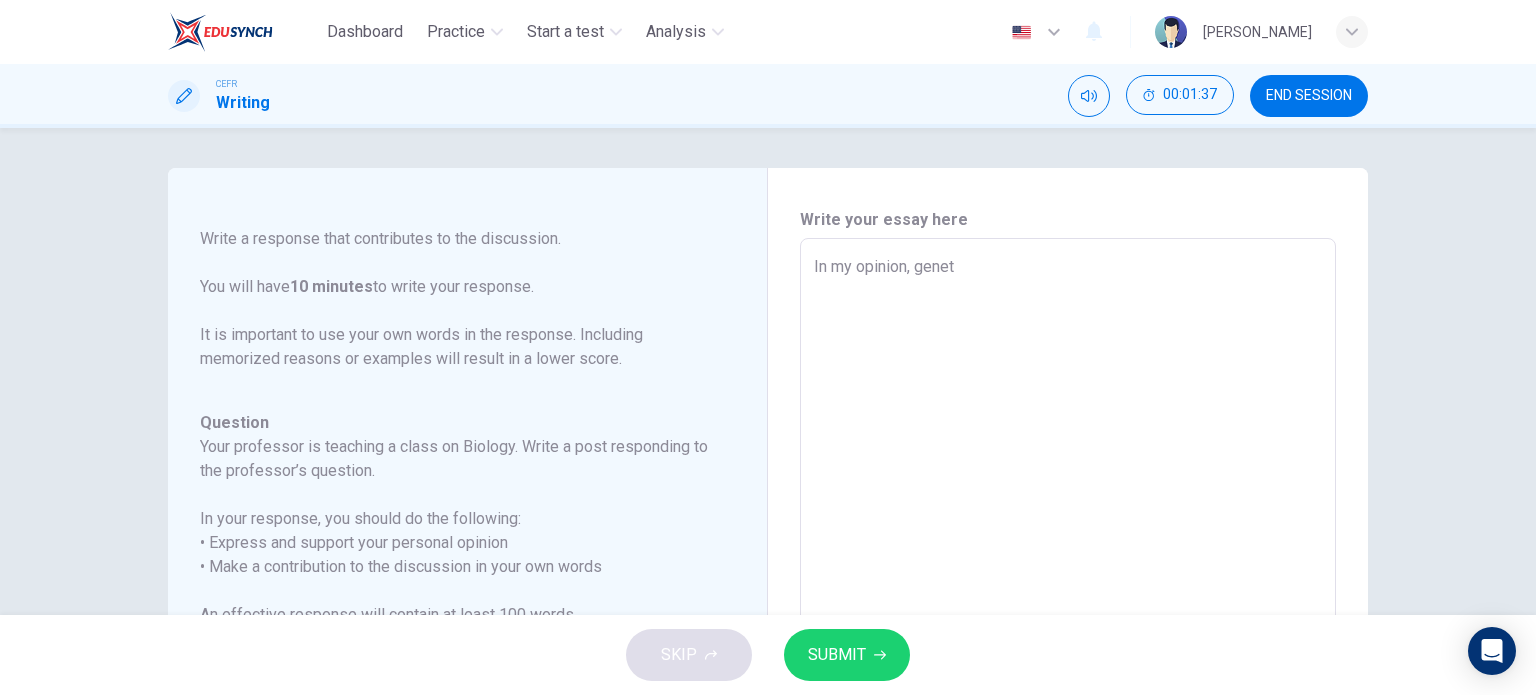 type on "x" 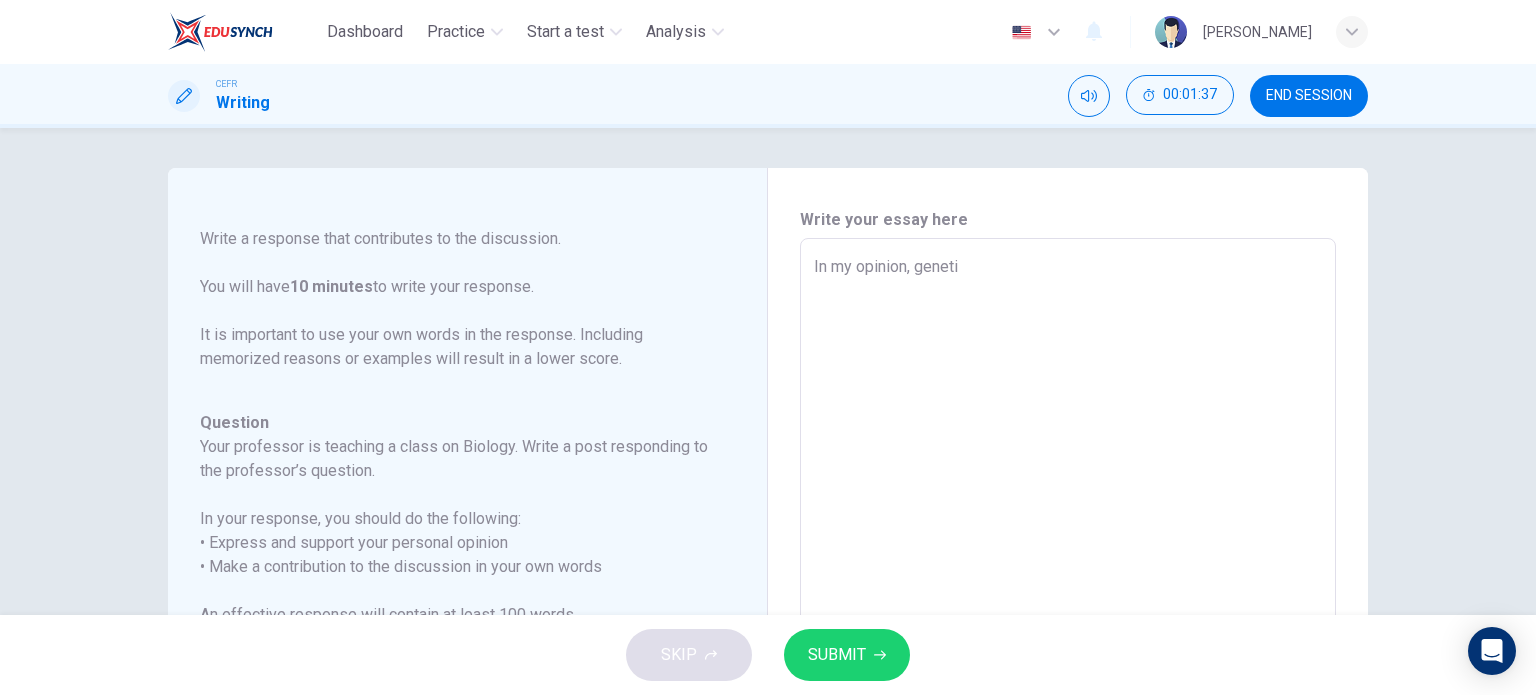 type on "x" 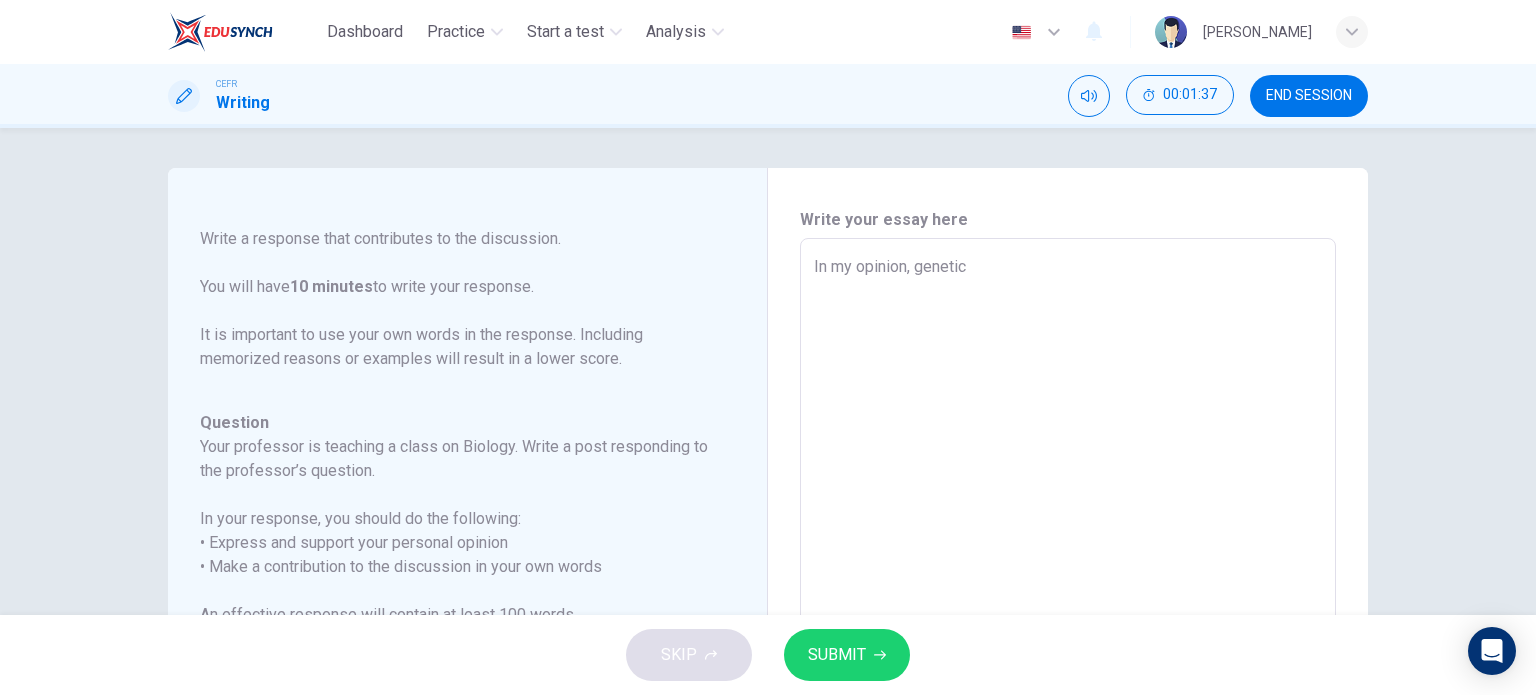 type on "x" 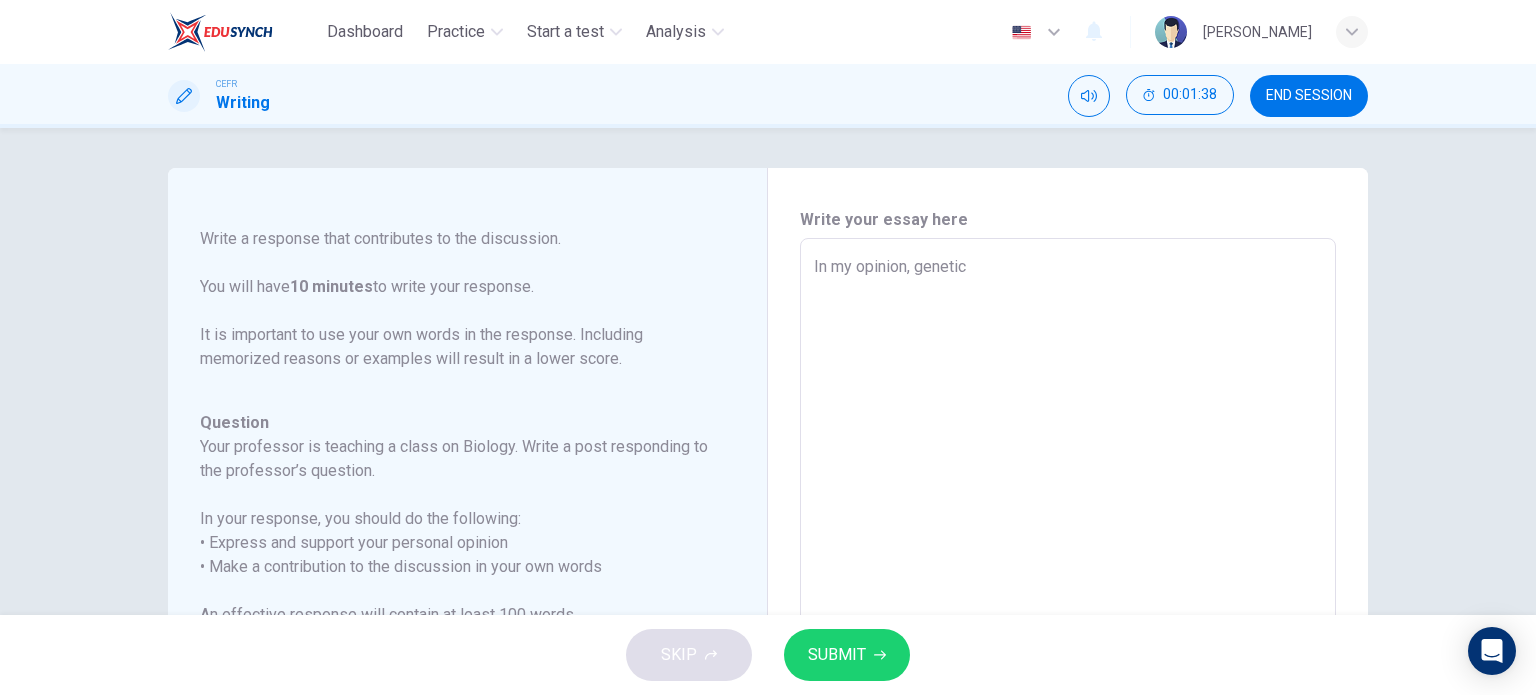 type on "In my opinion, genetic o" 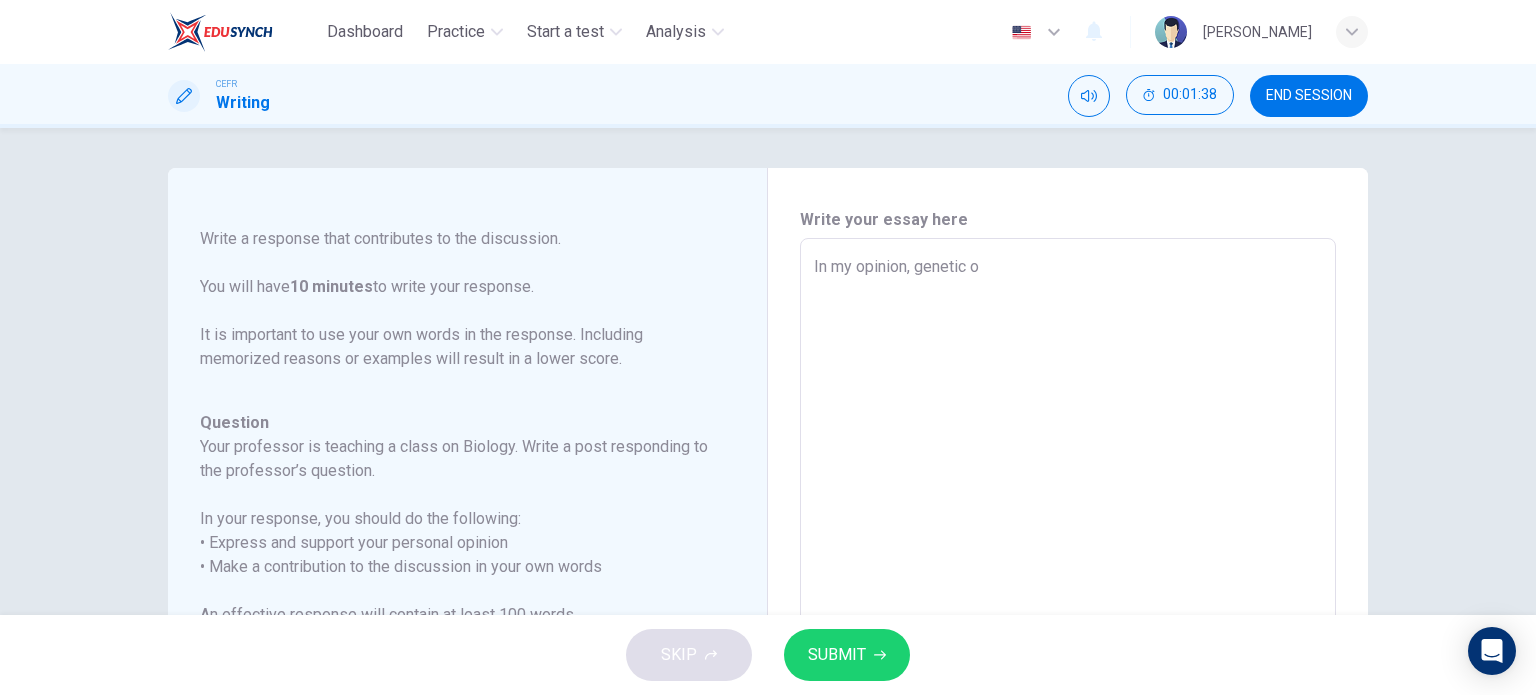 type on "In my opinion, genetic" 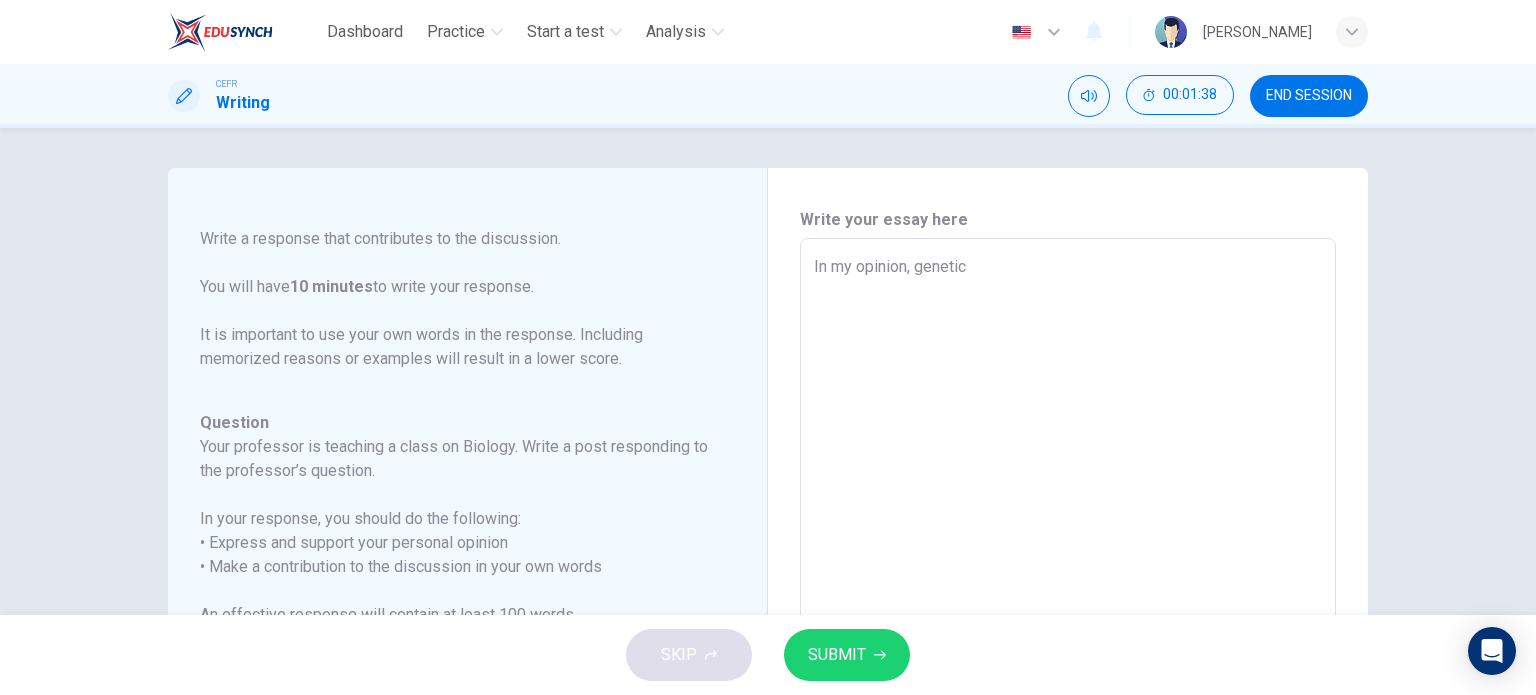 type on "x" 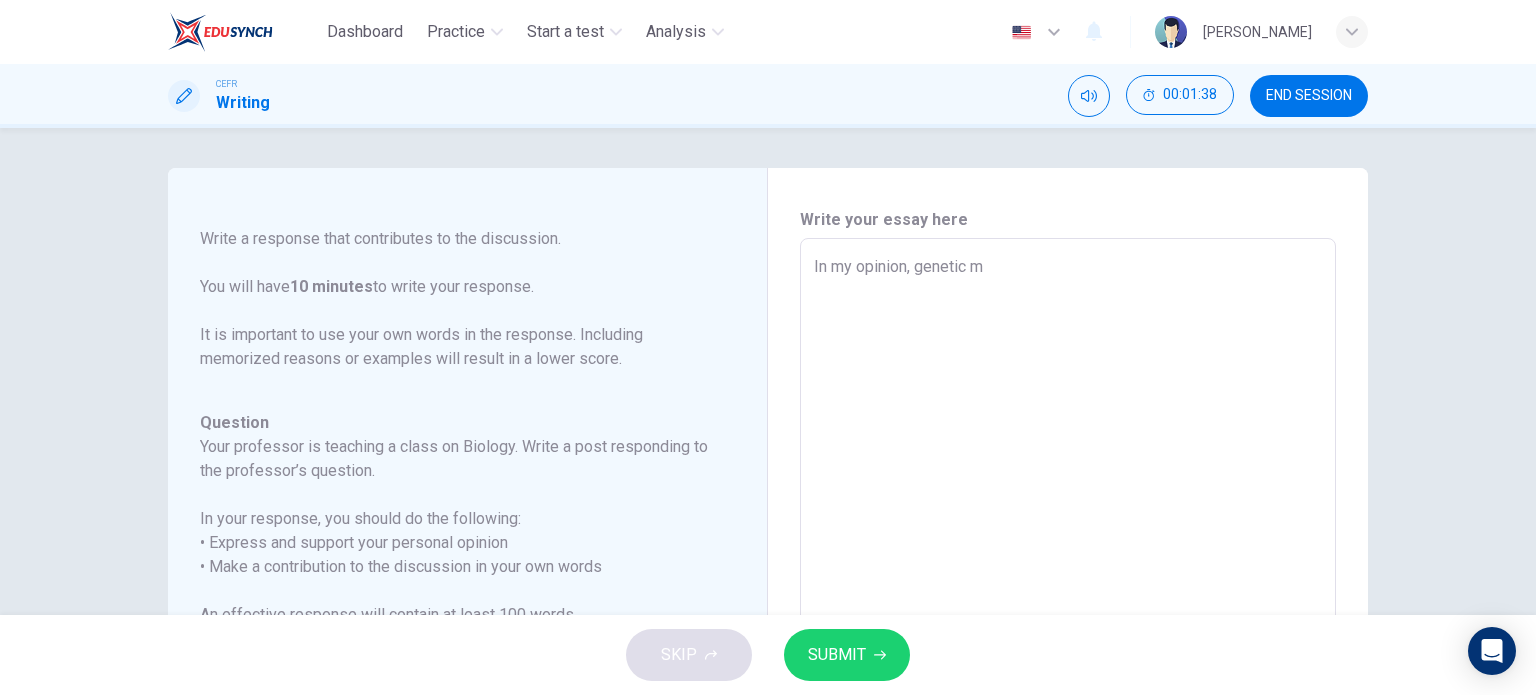 type on "x" 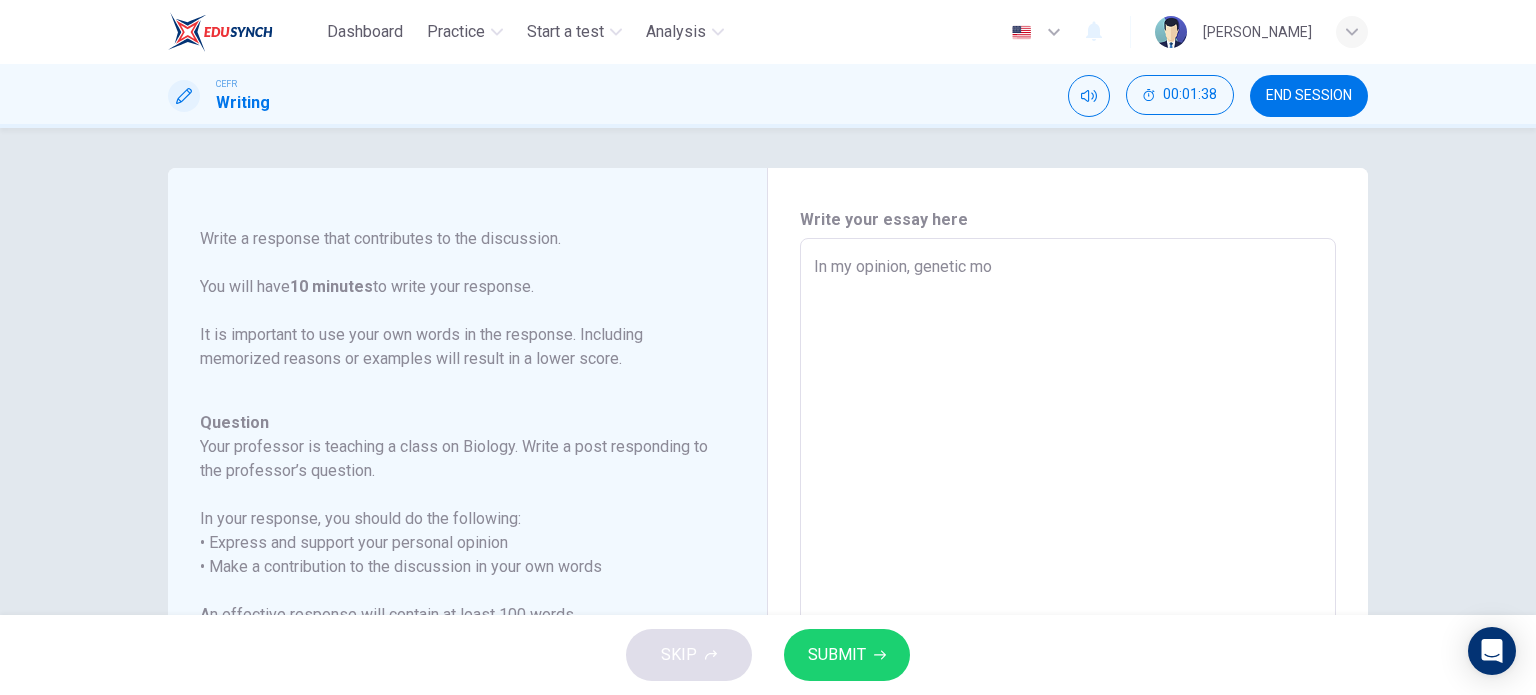 type on "x" 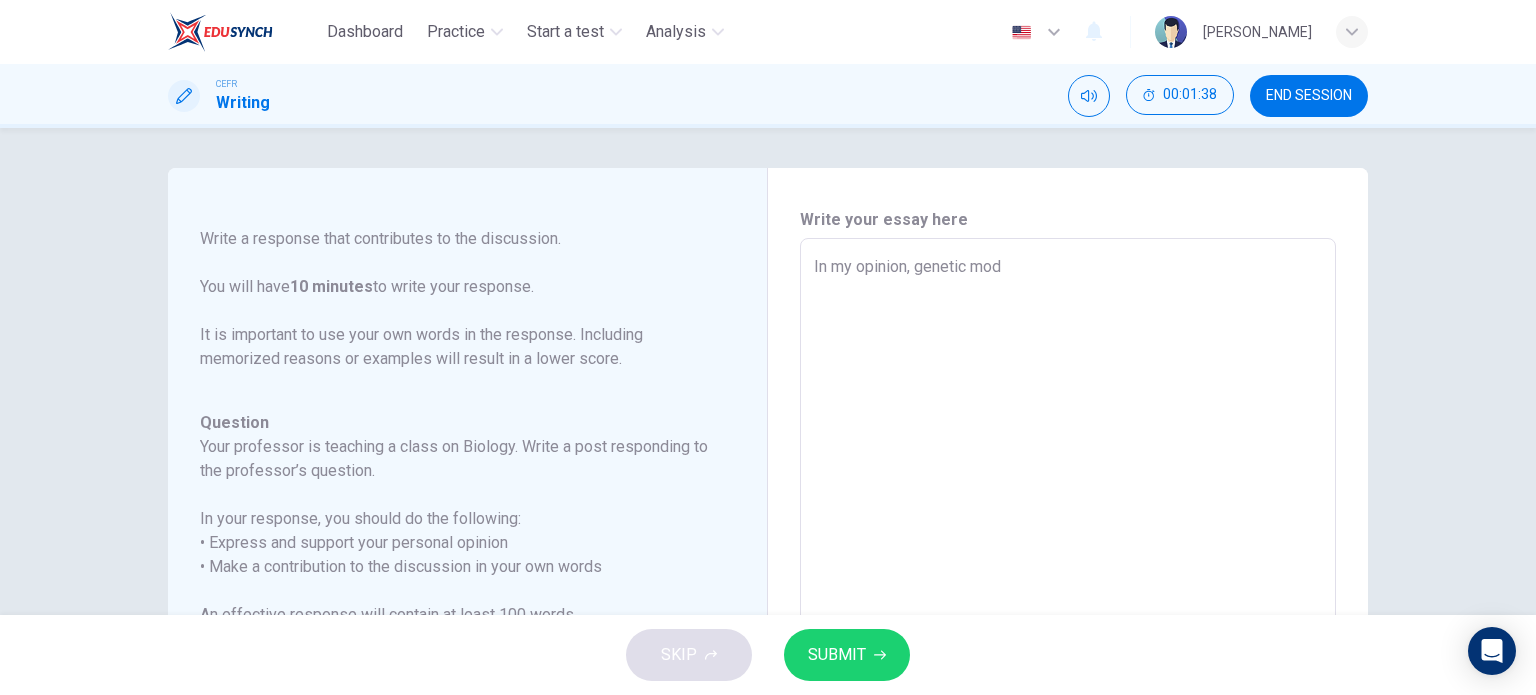 type on "x" 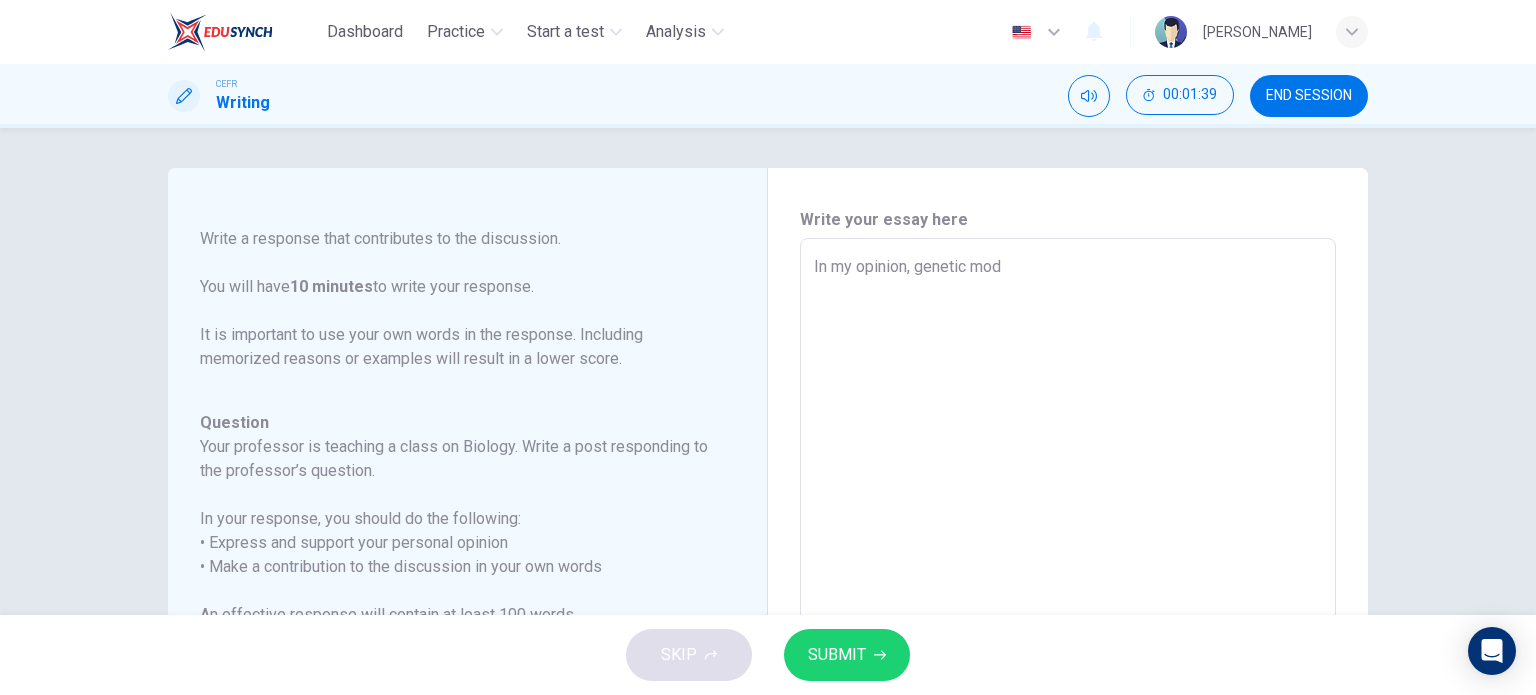 type on "In my opinion, genetic modi" 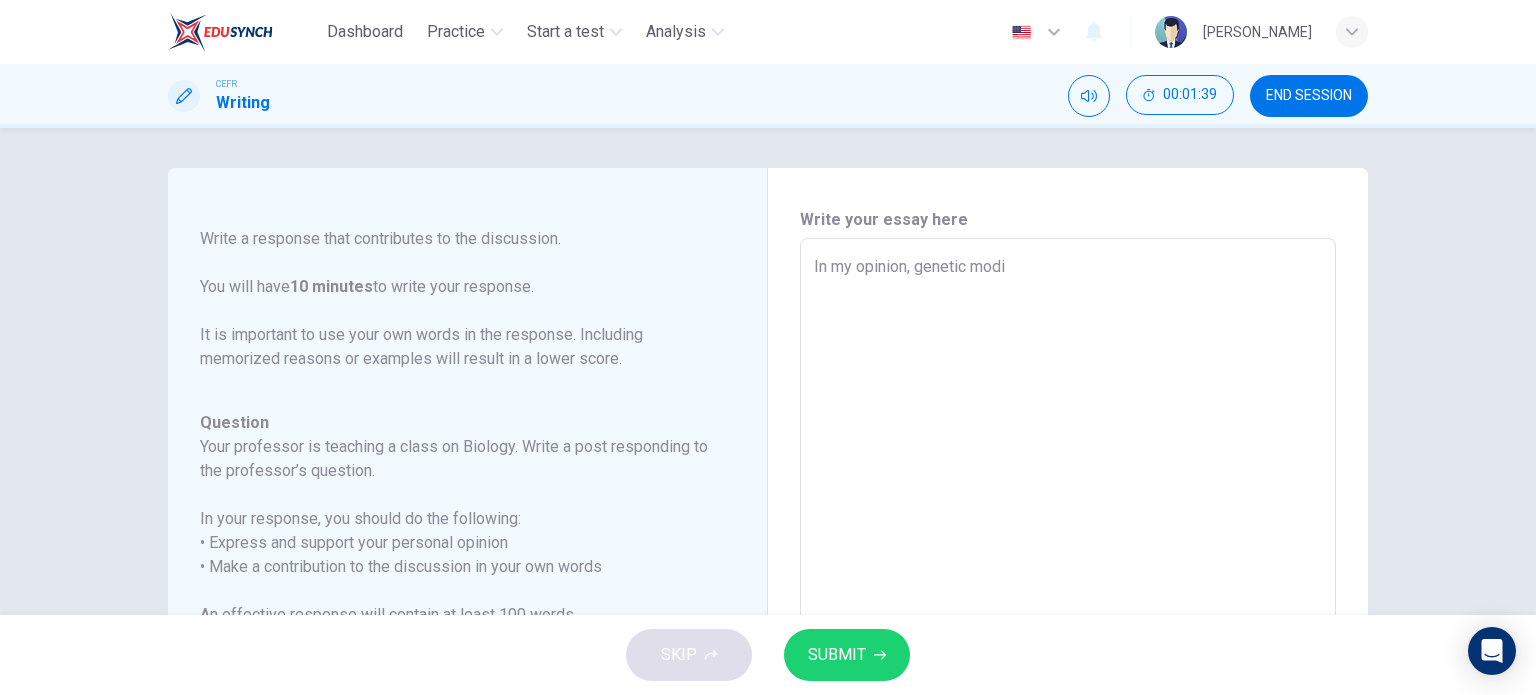 type on "In my opinion, genetic modif" 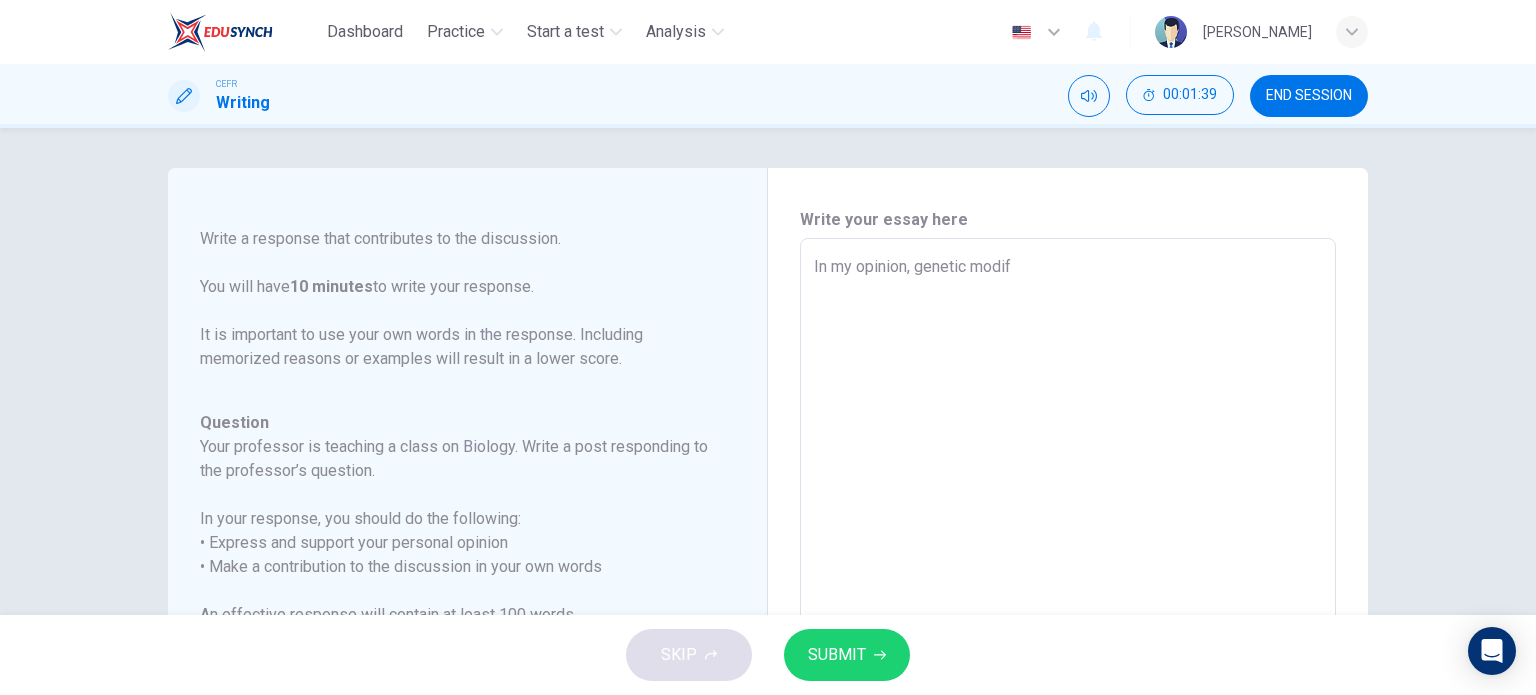 type on "x" 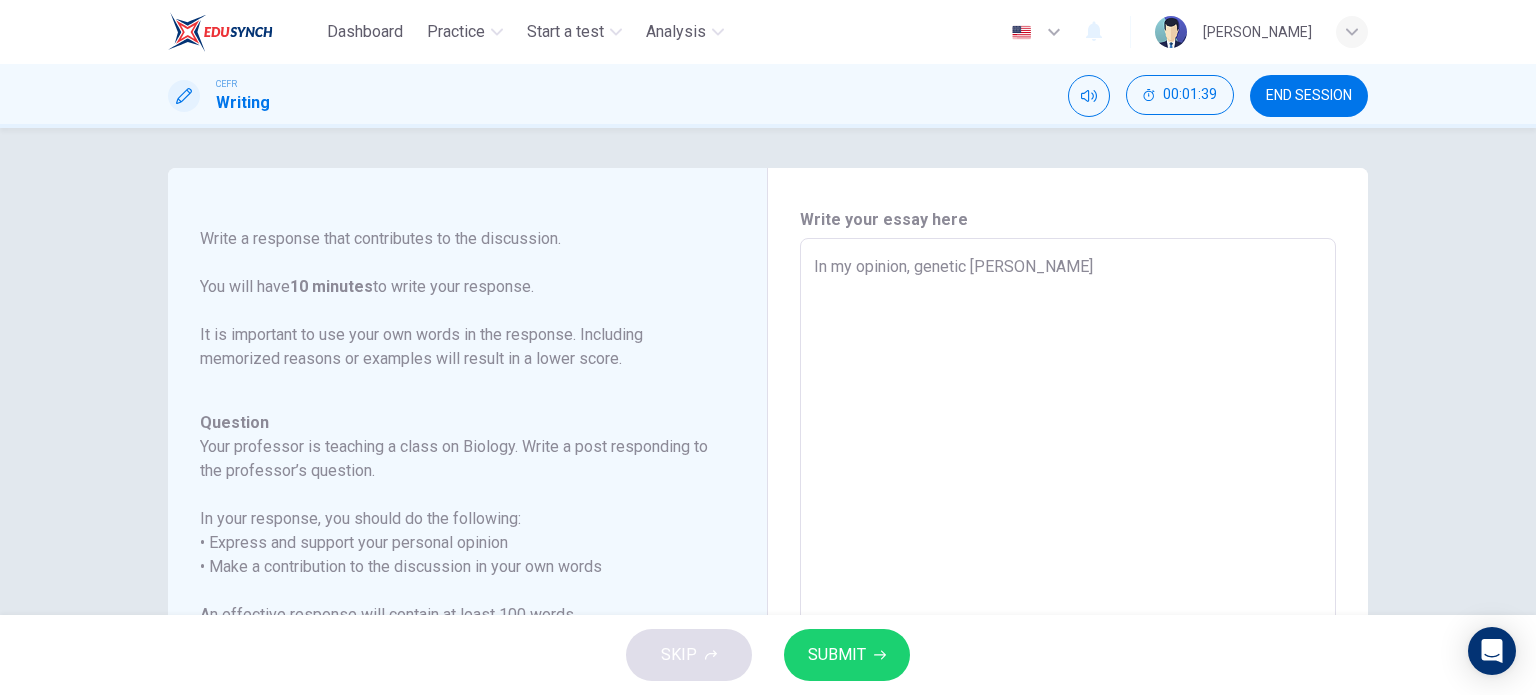 type on "x" 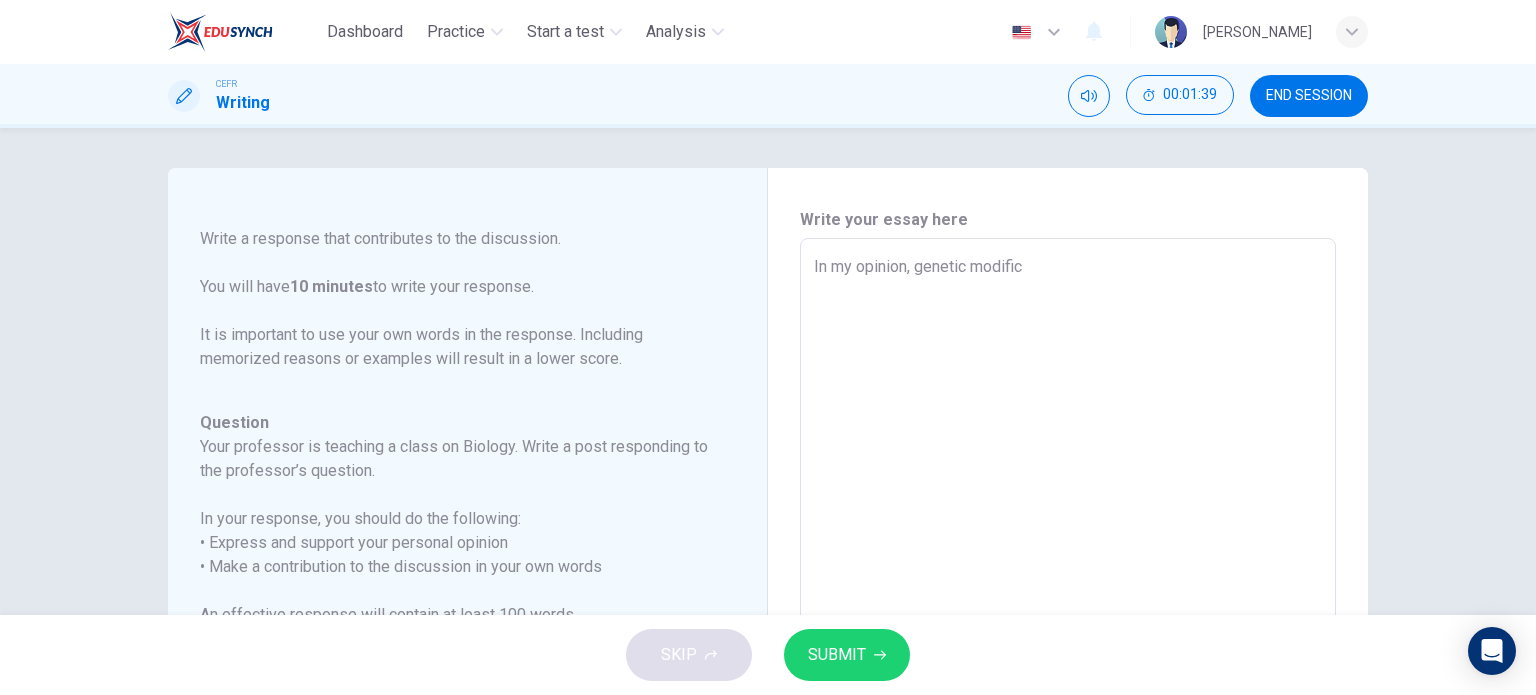 type on "x" 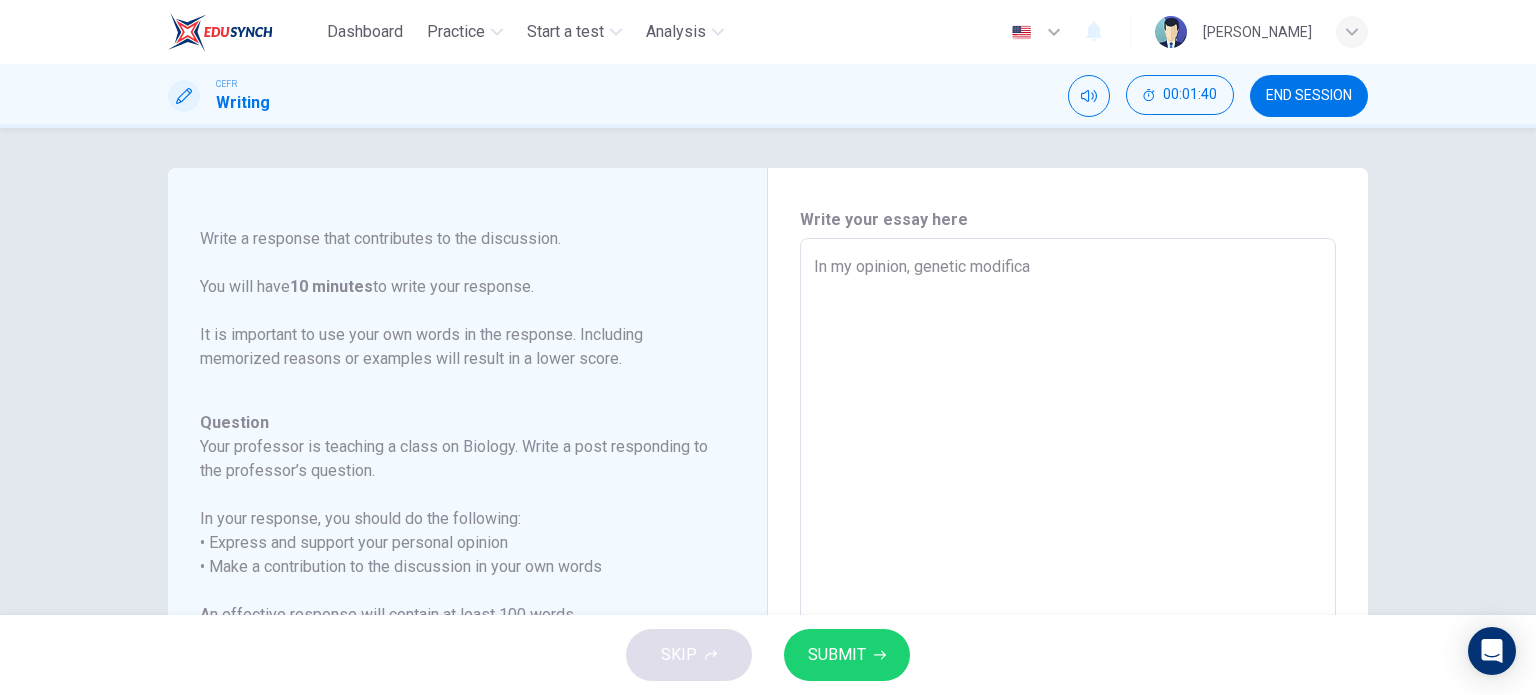 type on "x" 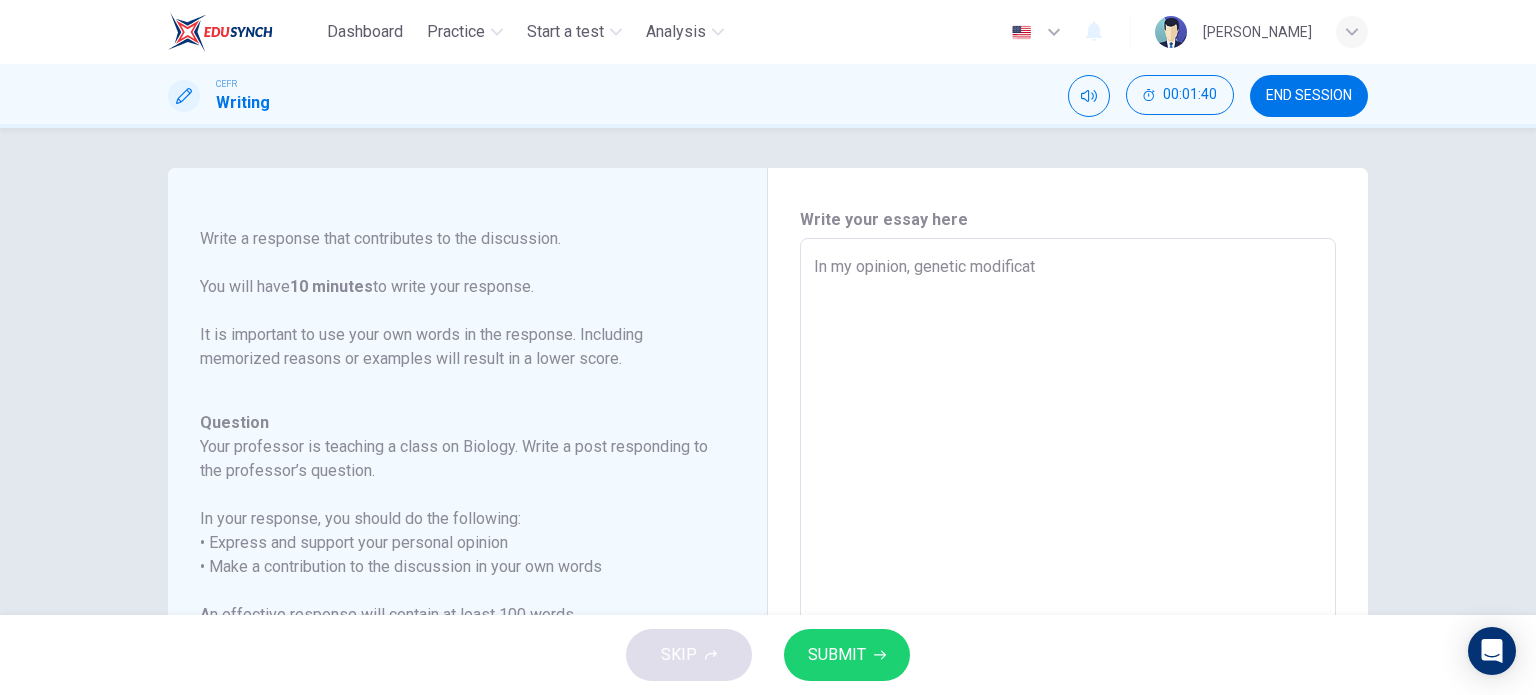 type on "x" 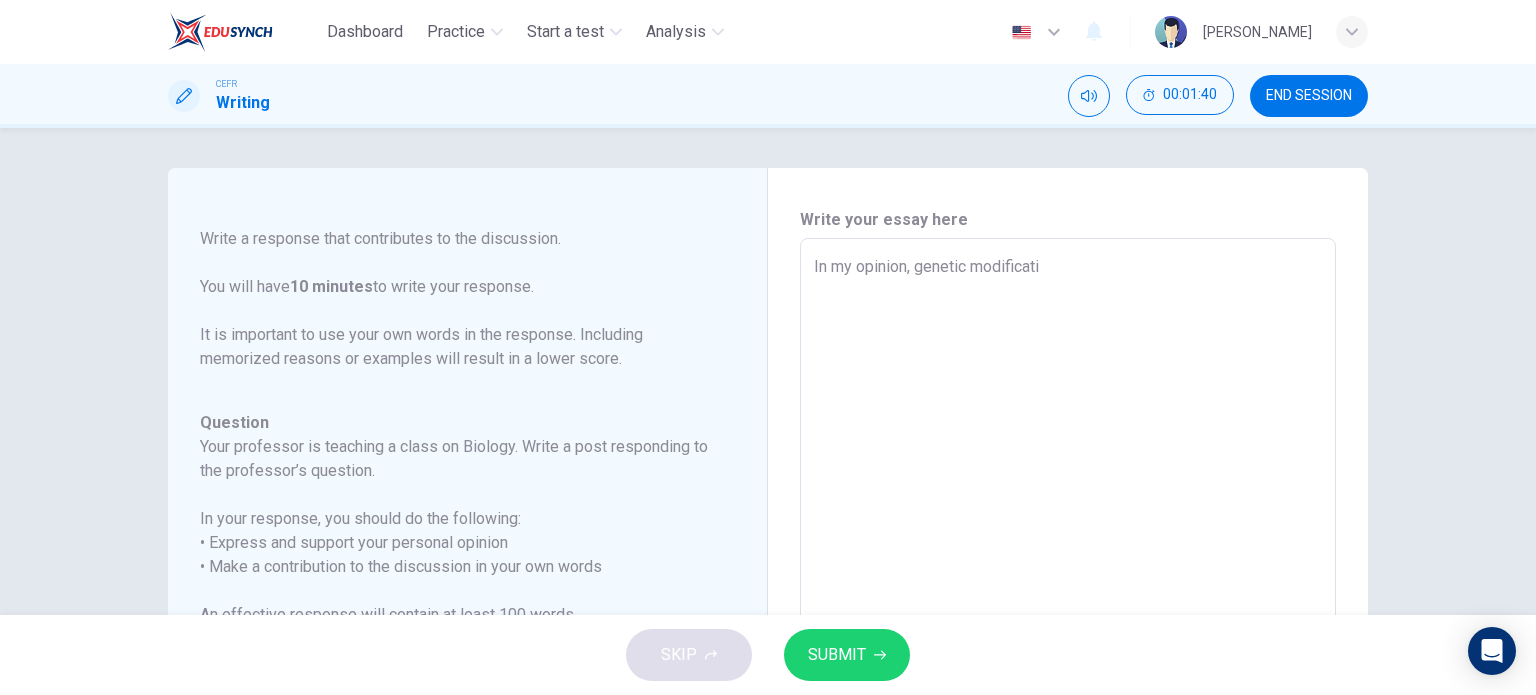 type on "In my opinion, genetic modificatio" 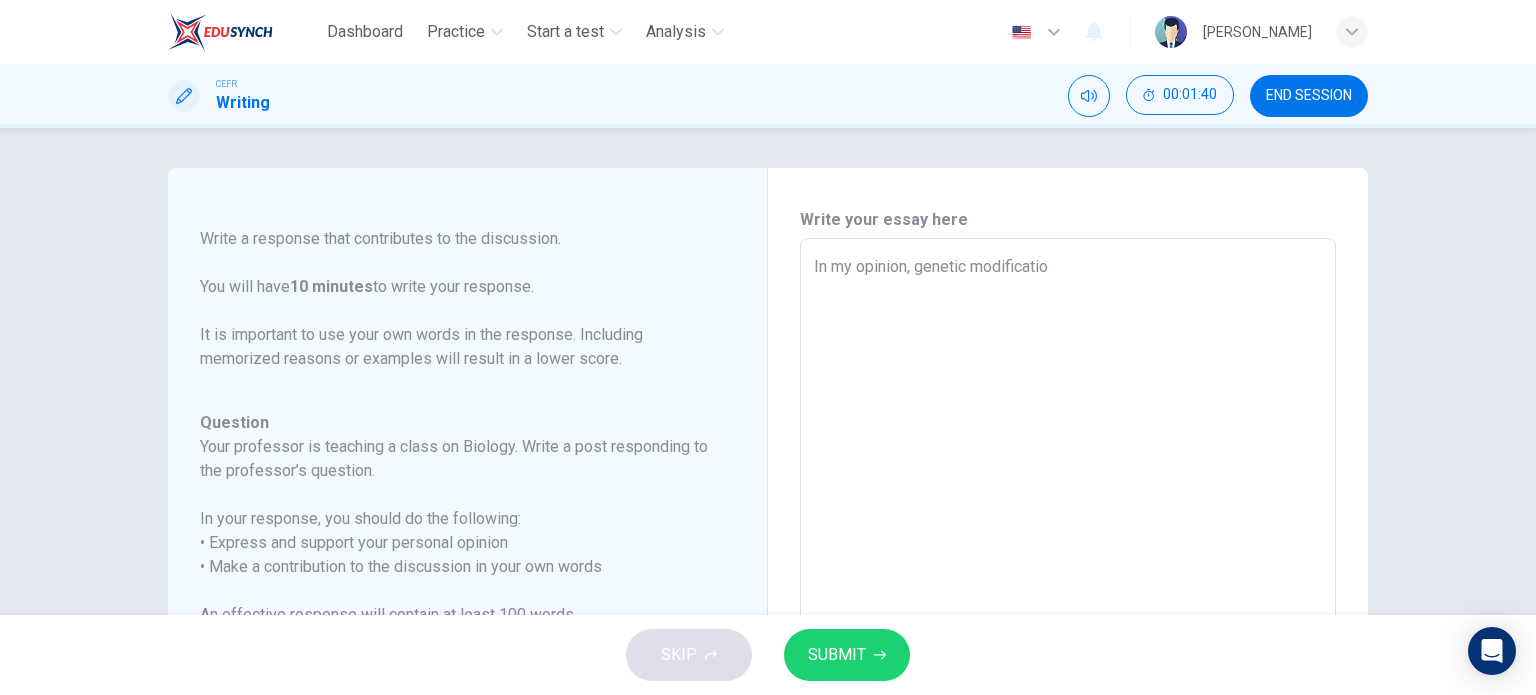 type on "x" 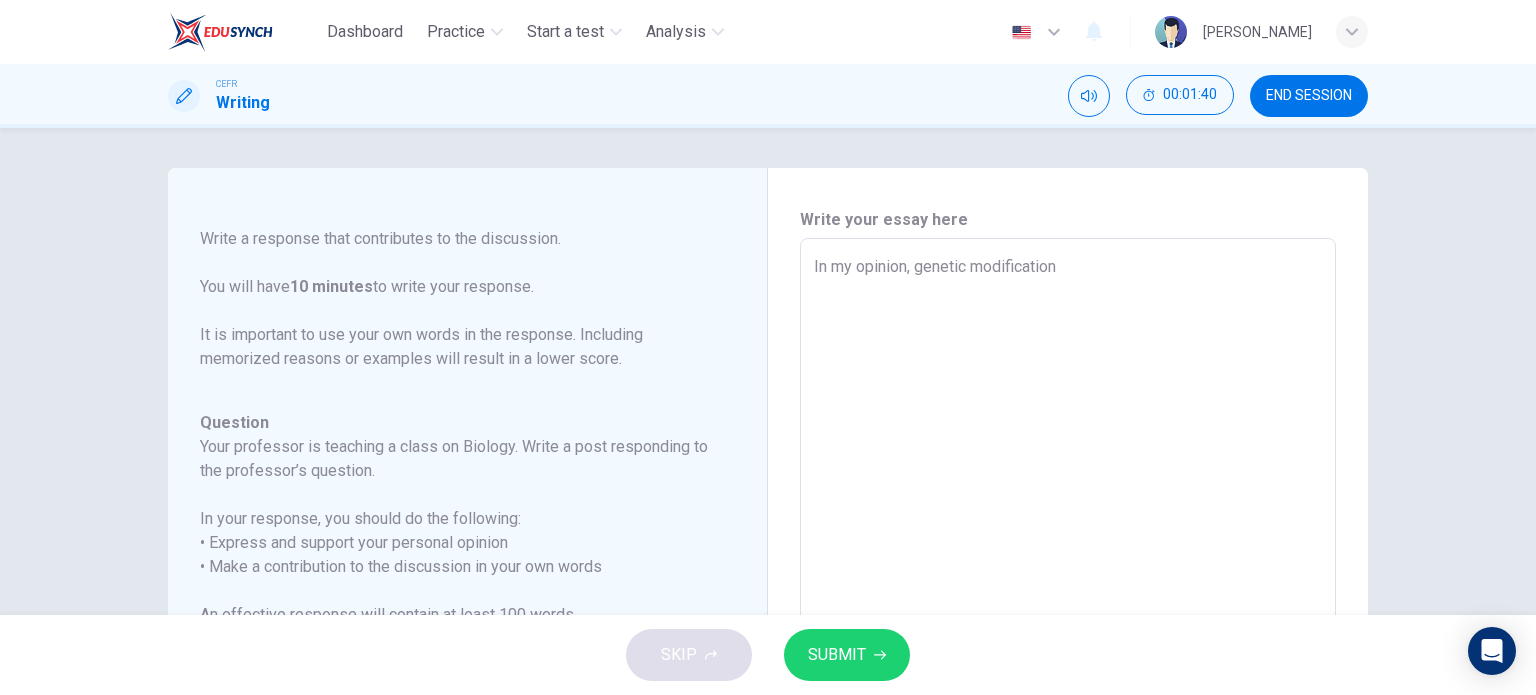 type on "x" 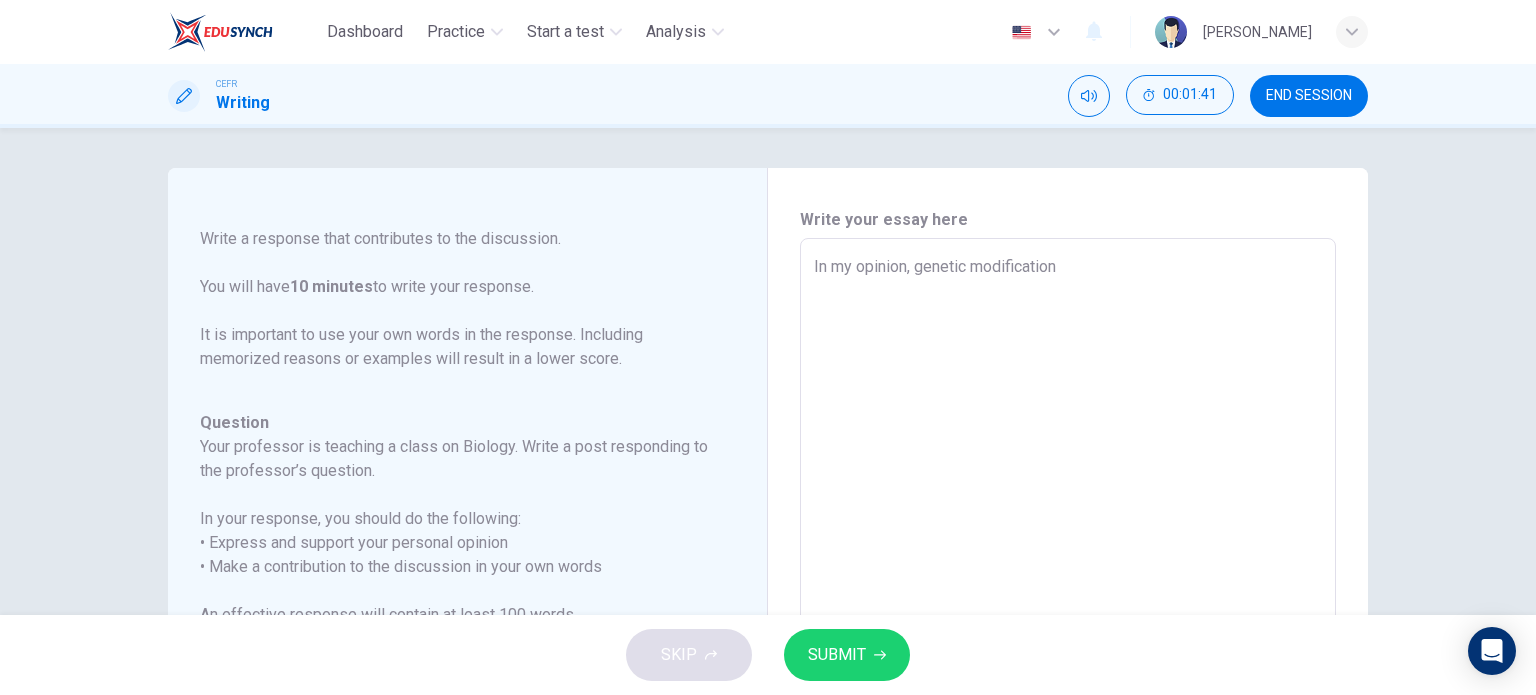type on "In my opinion, genetic modification c" 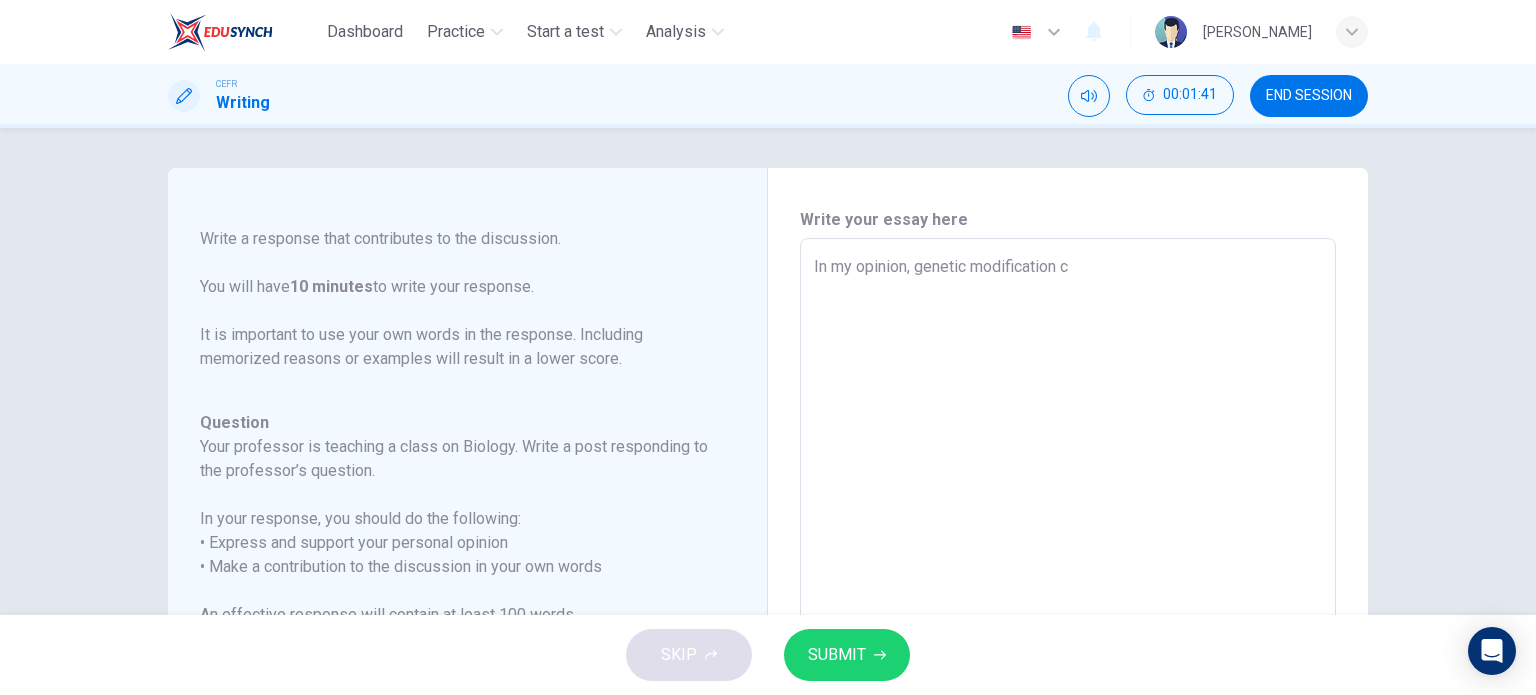 type on "In my opinion, genetic modification ca" 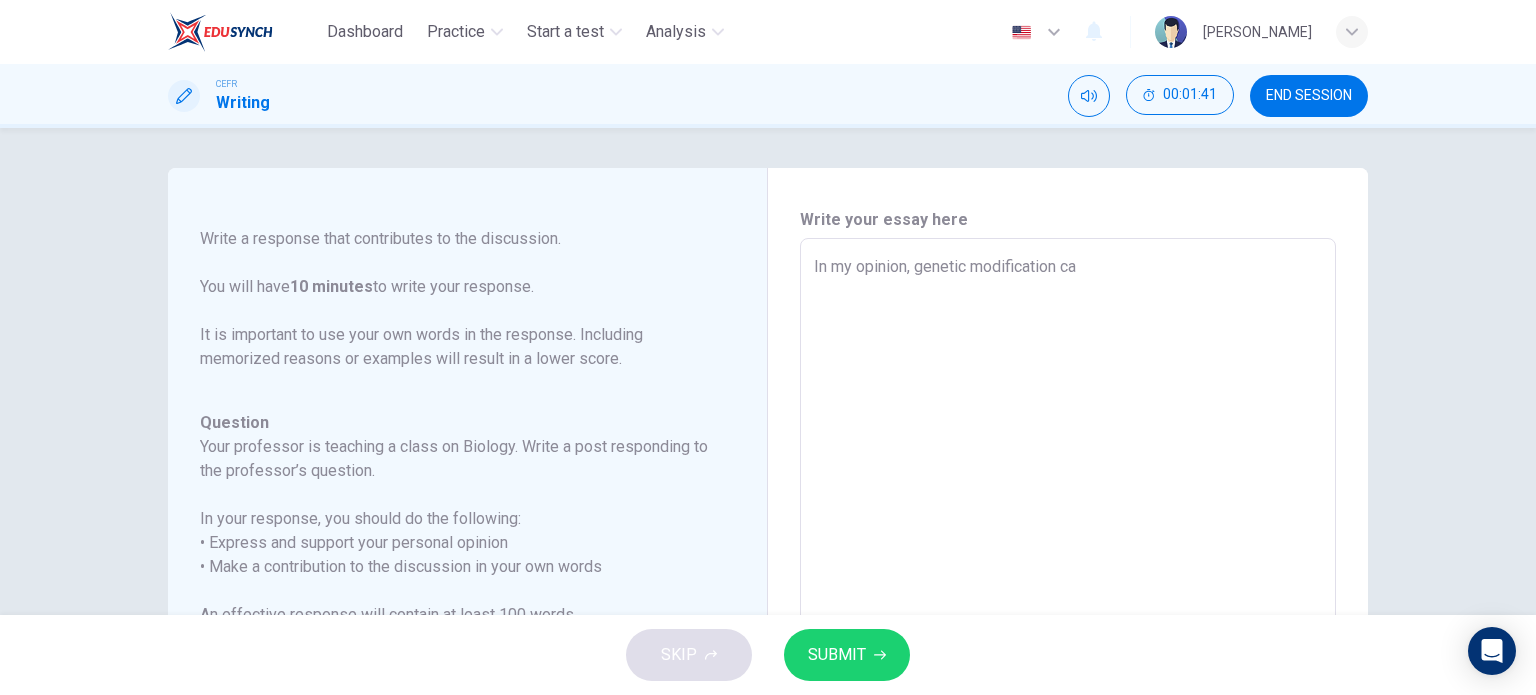 type on "x" 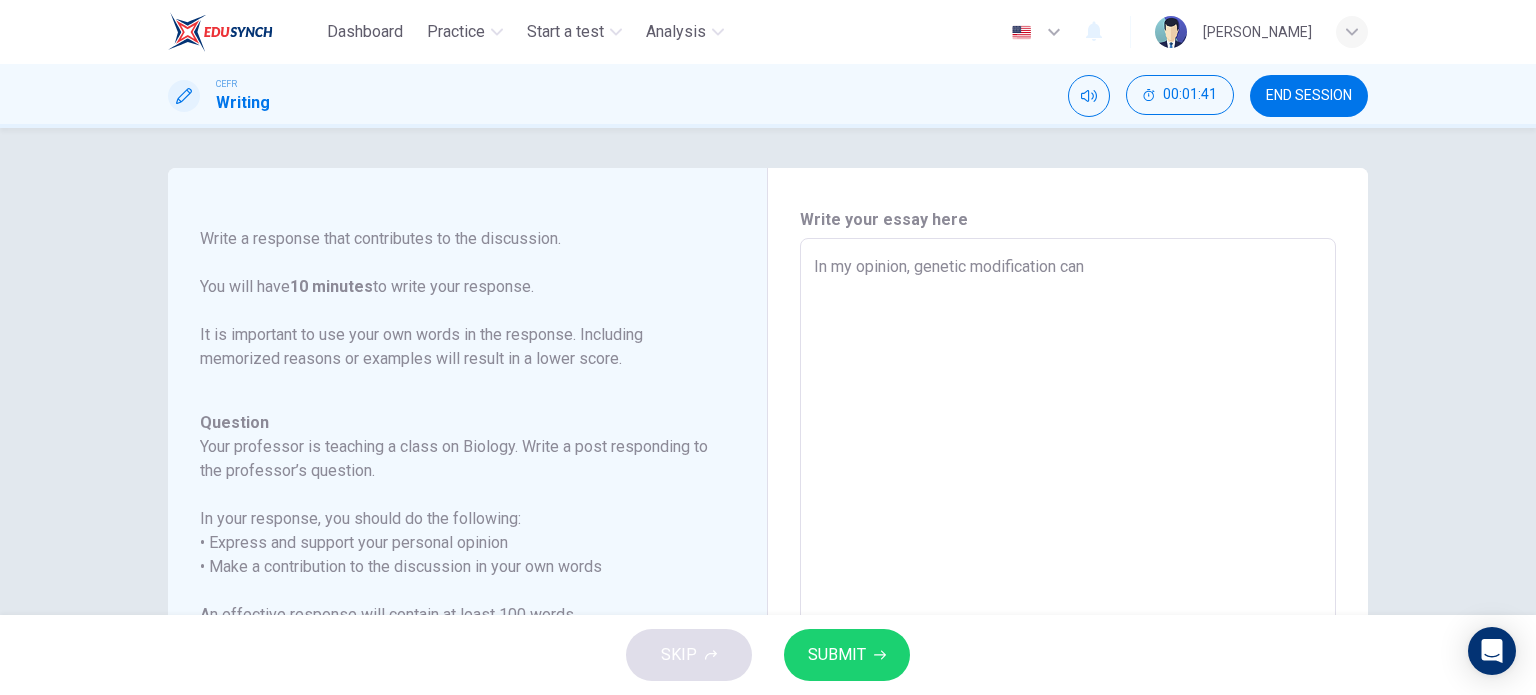 type on "x" 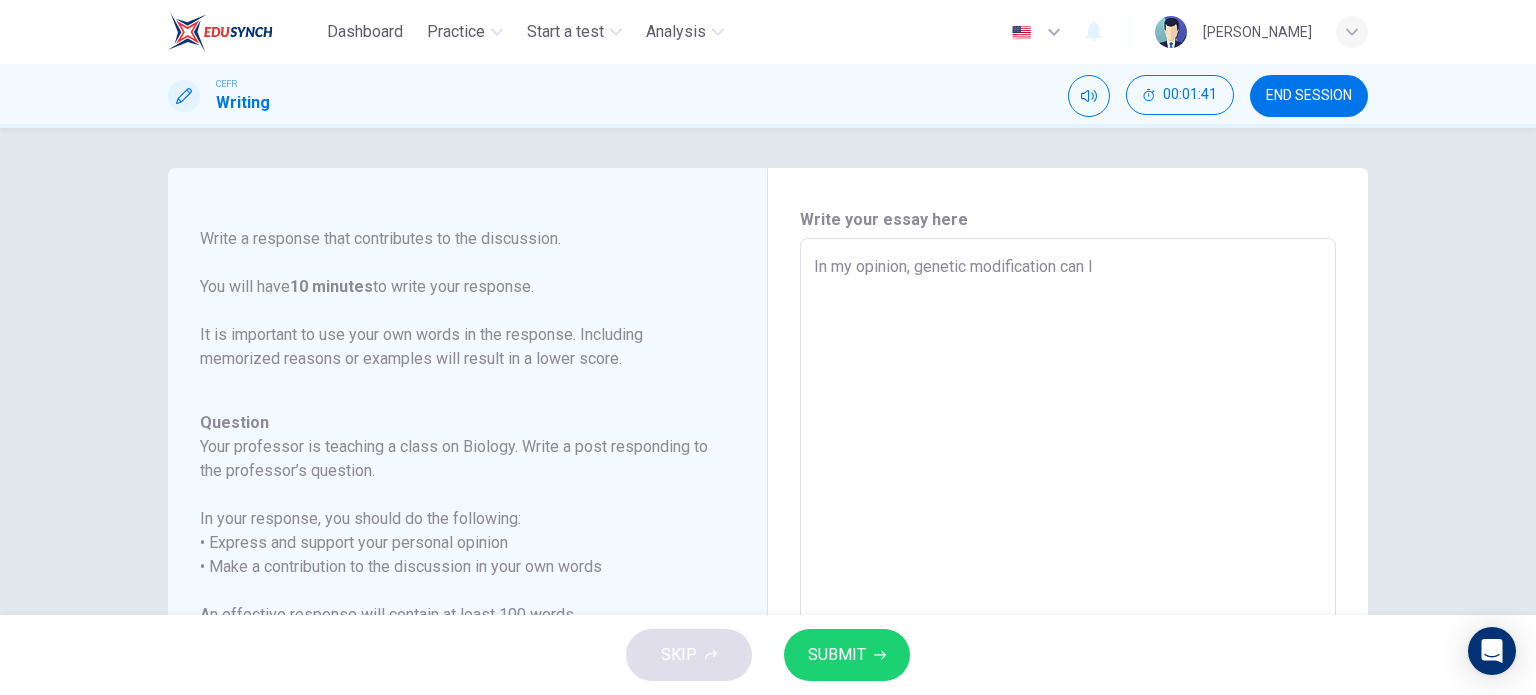 type on "x" 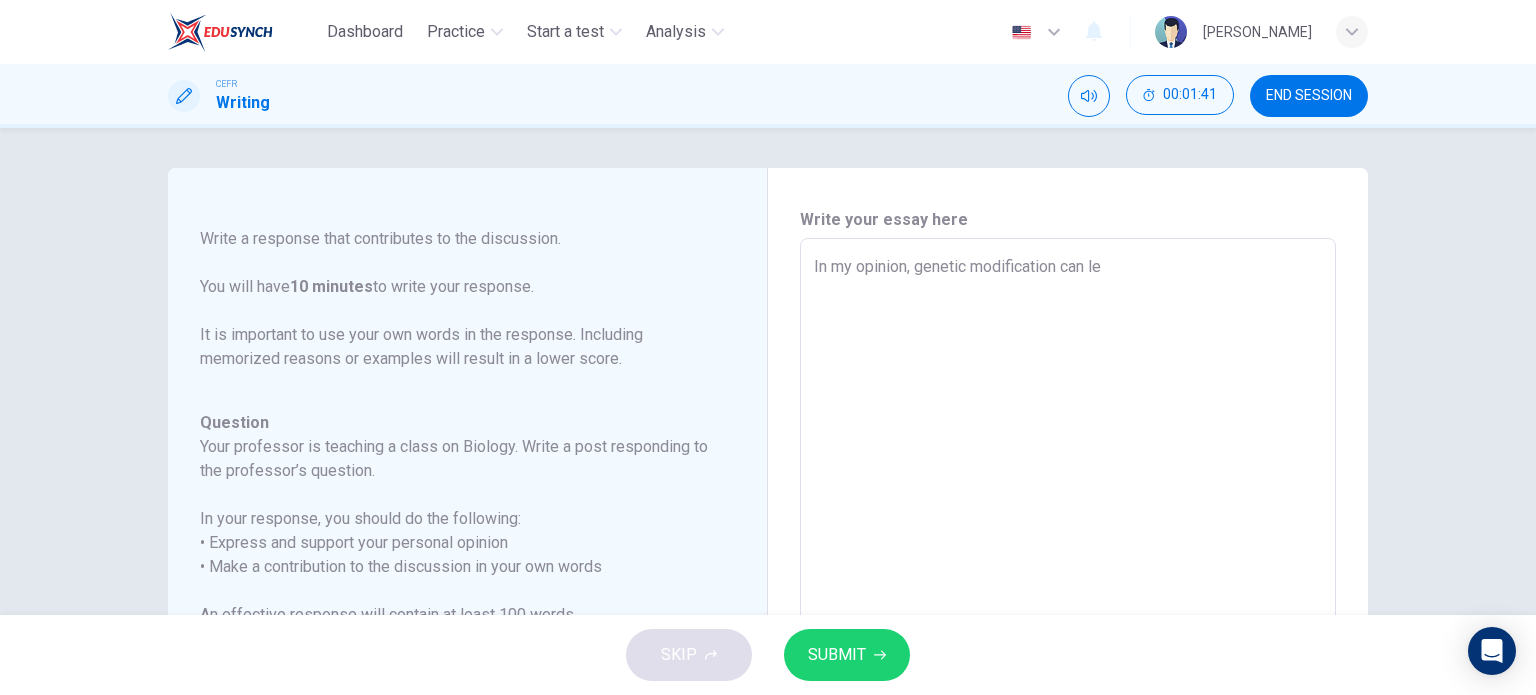 type on "x" 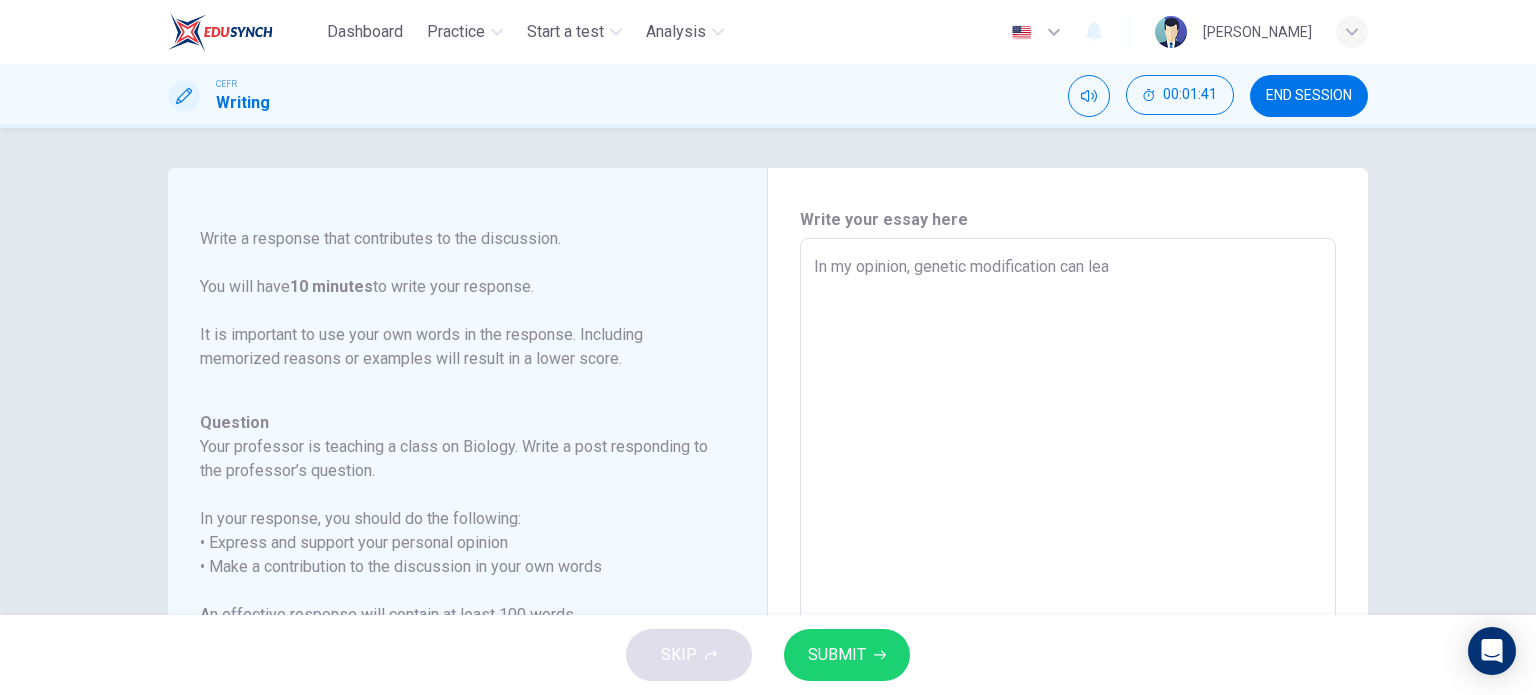 type on "x" 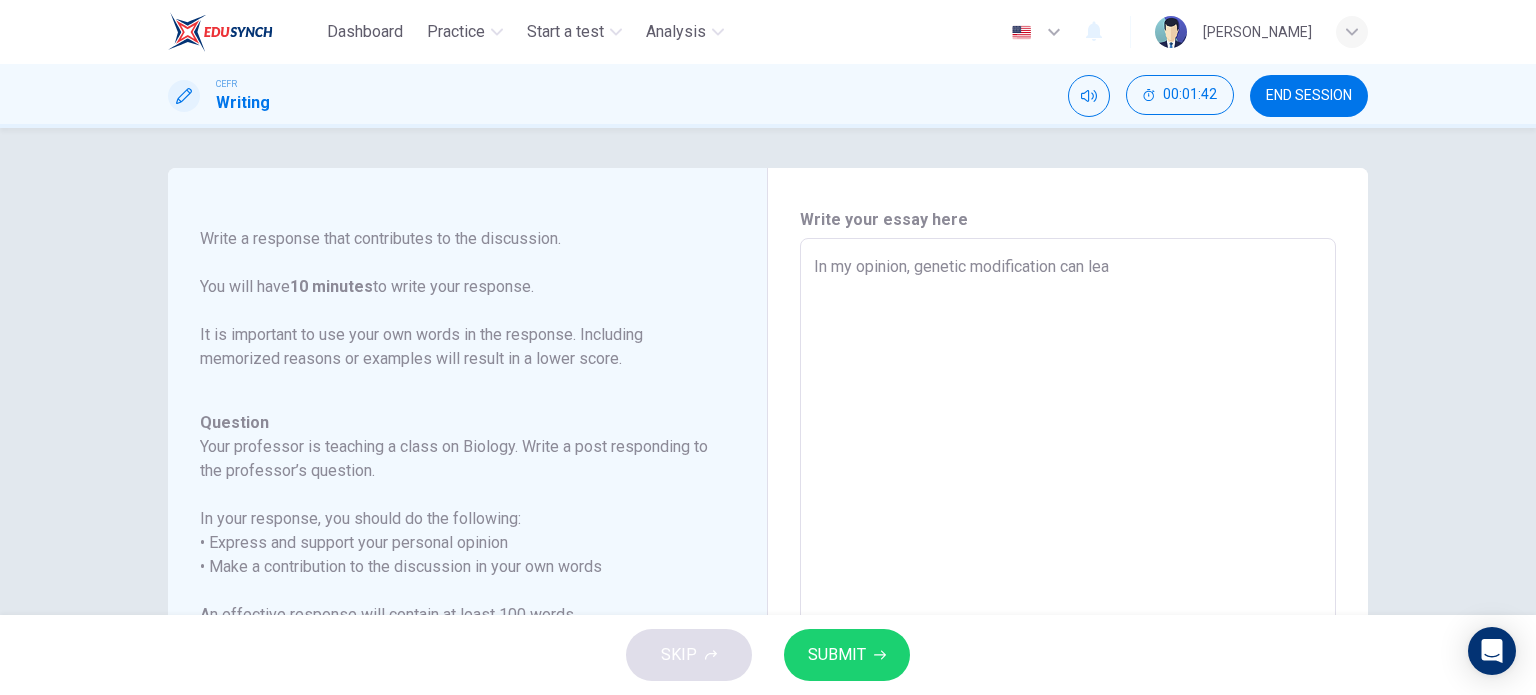 type on "In my opinion, genetic modification can lead" 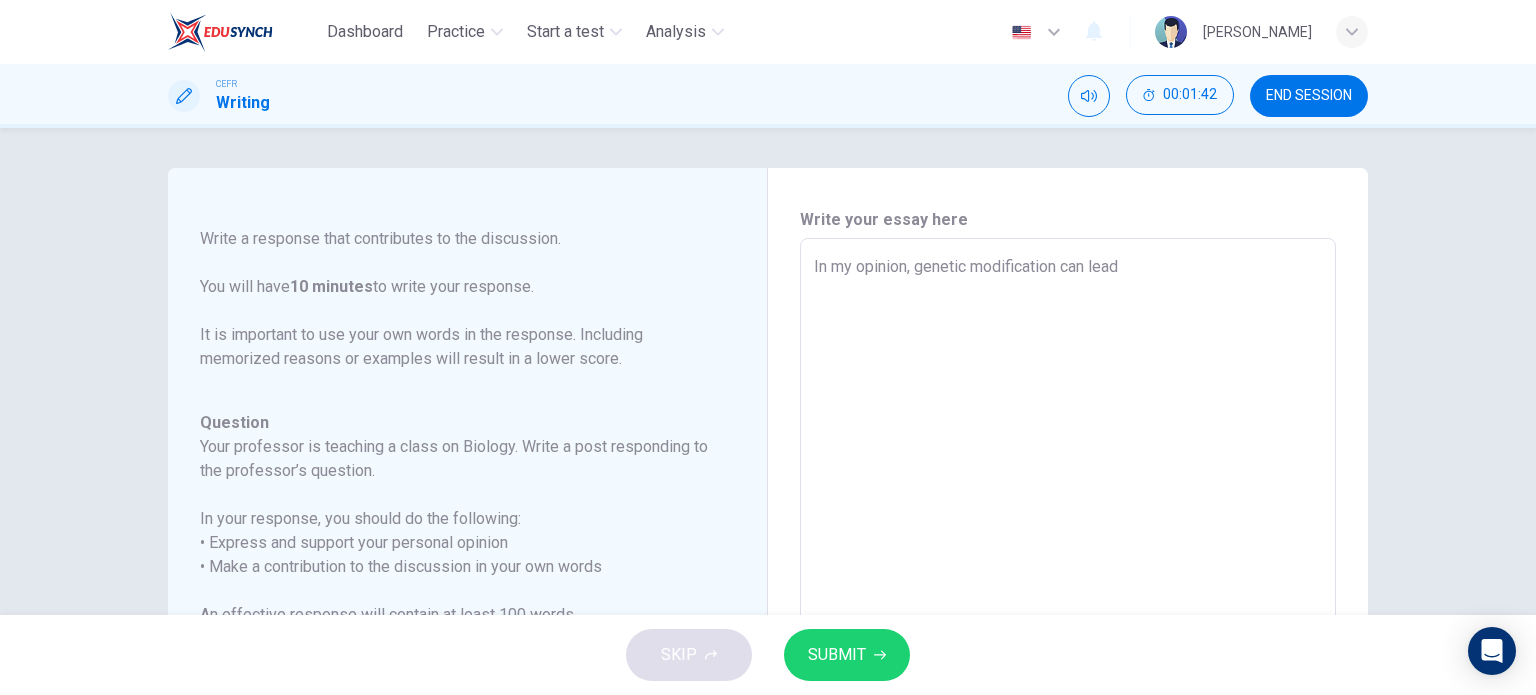 type on "In my opinion, genetic modification can lead" 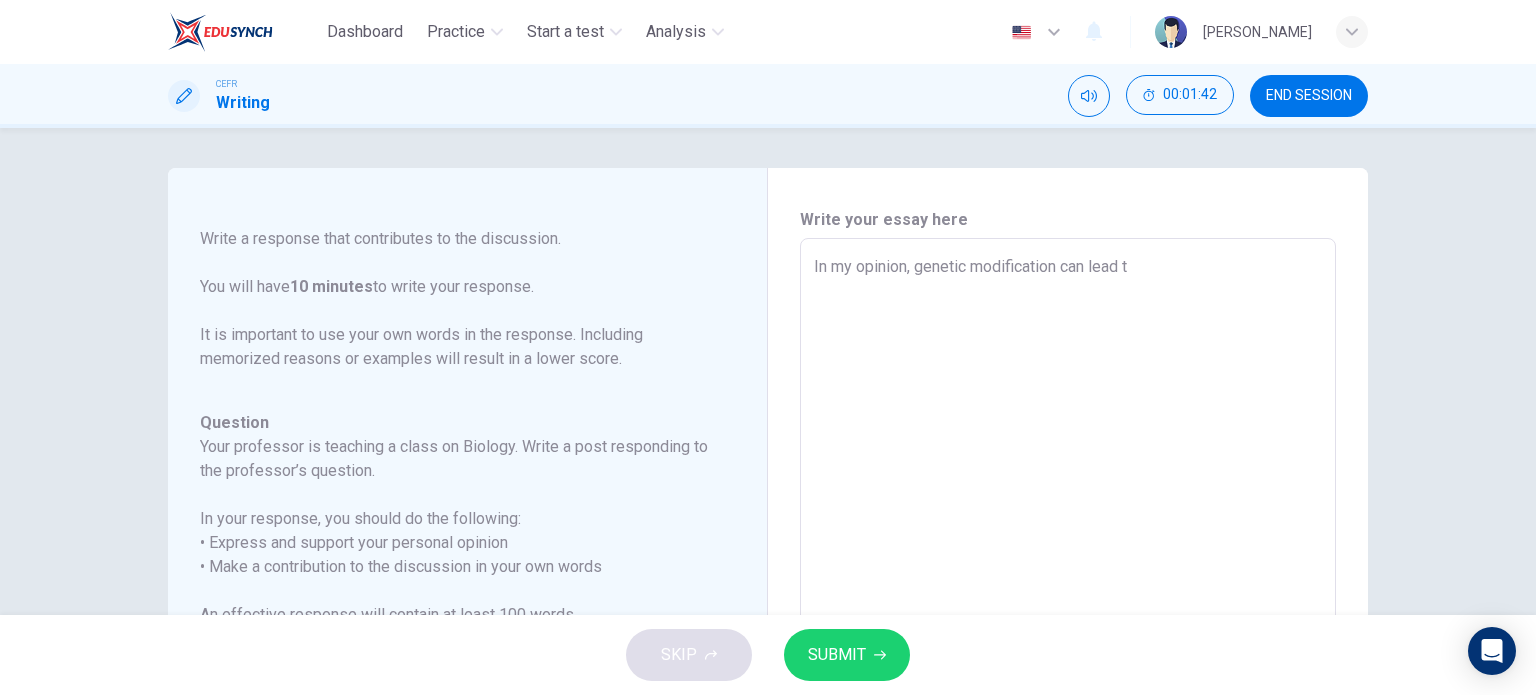 type on "x" 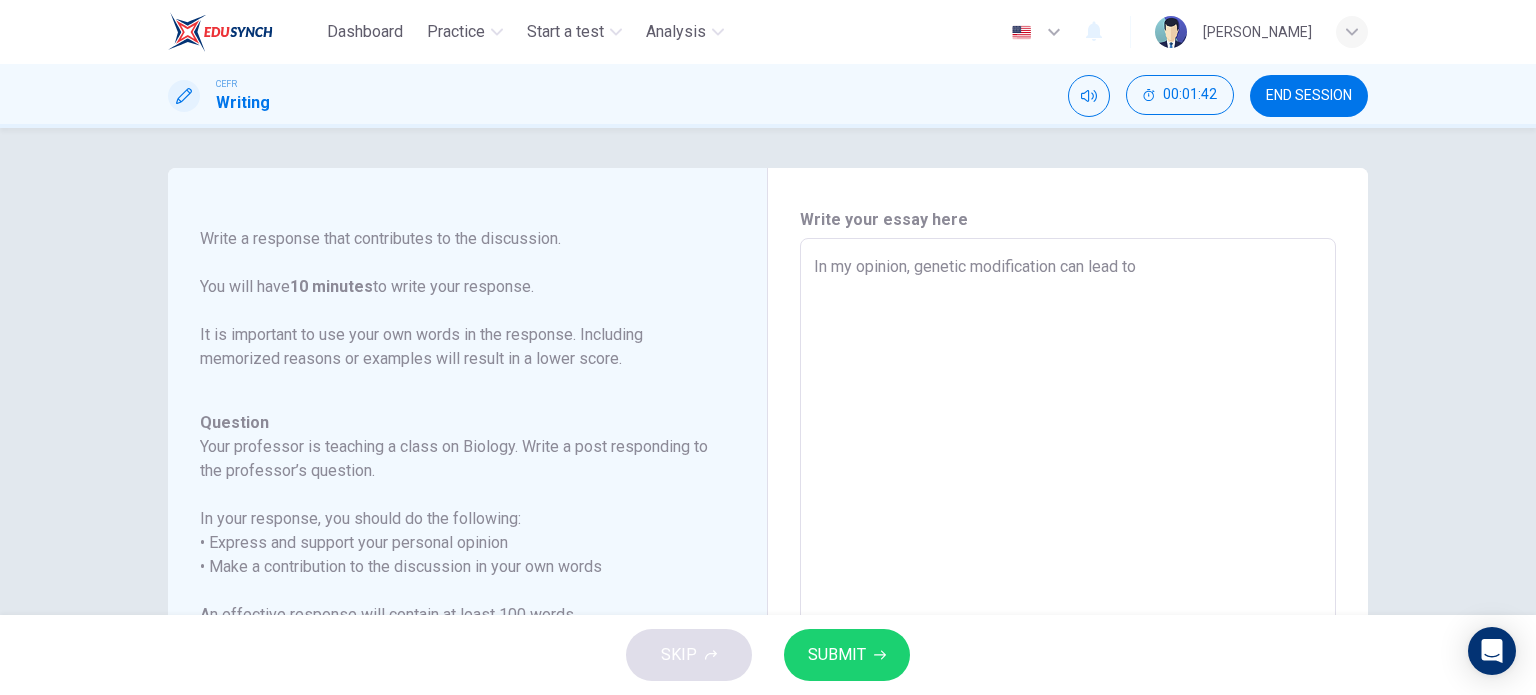 type on "x" 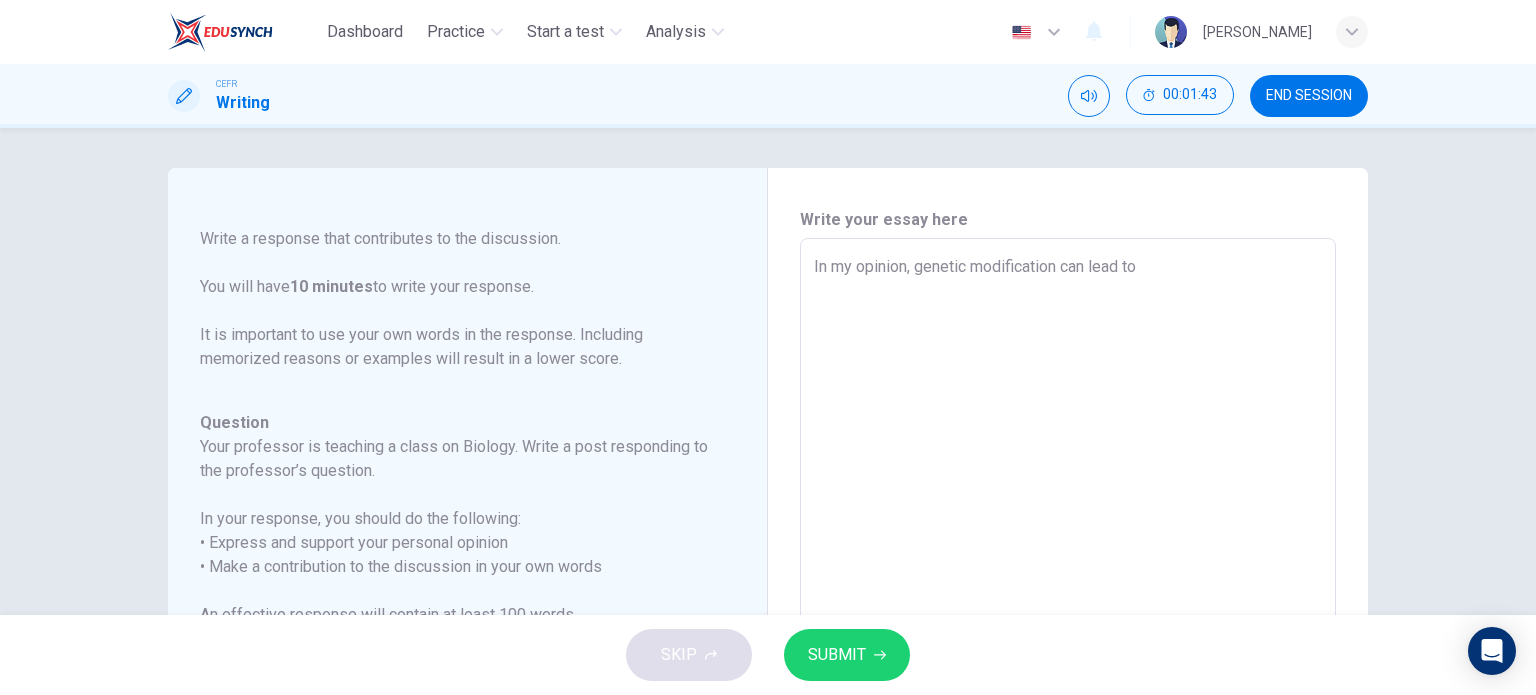 type on "In my opinion, genetic modification can lead to m" 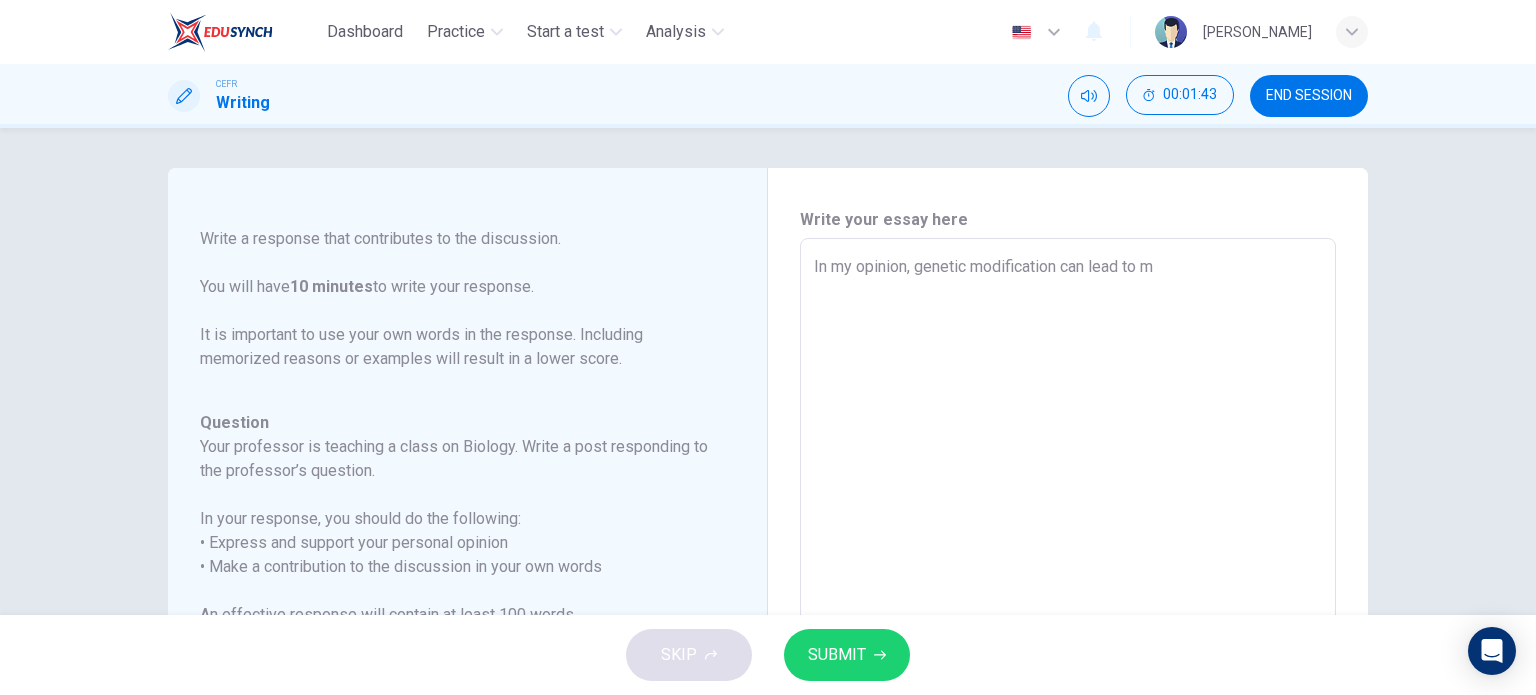 type on "x" 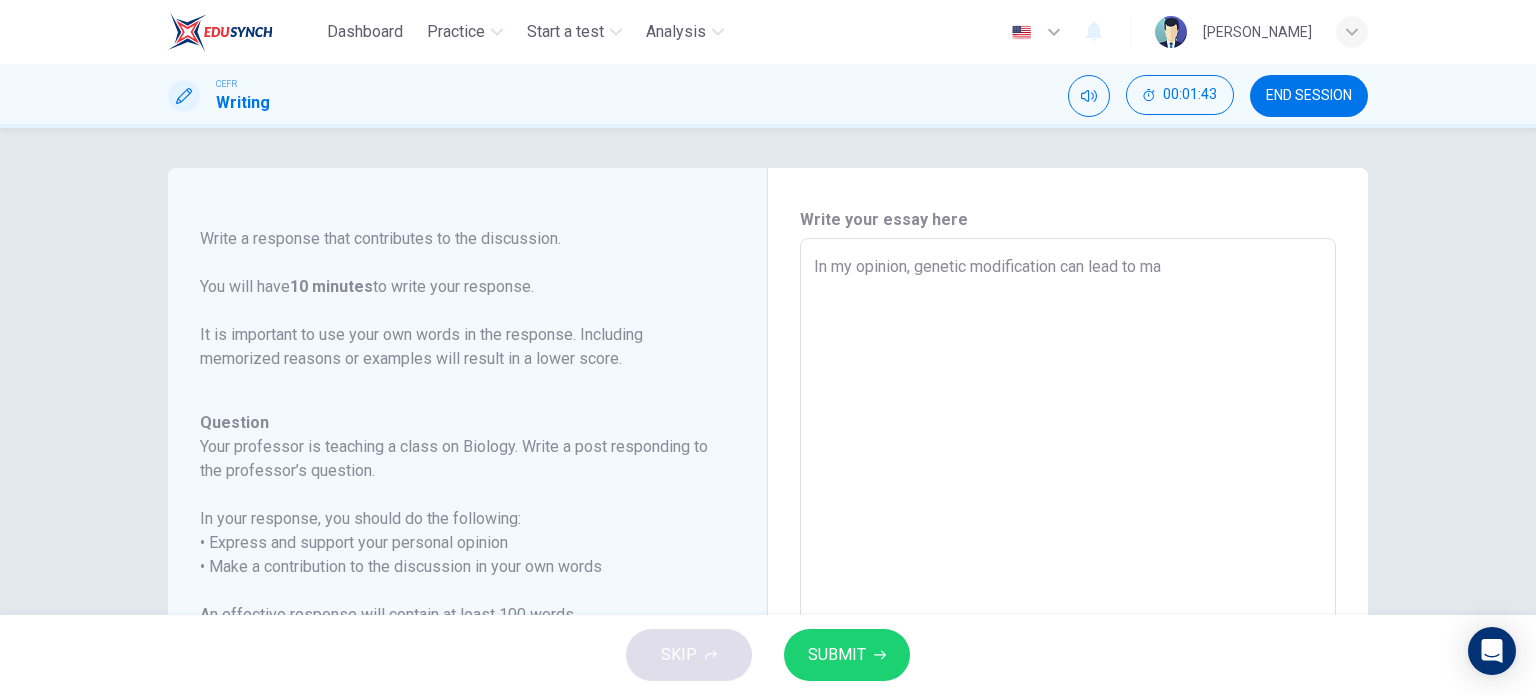 type on "x" 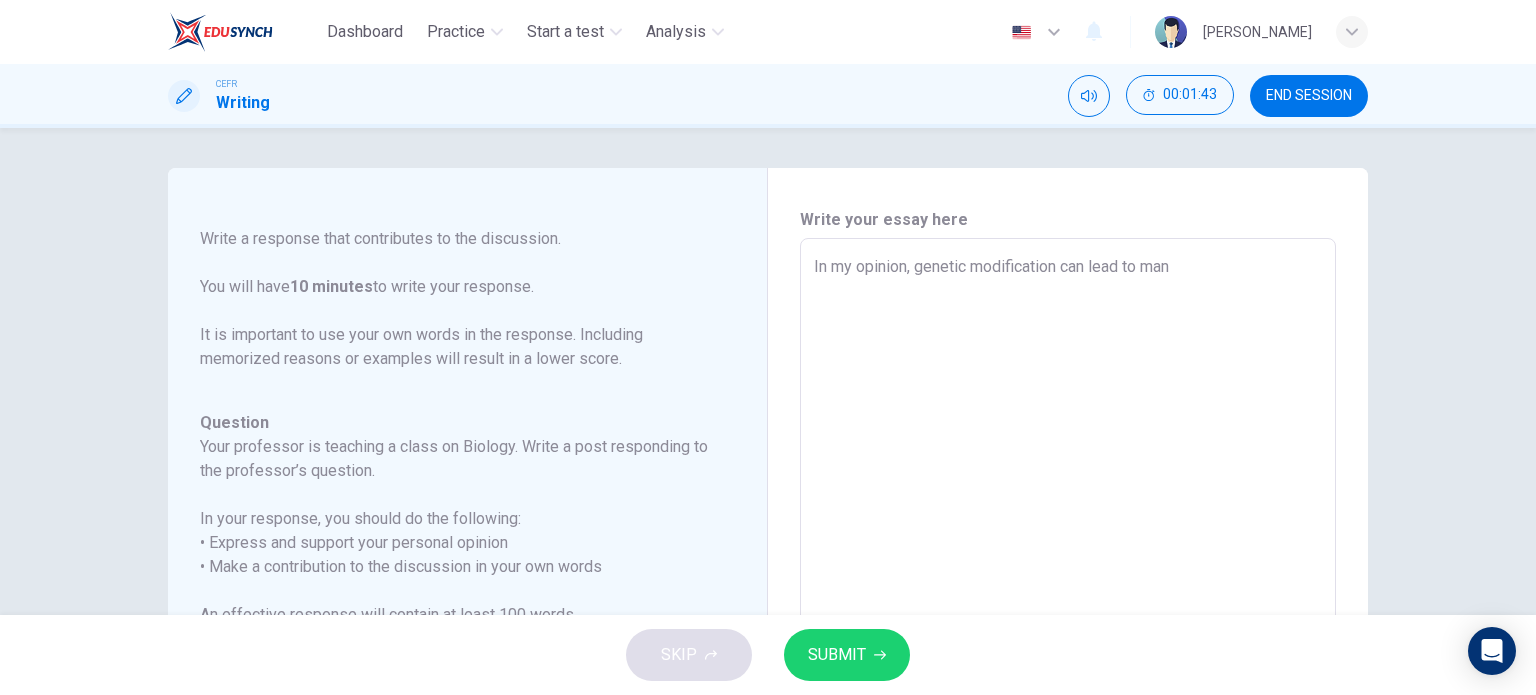 type on "In my opinion, genetic modification can lead to many" 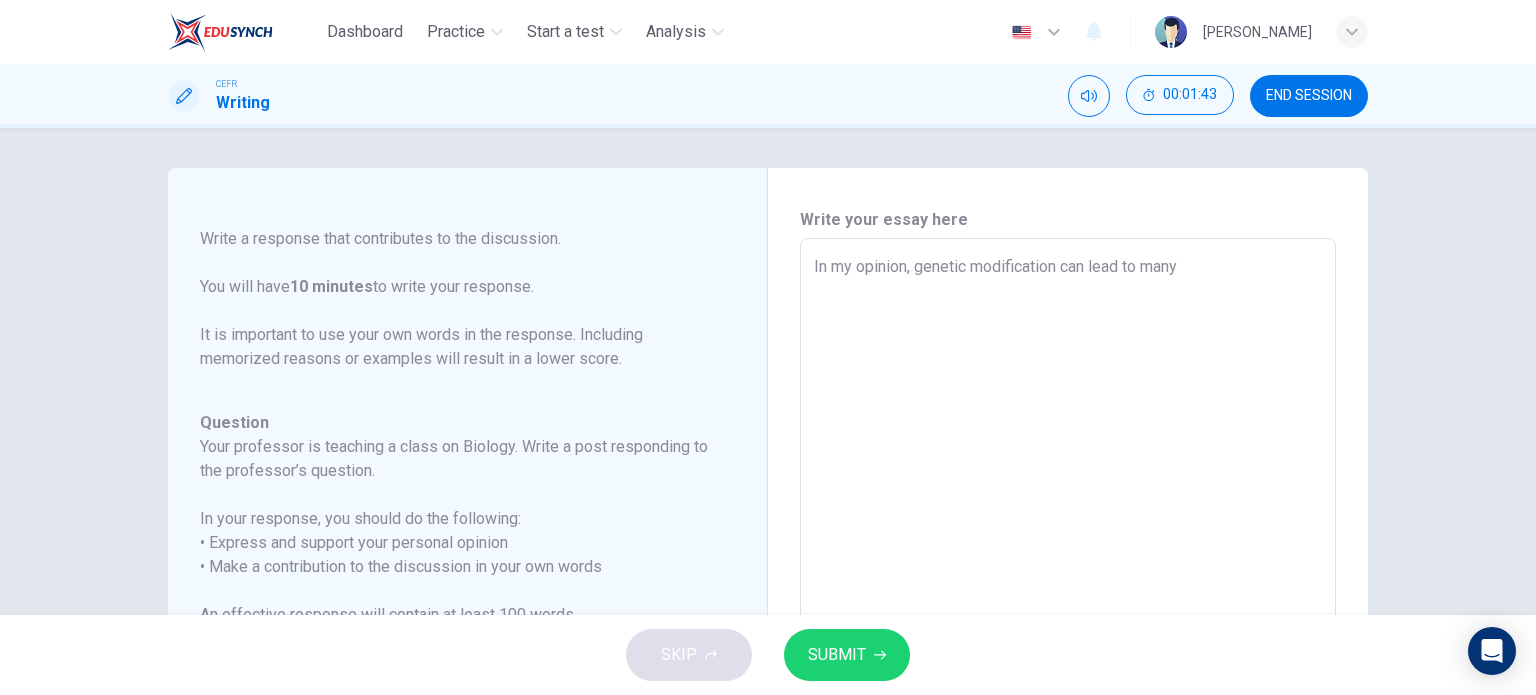 type on "x" 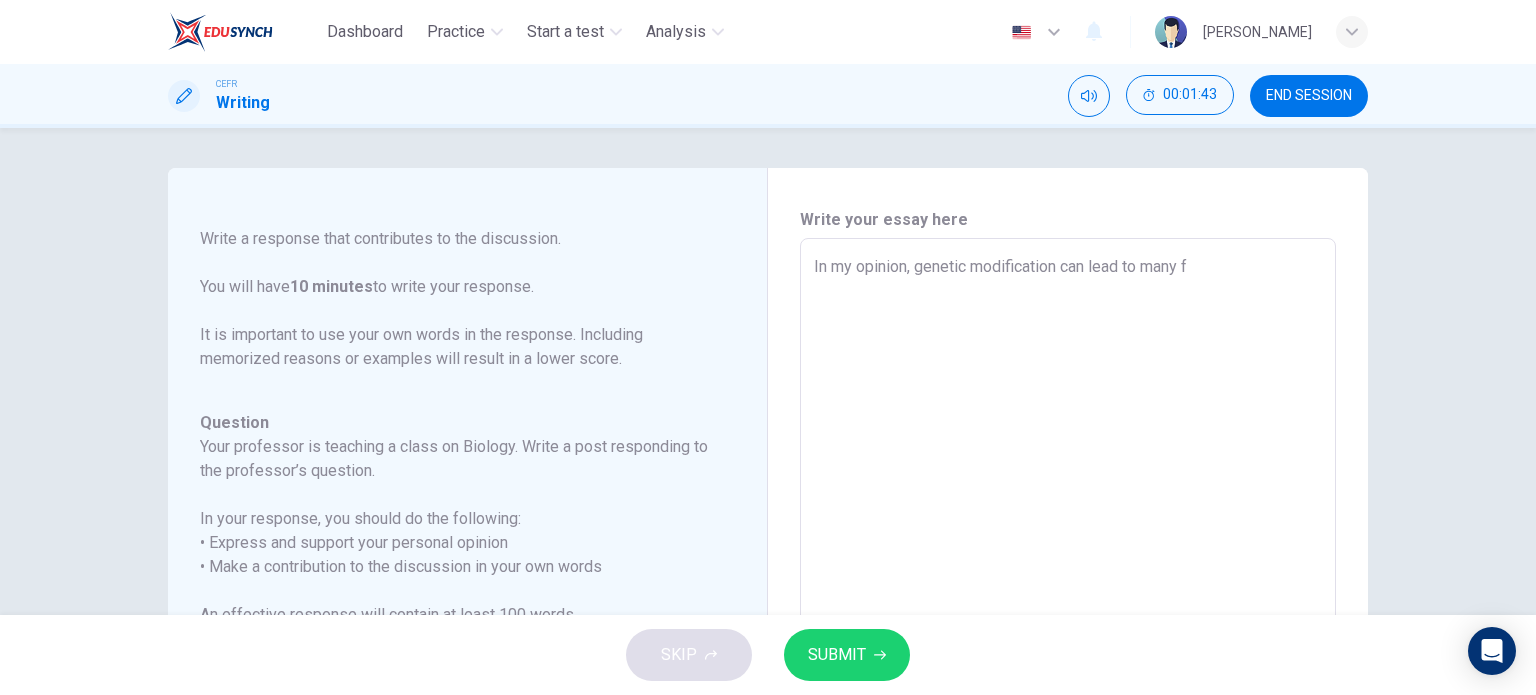 type on "x" 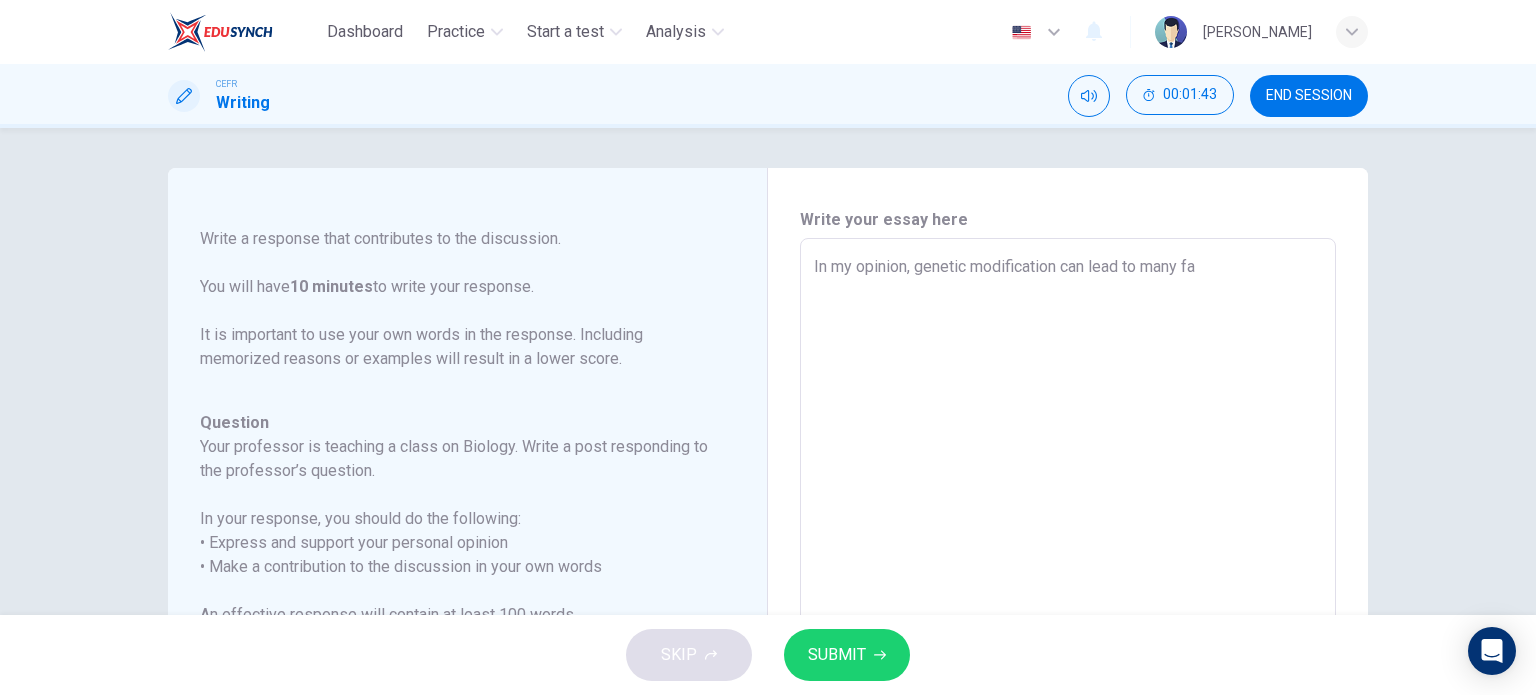 type on "x" 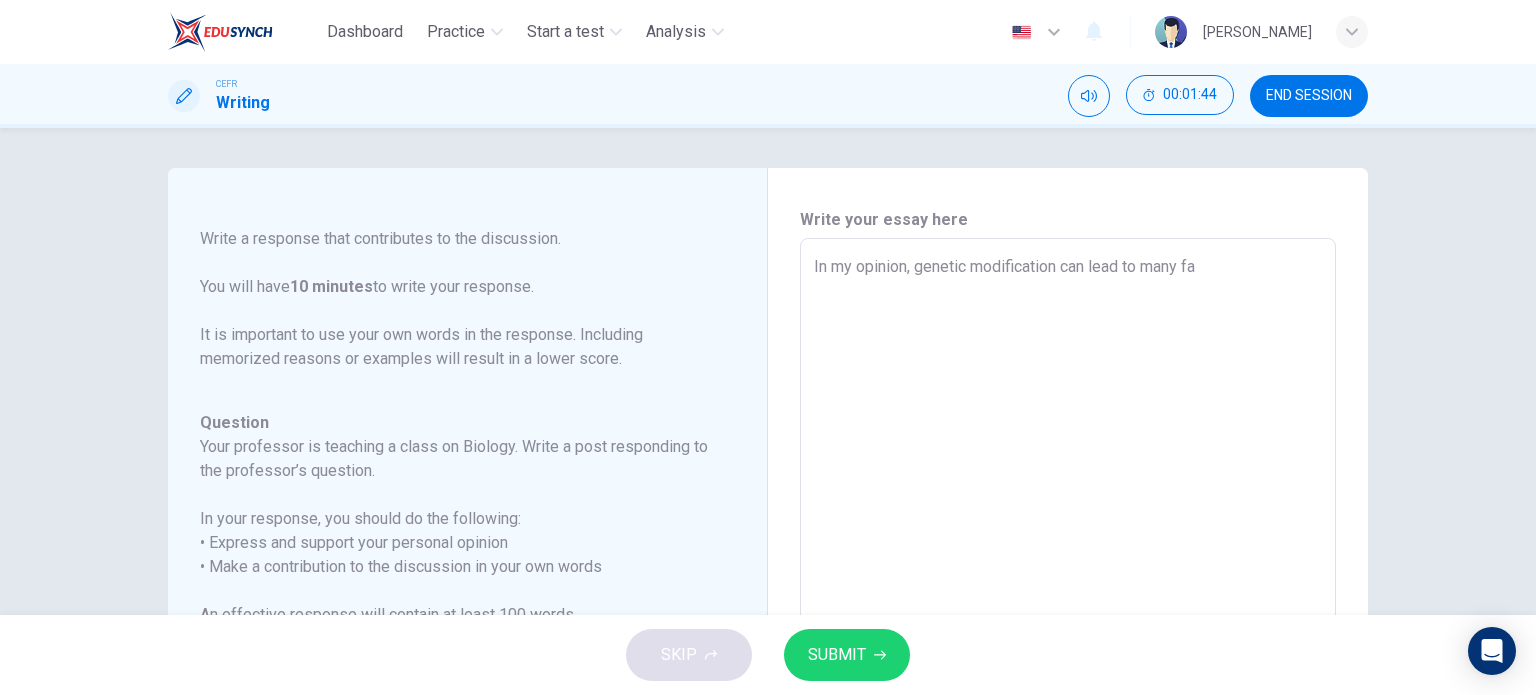 type on "In my opinion, genetic modification can lead to many fac" 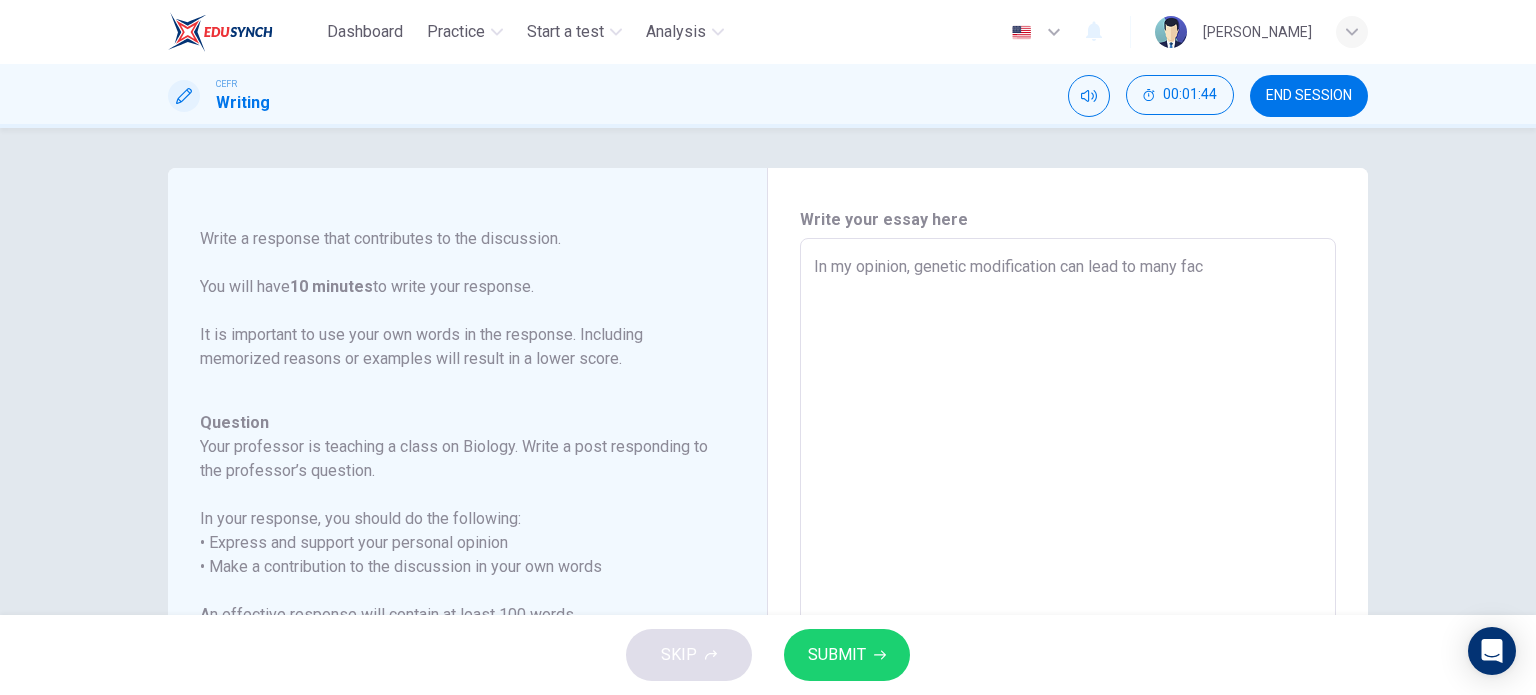 type on "x" 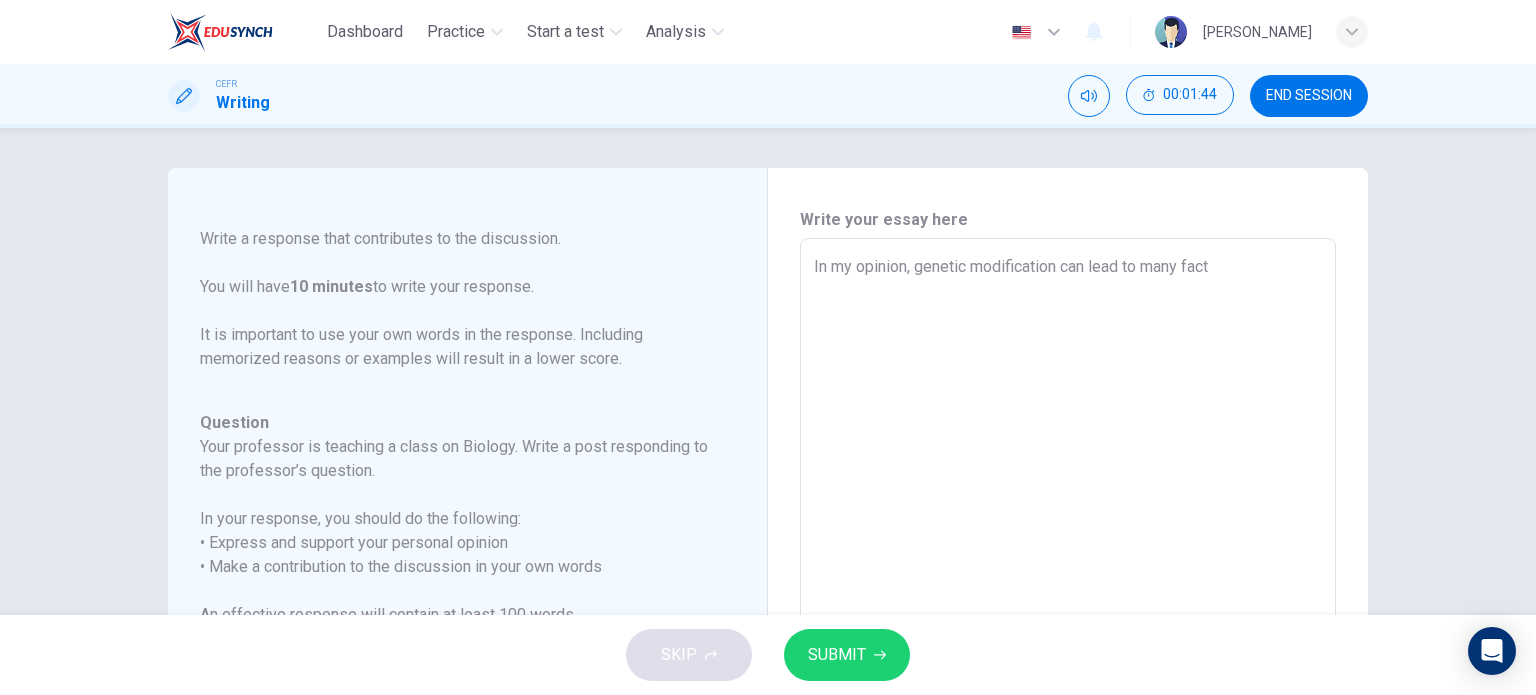 type on "x" 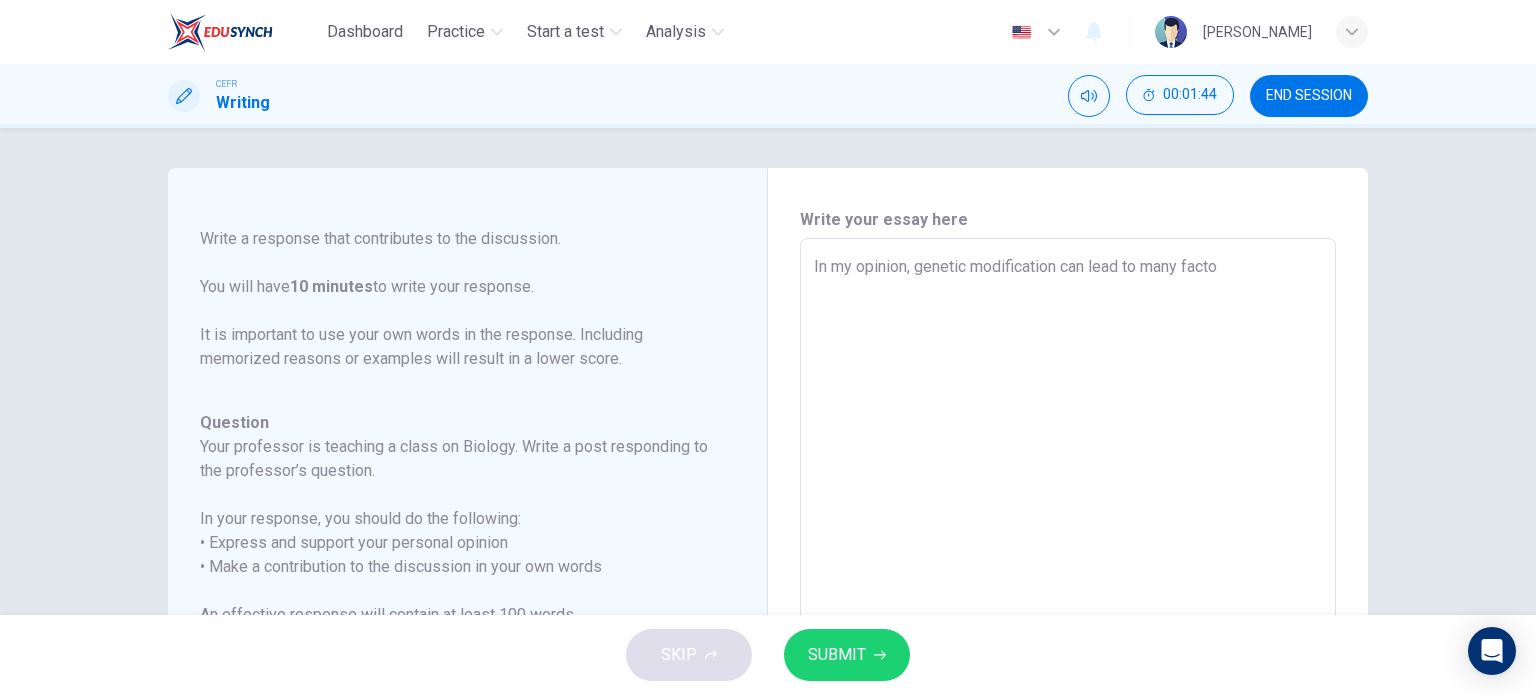 type on "In my opinion, genetic modification can lead to many factor" 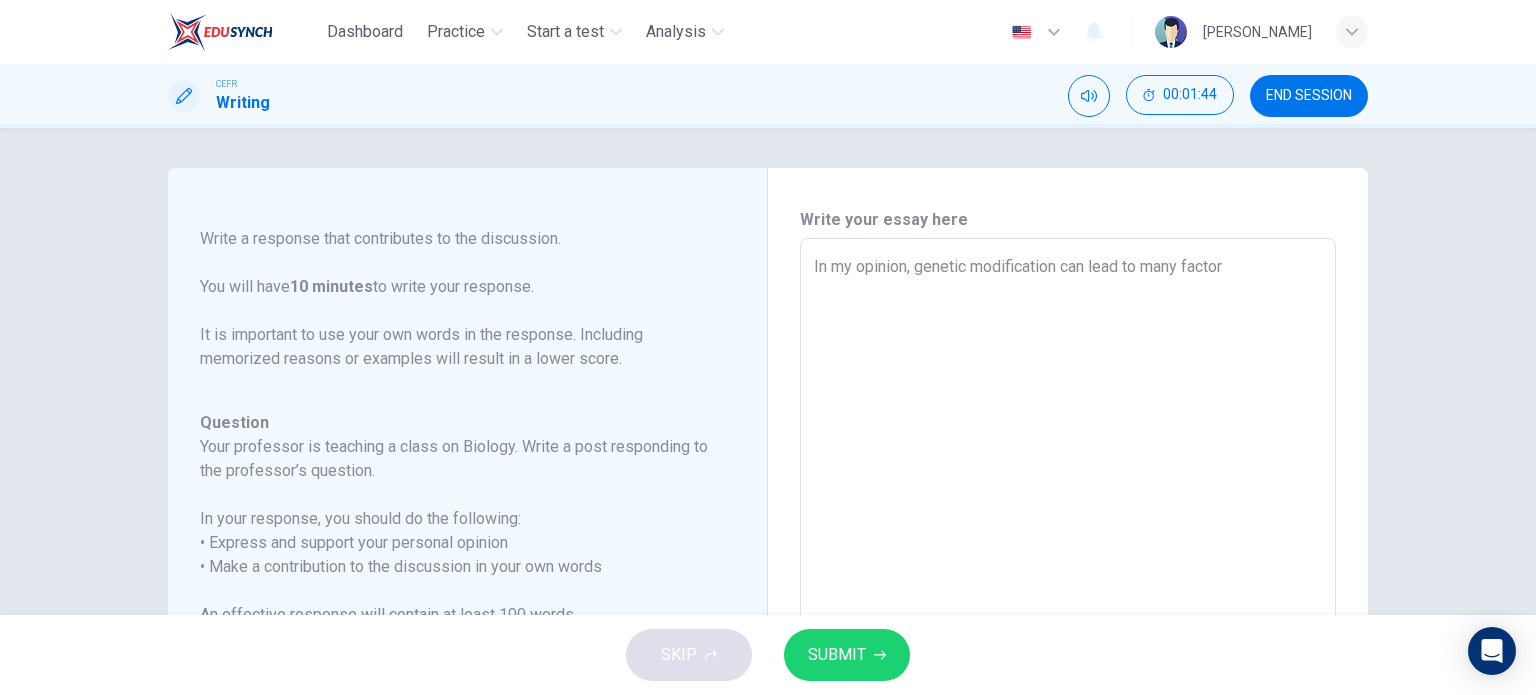 type on "x" 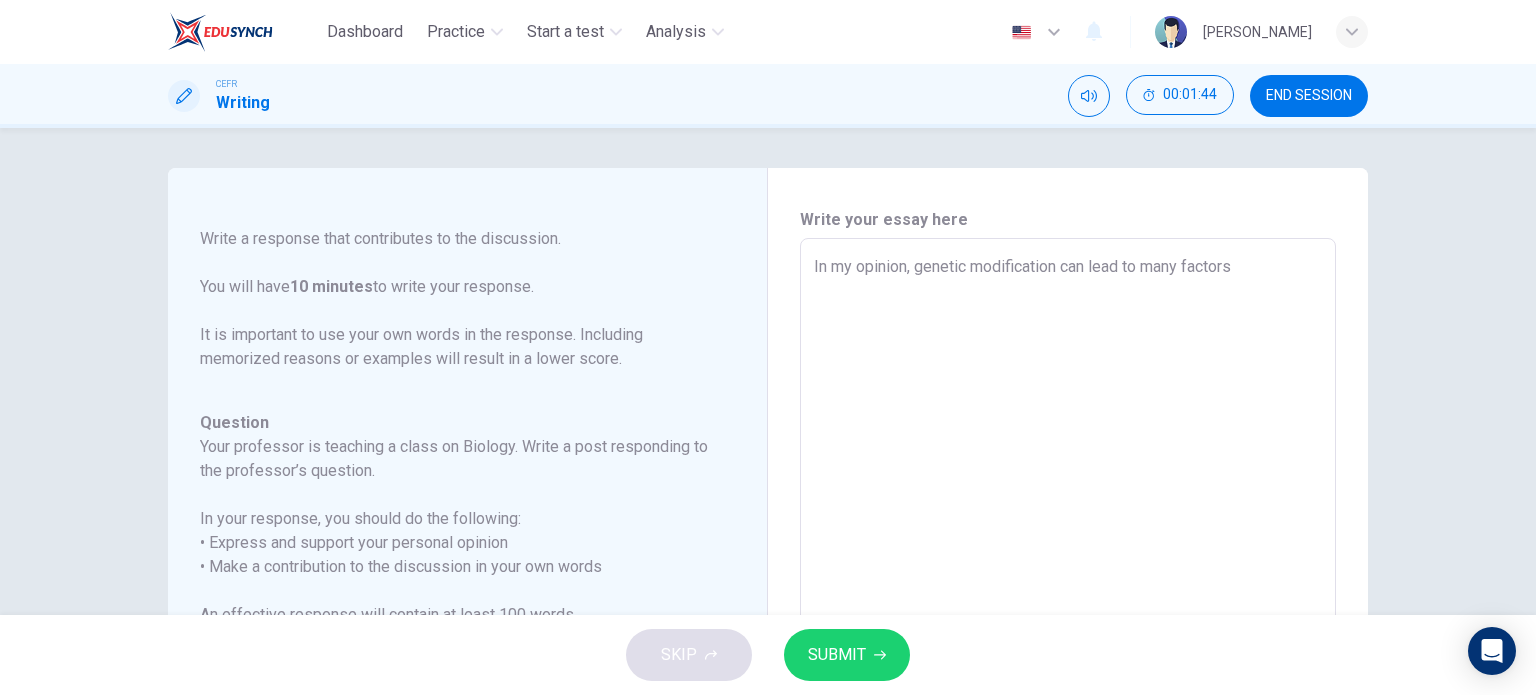 type on "x" 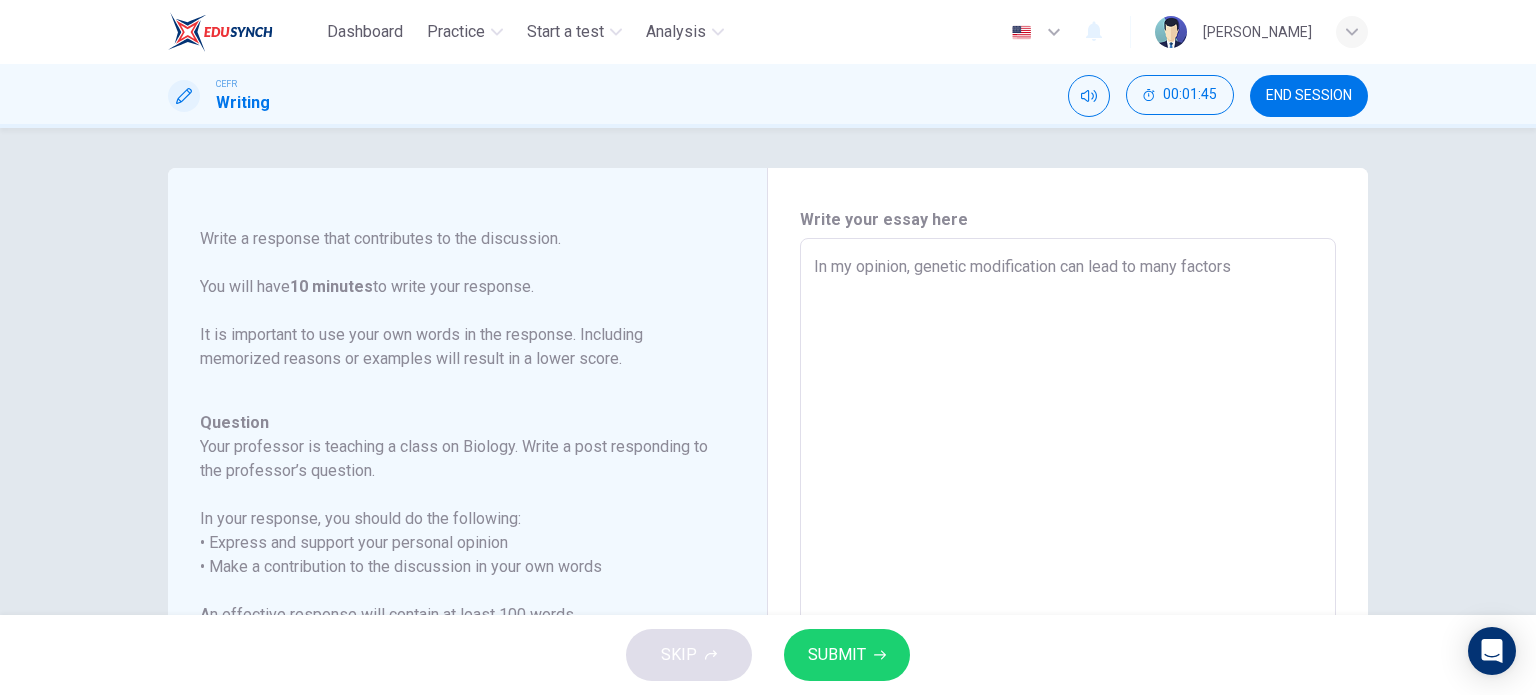 type on "In my opinion, genetic modification can lead to many factors" 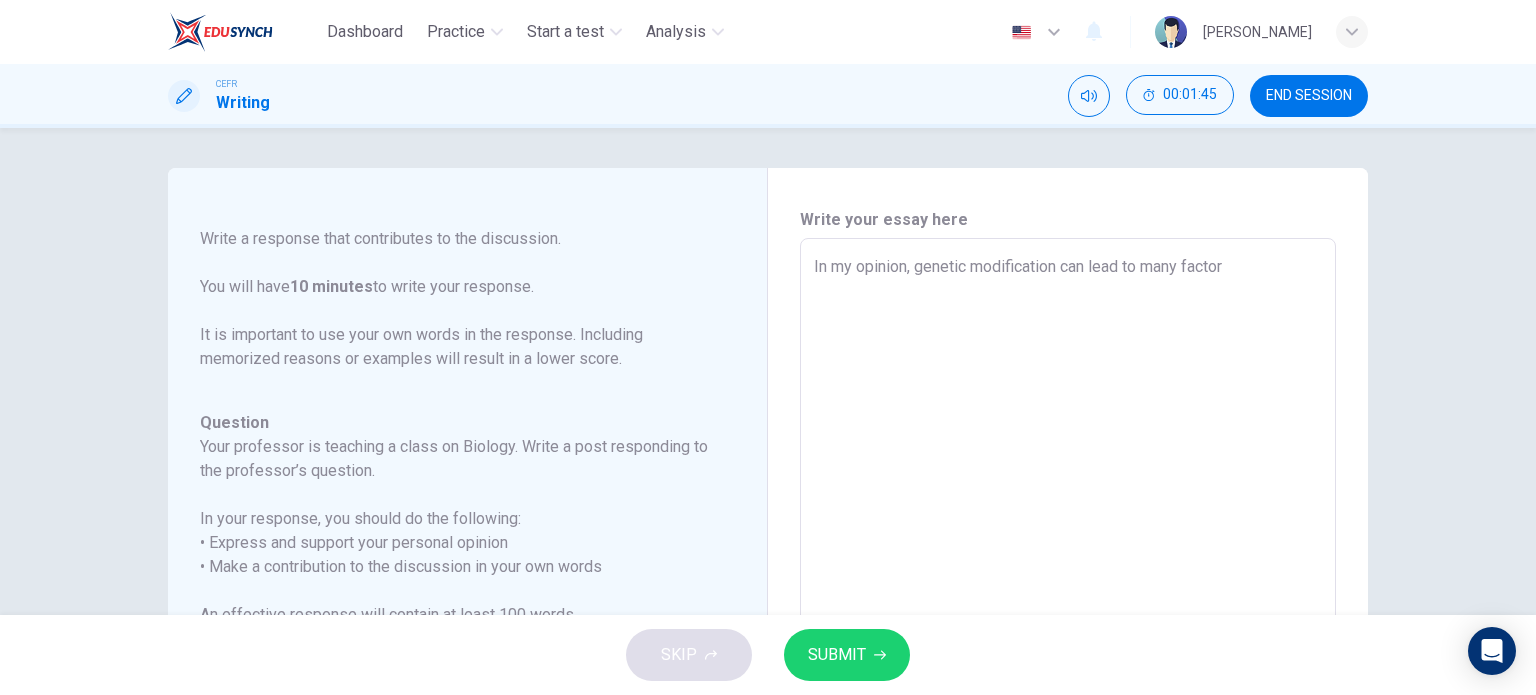 type on "In my opinion, genetic modification can lead to many facto" 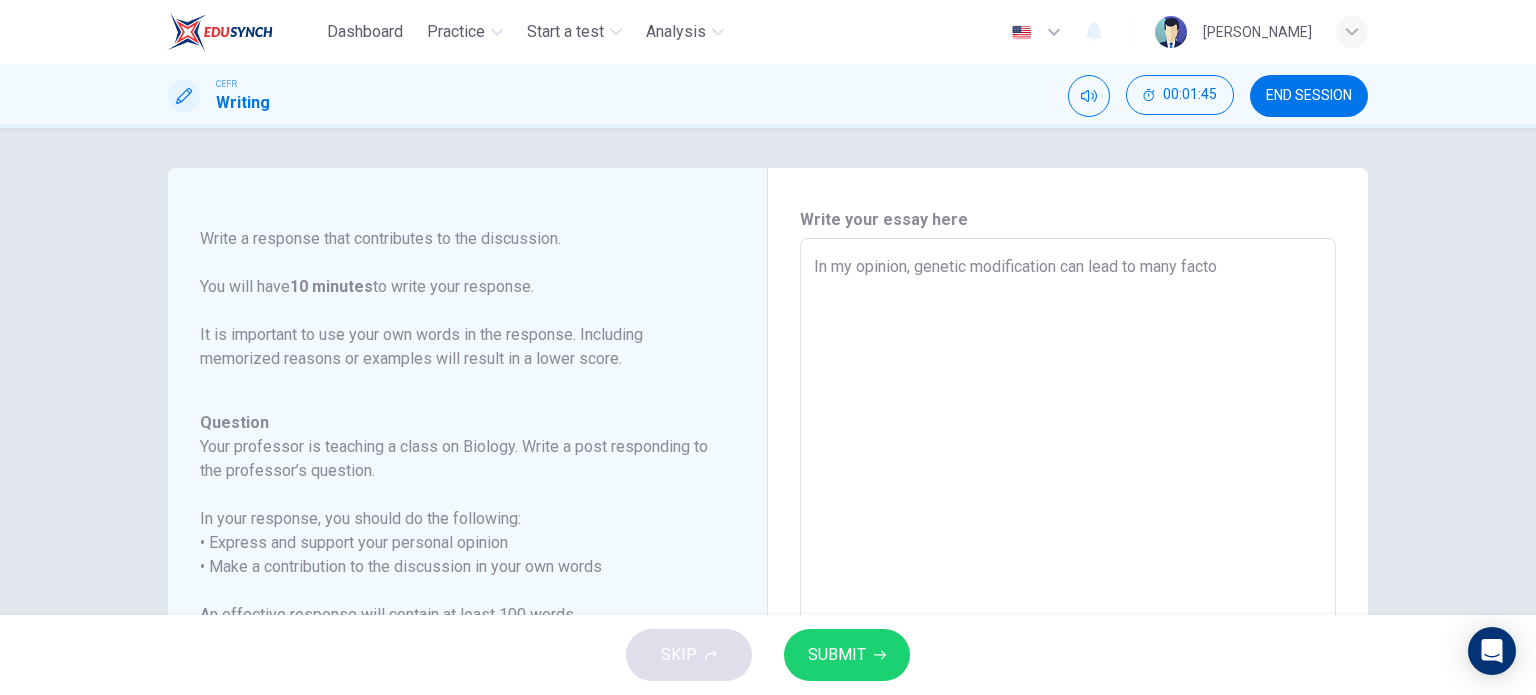 type on "x" 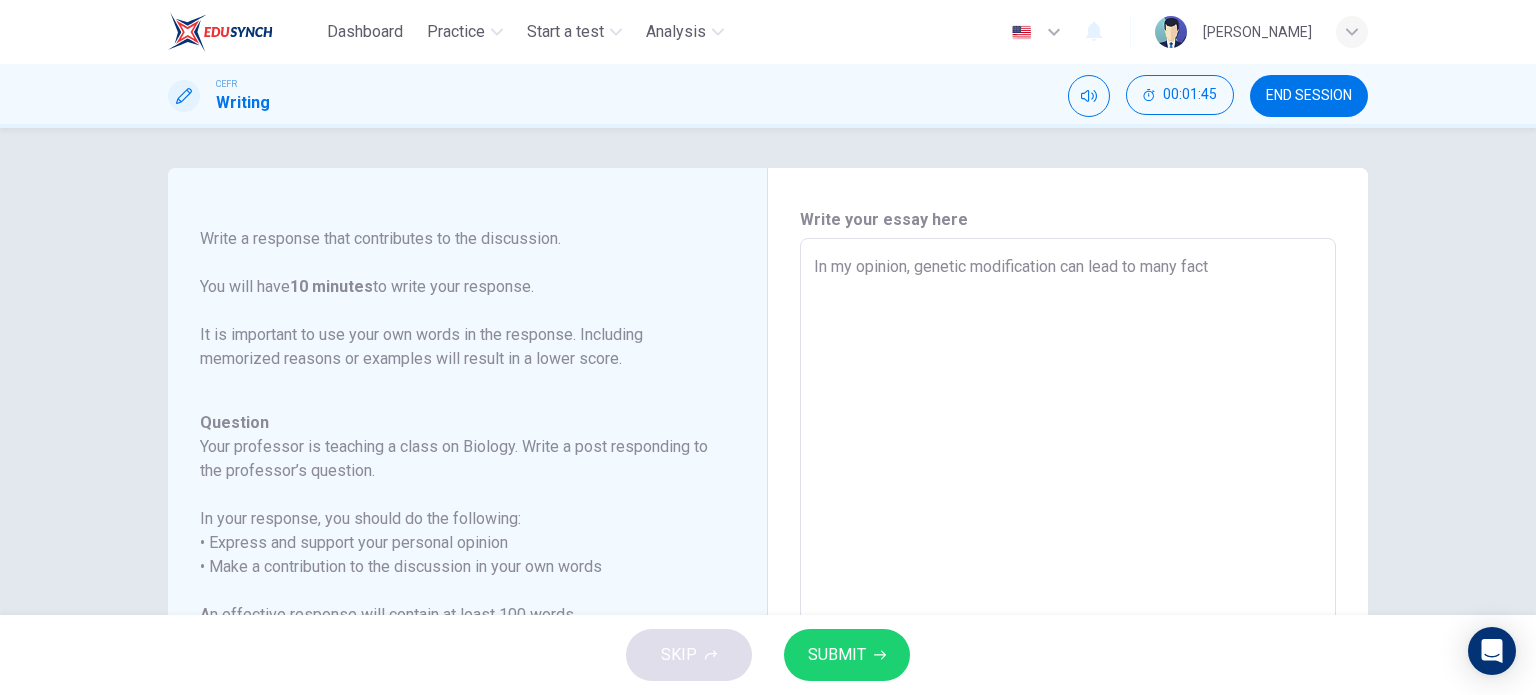 type on "x" 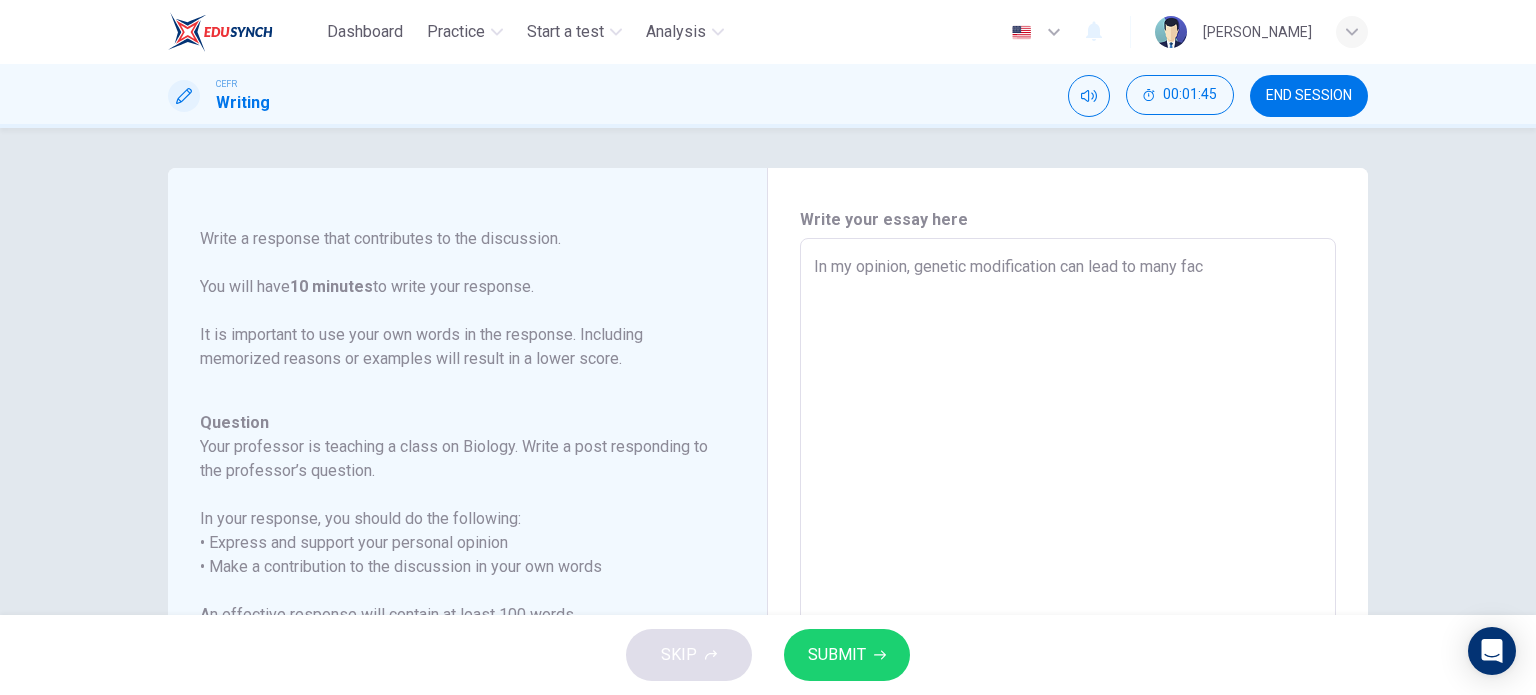 type on "x" 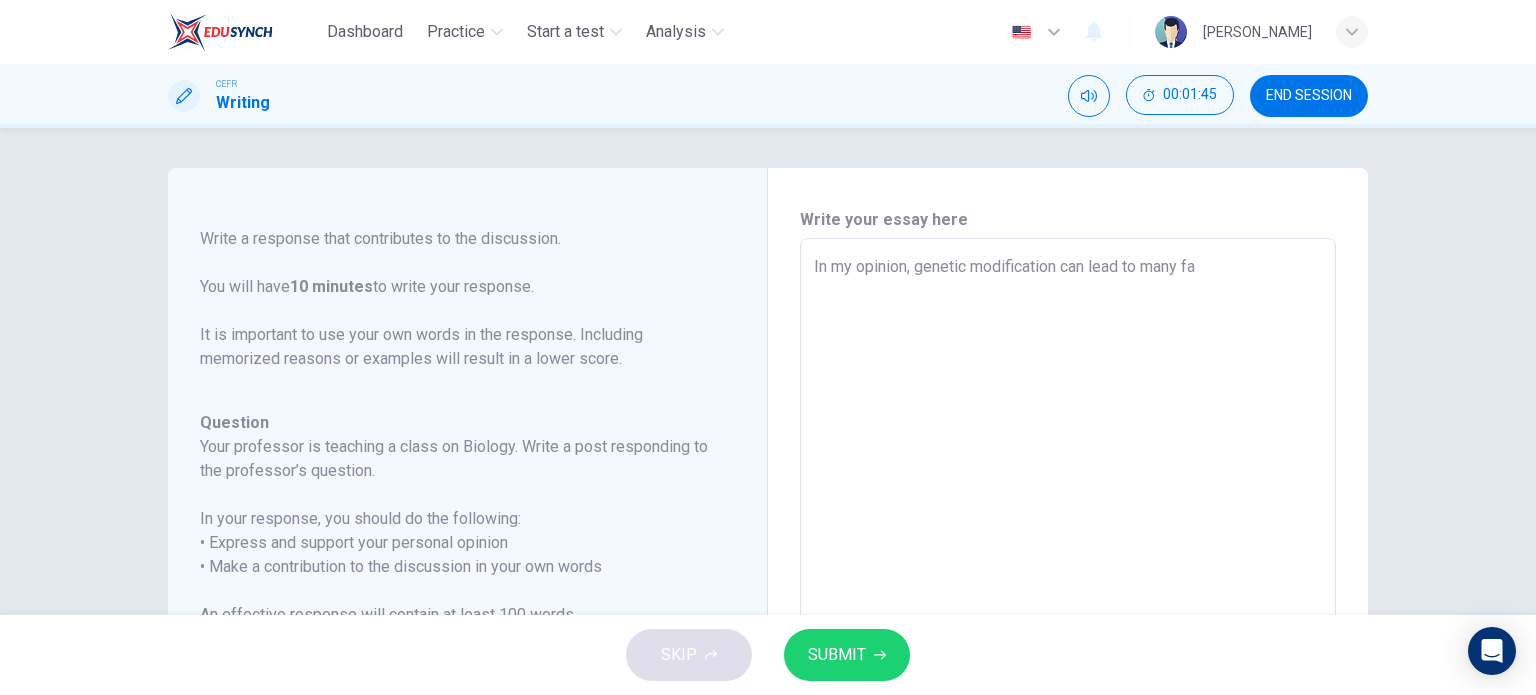 type on "x" 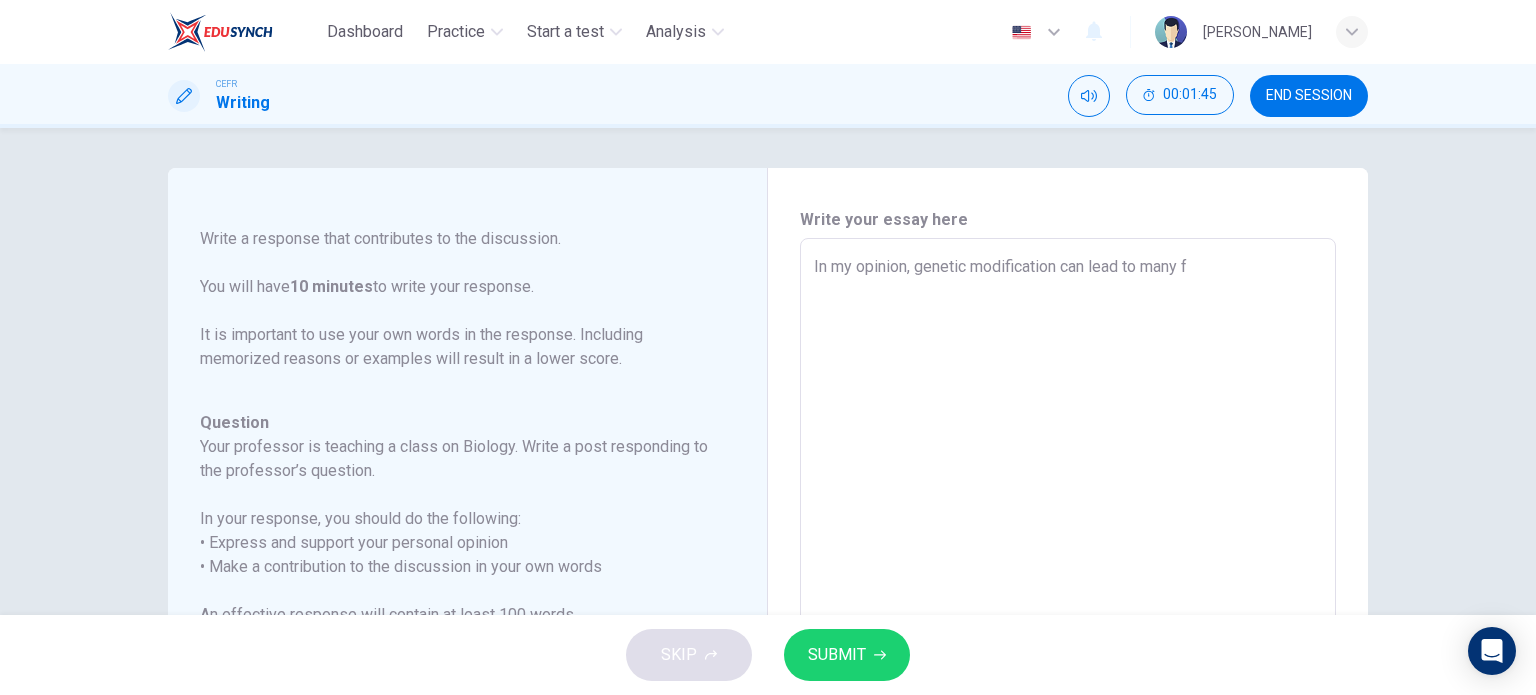 type on "x" 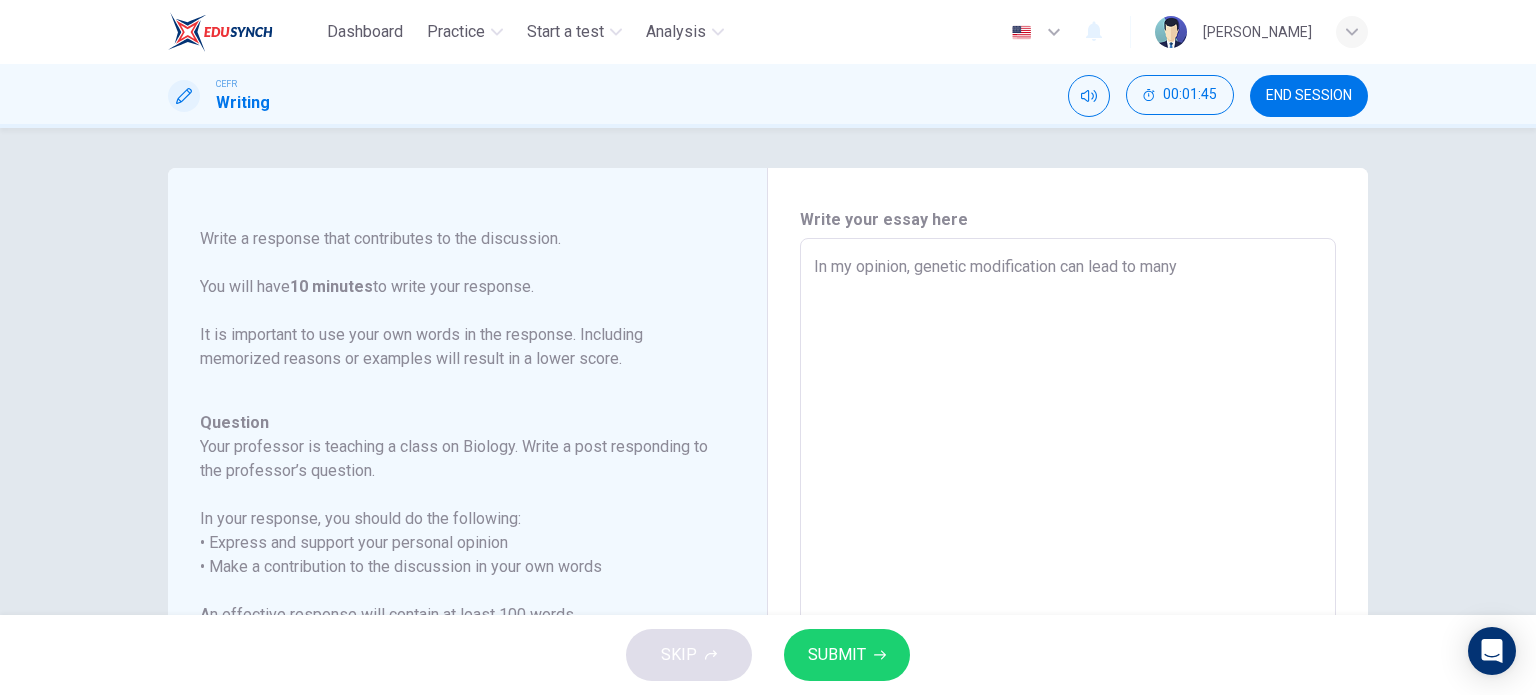 type on "x" 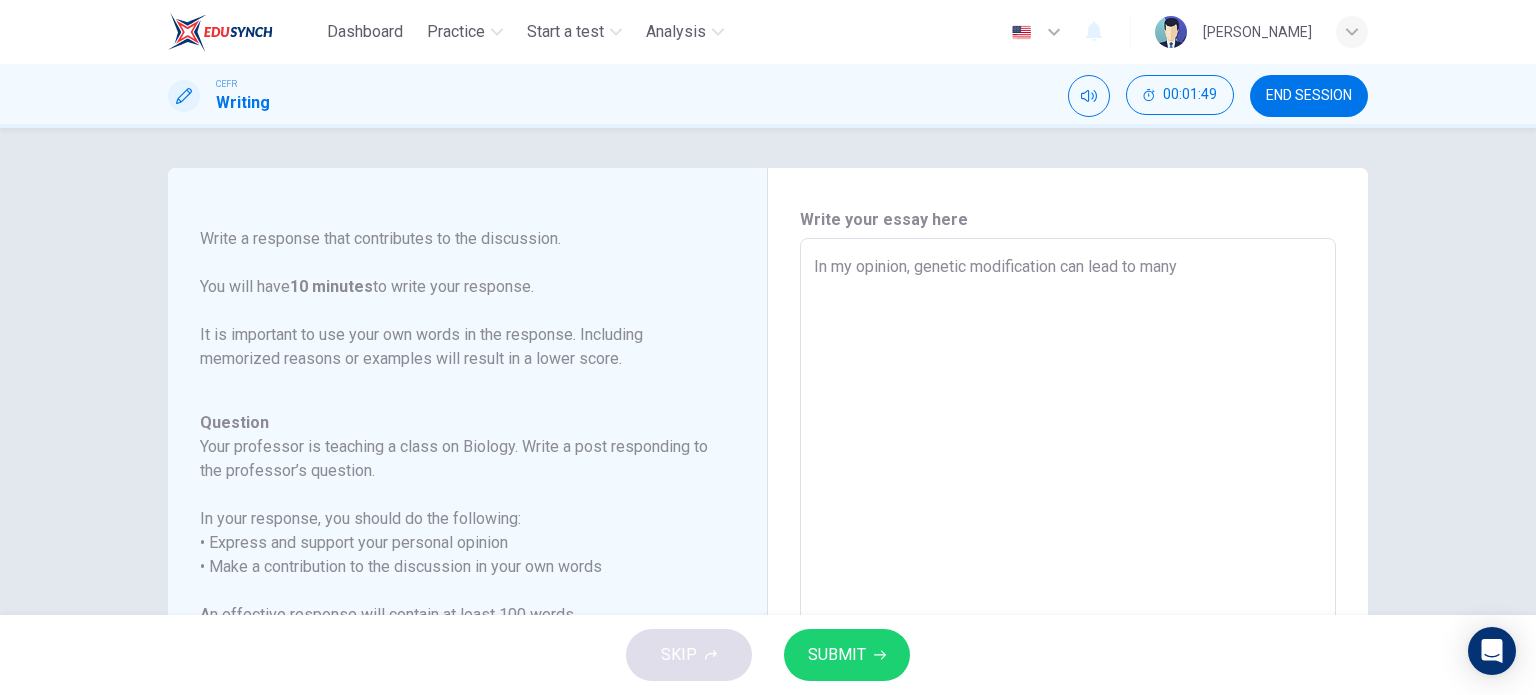 type on "In my opinion, genetic modification can lead to many e" 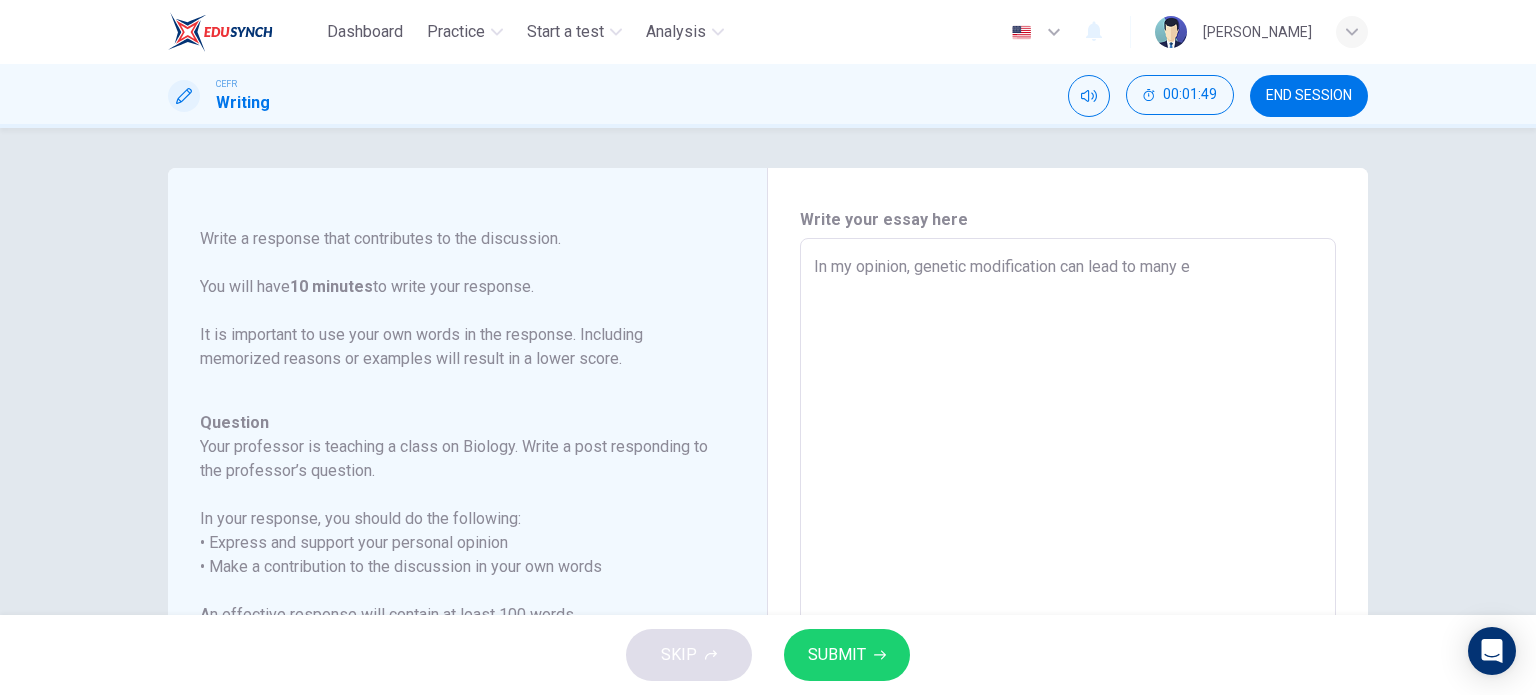 type on "In my opinion, genetic modification can lead to many ef" 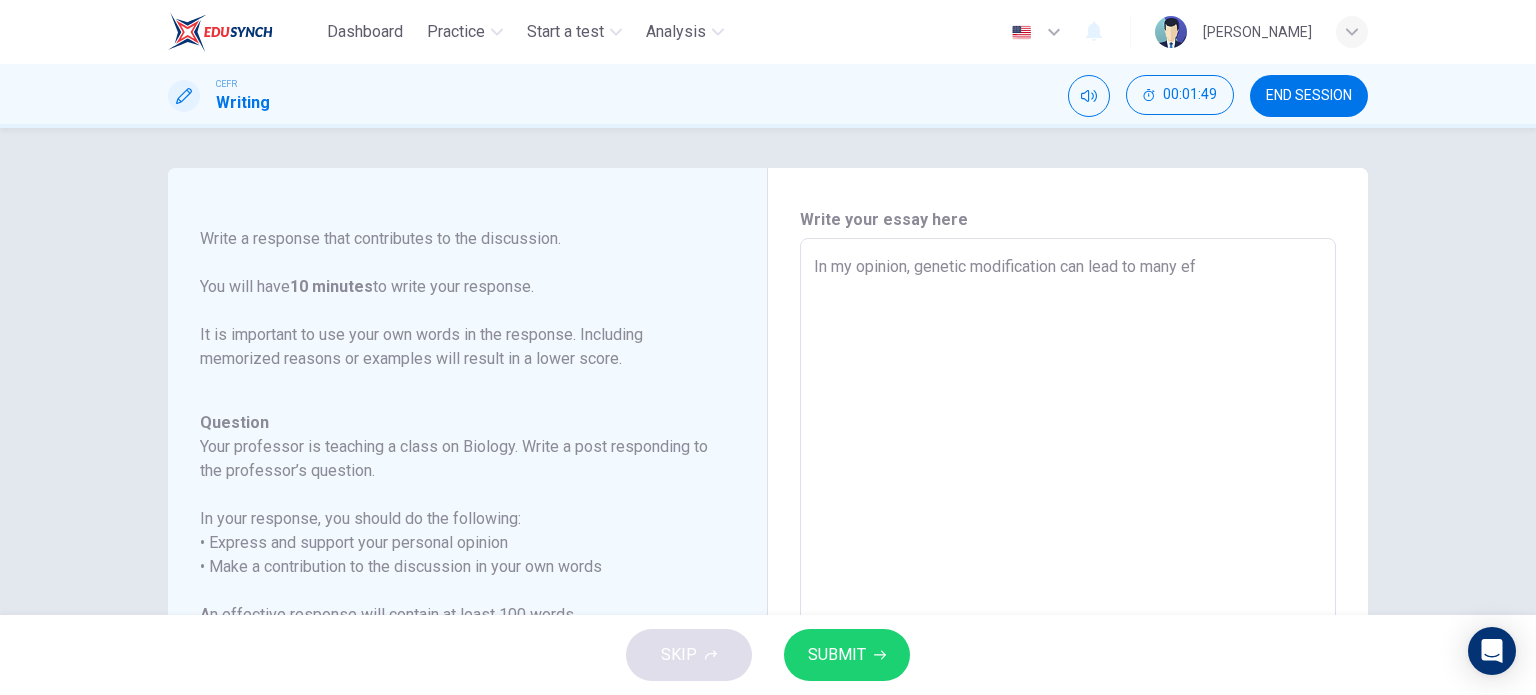 type on "x" 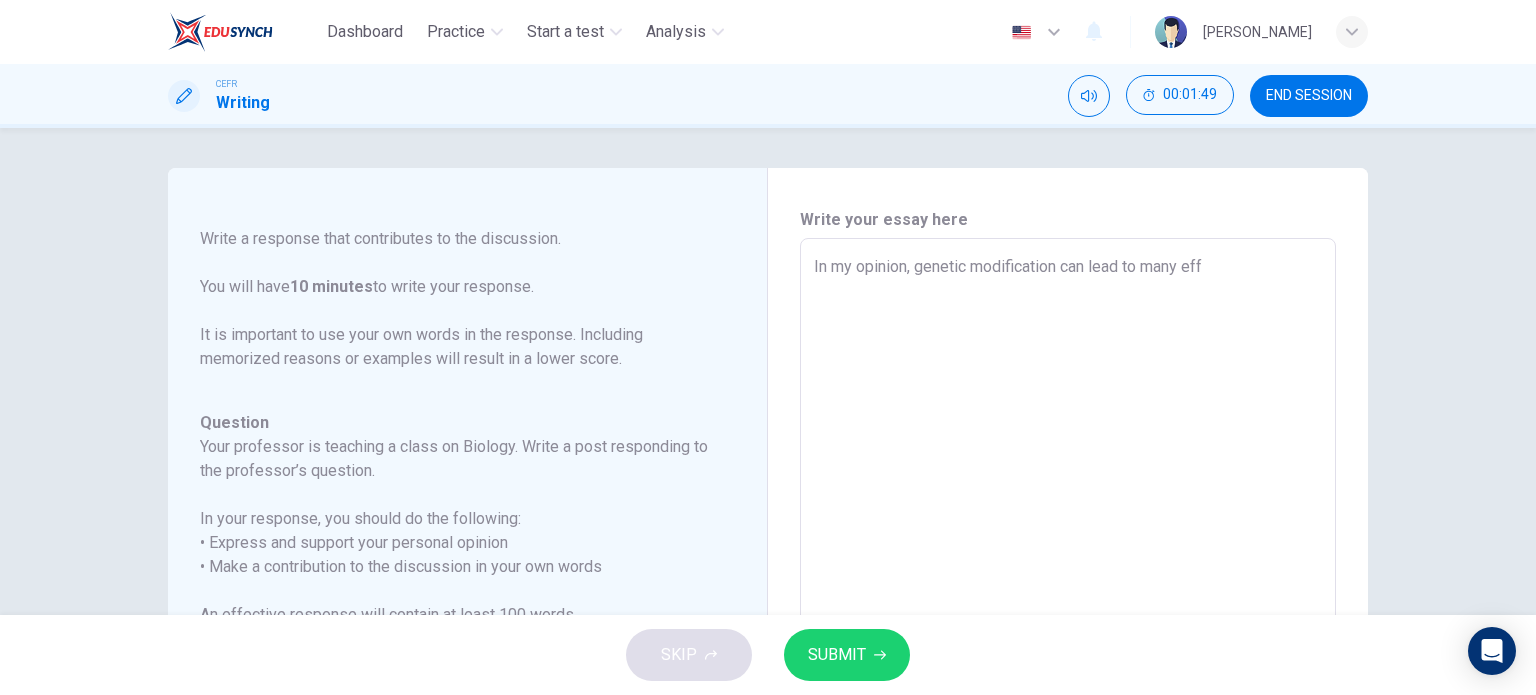 type on "x" 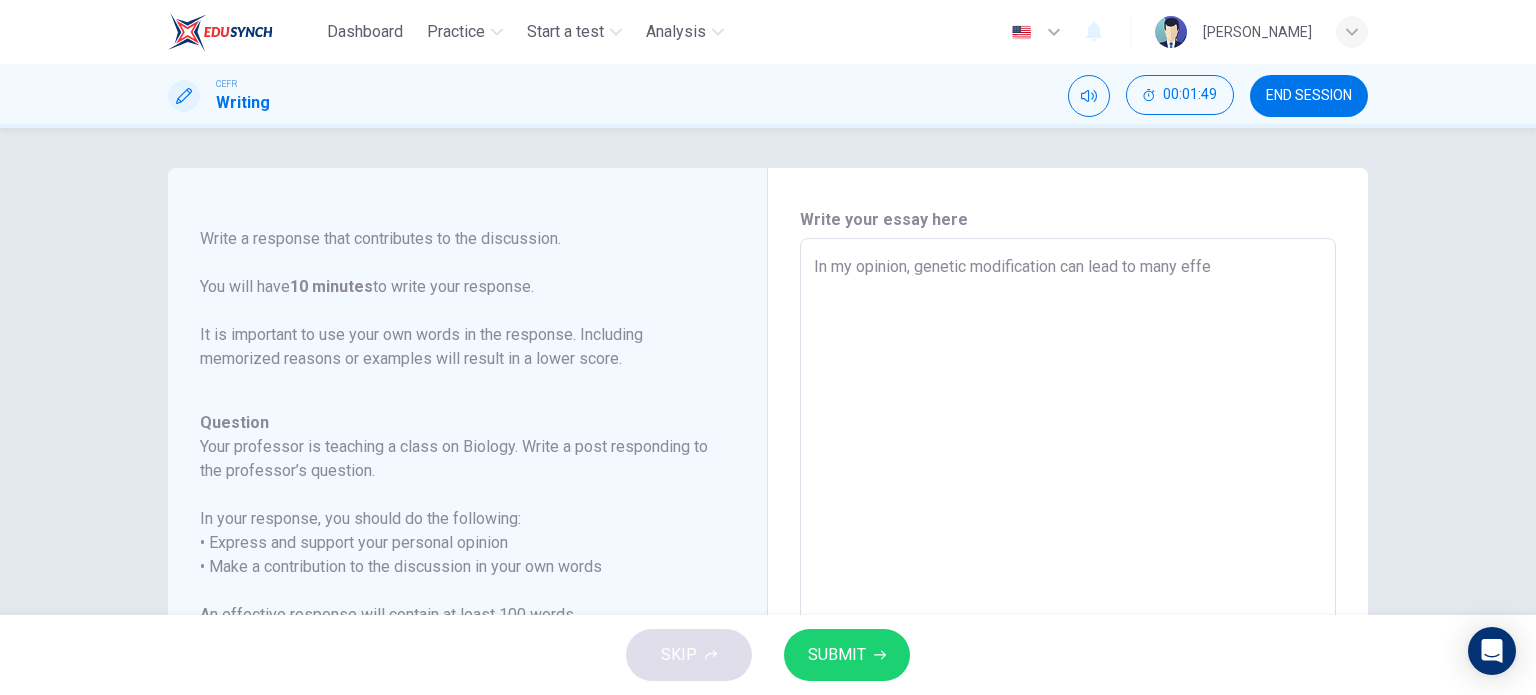 type on "x" 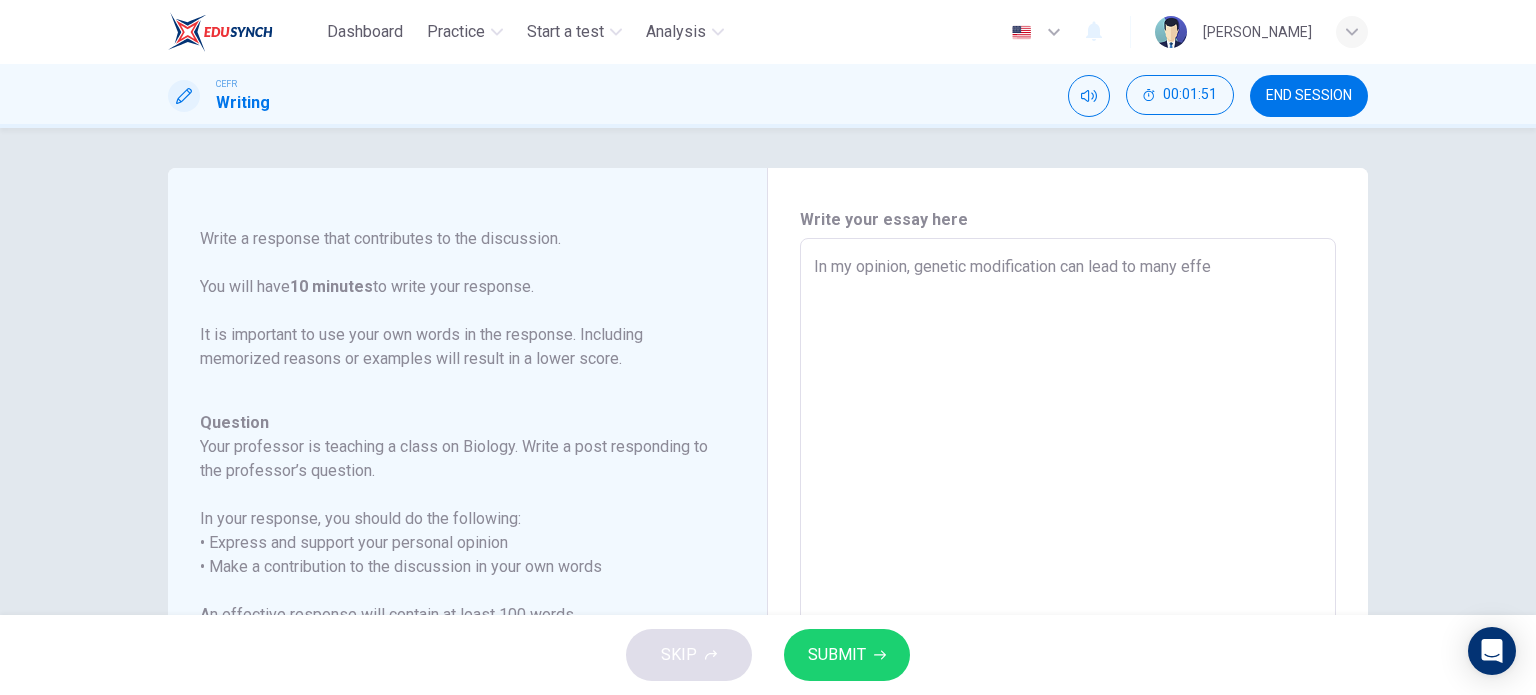 type on "In my opinion, genetic modification can lead to many effec" 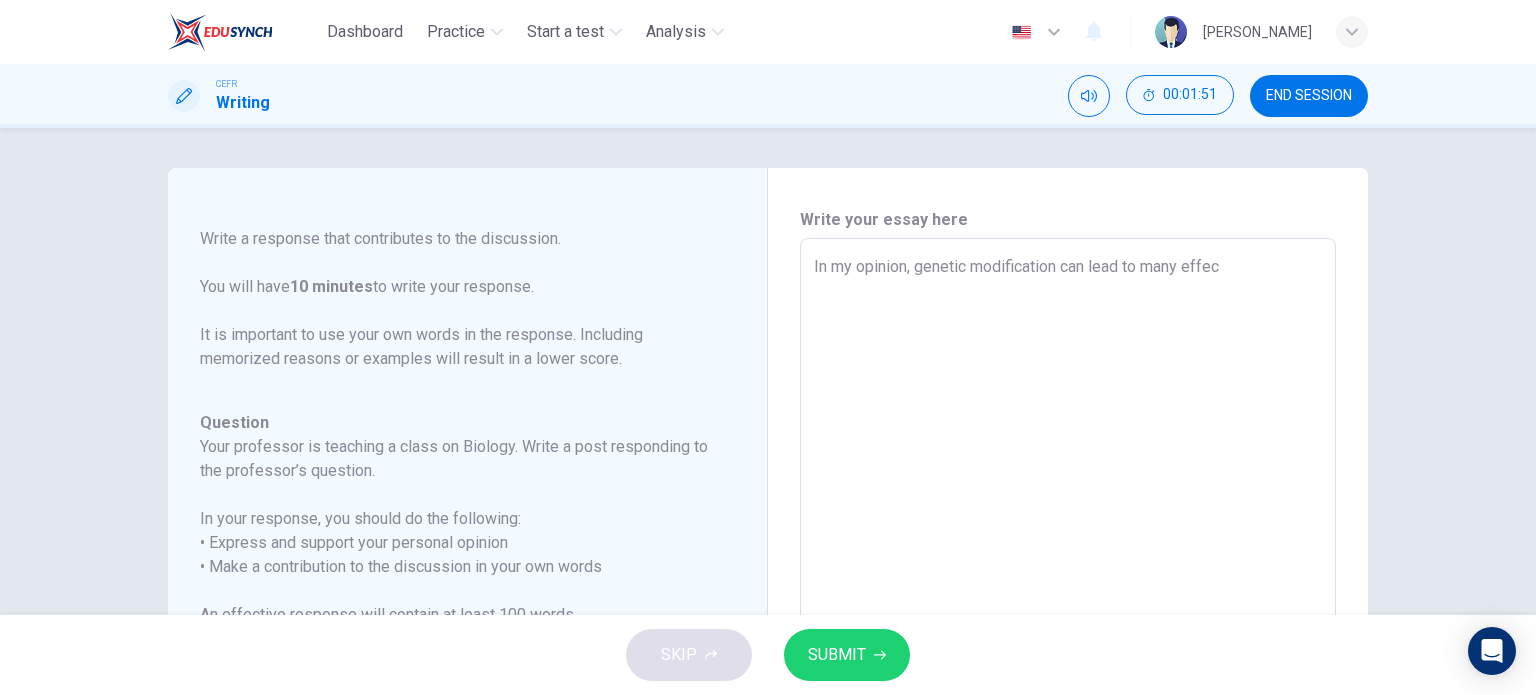 type on "In my opinion, genetic modification can lead to many effect" 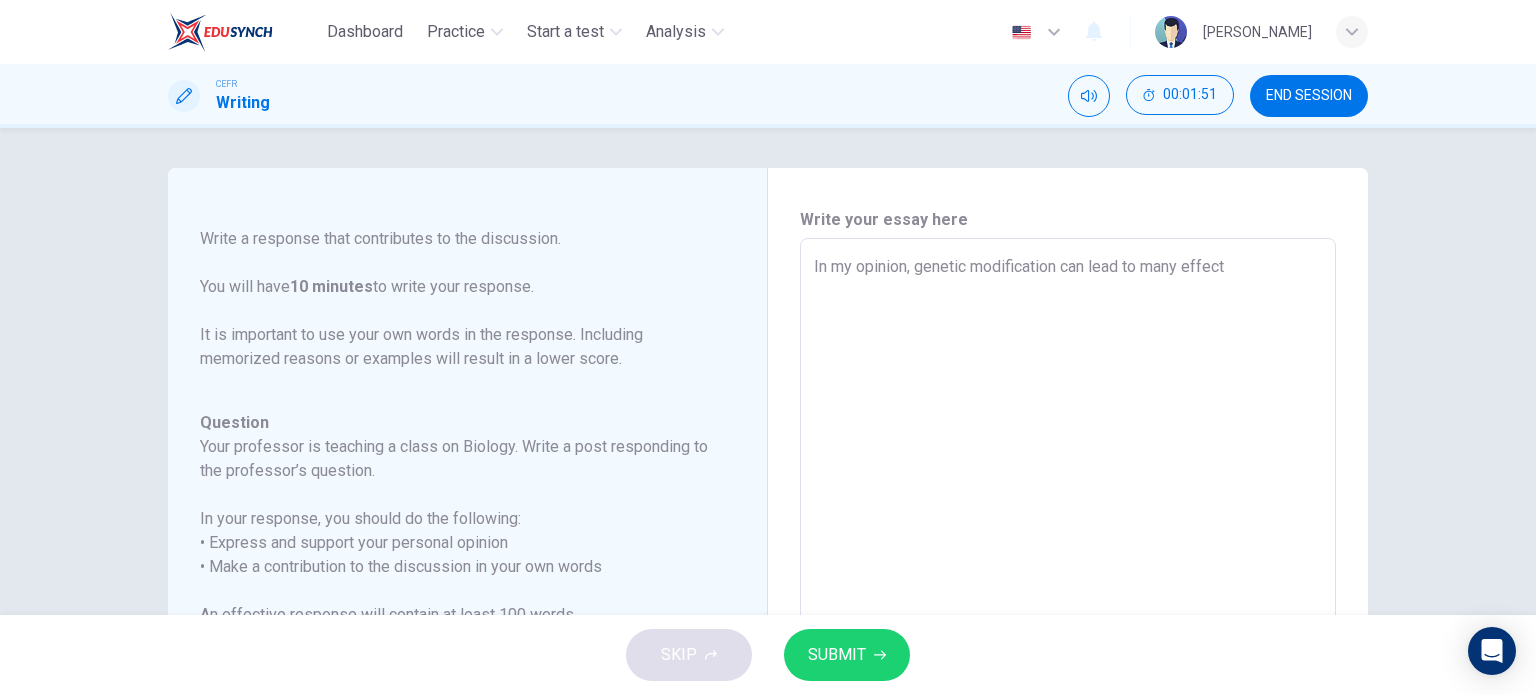 type on "In my opinion, genetic modification can lead to many effects" 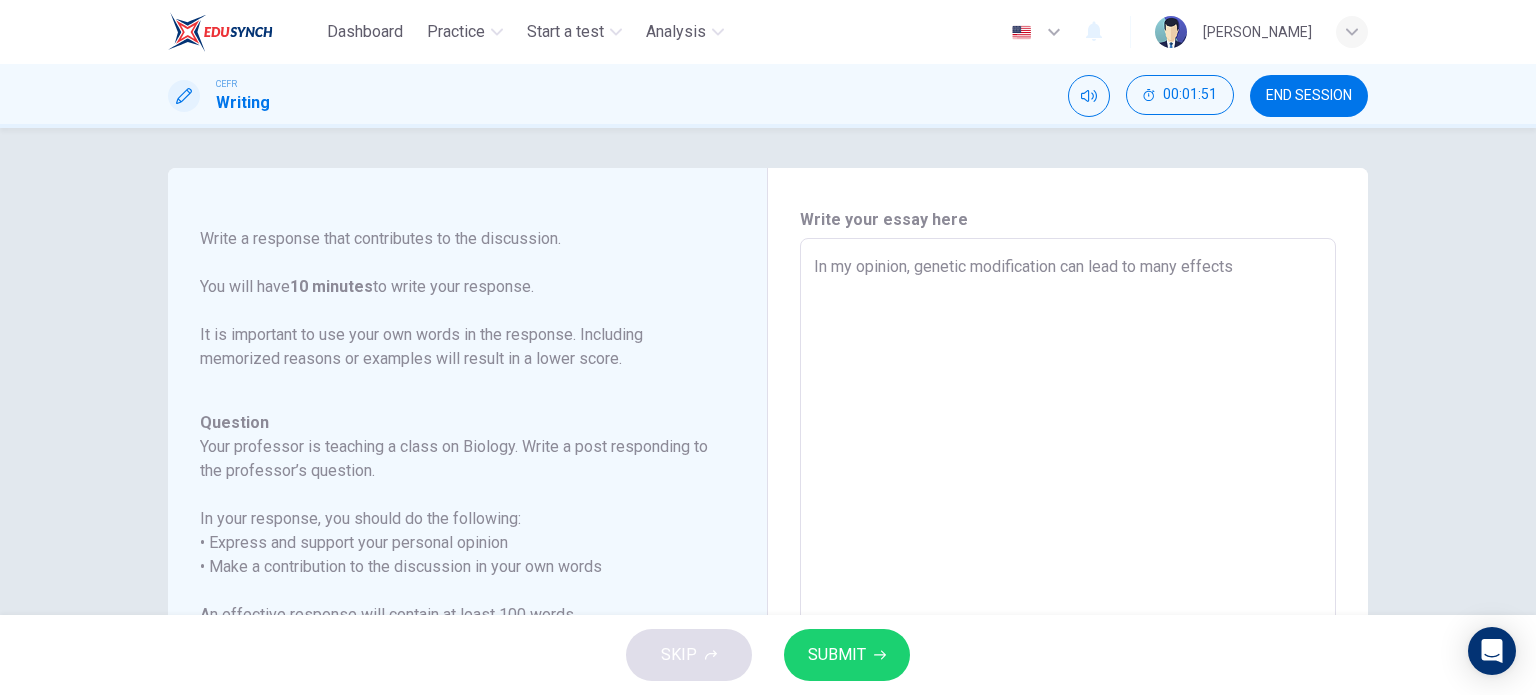 type on "x" 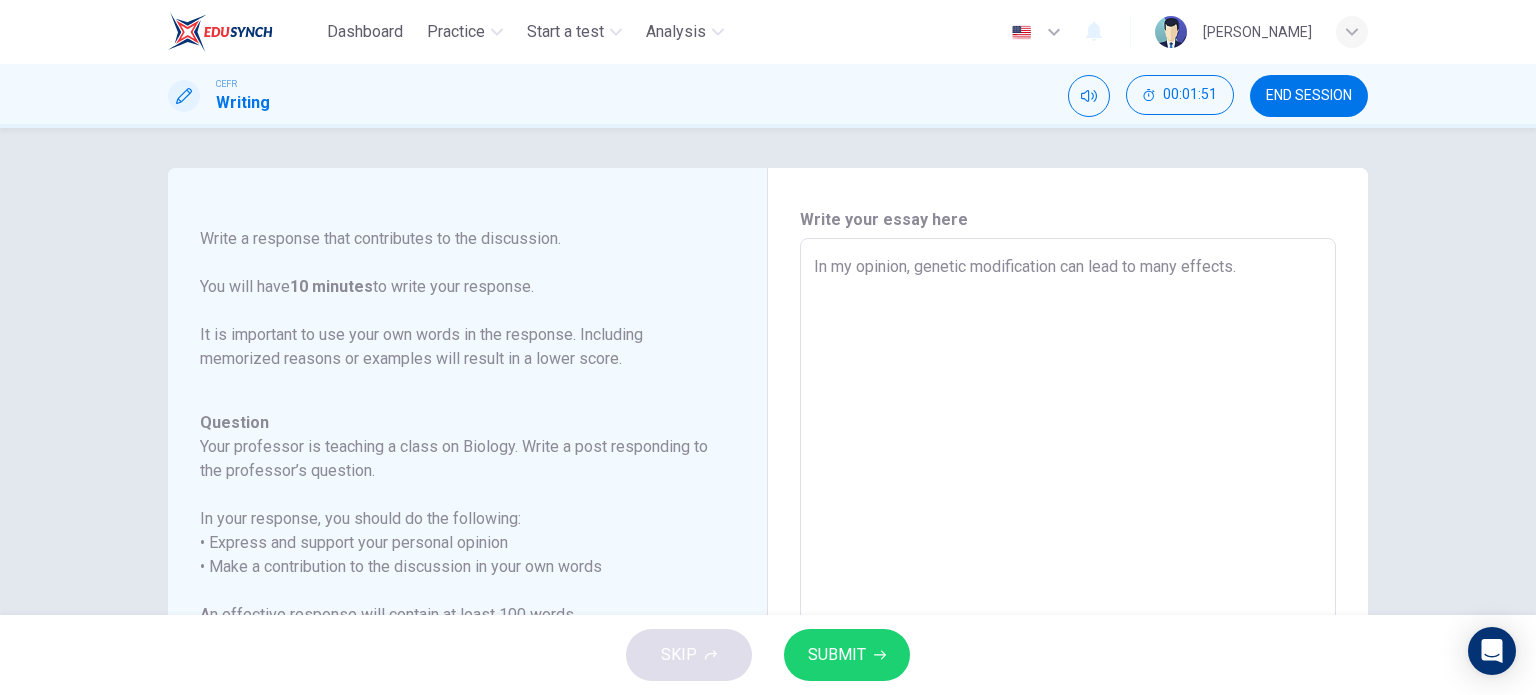 type on "x" 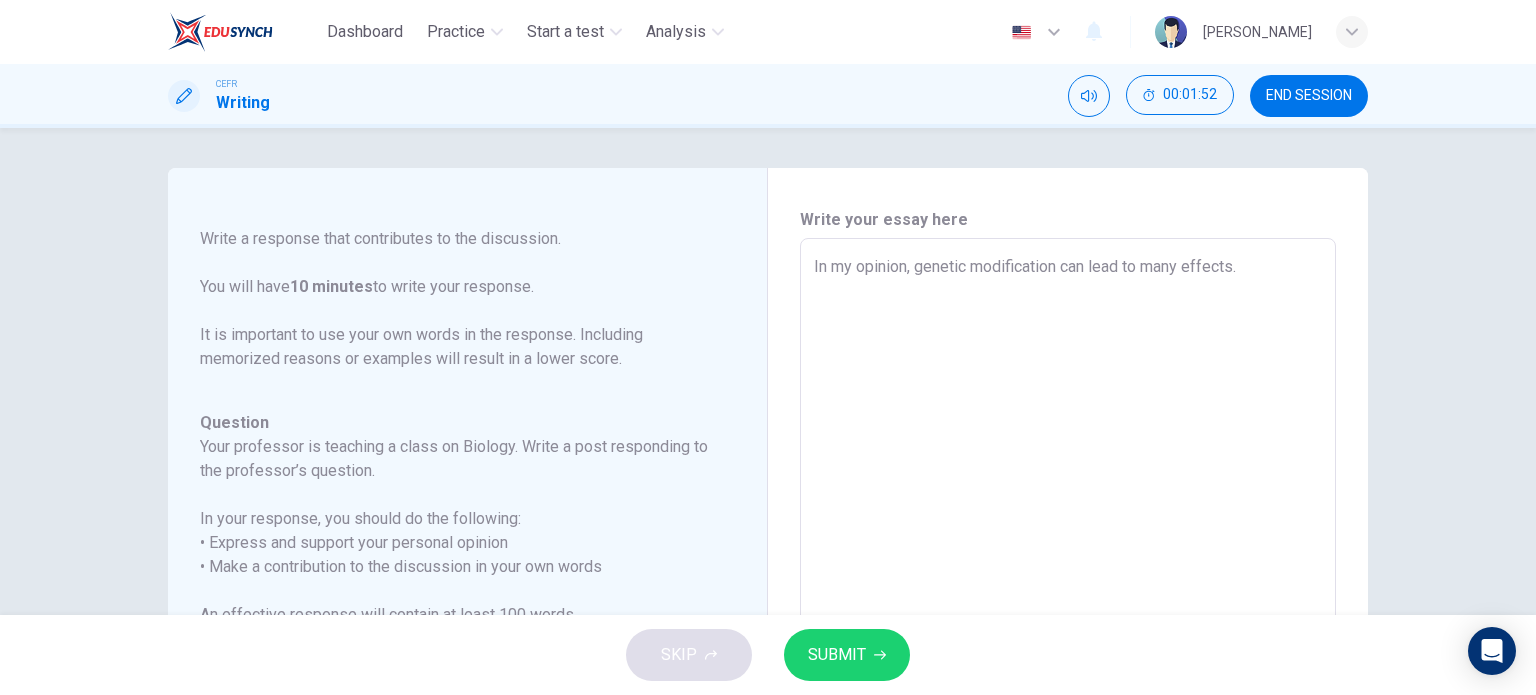 type on "In my opinion, genetic modification can lead to many effects." 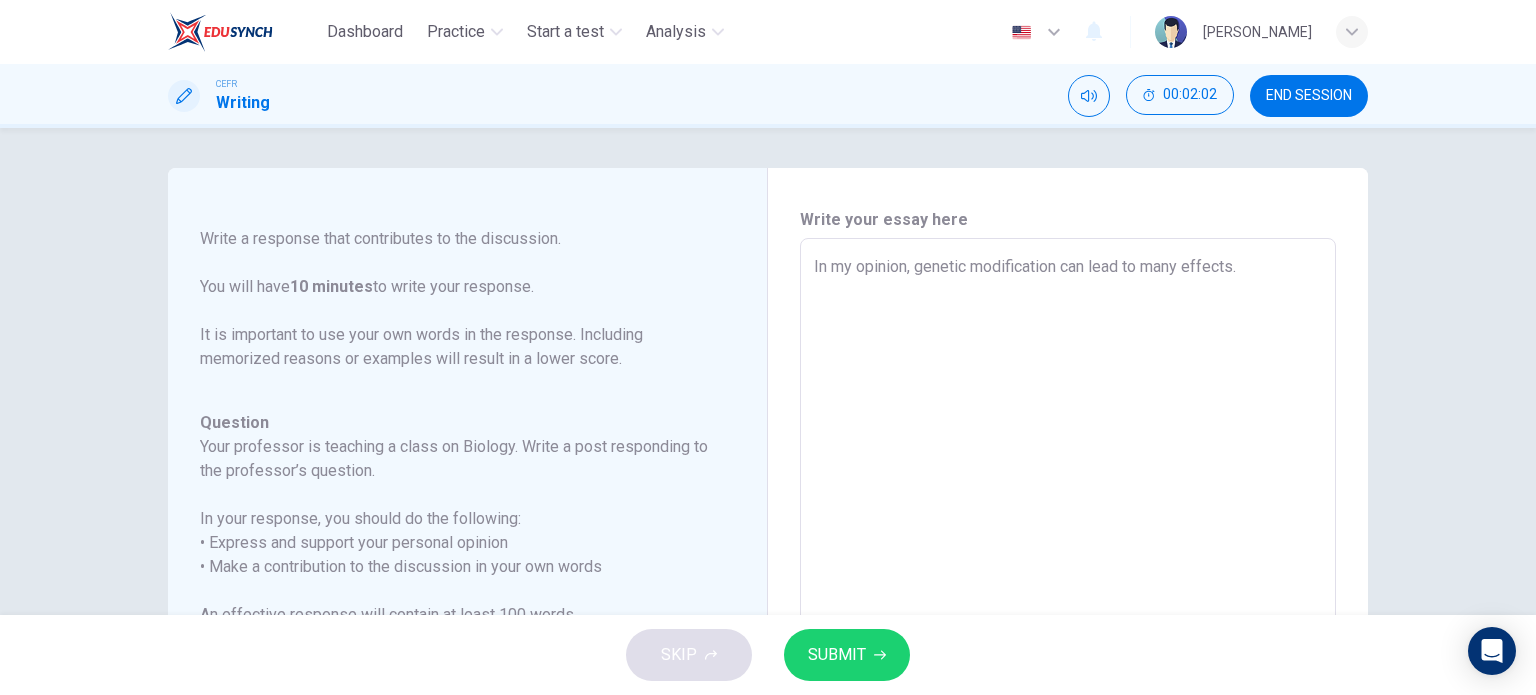 type on "In my opinion, genetic modification can lead to many effects. S" 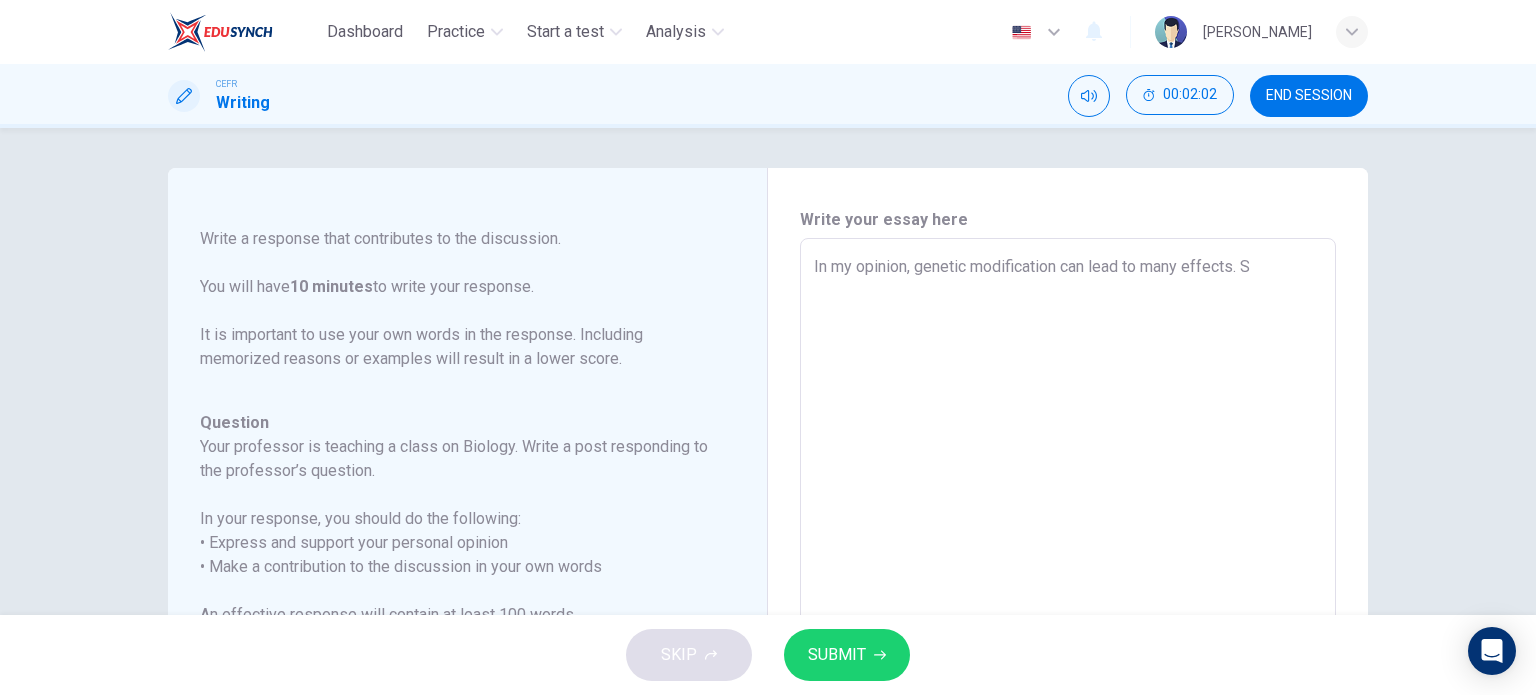 type on "x" 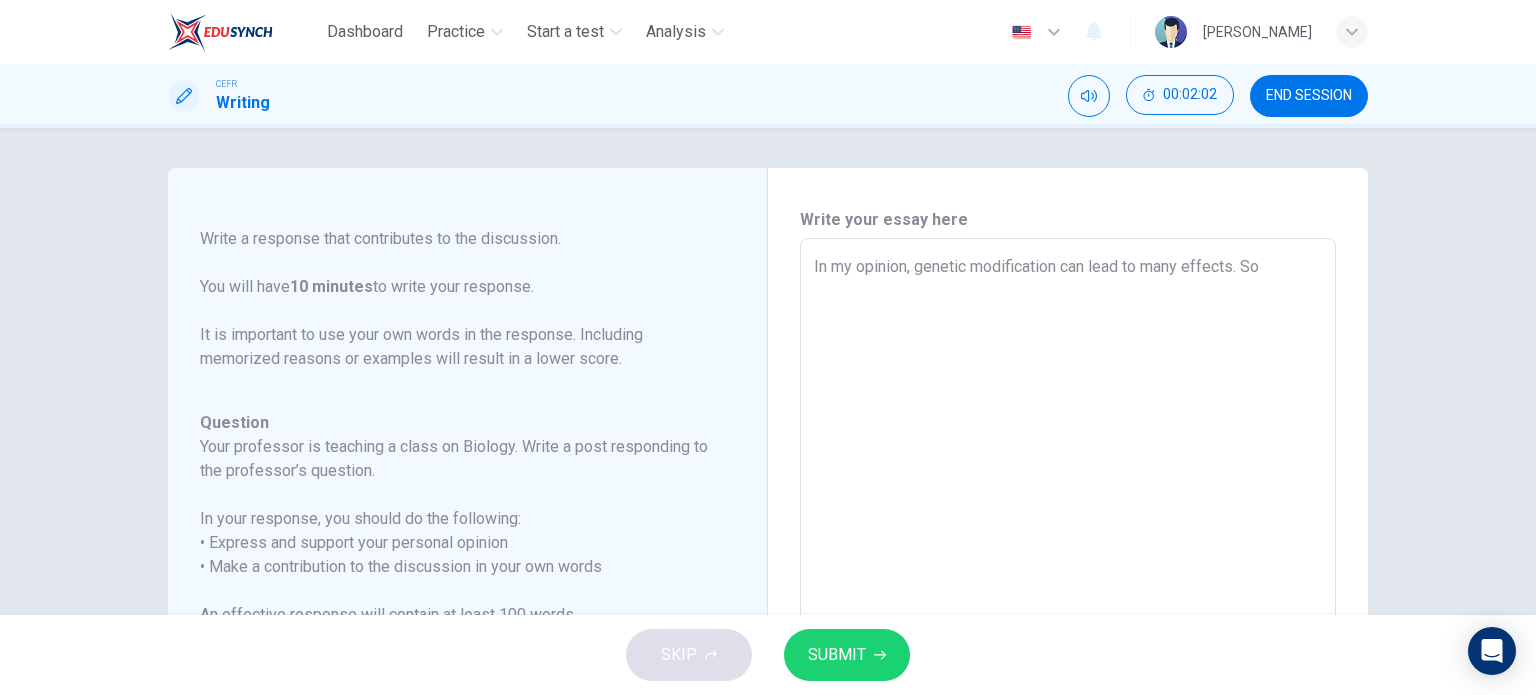 type on "In my opinion, genetic modification can lead to many effects. Soe" 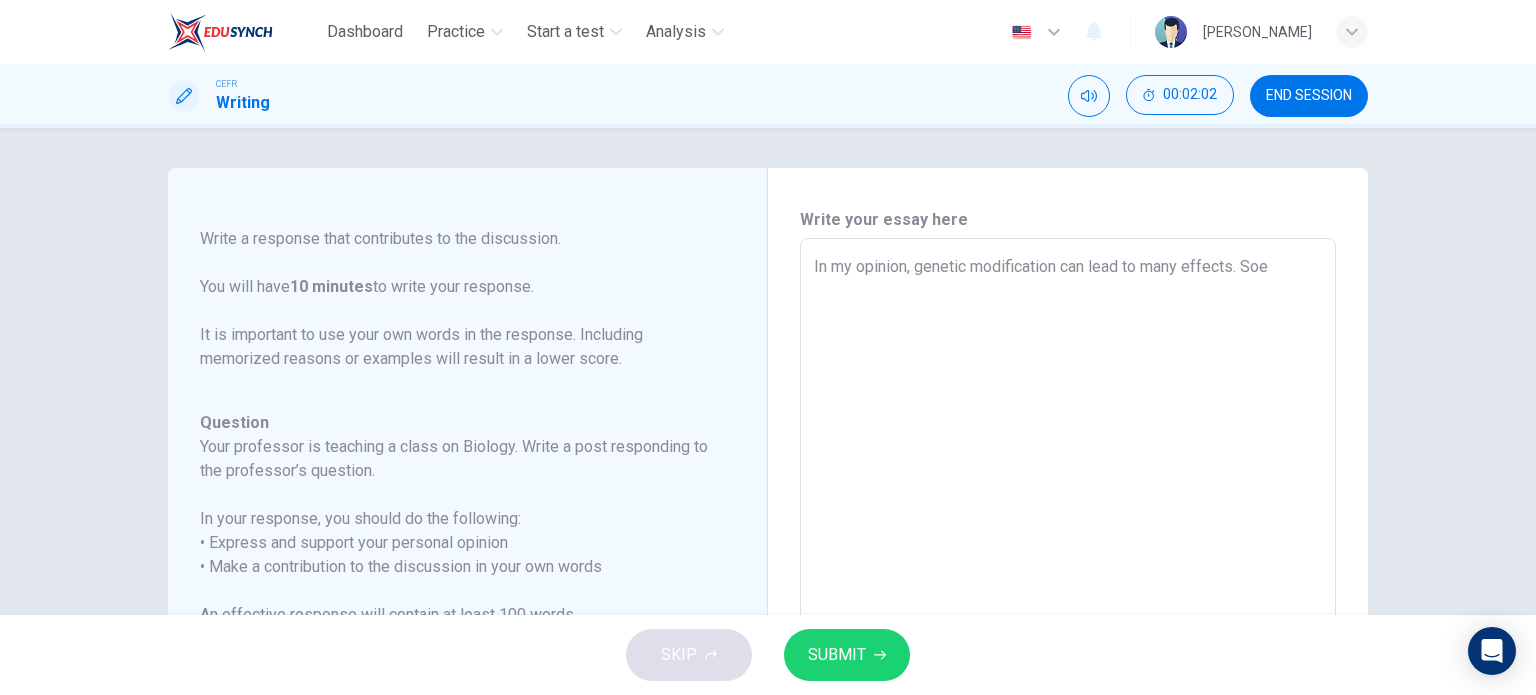 type on "x" 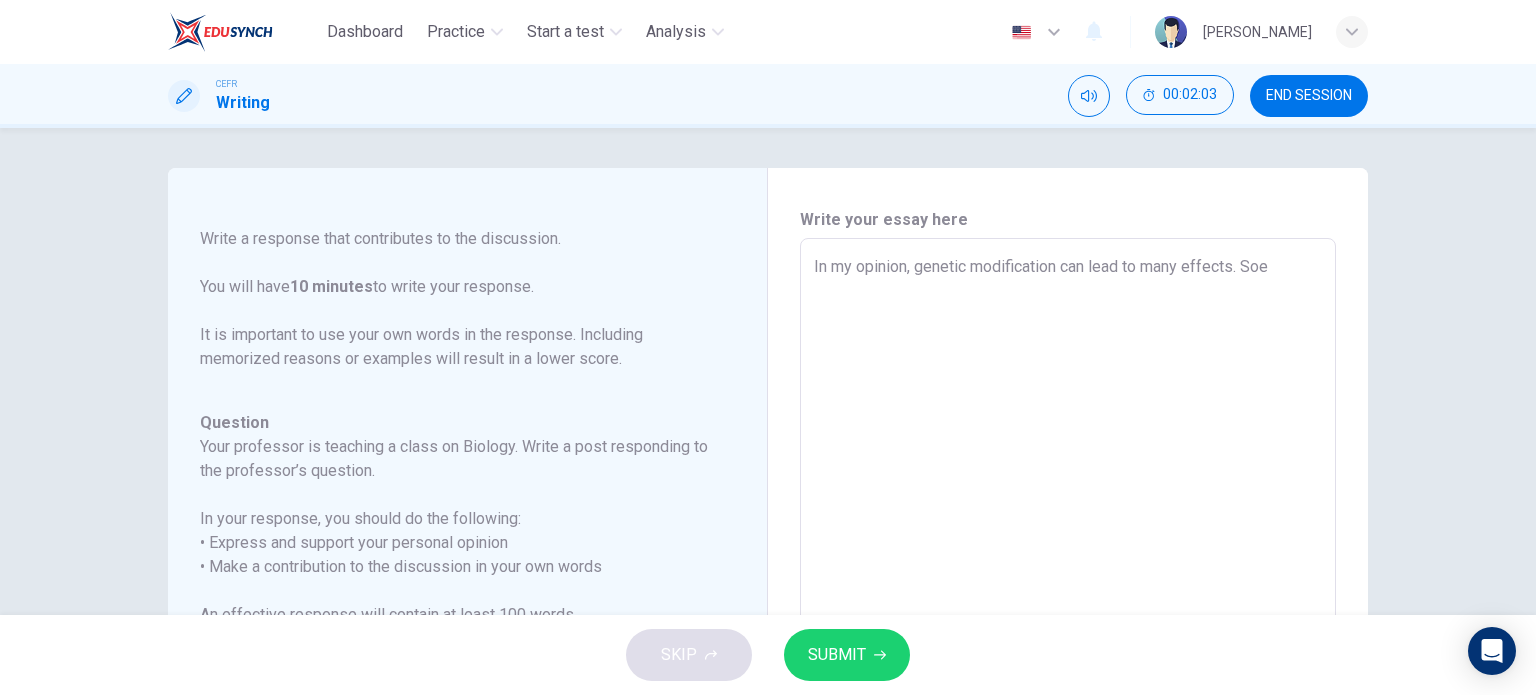 type on "In my opinion, genetic modification can lead to many effects. Soe" 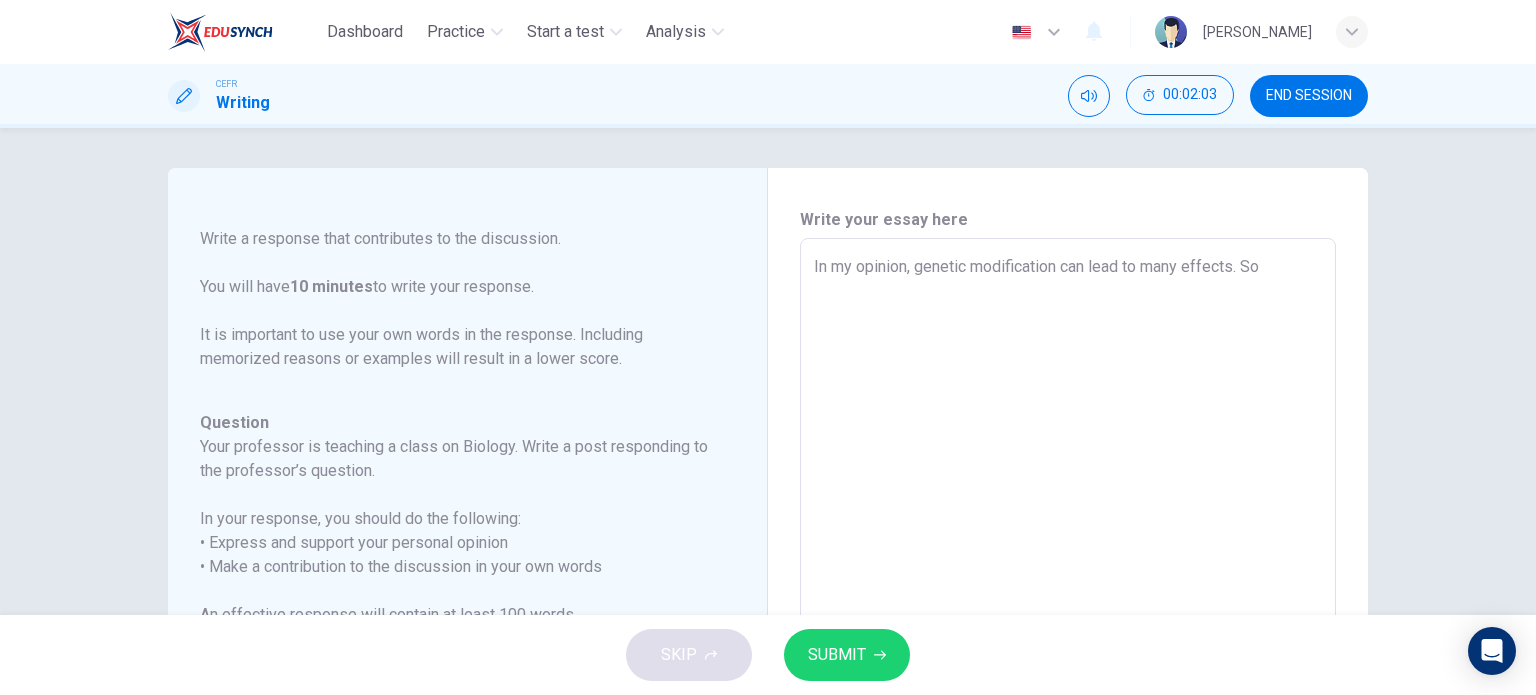 type on "x" 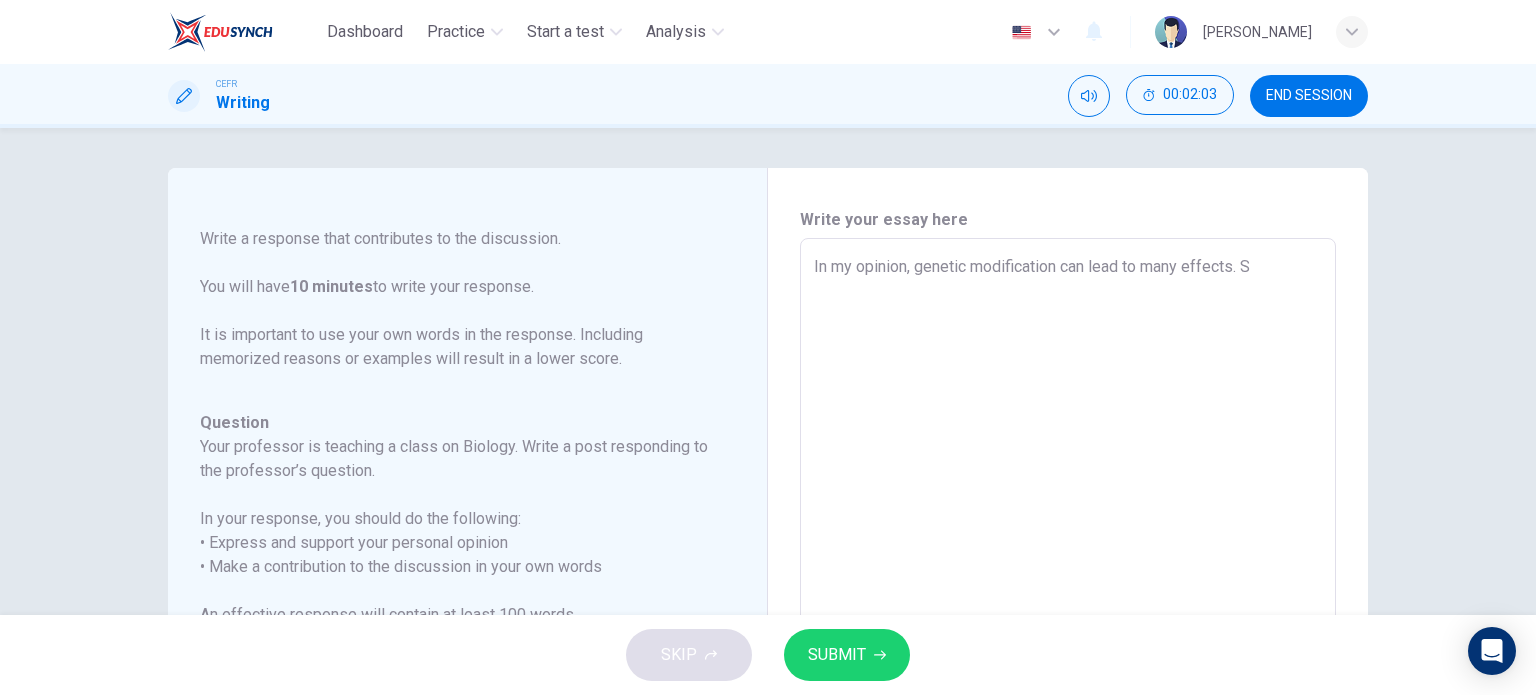 type on "In my opinion, genetic modification can lead to many effects. So" 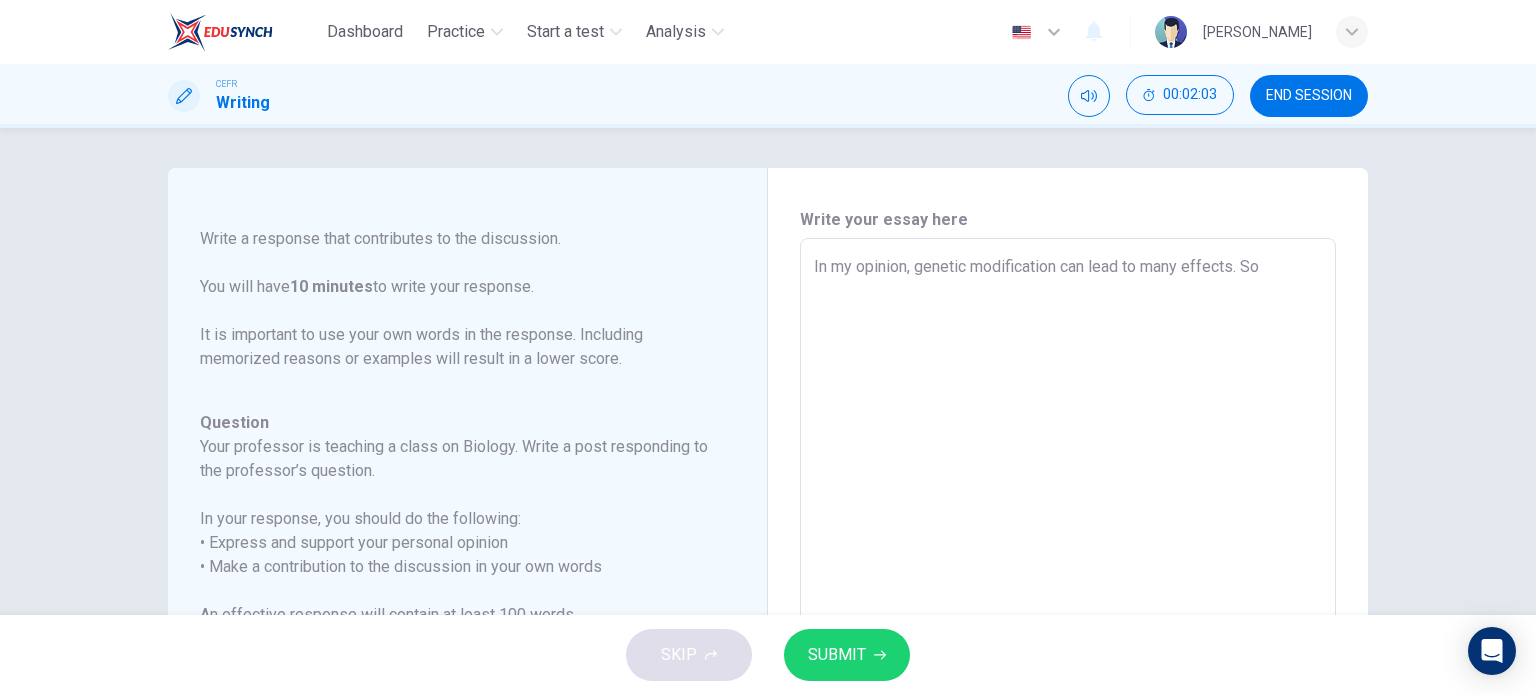 type on "x" 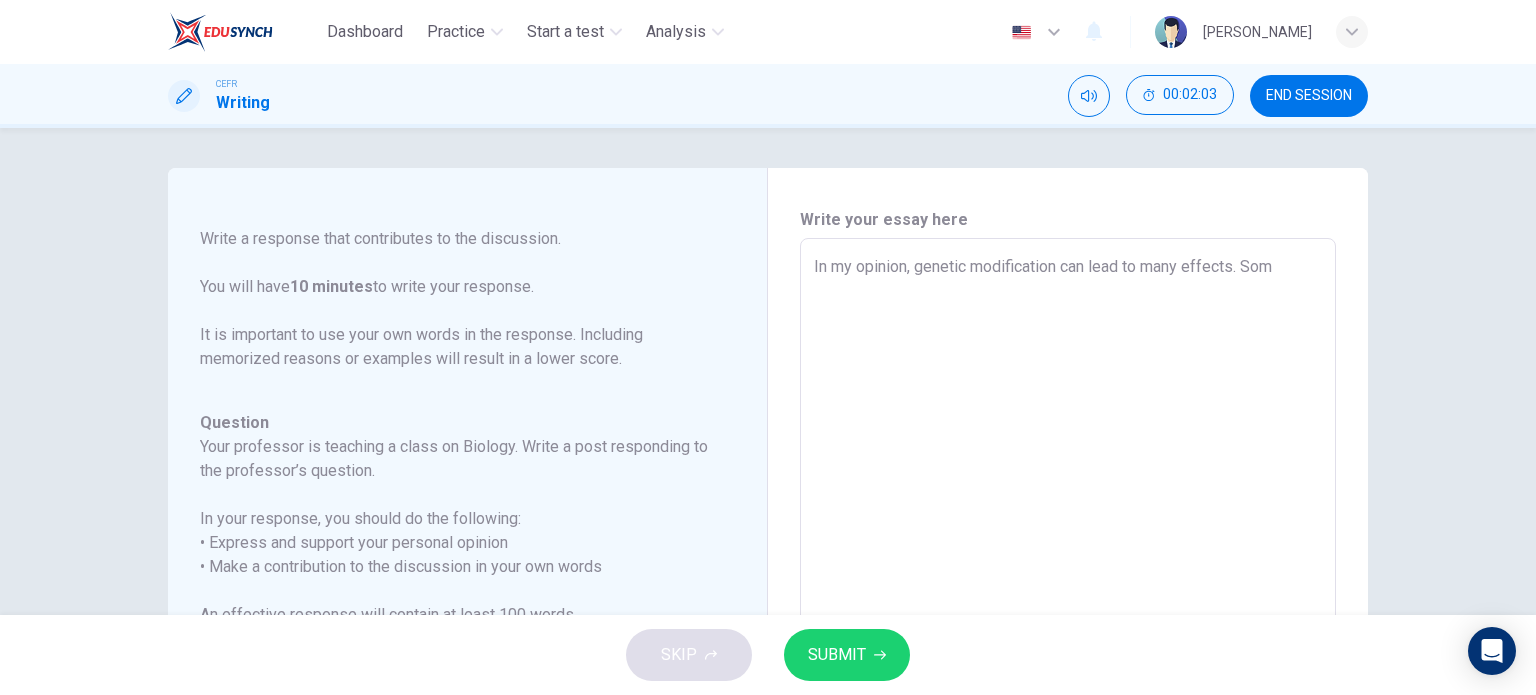 type on "x" 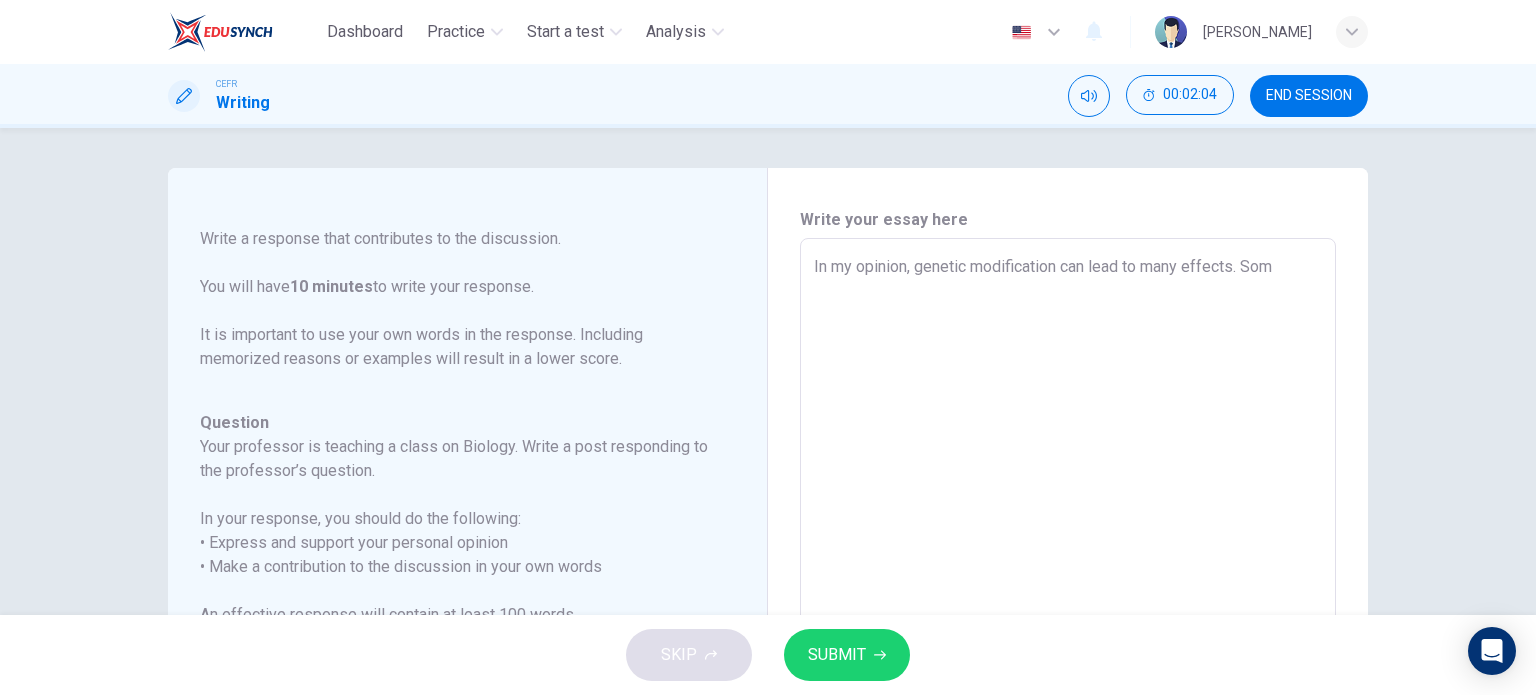 type 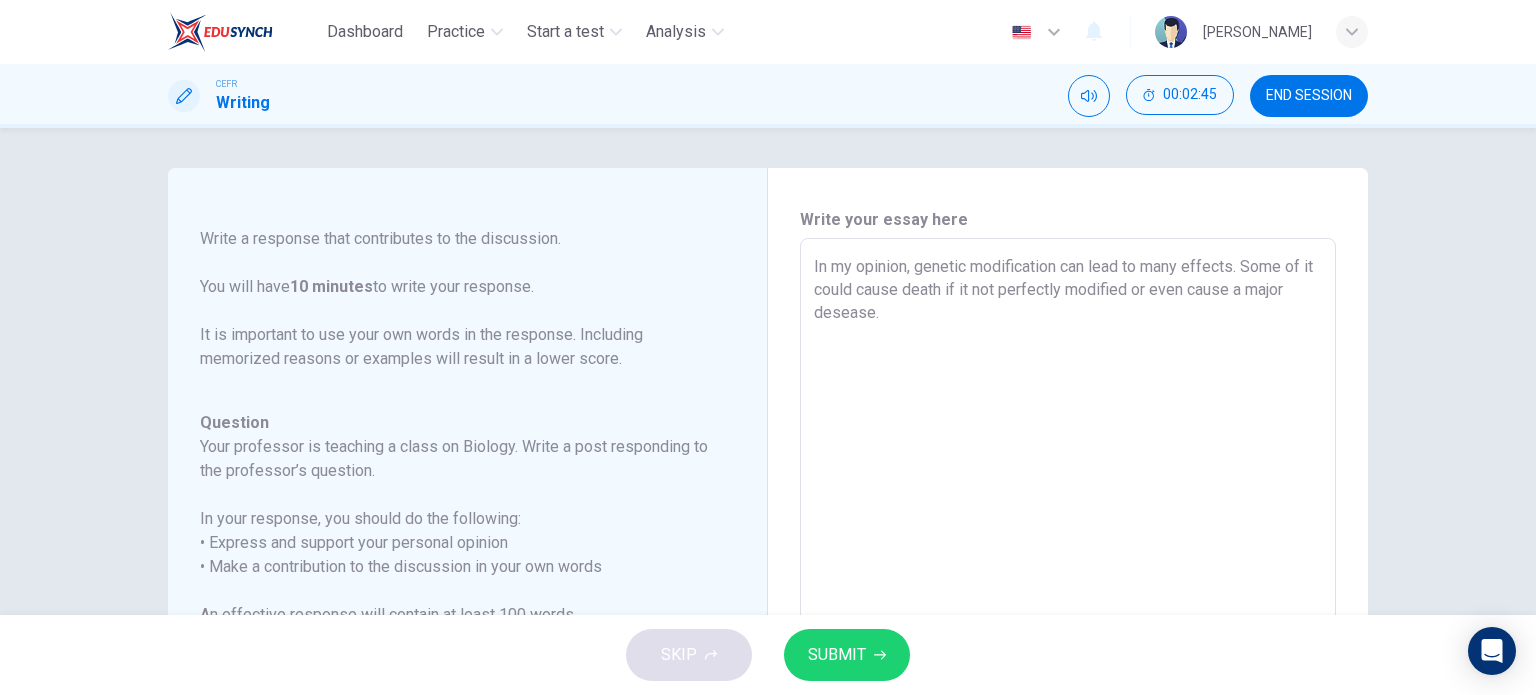 click on "In my opinion, genetic modification can lead to many effects. Some of it could cause death if it not perfectly modified or even cause a major desease." at bounding box center [1068, 572] 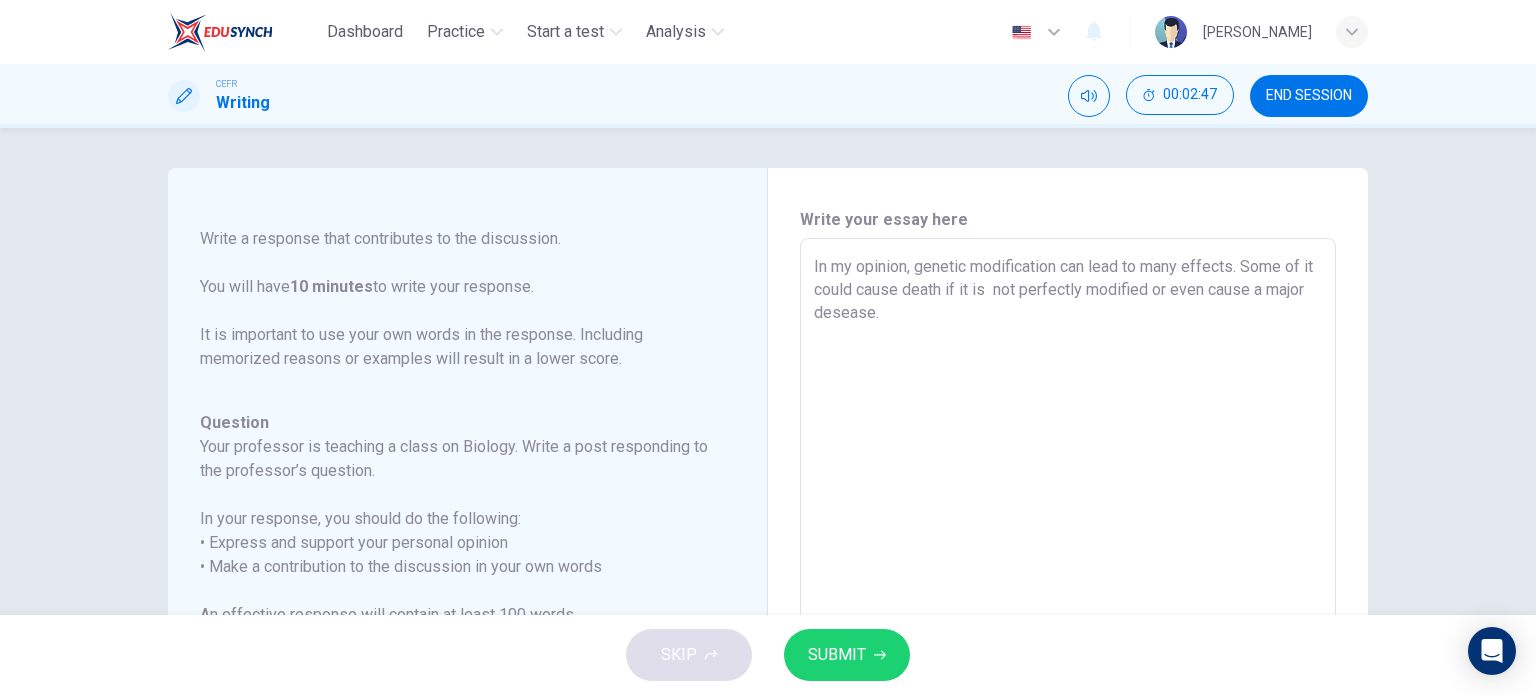 click on "In my opinion, genetic modification can lead to many effects. Some of it could cause death if it is  not perfectly modified or even cause a major desease." at bounding box center (1068, 572) 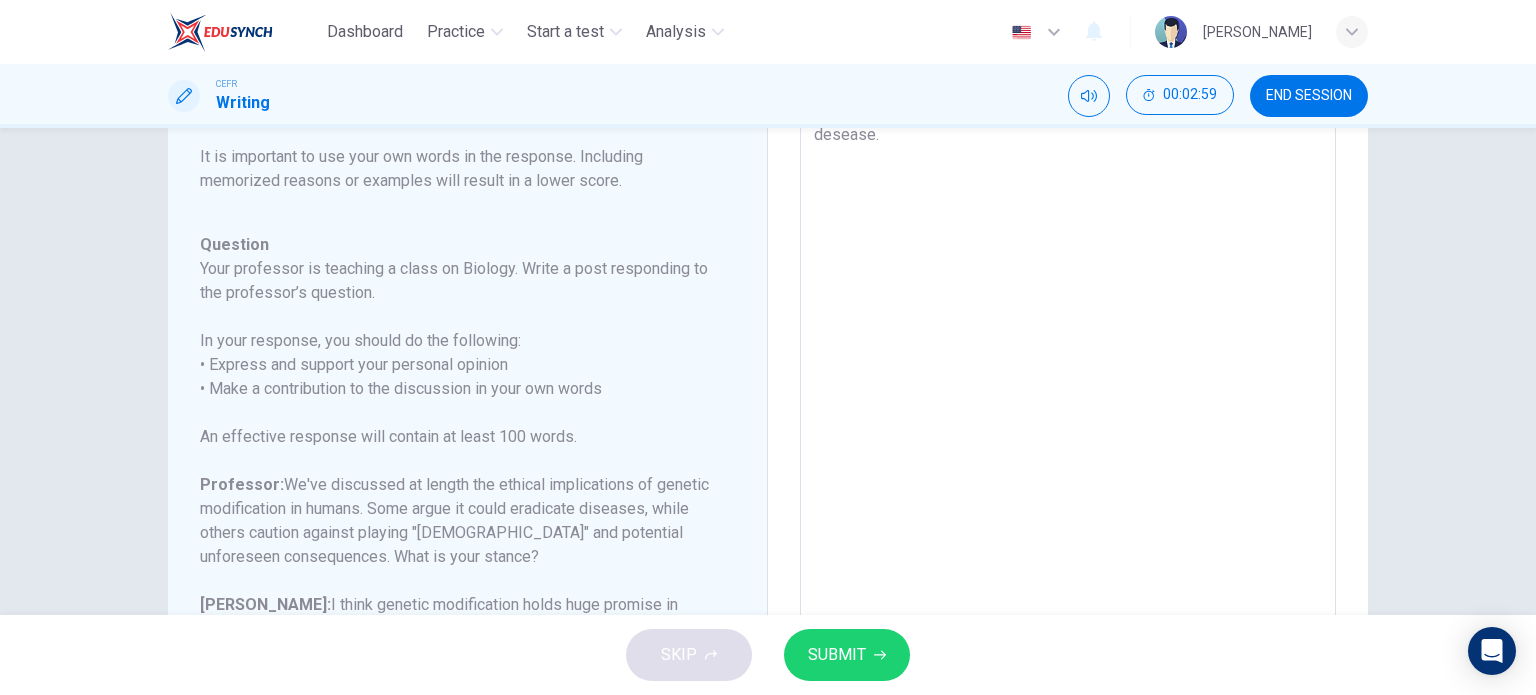 scroll, scrollTop: 11, scrollLeft: 0, axis: vertical 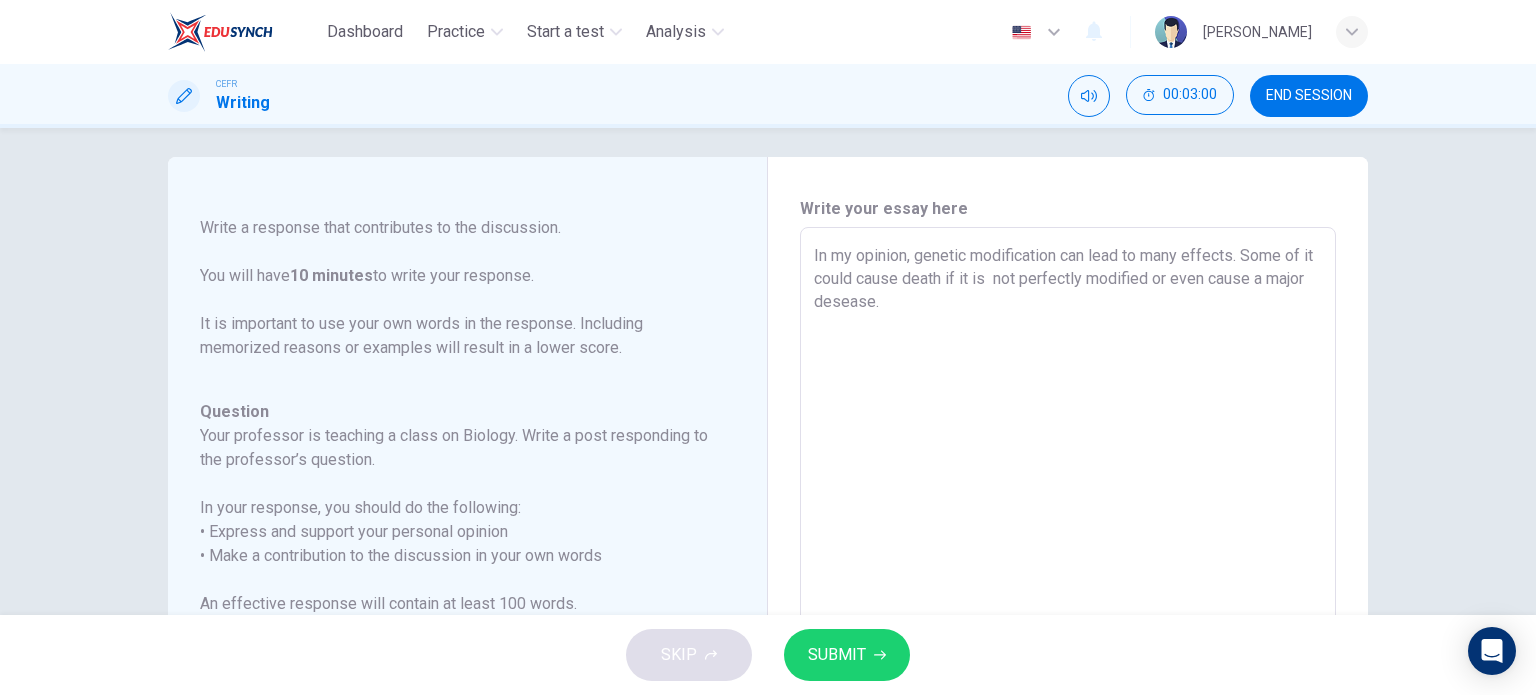 click on "In my opinion, genetic modification can lead to many effects. Some of it could cause death if it is  not perfectly modified or even cause a major desease." at bounding box center (1068, 561) 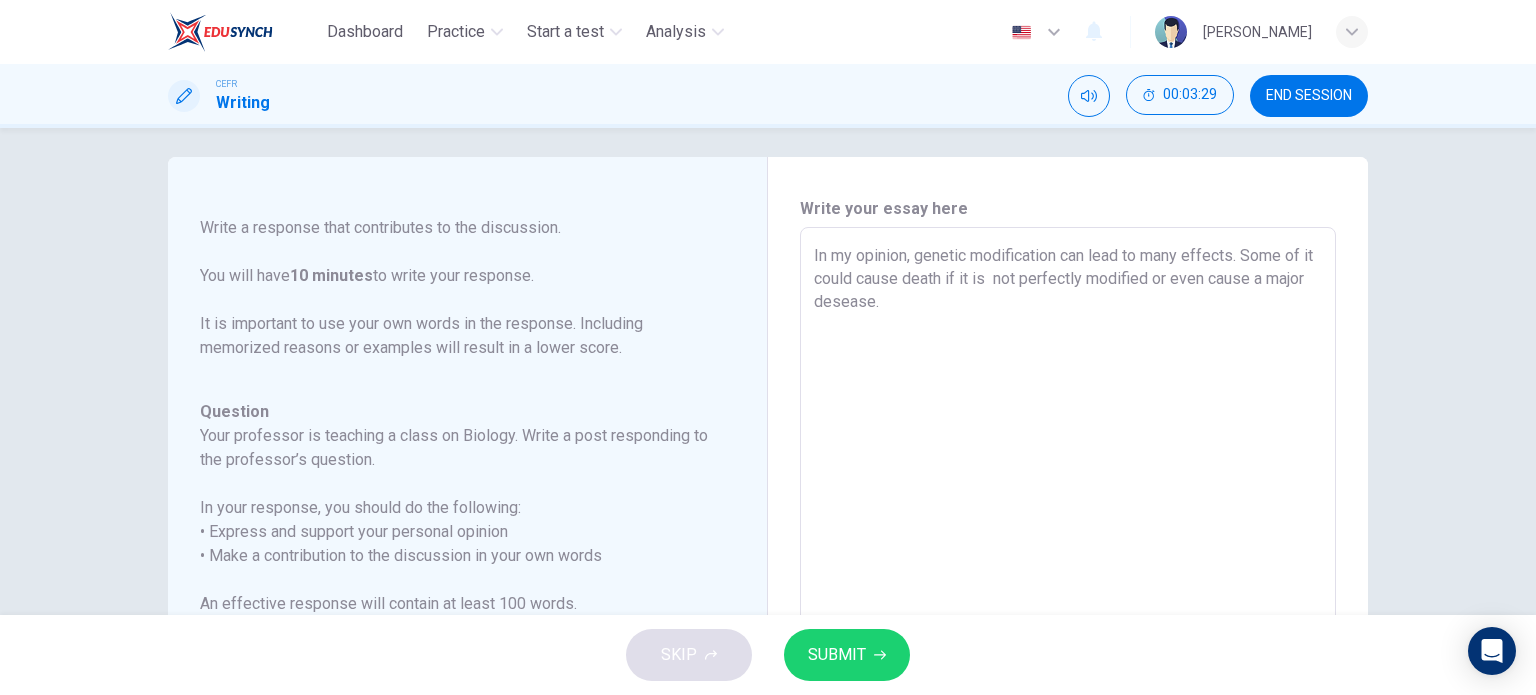 click on "In my opinion, genetic modification can lead to many effects. Some of it could cause death if it is  not perfectly modified or even cause a major desease." at bounding box center (1068, 561) 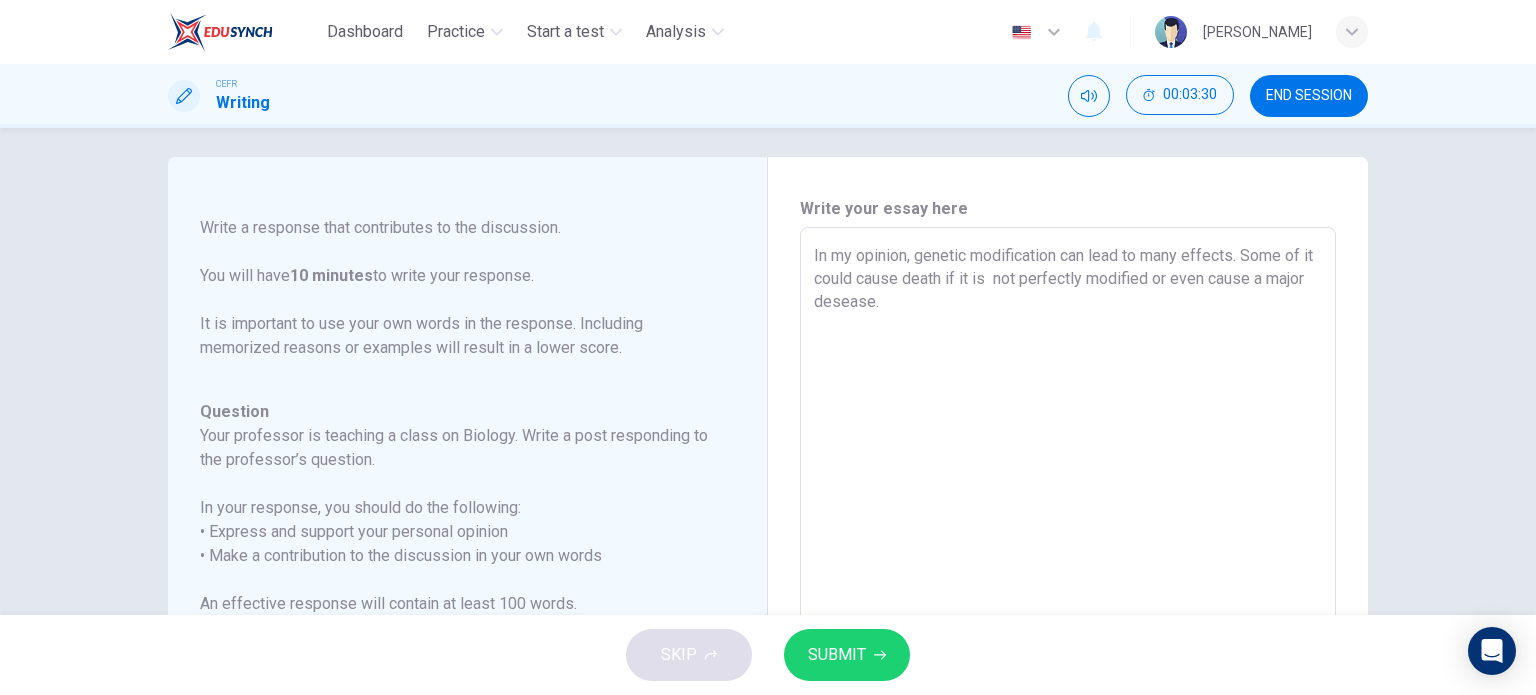 click on "In my opinion, genetic modification can lead to many effects. Some of it could cause death if it is  not perfectly modified or even cause a major desease." at bounding box center [1068, 561] 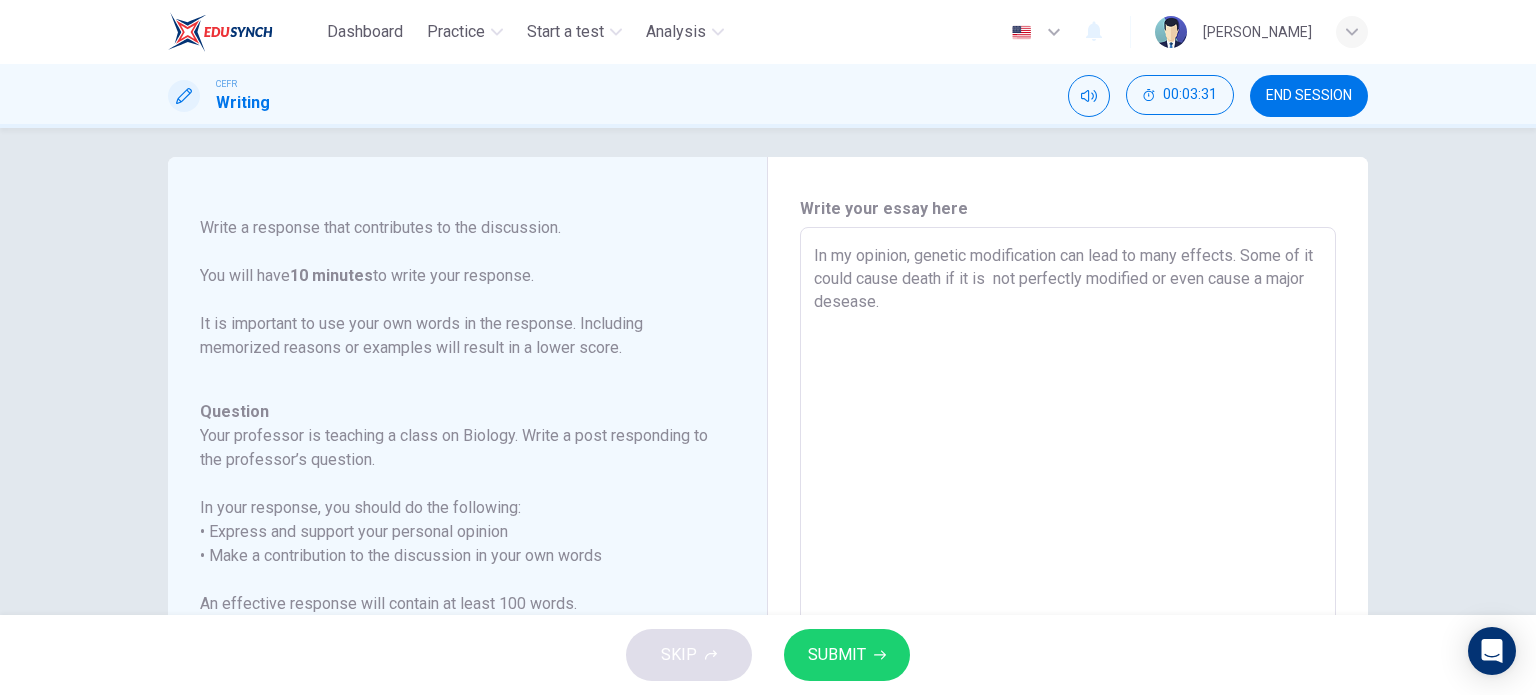 click on "In my opinion, genetic modification can lead to many effects. Some of it could cause death if it is  not perfectly modified or even cause a major desease." at bounding box center [1068, 561] 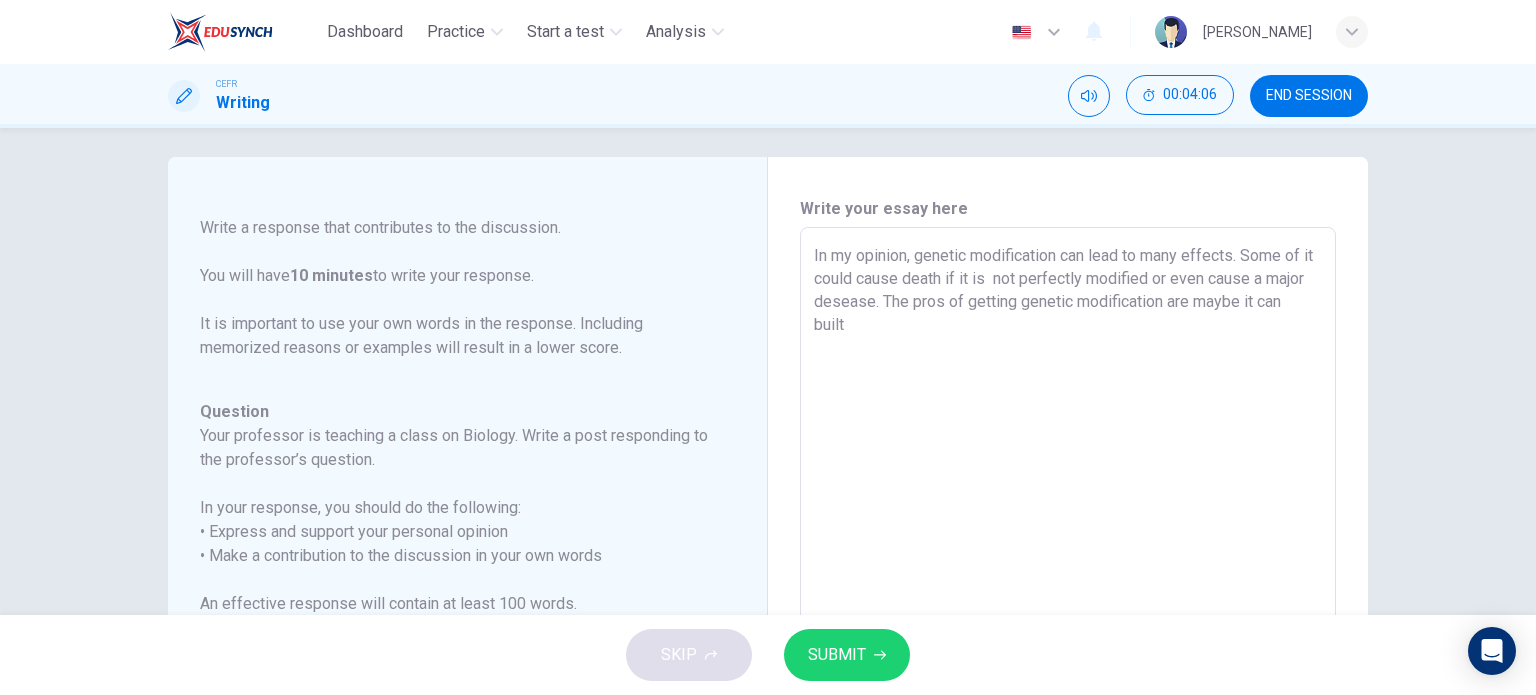 click on "In my opinion, genetic modification can lead to many effects. Some of it could cause death if it is  not perfectly modified or even cause a major desease. The pros of getting genetic modification are maybe it can built" at bounding box center [1068, 561] 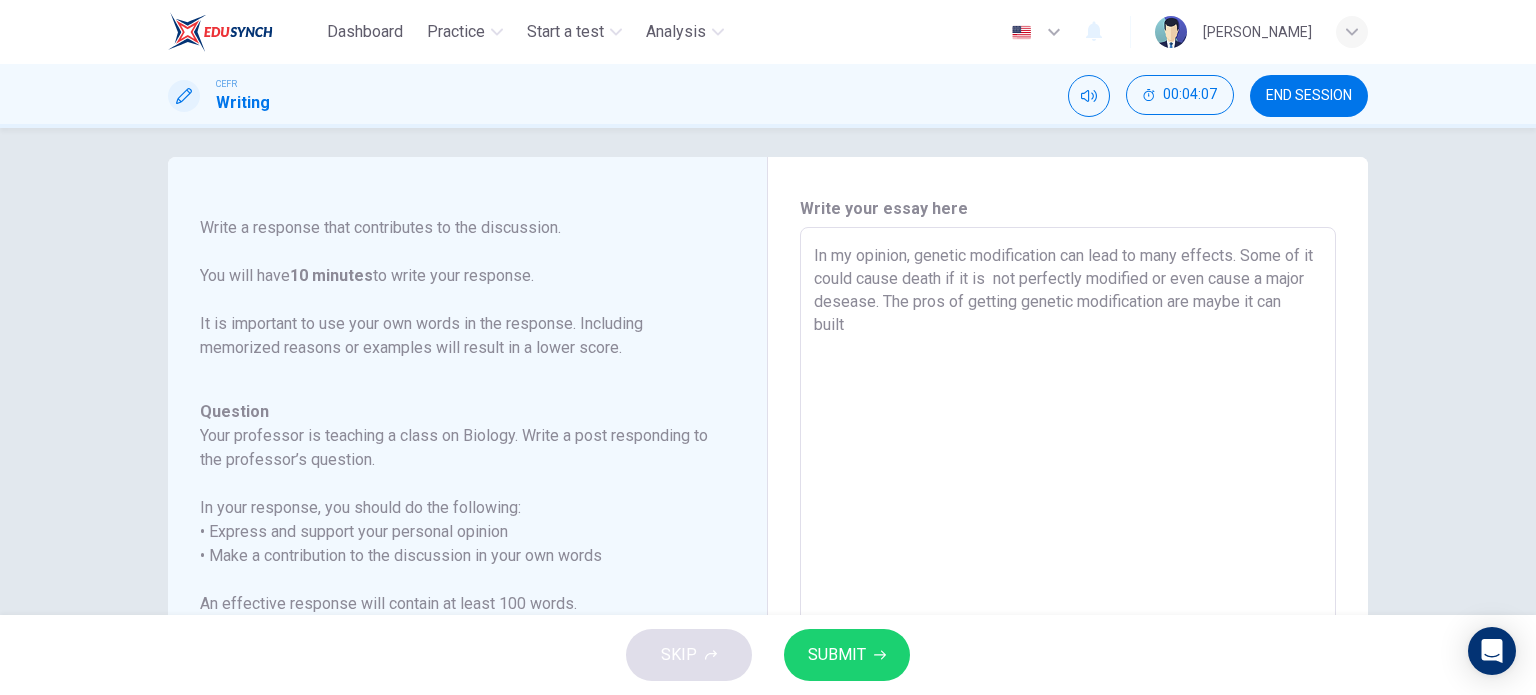 click on "In my opinion, genetic modification can lead to many effects. Some of it could cause death if it is  not perfectly modified or even cause a major desease. The pros of getting genetic modification are maybe it can built" at bounding box center [1068, 561] 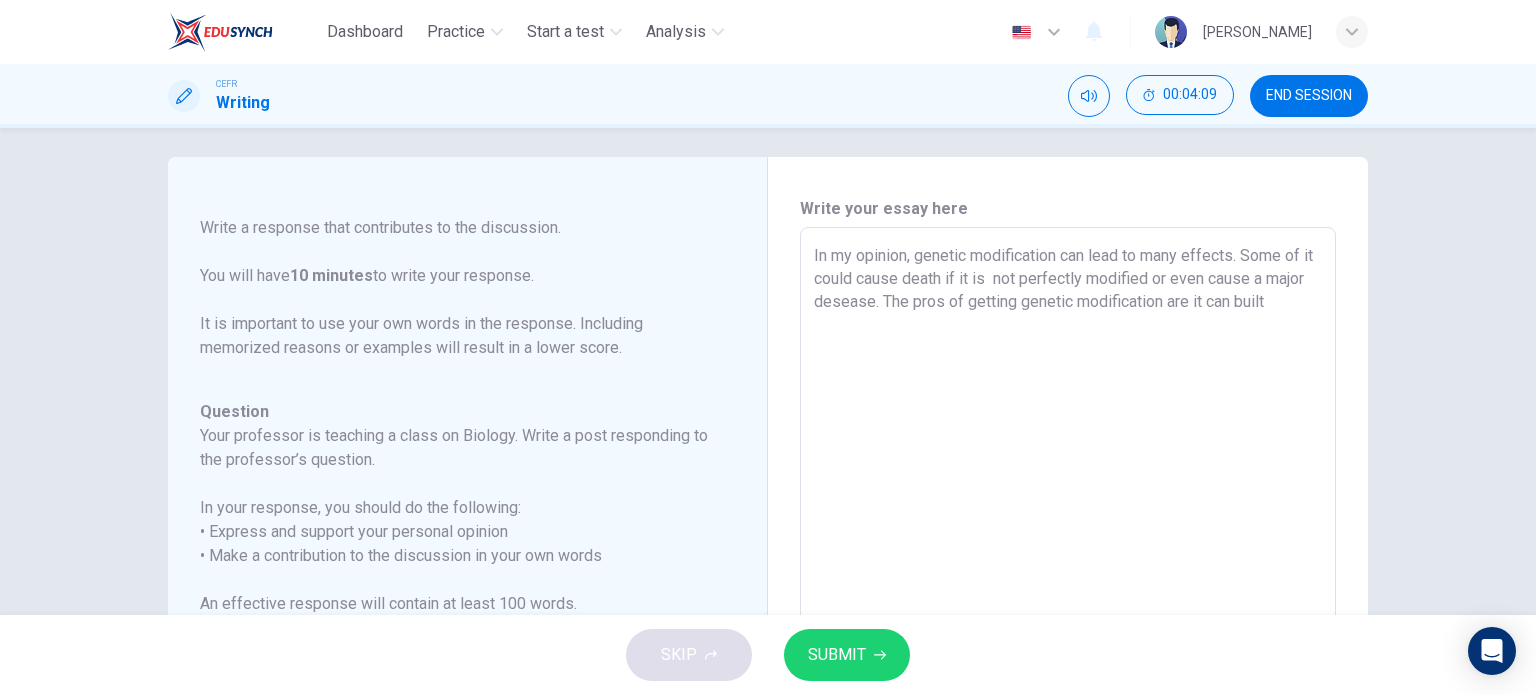 click on "In my opinion, genetic modification can lead to many effects. Some of it could cause death if it is  not perfectly modified or even cause a major desease. The pros of getting genetic modification are it can built" at bounding box center [1068, 561] 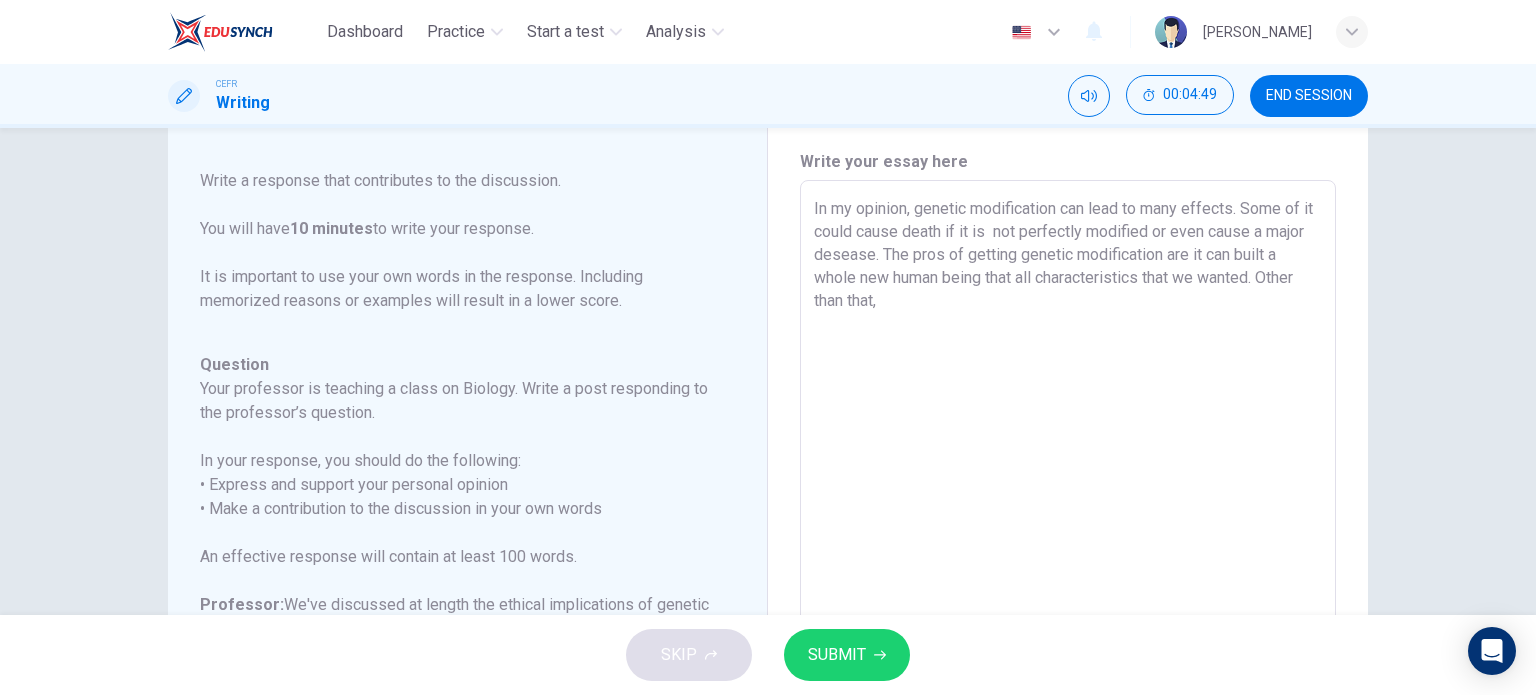 scroll, scrollTop: 57, scrollLeft: 0, axis: vertical 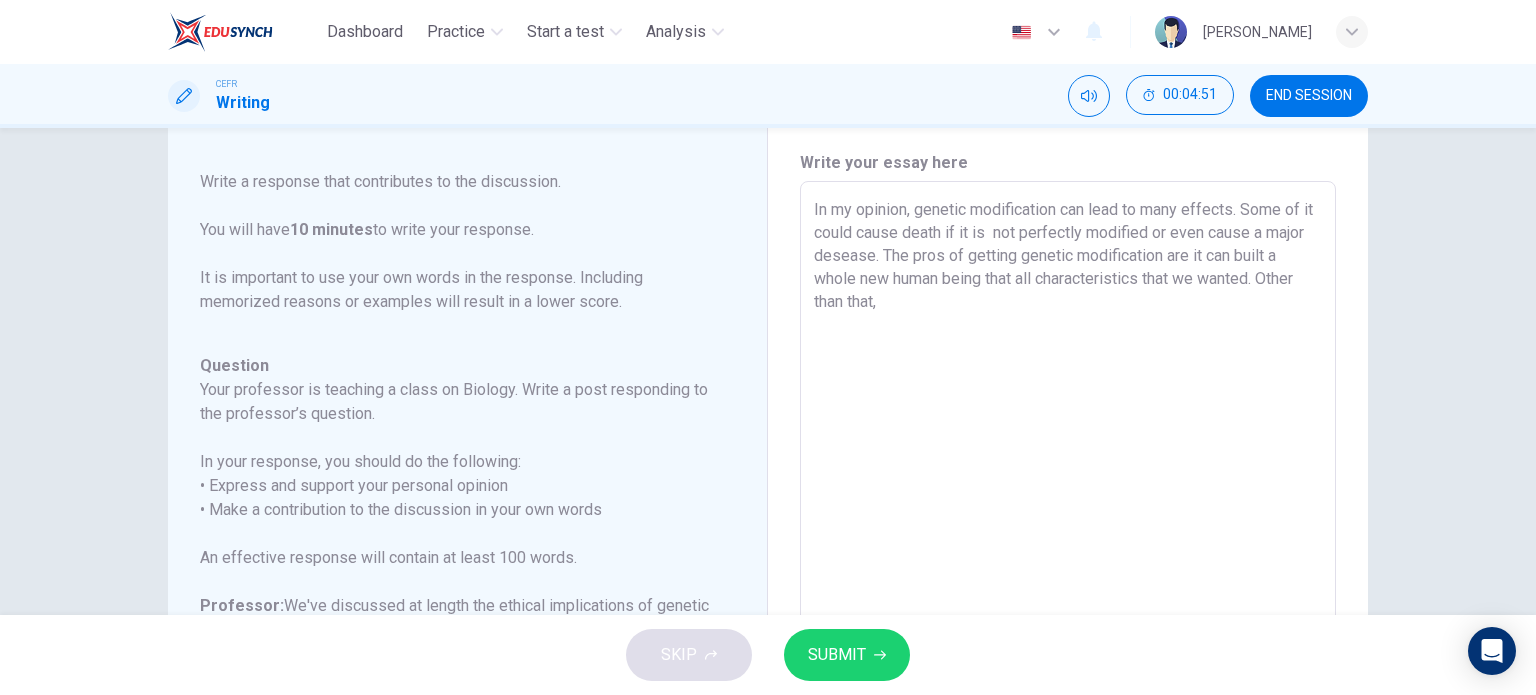 click on "In my opinion, genetic modification can lead to many effects. Some of it could cause death if it is  not perfectly modified or even cause a major desease. The pros of getting genetic modification are it can built a whole new human being that all characteristics that we wanted. Other than that," at bounding box center (1068, 515) 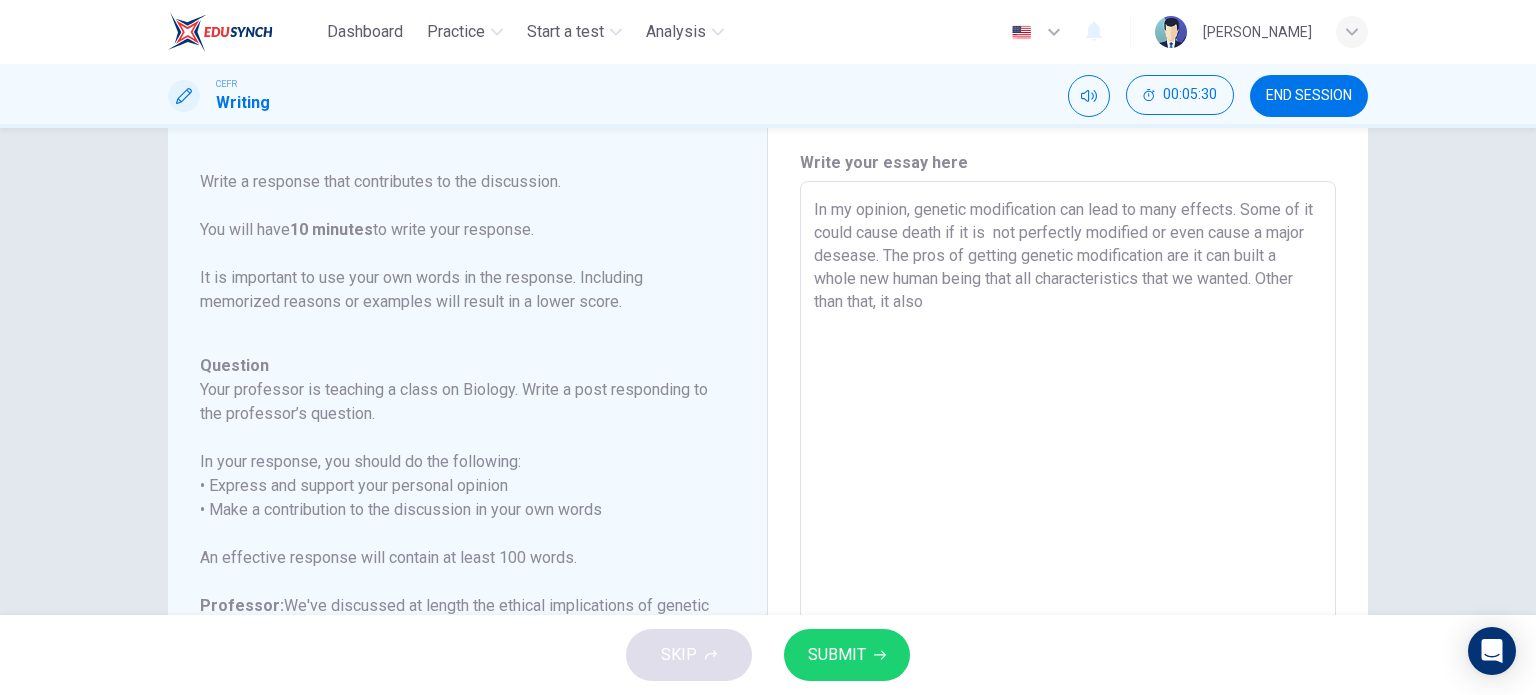 click on "In my opinion, genetic modification can lead to many effects. Some of it could cause death if it is  not perfectly modified or even cause a major desease. The pros of getting genetic modification are it can built a whole new human being that all characteristics that we wanted. Other than that, it also" at bounding box center [1068, 515] 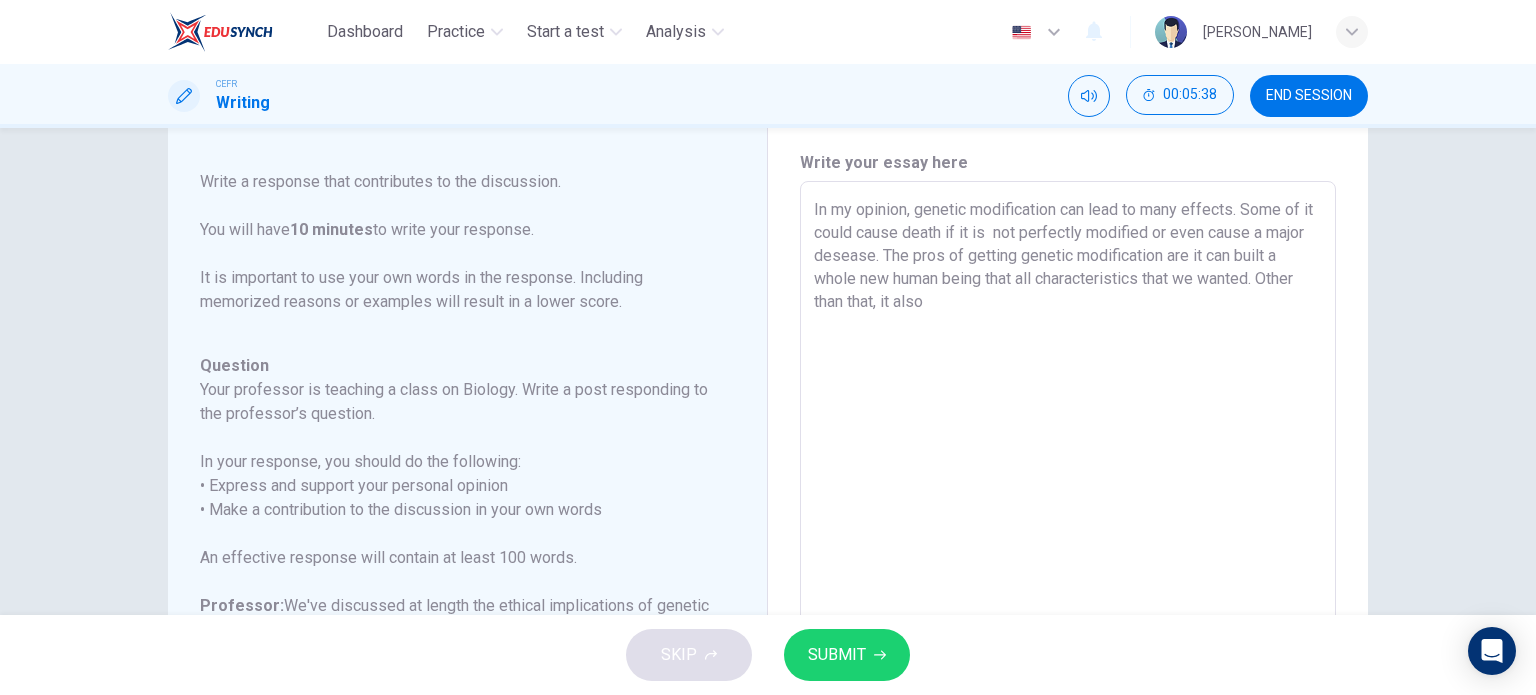 click on "In my opinion, genetic modification can lead to many effects. Some of it could cause death if it is  not perfectly modified or even cause a major desease. The pros of getting genetic modification are it can built a whole new human being that all characteristics that we wanted. Other than that, it also" at bounding box center [1068, 515] 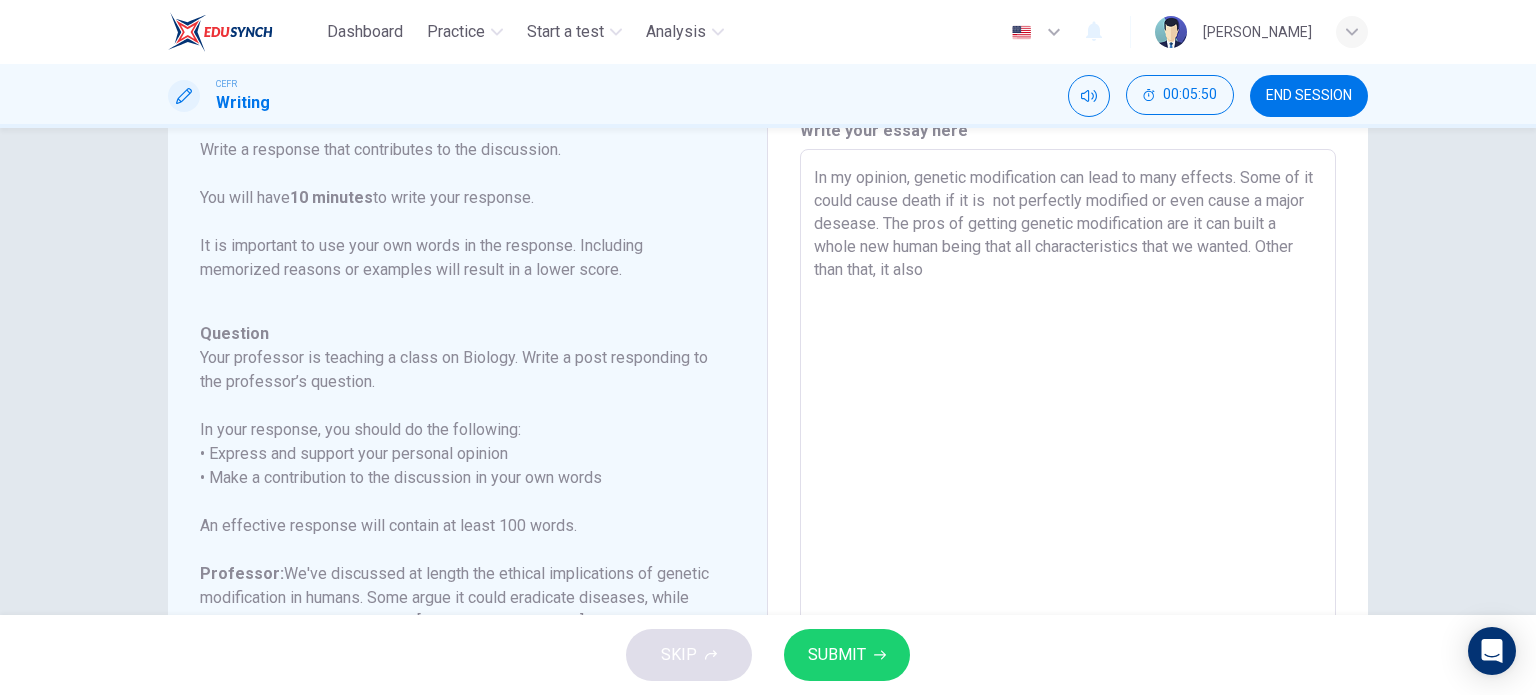 scroll, scrollTop: 78, scrollLeft: 0, axis: vertical 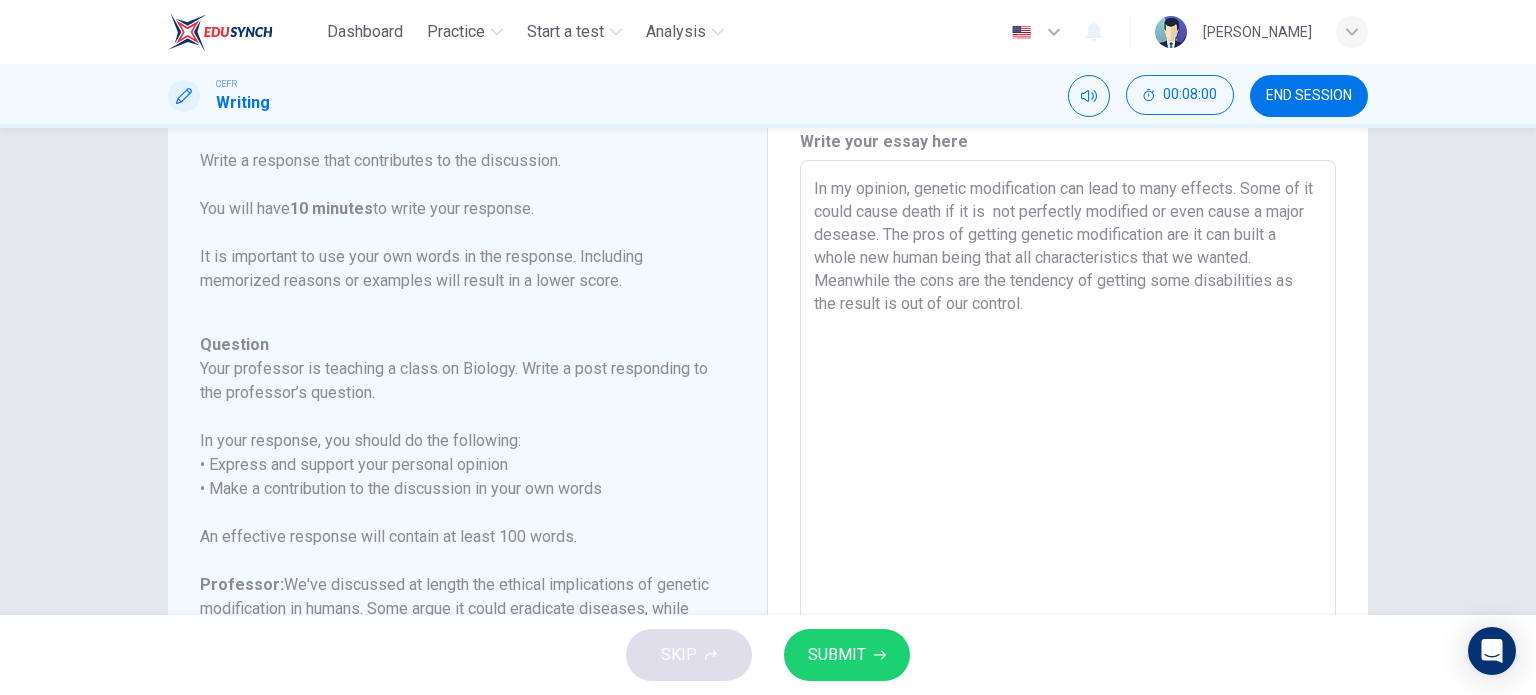 click on "In my opinion, genetic modification can lead to many effects. Some of it could cause death if it is  not perfectly modified or even cause a major desease. The pros of getting genetic modification are it can built a whole new human being that all characteristics that we wanted. Meanwhile the cons are the tendency of getting some disabilities as the result is out of our control." at bounding box center [1068, 494] 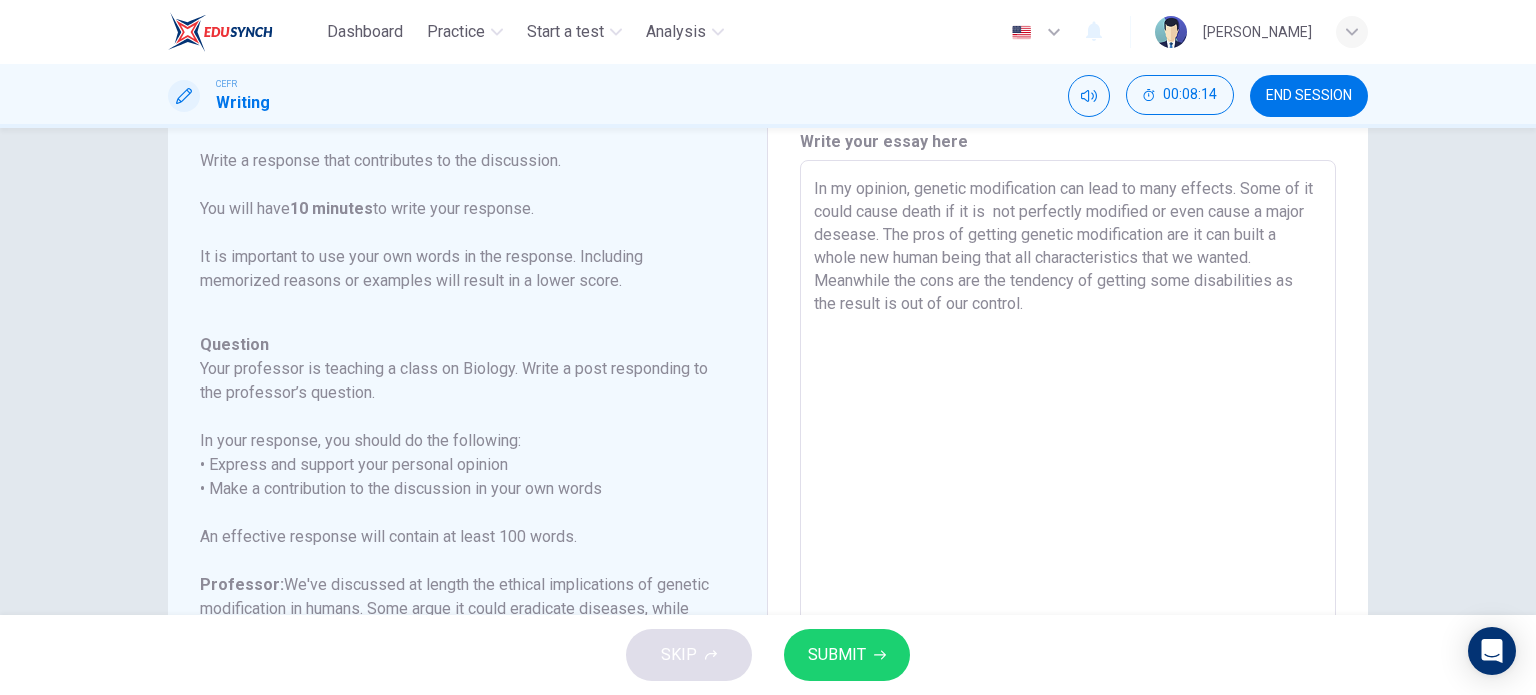 click on "In my opinion, genetic modification can lead to many effects. Some of it could cause death if it is  not perfectly modified or even cause a major desease. The pros of getting genetic modification are it can built a whole new human being that all characteristics that we wanted.  Meanwhile the cons are the tendency of getting some disabilities as the result is out of our control." at bounding box center [1068, 494] 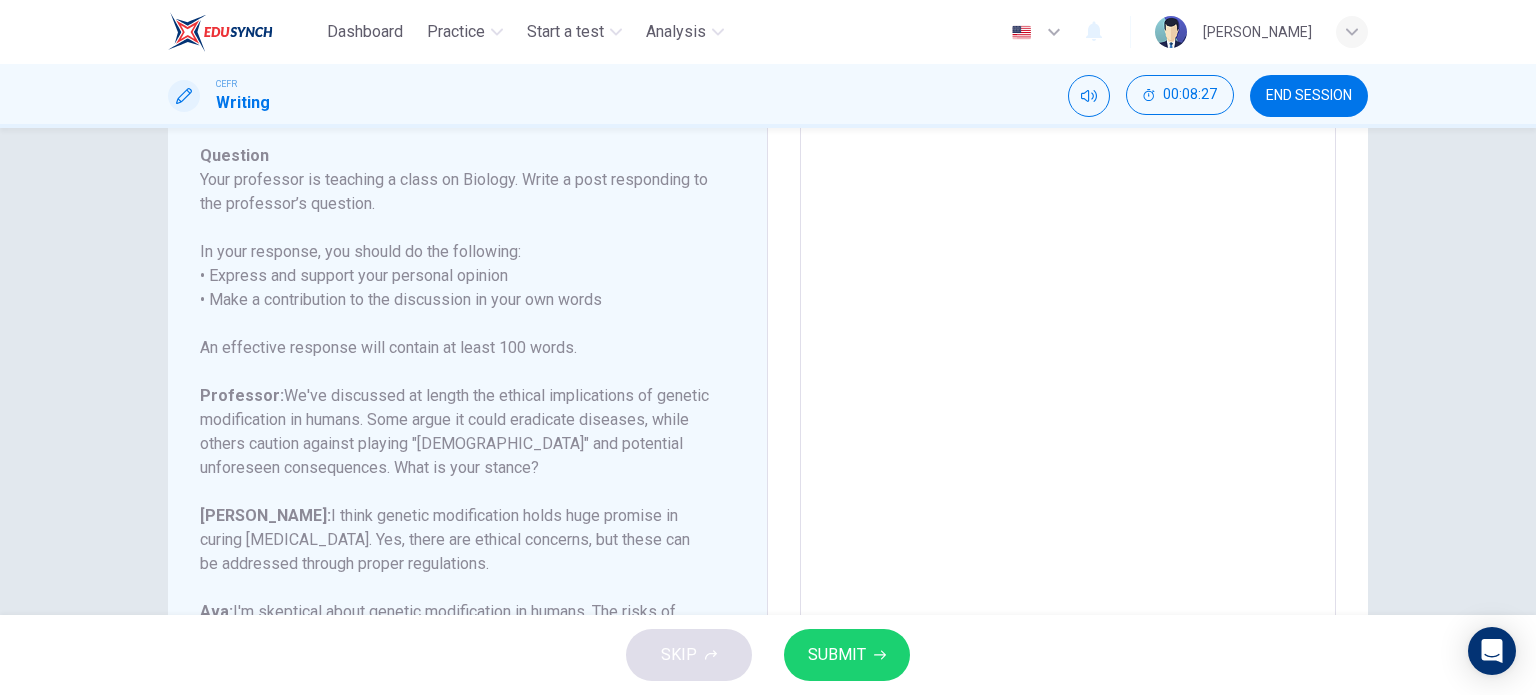 scroll, scrollTop: 403, scrollLeft: 0, axis: vertical 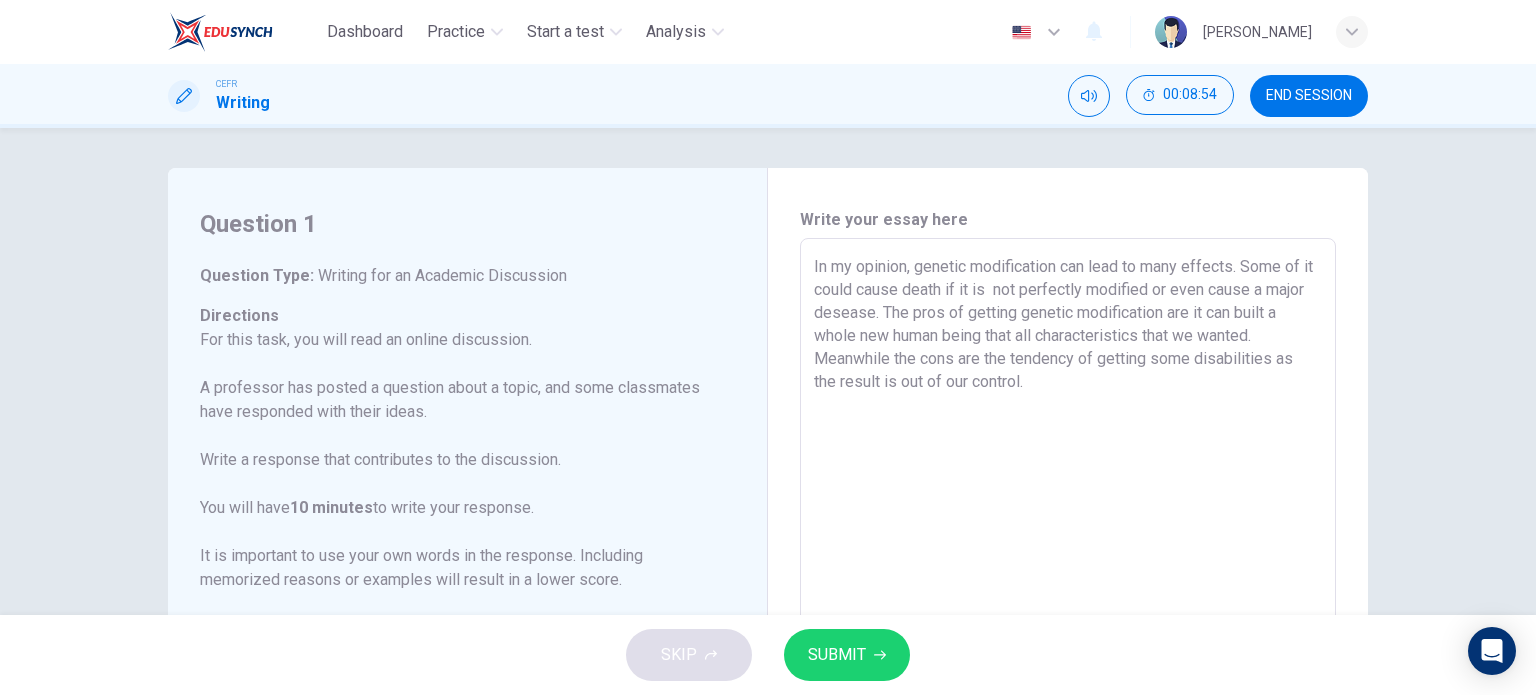 drag, startPoint x: 804, startPoint y: 271, endPoint x: 1029, endPoint y: 372, distance: 246.62927 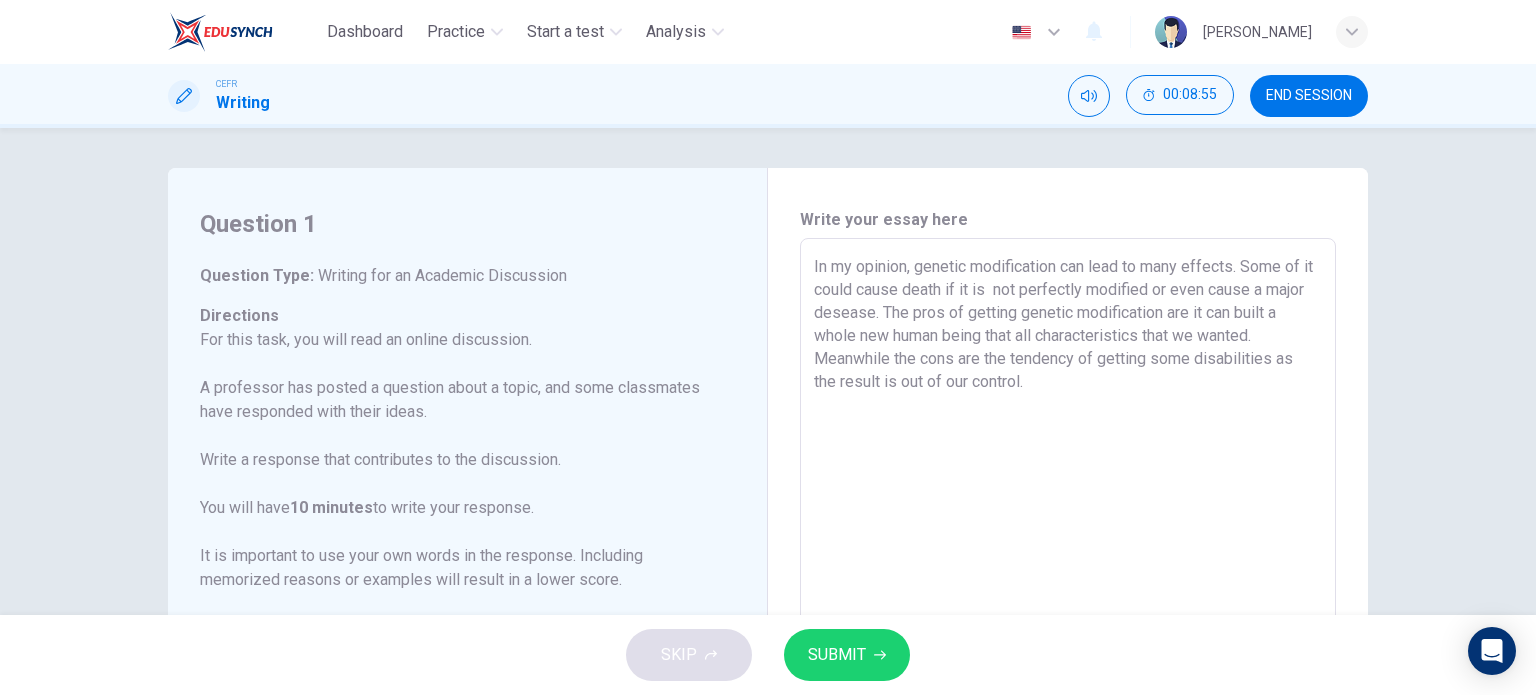 drag, startPoint x: 804, startPoint y: 265, endPoint x: 963, endPoint y: 337, distance: 174.54225 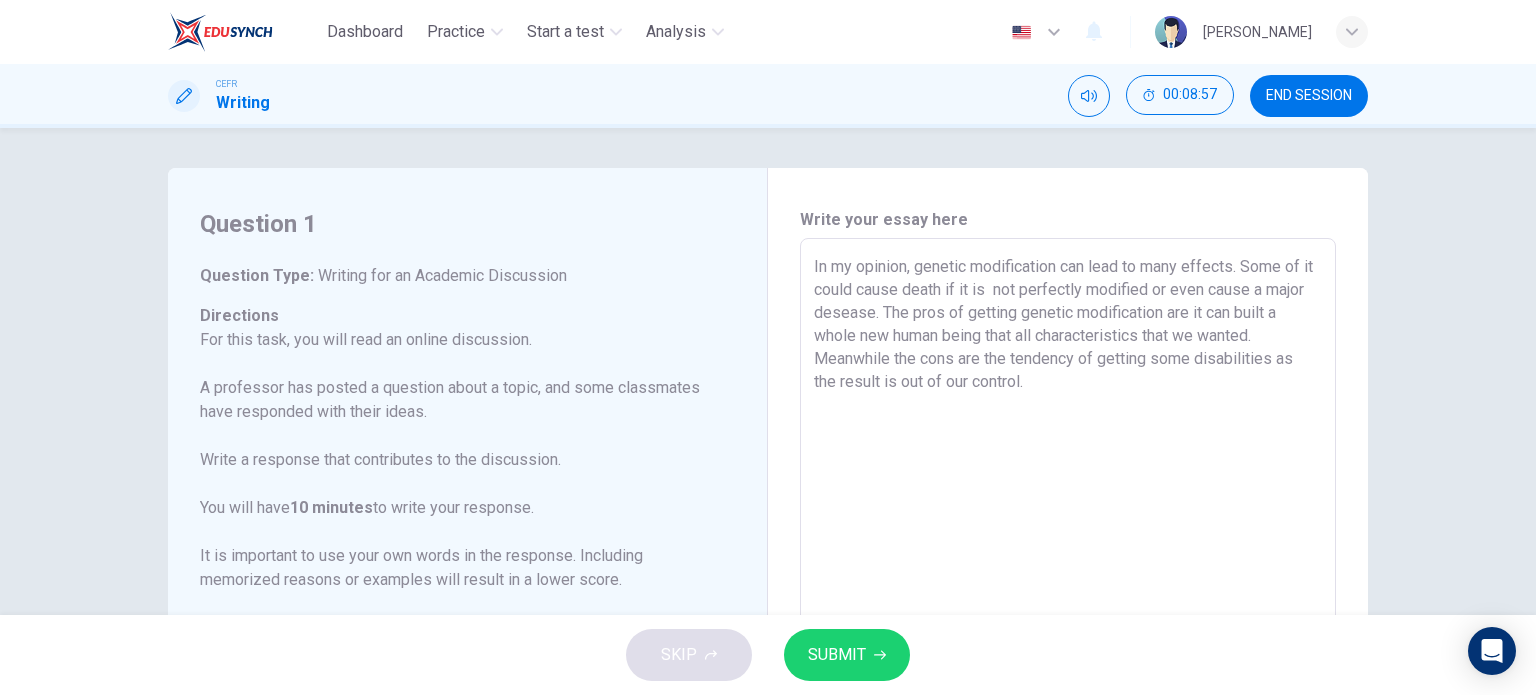 drag, startPoint x: 809, startPoint y: 268, endPoint x: 1056, endPoint y: 394, distance: 277.28143 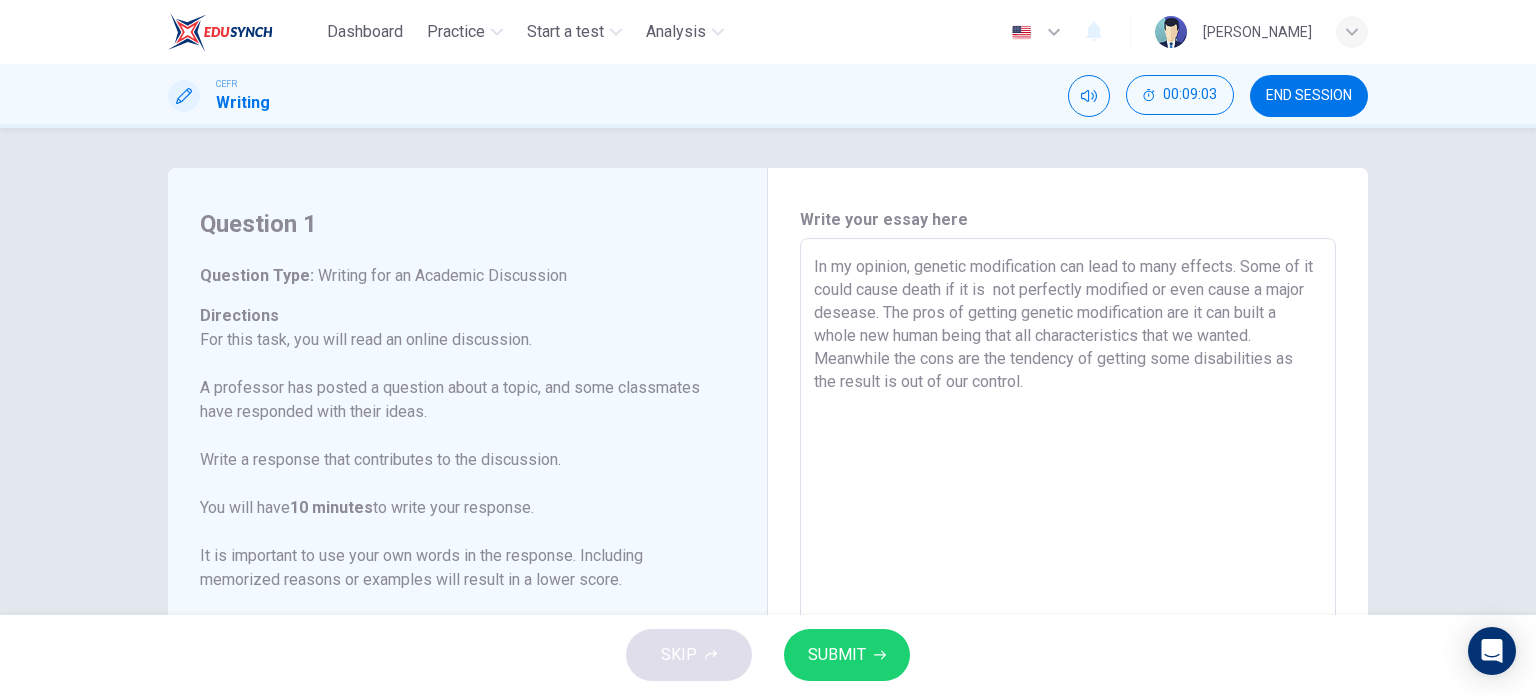 click on "In my opinion, genetic modification can lead to many effects. Some of it could cause death if it is  not perfectly modified or even cause a major desease. The pros of getting genetic modification are it can built a whole new human being that all characteristics that we wanted.  Meanwhile the cons are the tendency of getting some disabilities as the result is out of our control." at bounding box center [1068, 572] 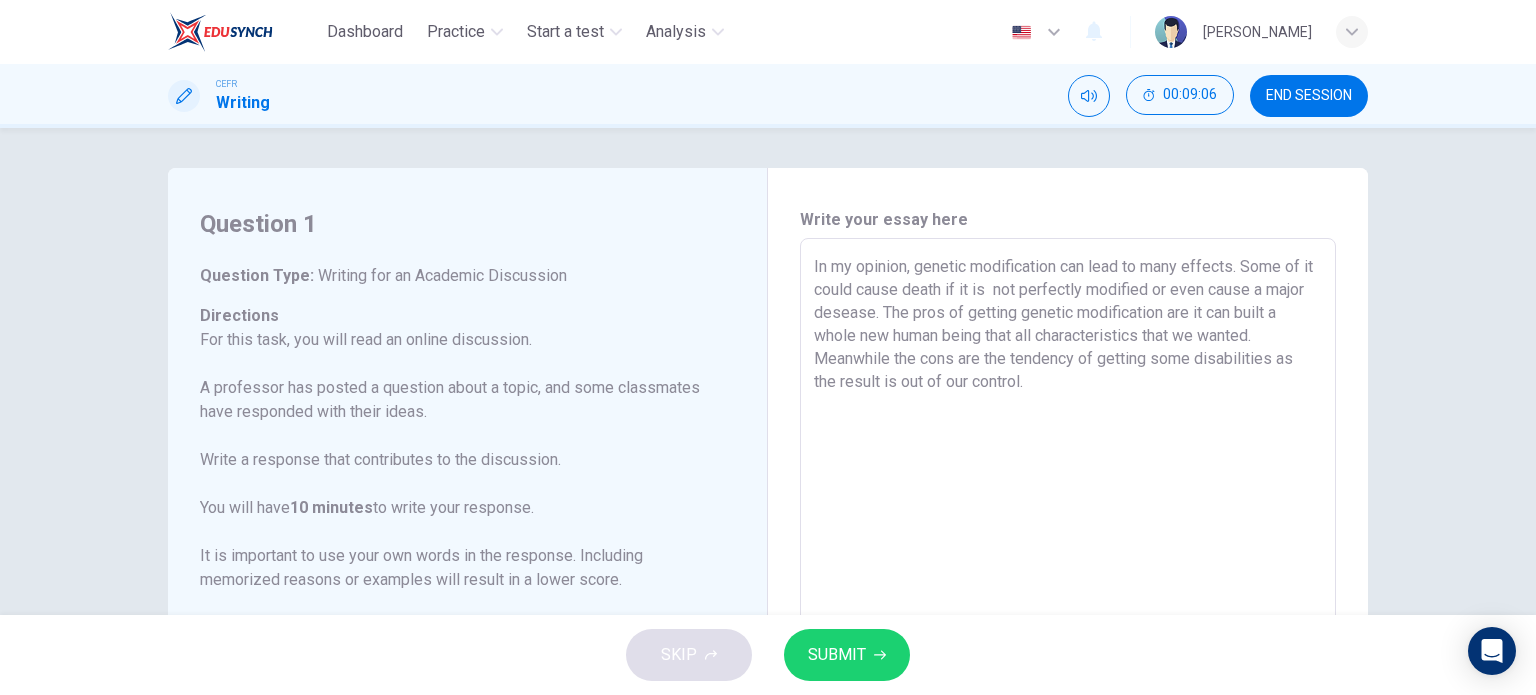 drag, startPoint x: 1030, startPoint y: 395, endPoint x: 794, endPoint y: 244, distance: 280.17316 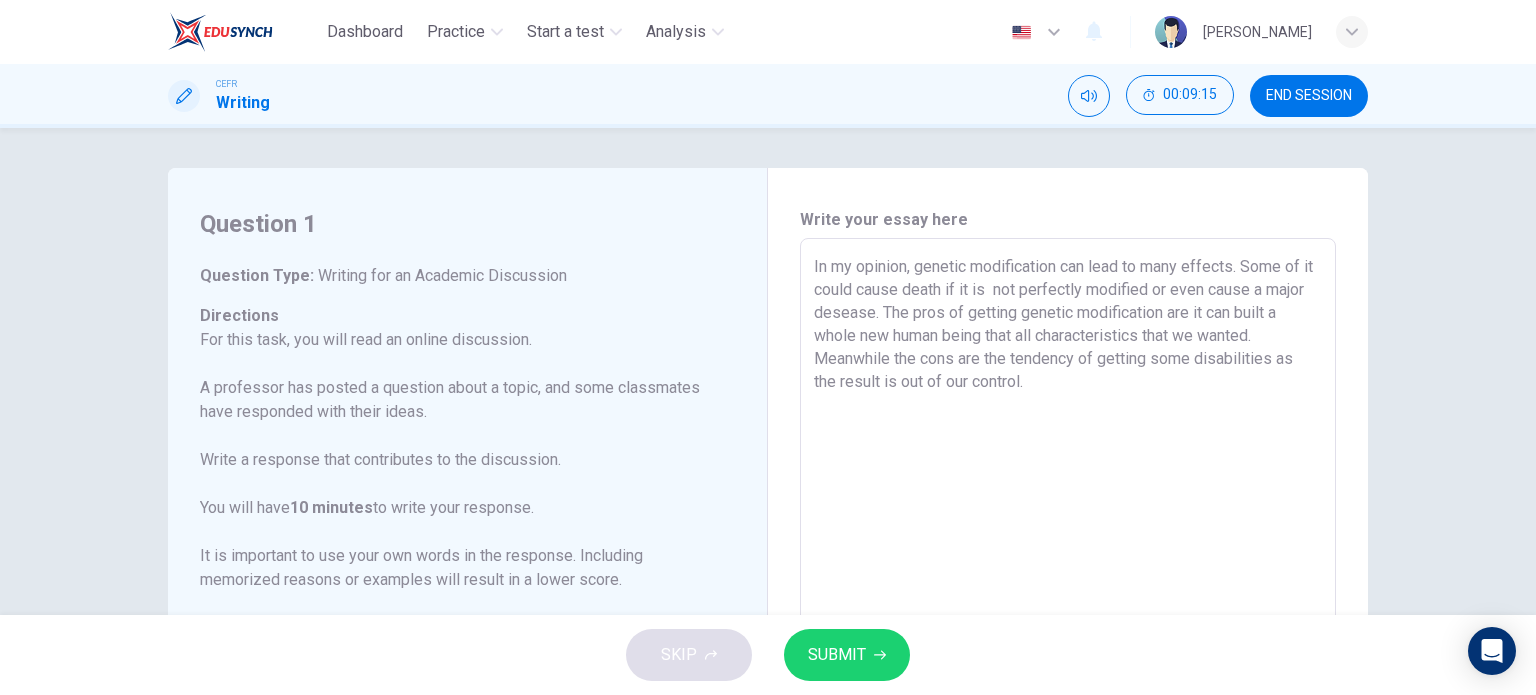 click on "In my opinion, genetic modification can lead to many effects. Some of it could cause death if it is  not perfectly modified or even cause a major desease. The pros of getting genetic modification are it can built a whole new human being that all characteristics that we wanted.  Meanwhile the cons are the tendency of getting some disabilities as the result is out of our control." at bounding box center [1068, 572] 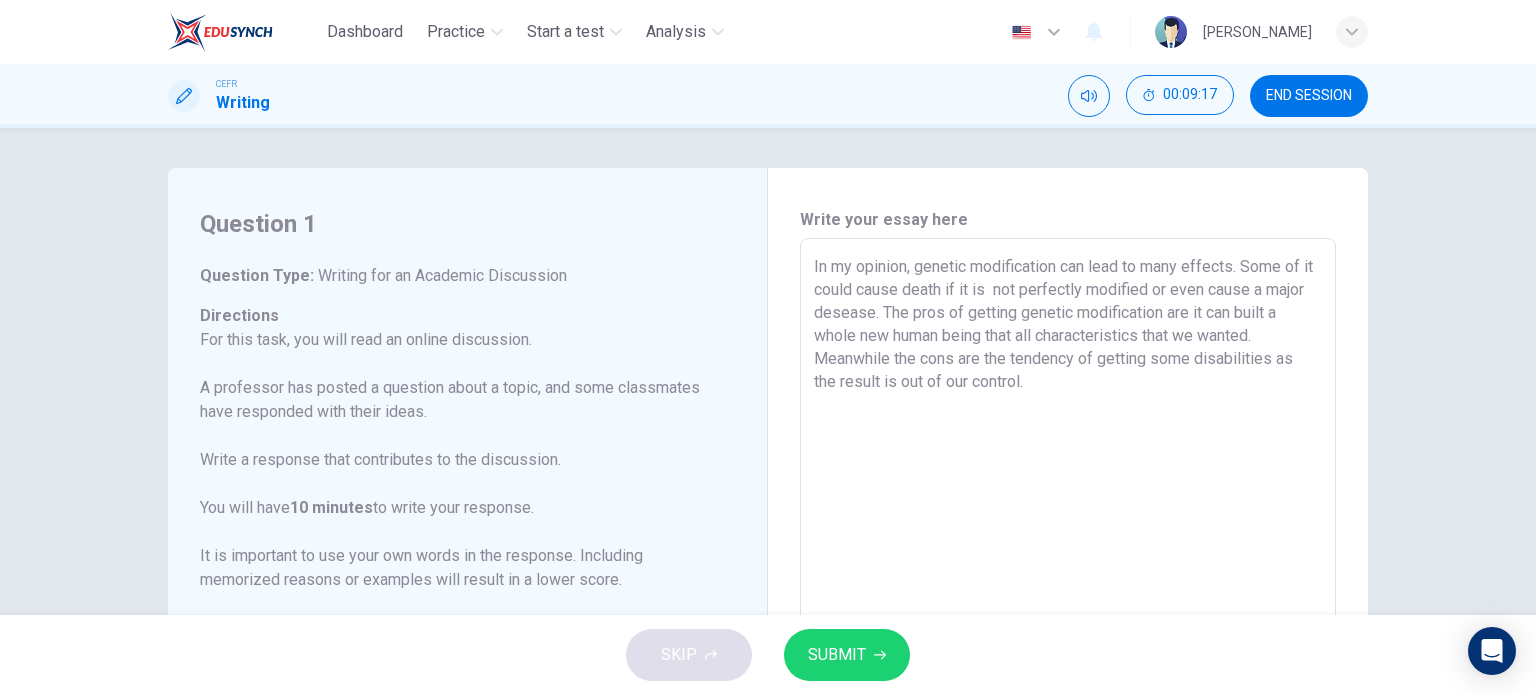 click on "In my opinion, genetic modification can lead to many effects. Some of it could cause death if it is  not perfectly modified or even cause a major desease. The pros of getting genetic modification are it can built a whole new human being that all characteristics that we wanted.  Meanwhile the cons are the tendency of getting some disabilities as the result is out of our control." at bounding box center [1068, 572] 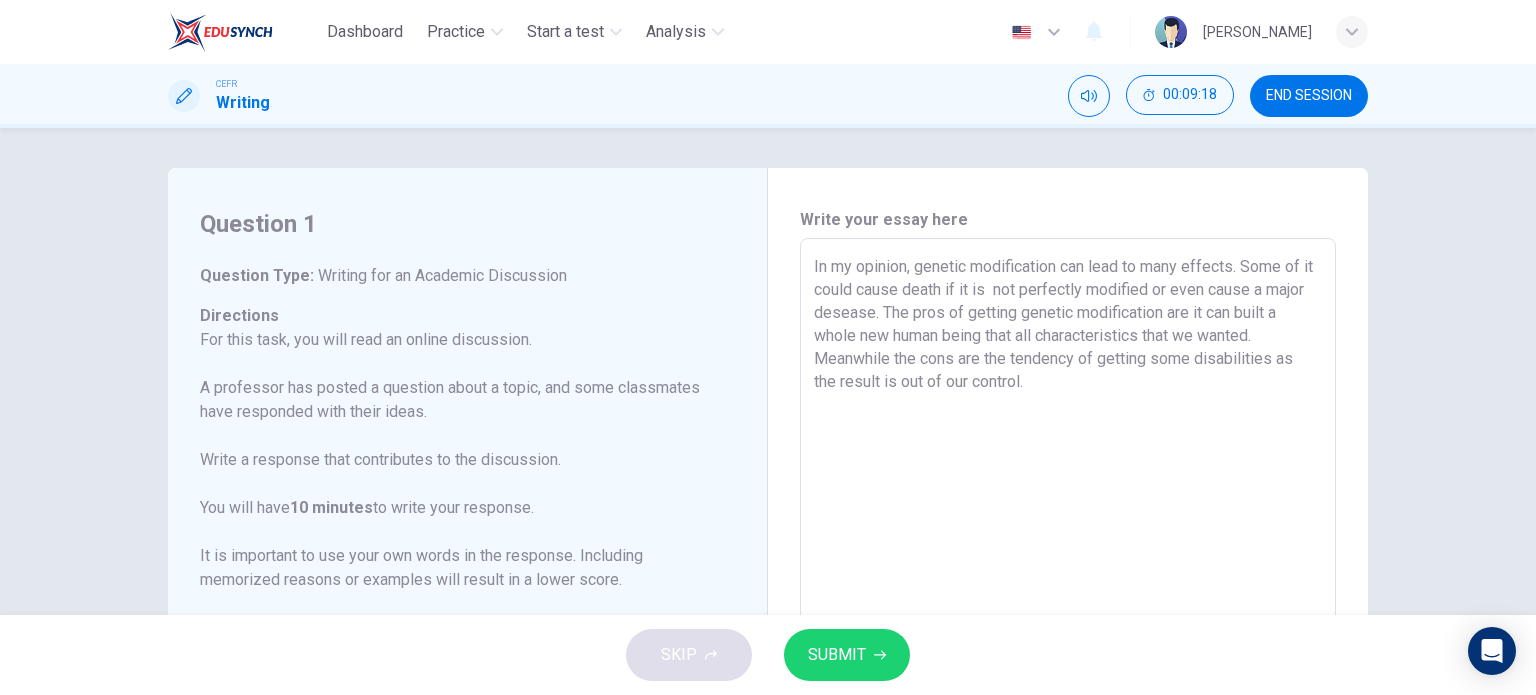 drag, startPoint x: 810, startPoint y: 269, endPoint x: 1047, endPoint y: 408, distance: 274.75443 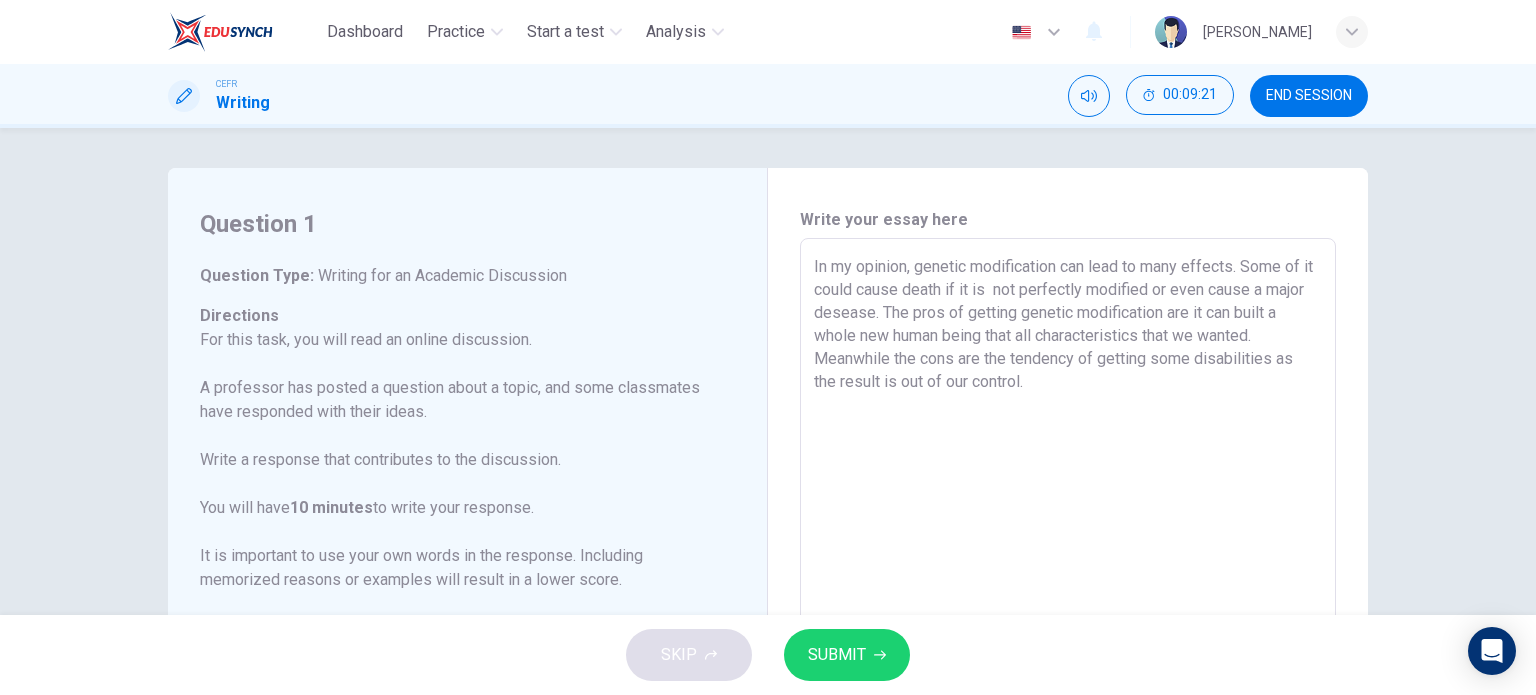 click on "In my opinion, genetic modification can lead to many effects. Some of it could cause death if it is  not perfectly modified or even cause a major desease. The pros of getting genetic modification are it can built a whole new human being that all characteristics that we wanted.  Meanwhile the cons are the tendency of getting some disabilities as the result is out of our control." at bounding box center (1068, 572) 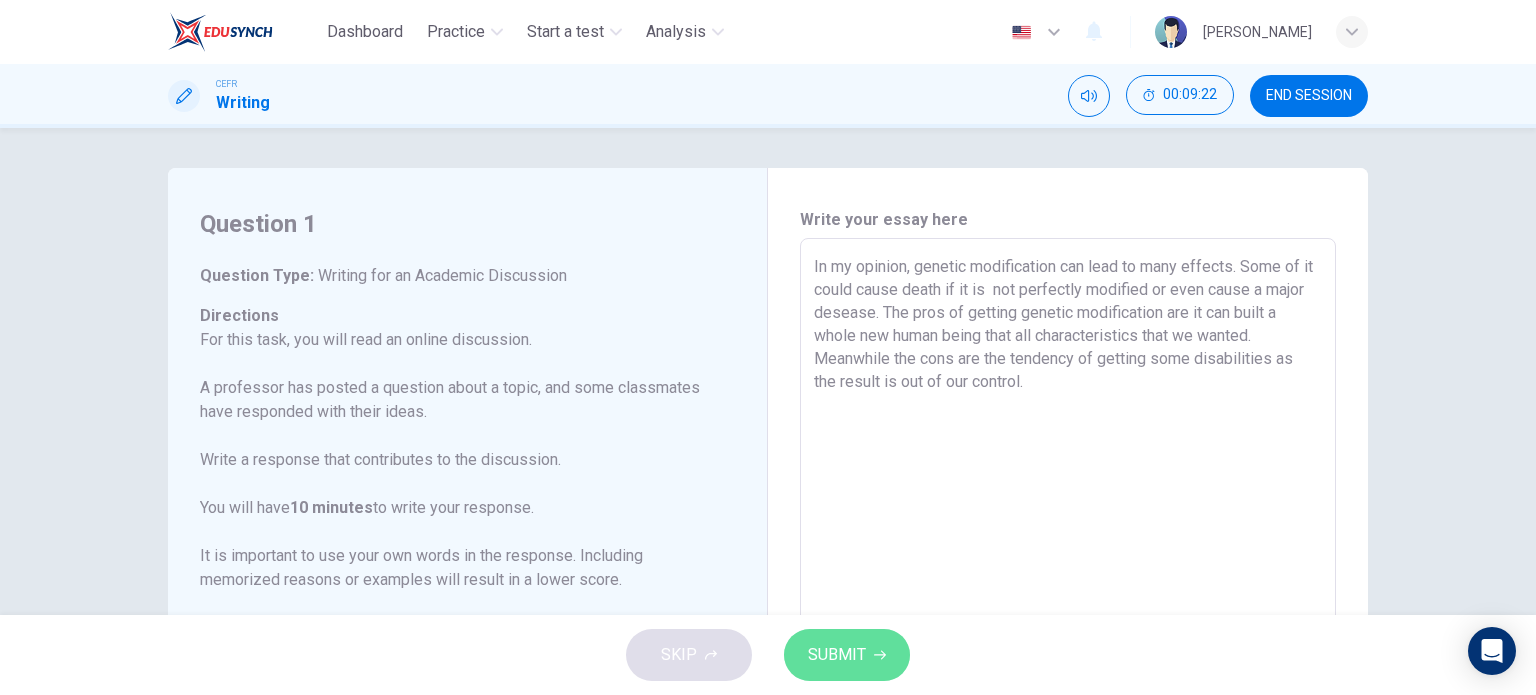 click on "SUBMIT" at bounding box center [837, 655] 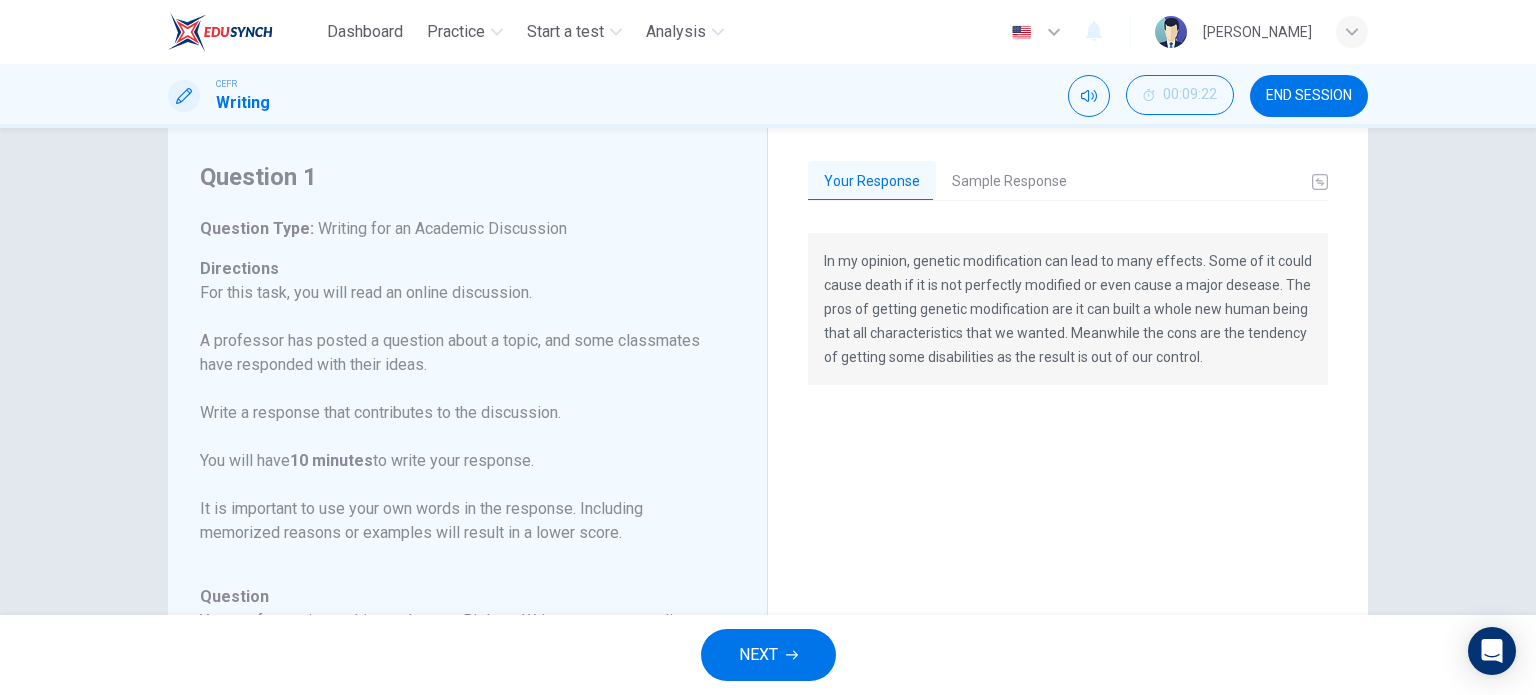 scroll, scrollTop: 46, scrollLeft: 0, axis: vertical 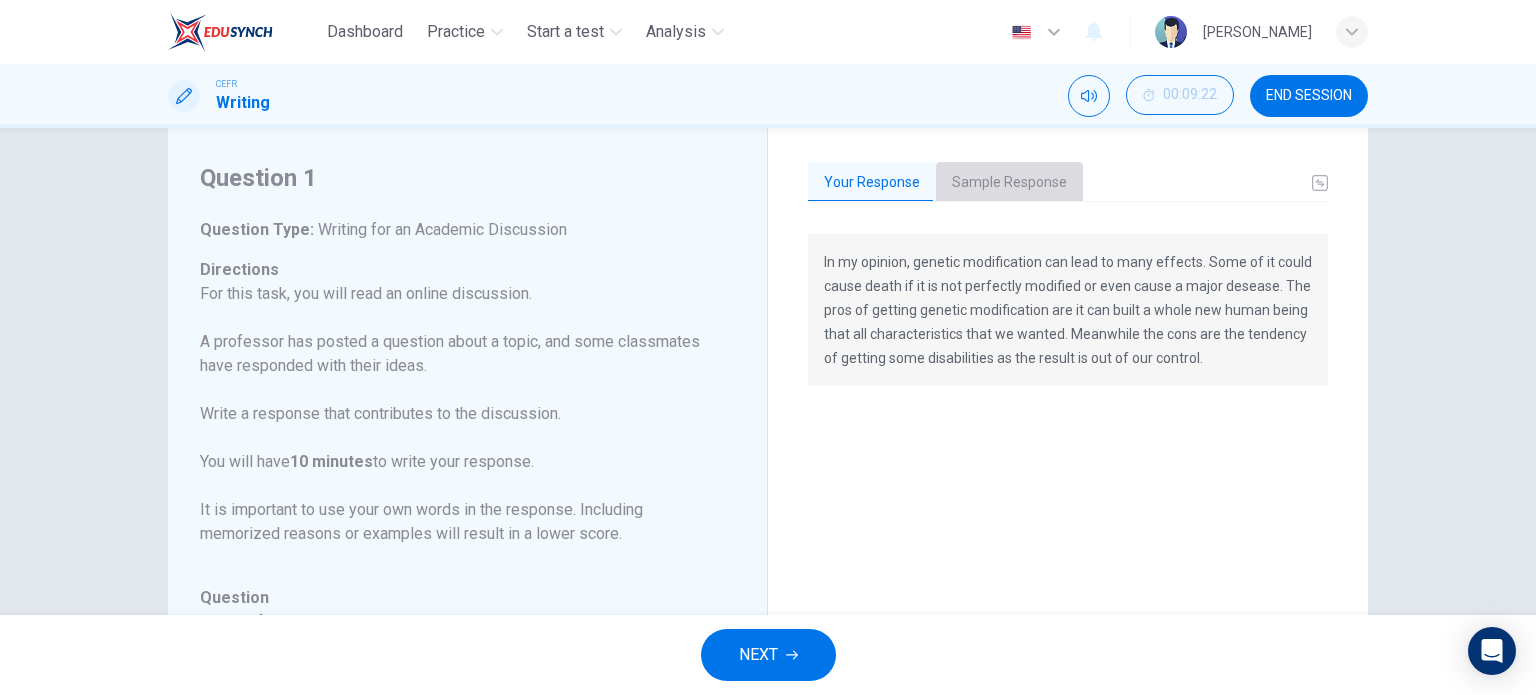 click on "Sample Response" at bounding box center (1009, 183) 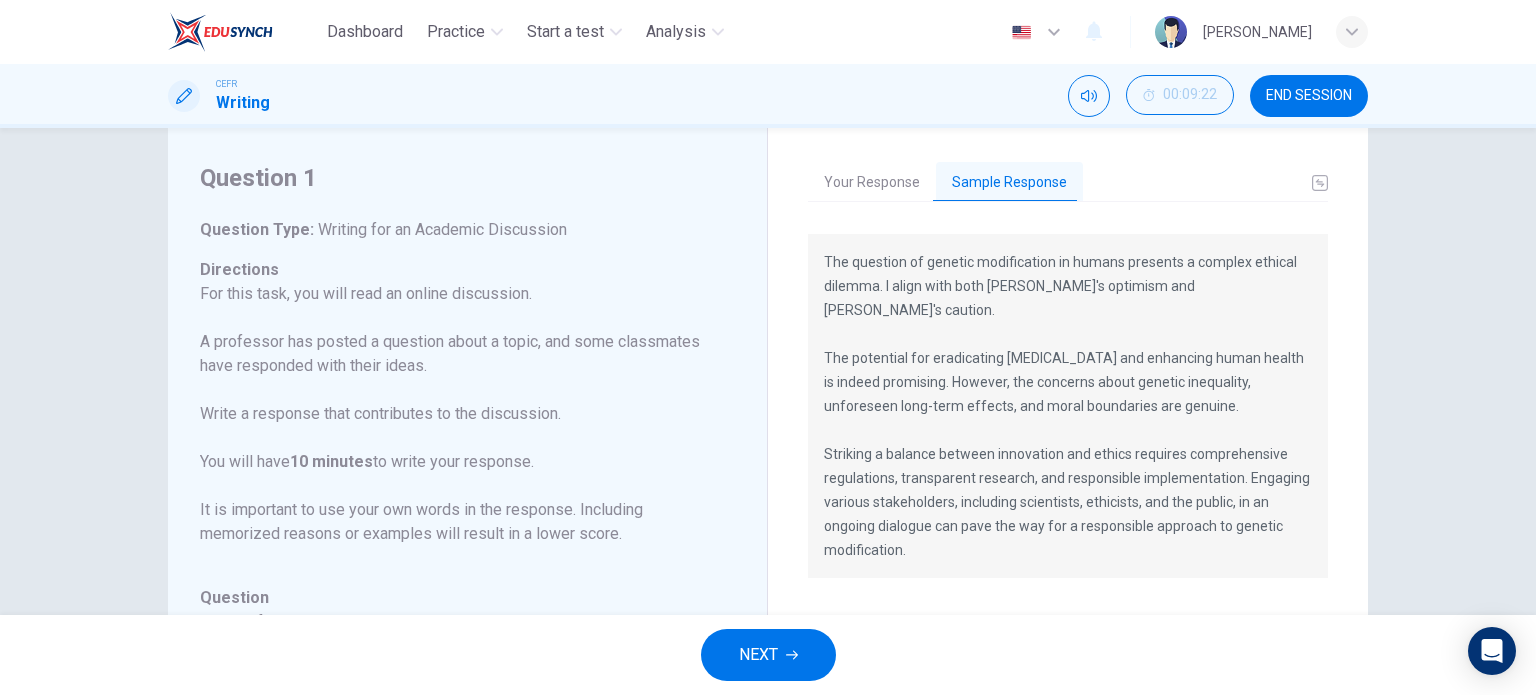 click on "Your Response Sample Response In my opinion, genetic modification can lead to many effects. Some of it could cause death if it is  not perfectly modified or even cause a major desease. The pros of getting genetic modification are it can built a whole new human being that all characteristics that we wanted.  Meanwhile the cons are the tendency of getting some disabilities as the result is out of our control.  The question of genetic modification in humans presents a complex ethical dilemma. I align with both [PERSON_NAME]'s optimism and [PERSON_NAME]'s caution. The potential for eradicating [MEDICAL_DATA] and enhancing human health is indeed promising. However, the concerns about genetic inequality, unforeseen long-term effects, and moral boundaries are genuine." at bounding box center (1068, 527) 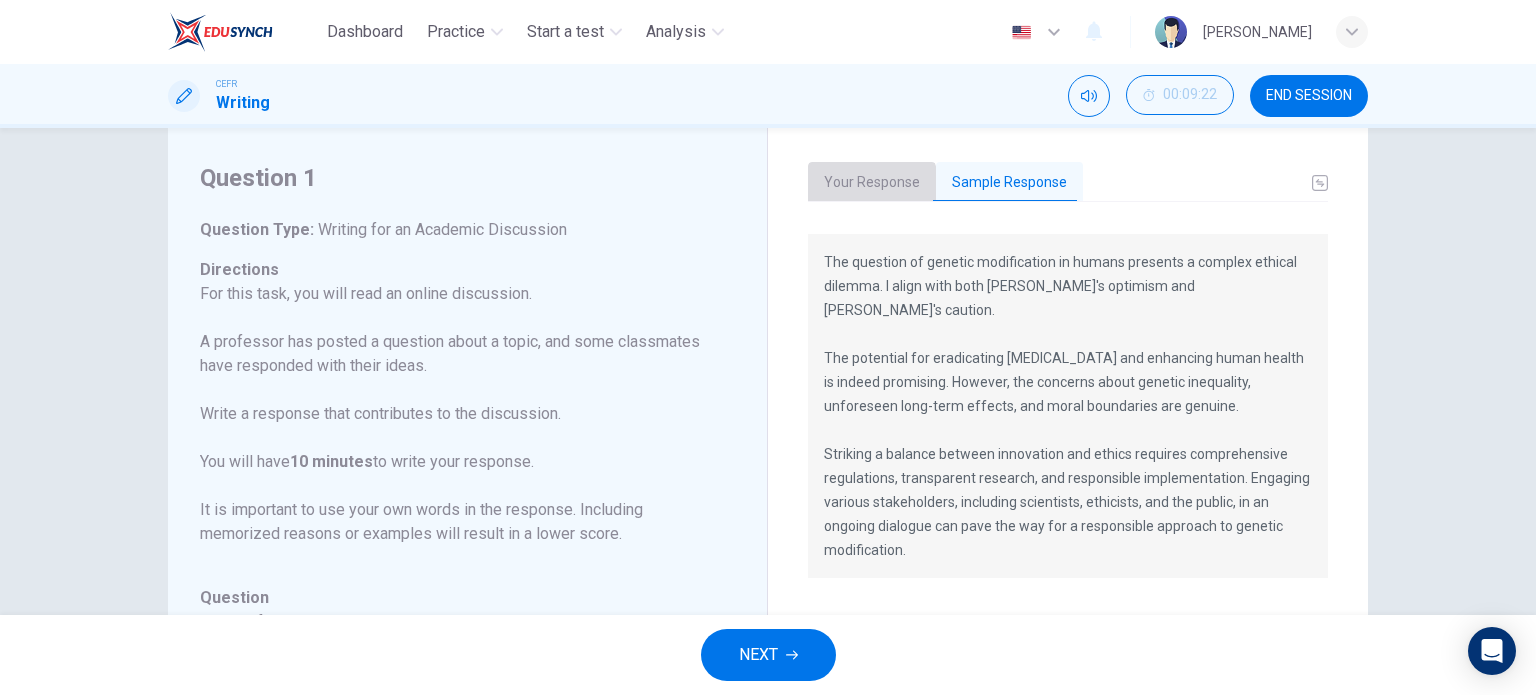click on "Your Response" at bounding box center [872, 183] 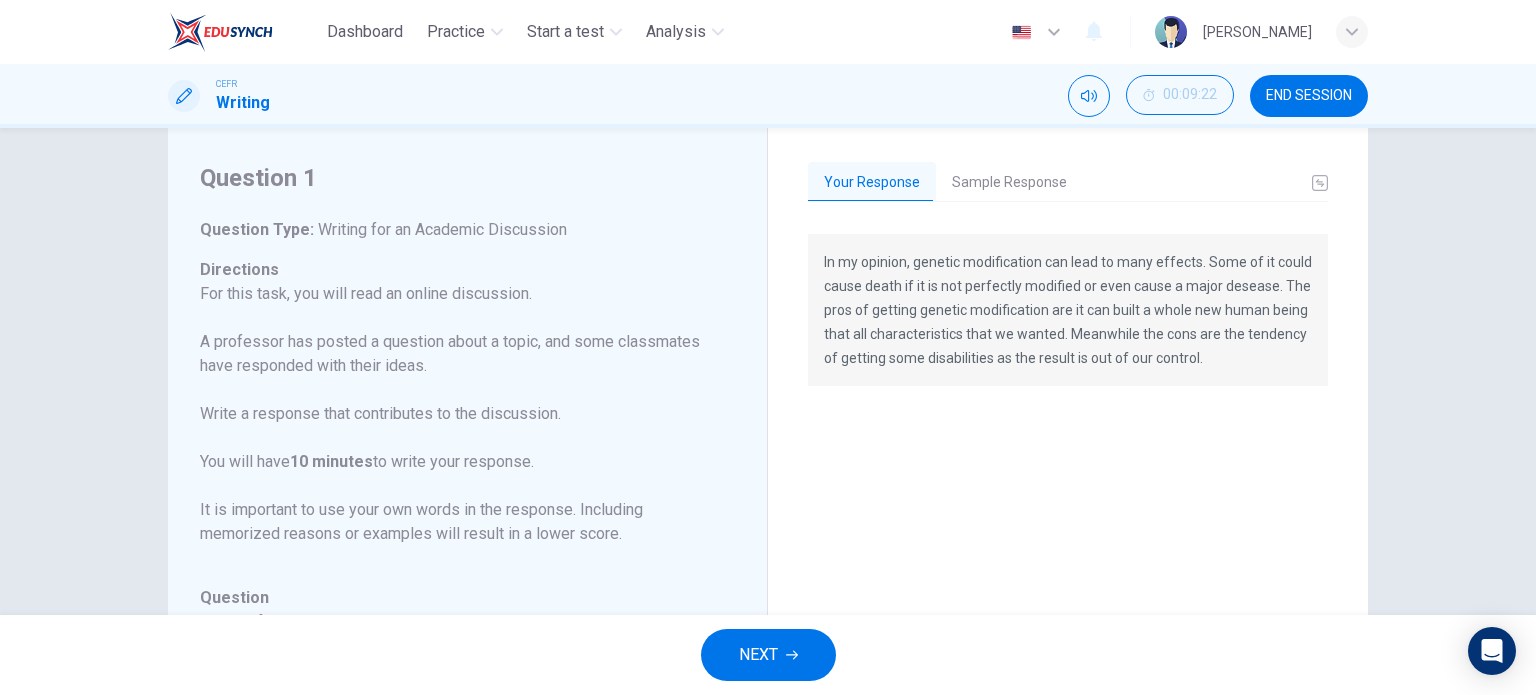 drag, startPoint x: 1190, startPoint y: 361, endPoint x: 868, endPoint y: 337, distance: 322.89316 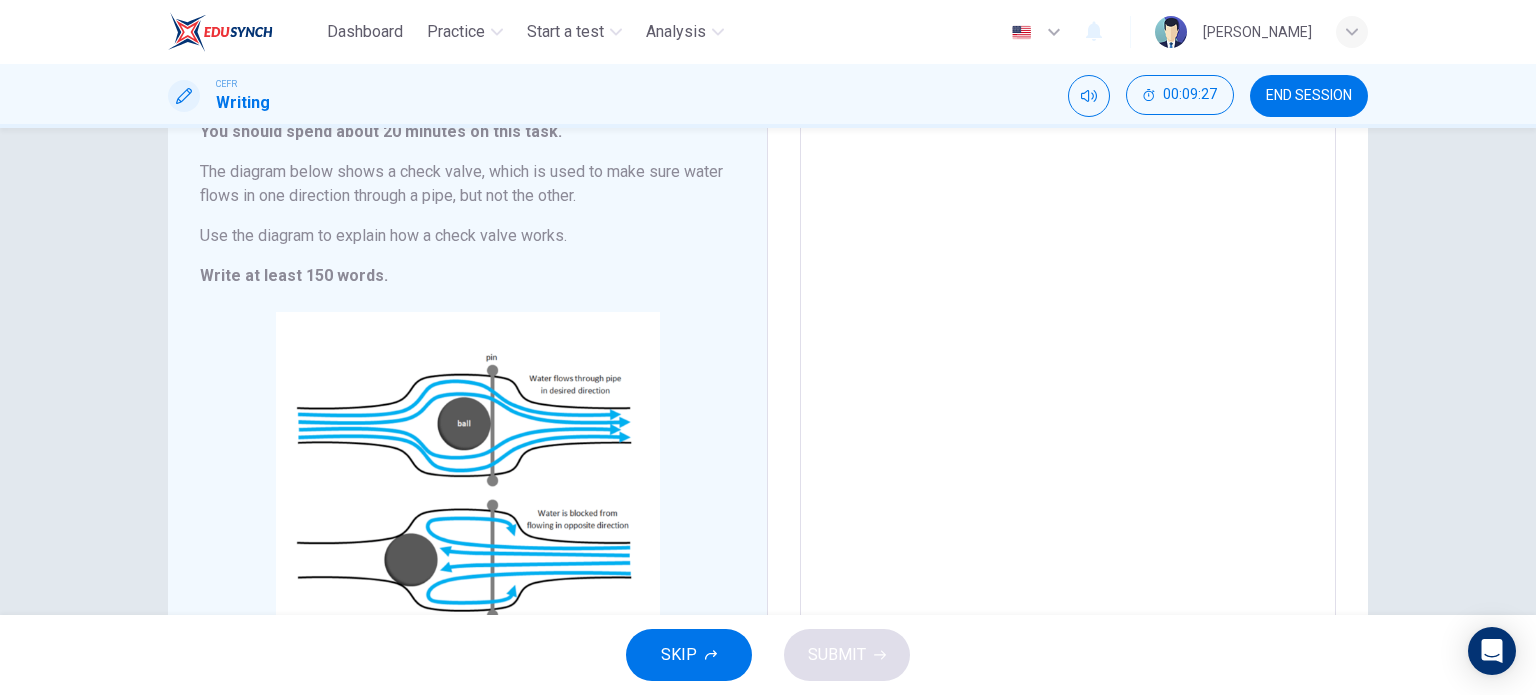 scroll, scrollTop: 148, scrollLeft: 0, axis: vertical 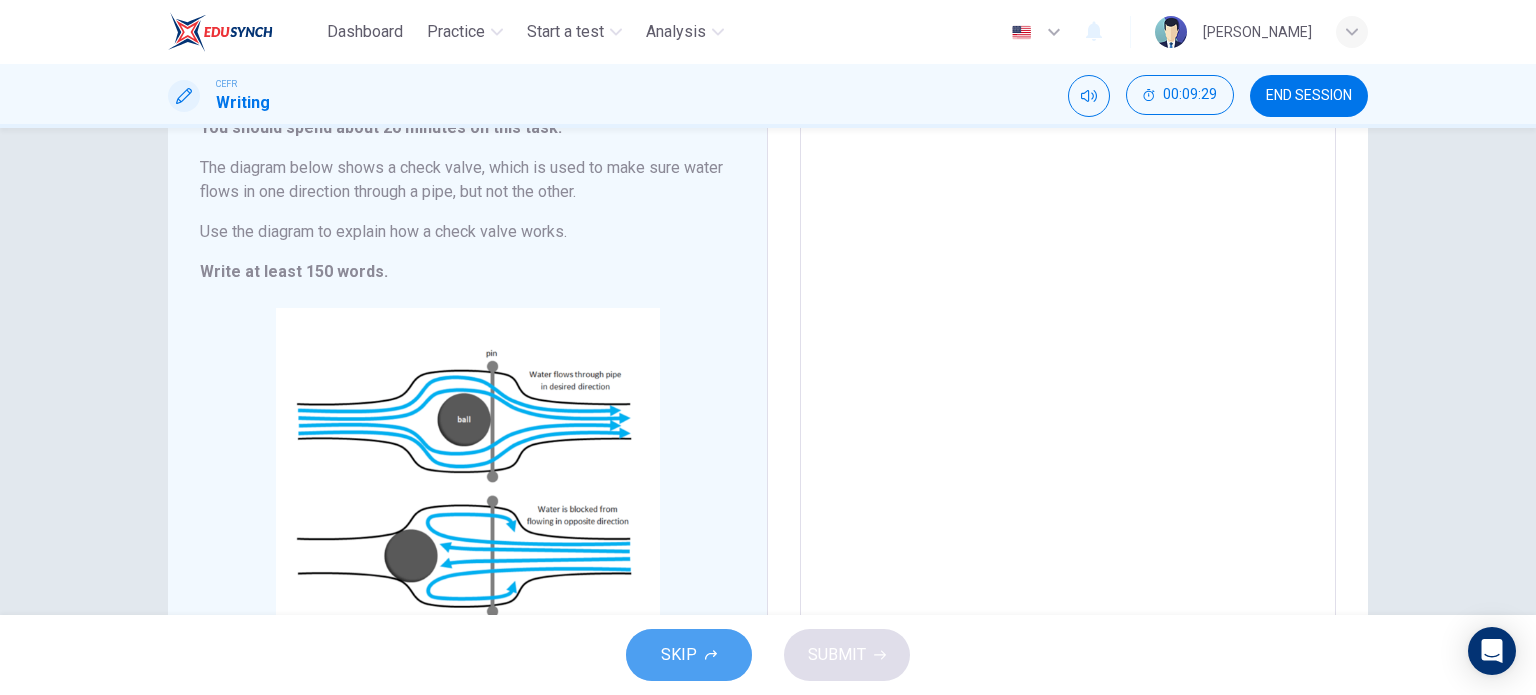 click on "SKIP" at bounding box center [689, 655] 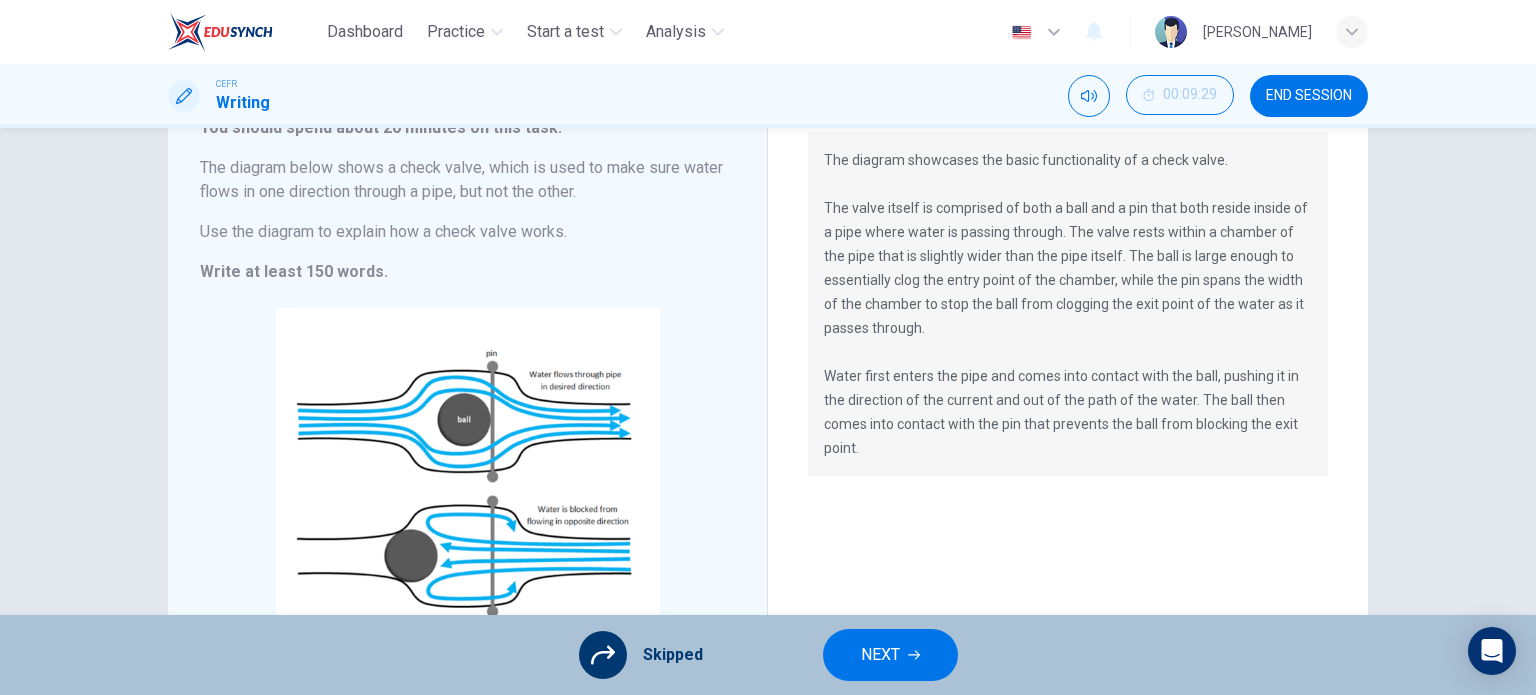 scroll, scrollTop: 150, scrollLeft: 0, axis: vertical 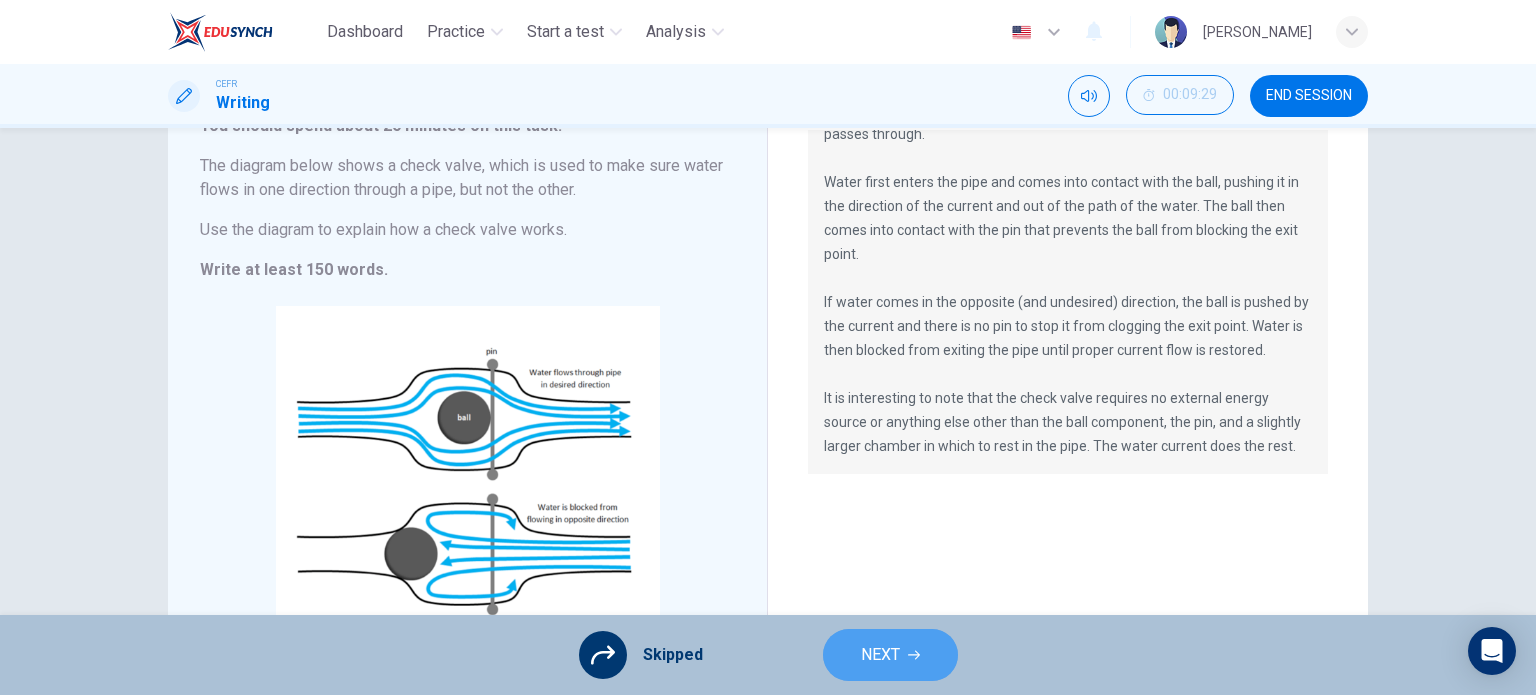 click on "NEXT" at bounding box center (880, 655) 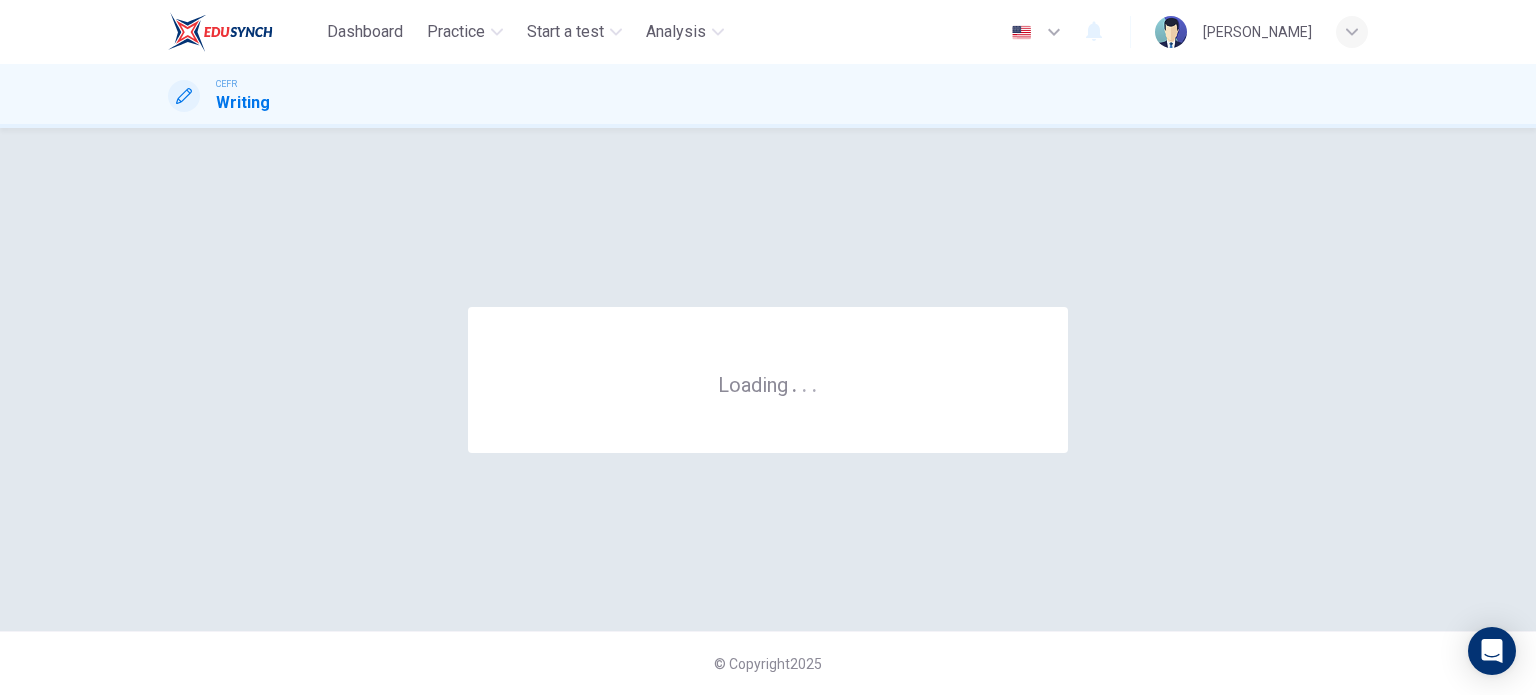 scroll, scrollTop: 0, scrollLeft: 0, axis: both 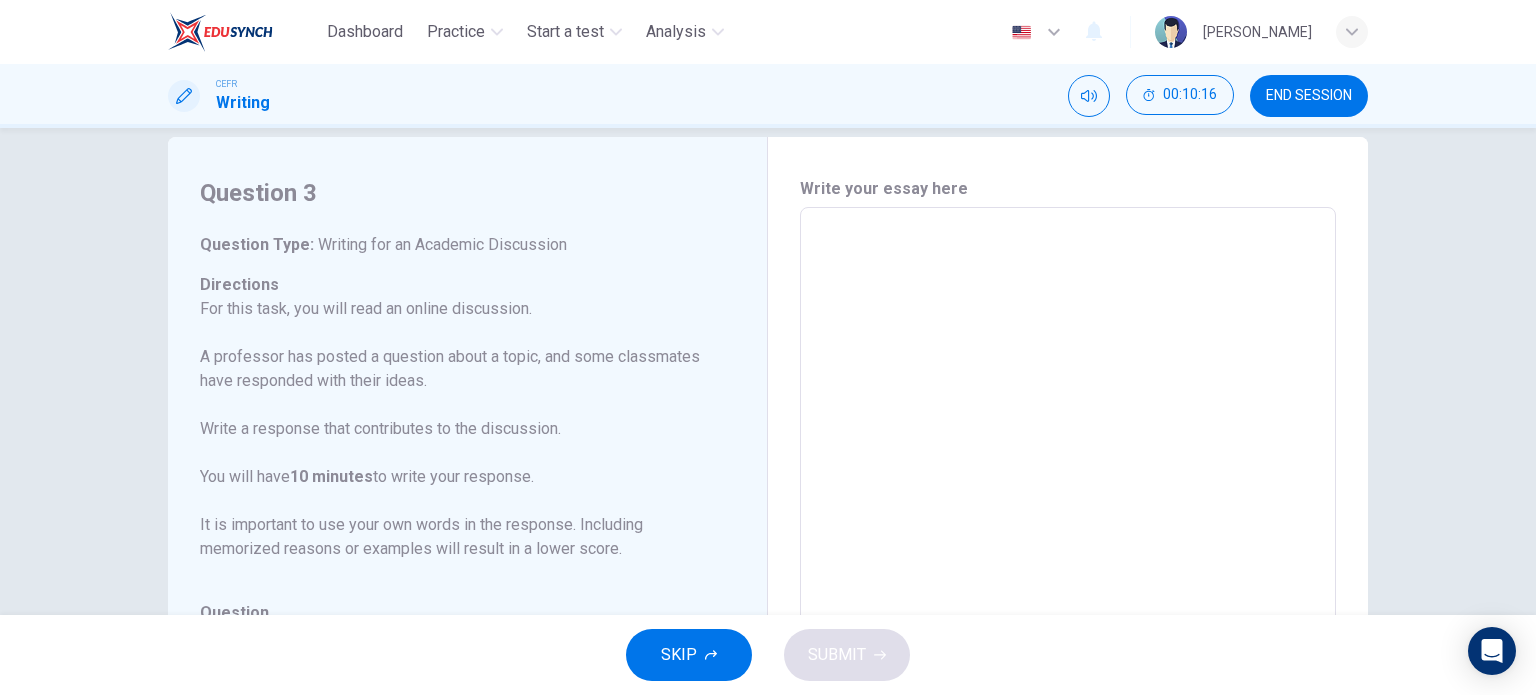 click at bounding box center (1068, 541) 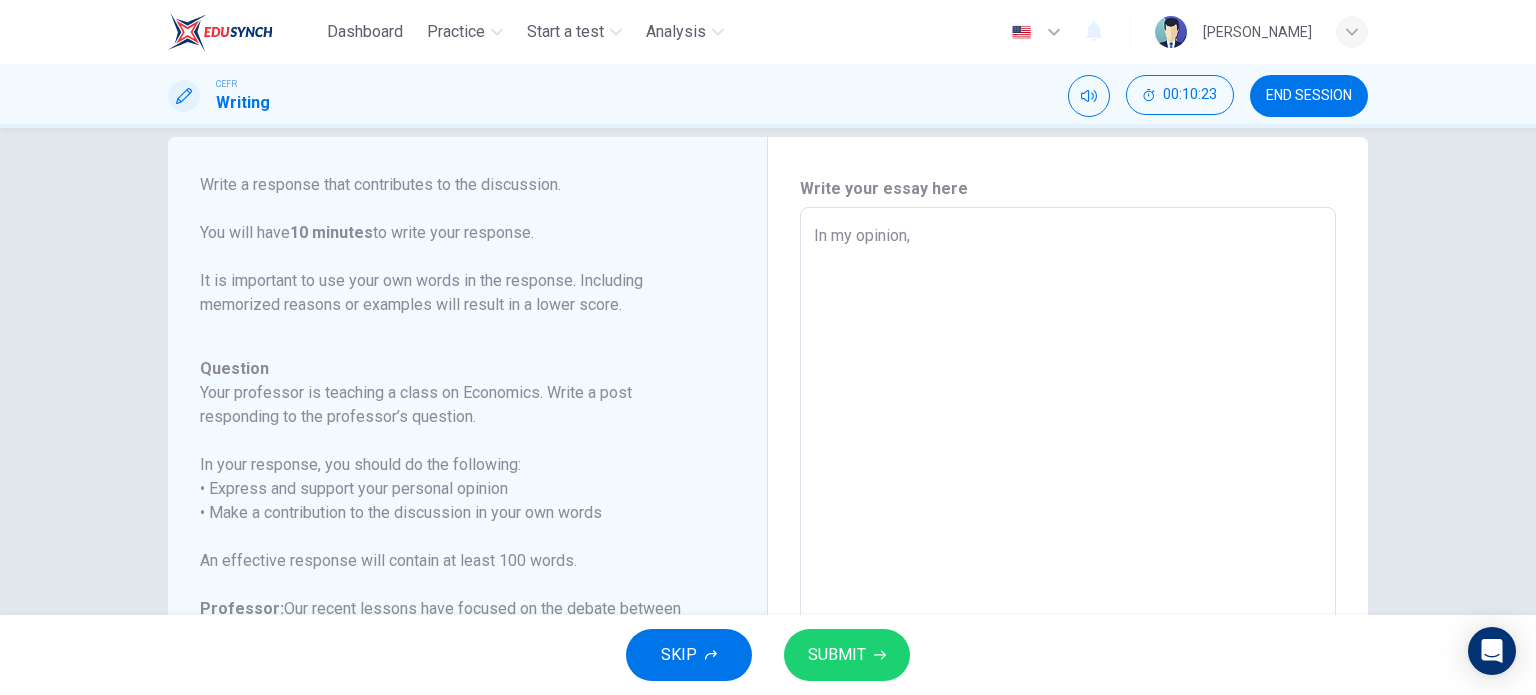 scroll, scrollTop: 245, scrollLeft: 0, axis: vertical 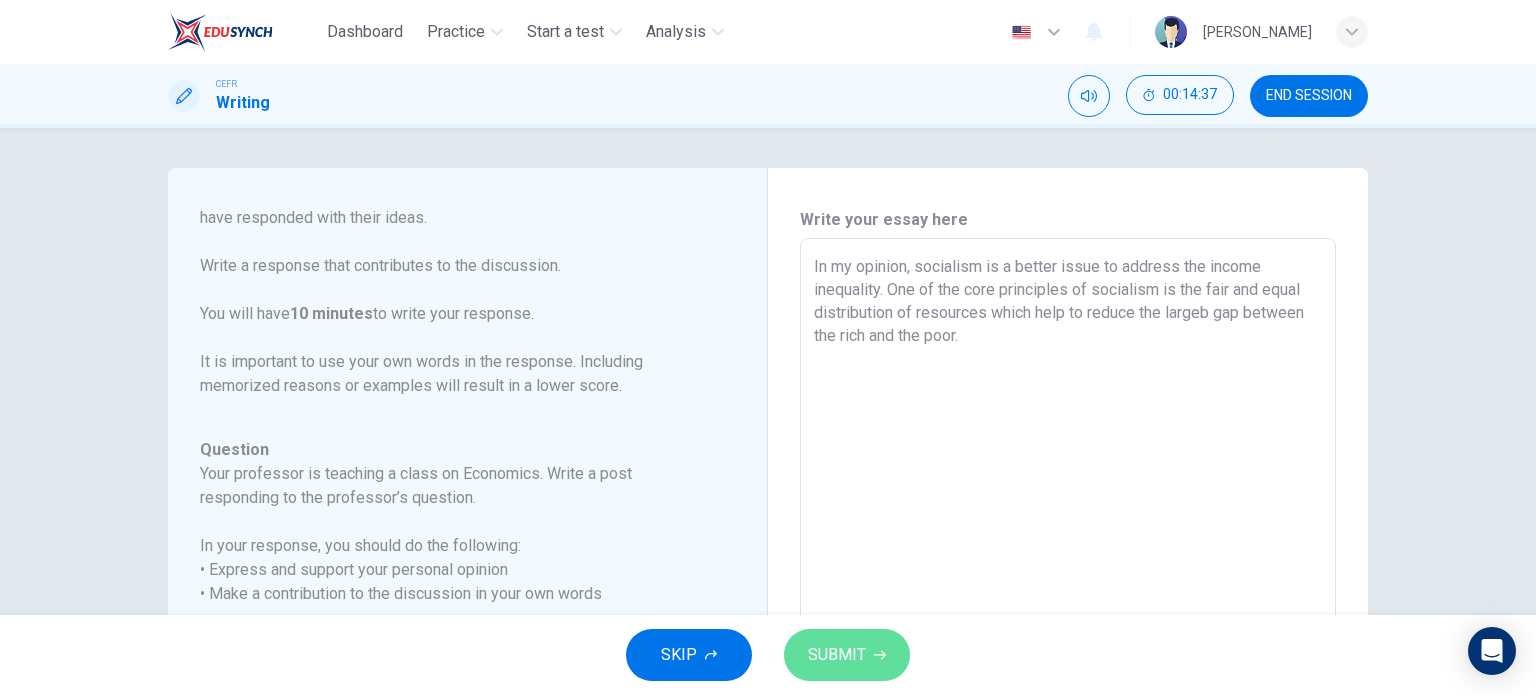 click on "SUBMIT" at bounding box center (837, 655) 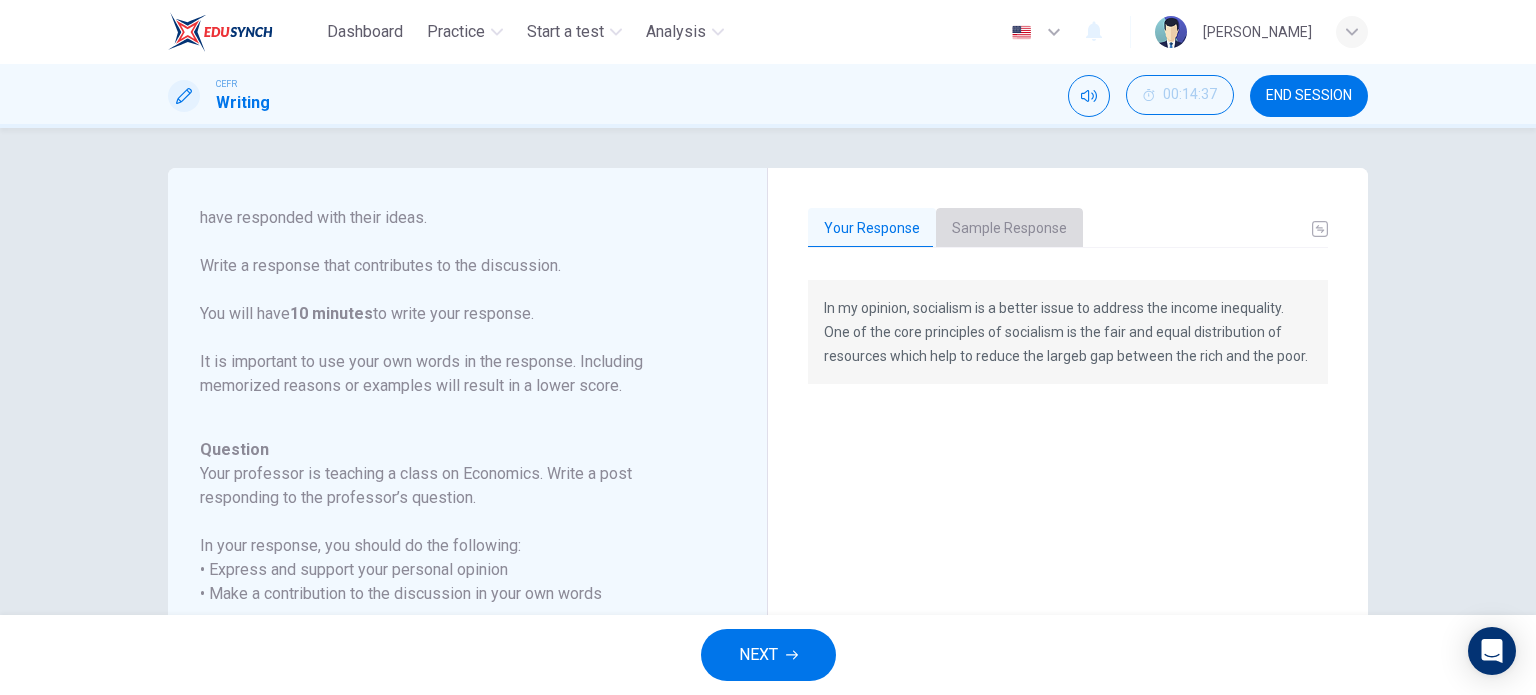 click on "Sample Response" at bounding box center [1009, 229] 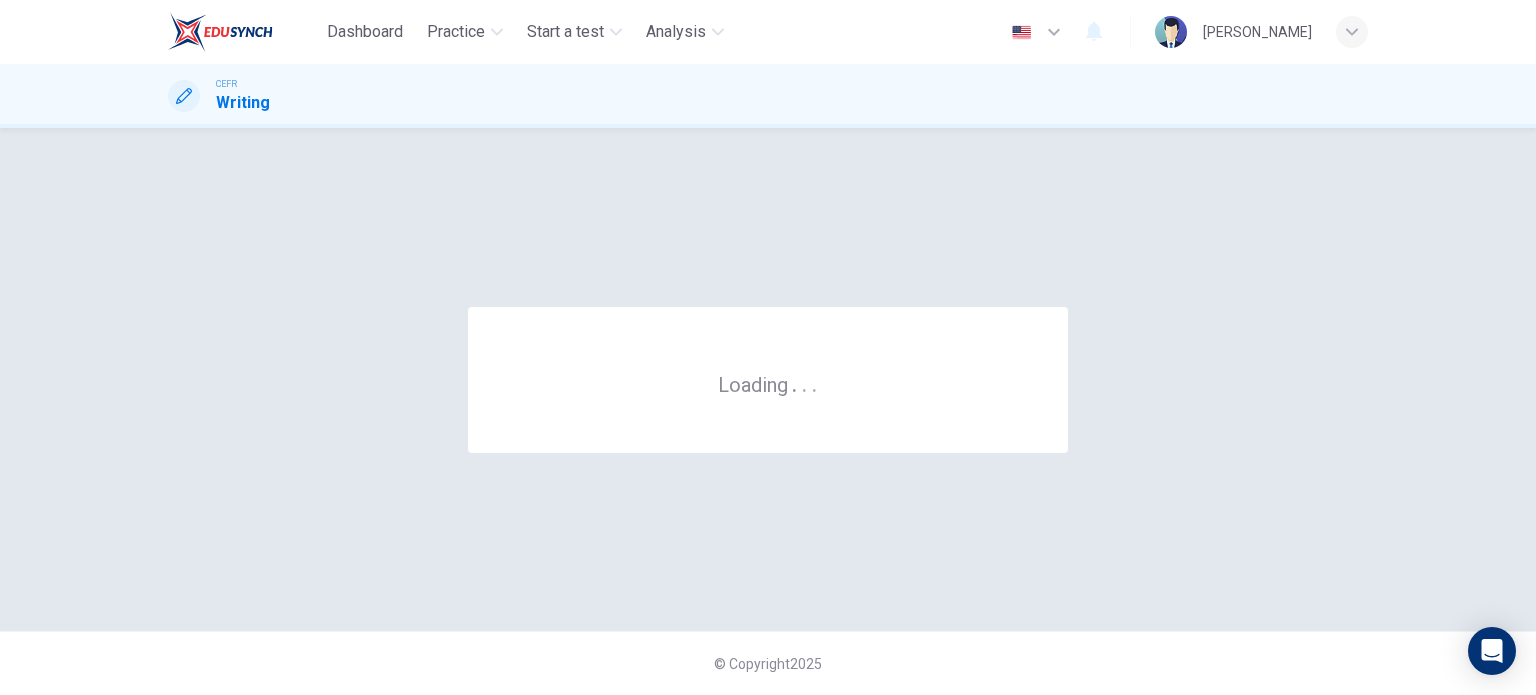scroll, scrollTop: 0, scrollLeft: 0, axis: both 